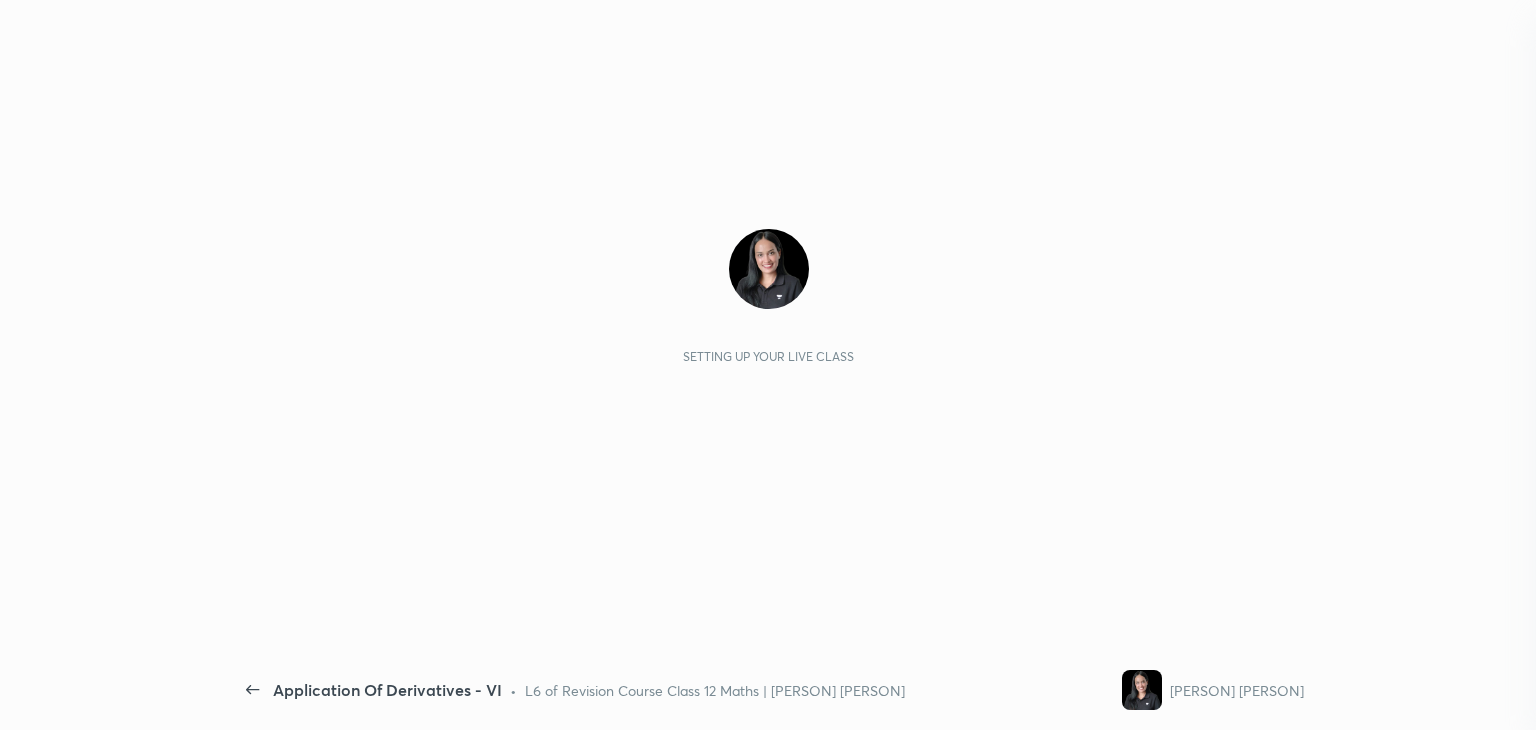 scroll, scrollTop: 0, scrollLeft: 0, axis: both 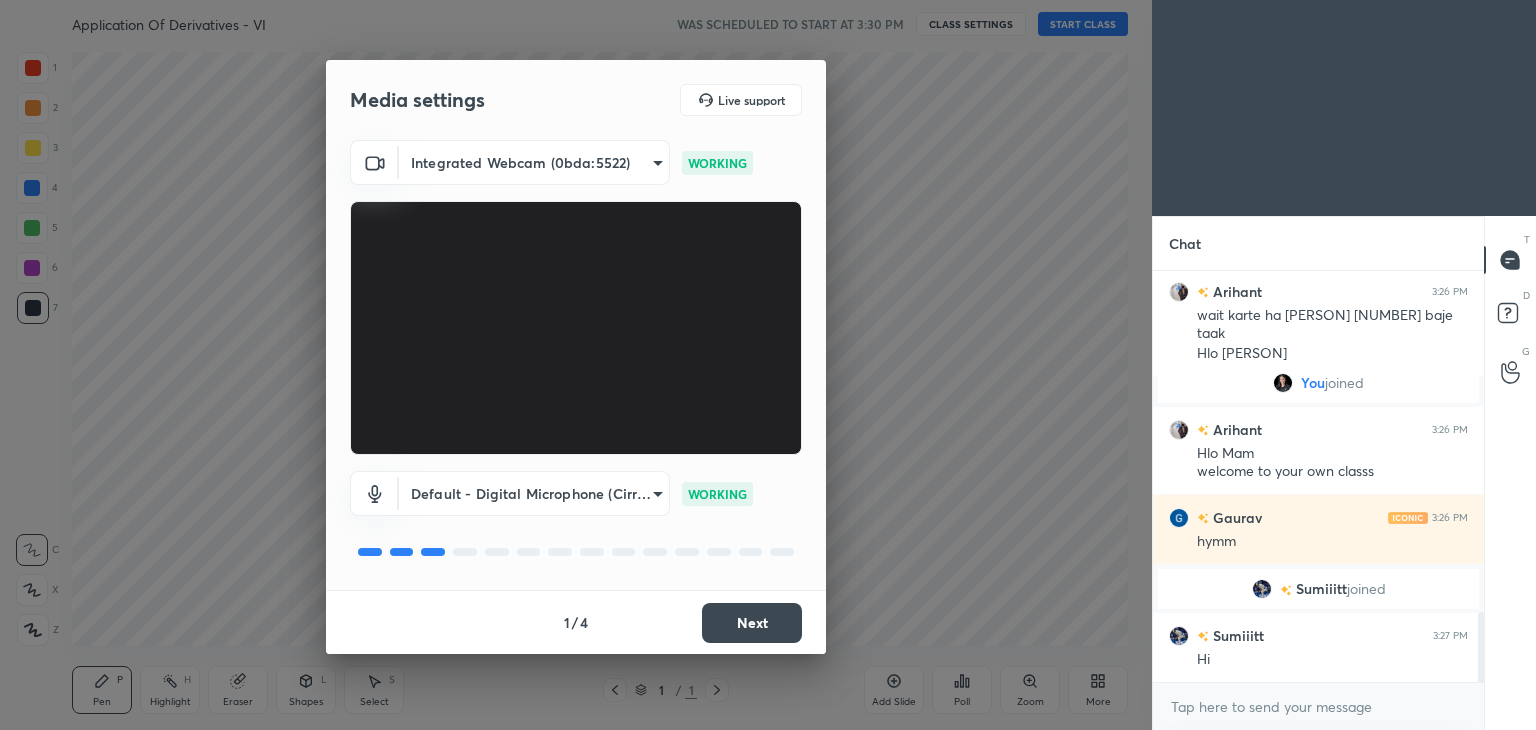 click on "Next" at bounding box center (752, 623) 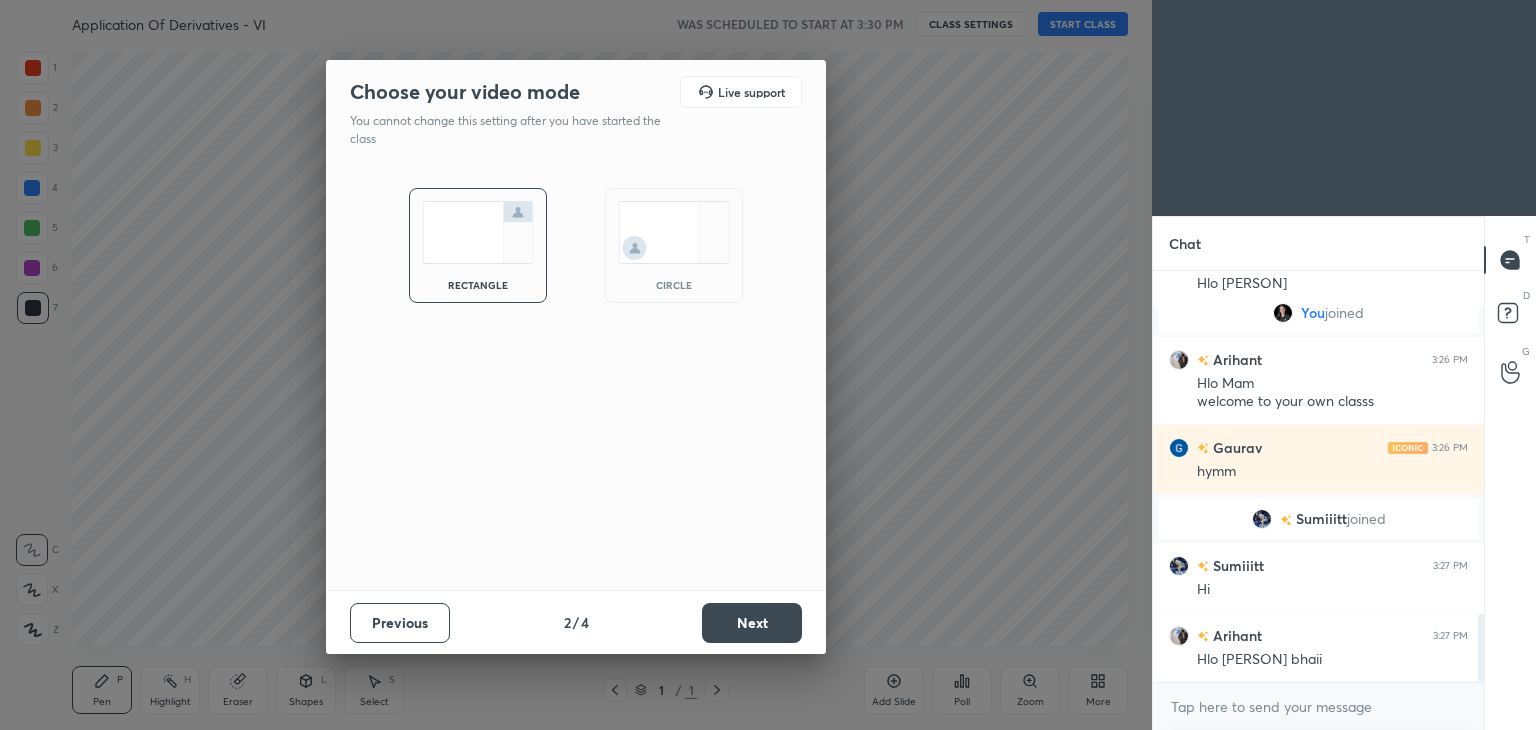 click on "Next" at bounding box center (752, 623) 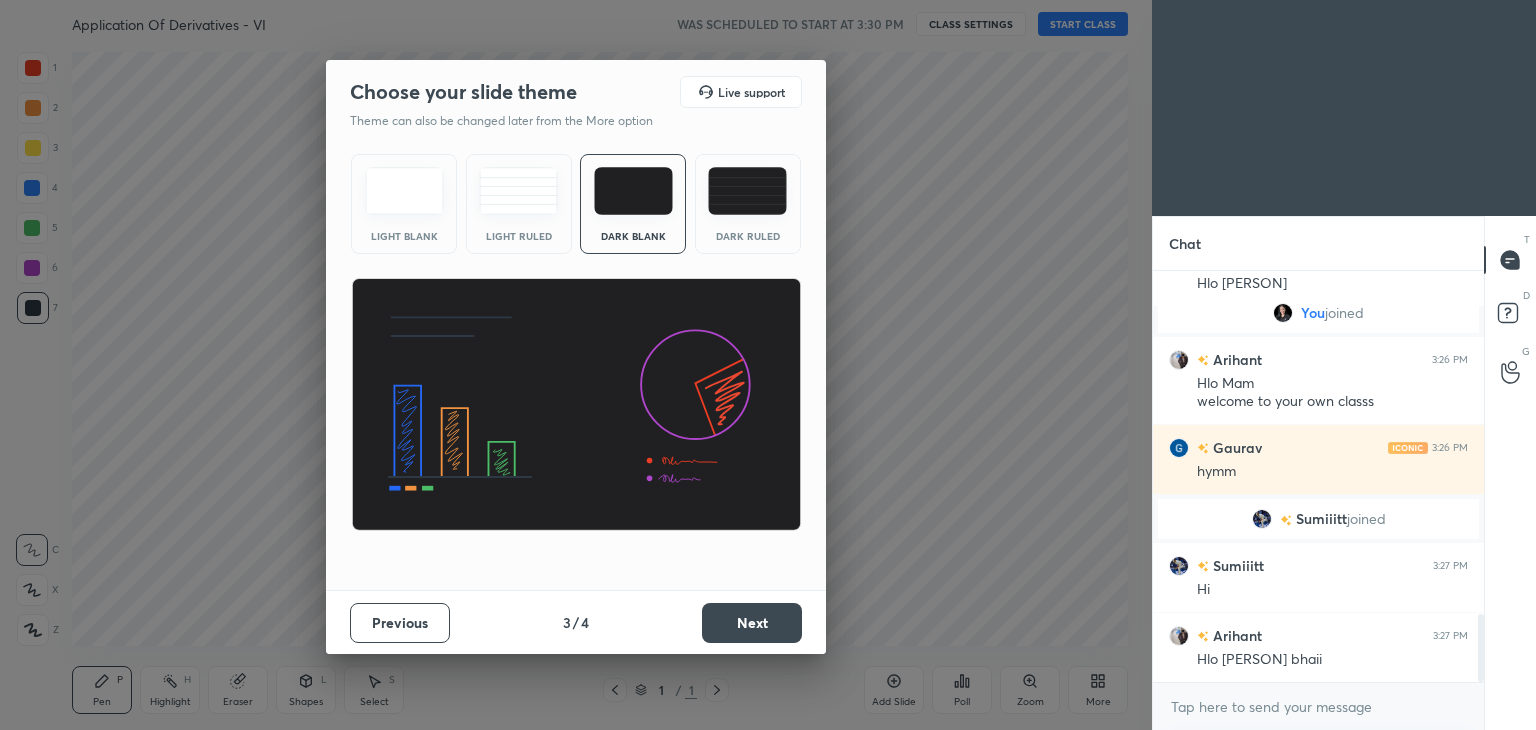 click on "Next" at bounding box center (752, 623) 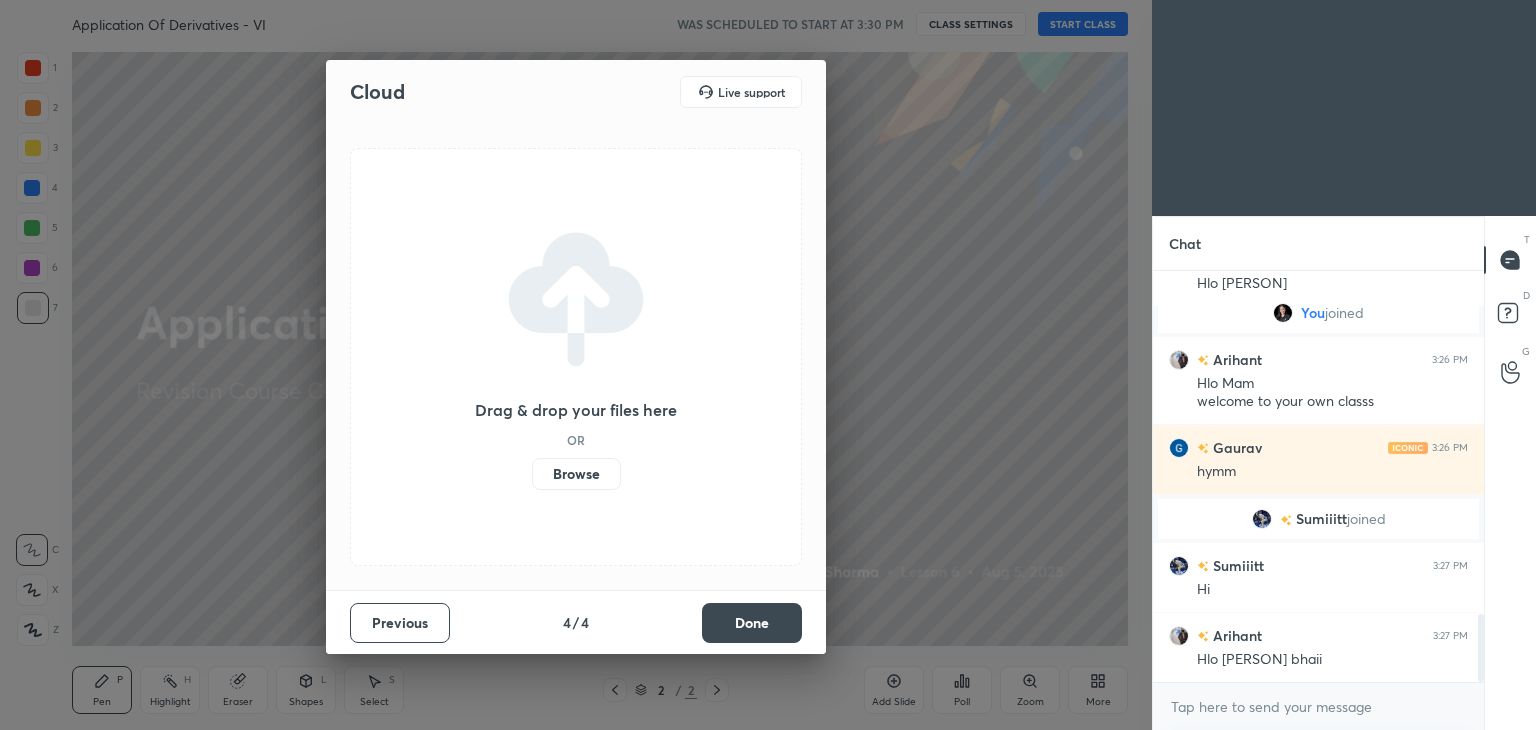 click on "Done" at bounding box center [752, 623] 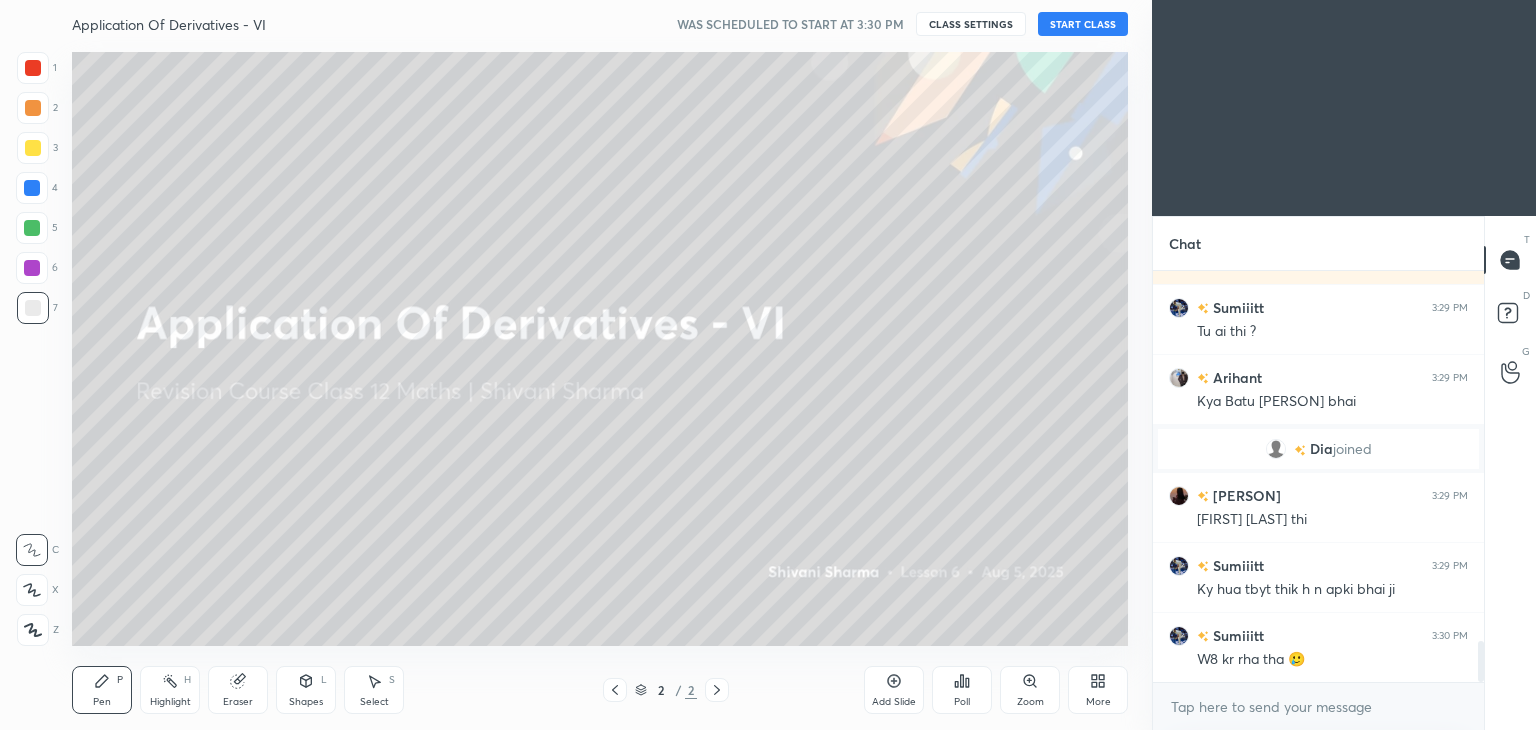 scroll, scrollTop: 3736, scrollLeft: 0, axis: vertical 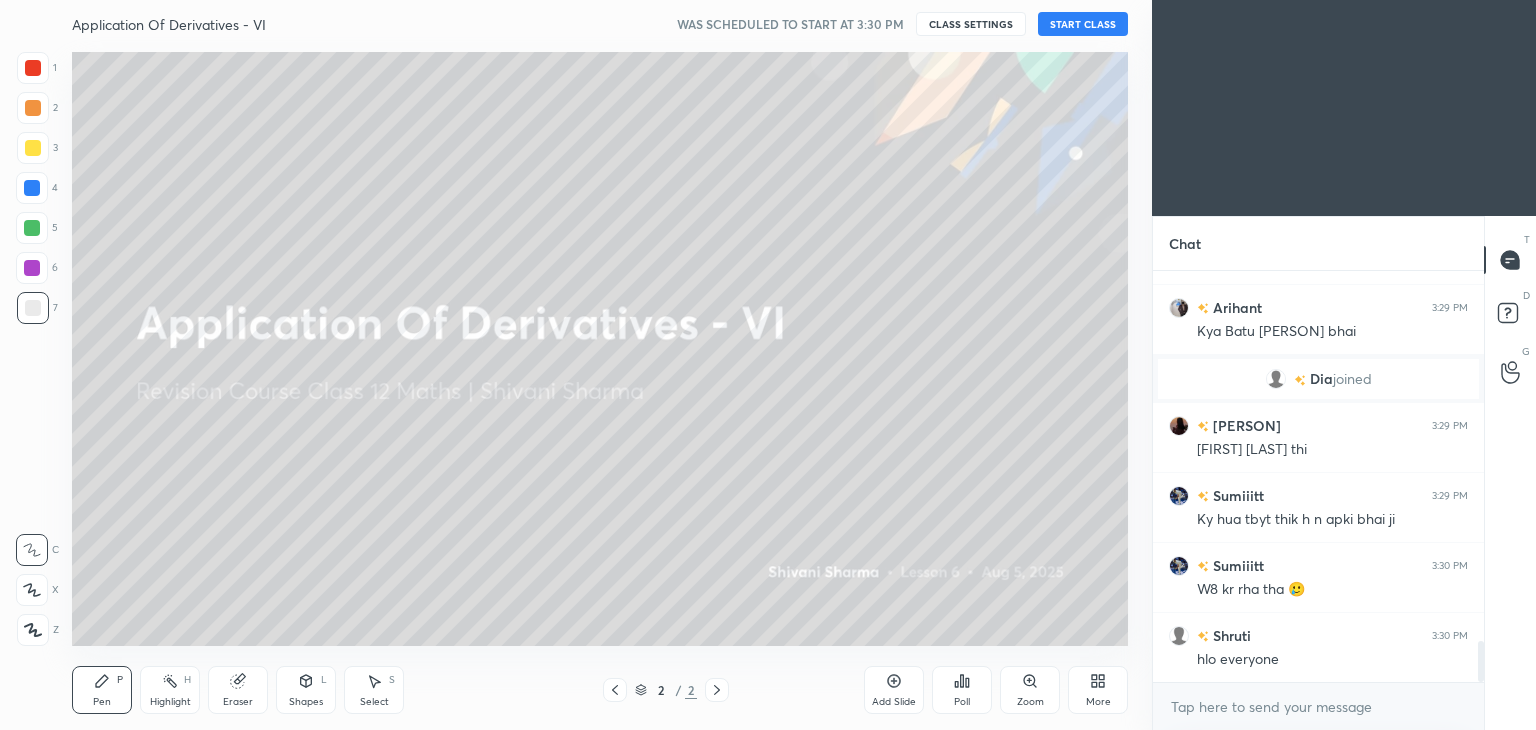 click on "START CLASS" at bounding box center (1083, 24) 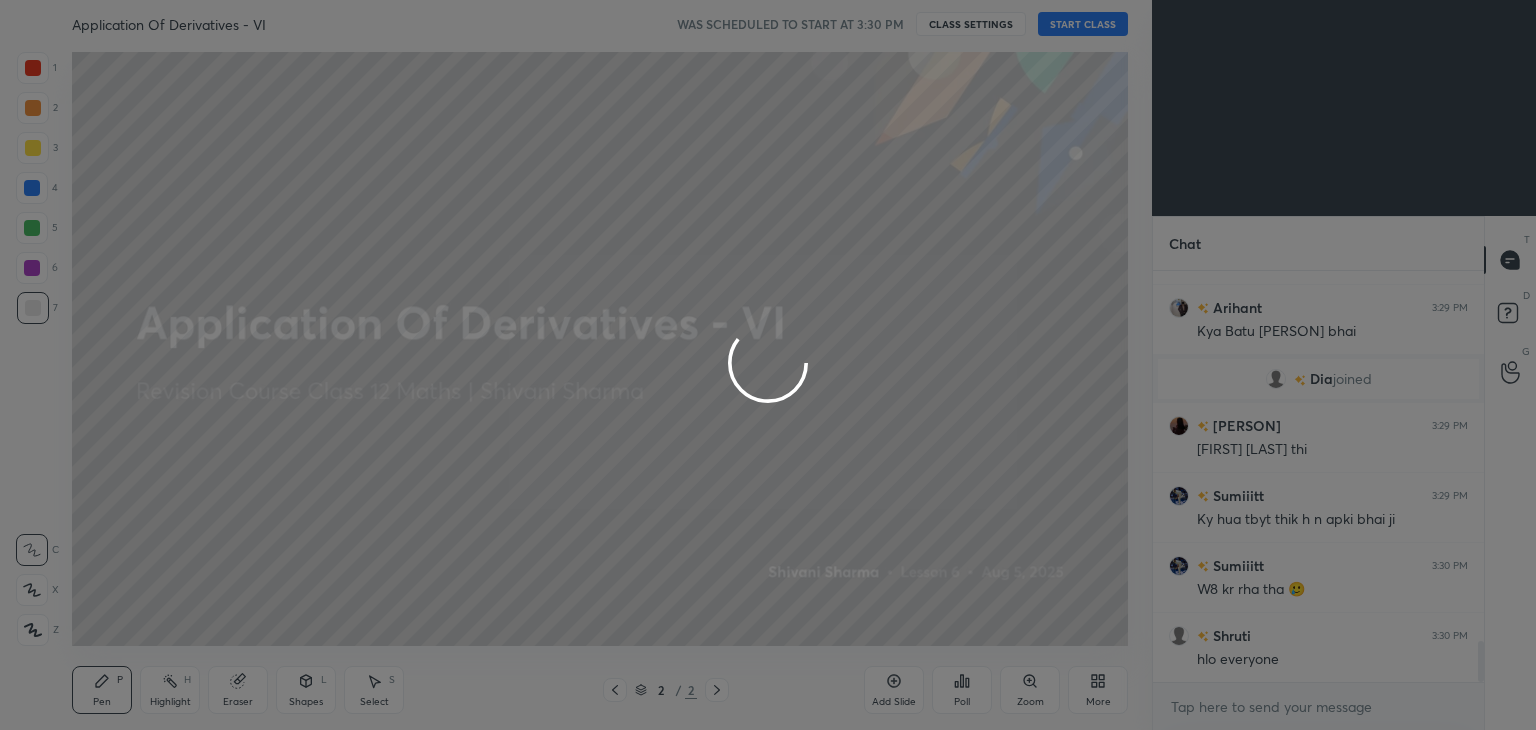 type on "x" 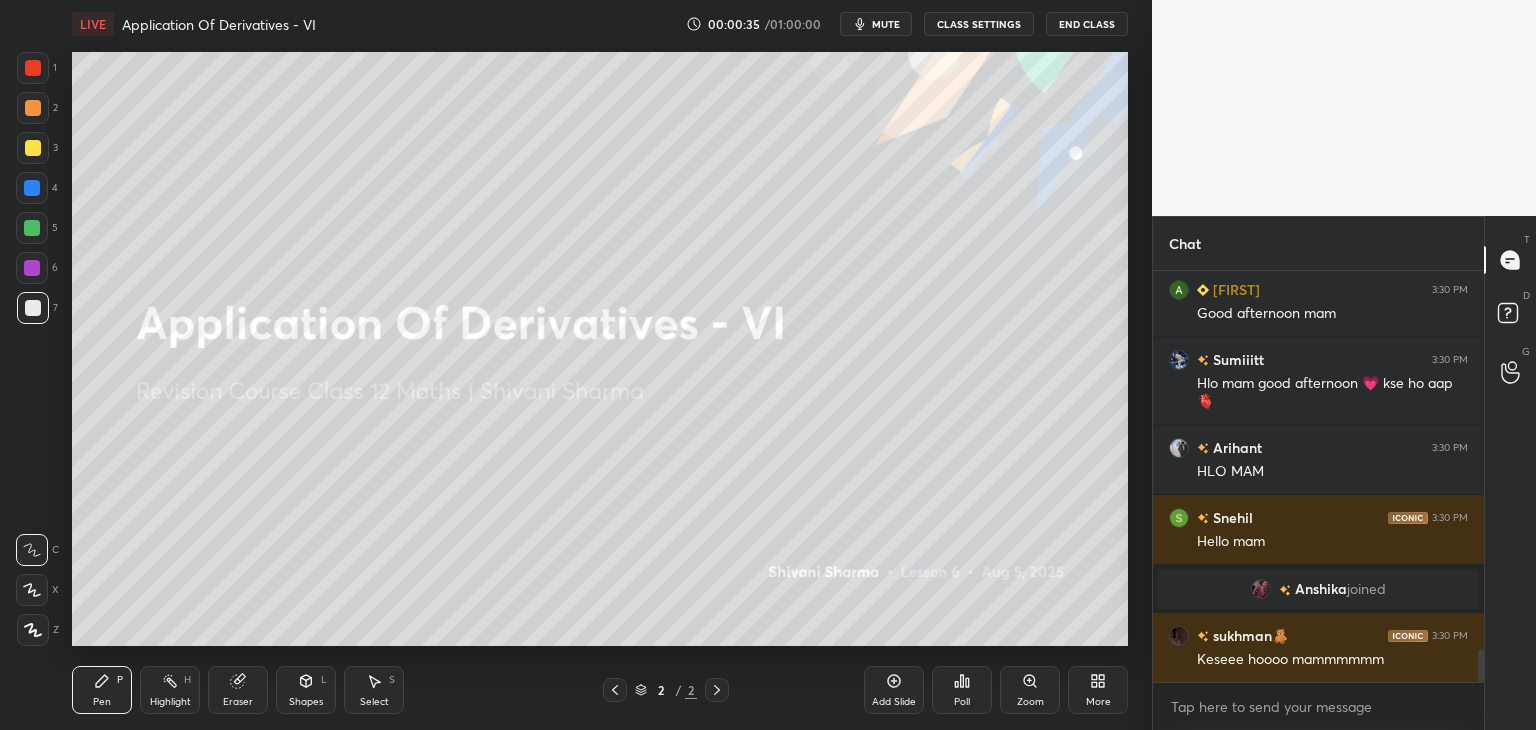 scroll, scrollTop: 4758, scrollLeft: 0, axis: vertical 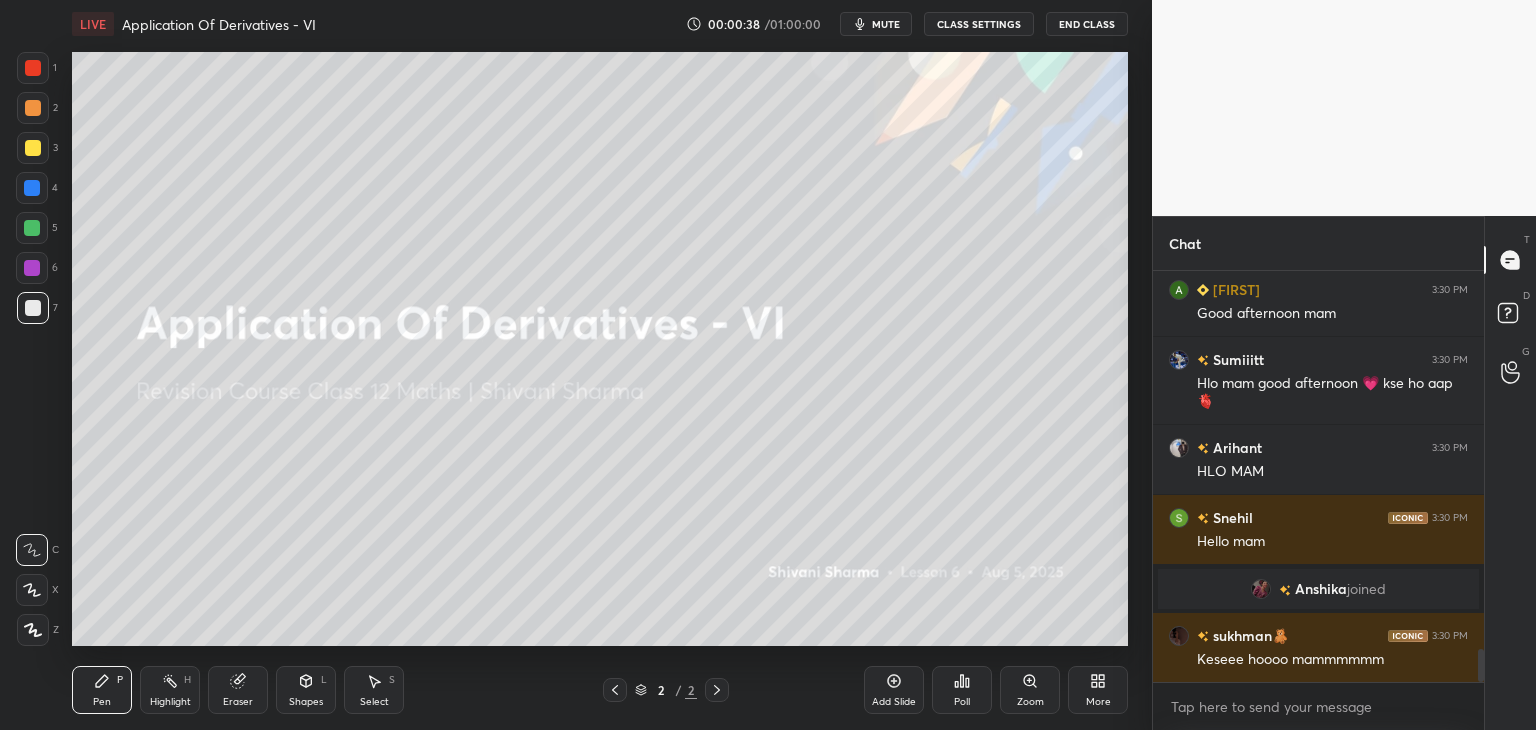 click on "More" at bounding box center [1098, 702] 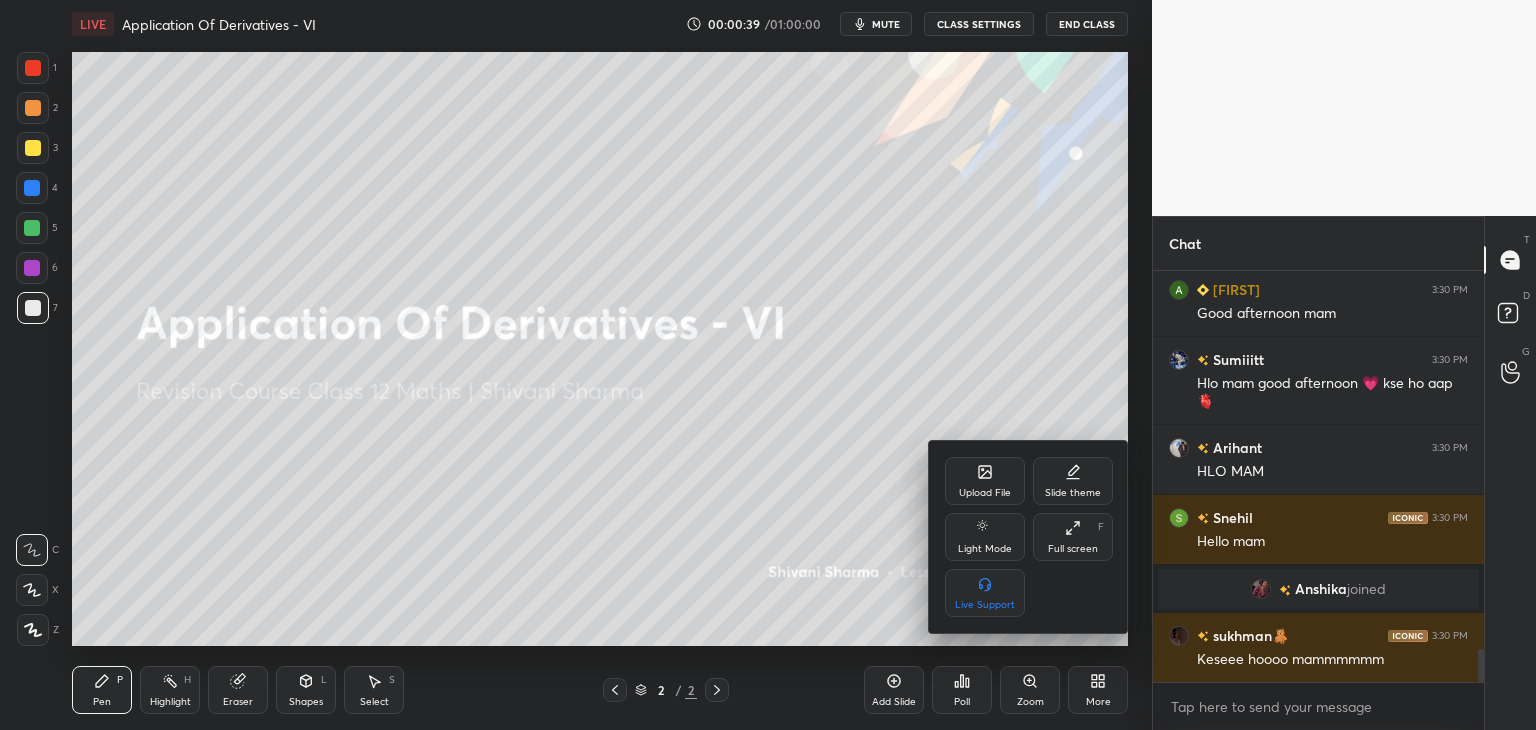 click on "Upload File" at bounding box center (985, 481) 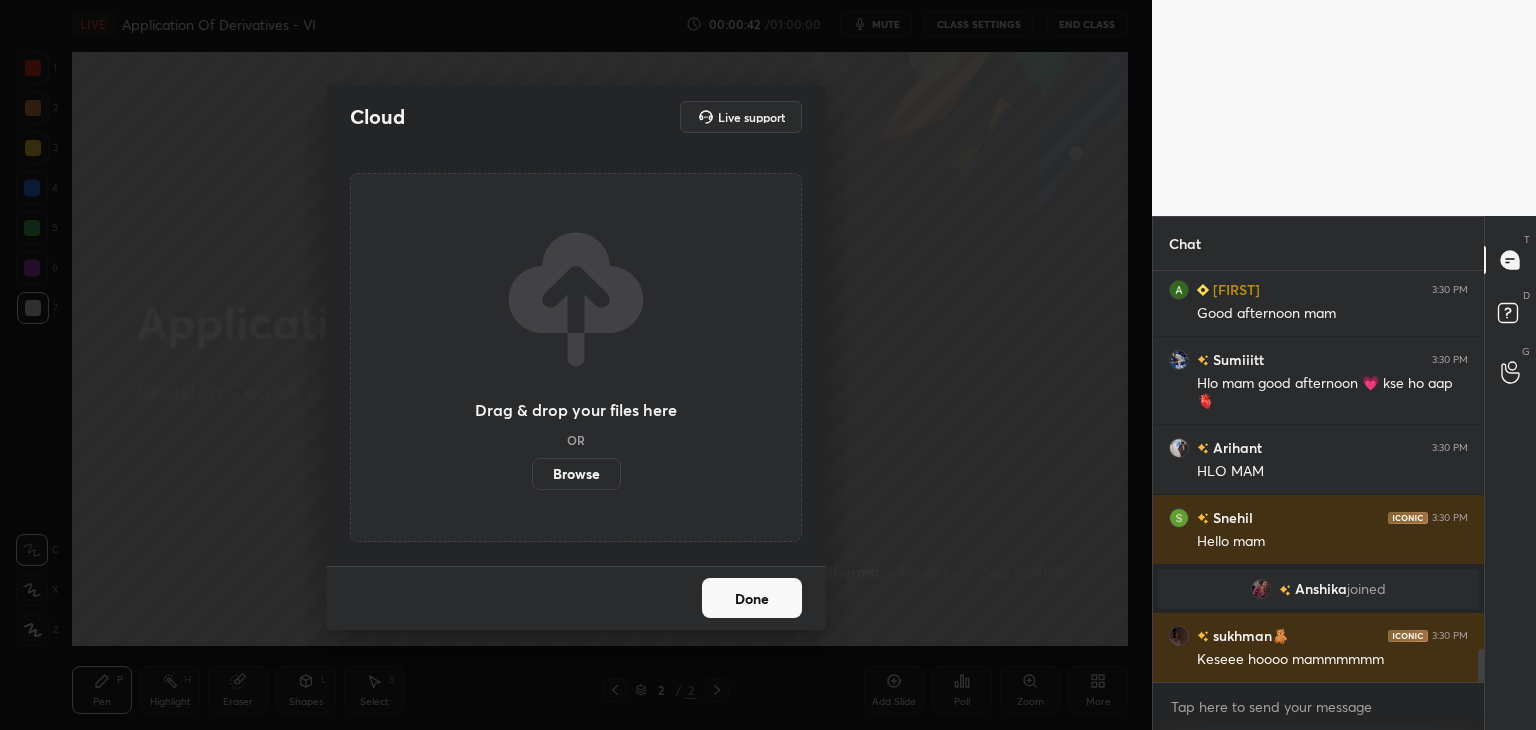 click on "Browse" at bounding box center (576, 474) 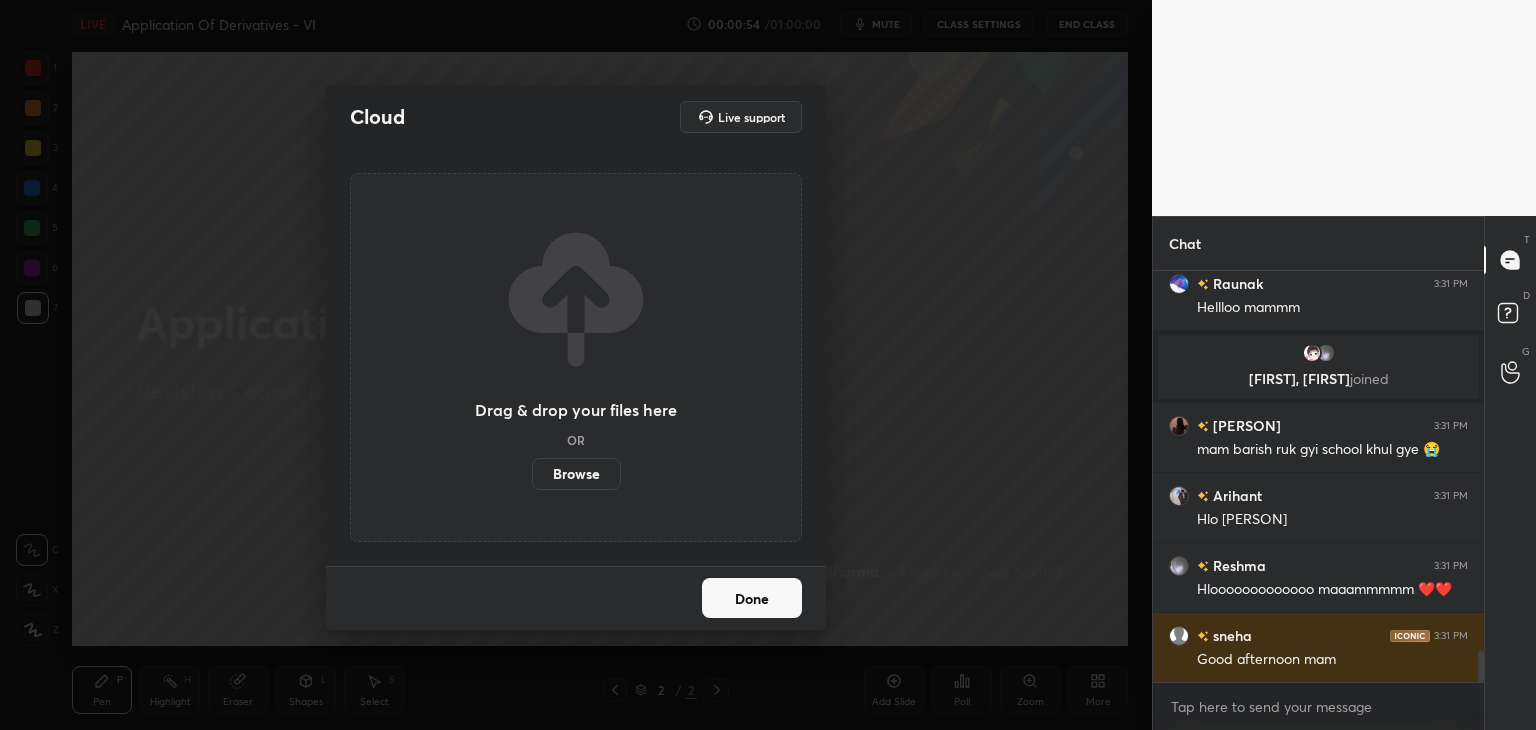 scroll, scrollTop: 5170, scrollLeft: 0, axis: vertical 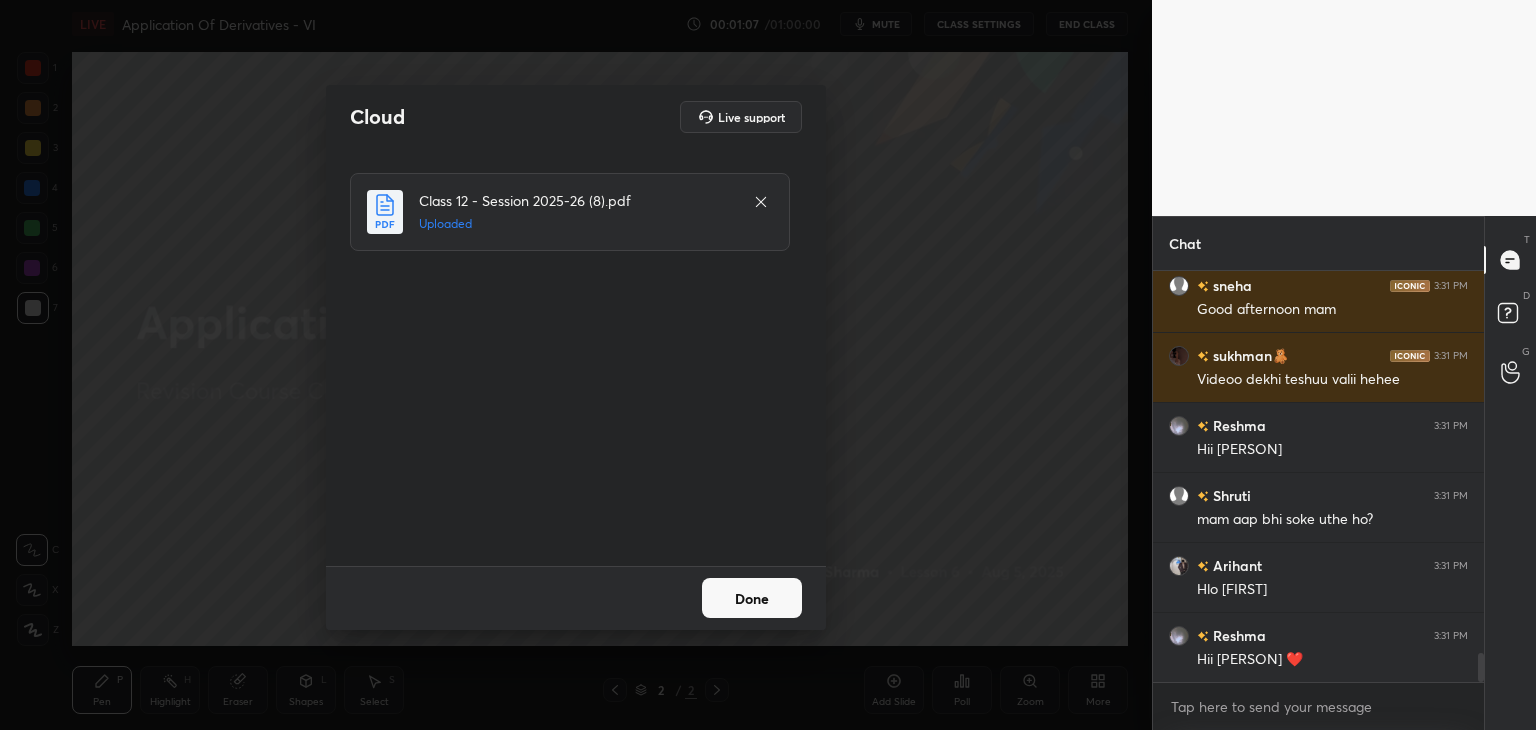 click on "Done" at bounding box center (752, 598) 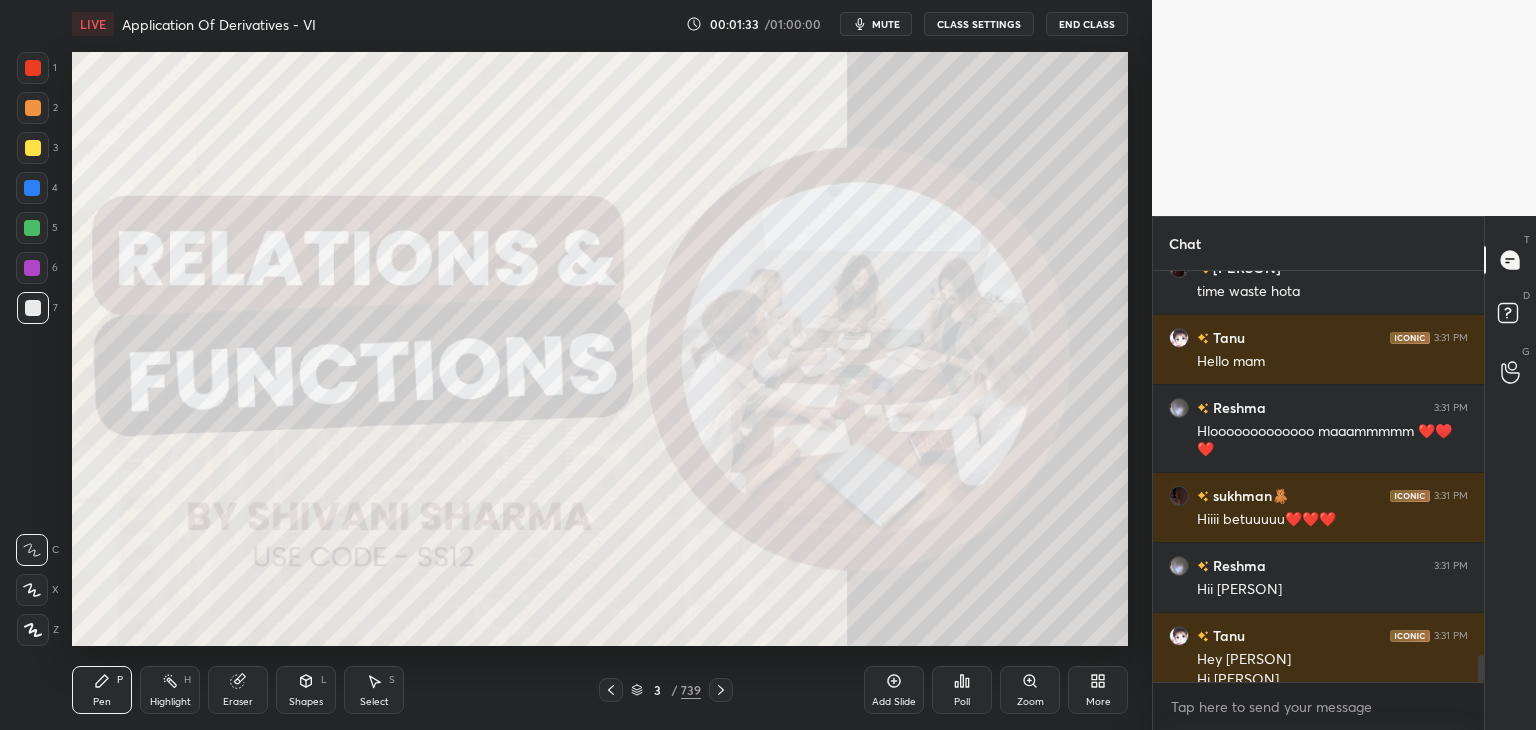 scroll, scrollTop: 5908, scrollLeft: 0, axis: vertical 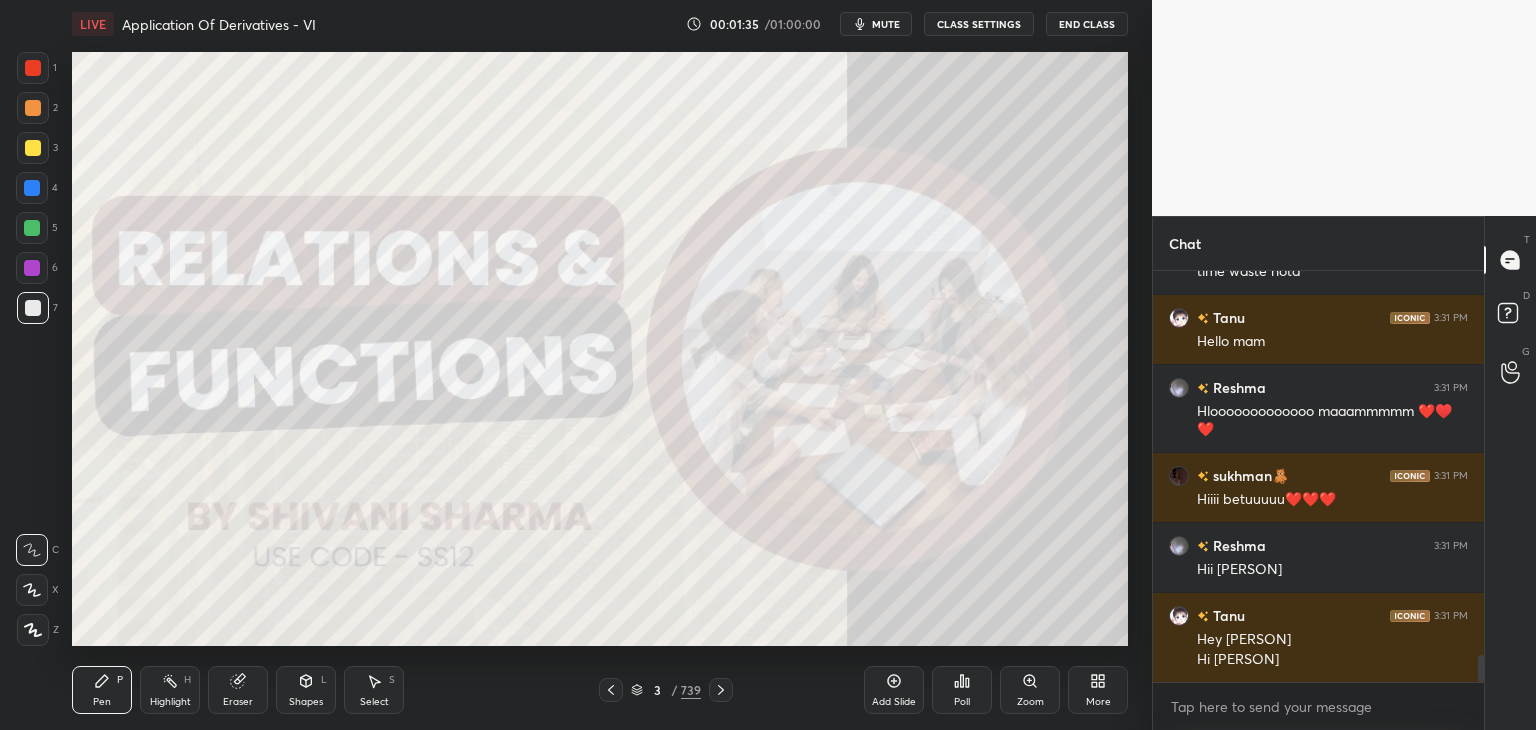 click on "739" at bounding box center (691, 690) 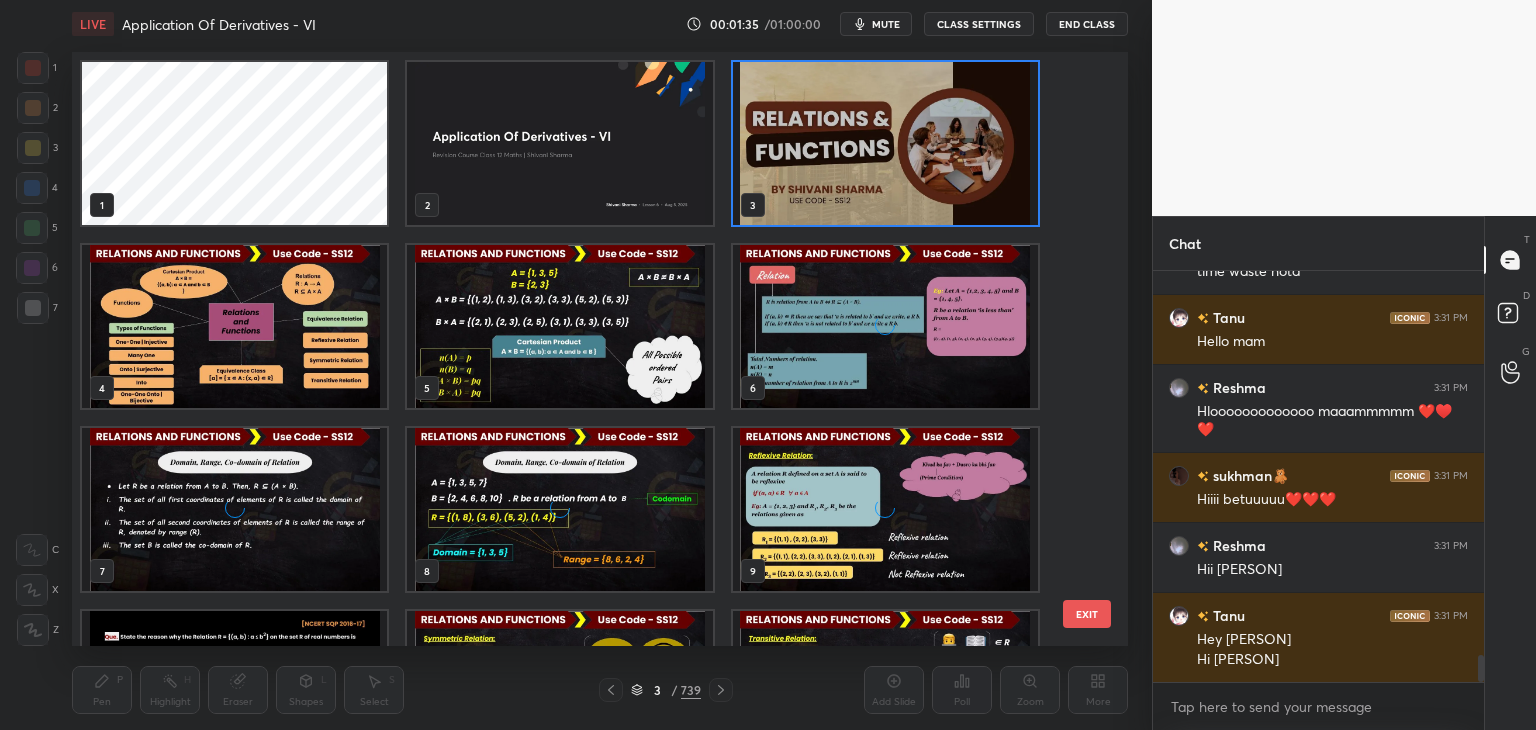 scroll, scrollTop: 6, scrollLeft: 10, axis: both 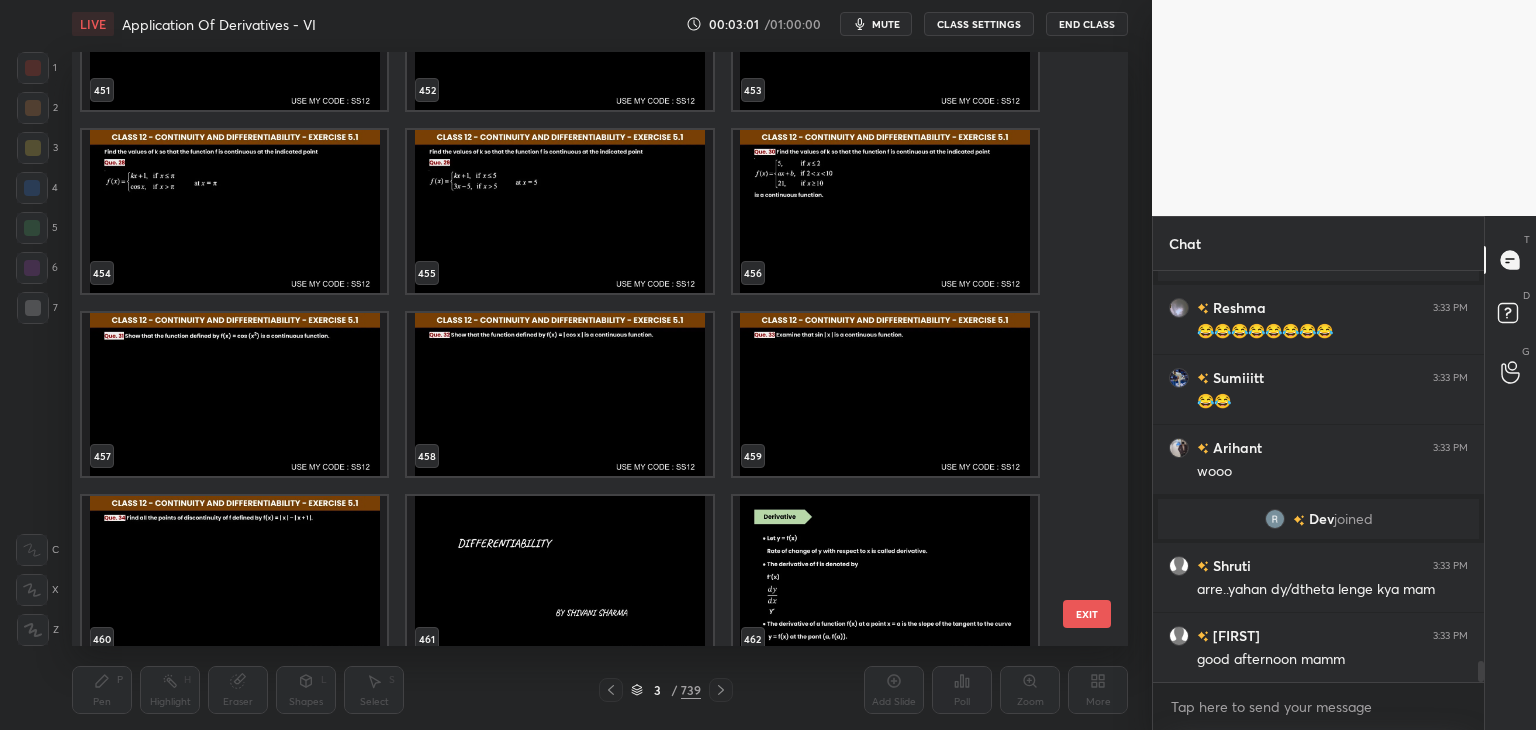 click on "451 452 453 454 455 456 457 458 459 460 461 462 463 464 465" at bounding box center [582, 349] 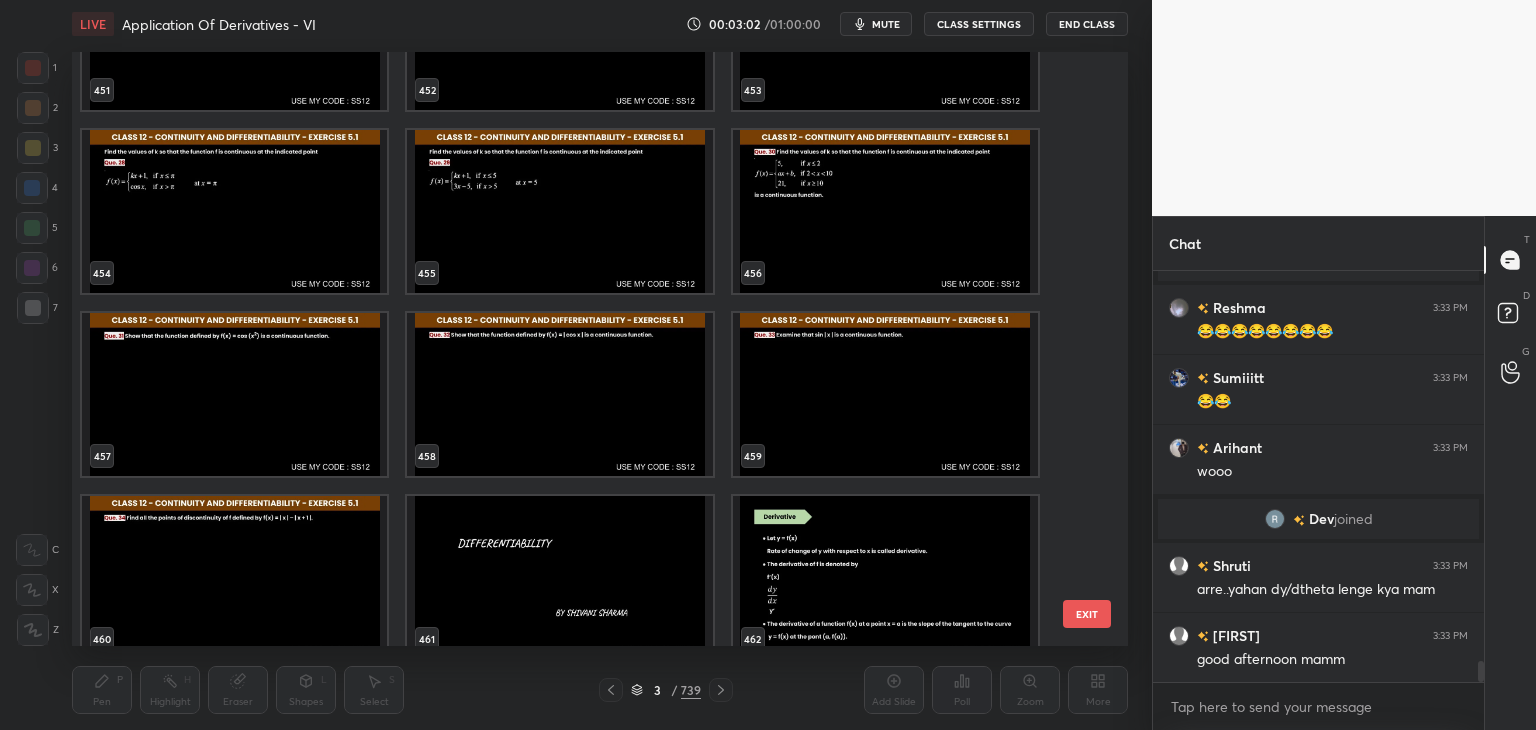 click on "451 452 453 454 455 456 457 458 459 460 461 462 463 464 465" at bounding box center [582, 349] 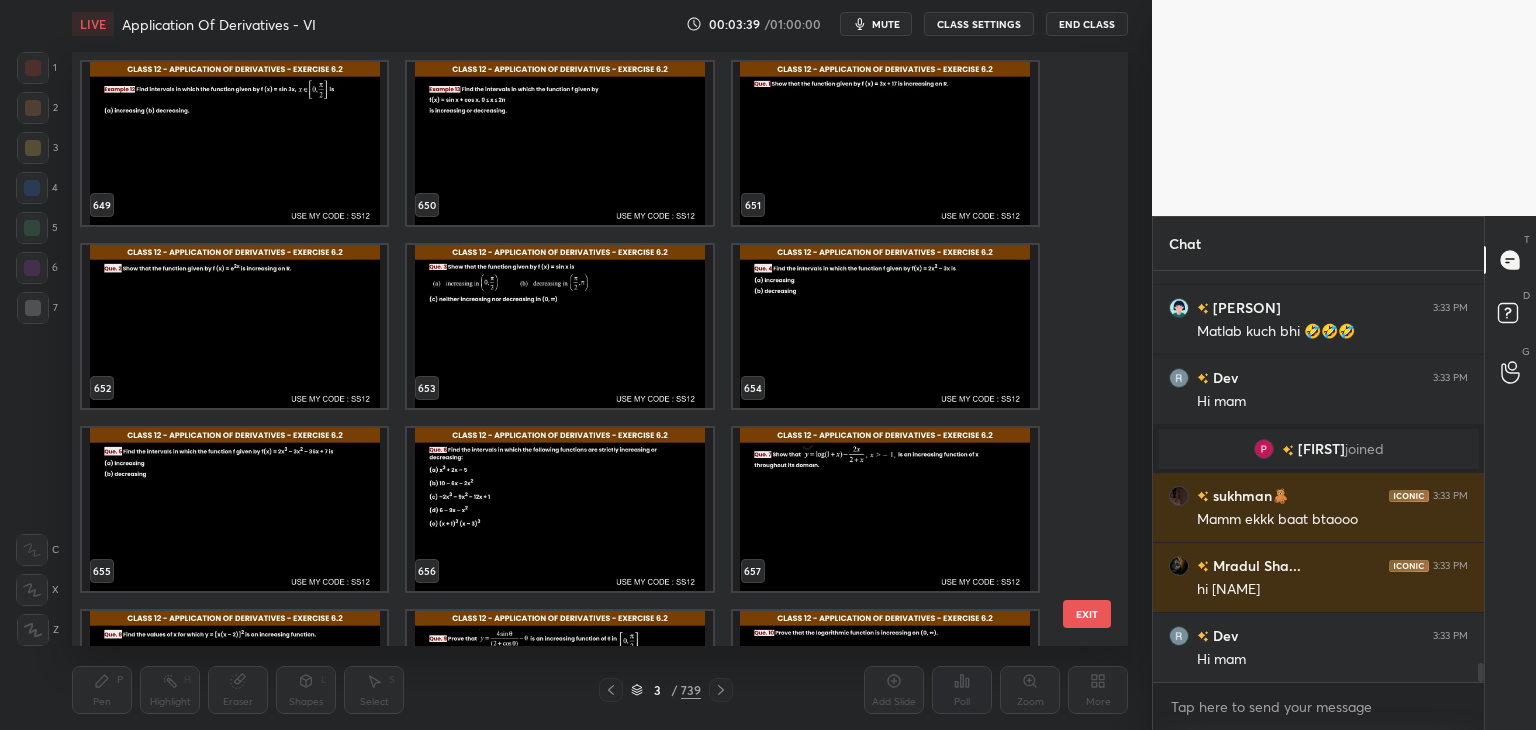 click at bounding box center [559, 326] 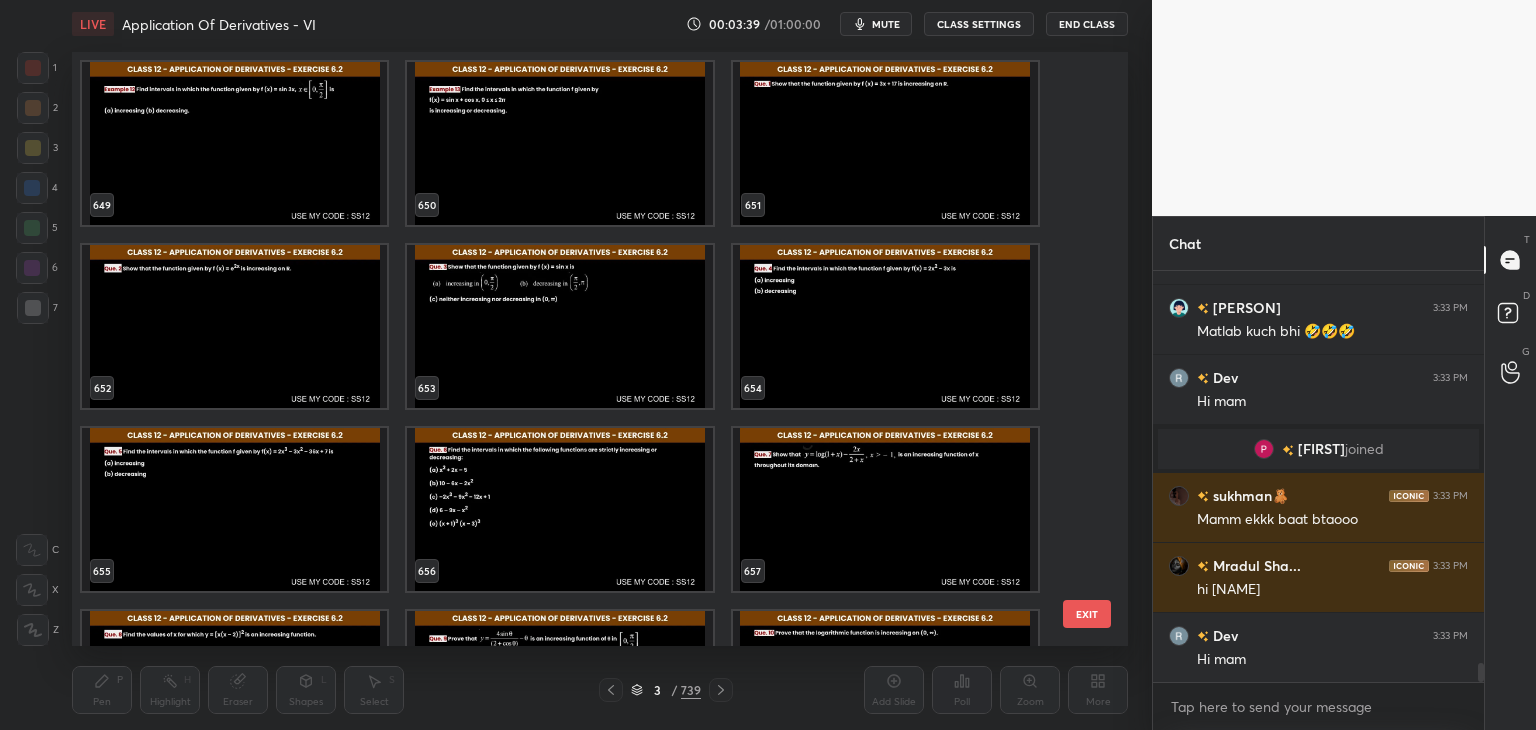 click at bounding box center (559, 326) 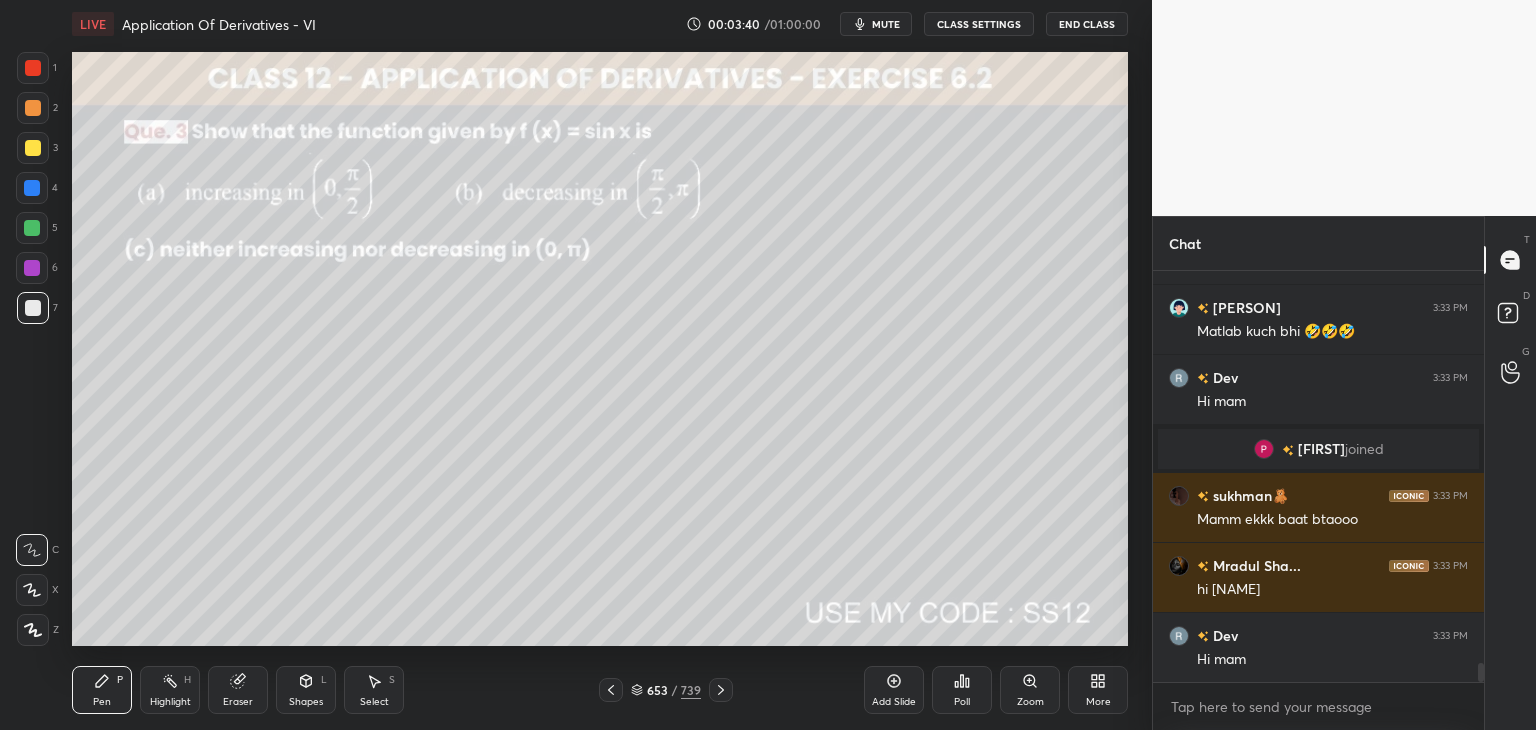 click at bounding box center (559, 326) 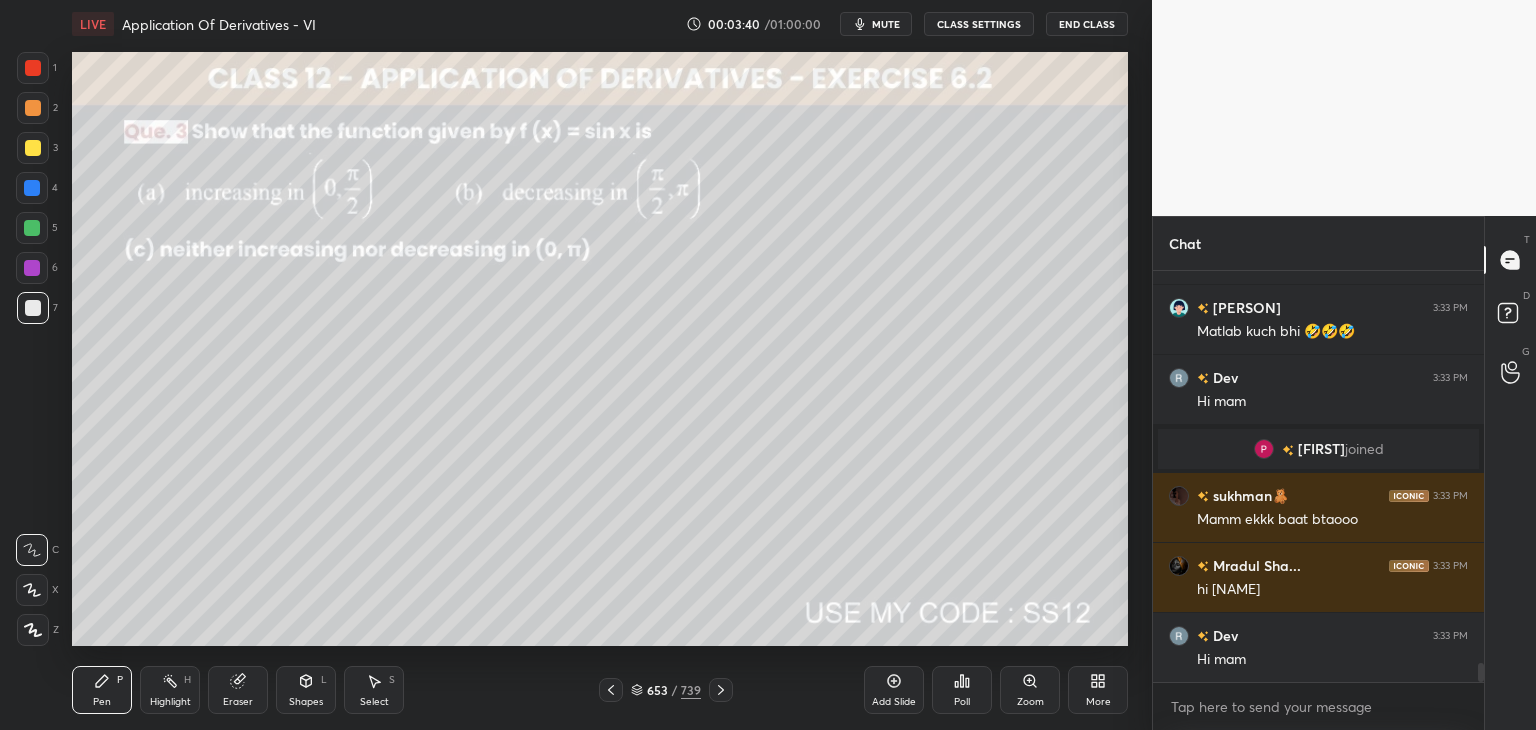 click at bounding box center [559, 326] 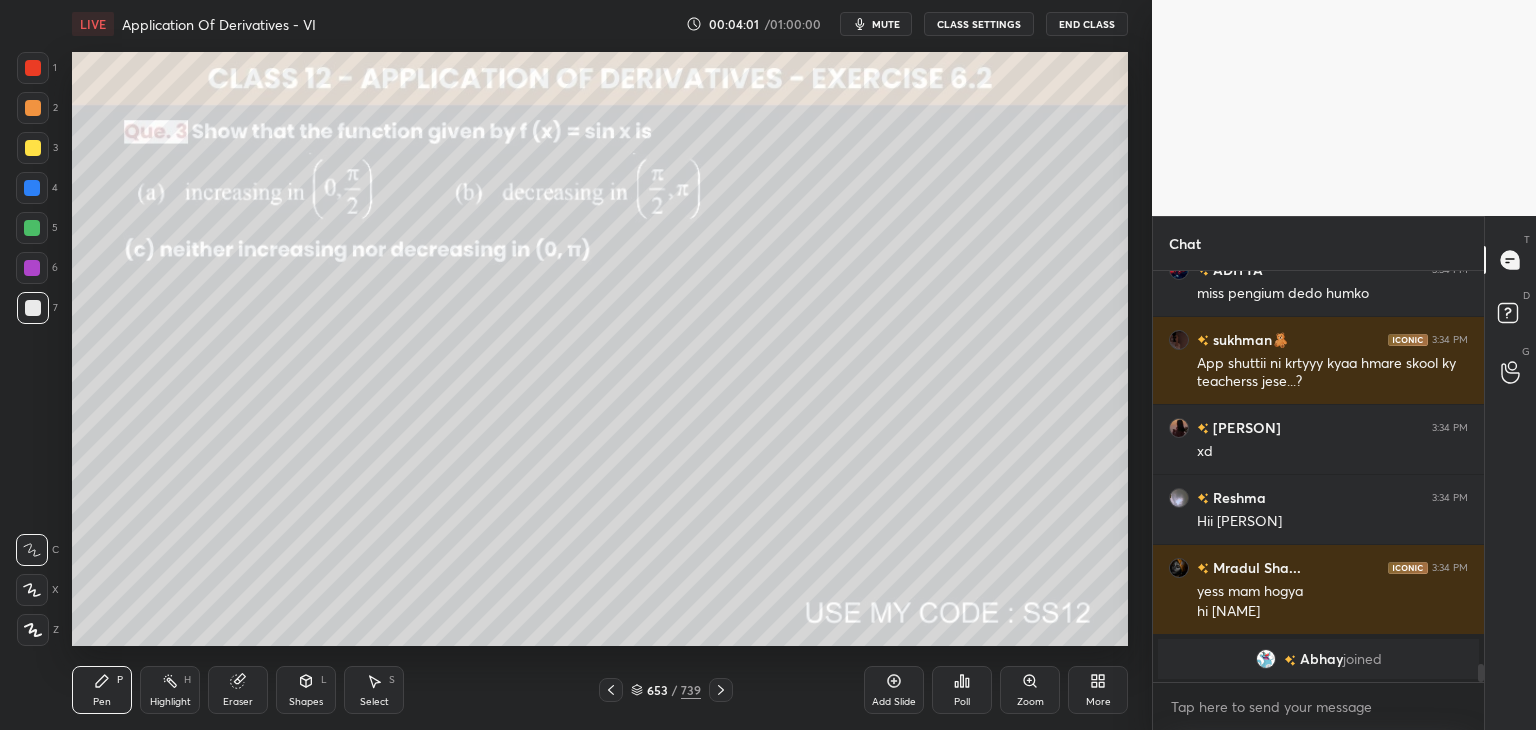 click 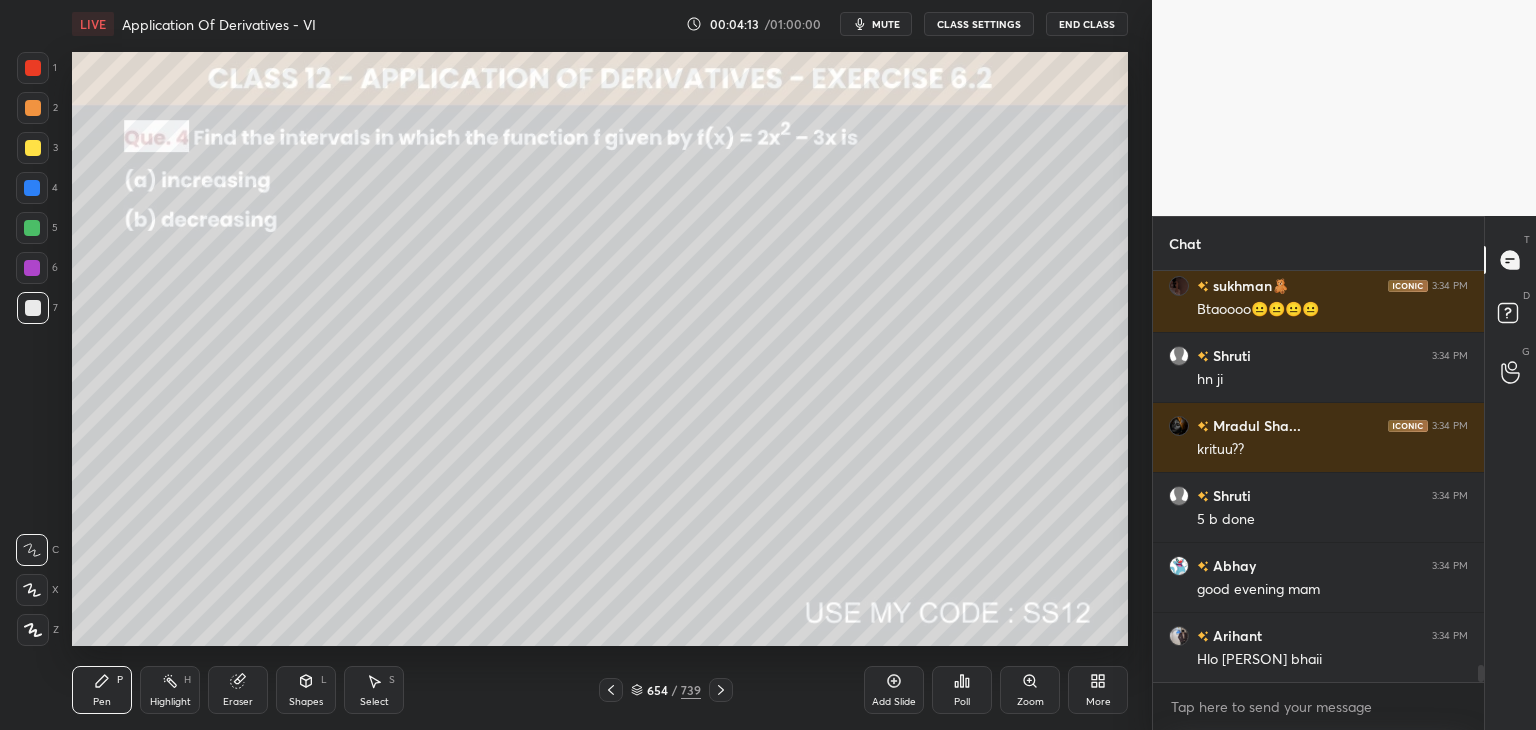 click 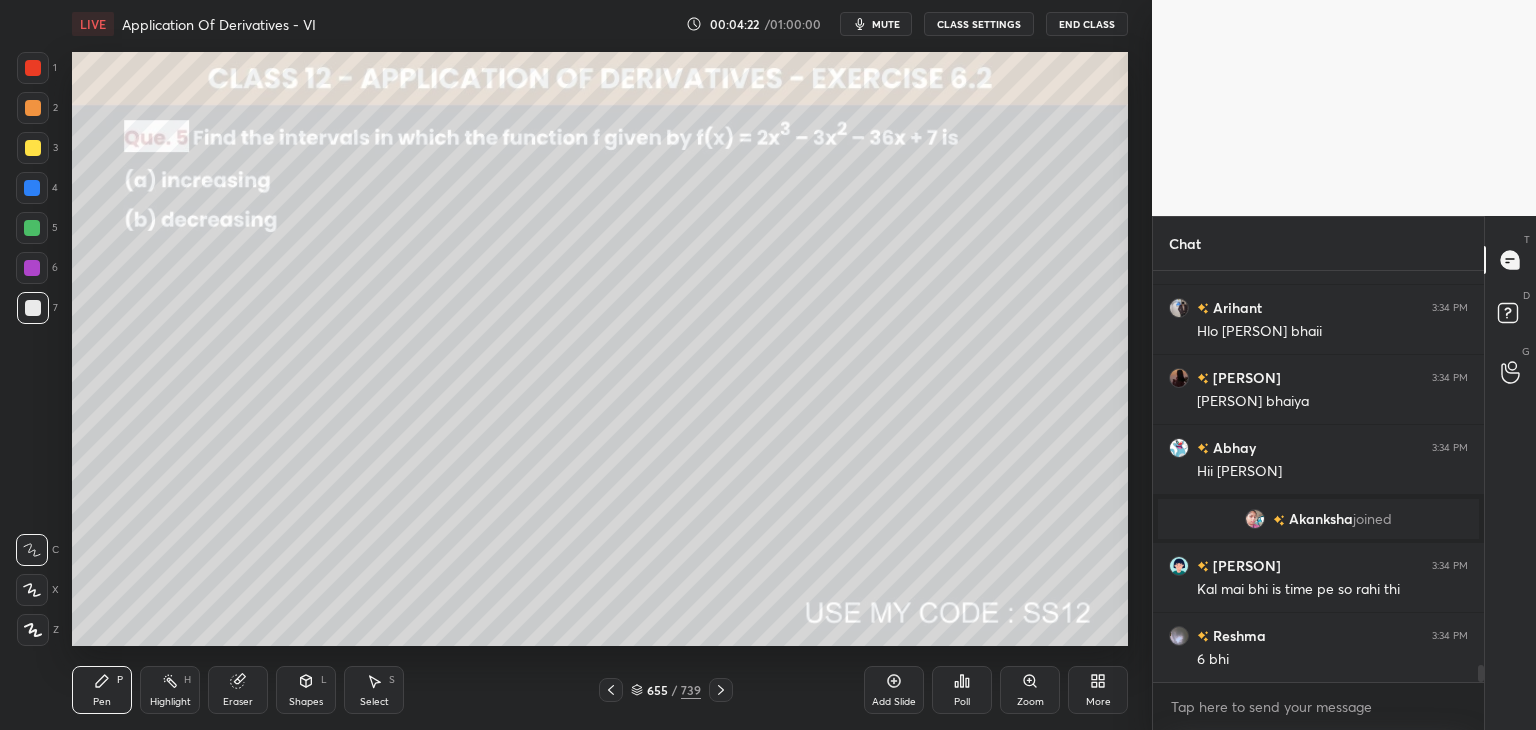 scroll, scrollTop: 9752, scrollLeft: 0, axis: vertical 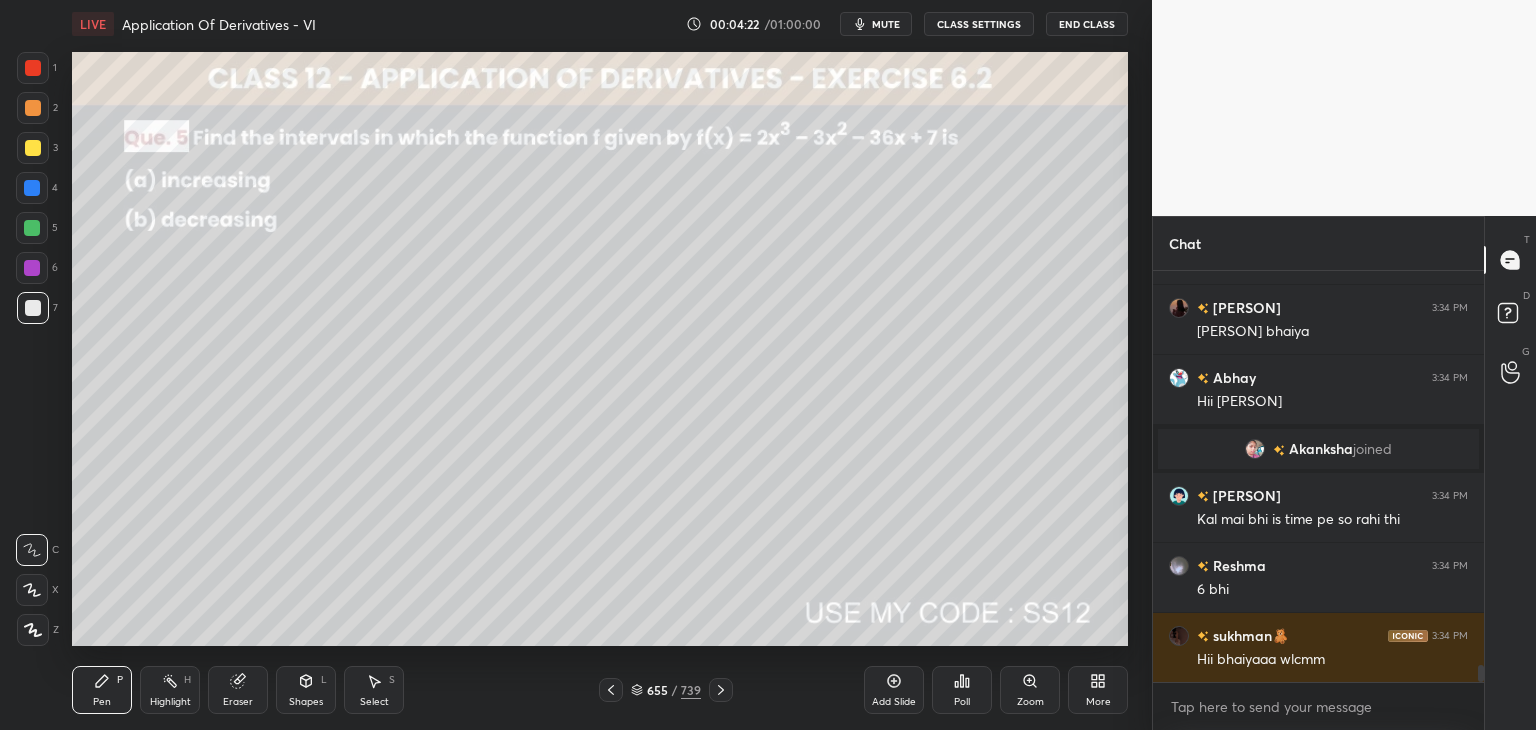 click 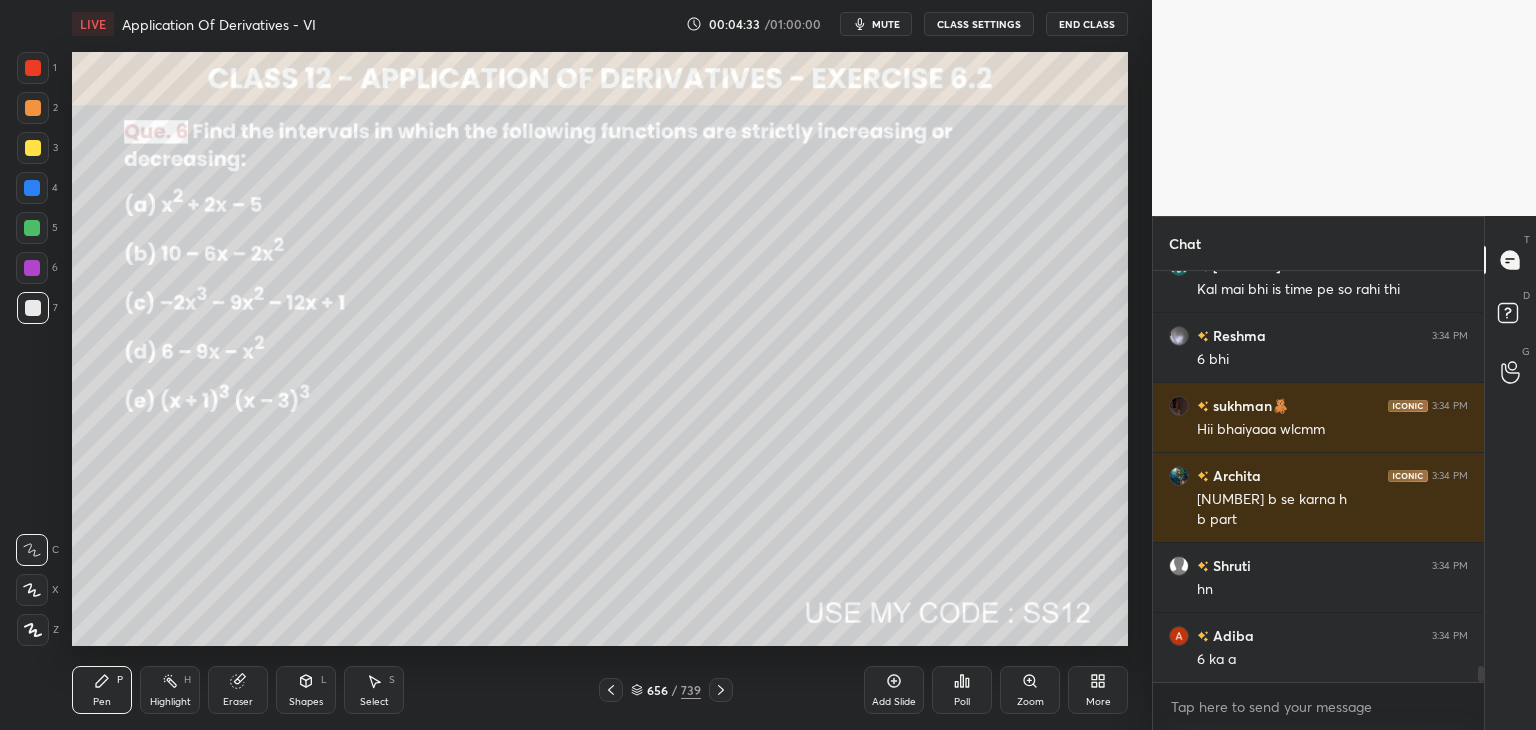 scroll, scrollTop: 10052, scrollLeft: 0, axis: vertical 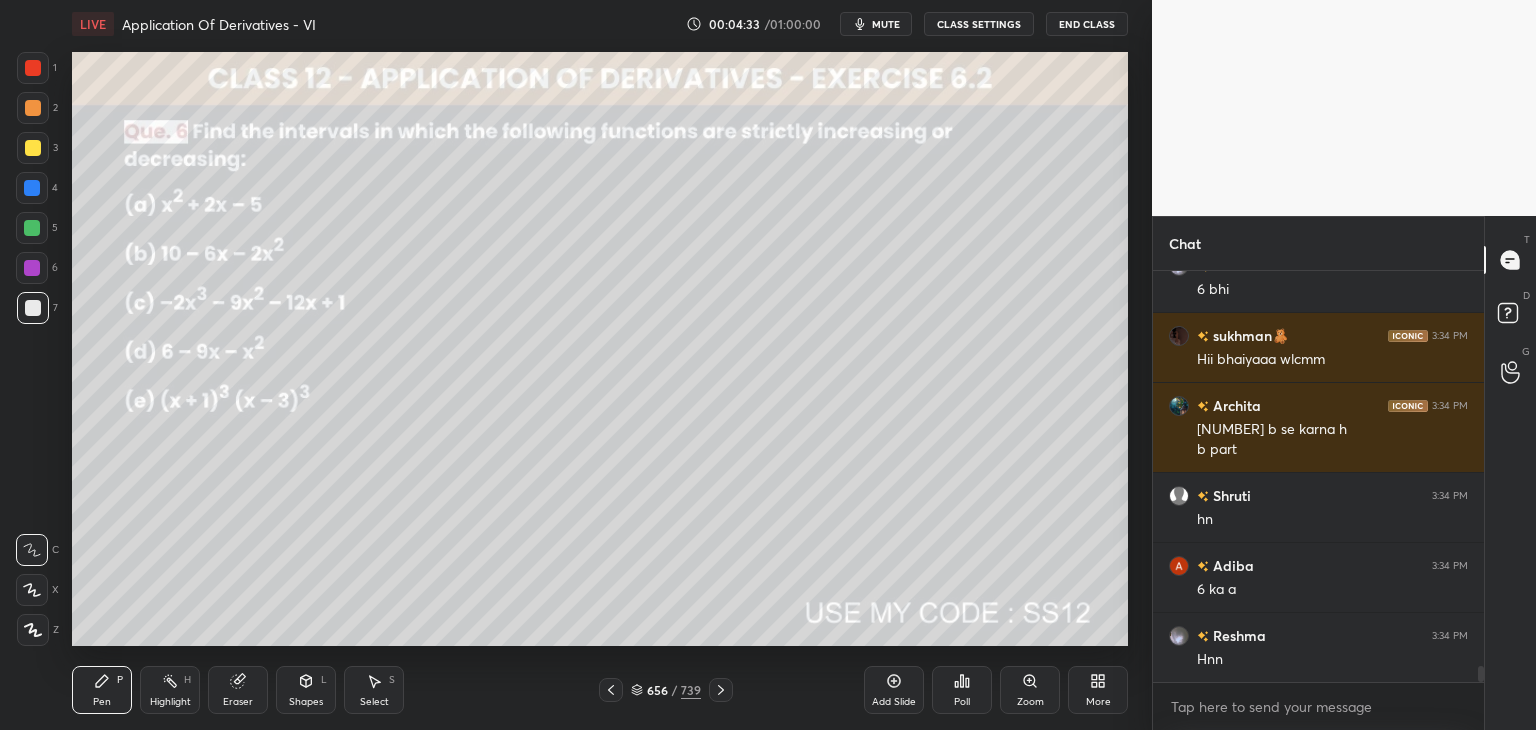click 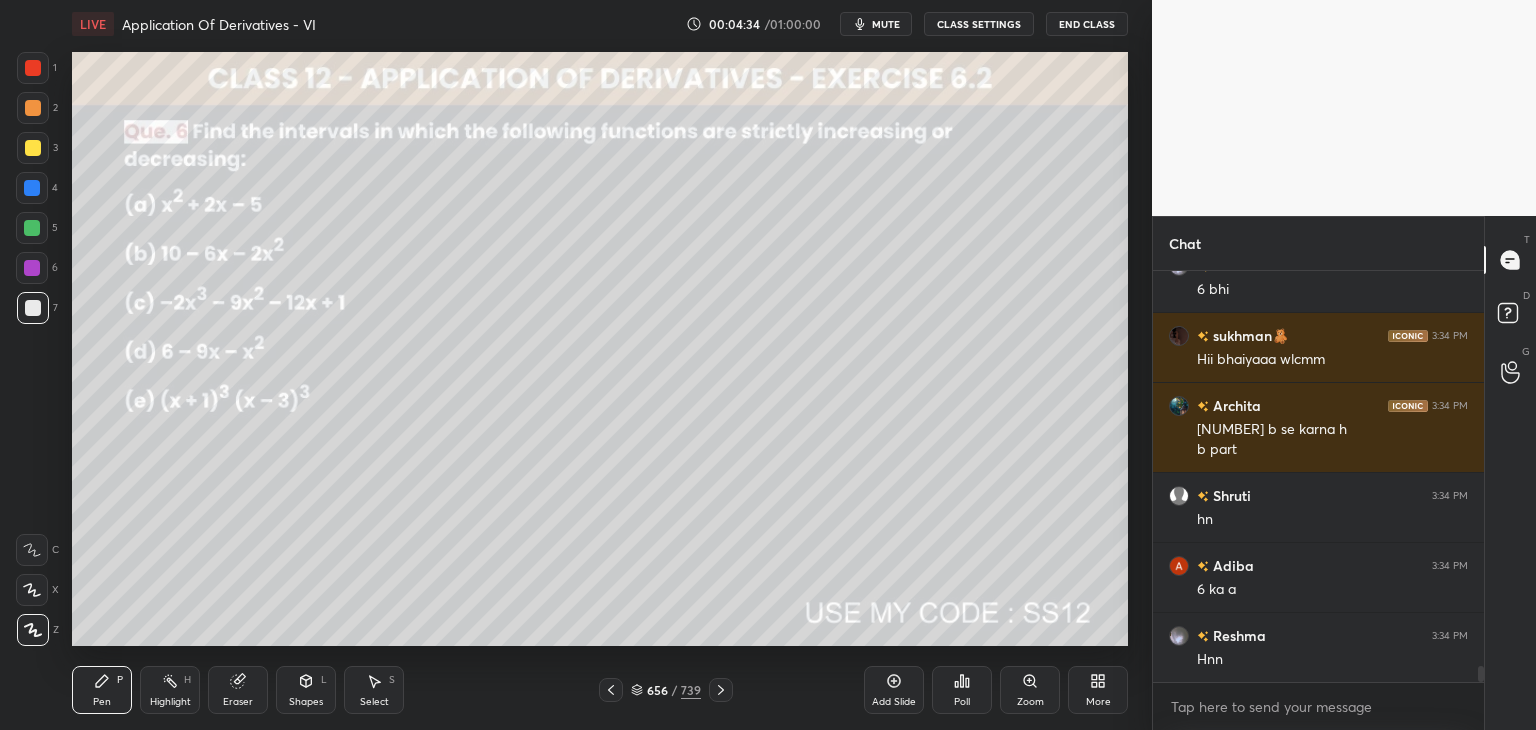 scroll, scrollTop: 10240, scrollLeft: 0, axis: vertical 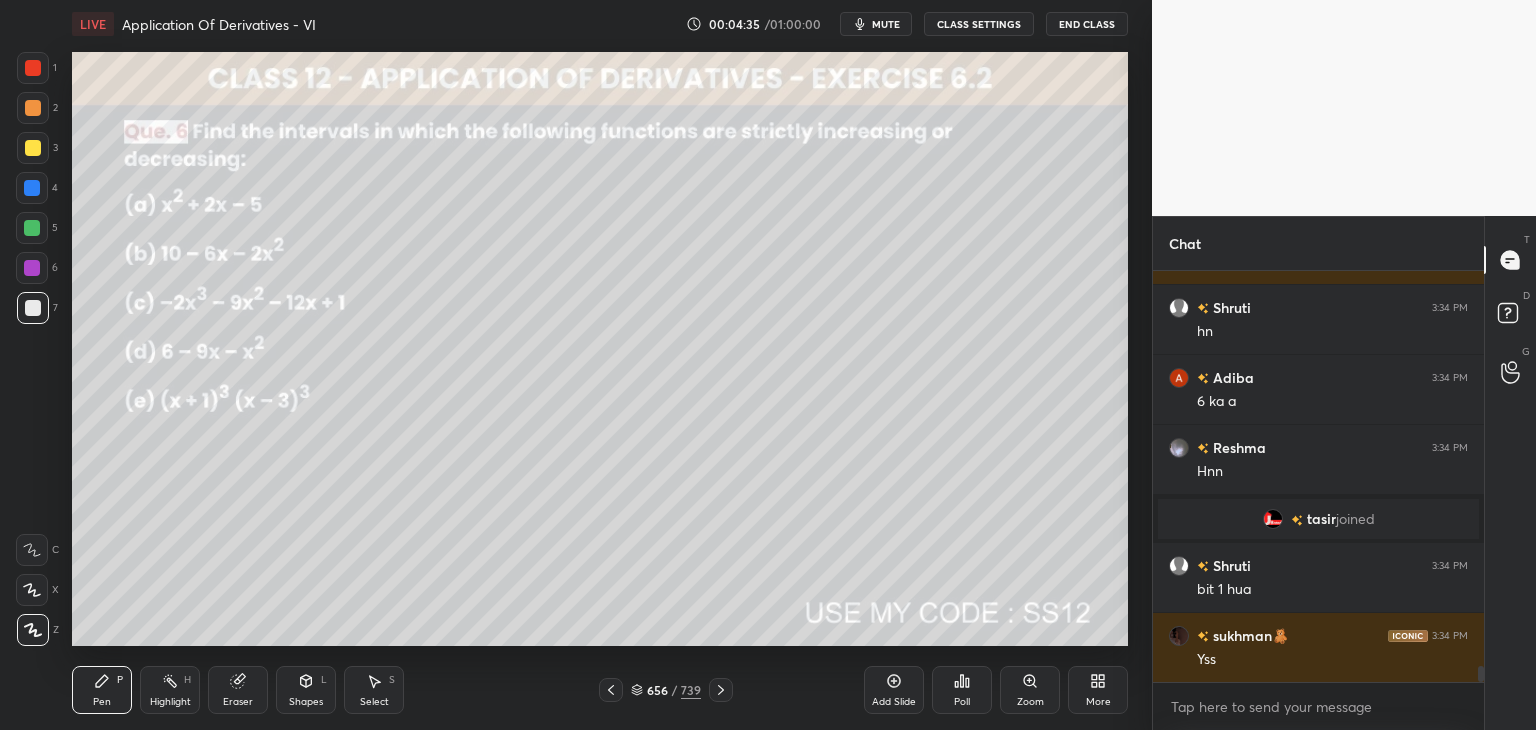 click at bounding box center (33, 148) 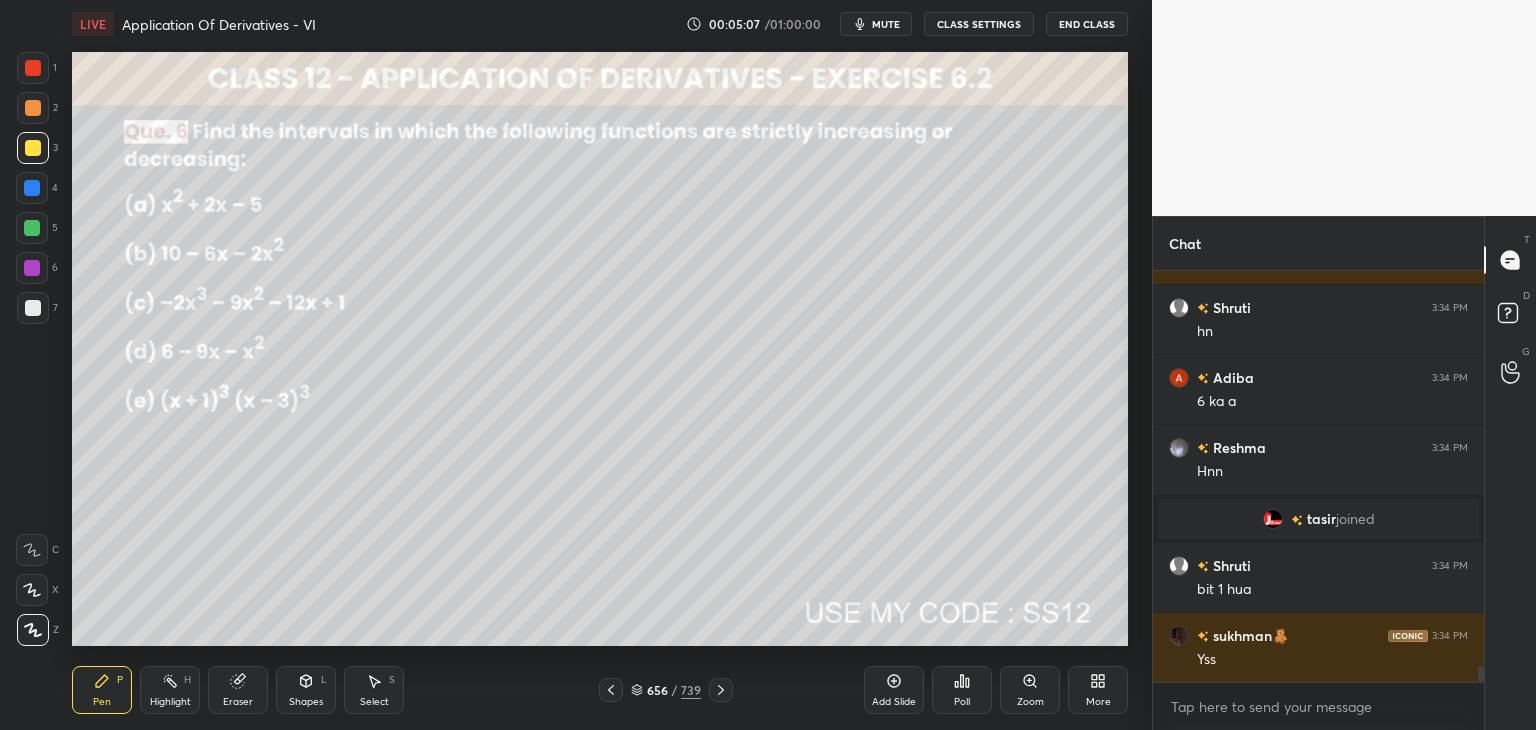 click 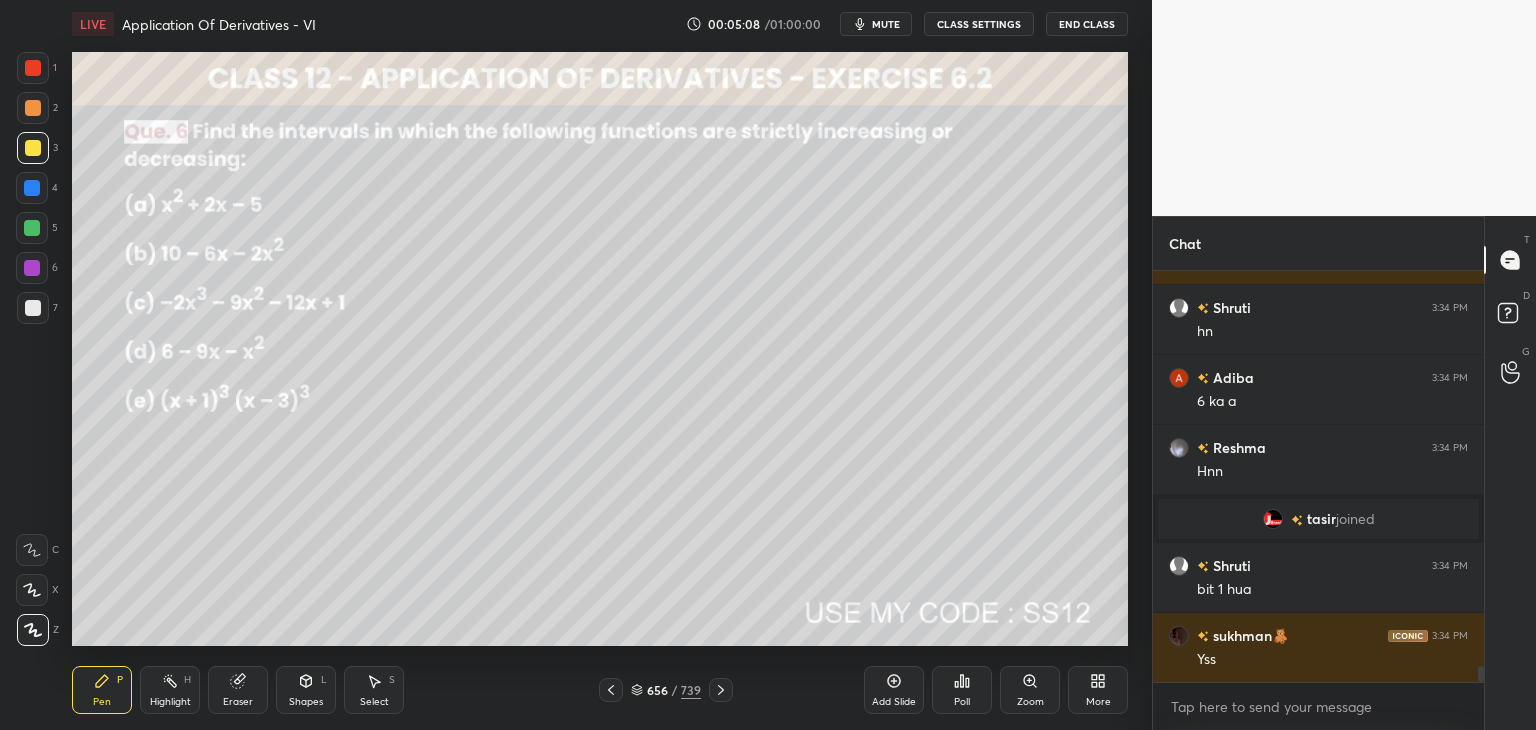 click at bounding box center [33, 148] 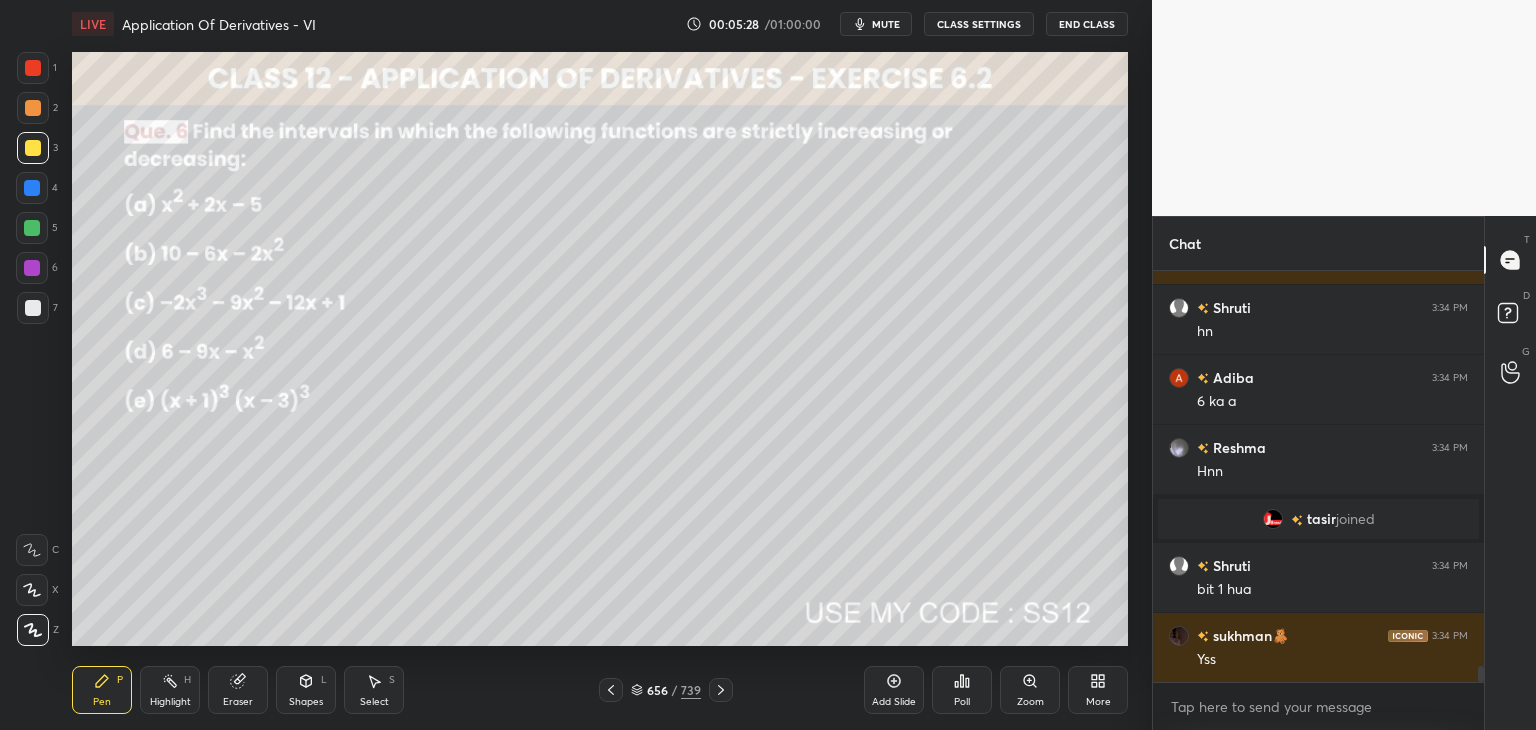 drag, startPoint x: 380, startPoint y: 713, endPoint x: 400, endPoint y: 675, distance: 42.941822 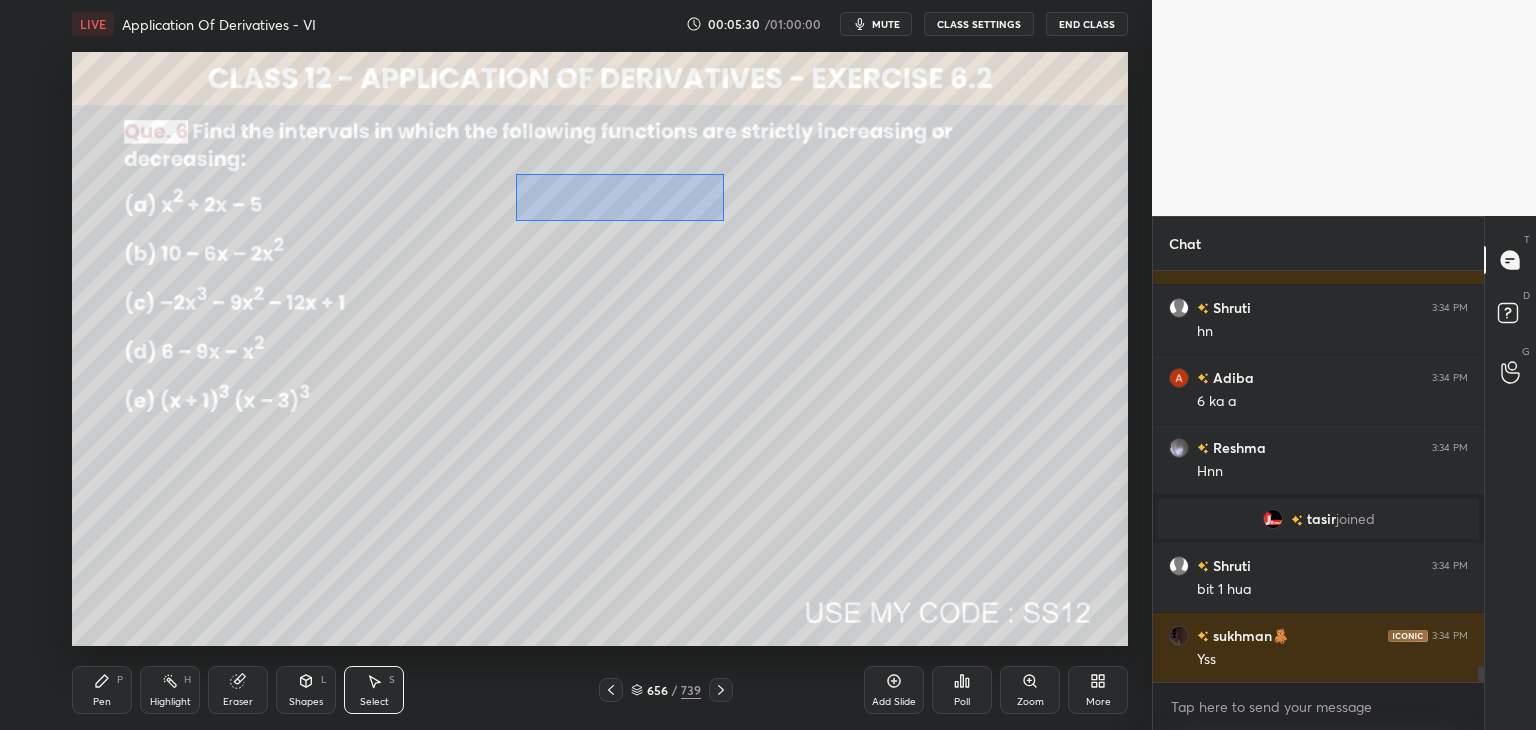 drag, startPoint x: 516, startPoint y: 174, endPoint x: 724, endPoint y: 221, distance: 213.24399 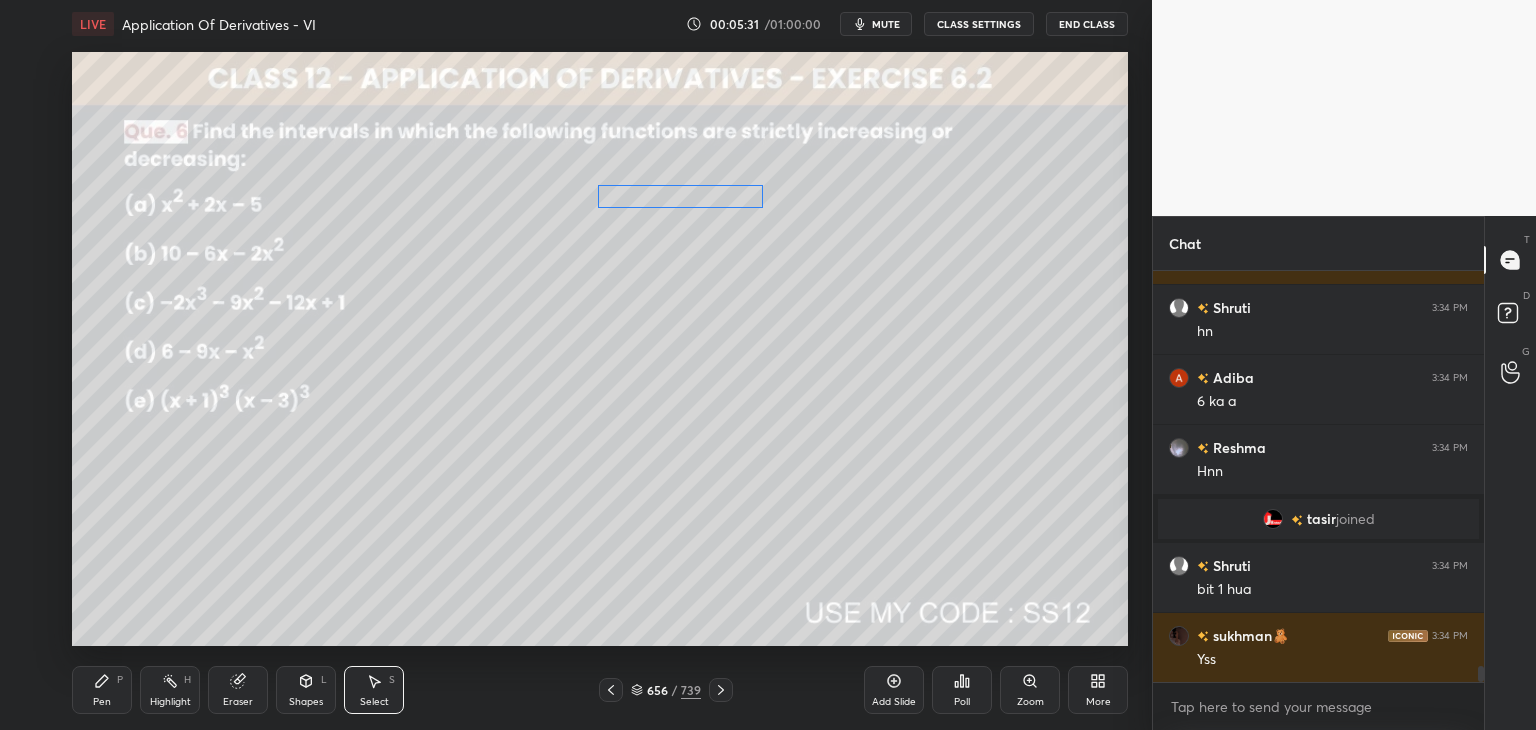 drag, startPoint x: 656, startPoint y: 198, endPoint x: 683, endPoint y: 244, distance: 53.338543 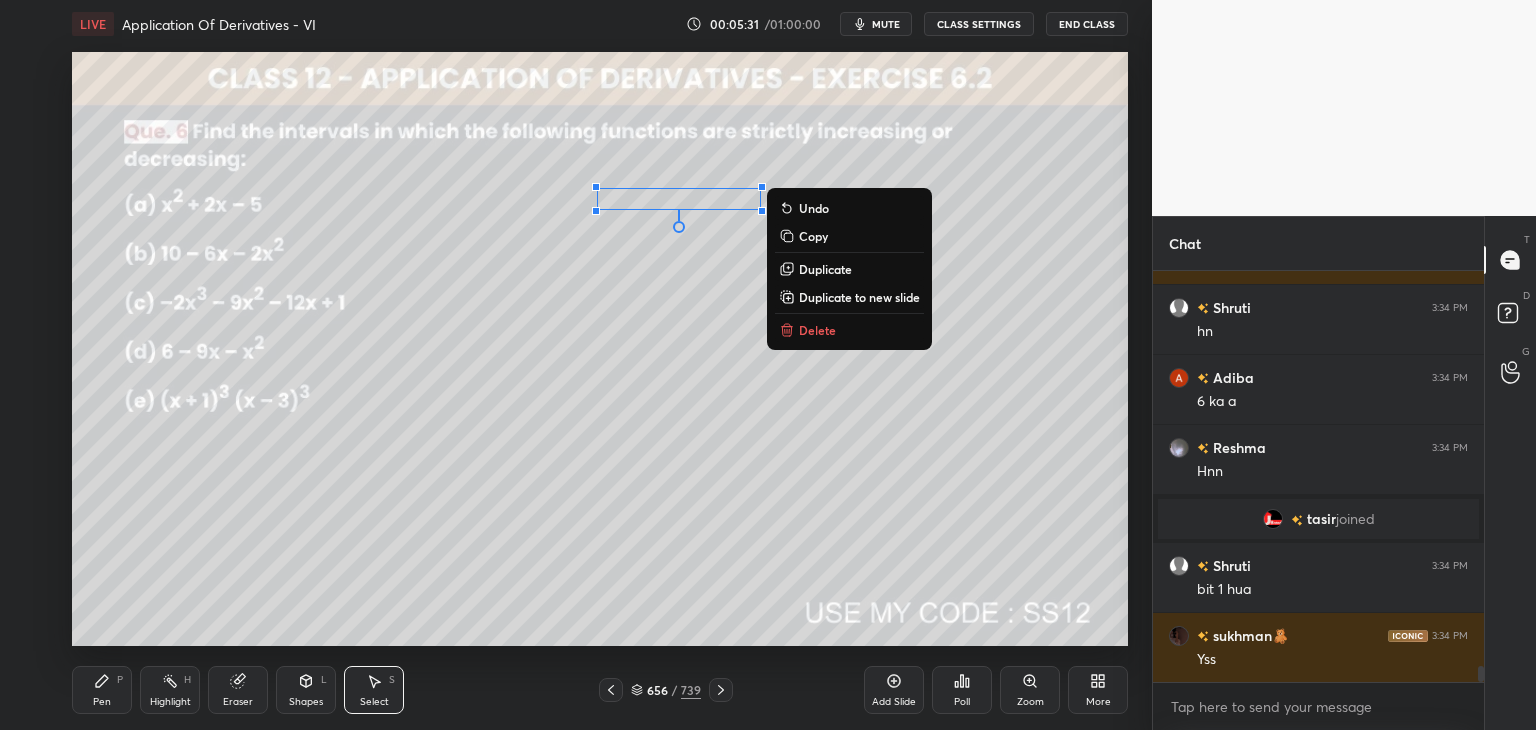 click on "0 ° Undo Copy Duplicate Duplicate to new slide Delete" at bounding box center [600, 349] 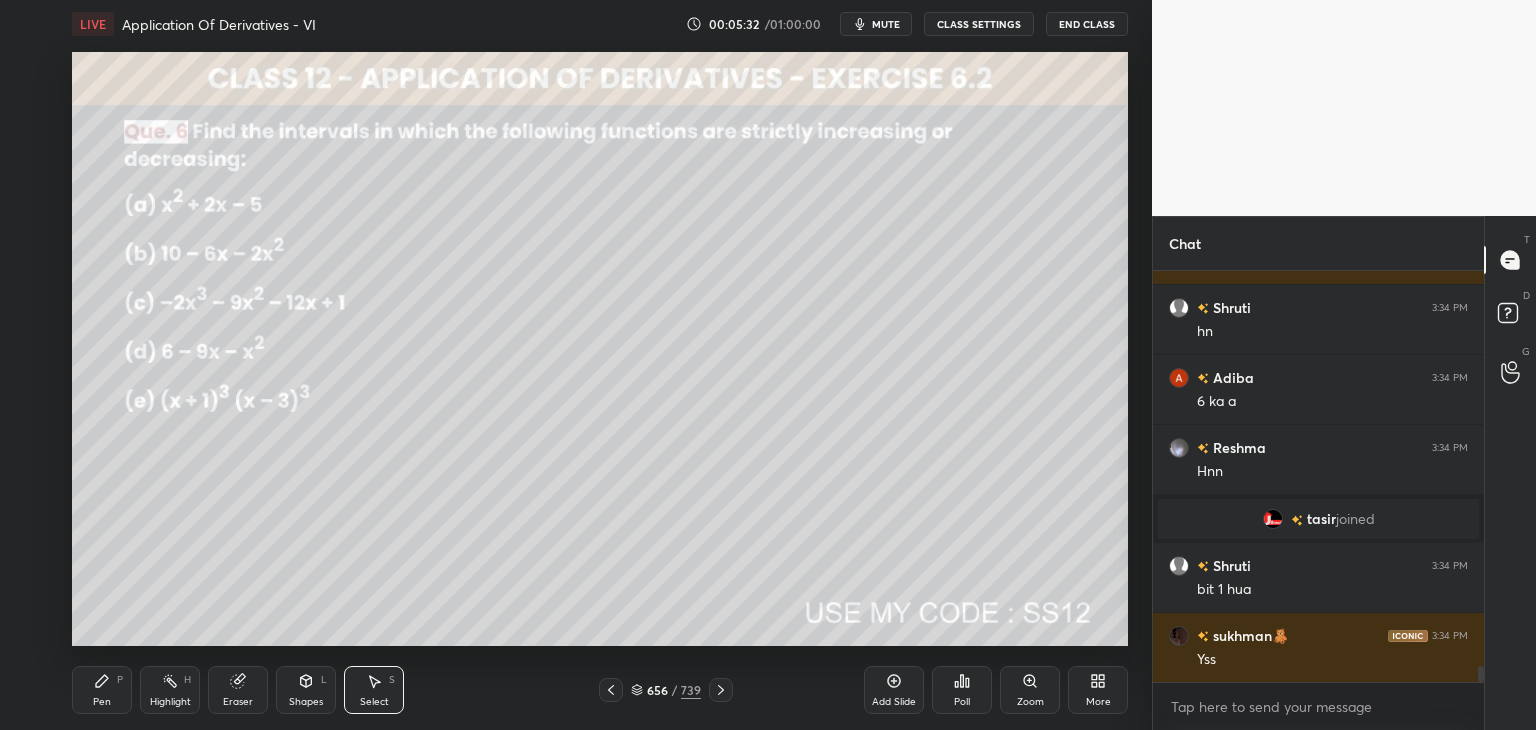 click on "Pen P" at bounding box center [102, 690] 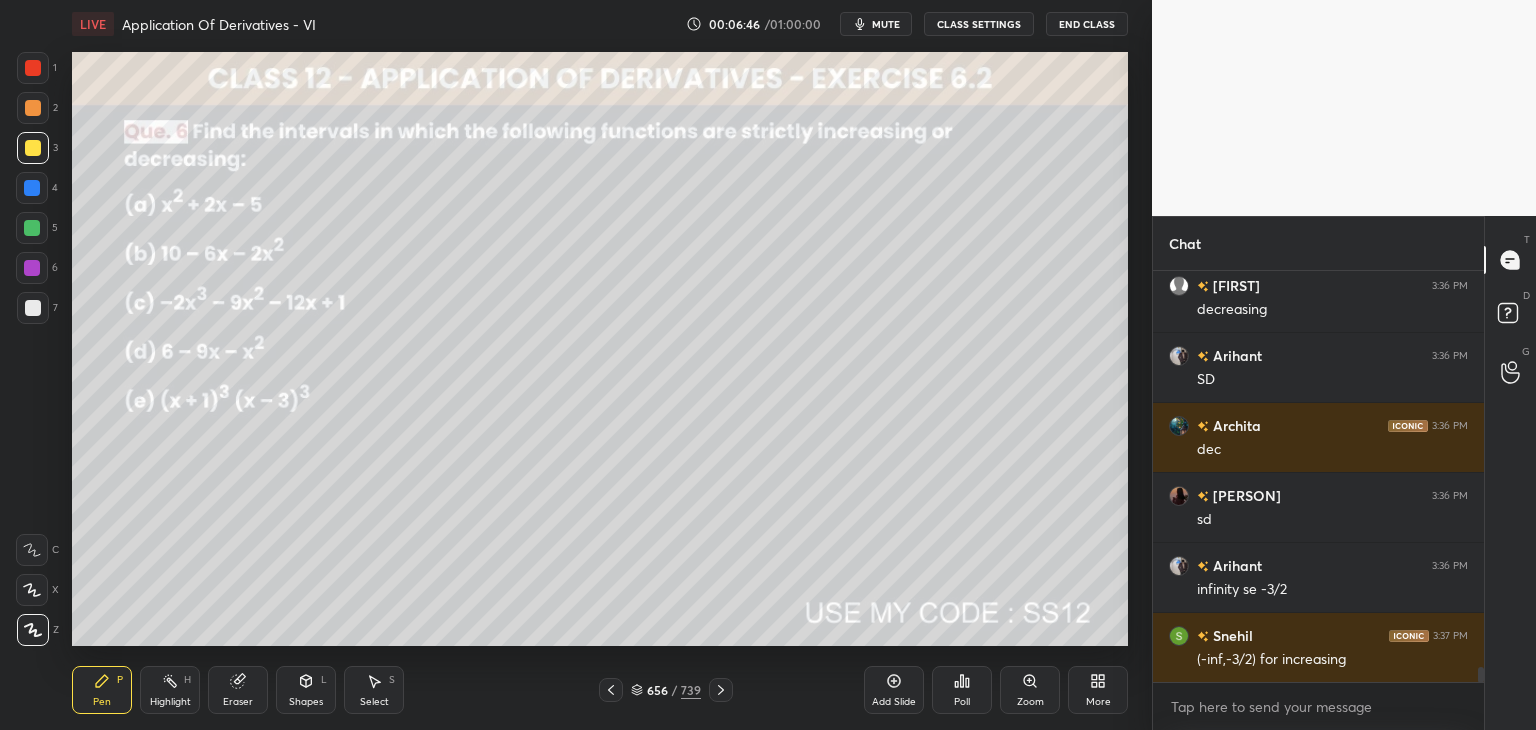 scroll, scrollTop: 10922, scrollLeft: 0, axis: vertical 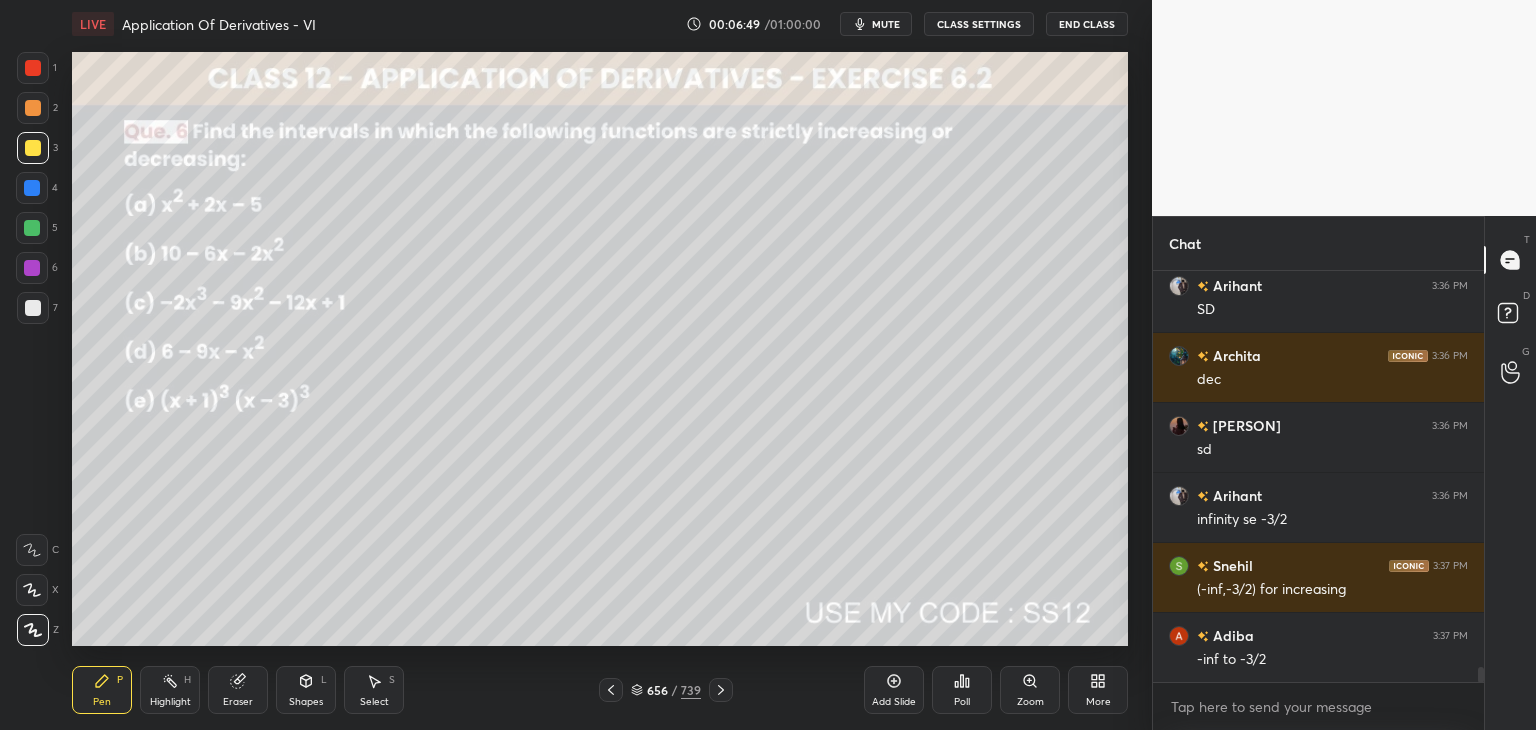 drag, startPoint x: 34, startPoint y: 305, endPoint x: 52, endPoint y: 309, distance: 18.439089 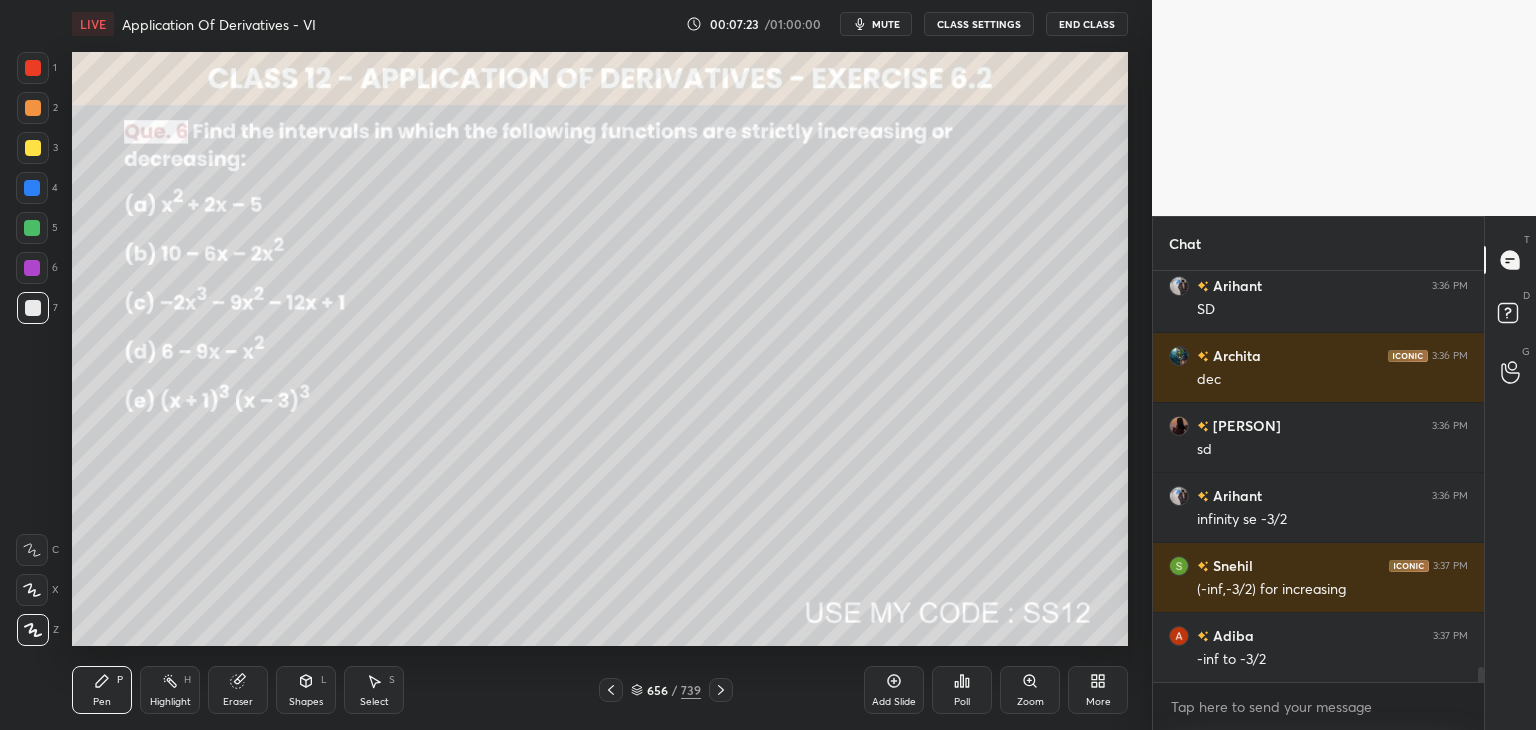 click on "Add Slide" at bounding box center [894, 702] 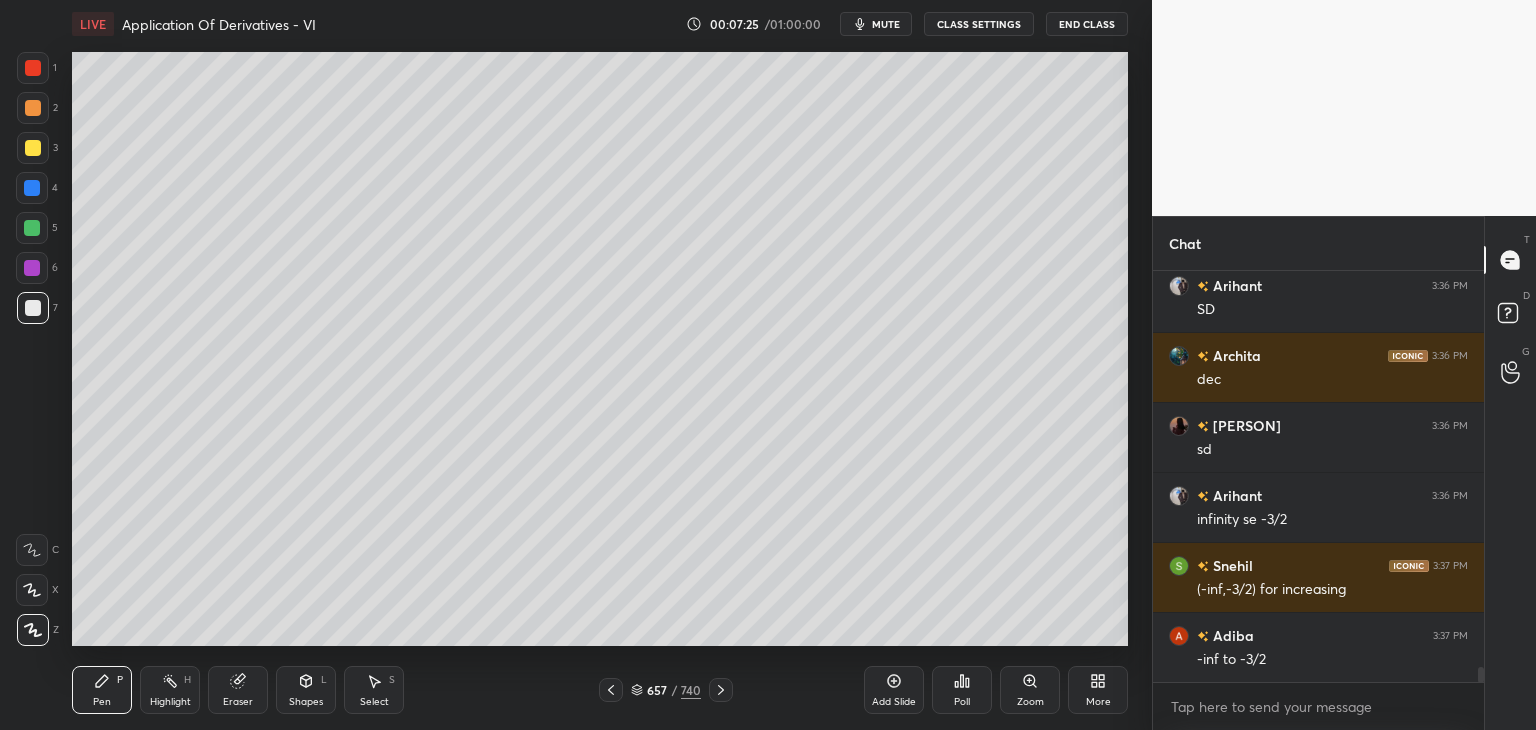 click on "Shapes" at bounding box center [306, 702] 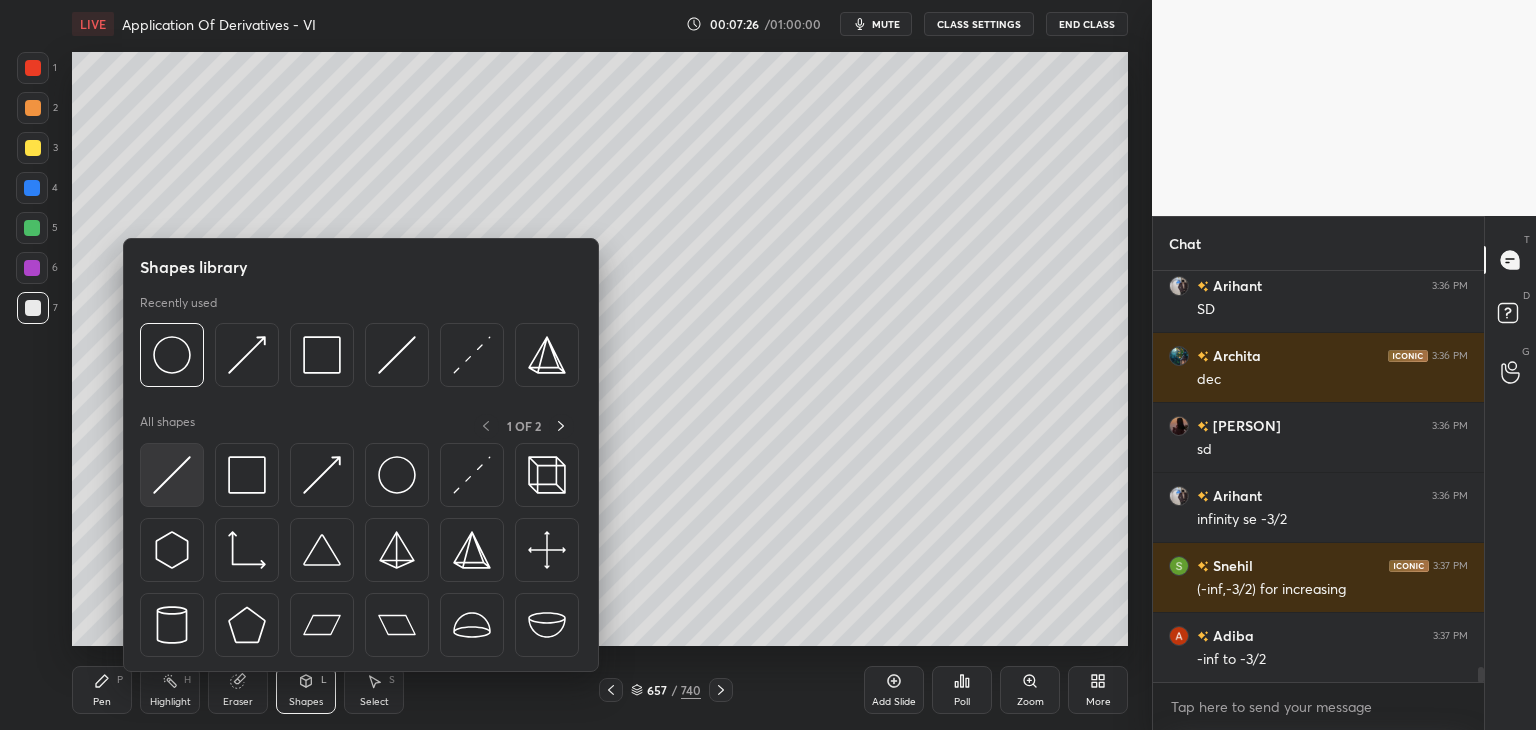 click at bounding box center [172, 475] 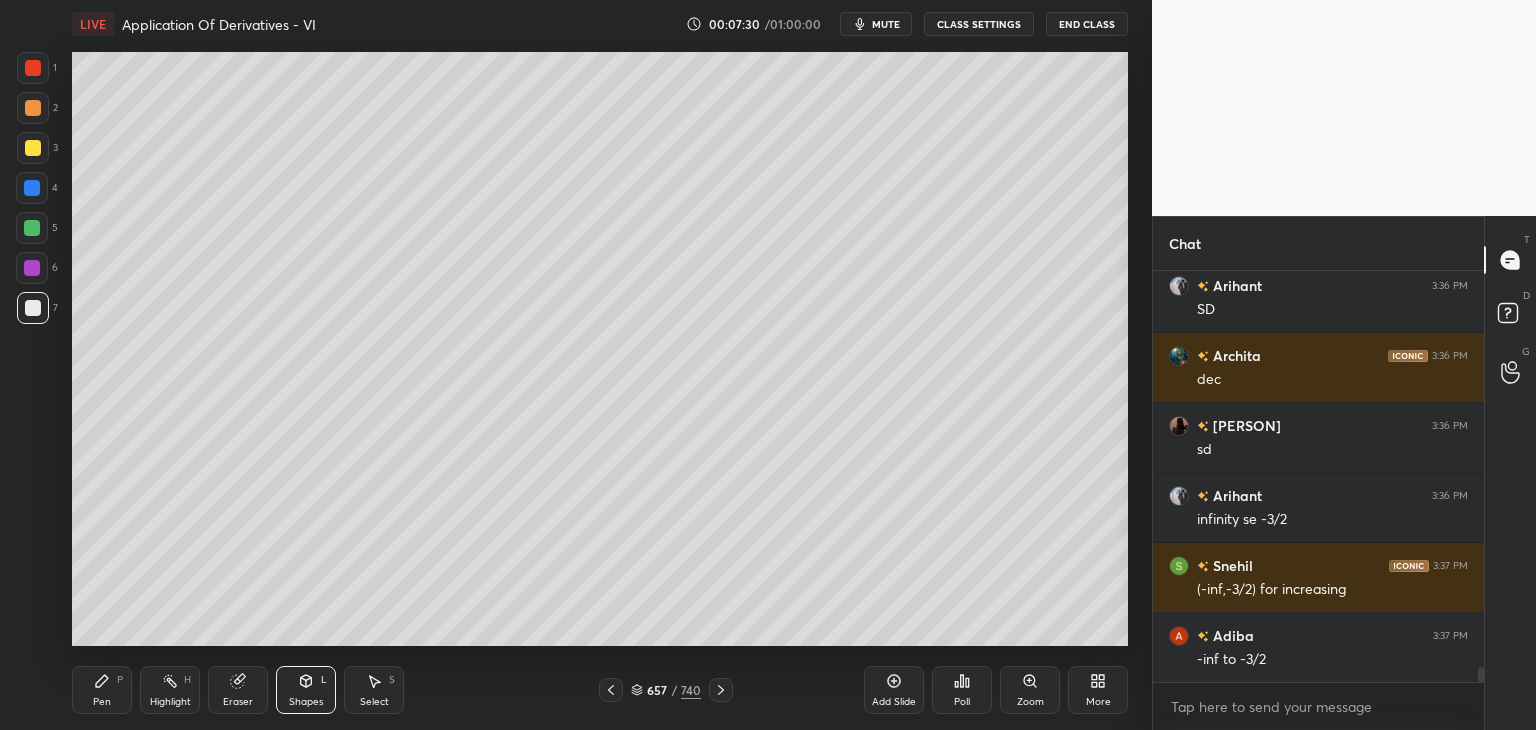 click on "Pen" at bounding box center (102, 702) 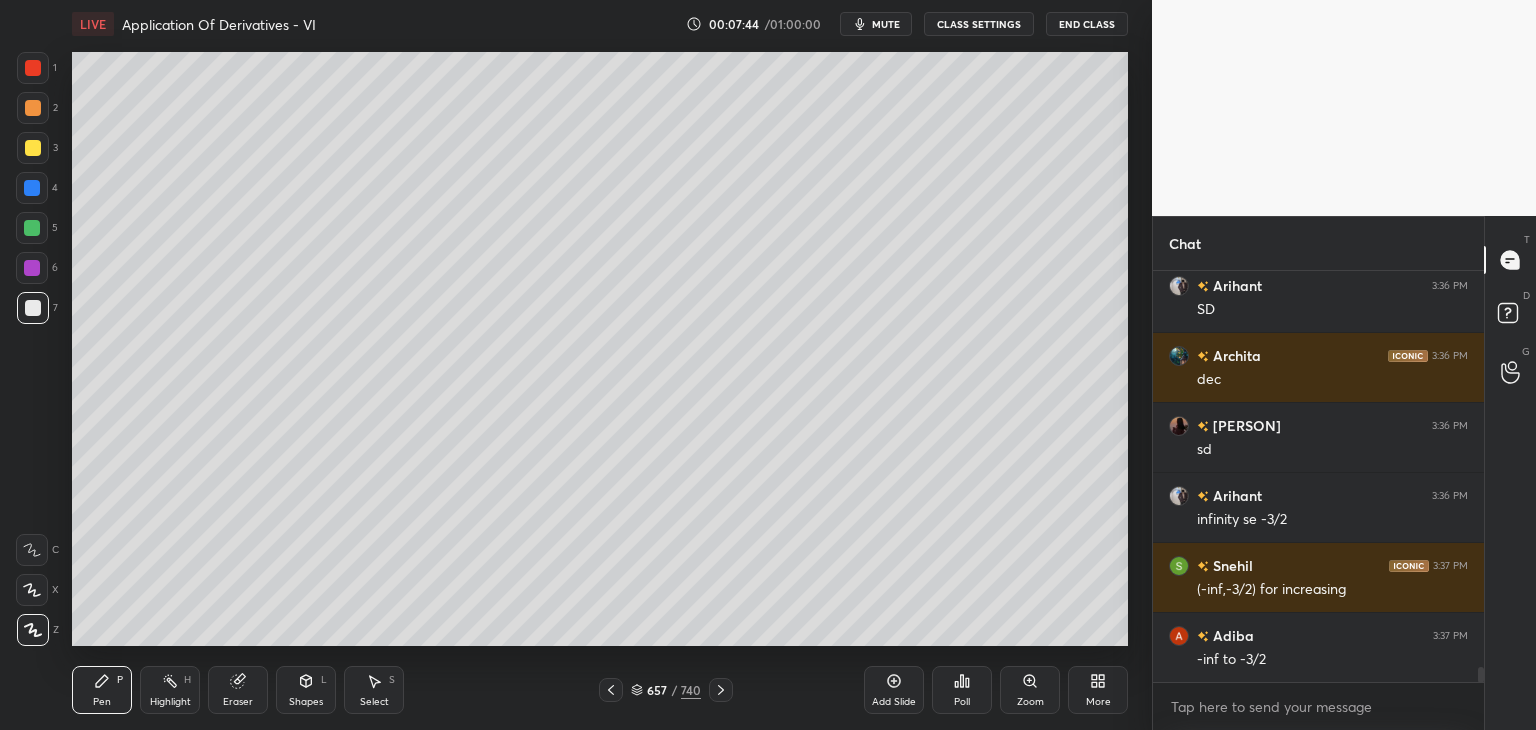 click 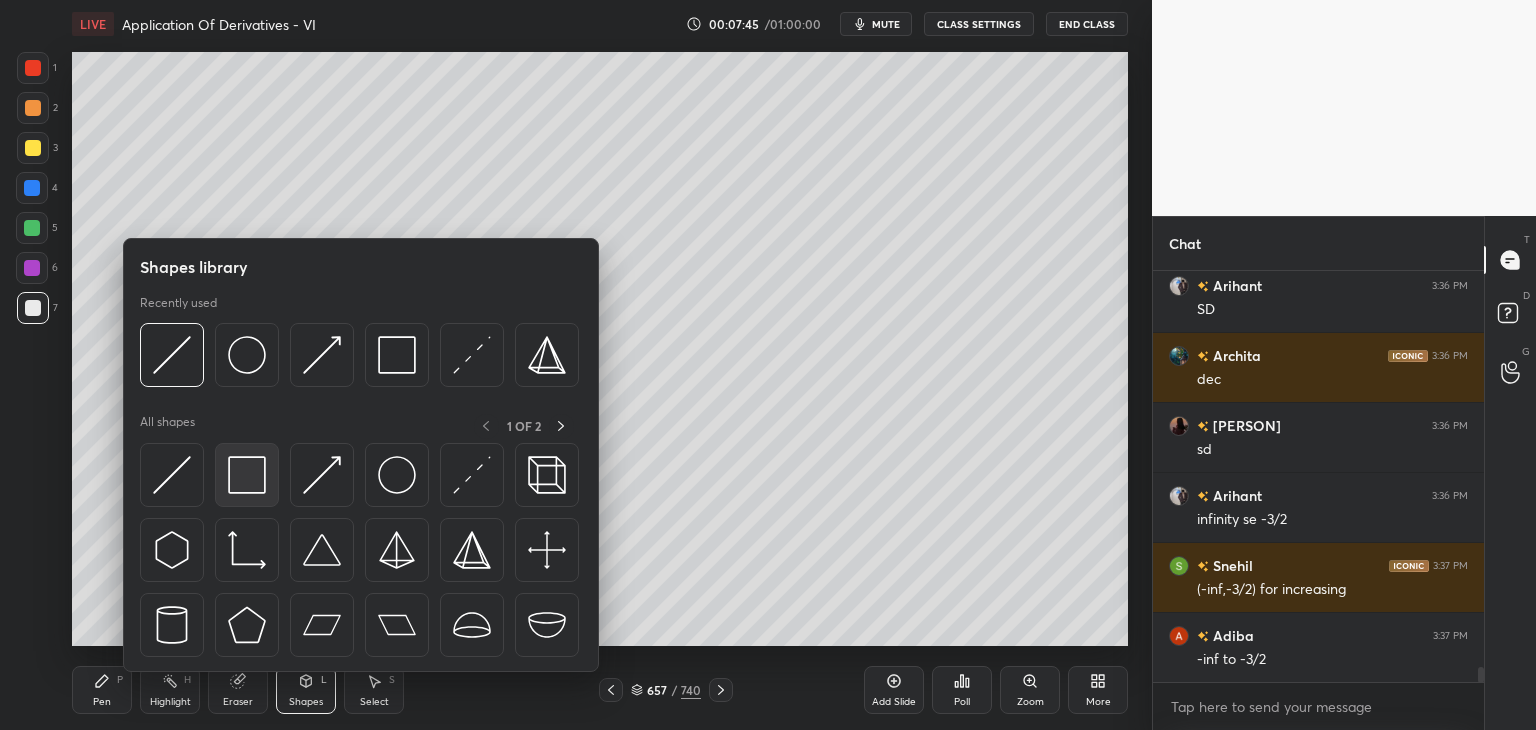 click at bounding box center [247, 475] 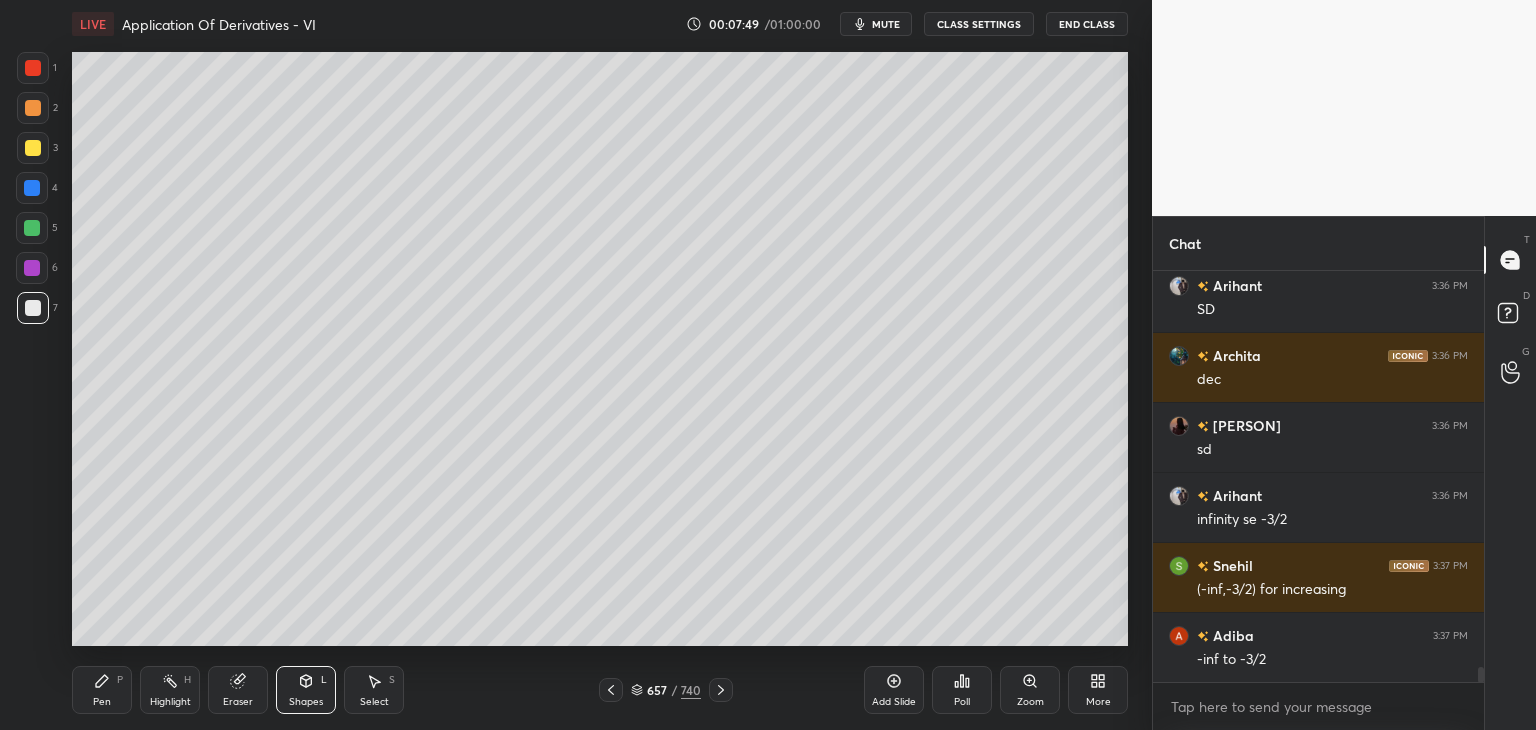 click on "Shapes" at bounding box center (306, 702) 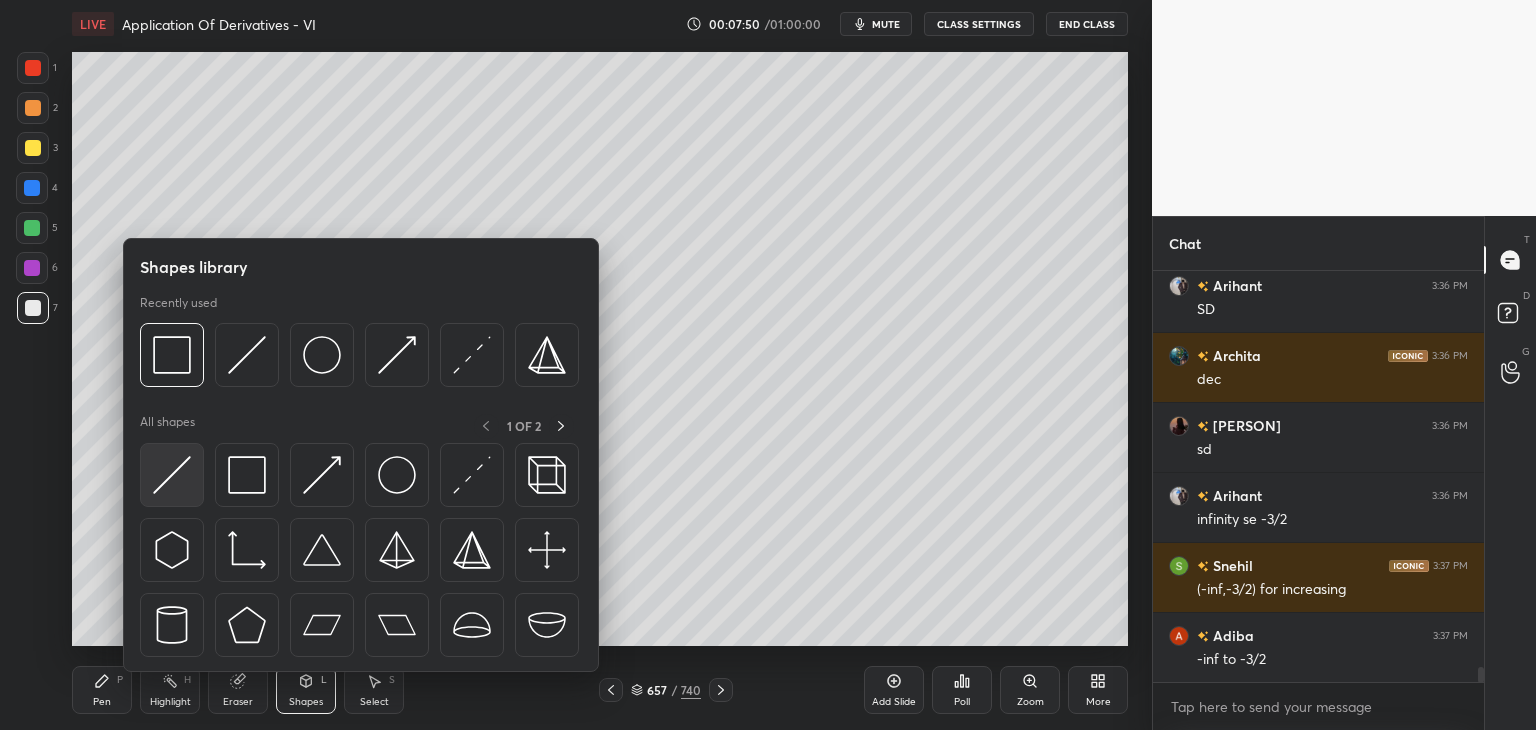 click at bounding box center [172, 475] 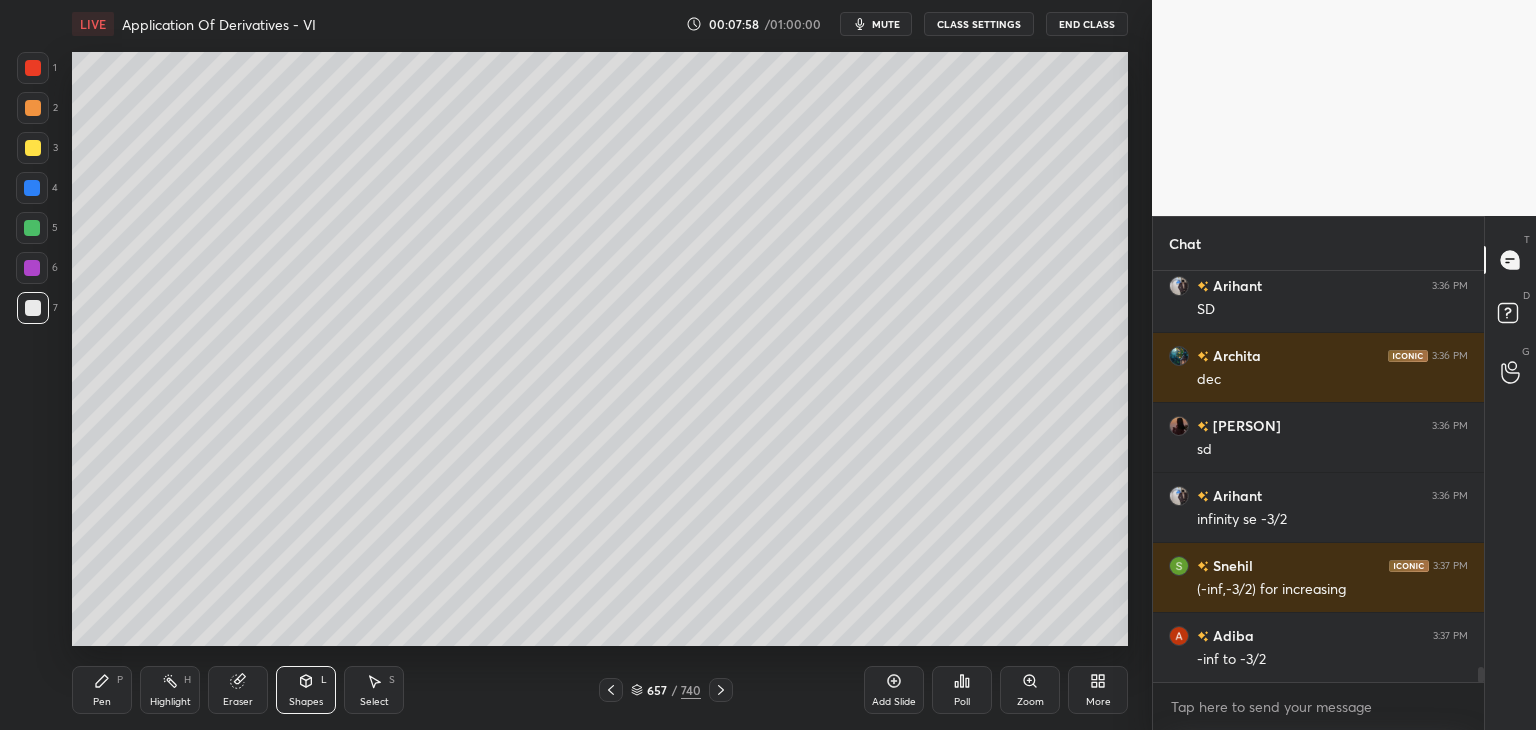 click on "Pen P" at bounding box center [102, 690] 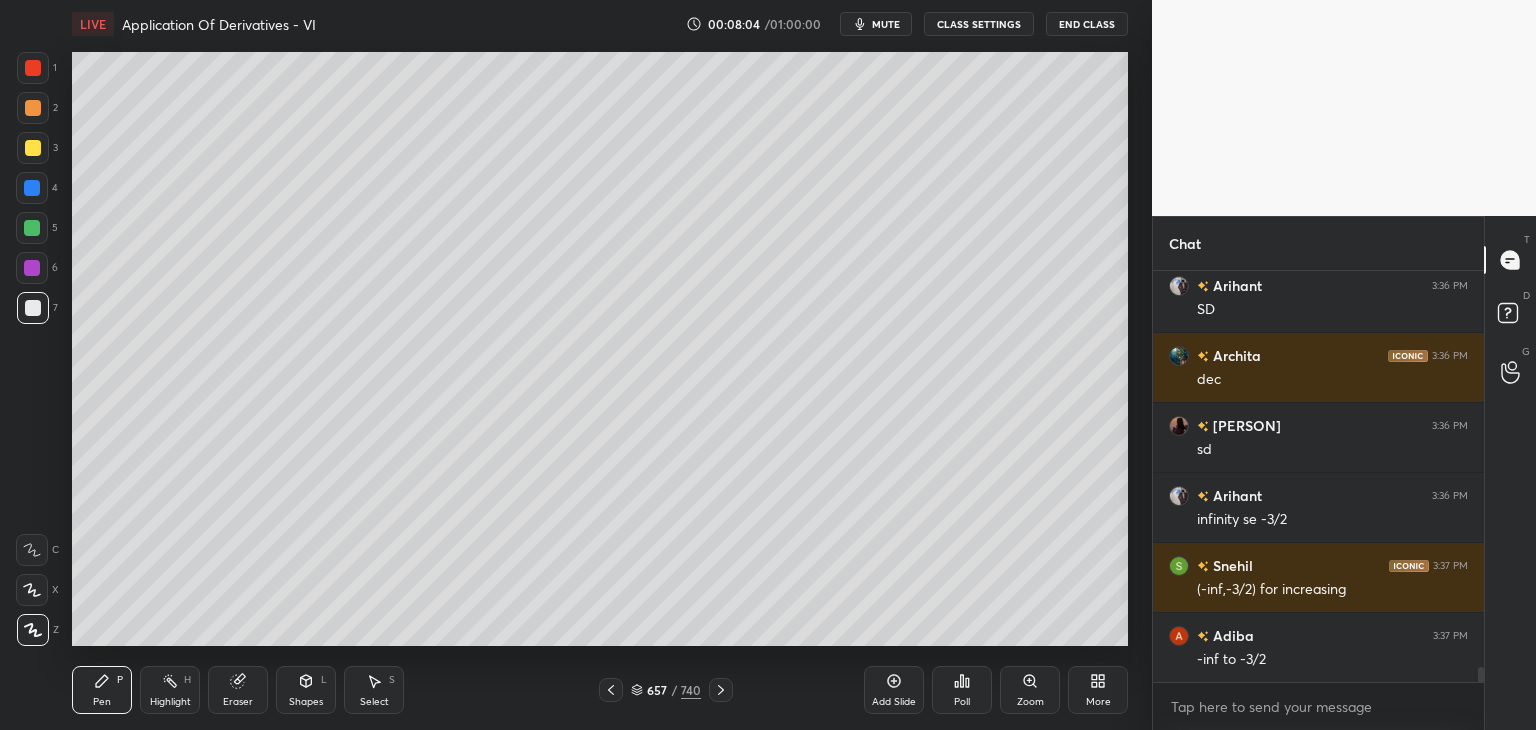 scroll, scrollTop: 10970, scrollLeft: 0, axis: vertical 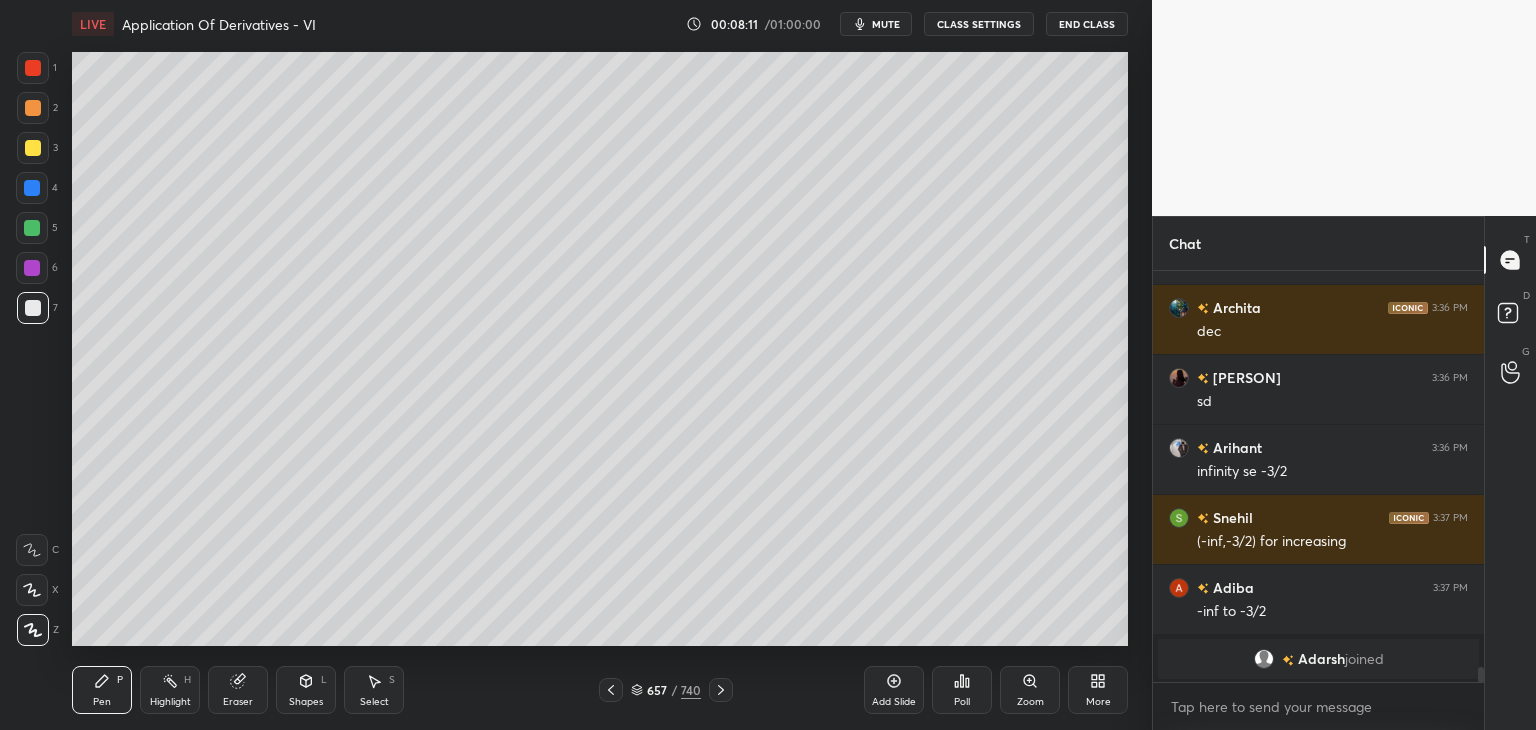 click 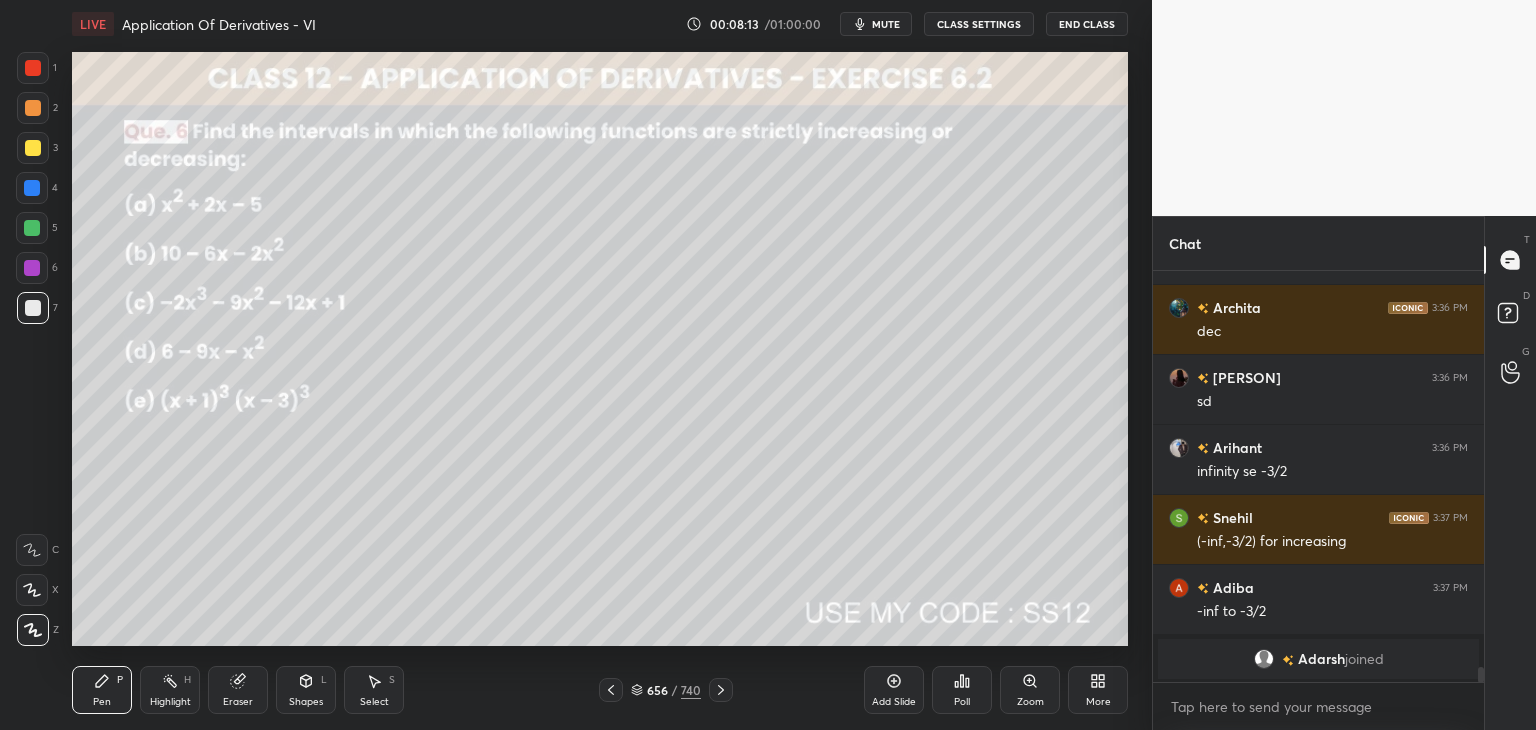 drag, startPoint x: 723, startPoint y: 689, endPoint x: 724, endPoint y: 653, distance: 36.013885 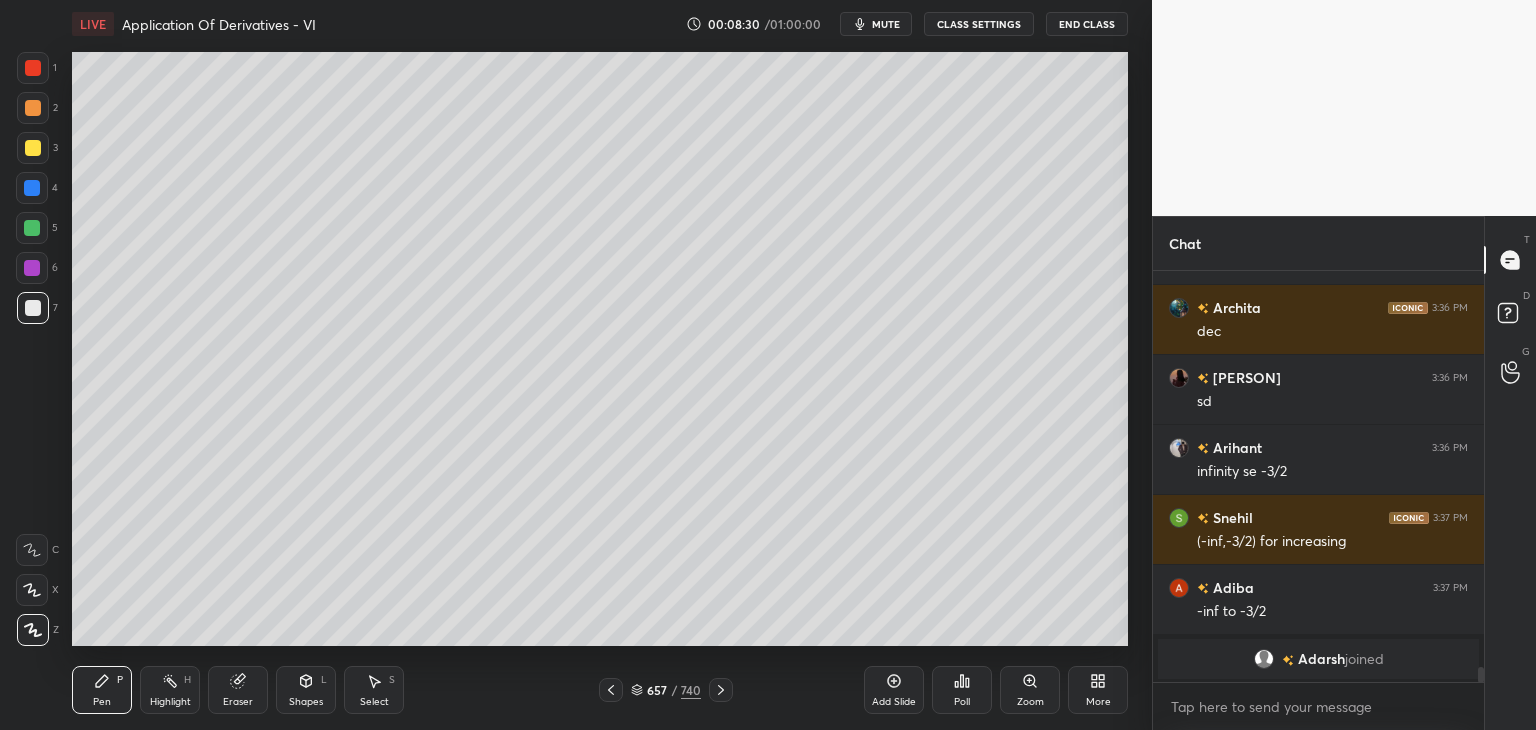drag, startPoint x: 30, startPoint y: 146, endPoint x: 44, endPoint y: 161, distance: 20.518284 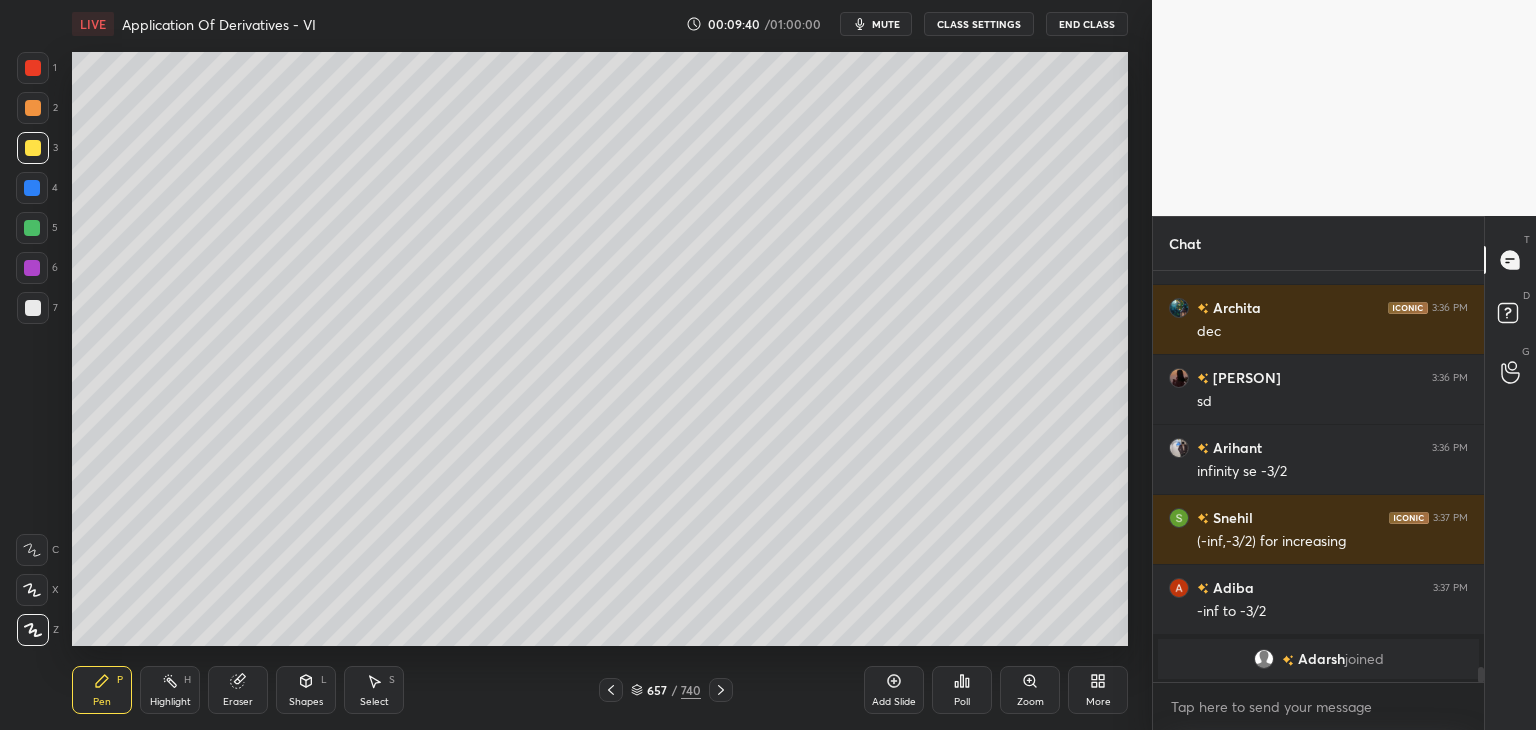 drag, startPoint x: 616, startPoint y: 697, endPoint x: 631, endPoint y: 698, distance: 15.033297 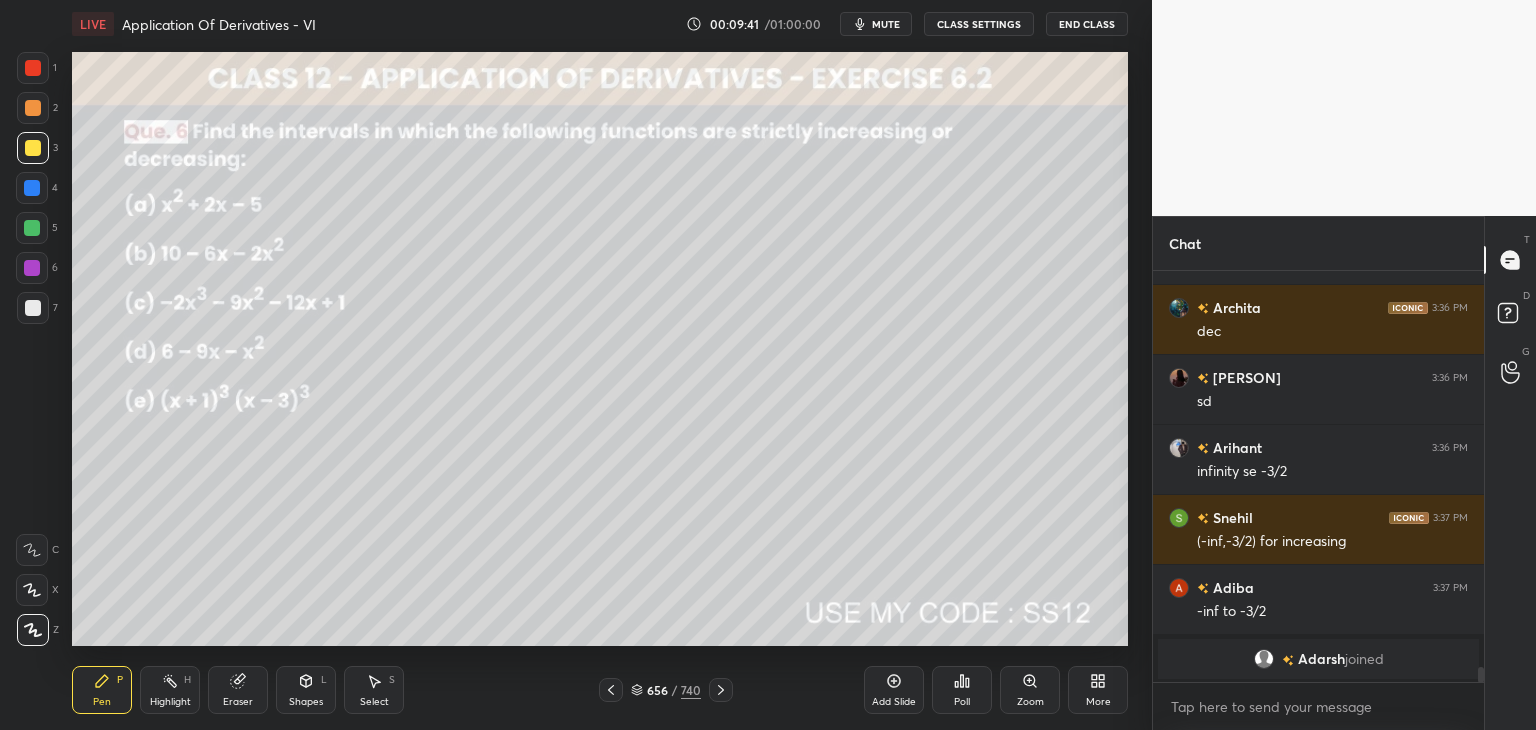 click on "656 / 740" at bounding box center [666, 690] 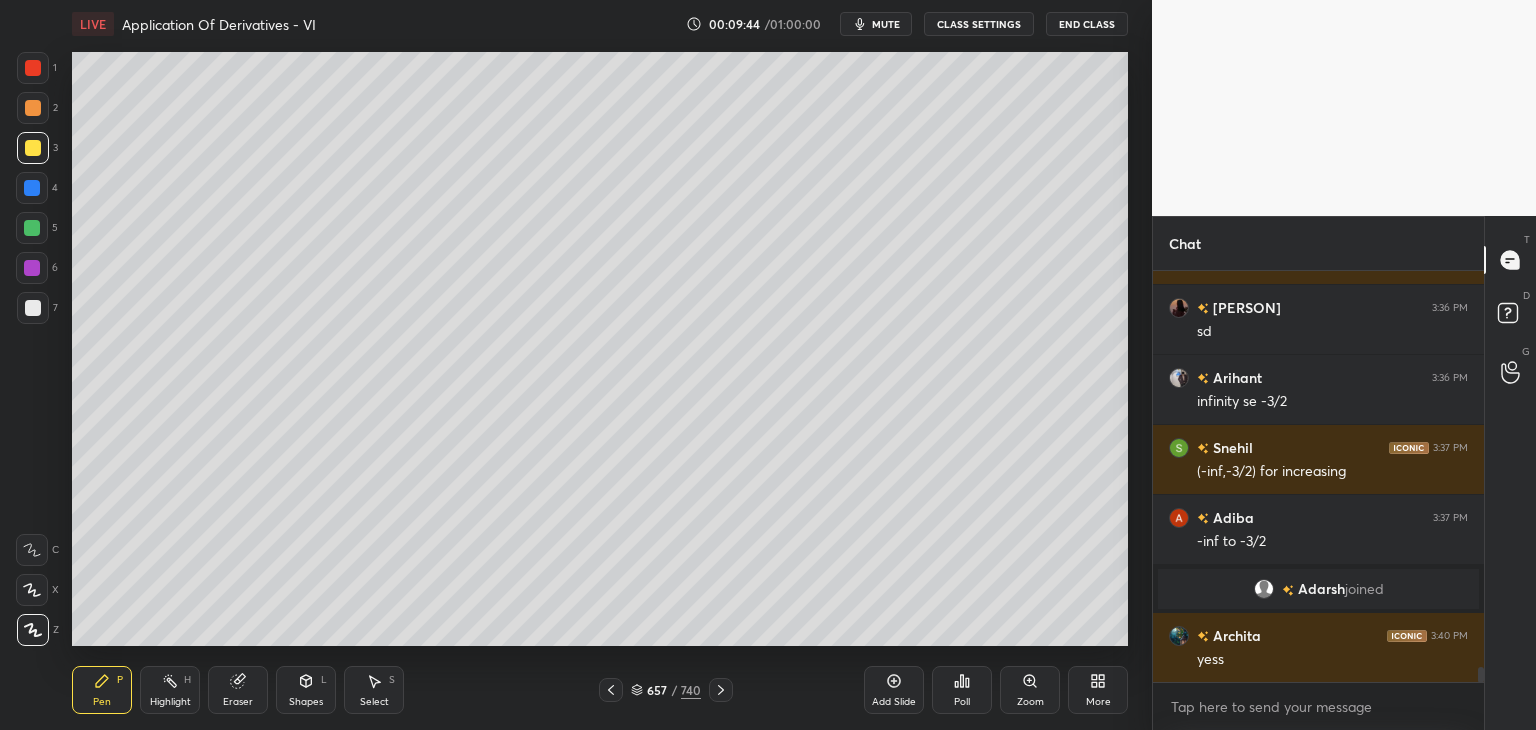 scroll, scrollTop: 10802, scrollLeft: 0, axis: vertical 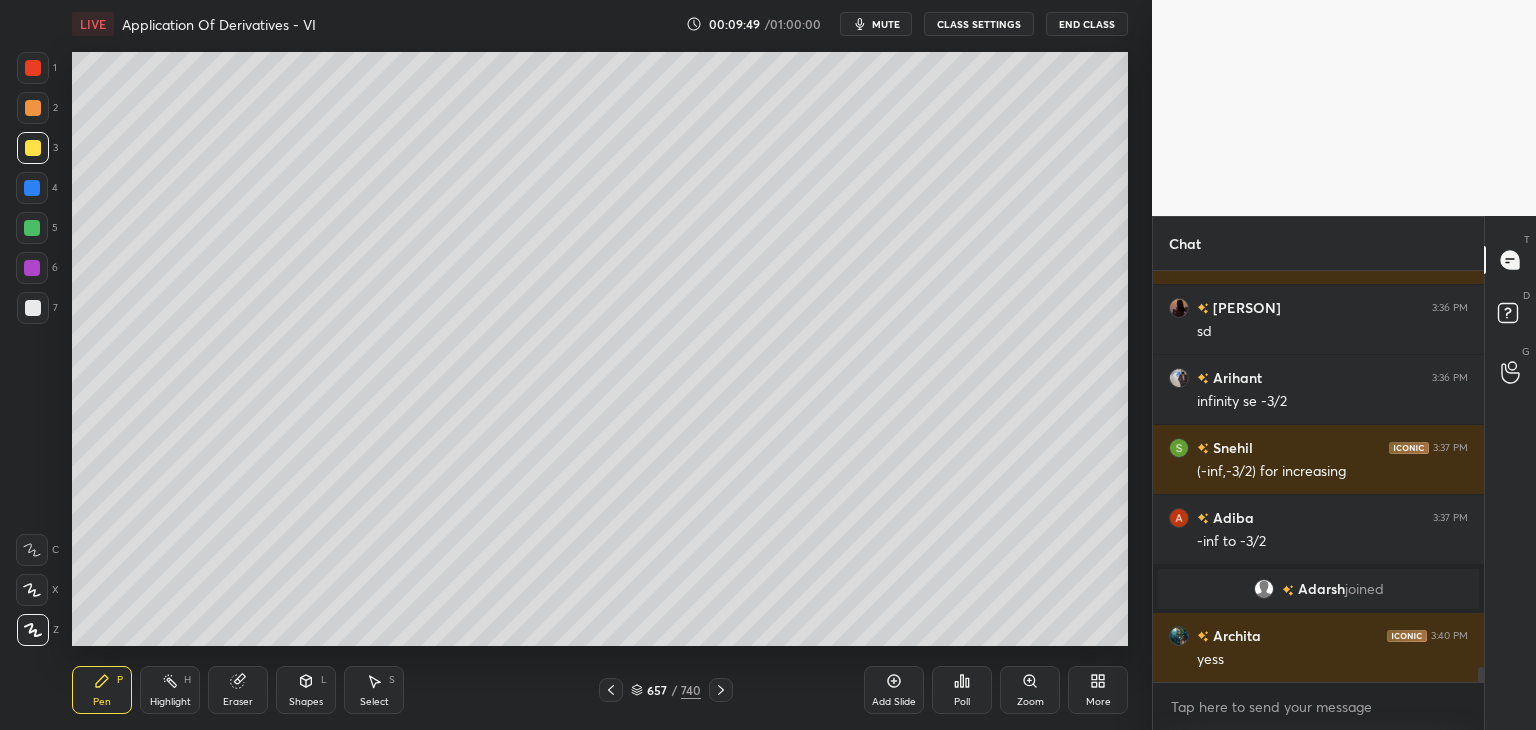 click 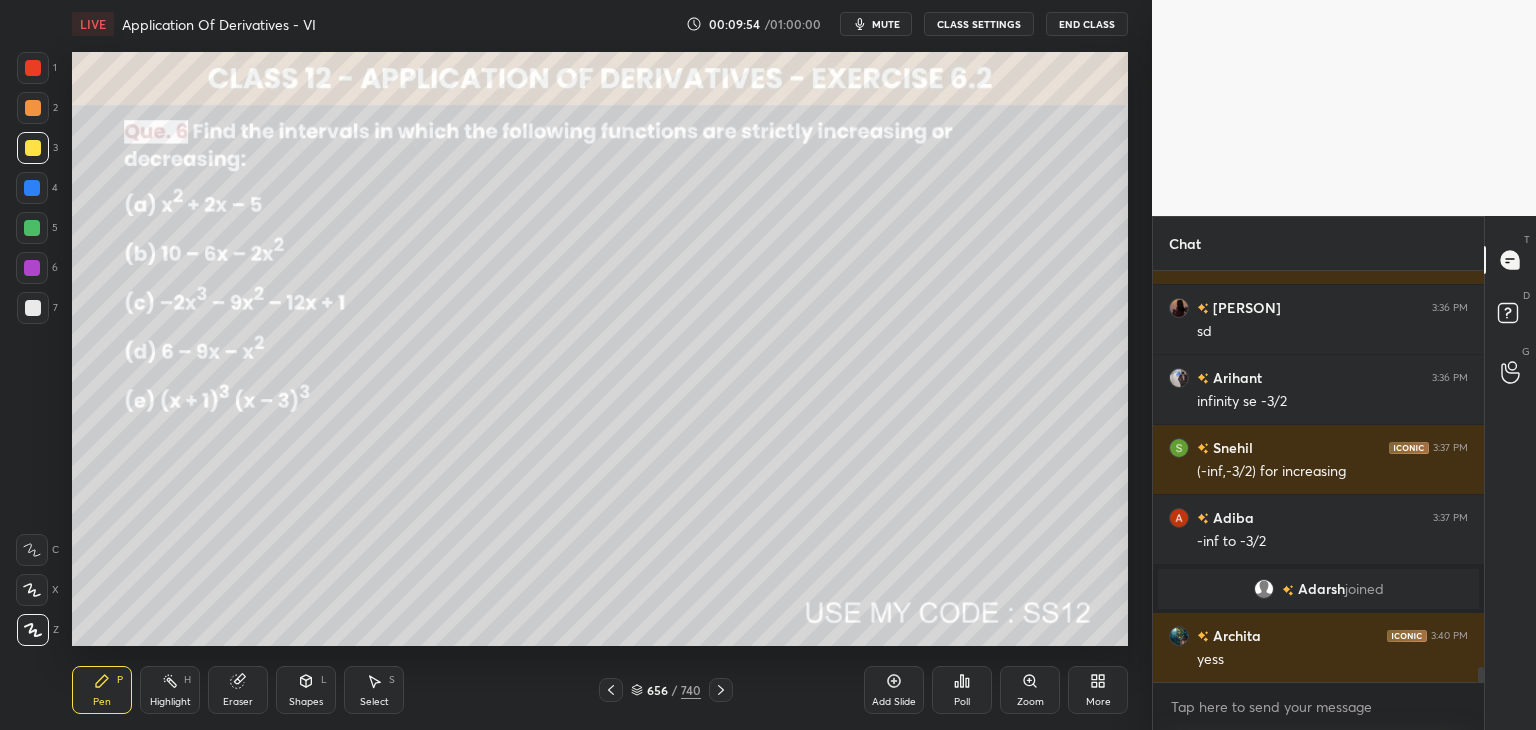 scroll, scrollTop: 10872, scrollLeft: 0, axis: vertical 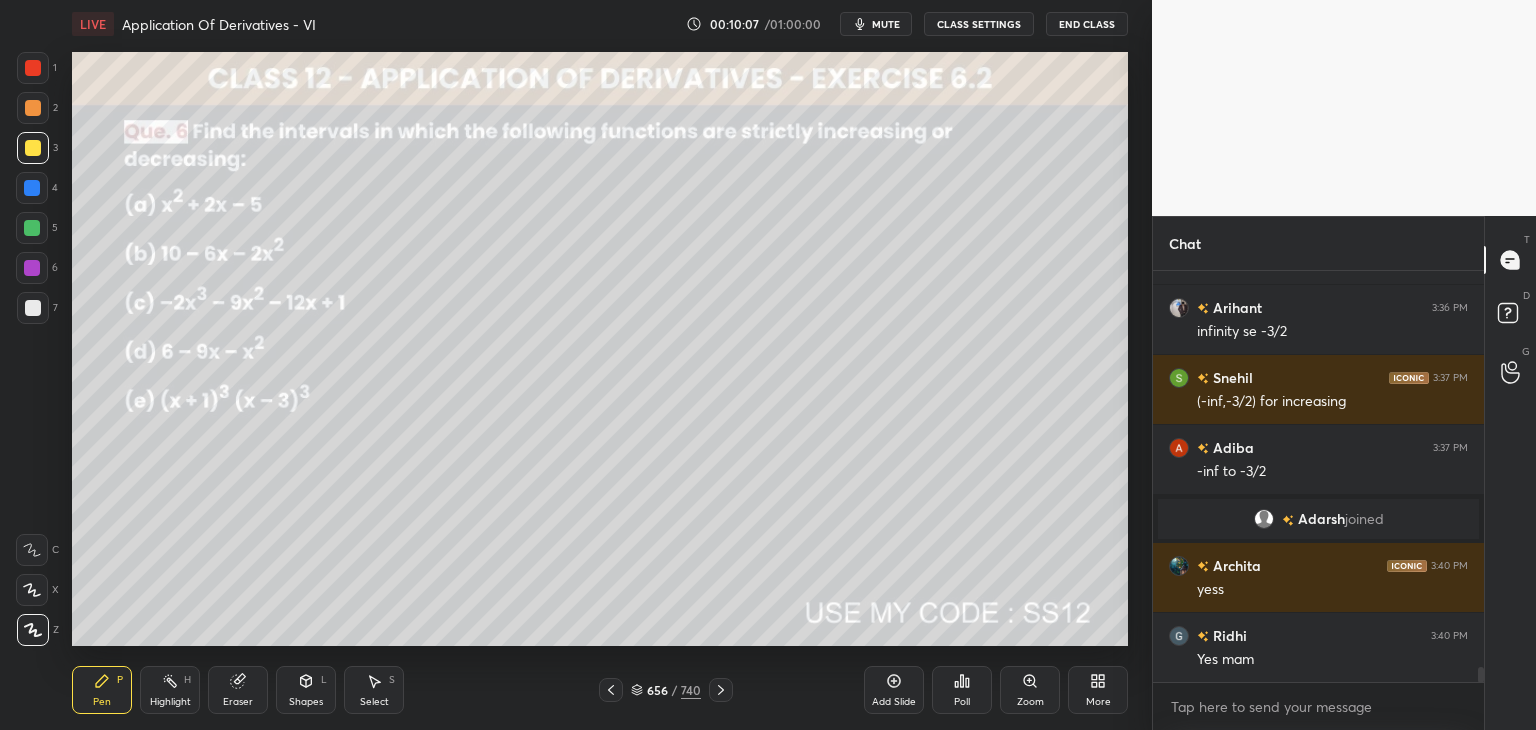 click on "Select" at bounding box center (374, 702) 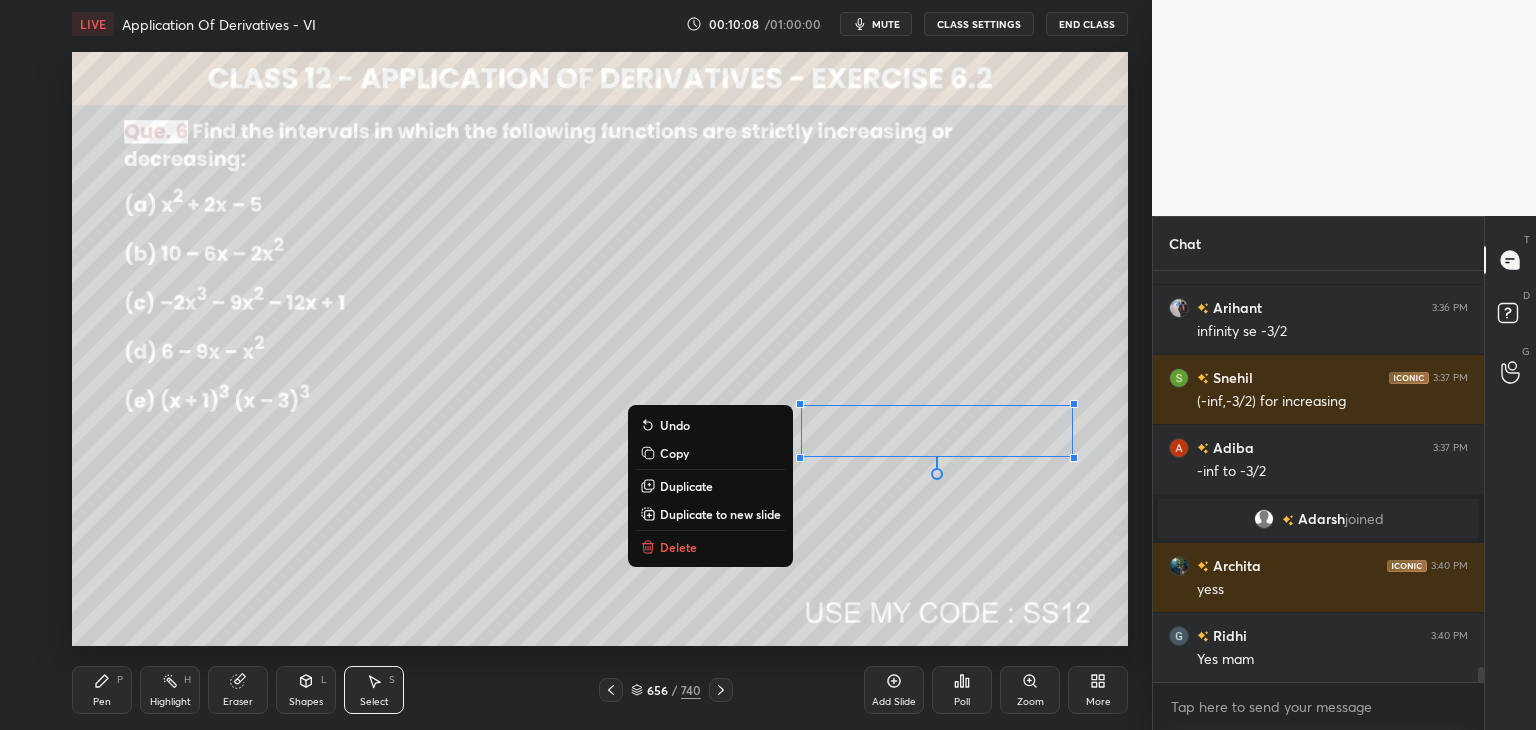 drag, startPoint x: 809, startPoint y: 411, endPoint x: 1124, endPoint y: 497, distance: 326.52872 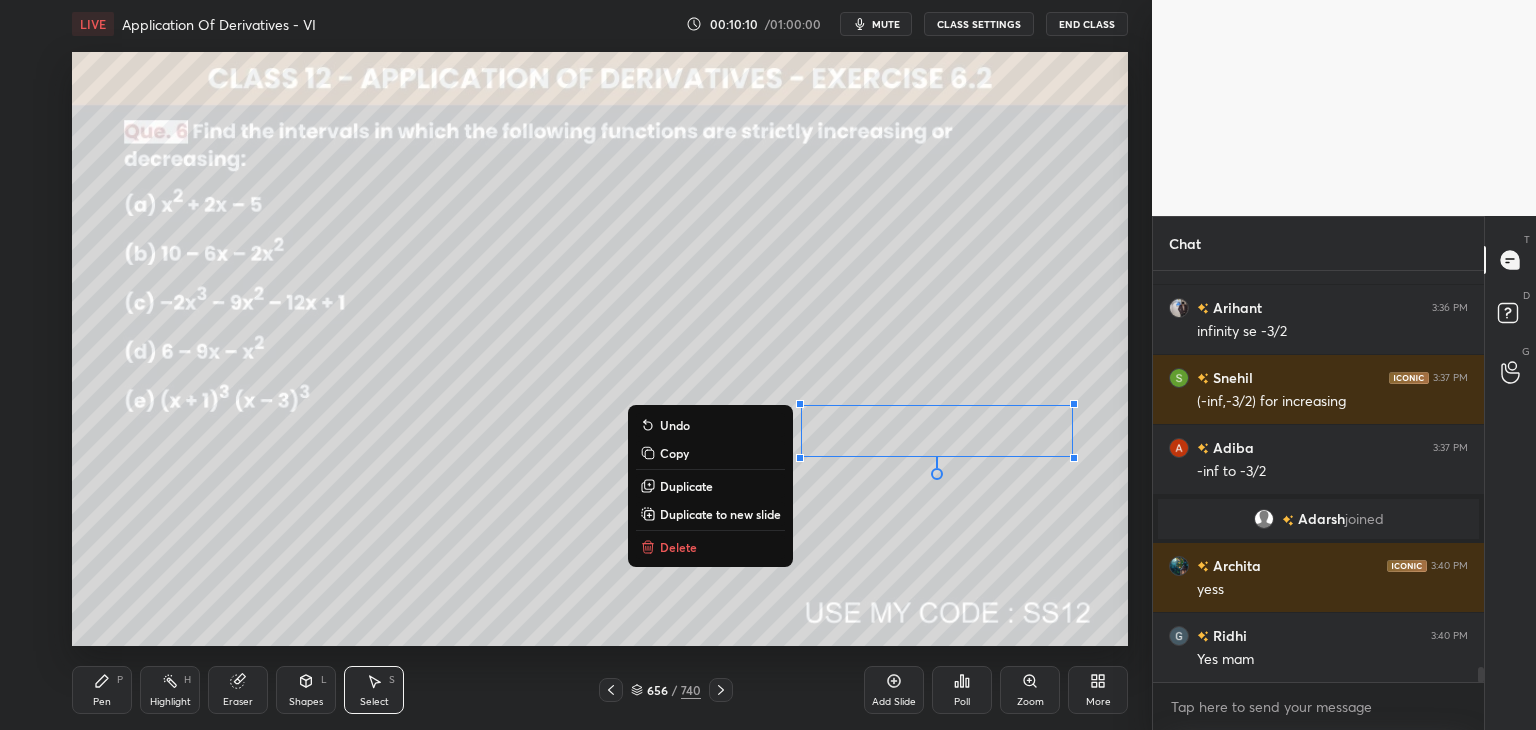 click on "Copy" at bounding box center [674, 453] 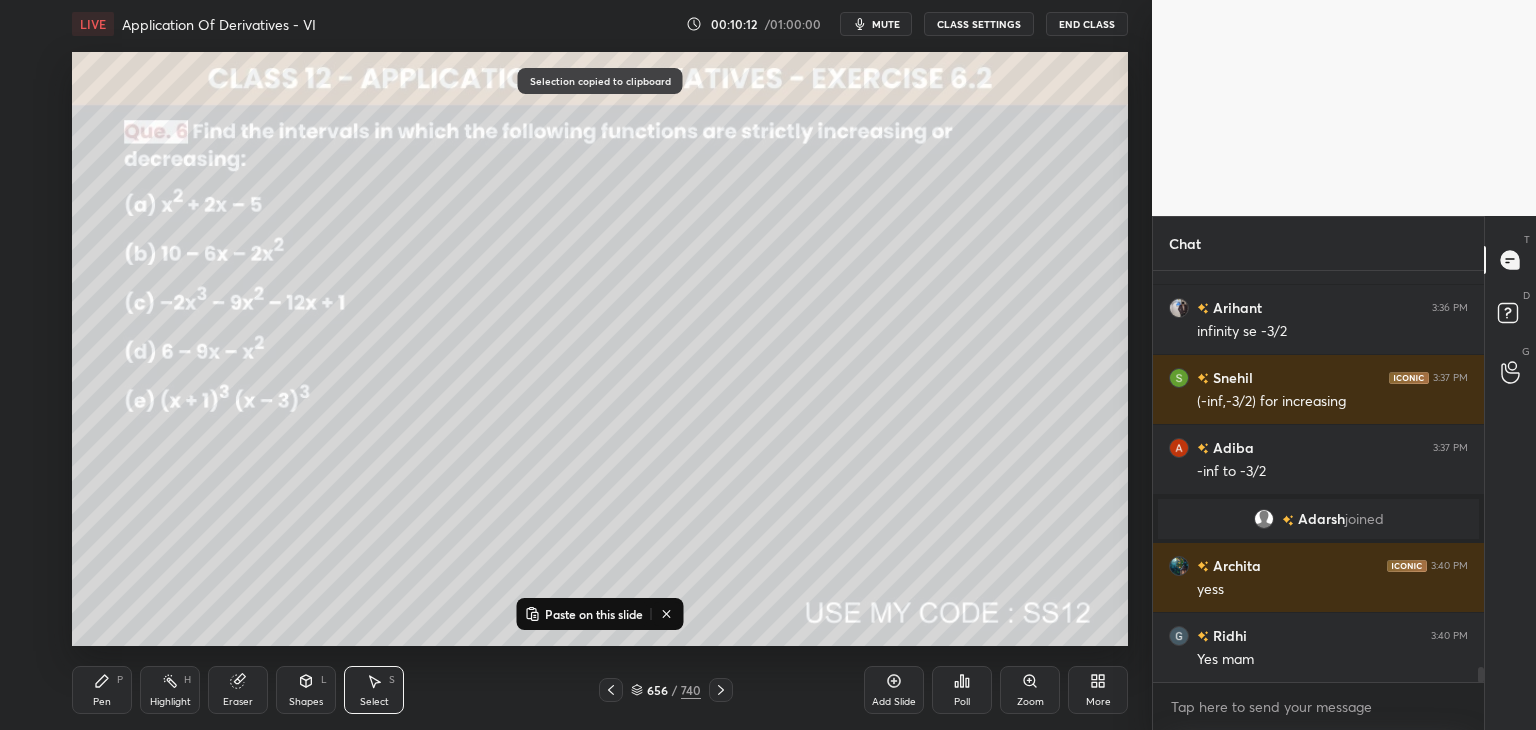 click at bounding box center (721, 690) 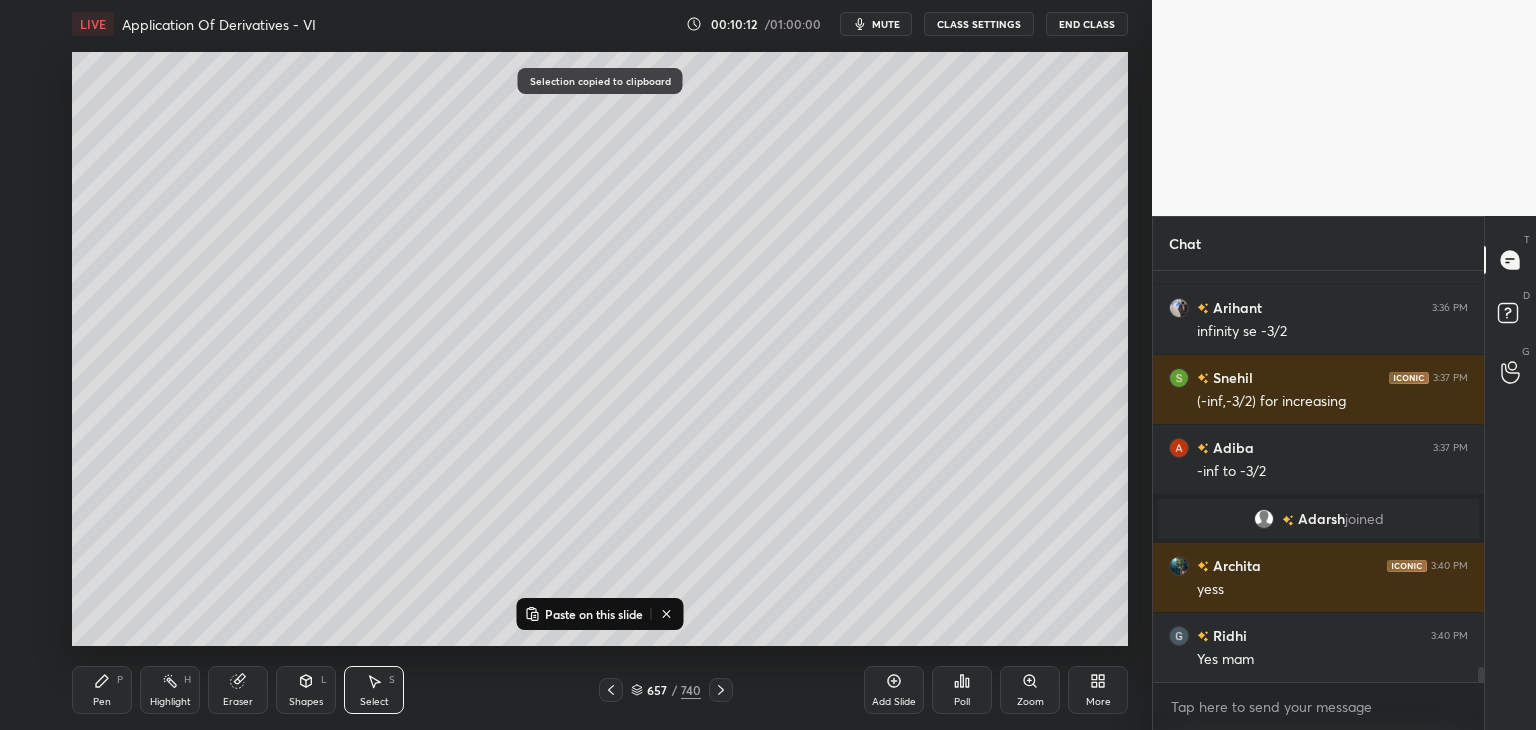click at bounding box center [721, 690] 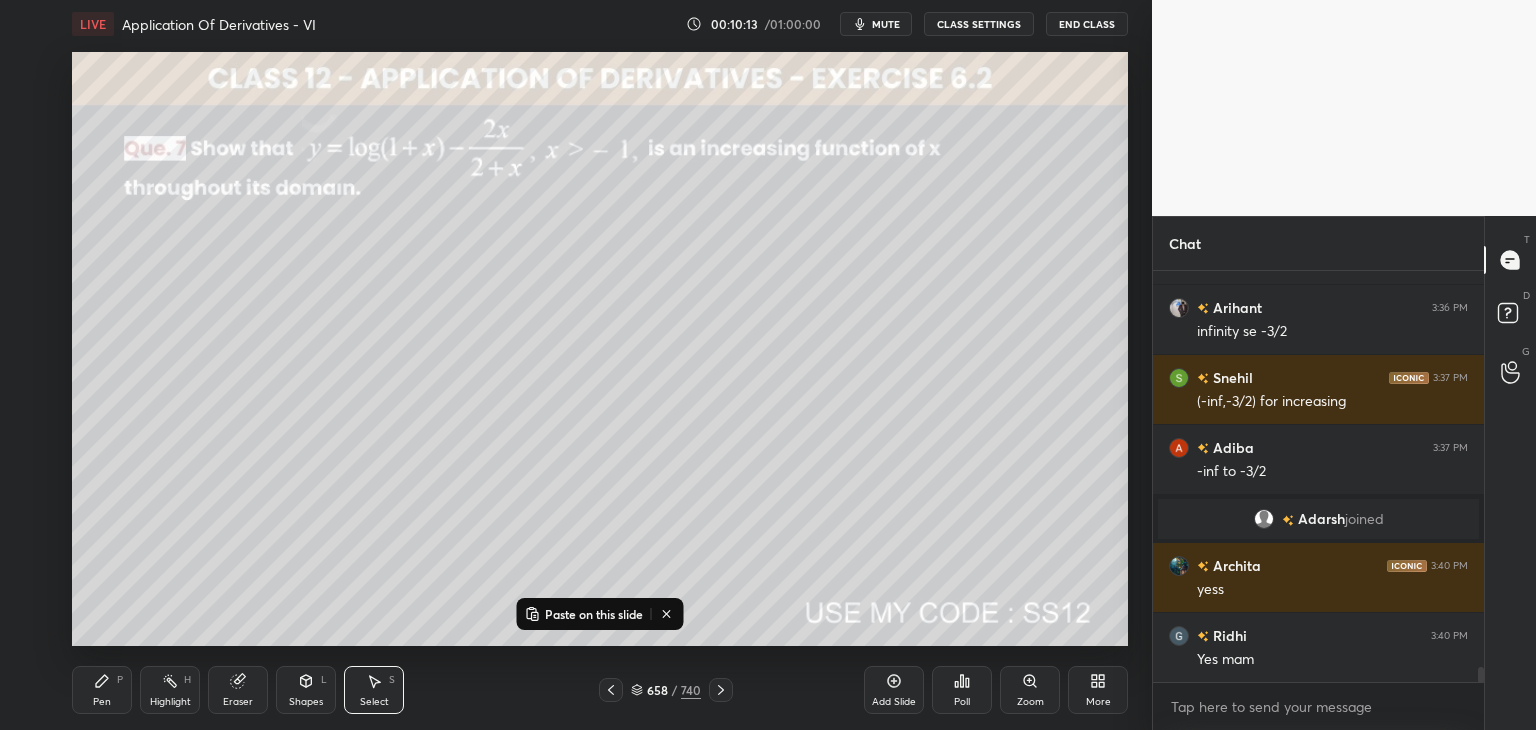 drag, startPoint x: 610, startPoint y: 693, endPoint x: 630, endPoint y: 682, distance: 22.825424 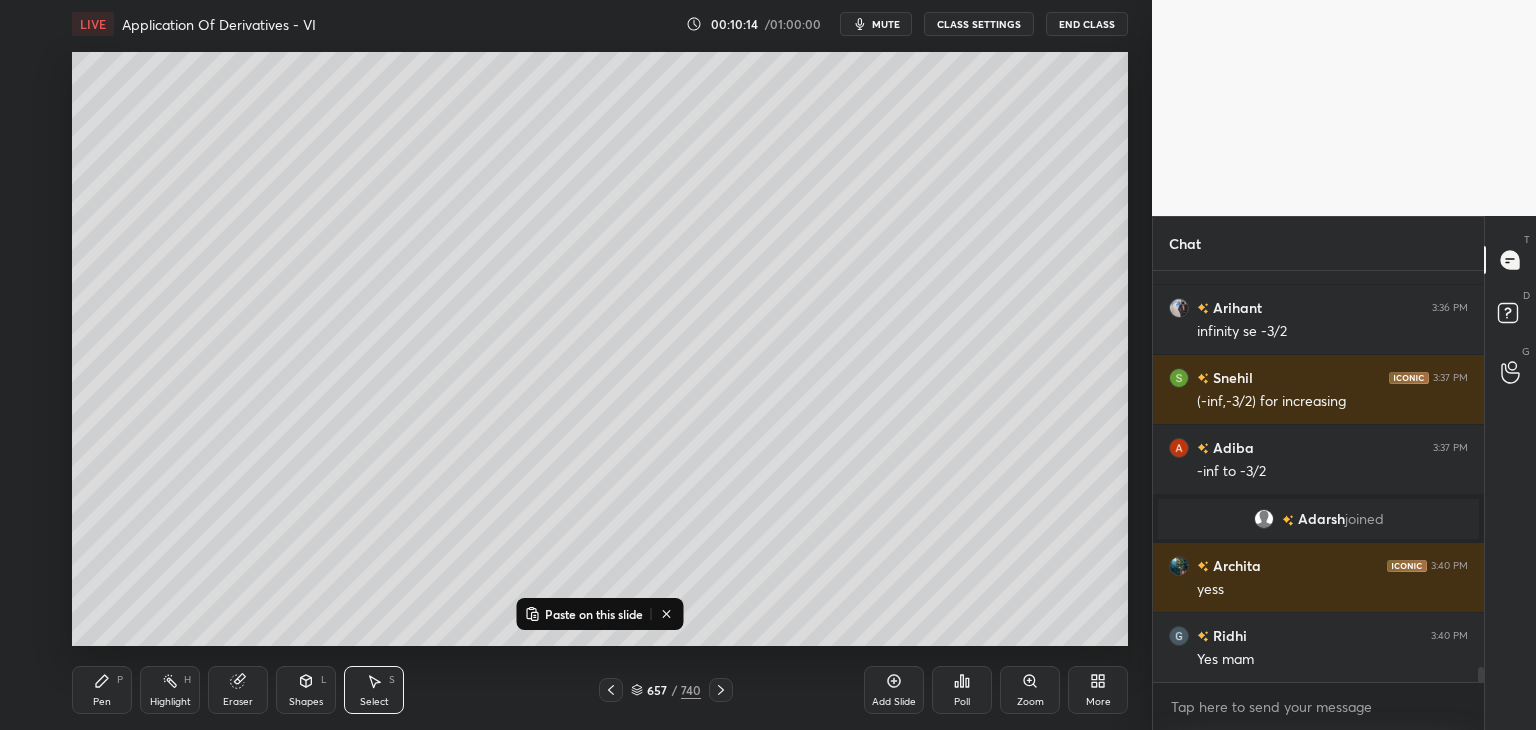 drag, startPoint x: 904, startPoint y: 699, endPoint x: 890, endPoint y: 681, distance: 22.803509 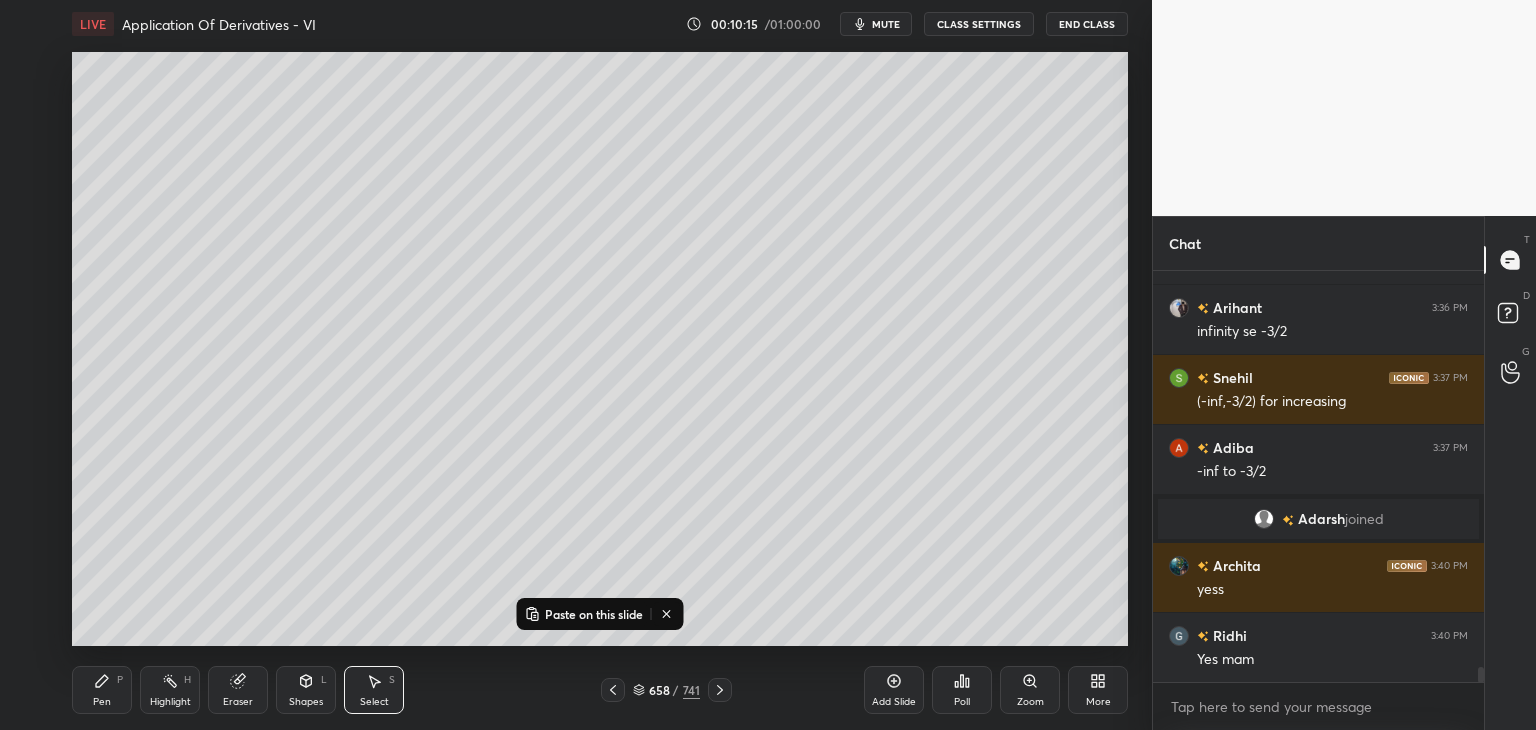 click on "Paste on this slide" at bounding box center (594, 614) 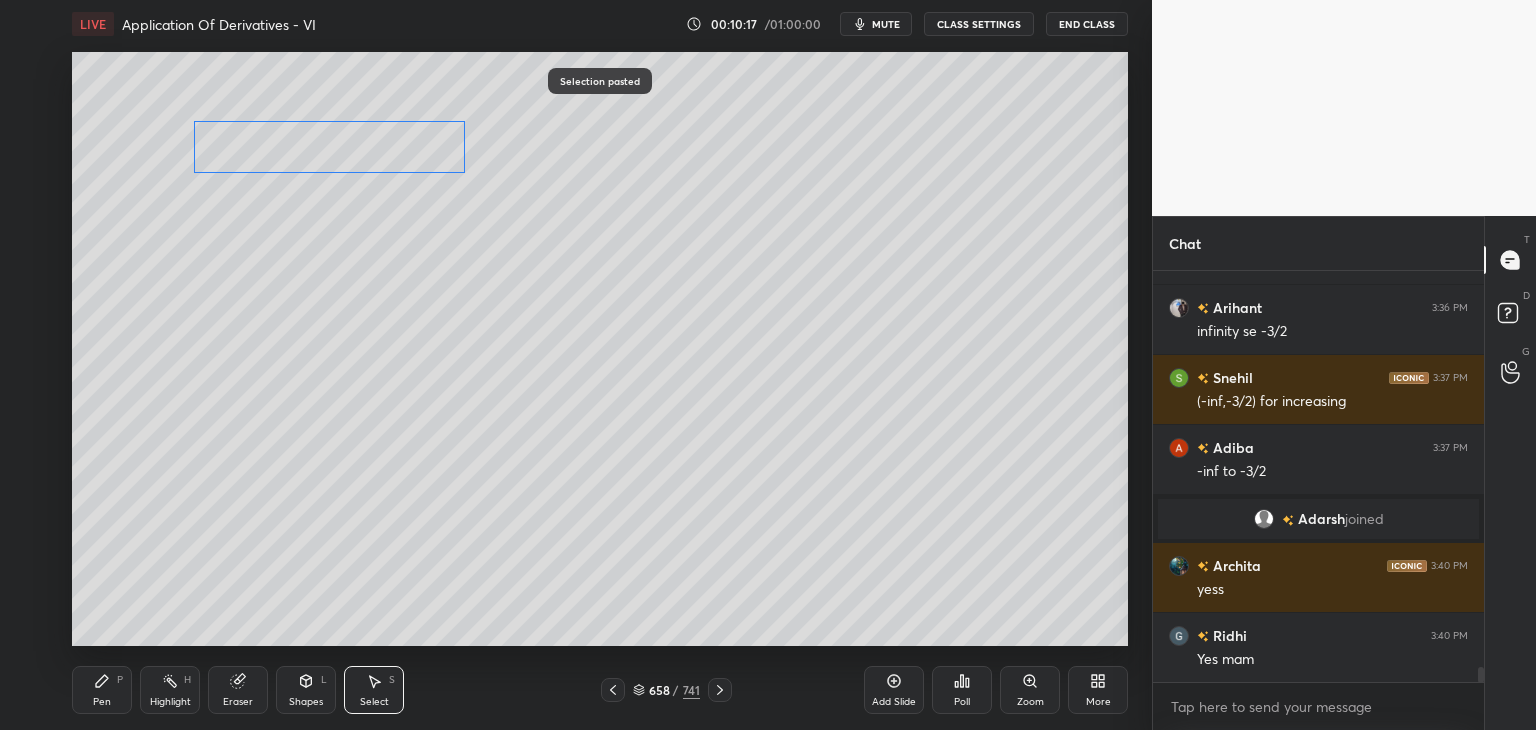 drag, startPoint x: 816, startPoint y: 421, endPoint x: 275, endPoint y: 133, distance: 612.8825 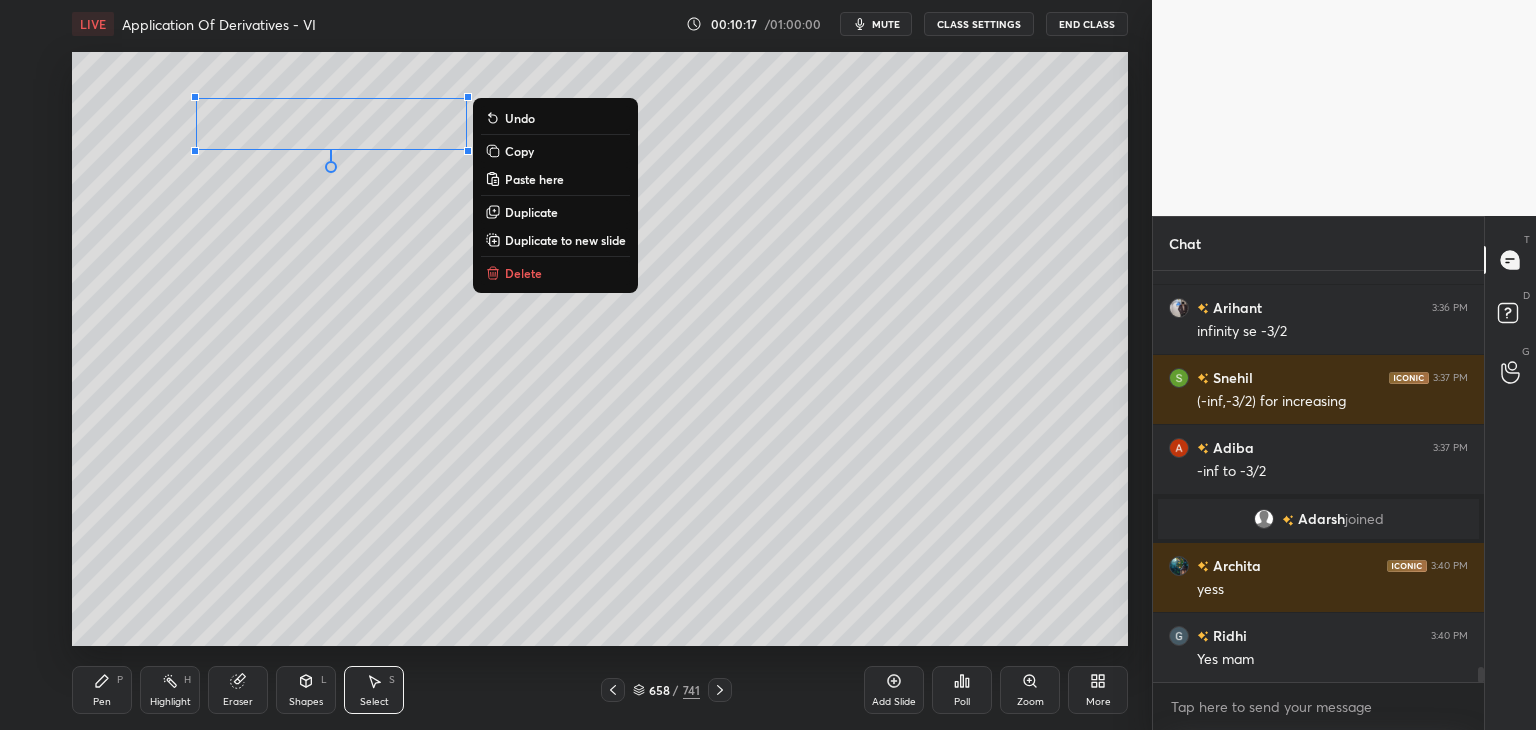 click on "0 ° Undo Copy Paste here Duplicate Duplicate to new slide Delete" at bounding box center (600, 349) 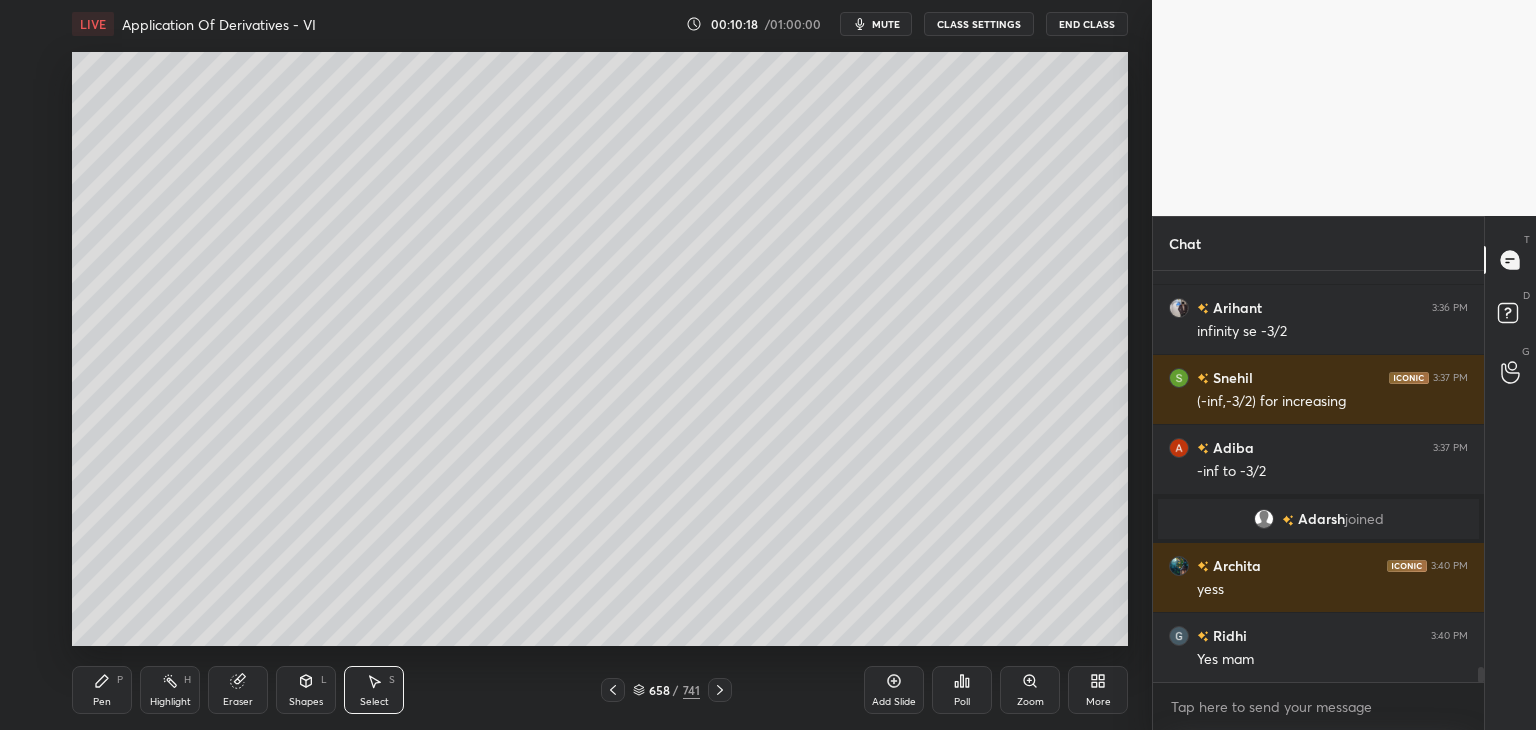 click on "658 / 741" at bounding box center [666, 690] 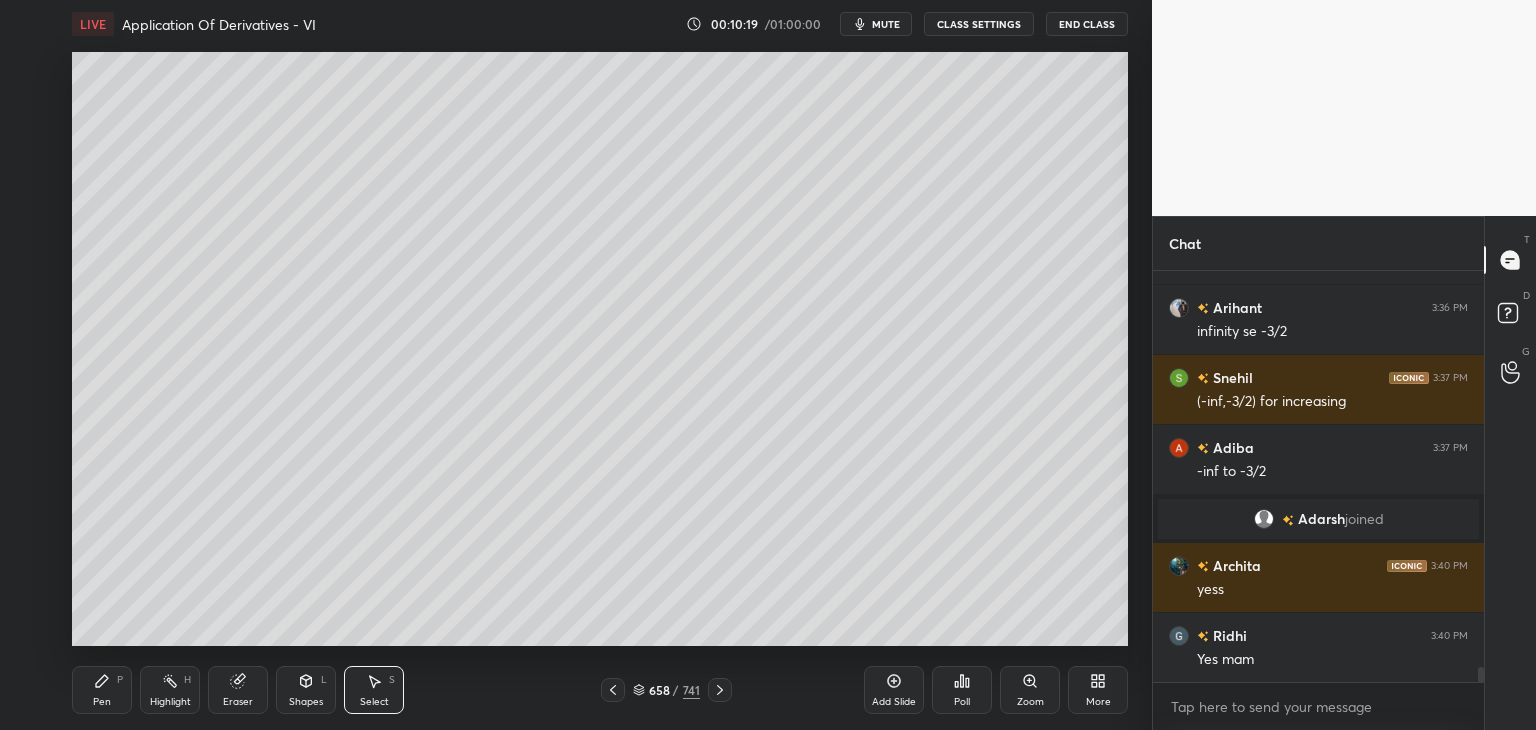 click on "658 / 741" at bounding box center [666, 690] 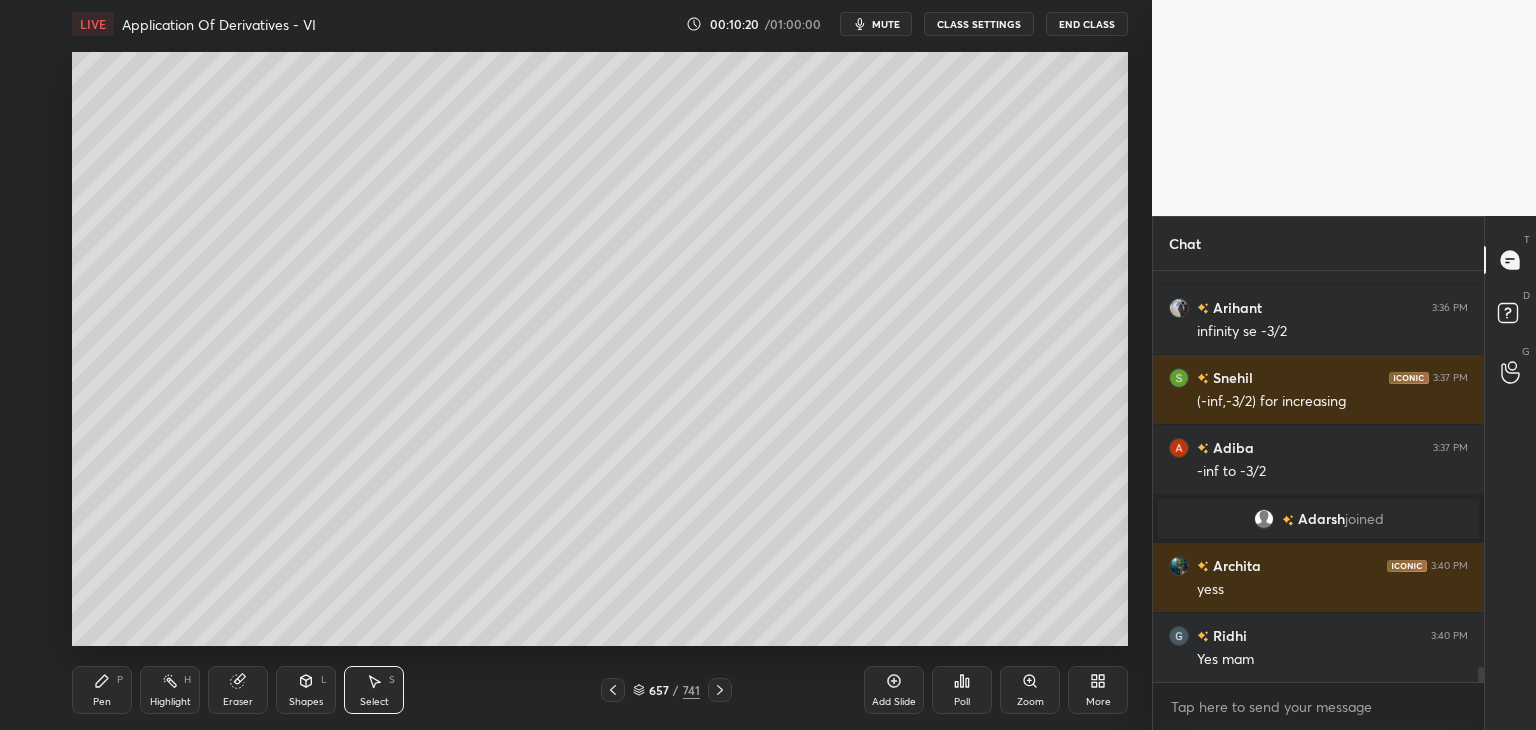 click 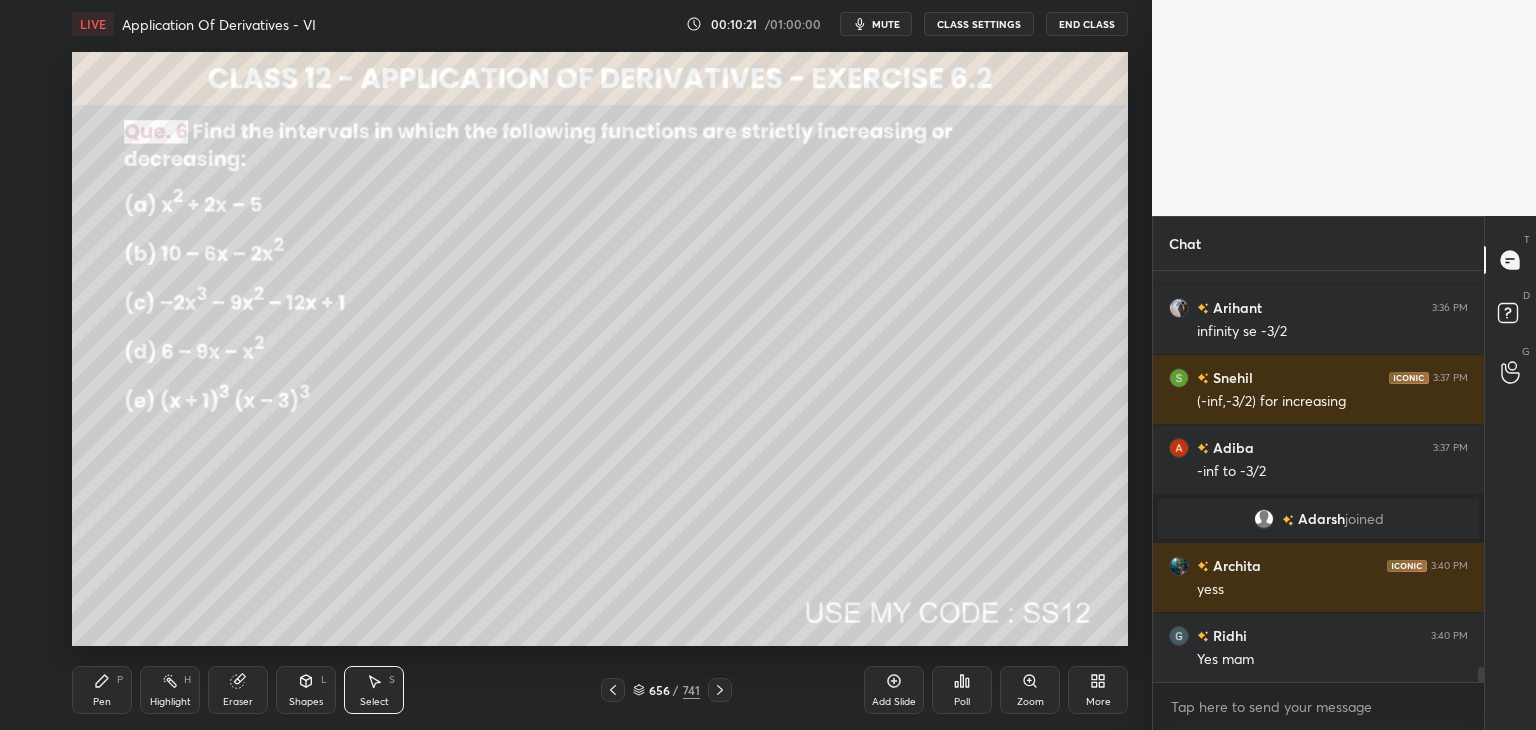 click on "Select" at bounding box center (374, 702) 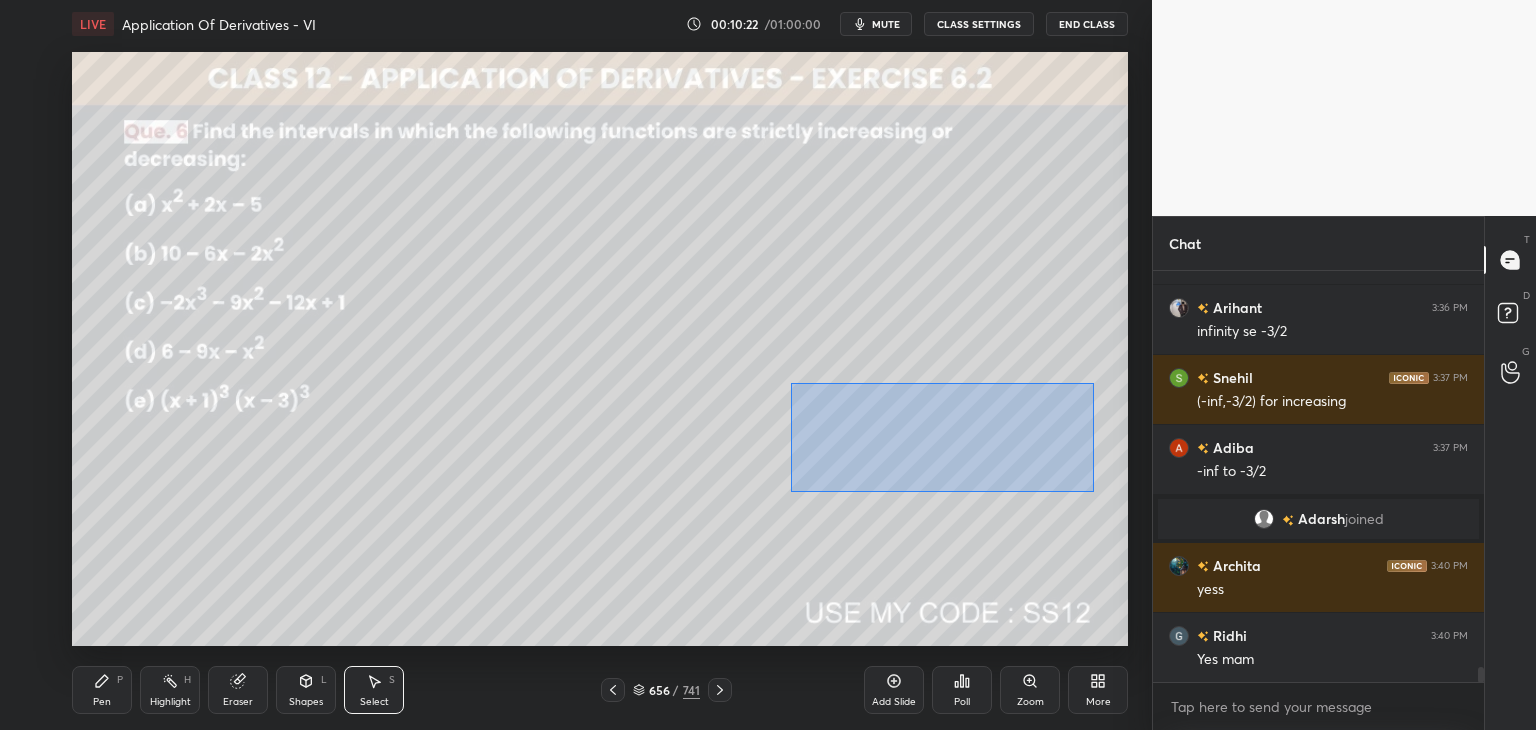 drag, startPoint x: 803, startPoint y: 401, endPoint x: 1109, endPoint y: 489, distance: 318.40225 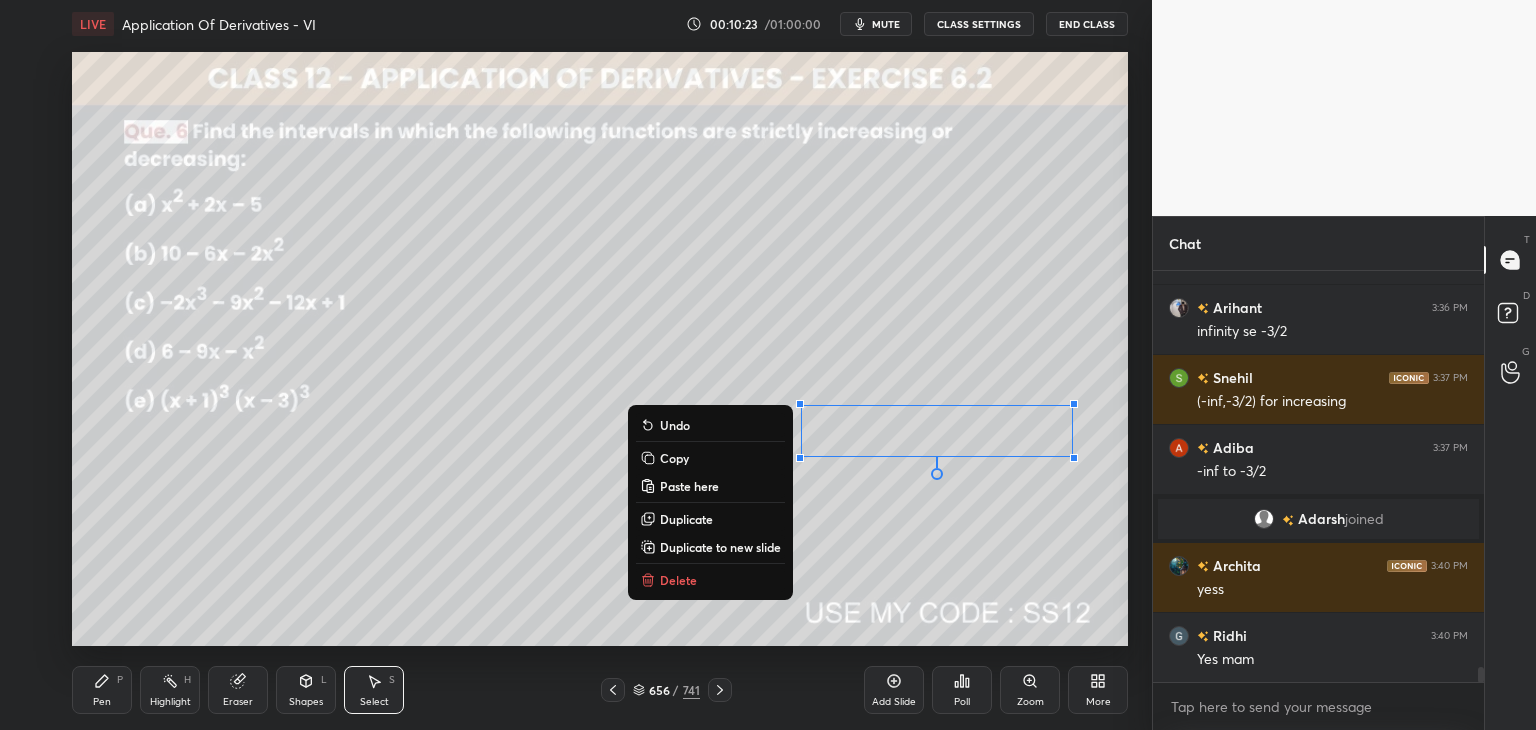 click on "Delete" at bounding box center (678, 580) 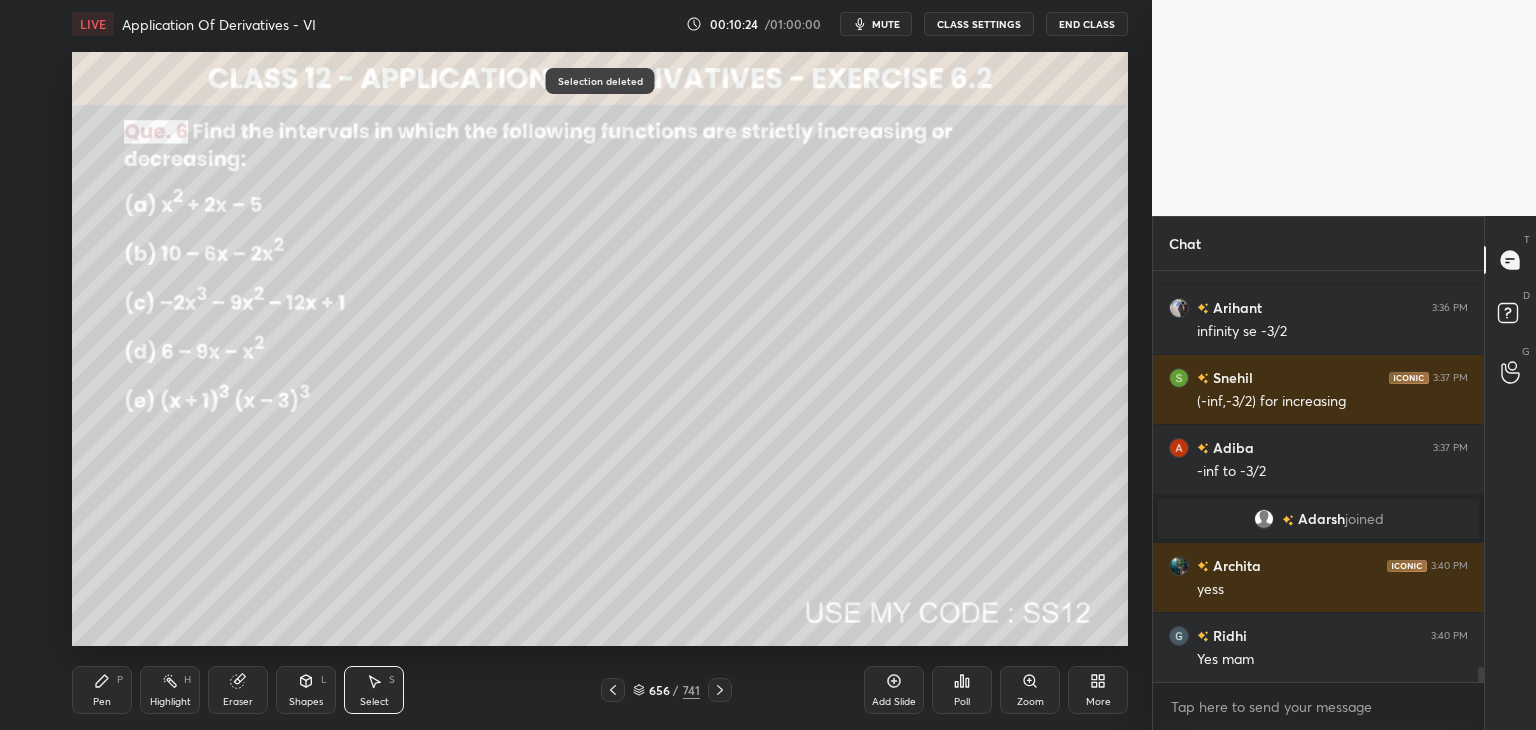 click 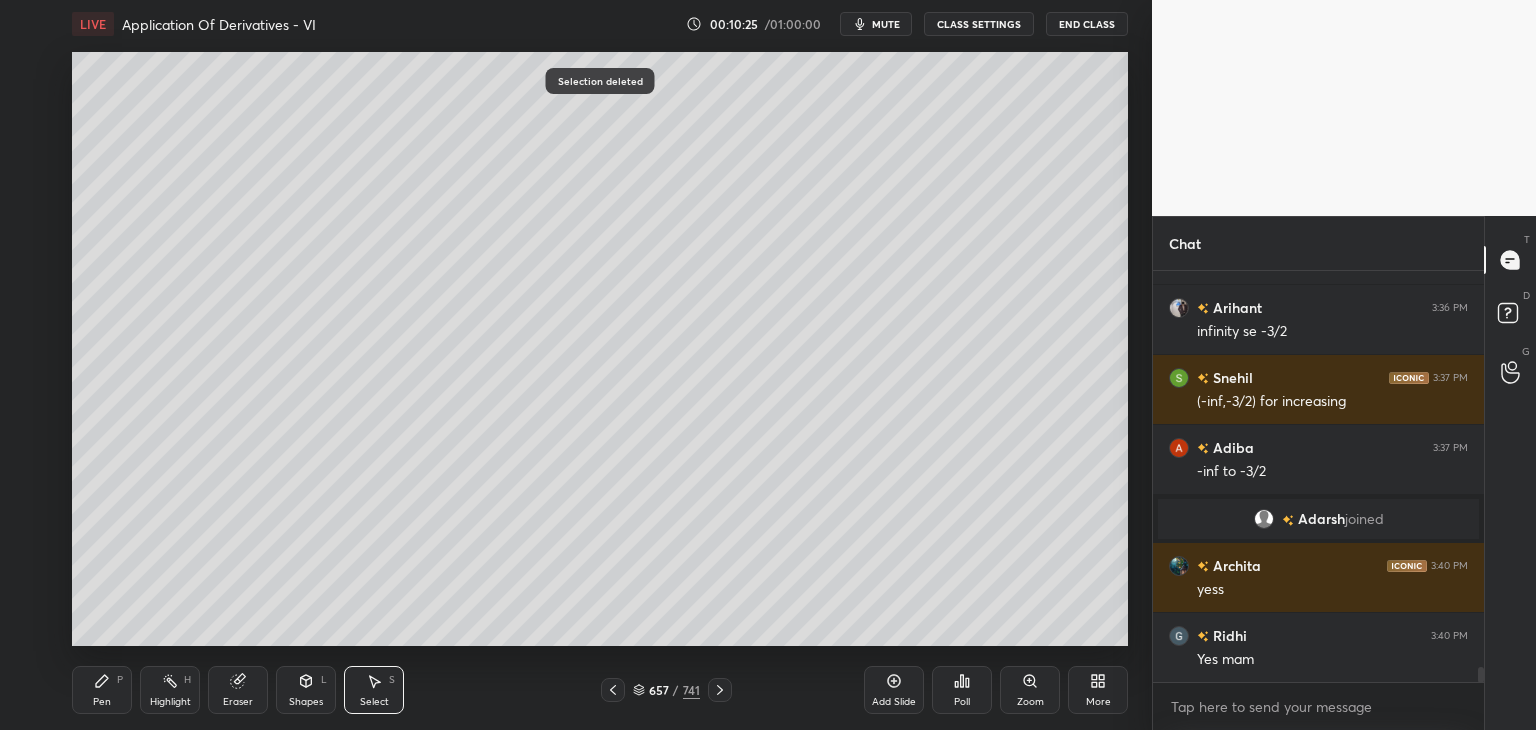 click 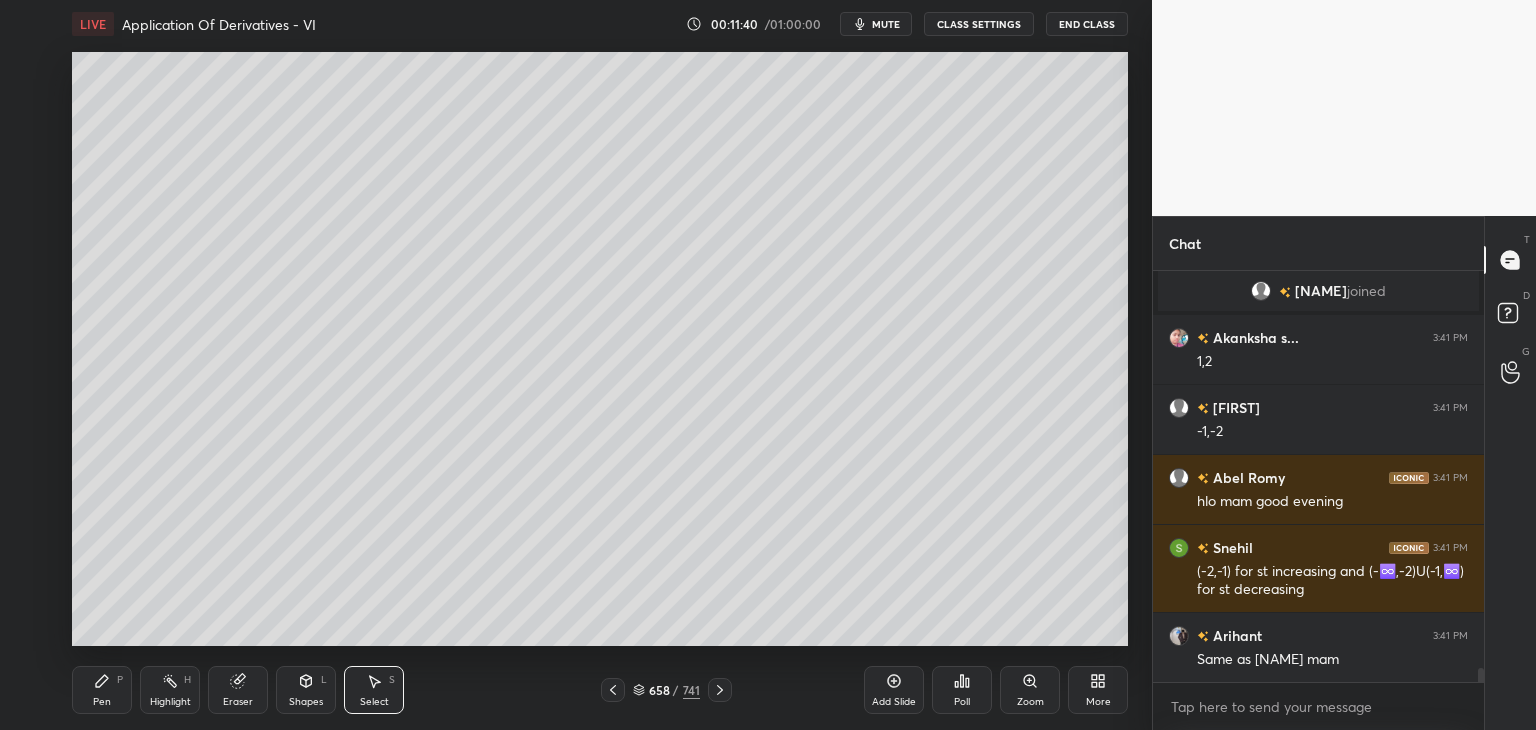 scroll, scrollTop: 11320, scrollLeft: 0, axis: vertical 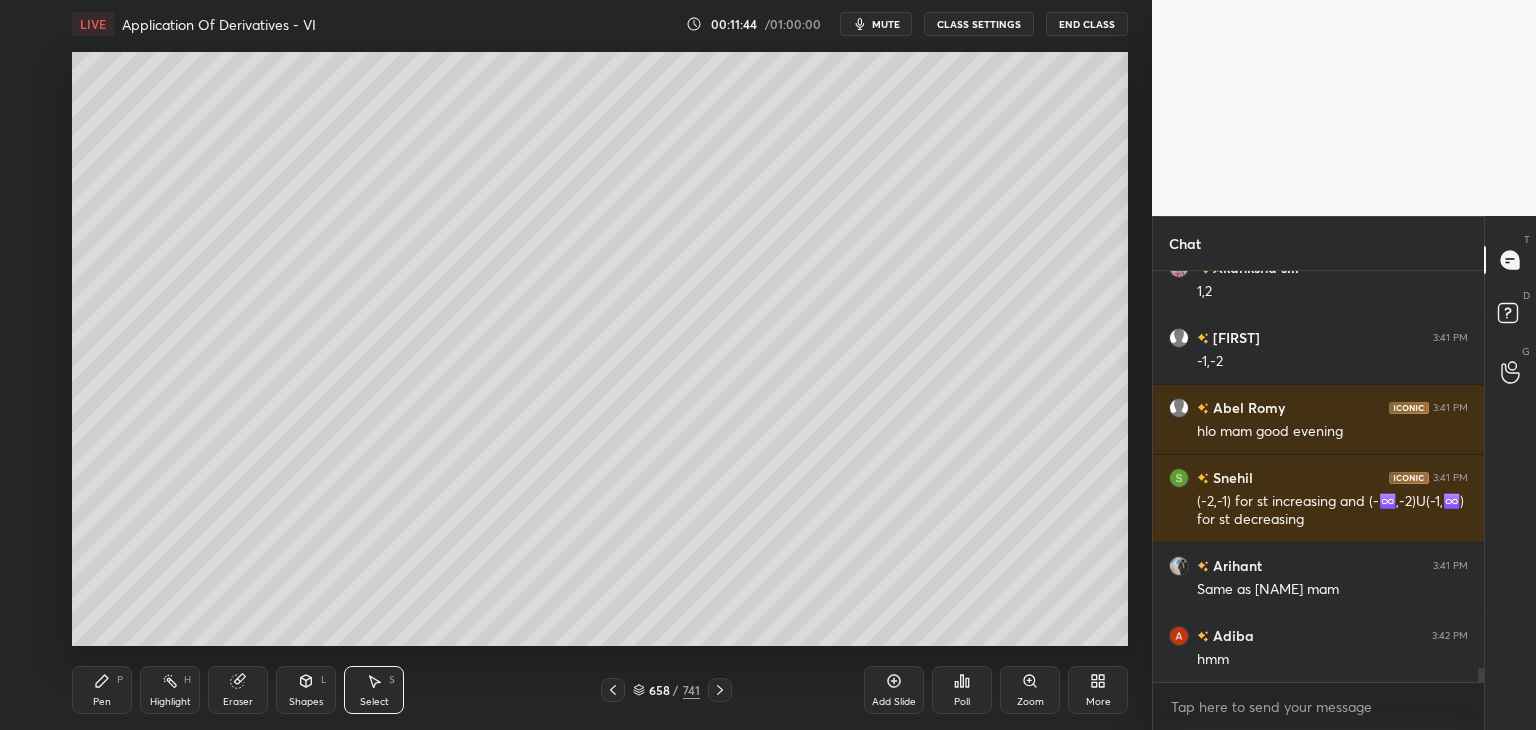 click on "Select" at bounding box center [374, 702] 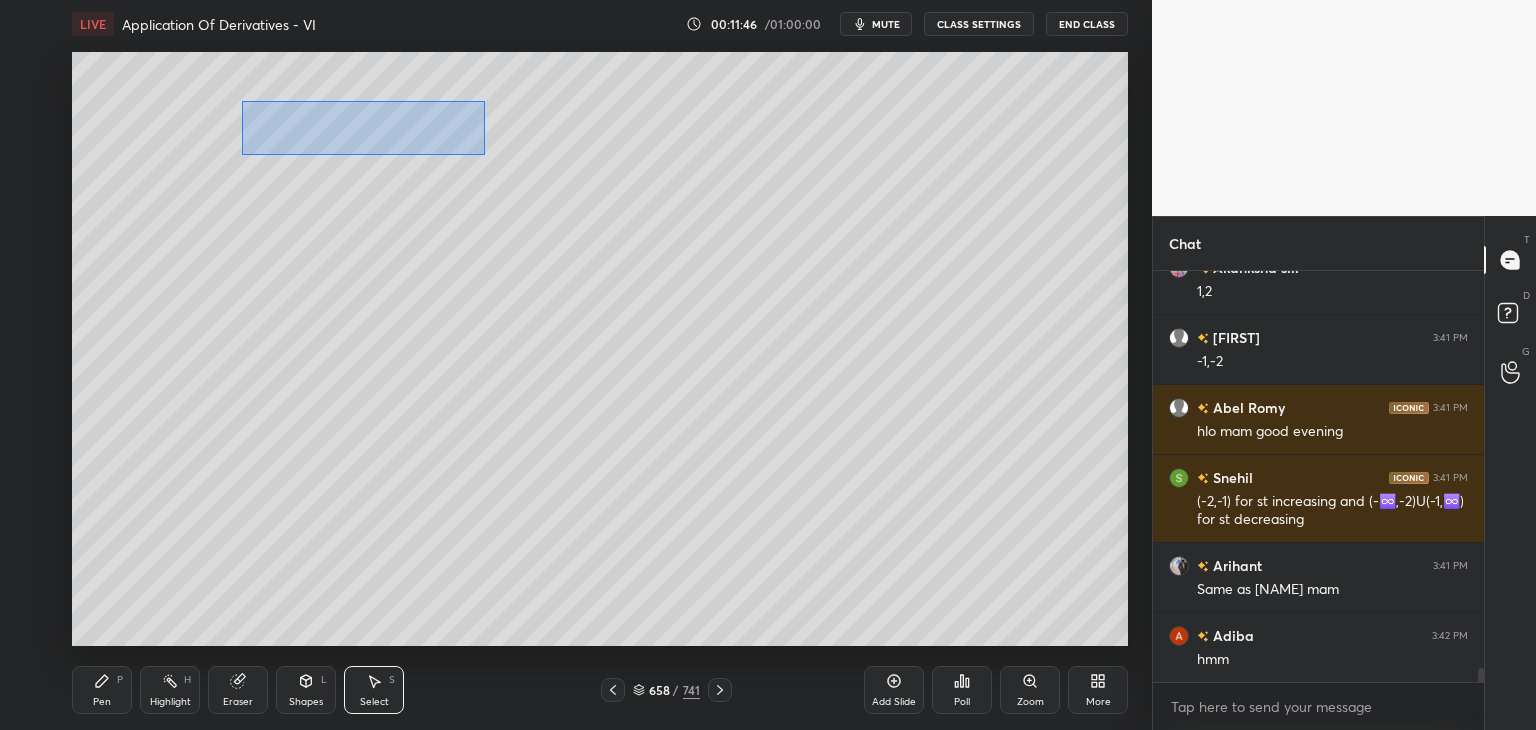 drag, startPoint x: 254, startPoint y: 134, endPoint x: 454, endPoint y: 141, distance: 200.12247 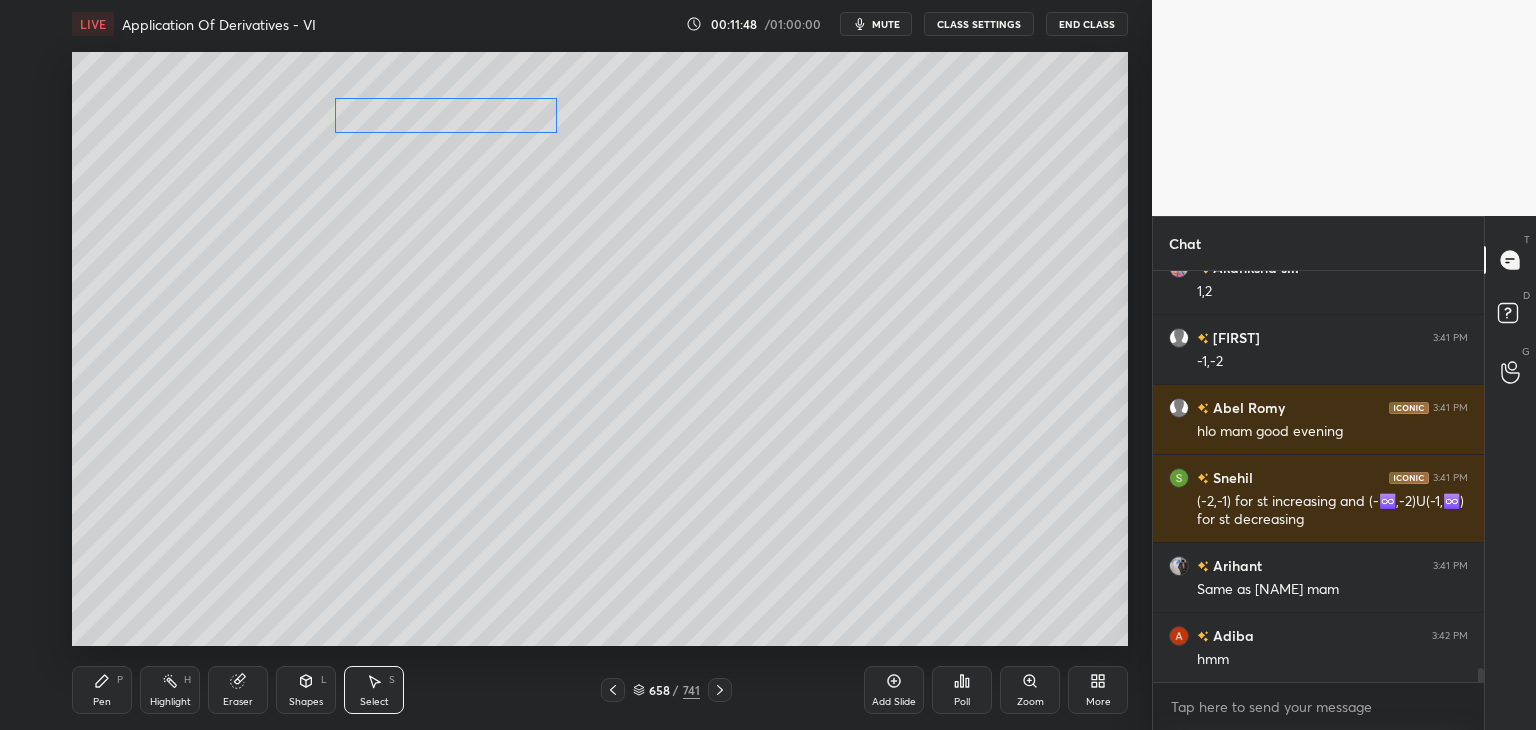 drag, startPoint x: 360, startPoint y: 123, endPoint x: 414, endPoint y: 174, distance: 74.27651 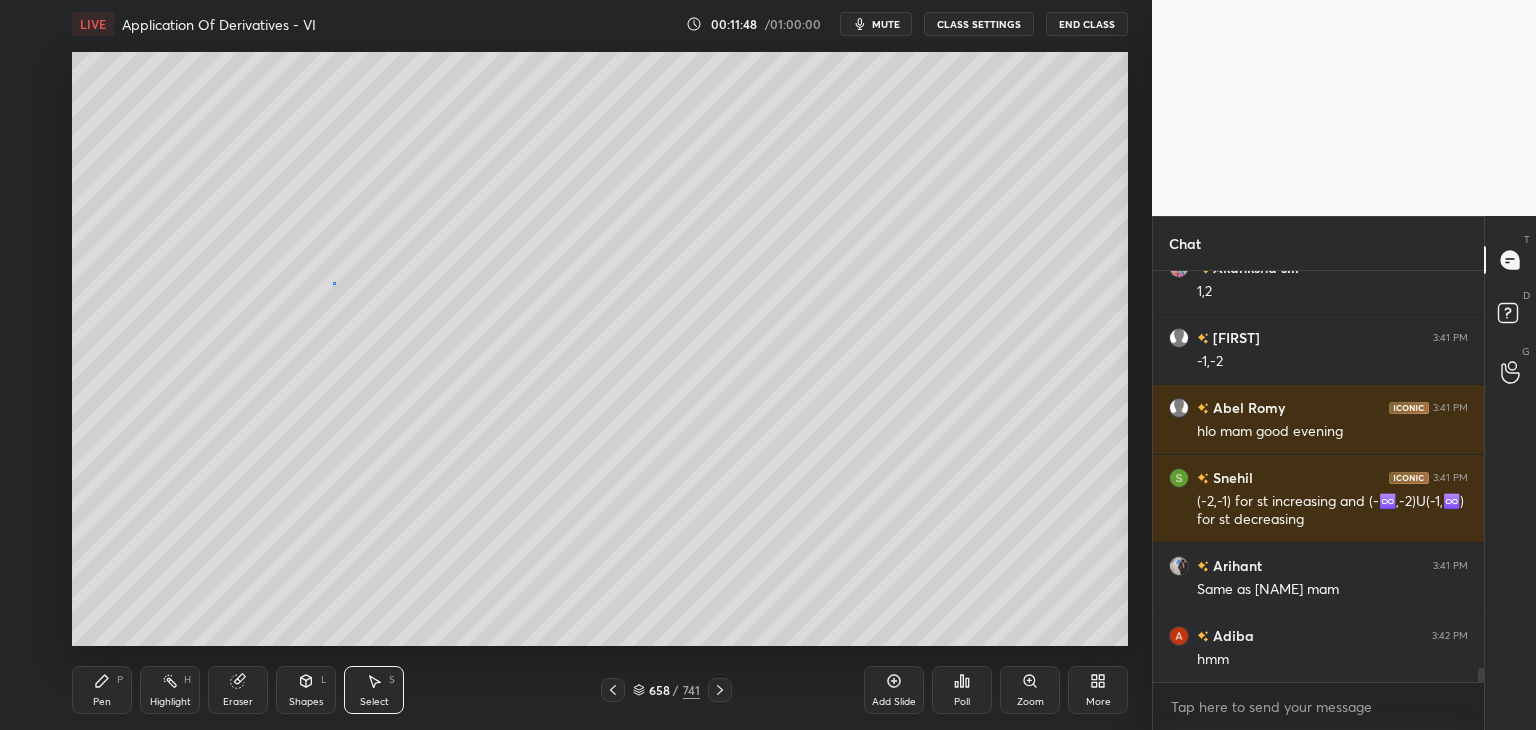 click on "0 ° Undo Copy Paste here Duplicate Duplicate to new slide Delete" at bounding box center [600, 349] 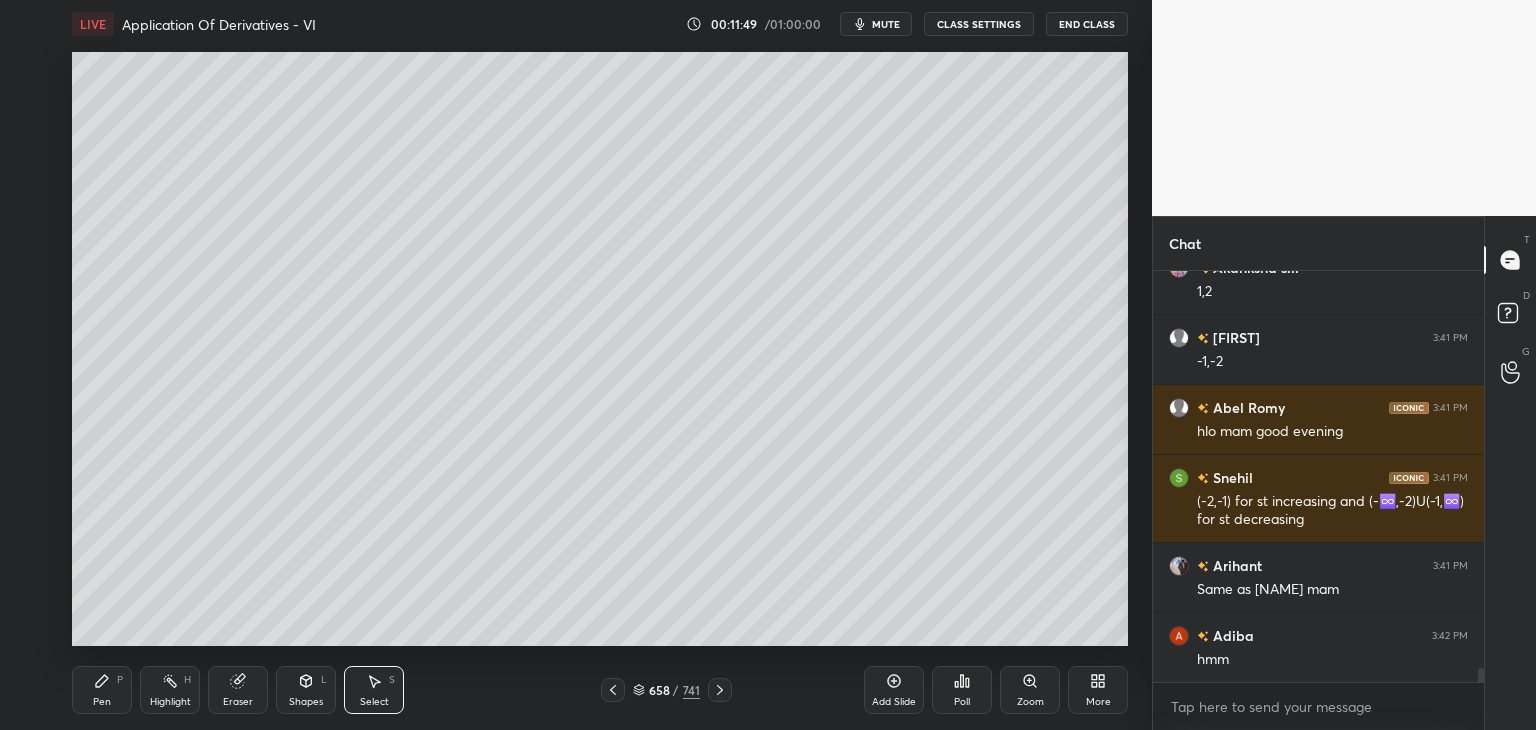 drag, startPoint x: 101, startPoint y: 703, endPoint x: 113, endPoint y: 676, distance: 29.546574 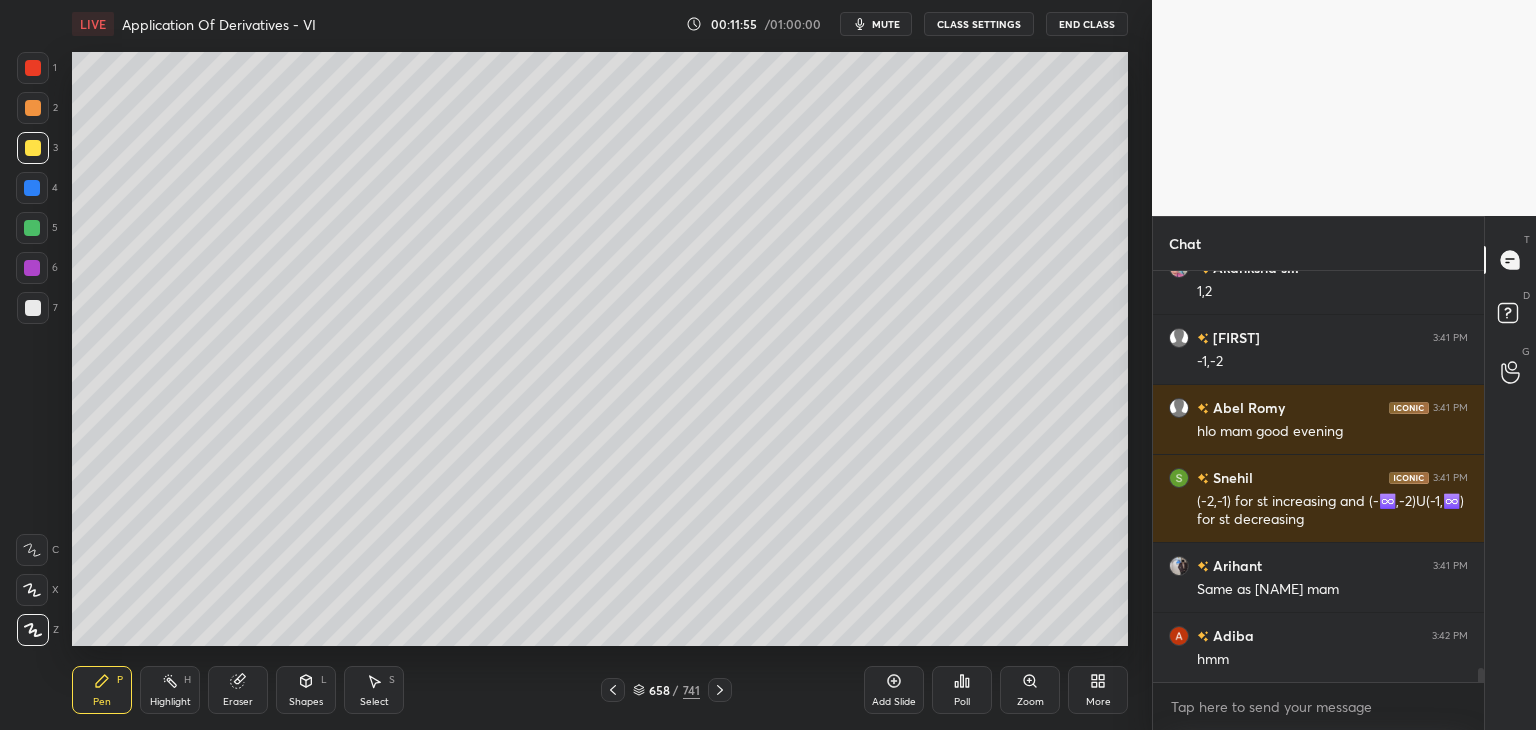 click at bounding box center [33, 308] 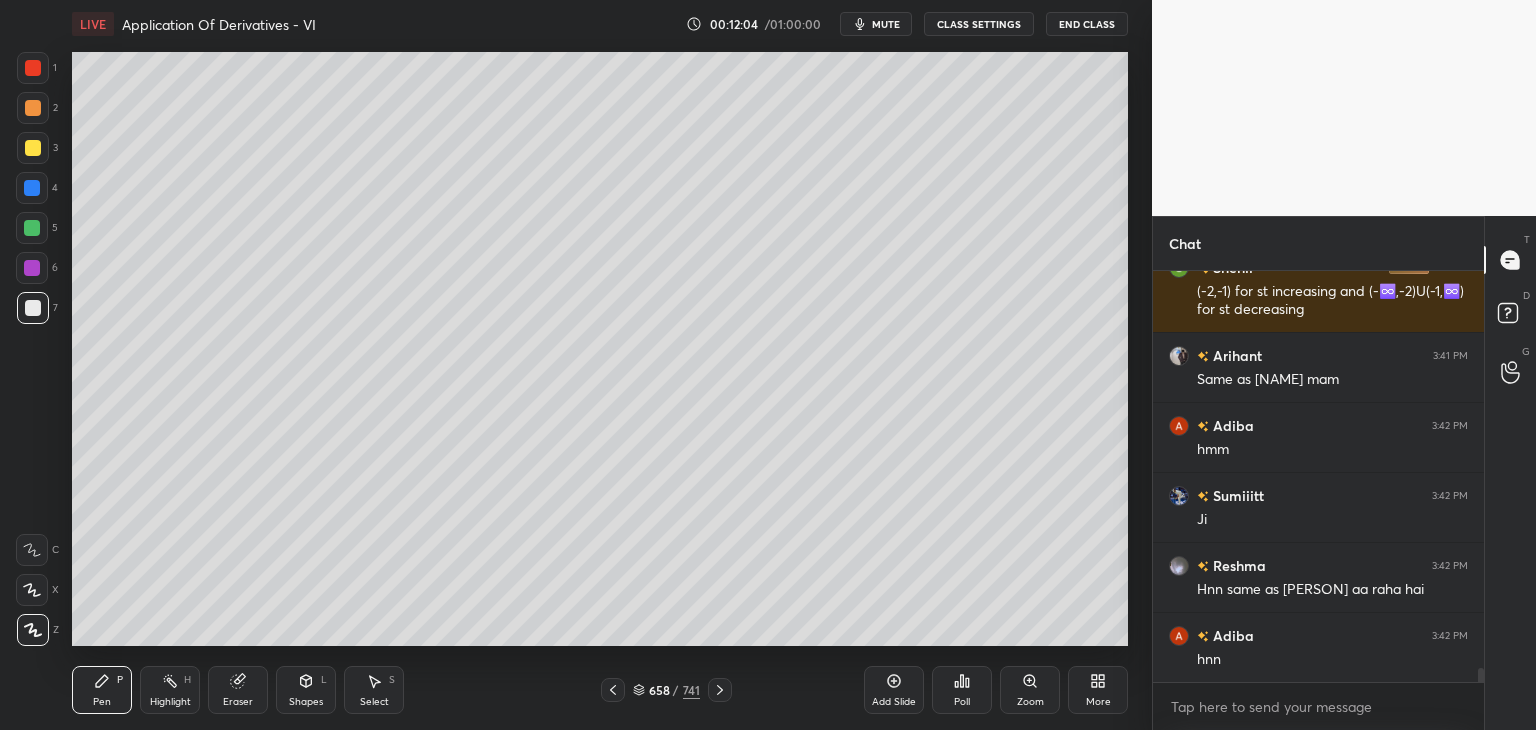 scroll, scrollTop: 11600, scrollLeft: 0, axis: vertical 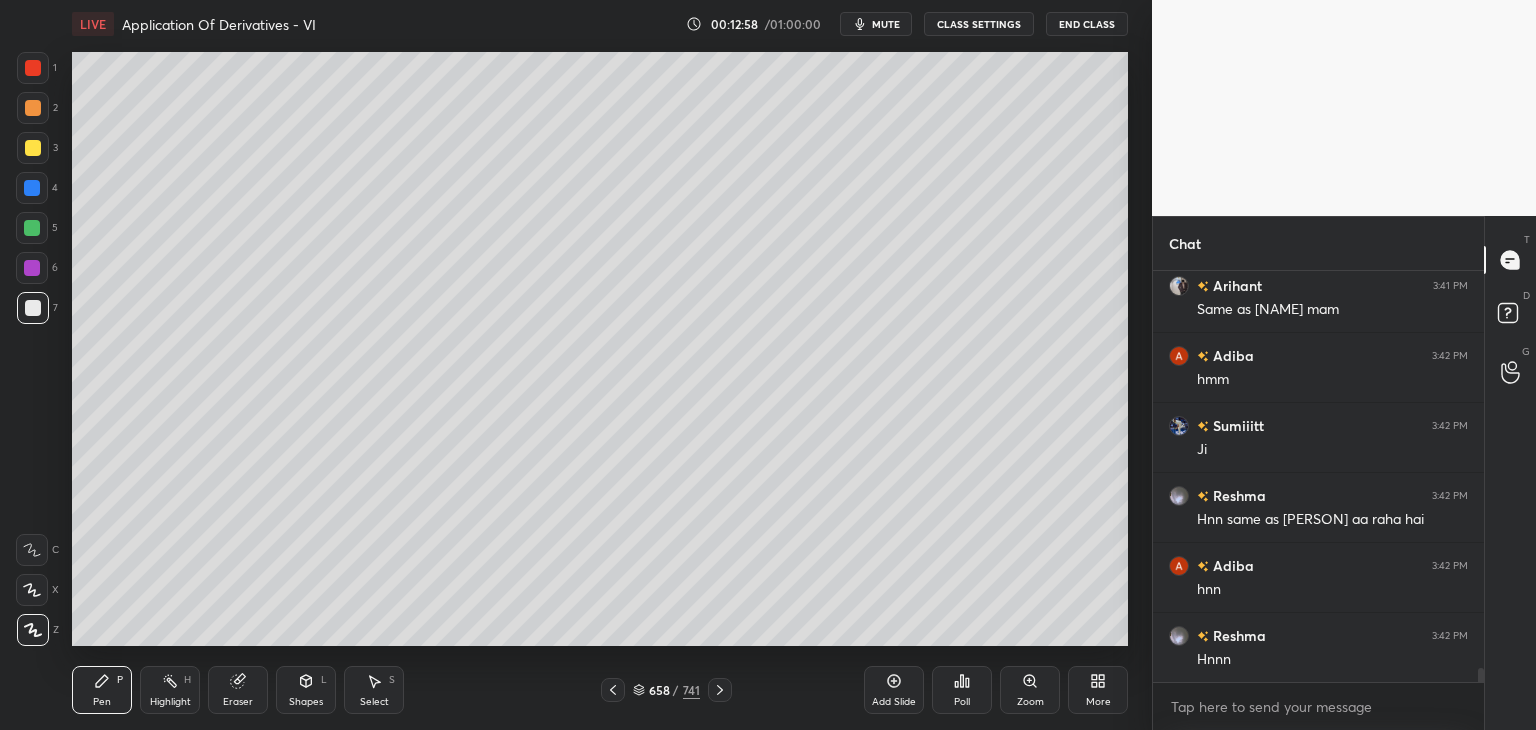 click on "Add Slide" at bounding box center [894, 702] 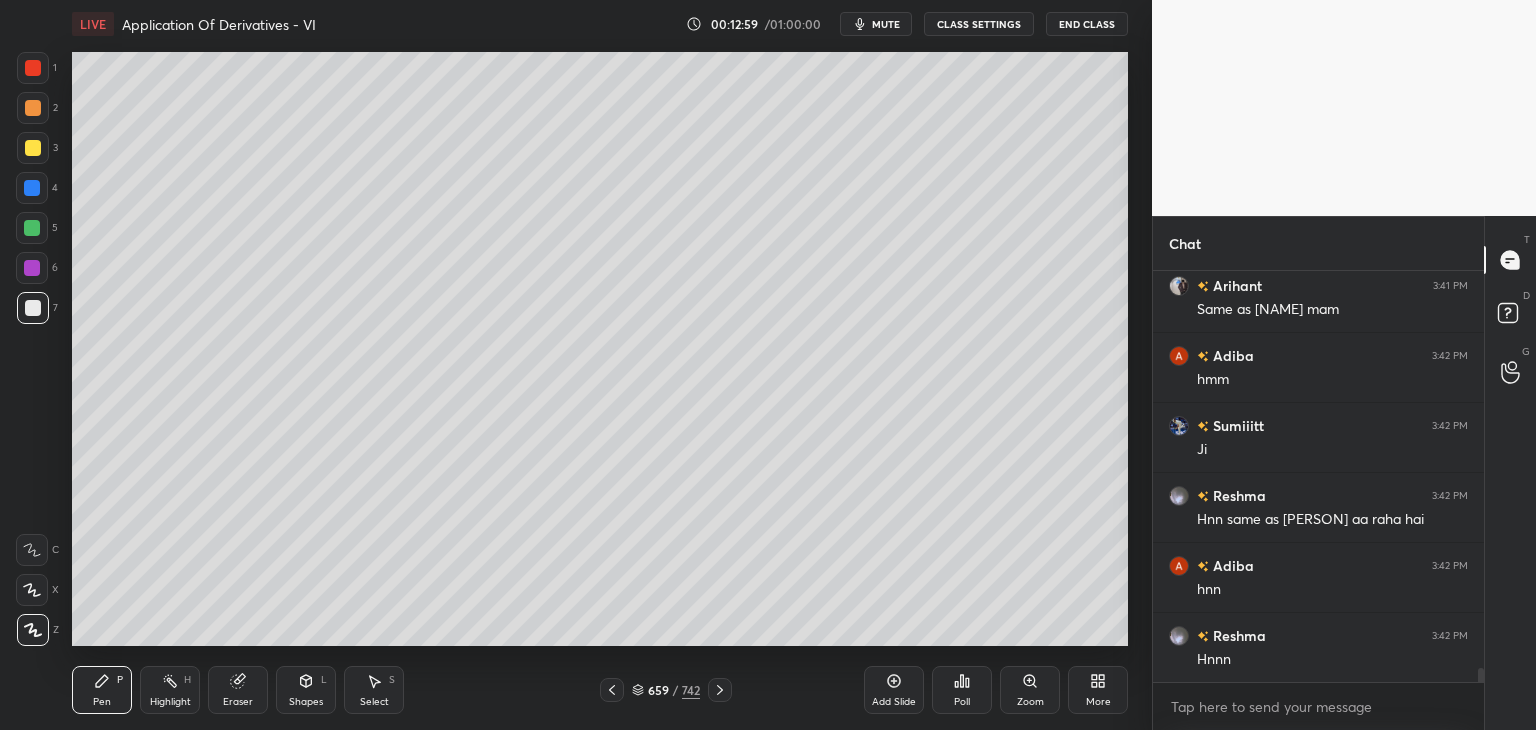 drag, startPoint x: 306, startPoint y: 702, endPoint x: 324, endPoint y: 678, distance: 30 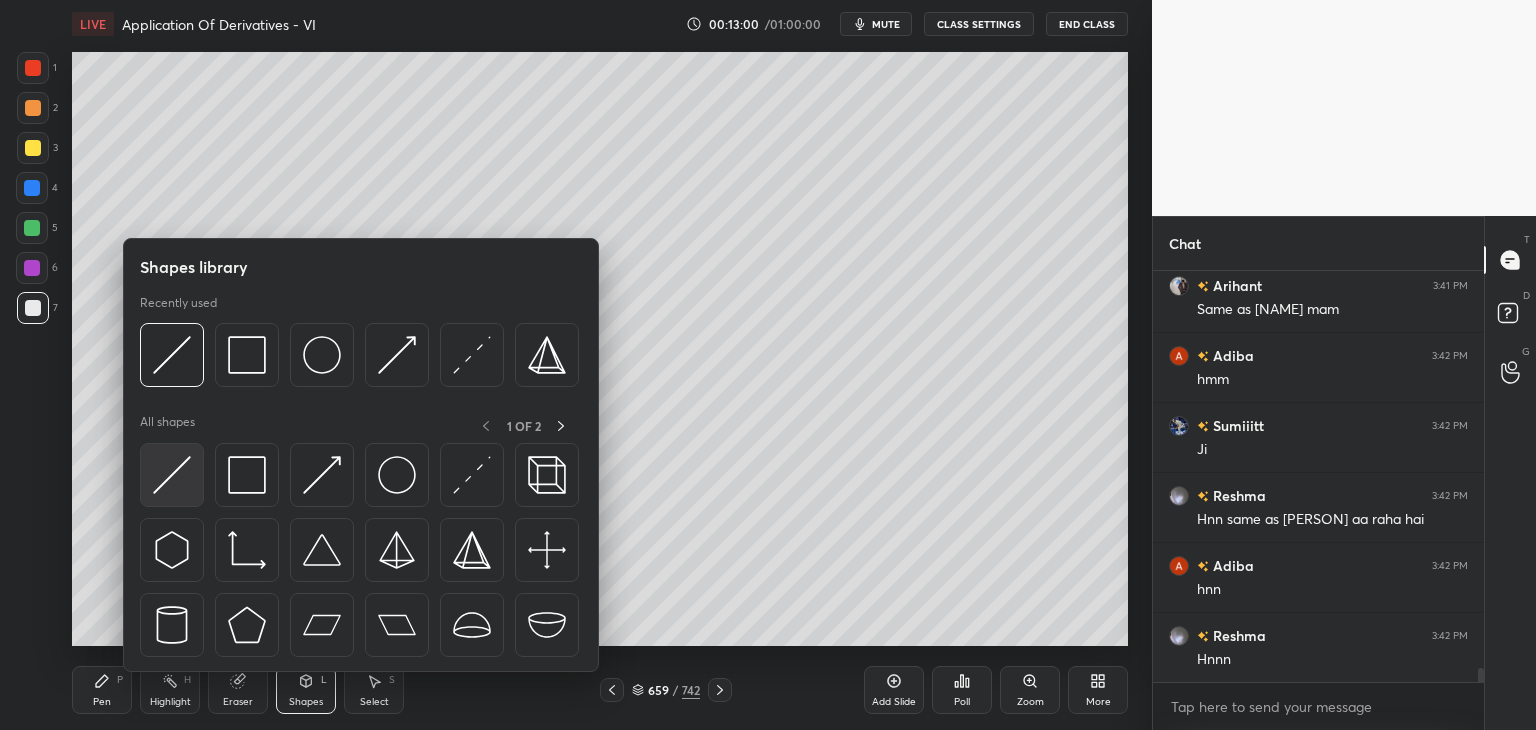 click at bounding box center (172, 475) 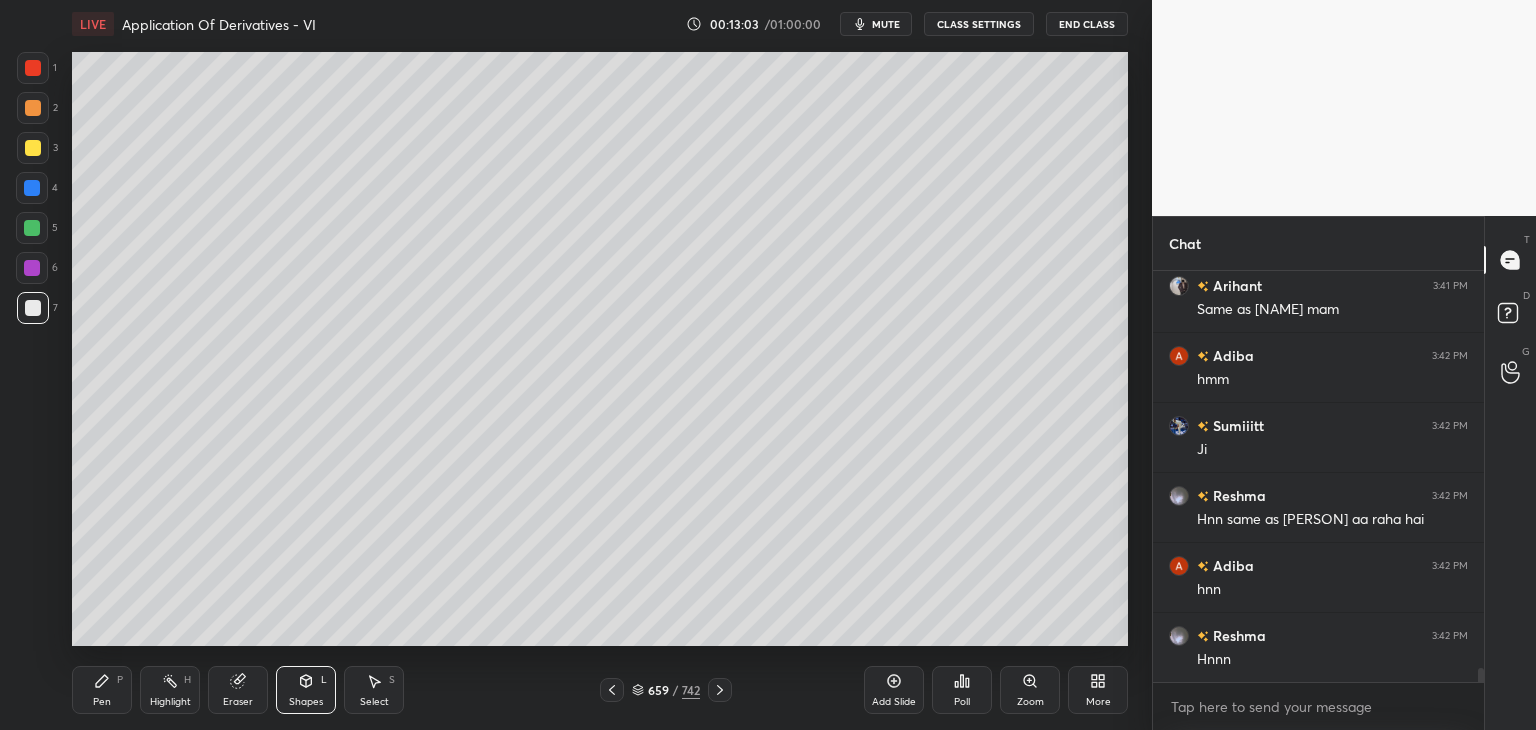 click on "Pen P" at bounding box center [102, 690] 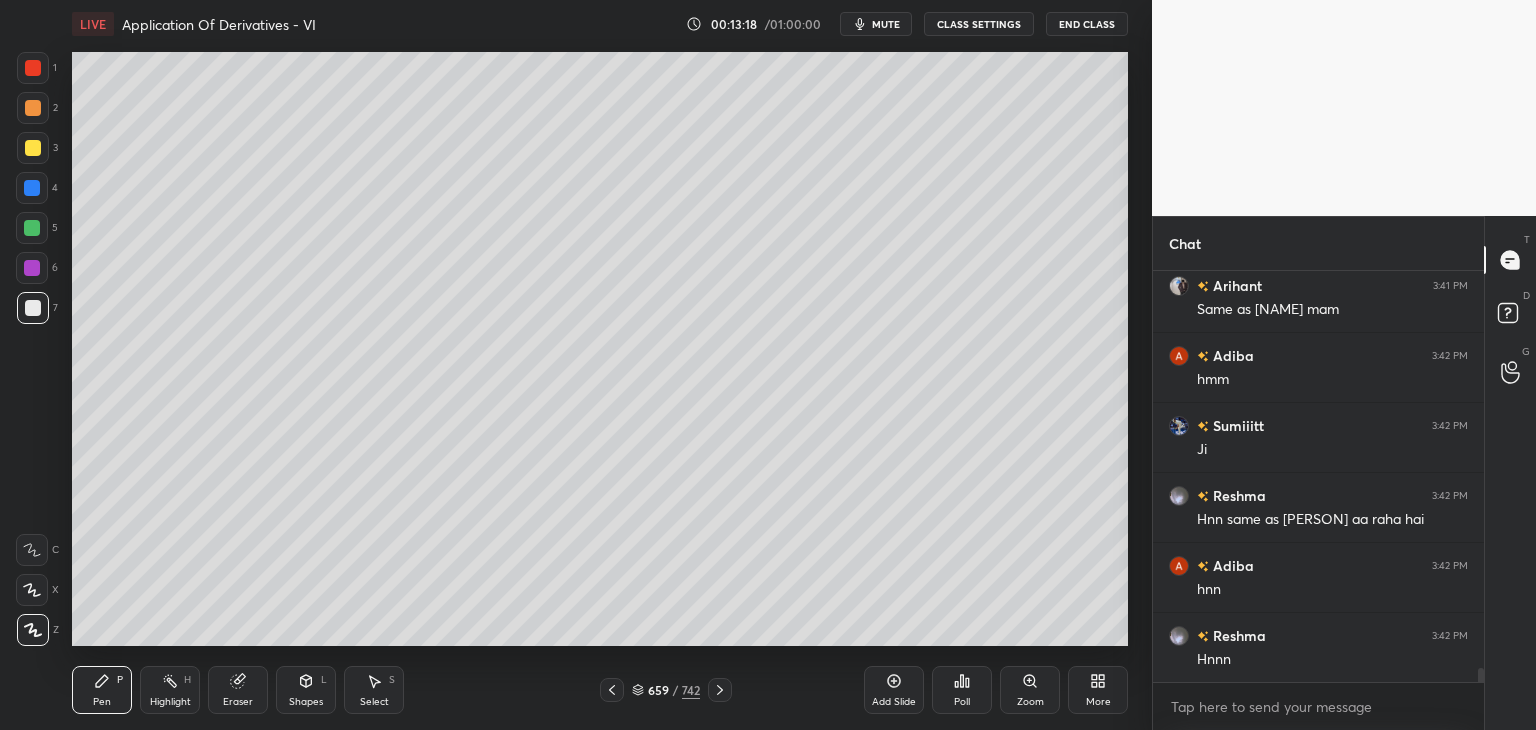 click on "Shapes" at bounding box center [306, 702] 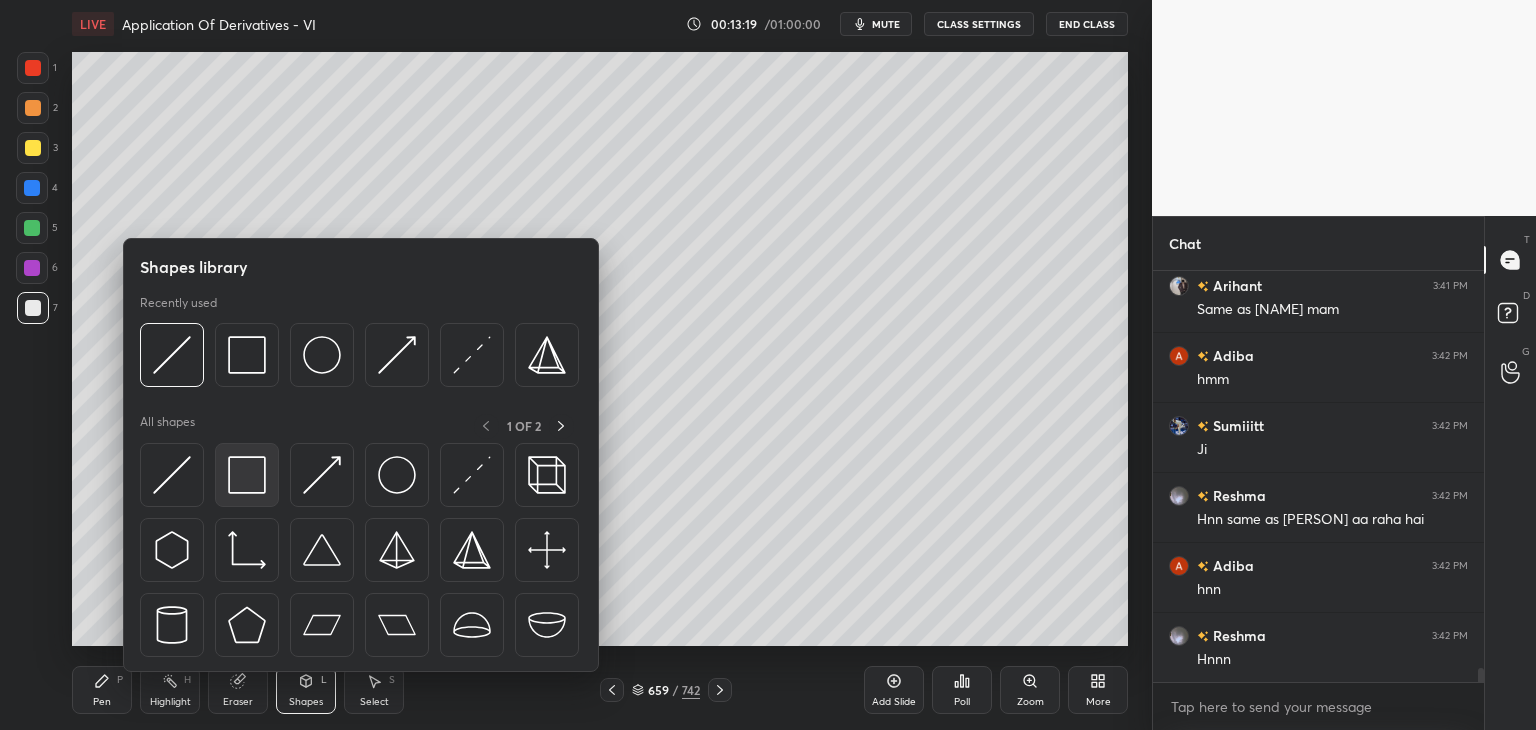 click at bounding box center [247, 475] 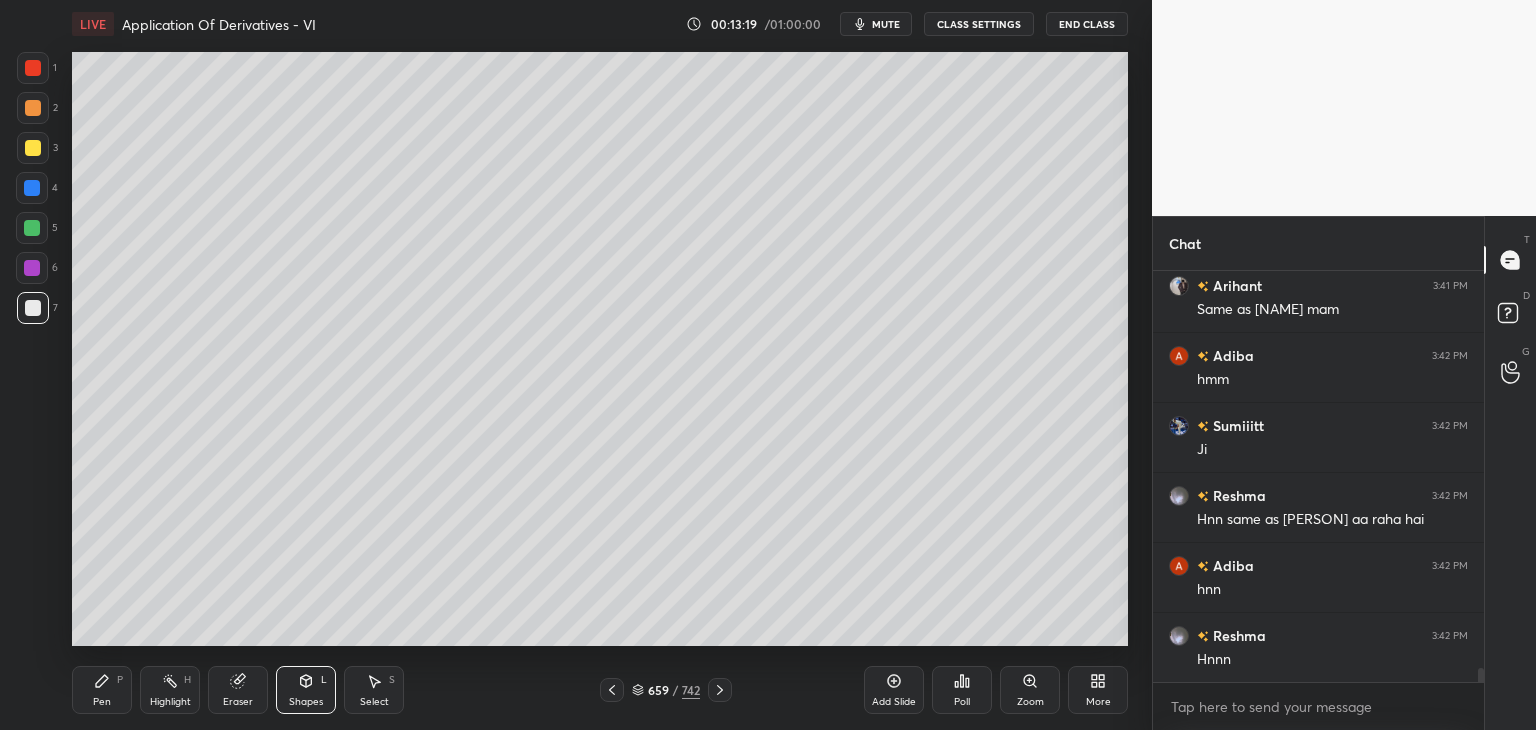 scroll, scrollTop: 11670, scrollLeft: 0, axis: vertical 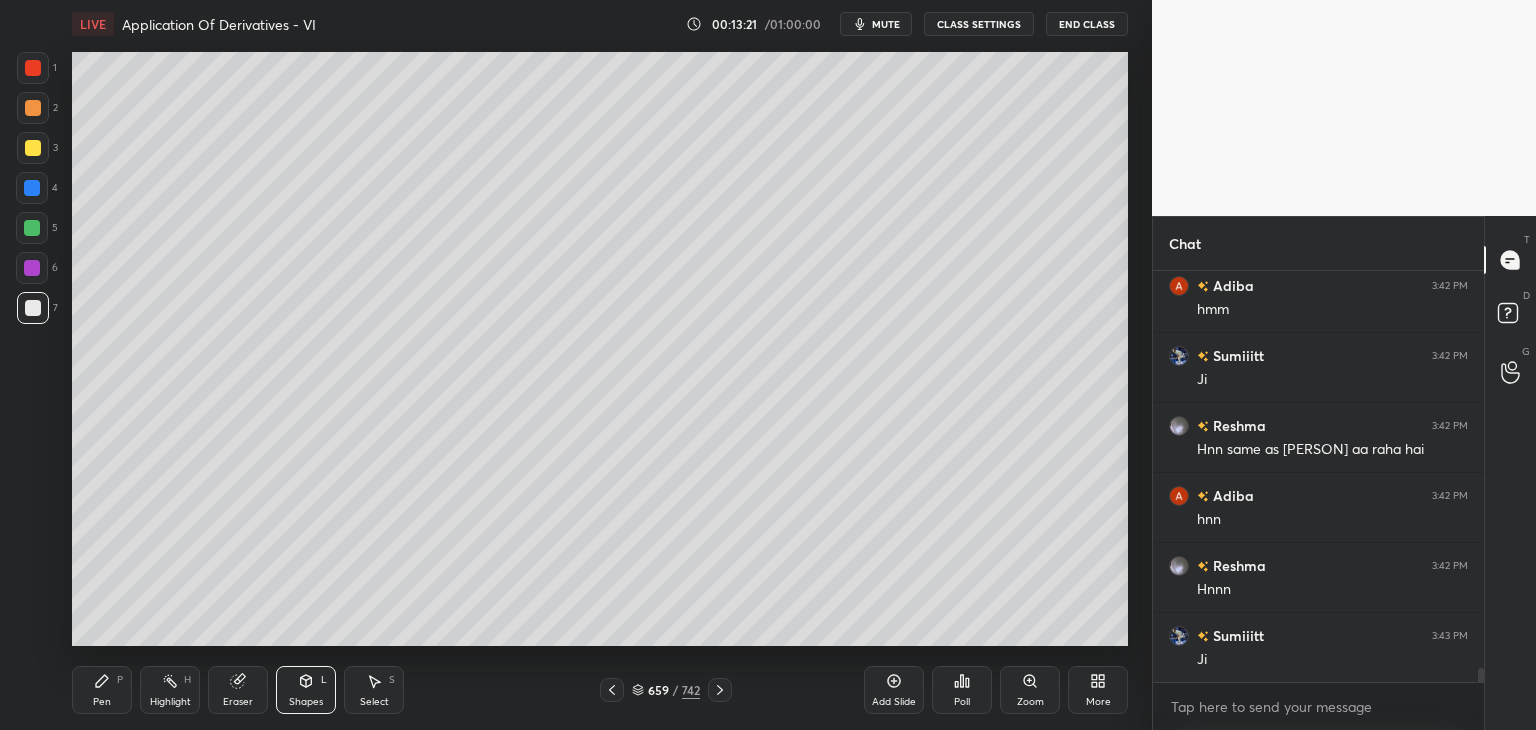 click at bounding box center (33, 148) 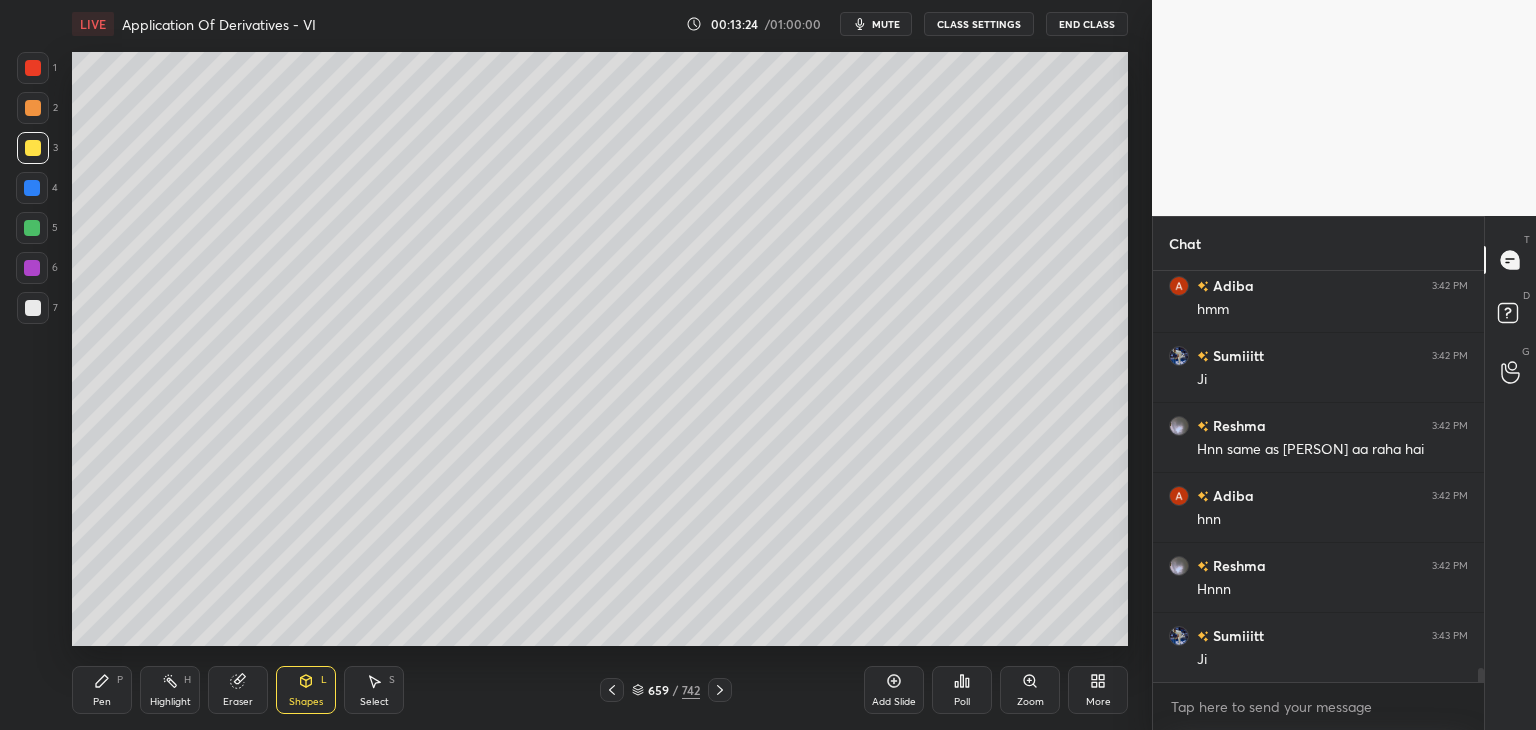 scroll, scrollTop: 11740, scrollLeft: 0, axis: vertical 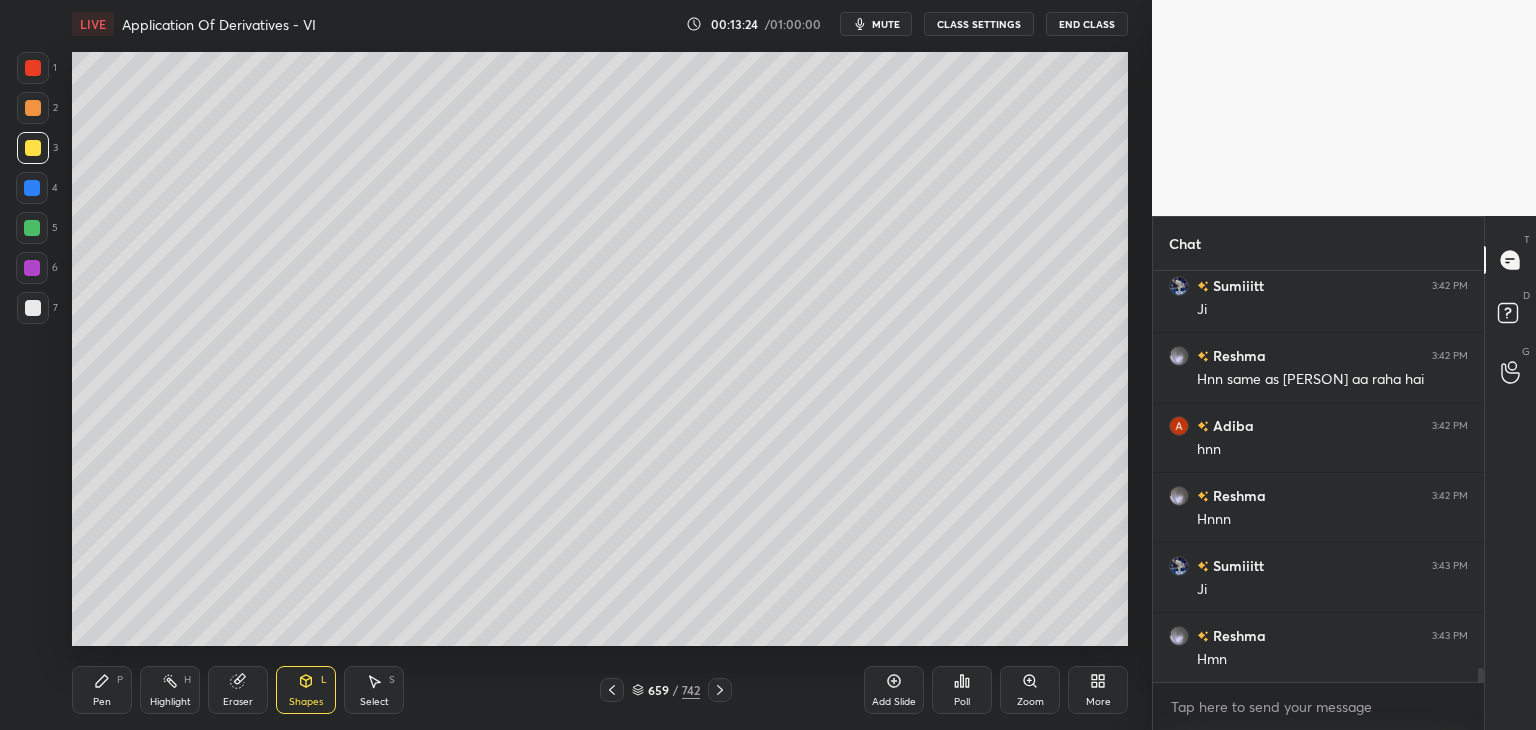 click on "Shapes" at bounding box center [306, 702] 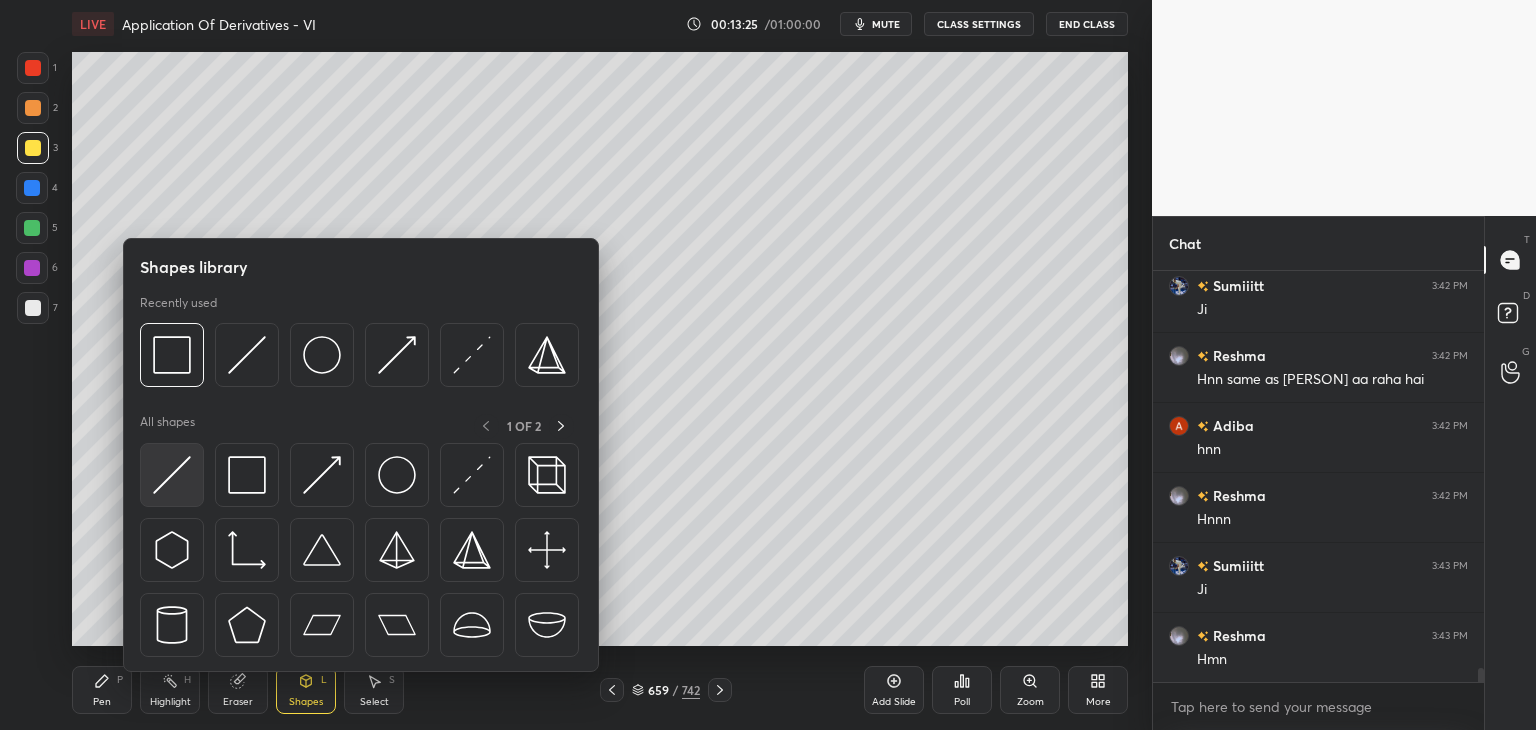 click at bounding box center (172, 475) 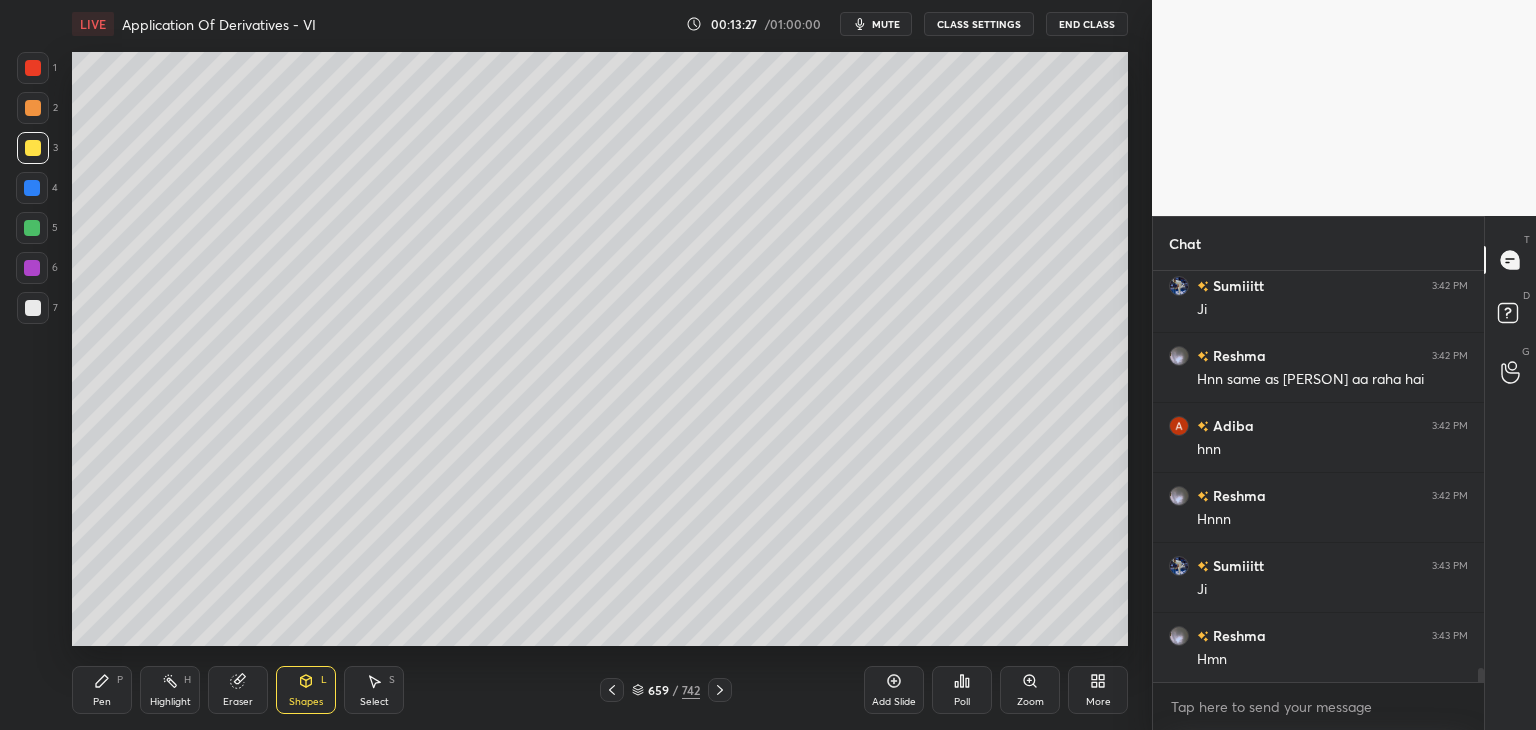 scroll, scrollTop: 11810, scrollLeft: 0, axis: vertical 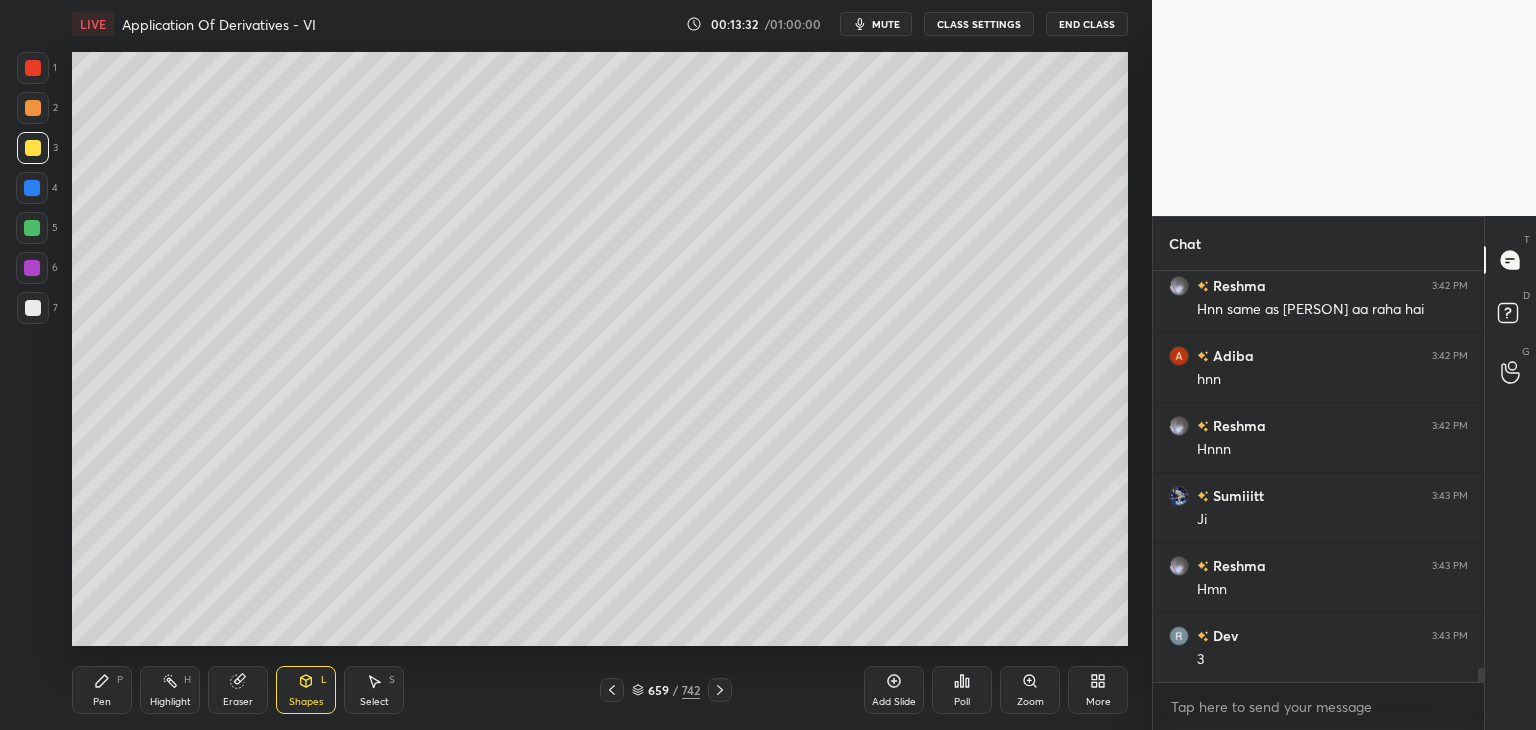 click on "Select S" at bounding box center [374, 690] 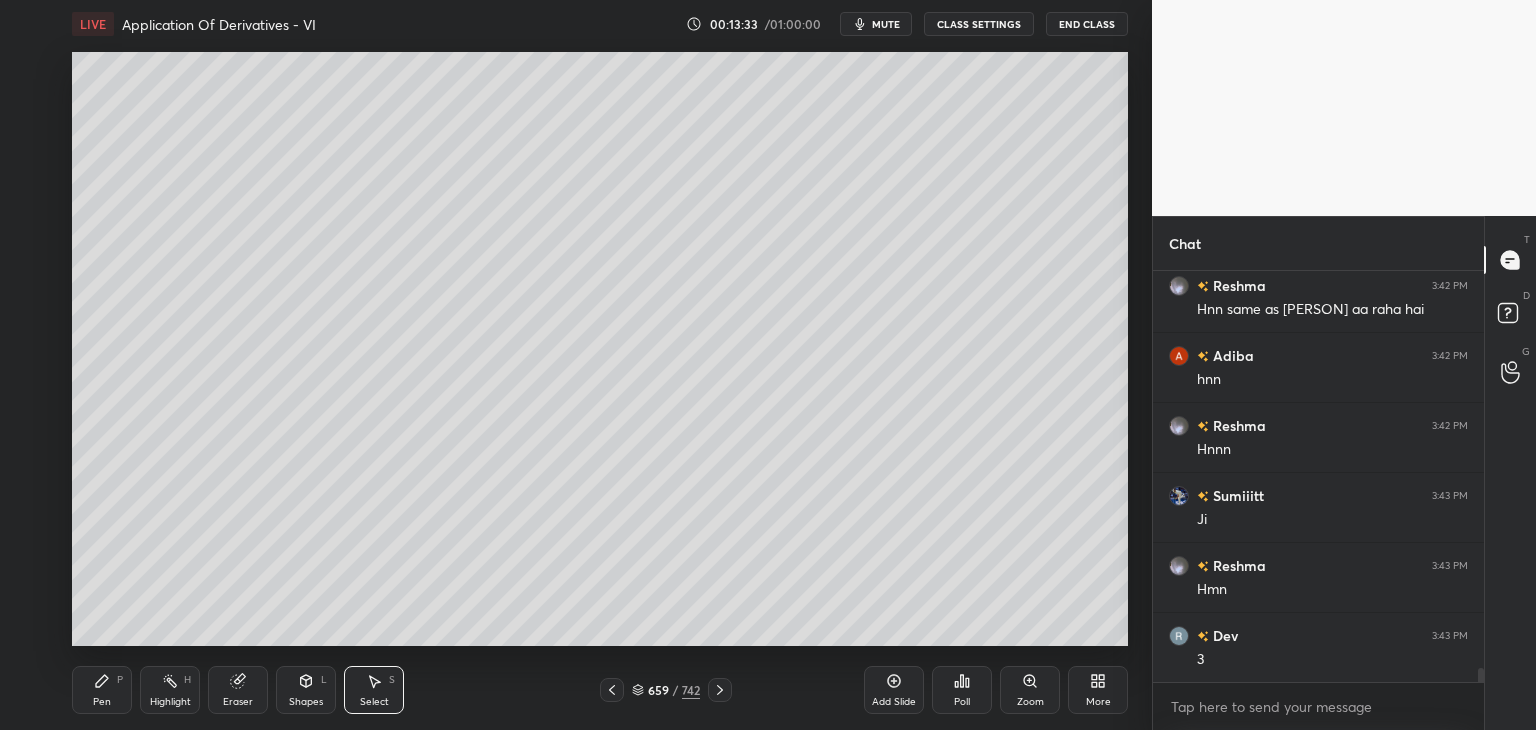 click on "Pen P" at bounding box center (102, 690) 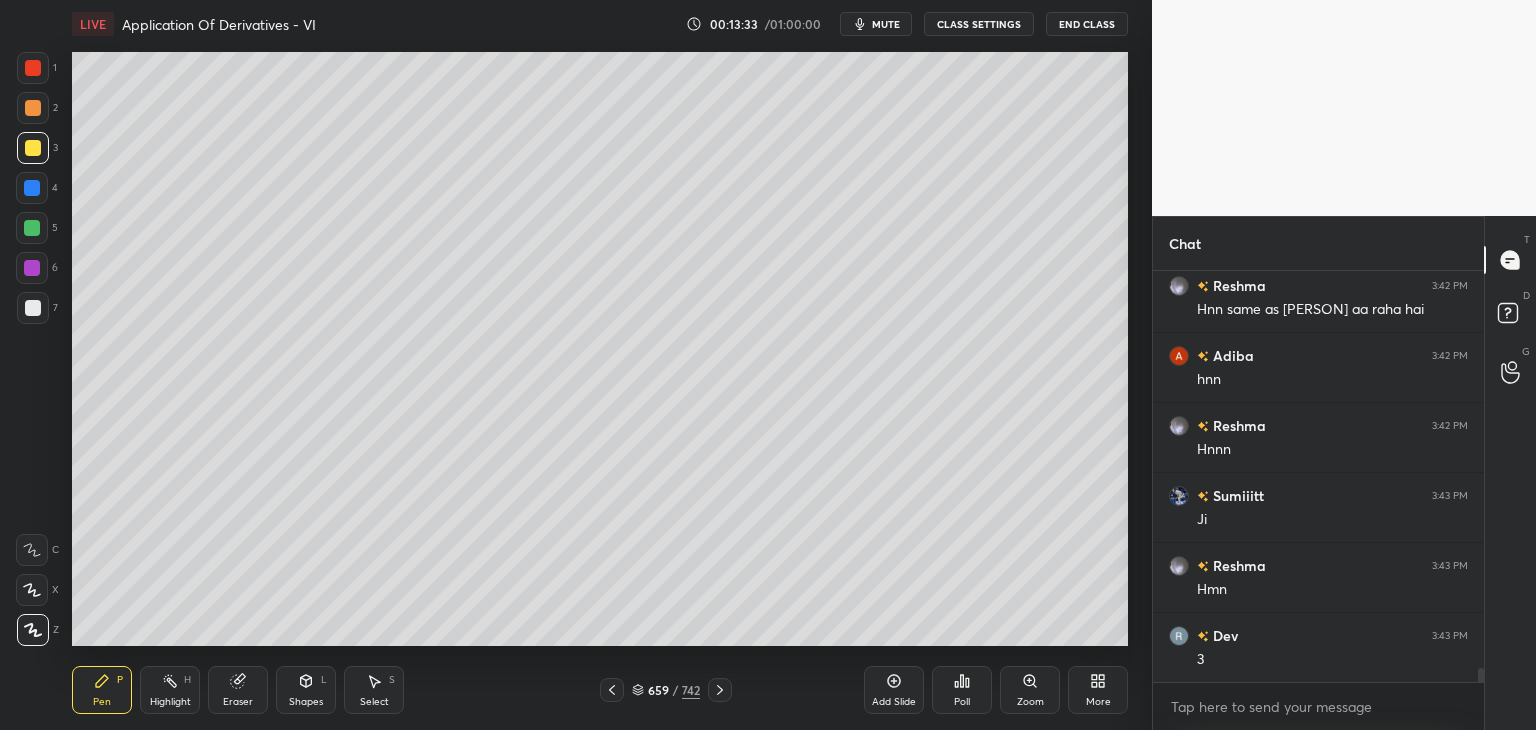 click on "Pen P" at bounding box center [102, 690] 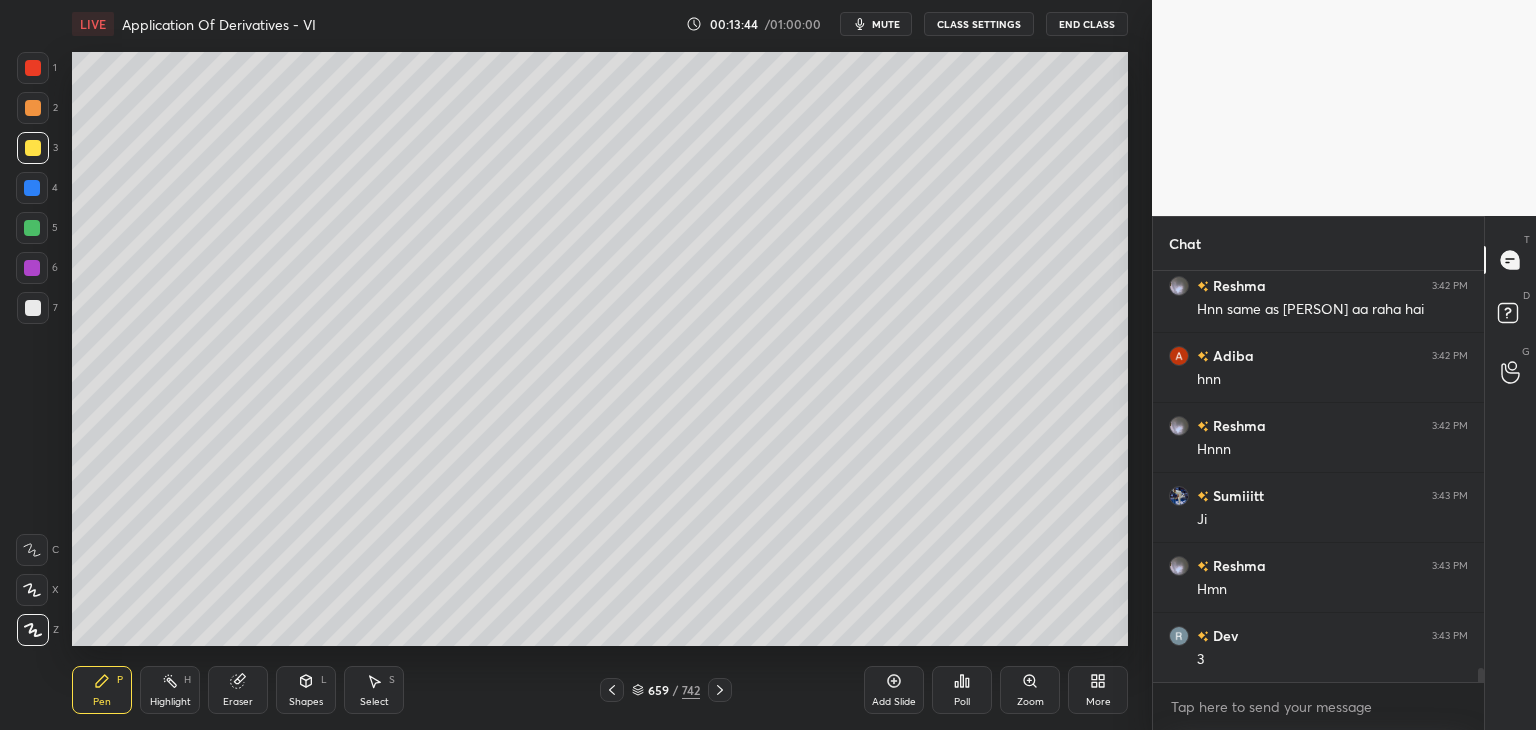 click 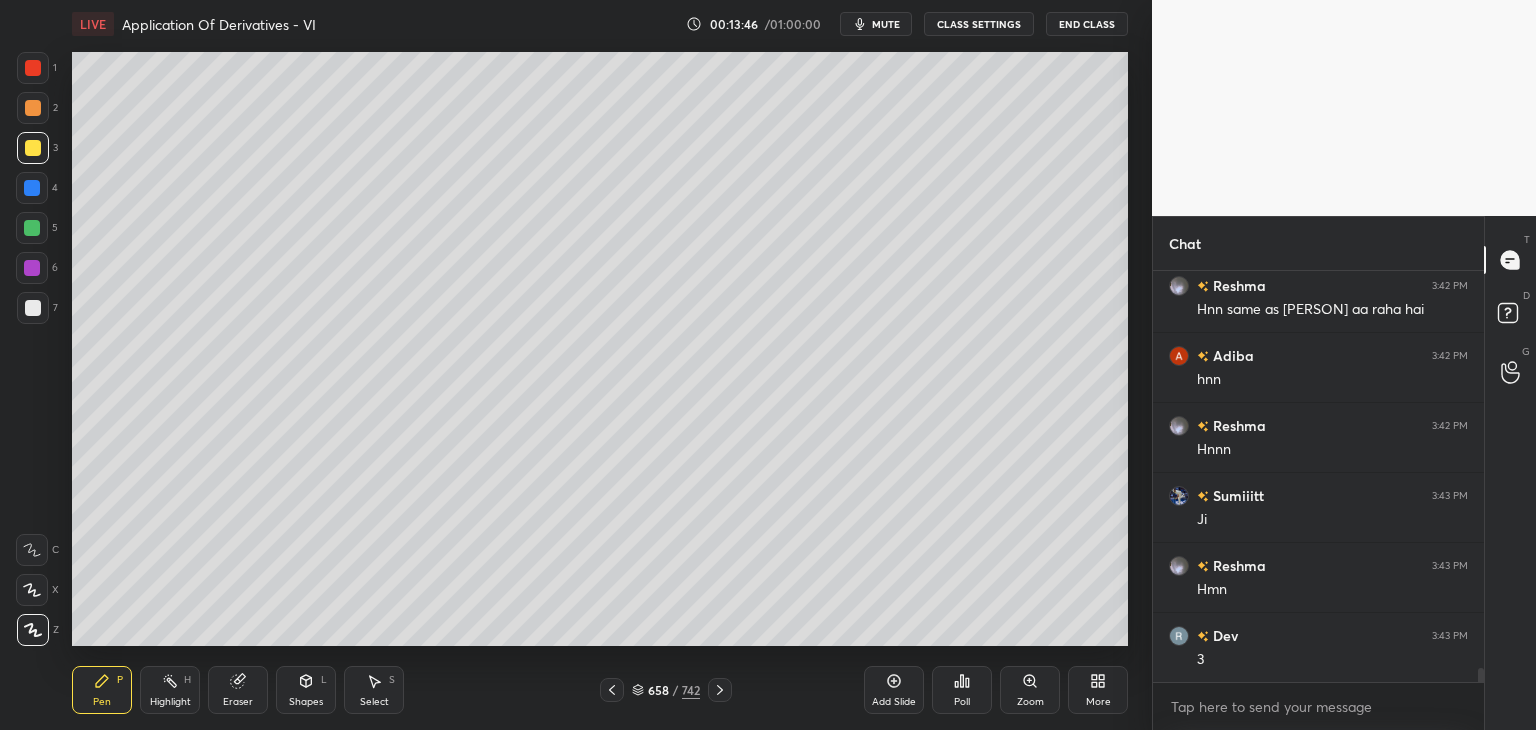 click at bounding box center (720, 690) 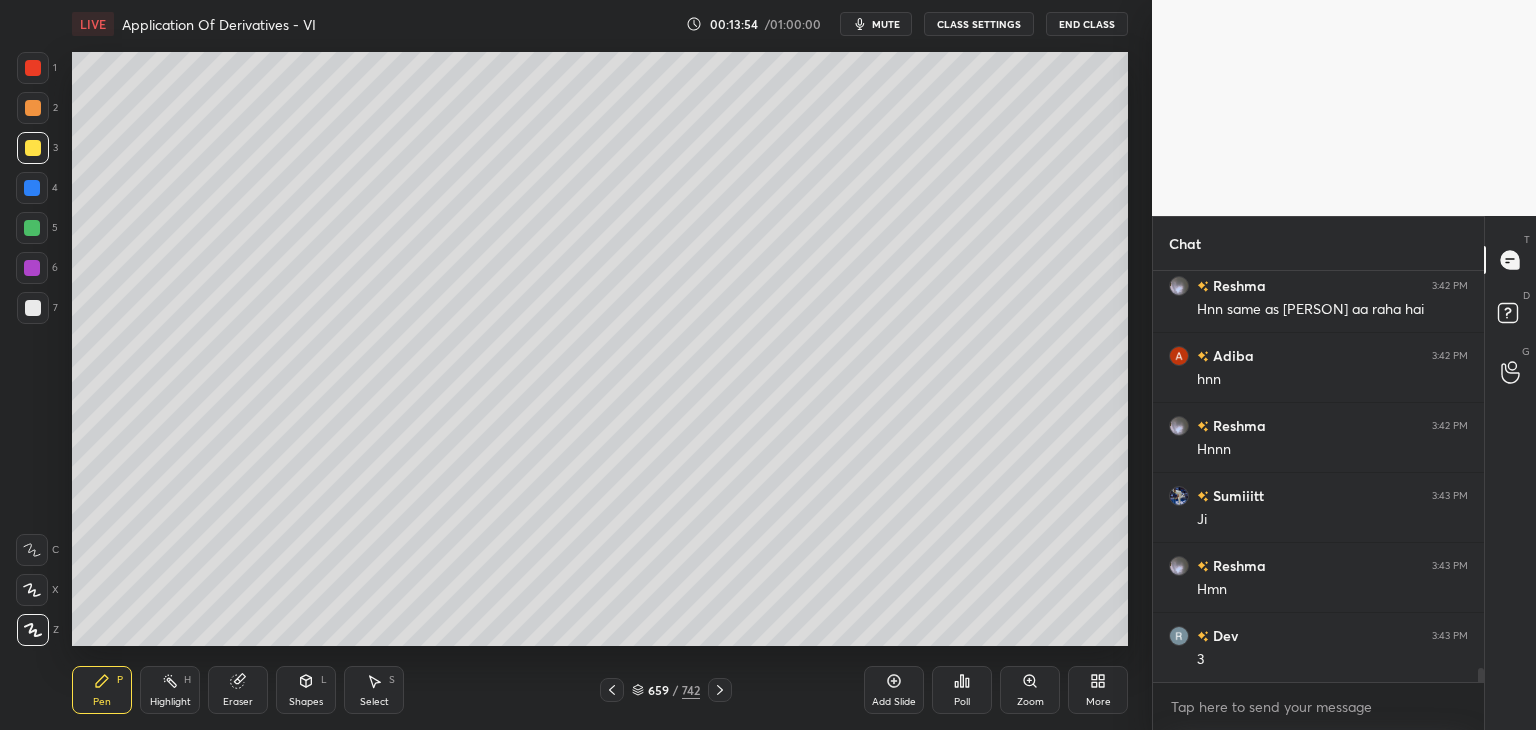 click 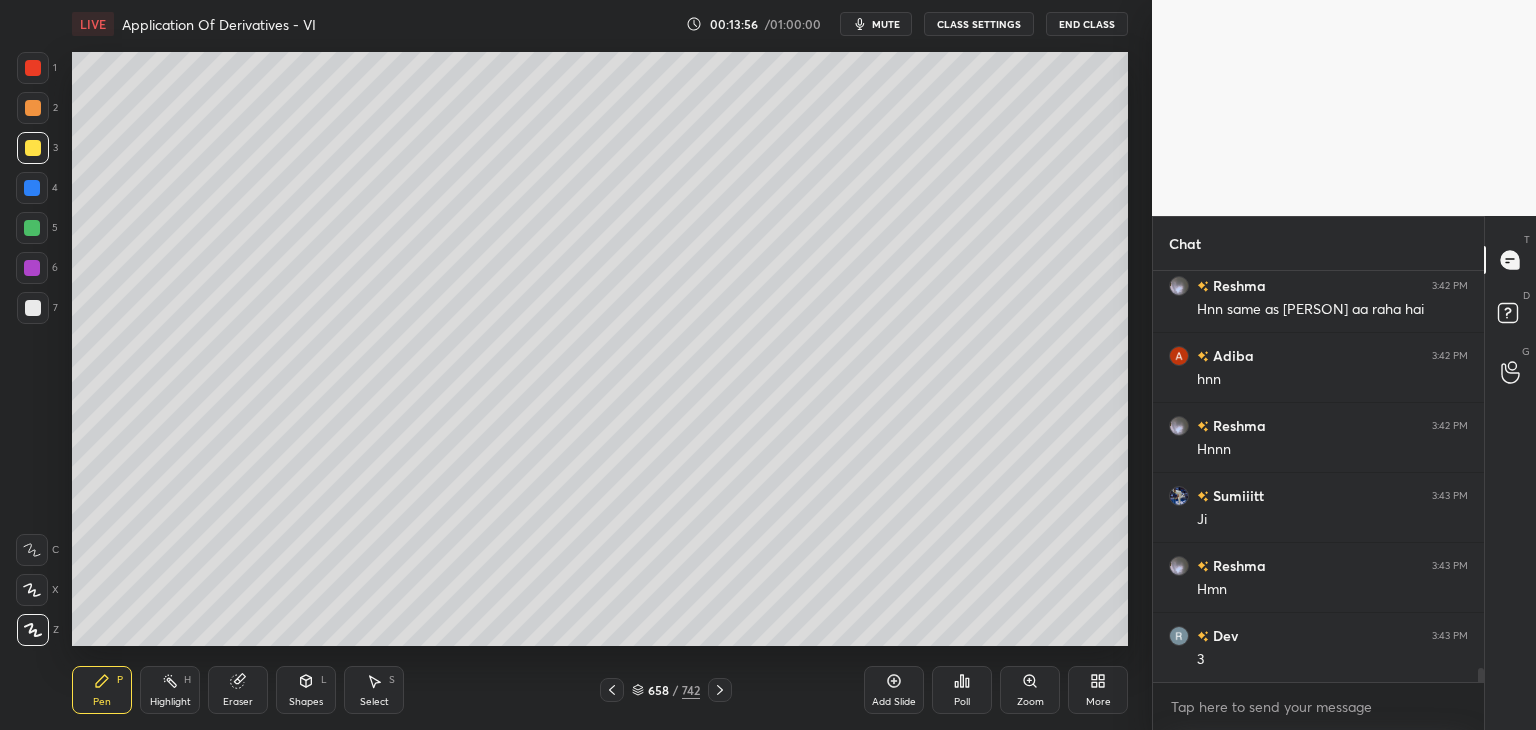 drag, startPoint x: 717, startPoint y: 695, endPoint x: 738, endPoint y: 655, distance: 45.17743 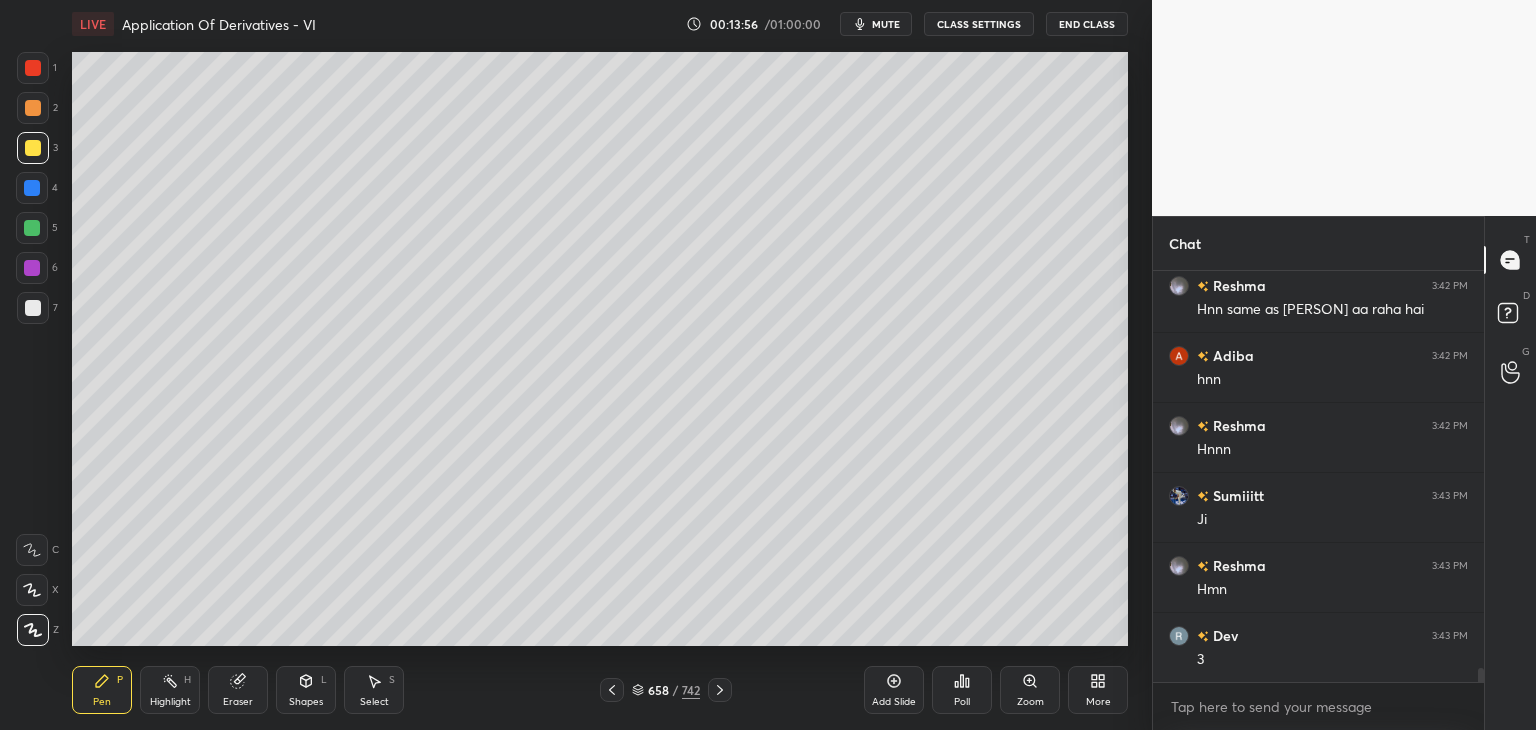 click 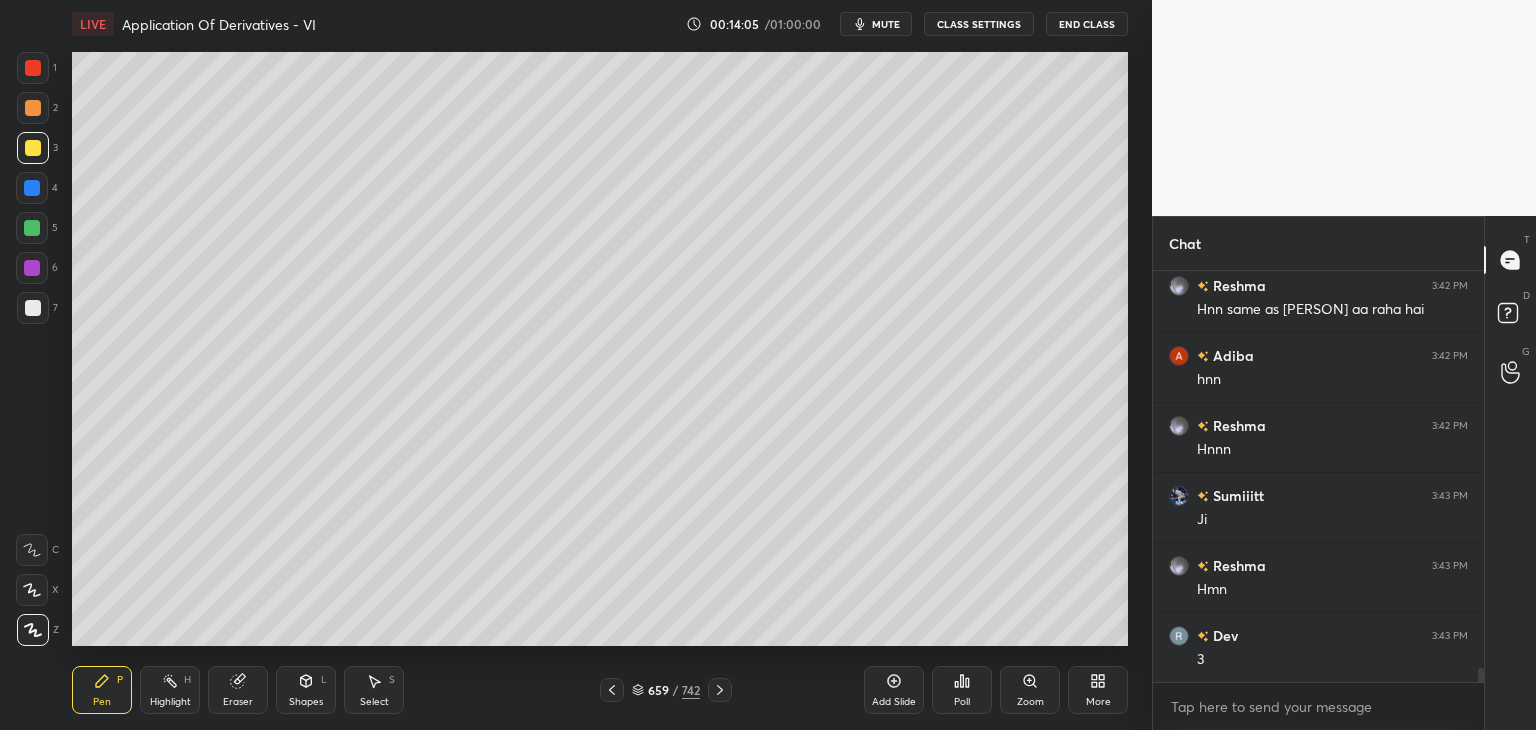 drag, startPoint x: 35, startPoint y: 311, endPoint x: 61, endPoint y: 301, distance: 27.856777 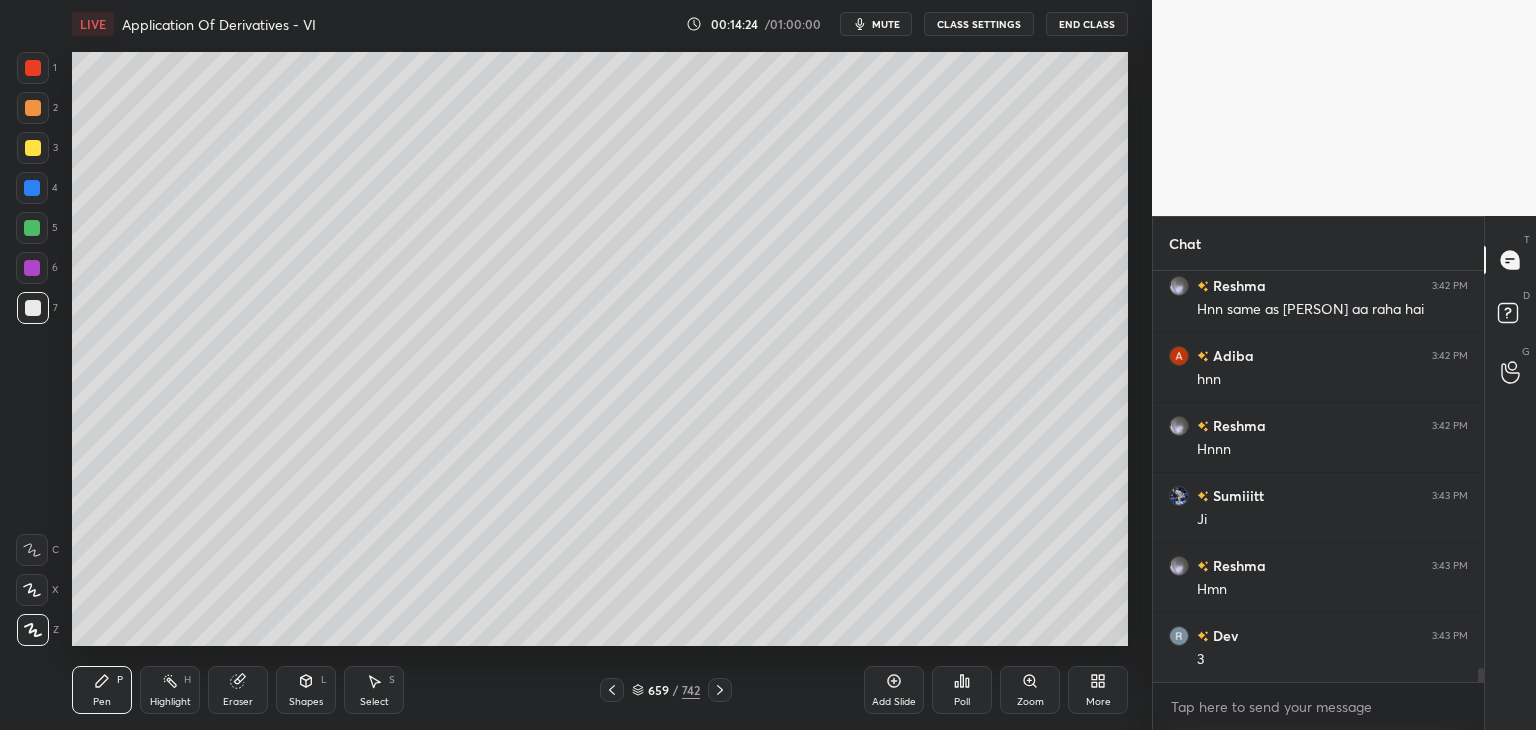 drag, startPoint x: 40, startPoint y: 269, endPoint x: 56, endPoint y: 269, distance: 16 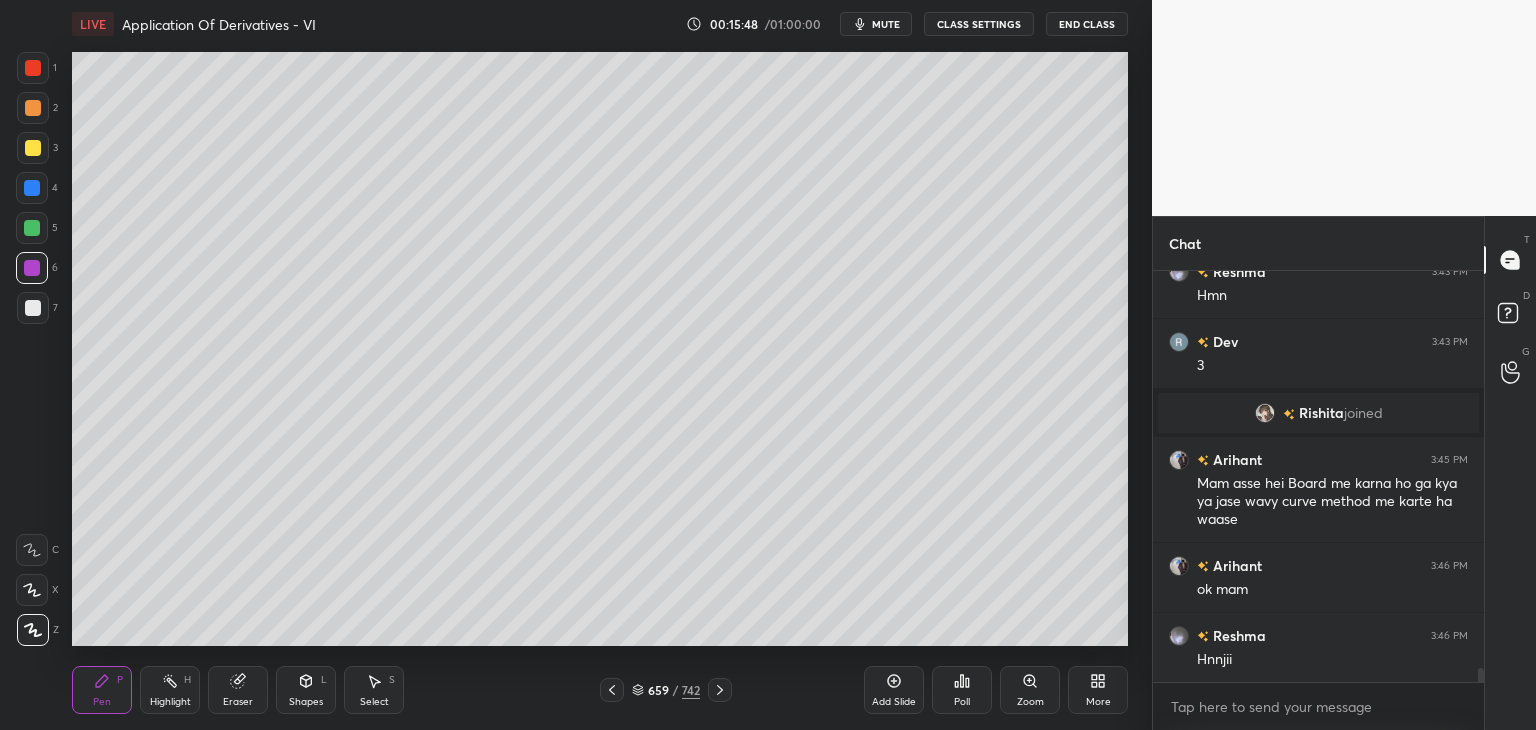 scroll, scrollTop: 11894, scrollLeft: 0, axis: vertical 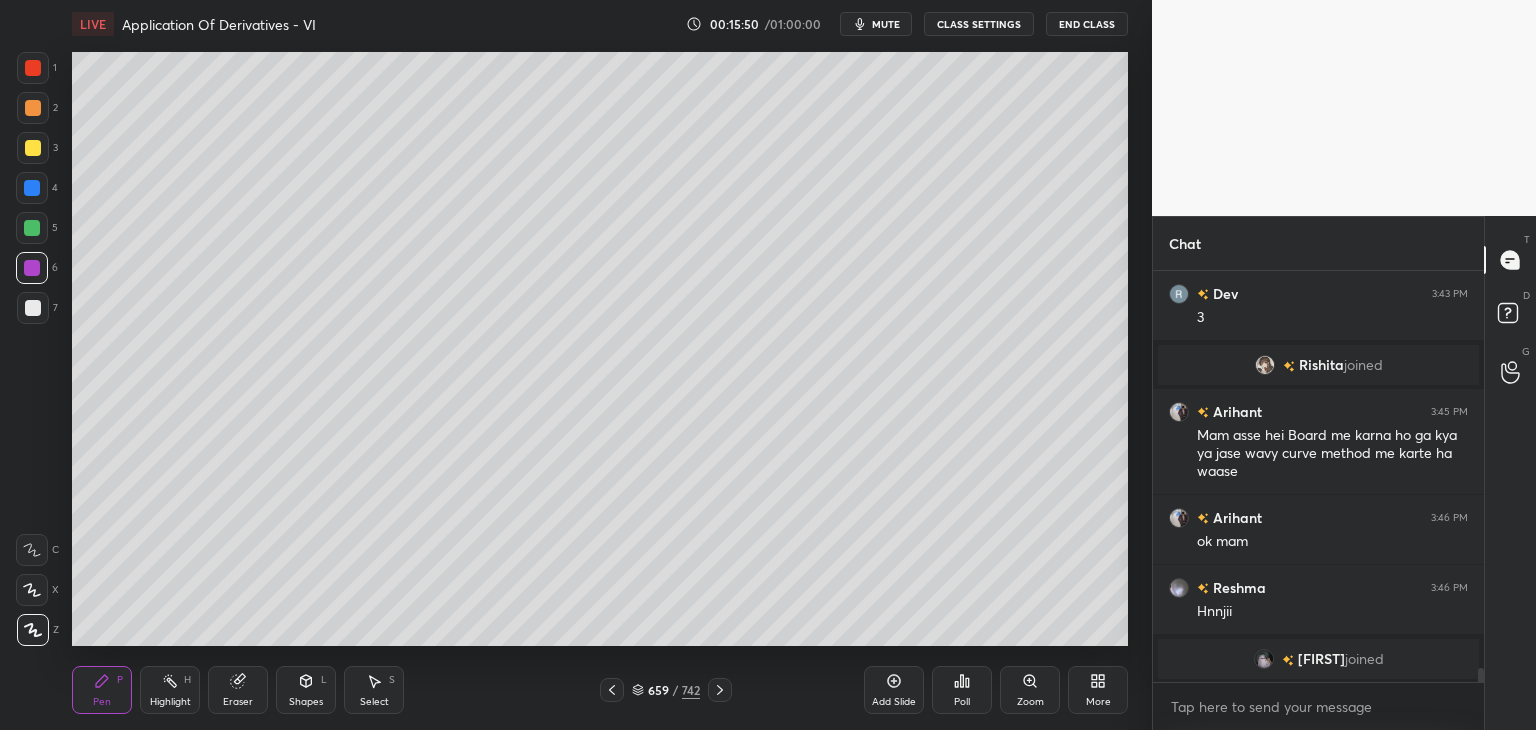 click on "Add Slide" at bounding box center [894, 702] 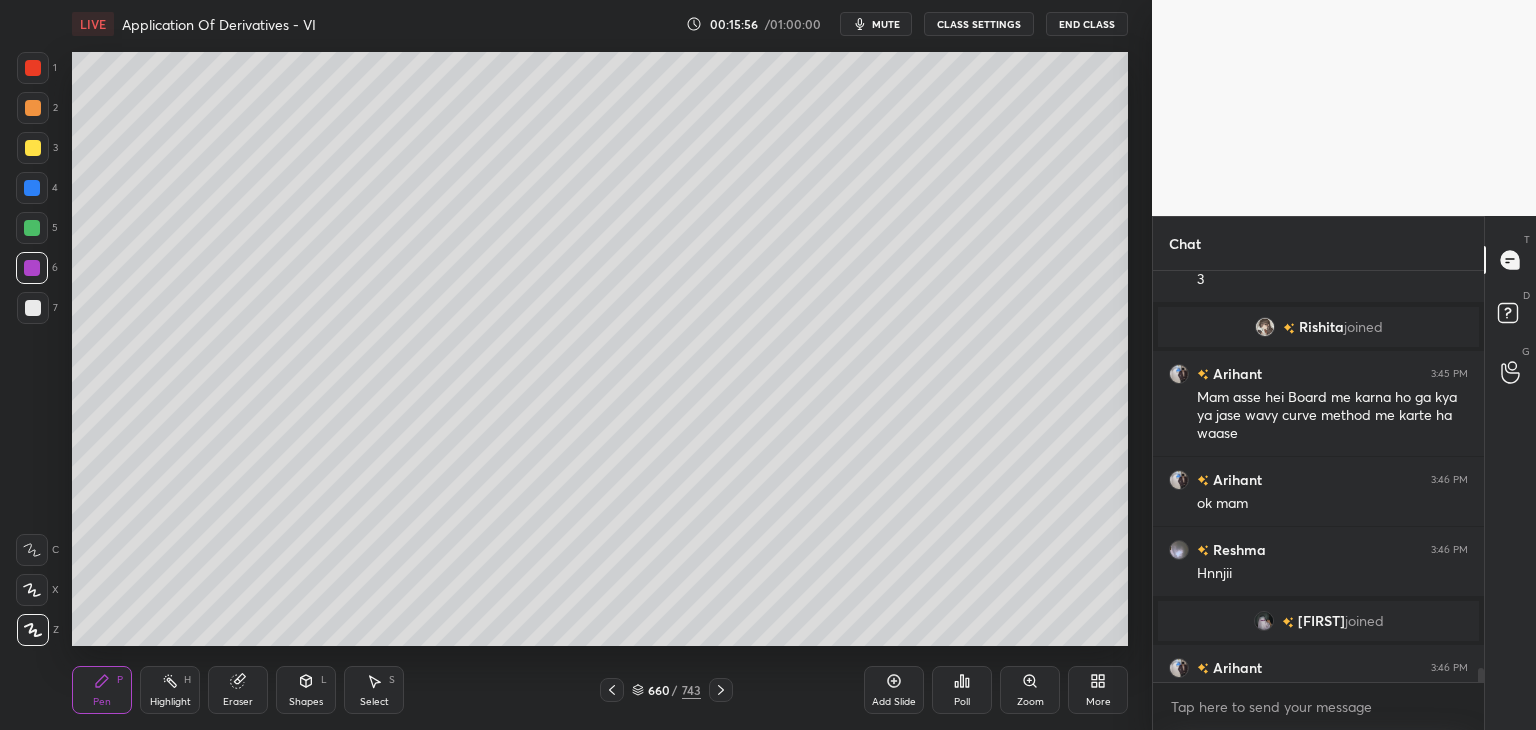 scroll, scrollTop: 11926, scrollLeft: 0, axis: vertical 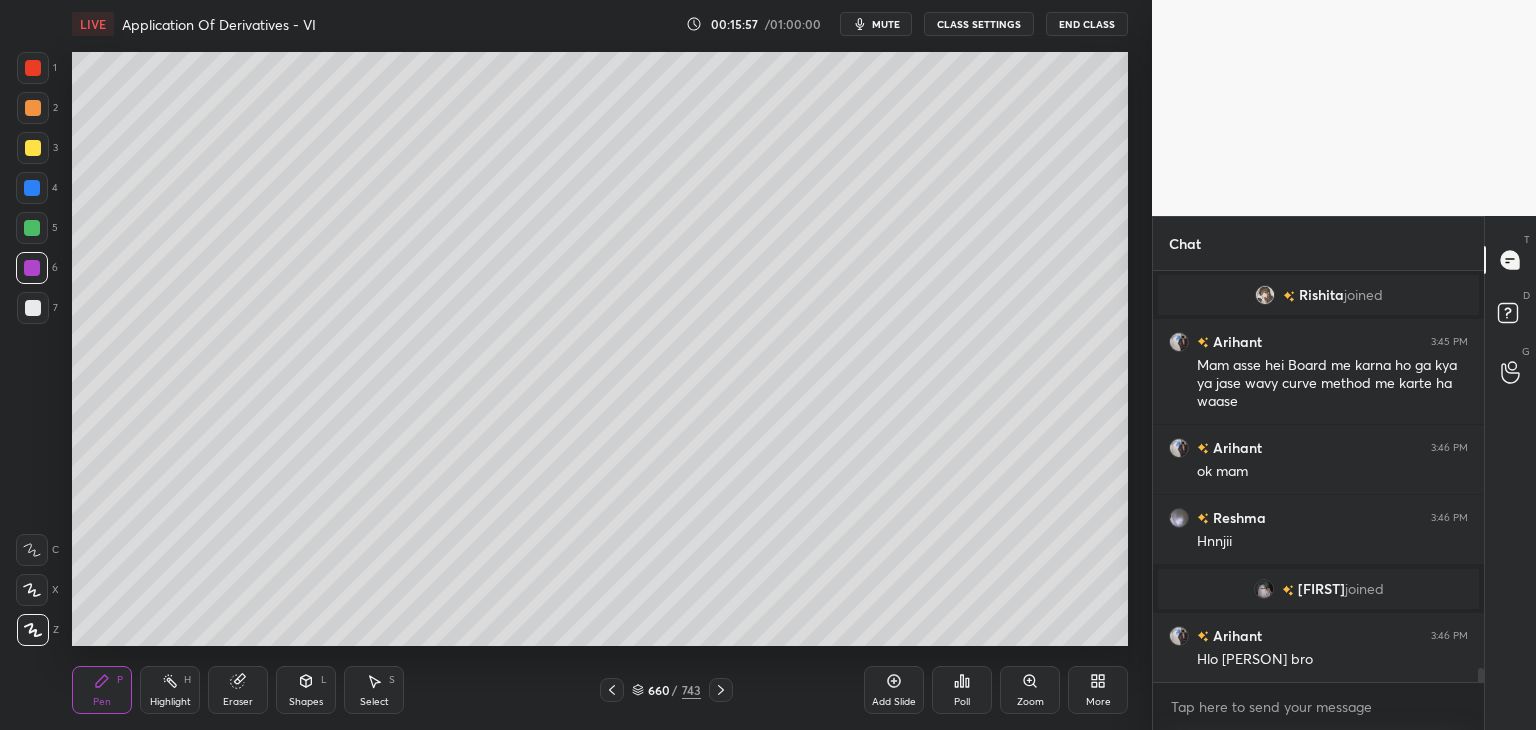 click 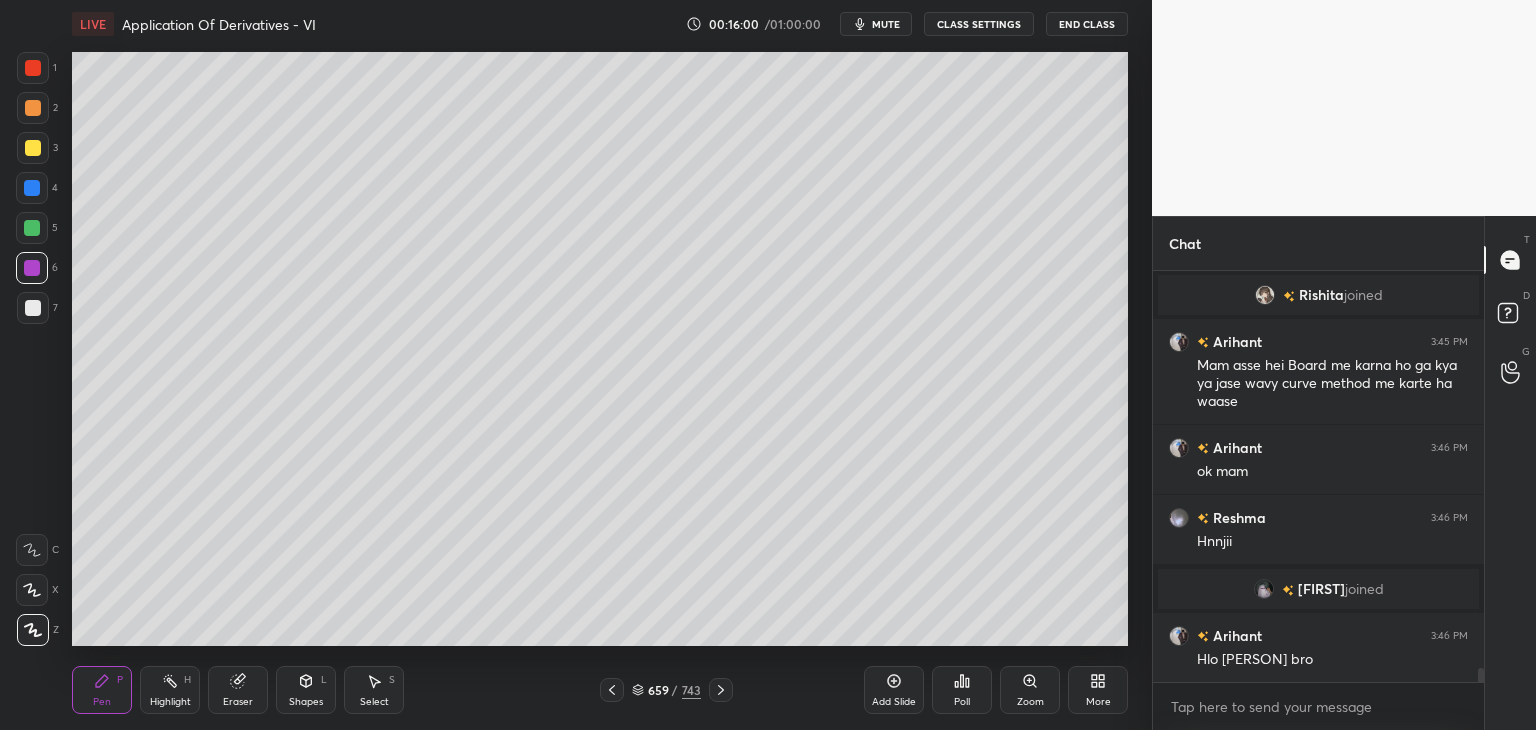 click at bounding box center [721, 690] 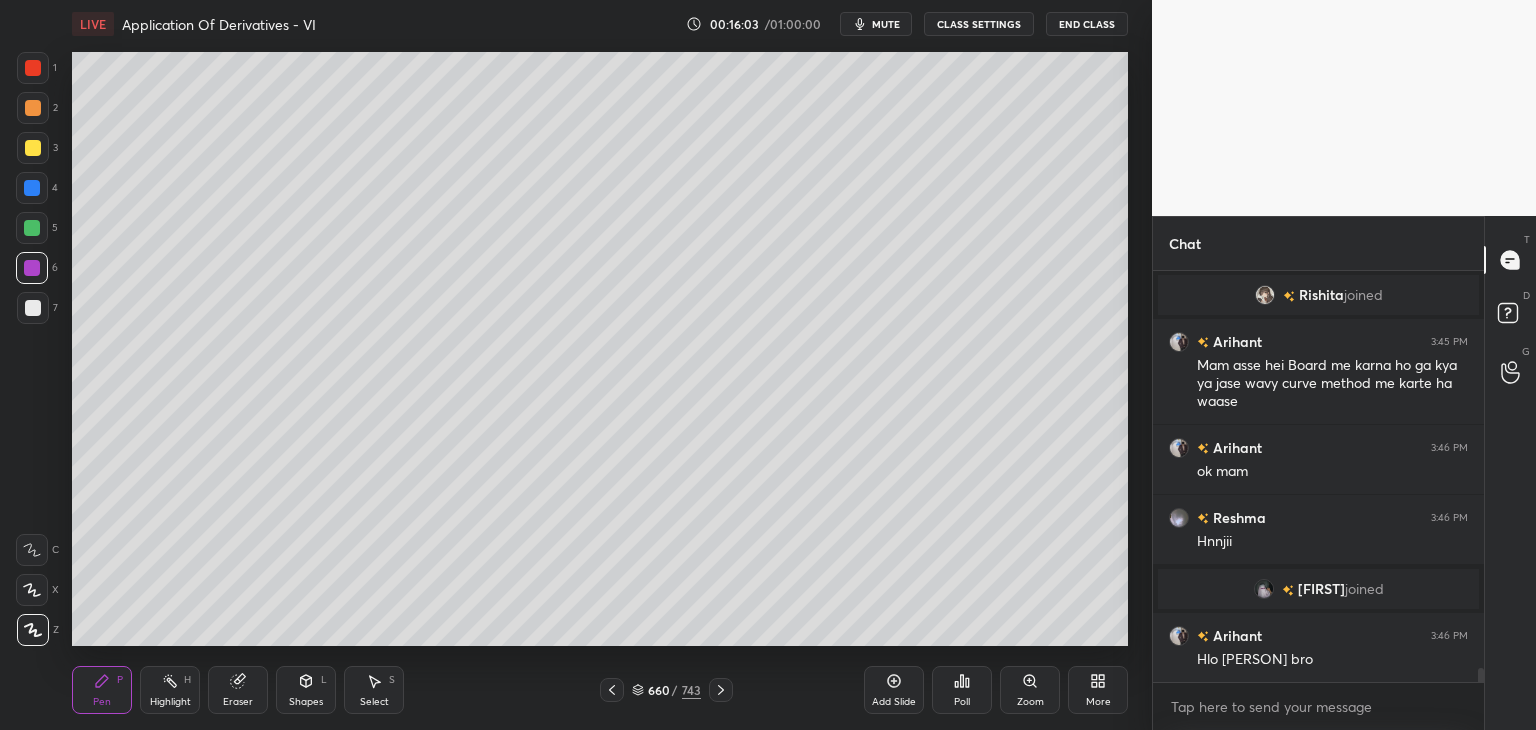 scroll, scrollTop: 11996, scrollLeft: 0, axis: vertical 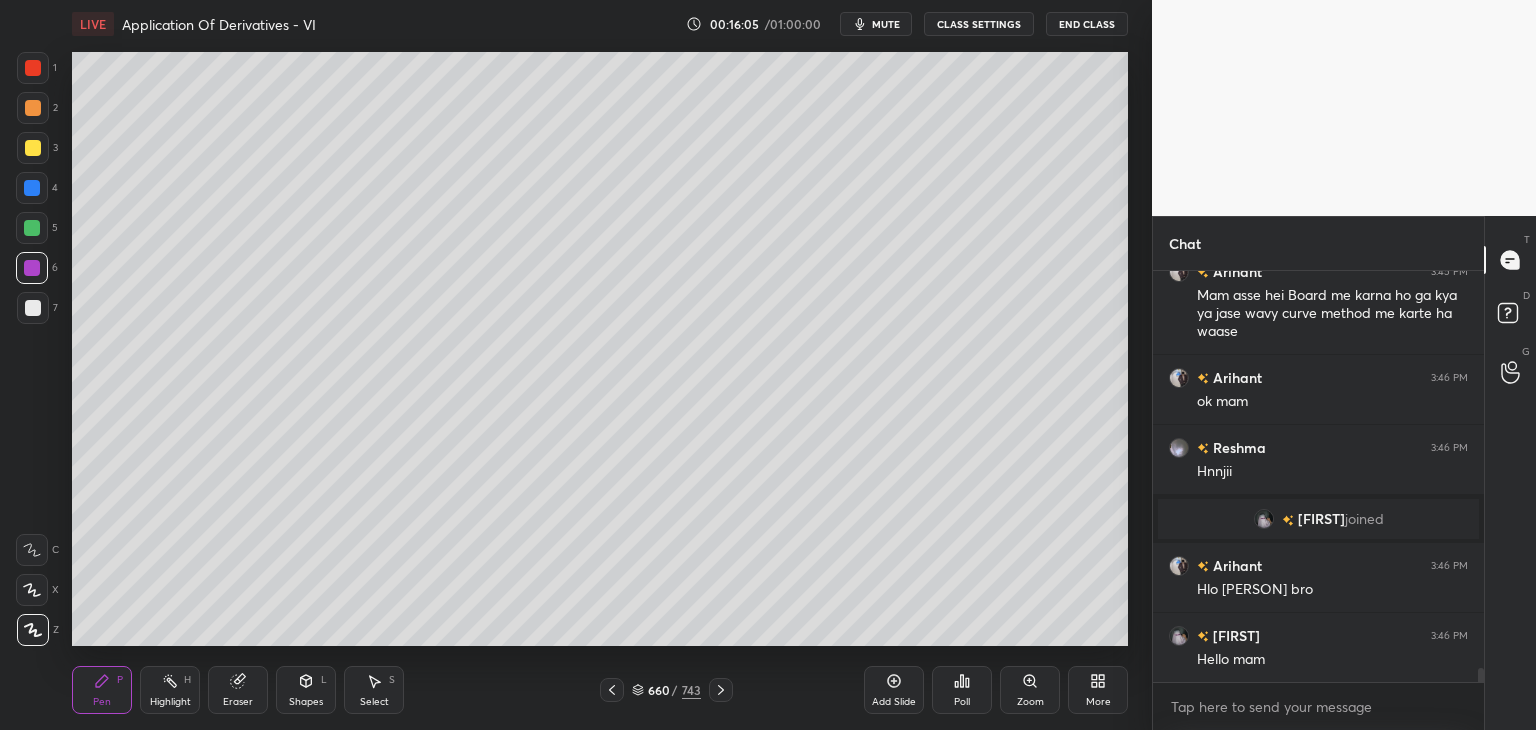 click 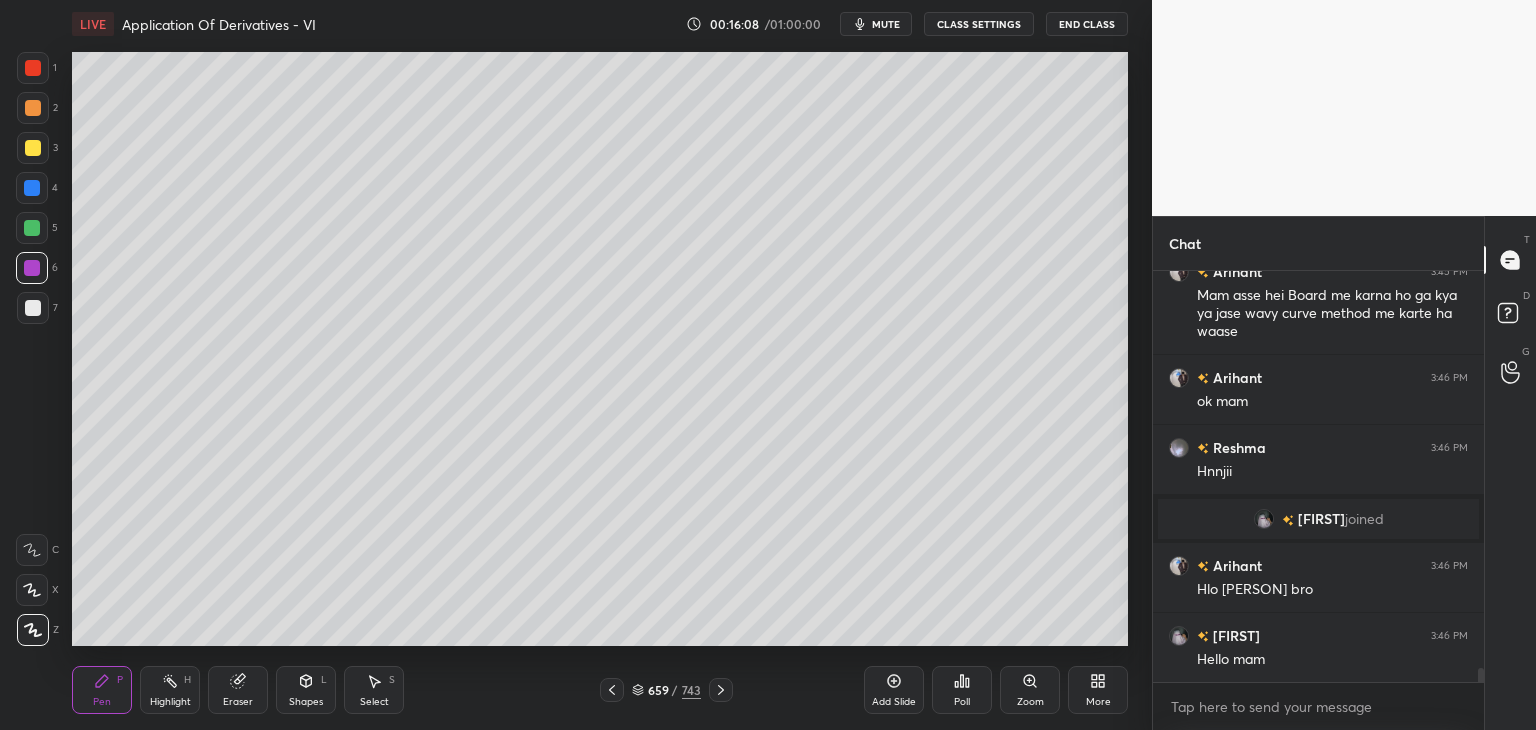 scroll, scrollTop: 12016, scrollLeft: 0, axis: vertical 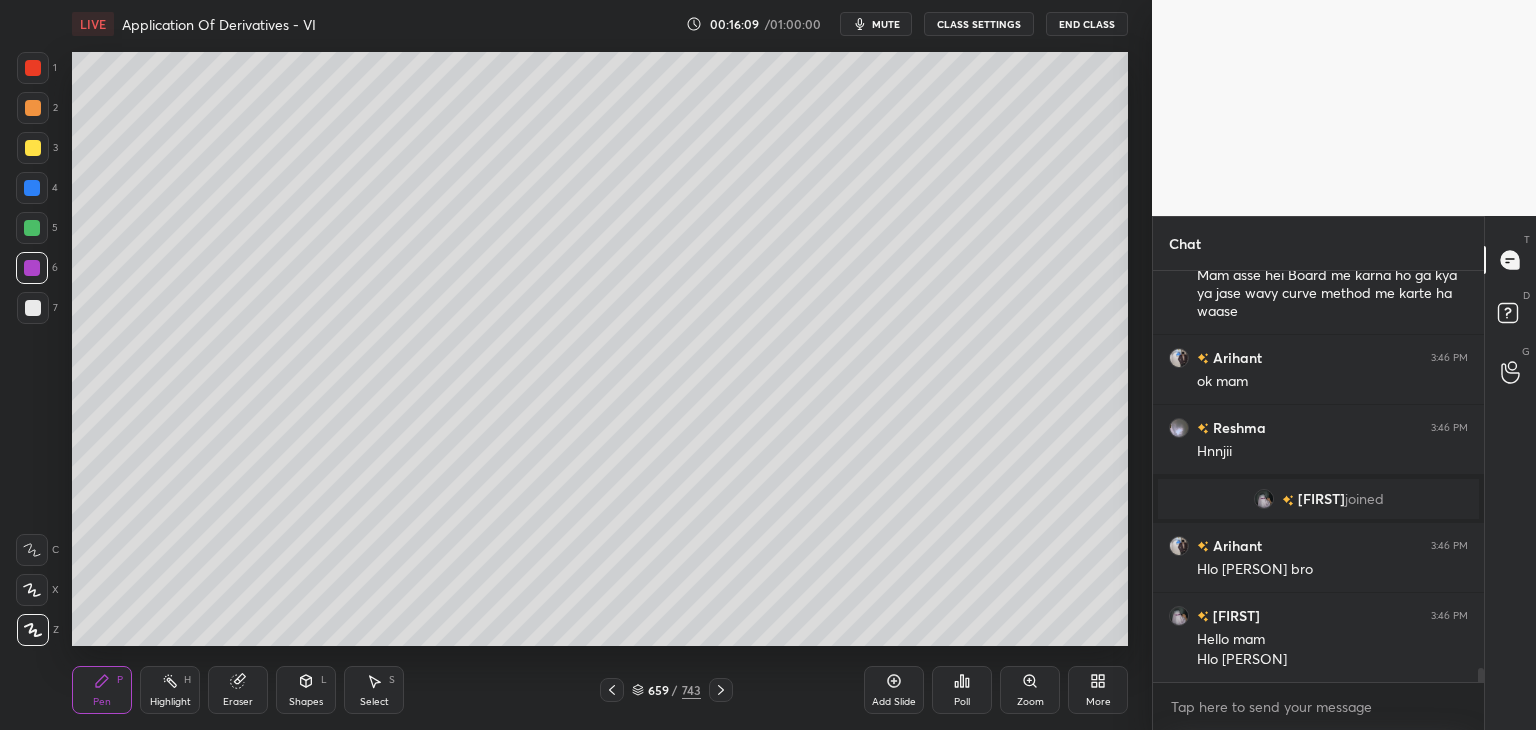 click at bounding box center [721, 690] 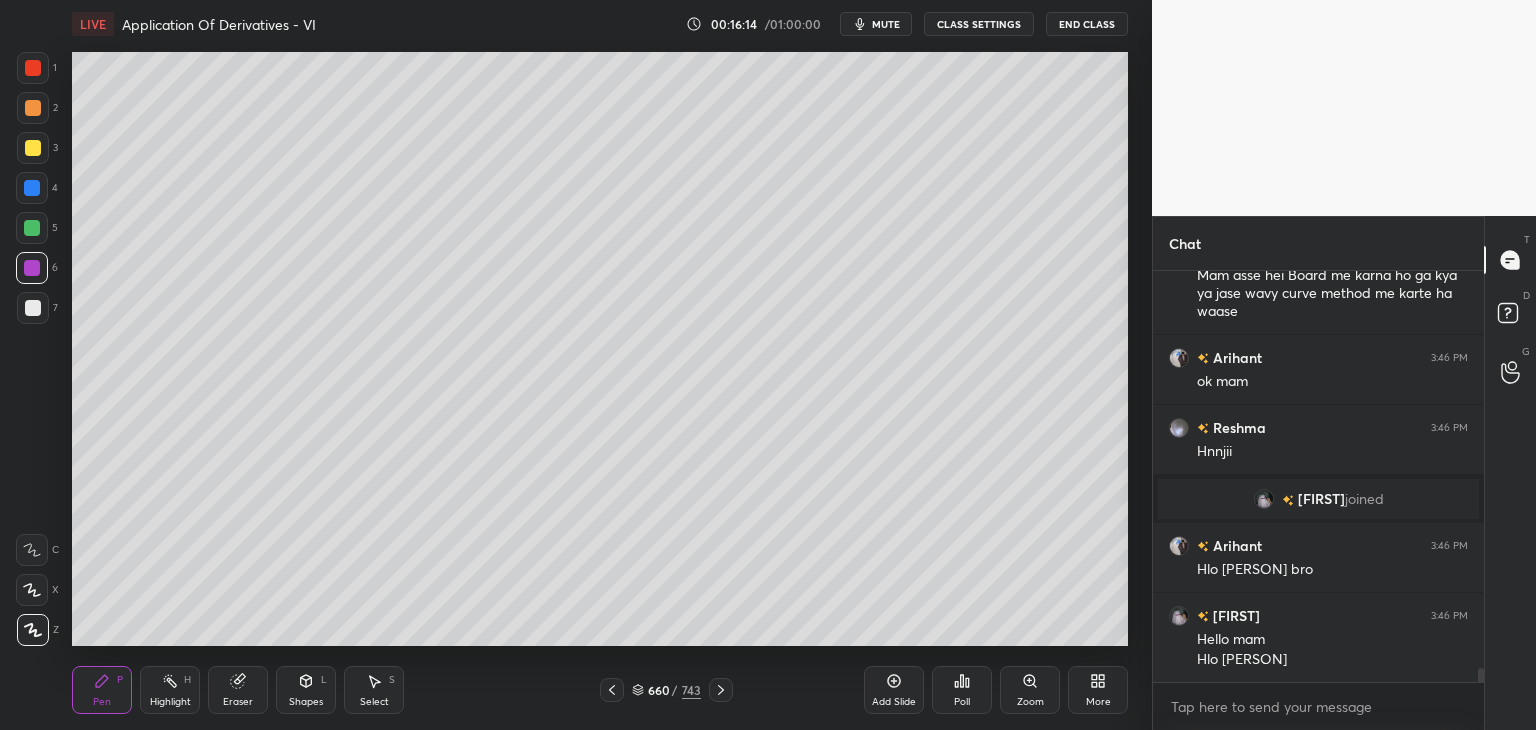 drag, startPoint x: 613, startPoint y: 696, endPoint x: 638, endPoint y: 677, distance: 31.400637 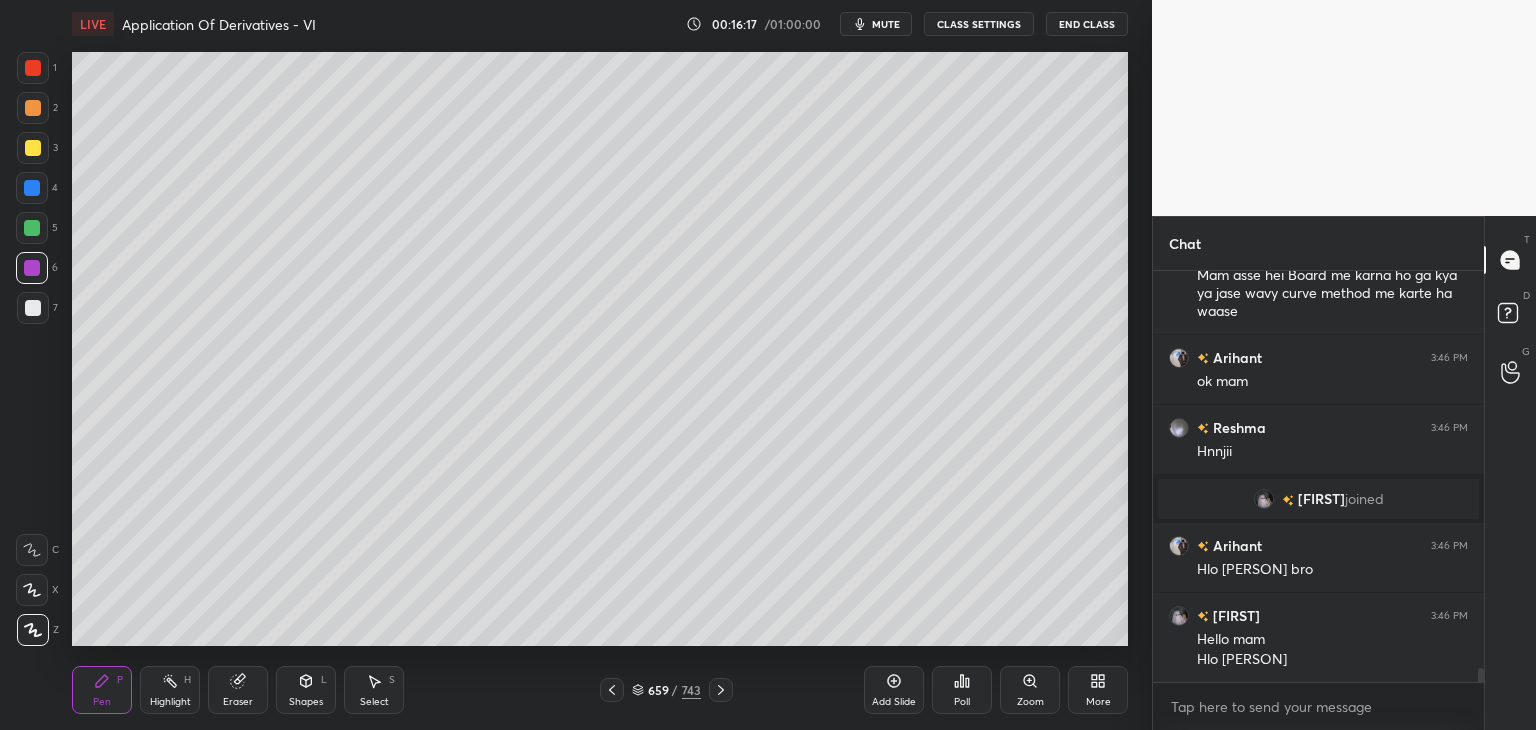 click 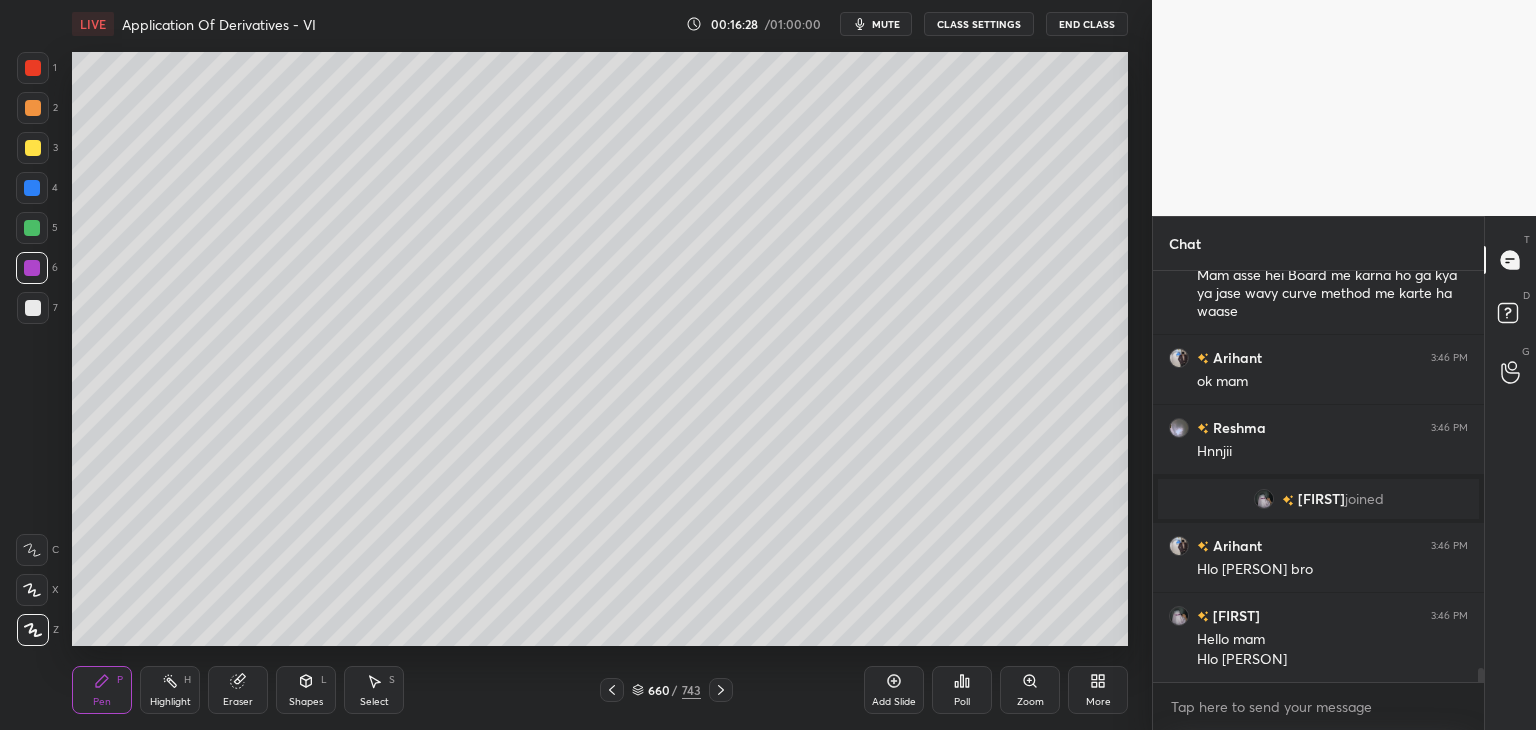 click 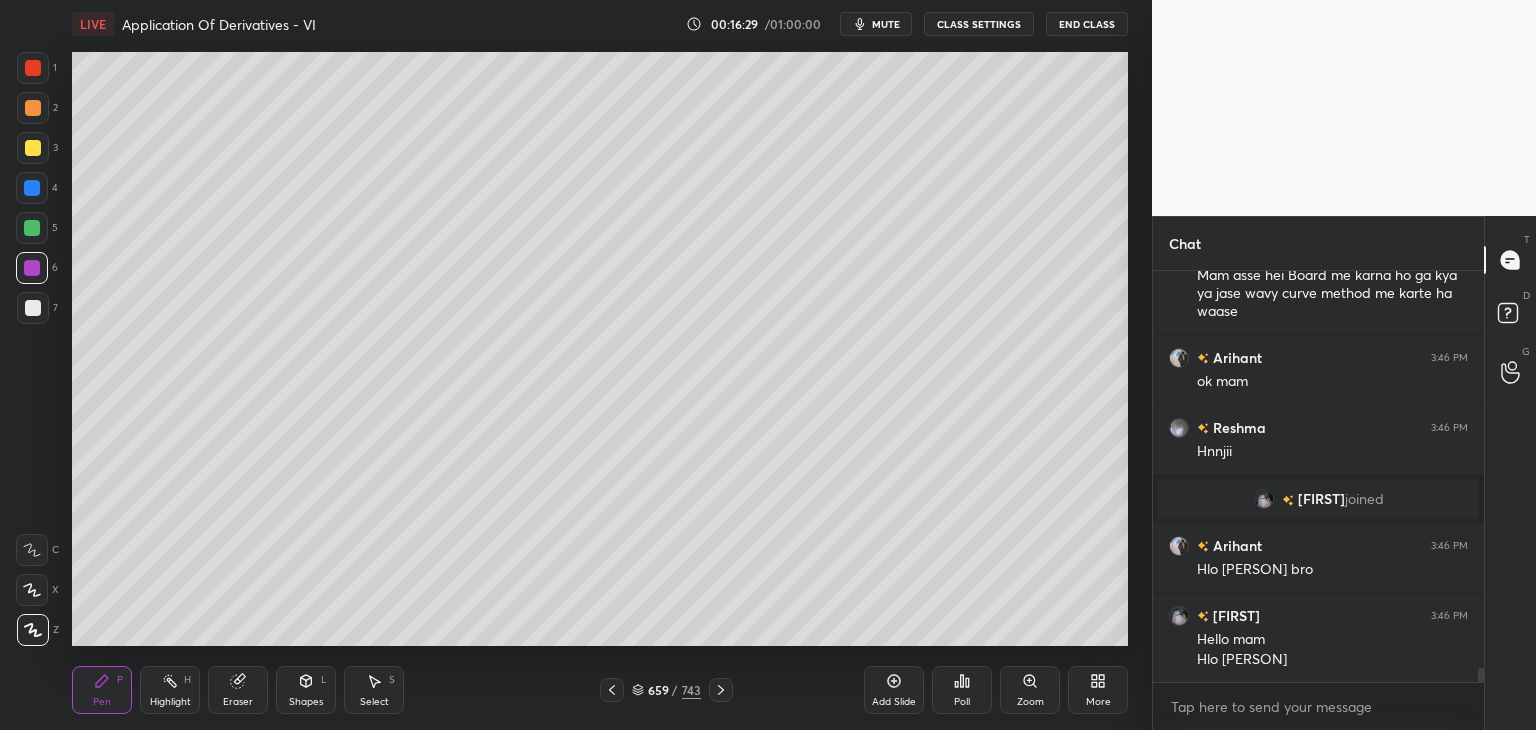 scroll, scrollTop: 12086, scrollLeft: 0, axis: vertical 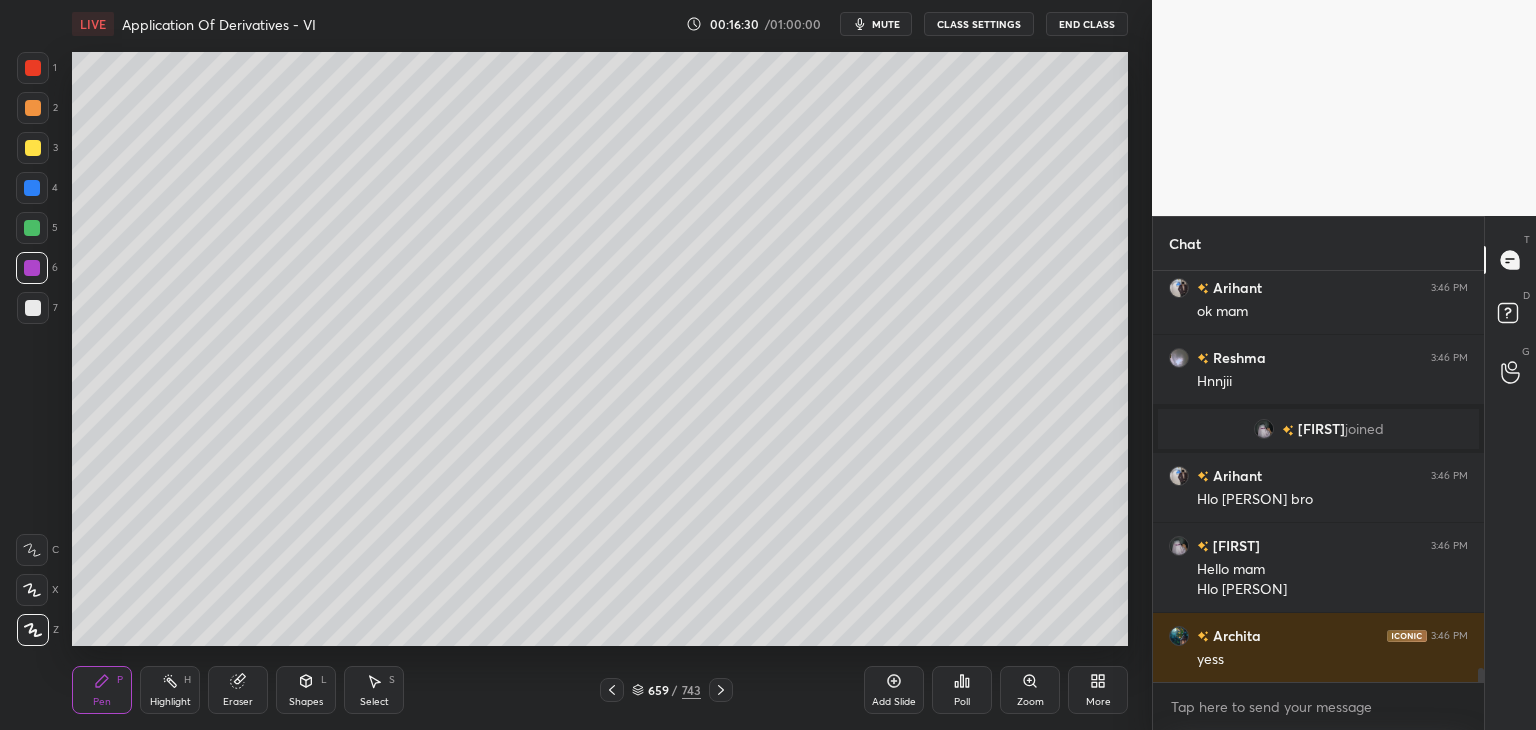 click 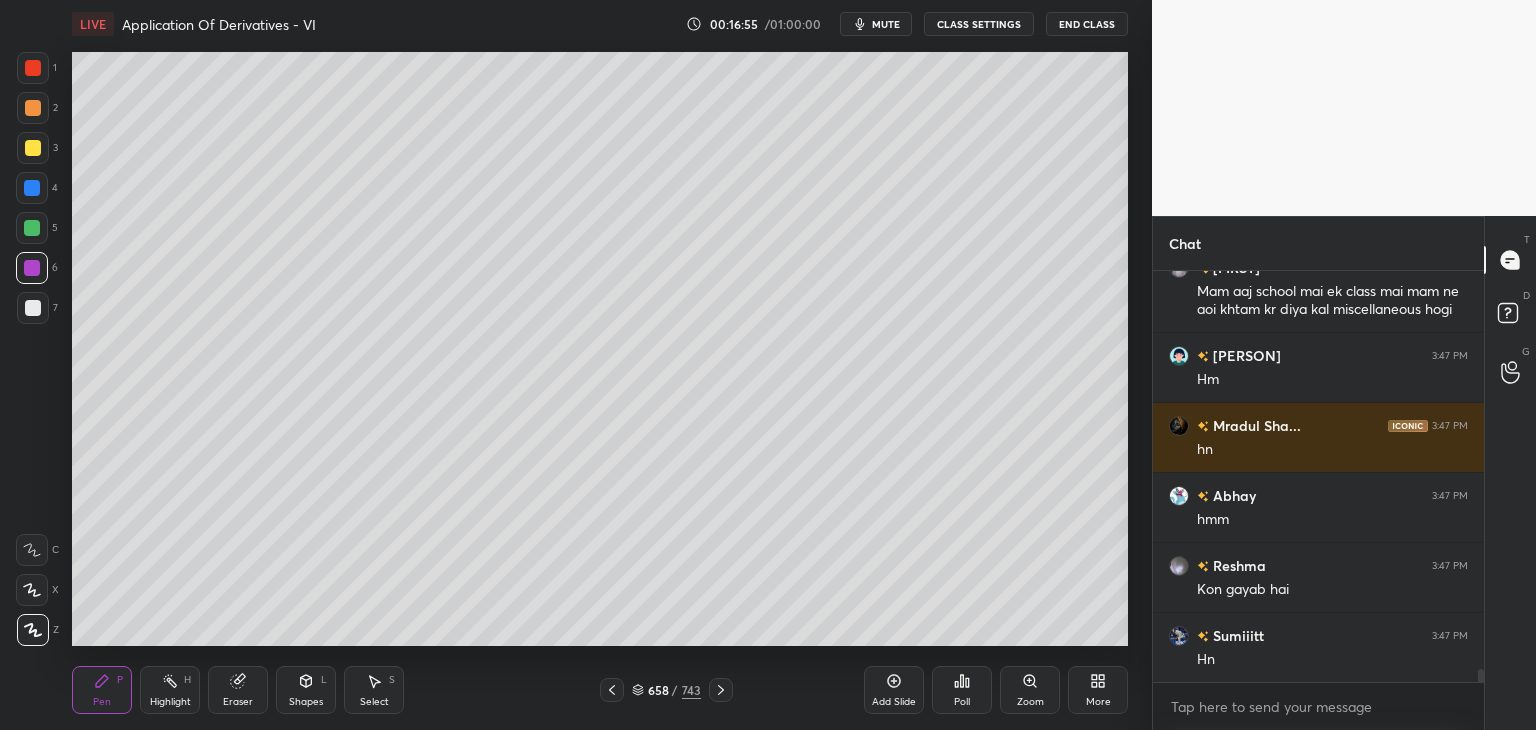 scroll, scrollTop: 12804, scrollLeft: 0, axis: vertical 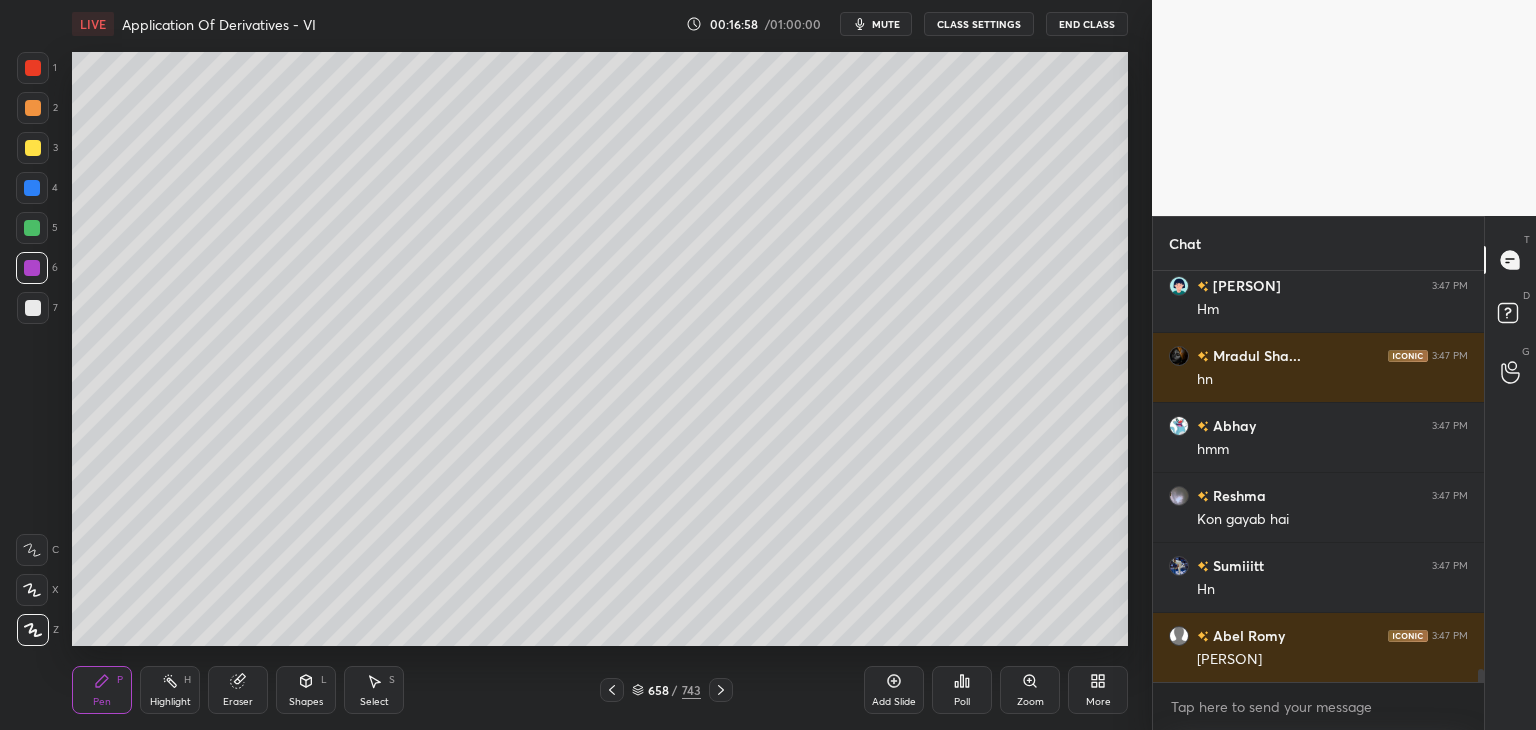 click 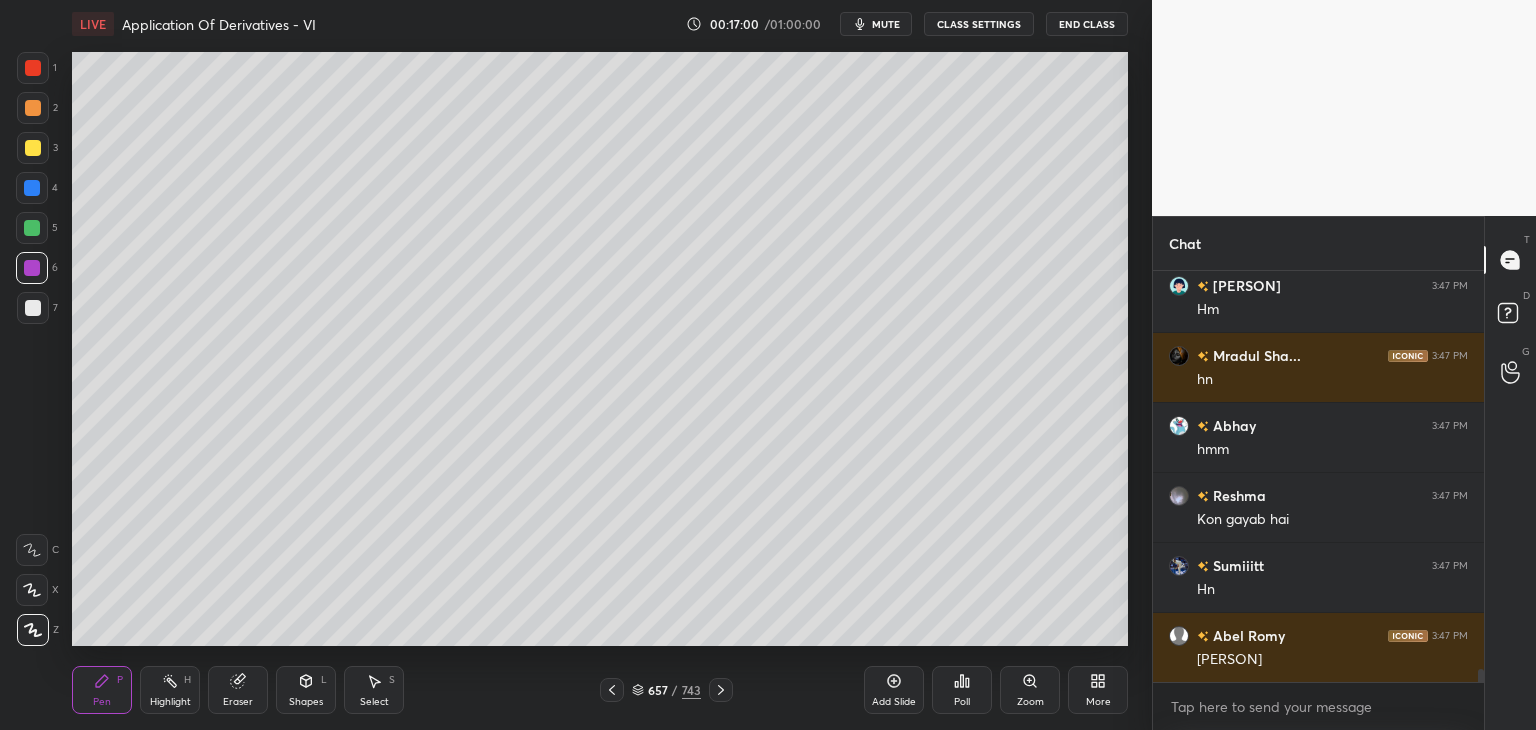 click at bounding box center [612, 690] 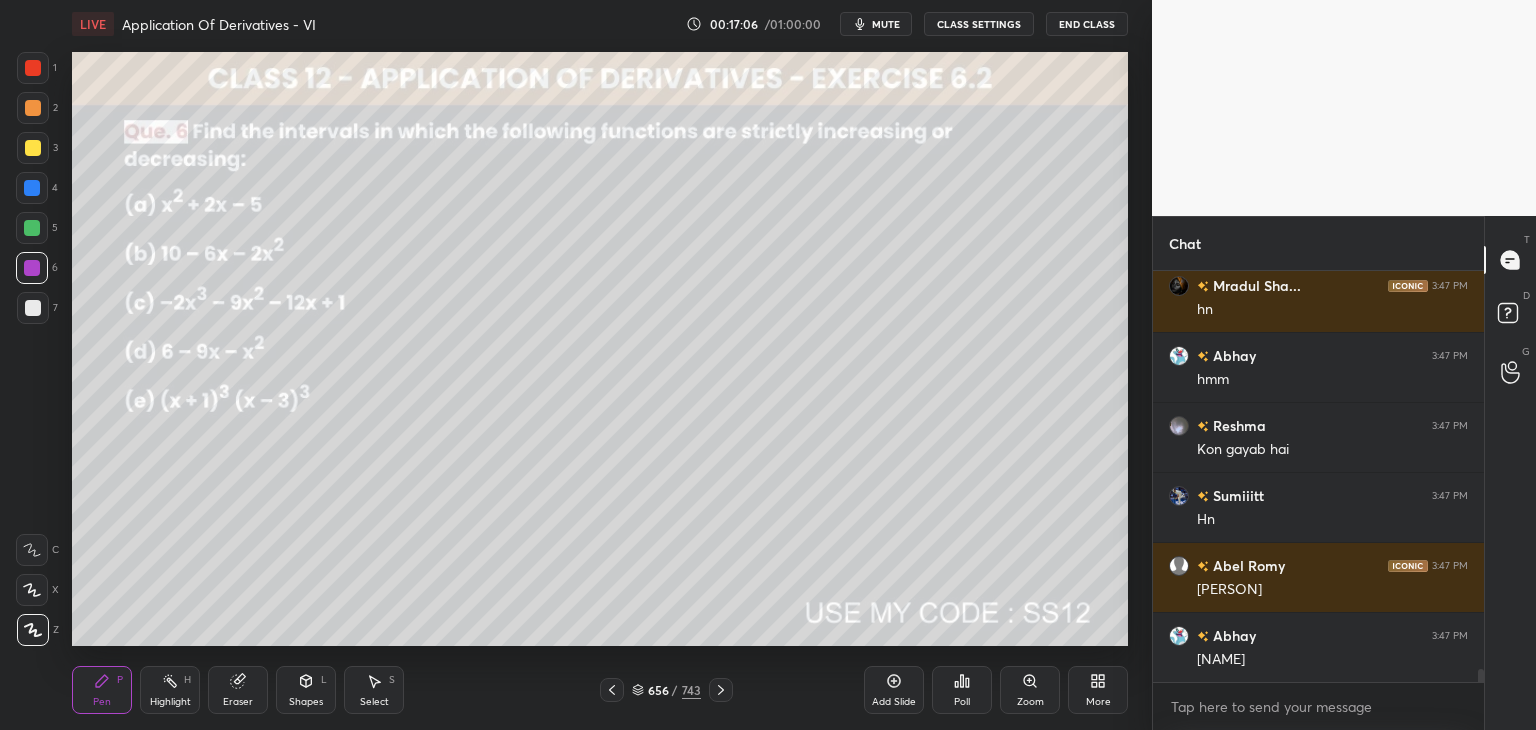 scroll, scrollTop: 12944, scrollLeft: 0, axis: vertical 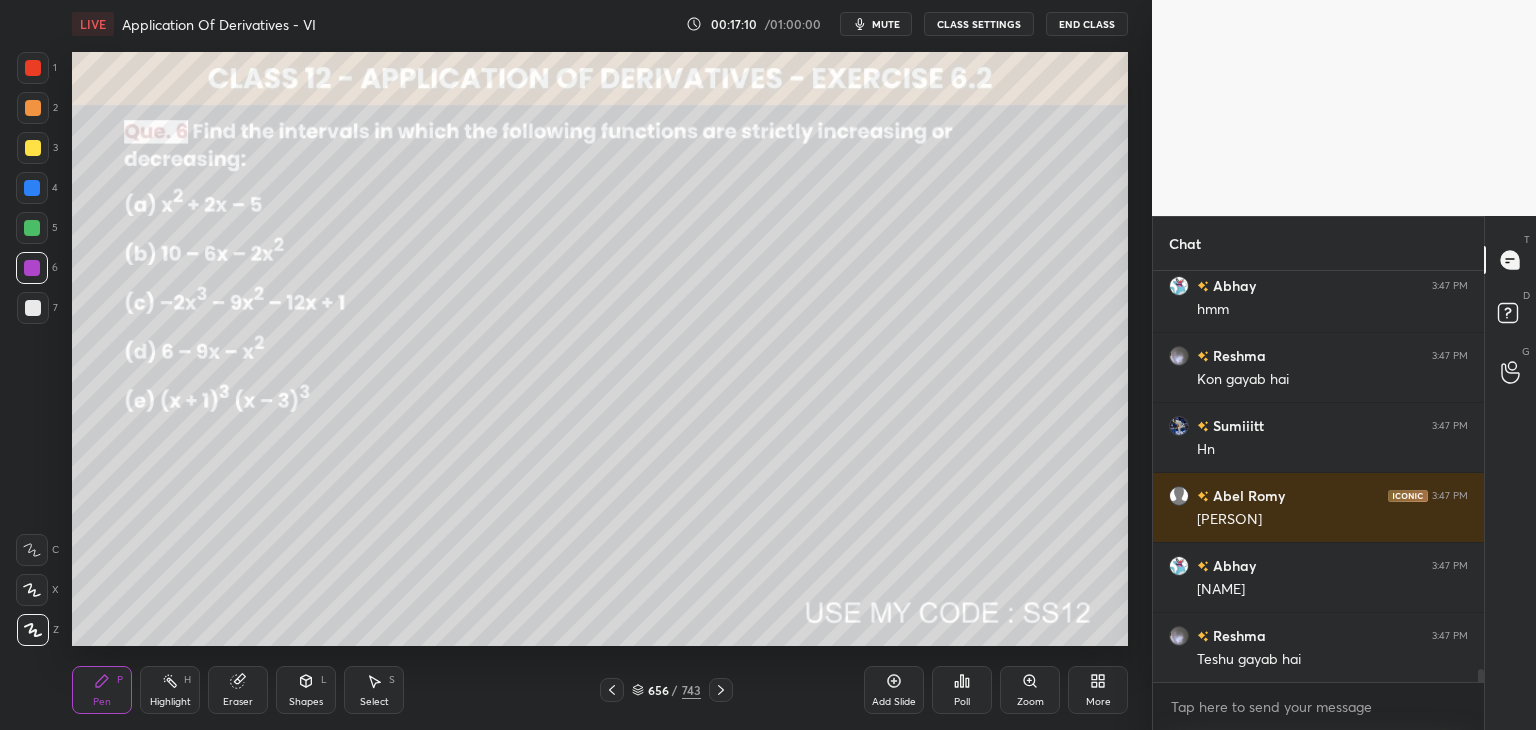 drag, startPoint x: 32, startPoint y: 143, endPoint x: 53, endPoint y: 153, distance: 23.259407 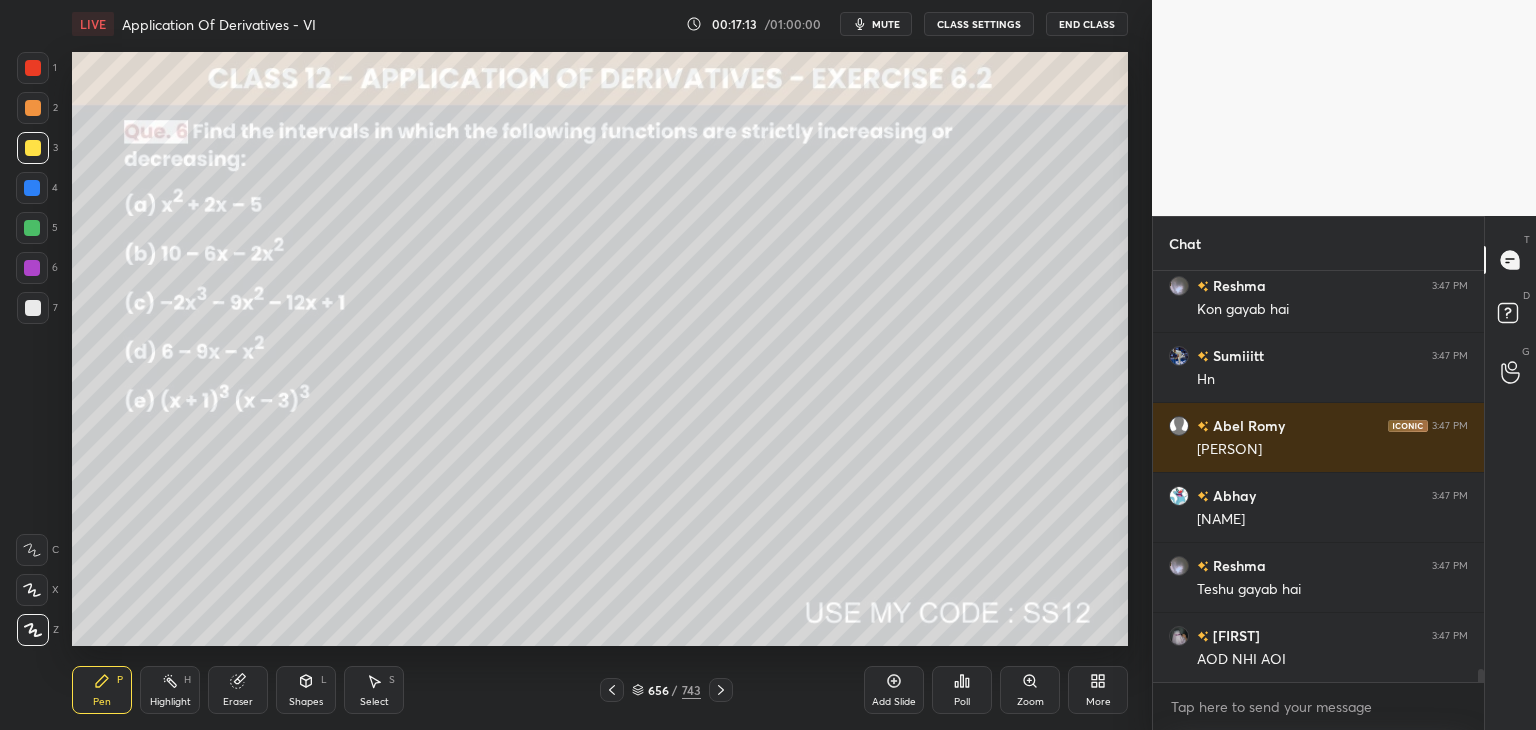 scroll, scrollTop: 13084, scrollLeft: 0, axis: vertical 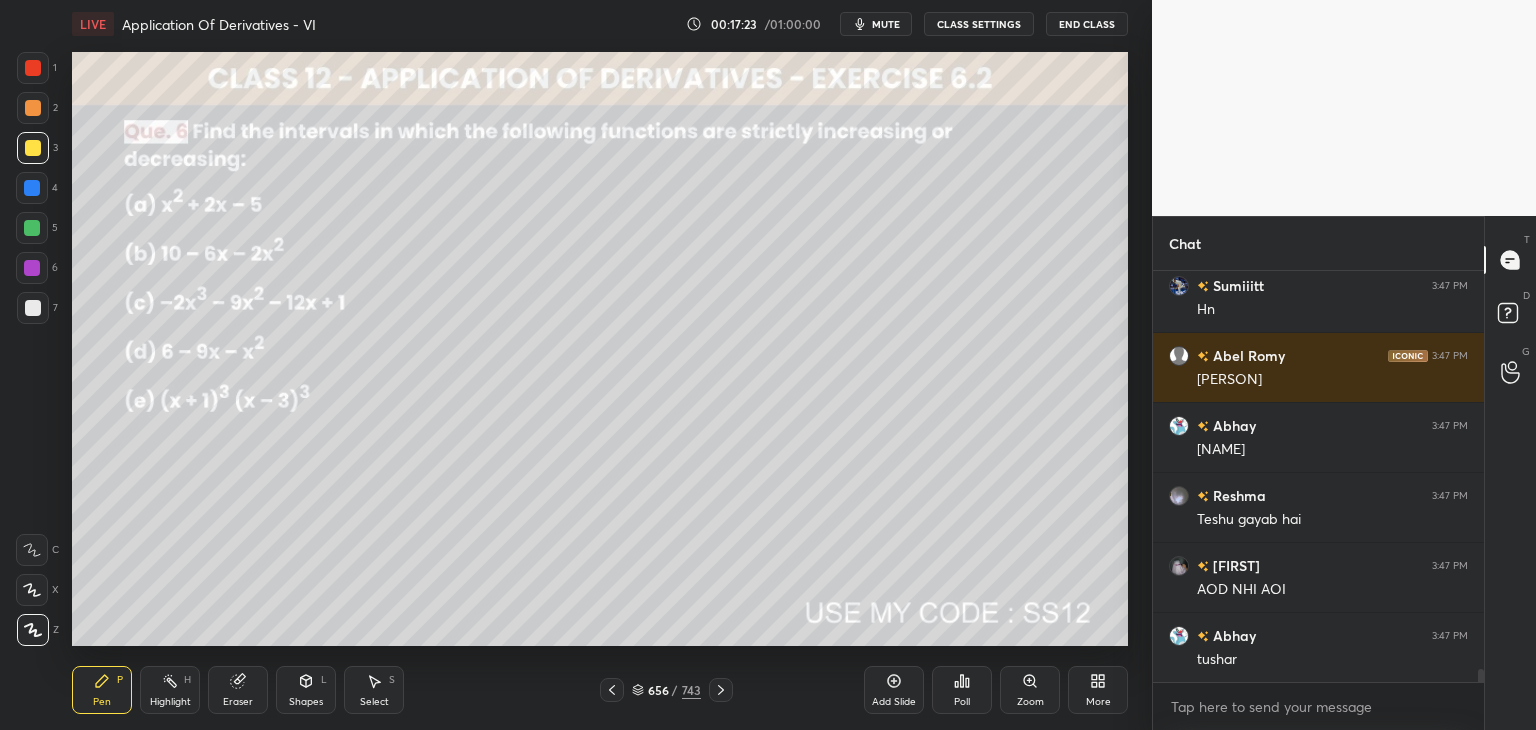 drag, startPoint x: 367, startPoint y: 705, endPoint x: 389, endPoint y: 699, distance: 22.803509 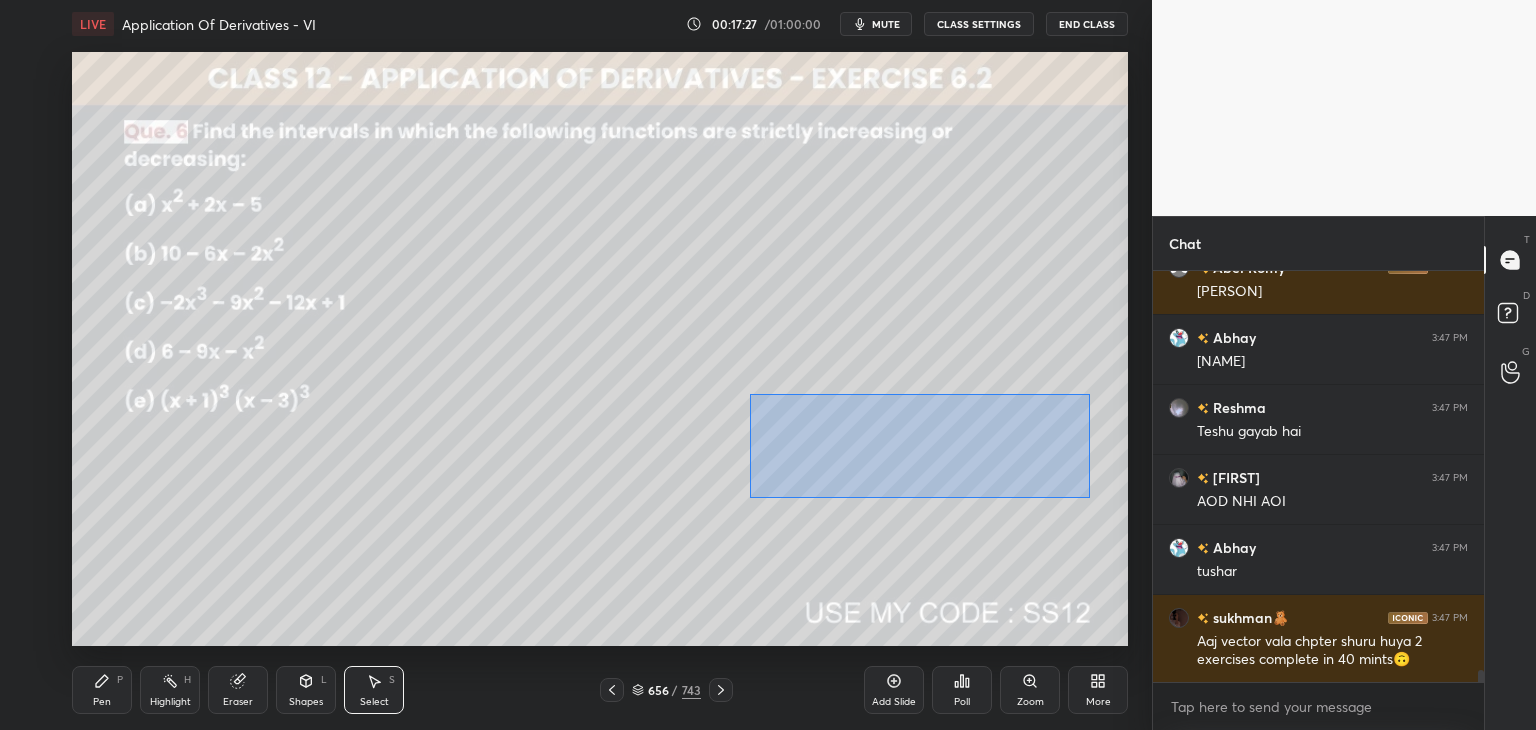 scroll, scrollTop: 13242, scrollLeft: 0, axis: vertical 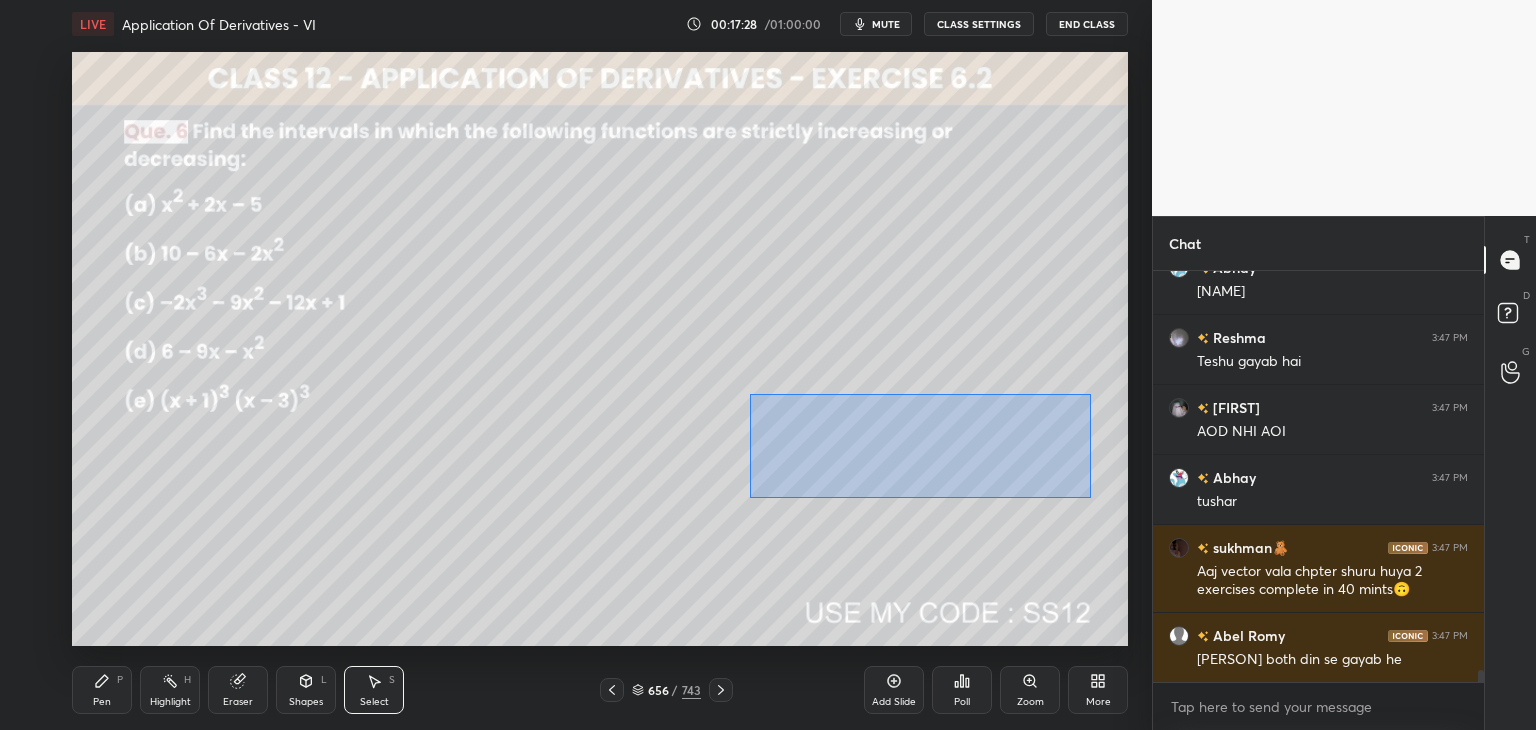 drag, startPoint x: 761, startPoint y: 413, endPoint x: 1087, endPoint y: 496, distance: 336.40005 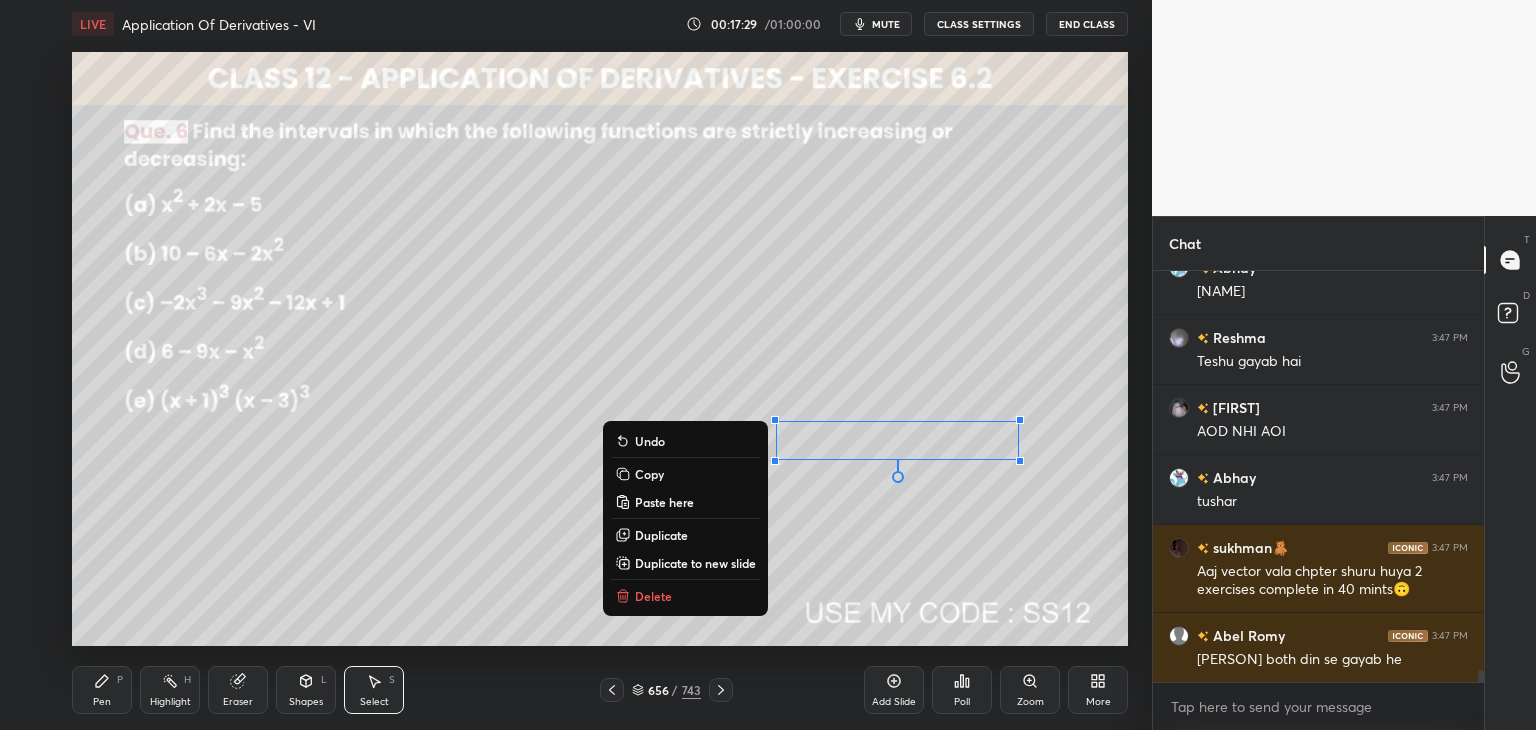 click on "Copy" at bounding box center [649, 474] 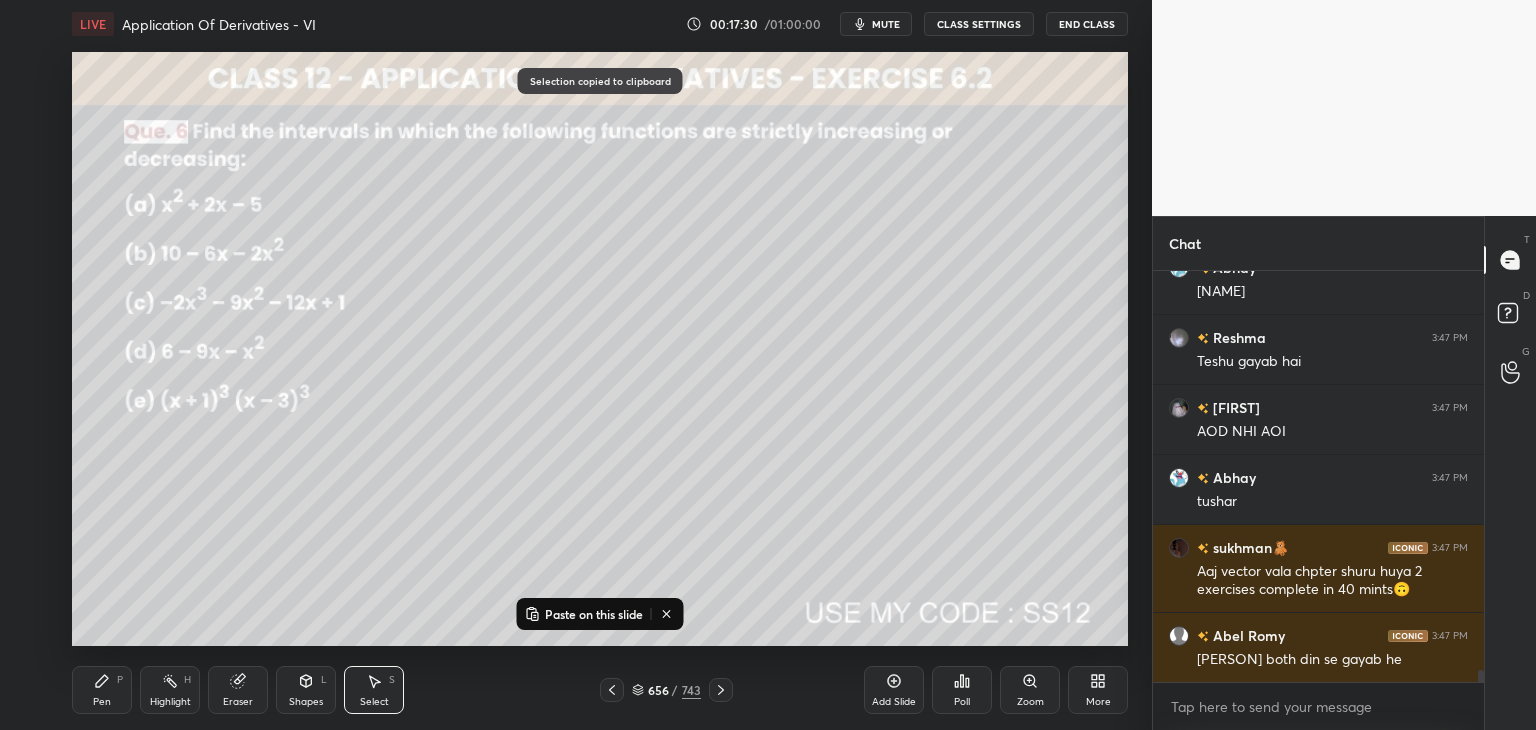 click 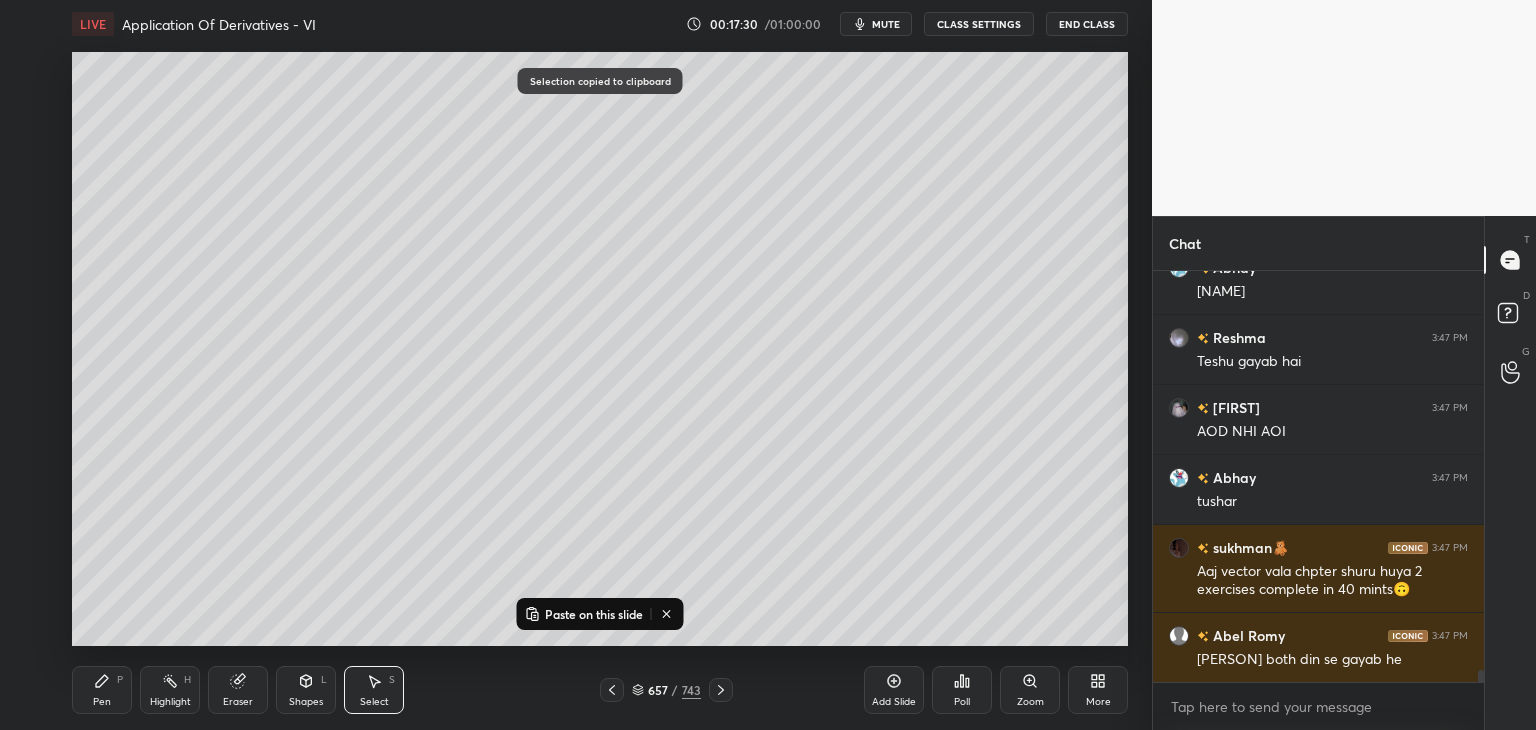 click 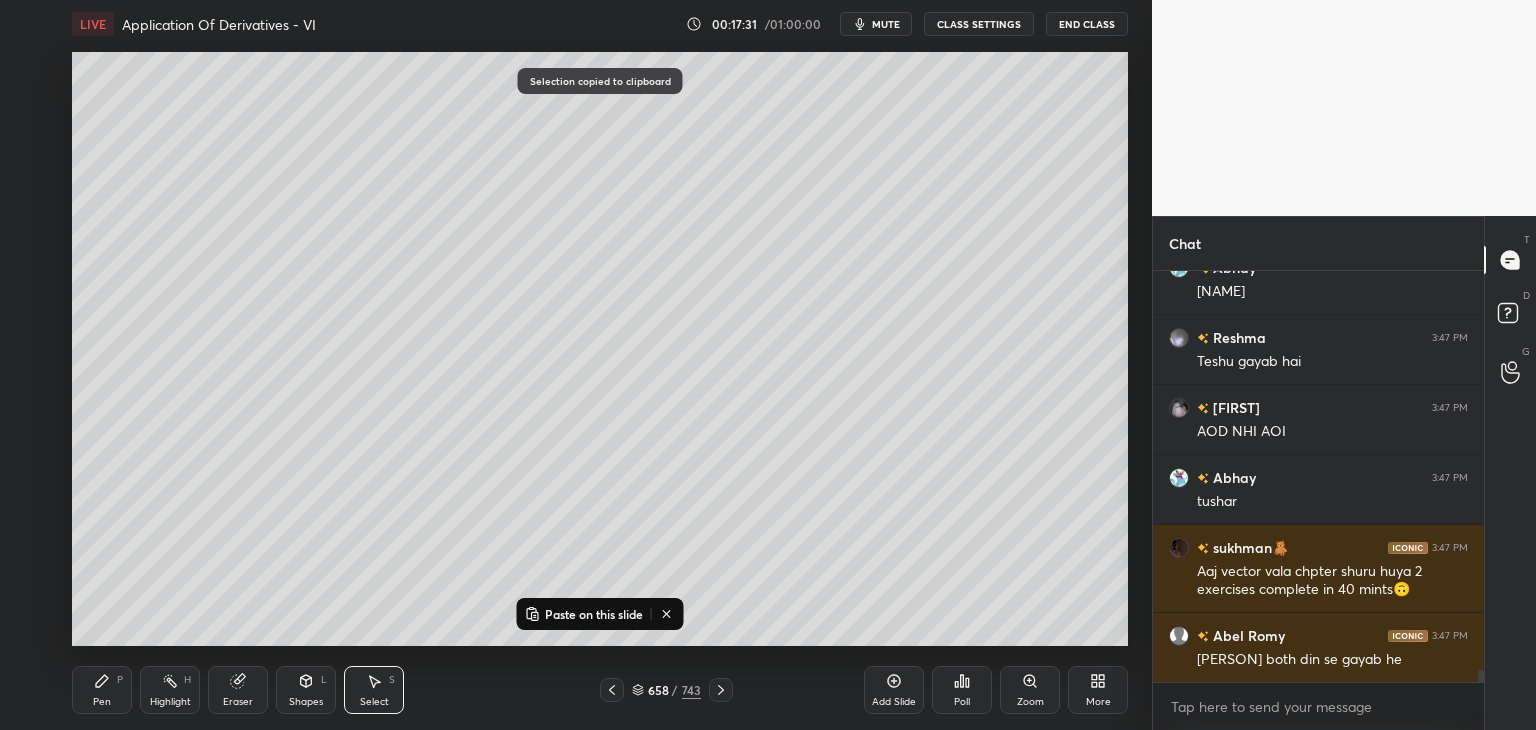 click 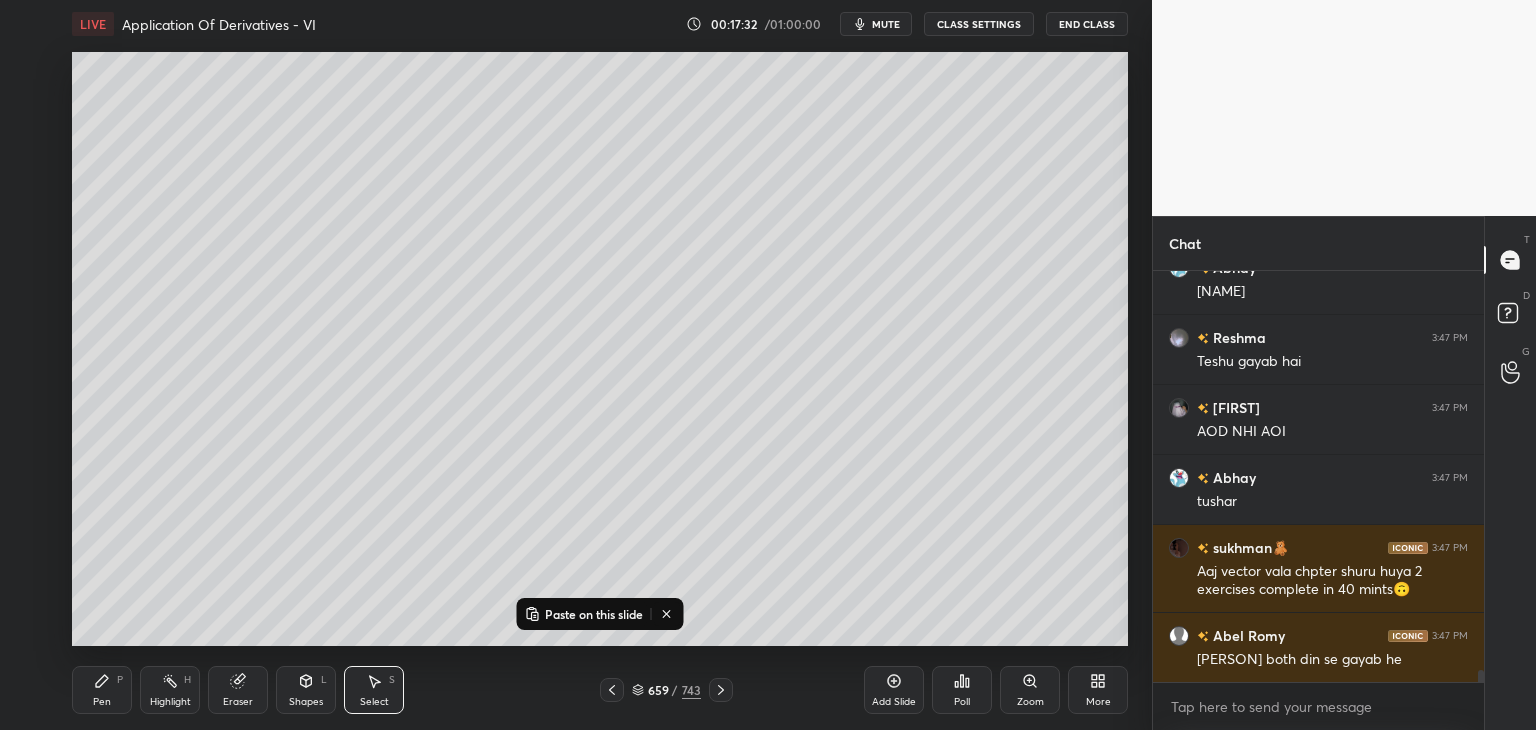 click 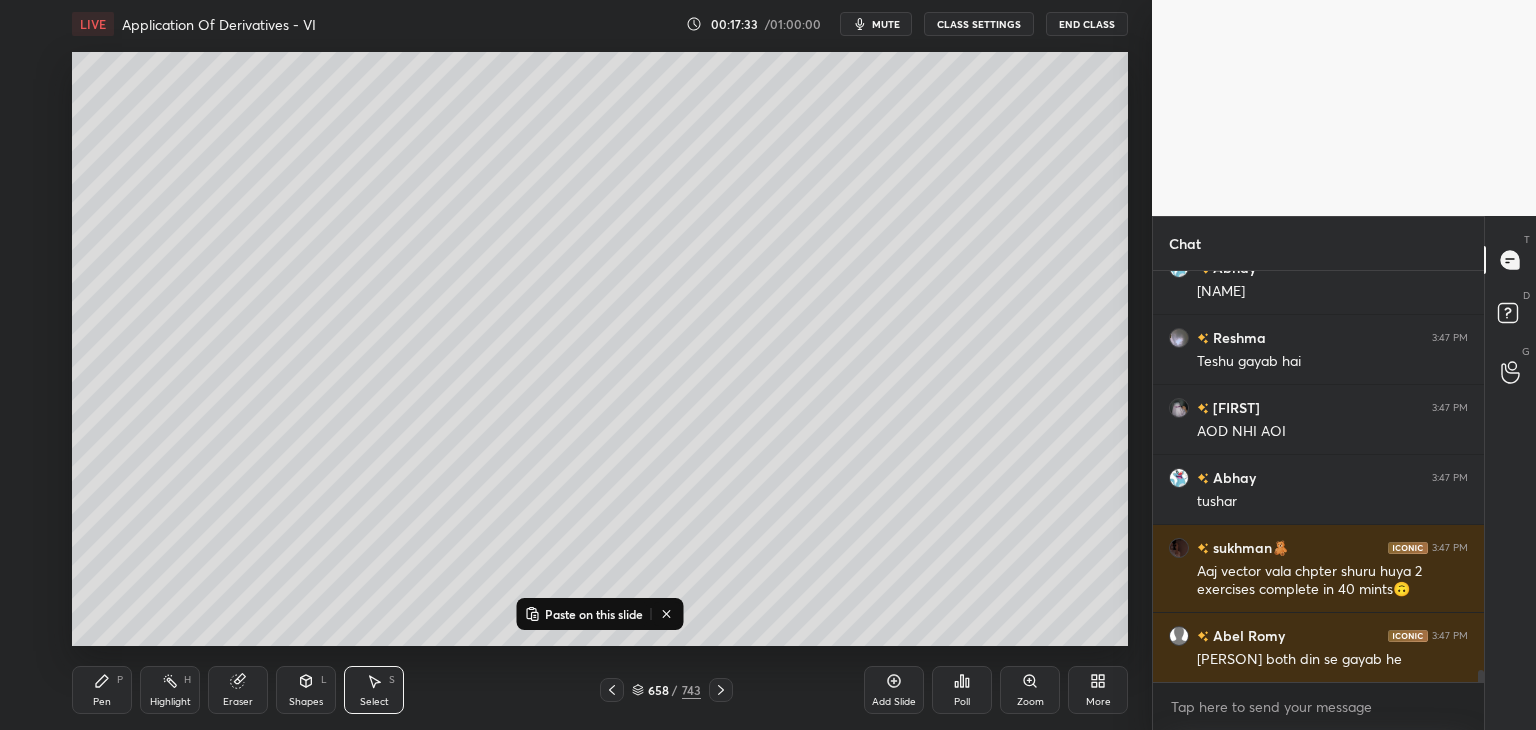 click 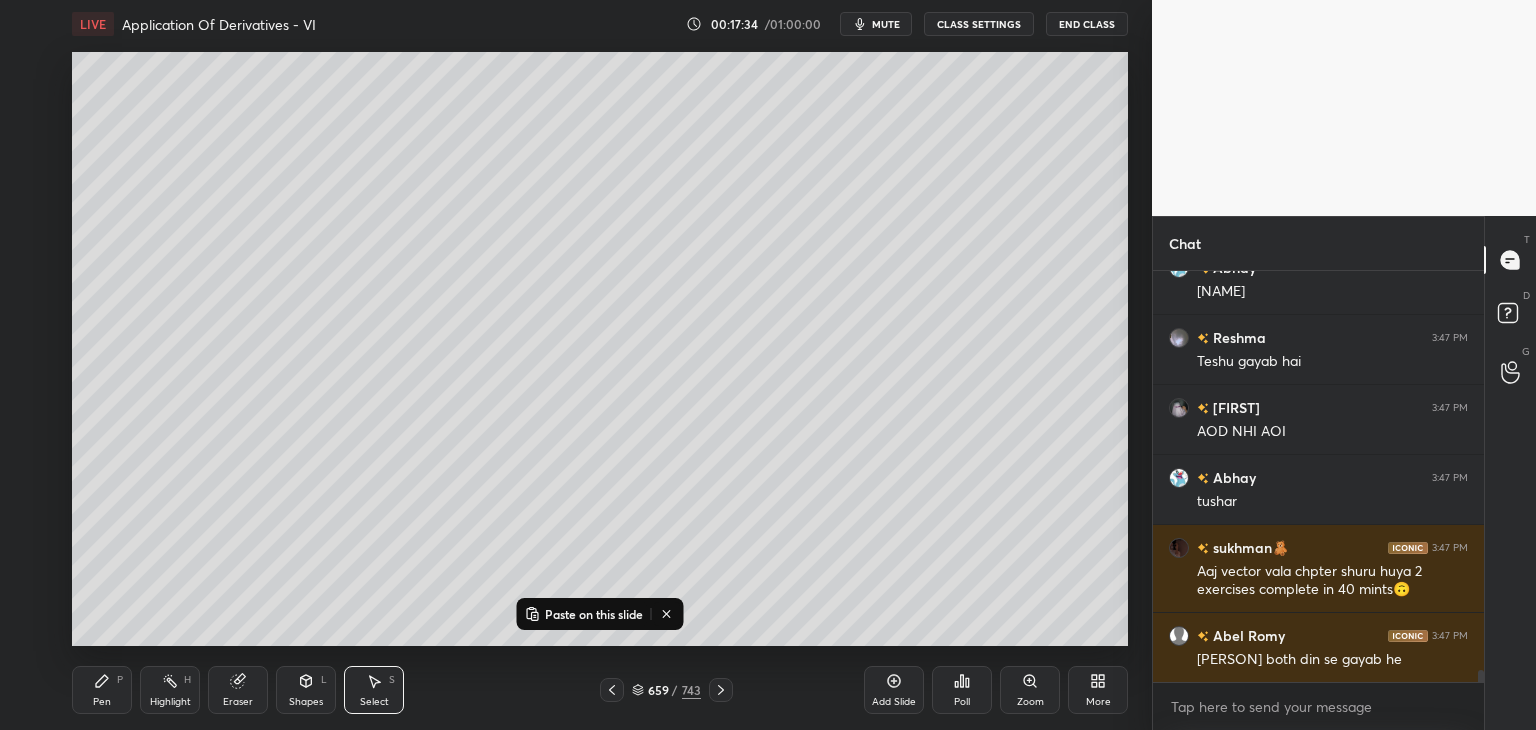 click on "Add Slide" at bounding box center [894, 702] 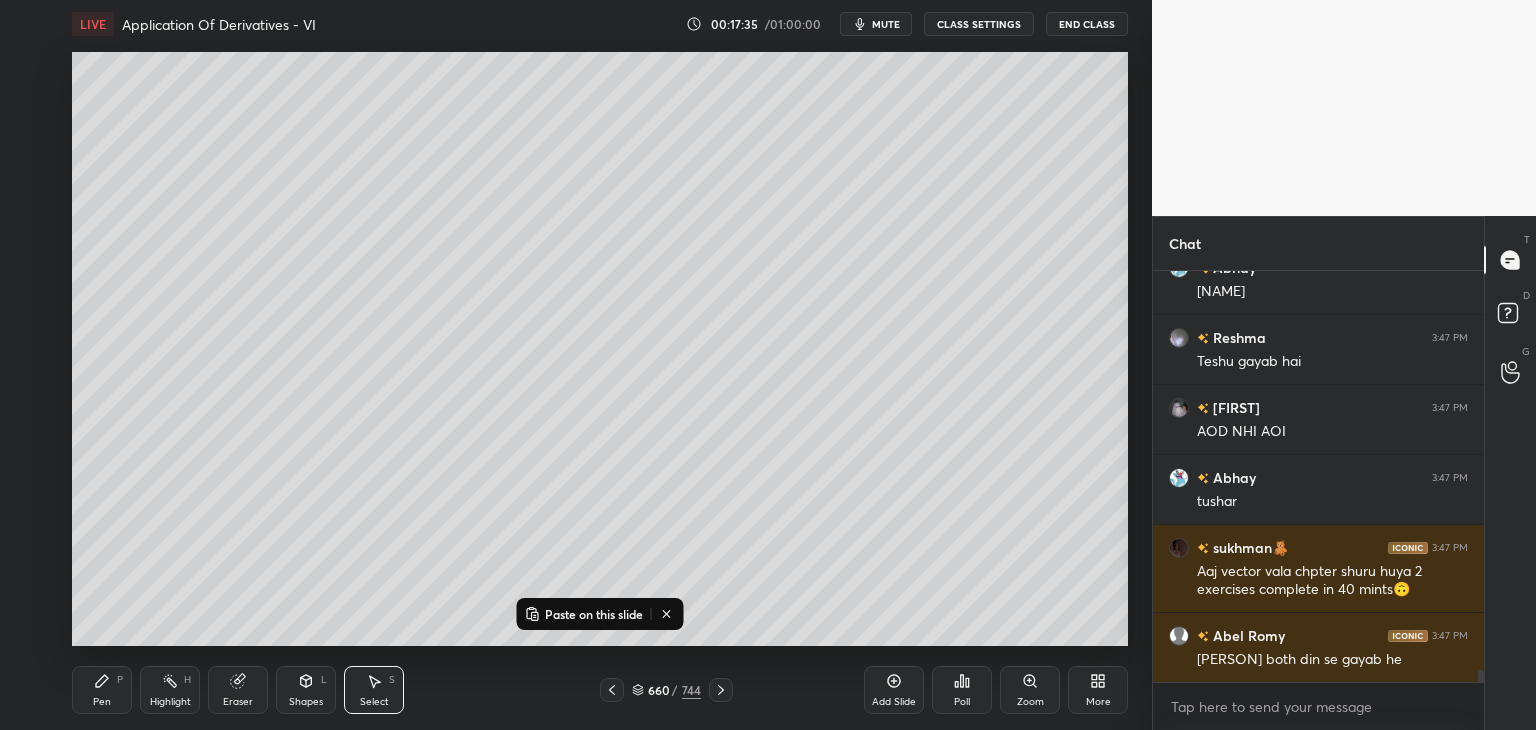 click on "Paste on this slide" at bounding box center [594, 614] 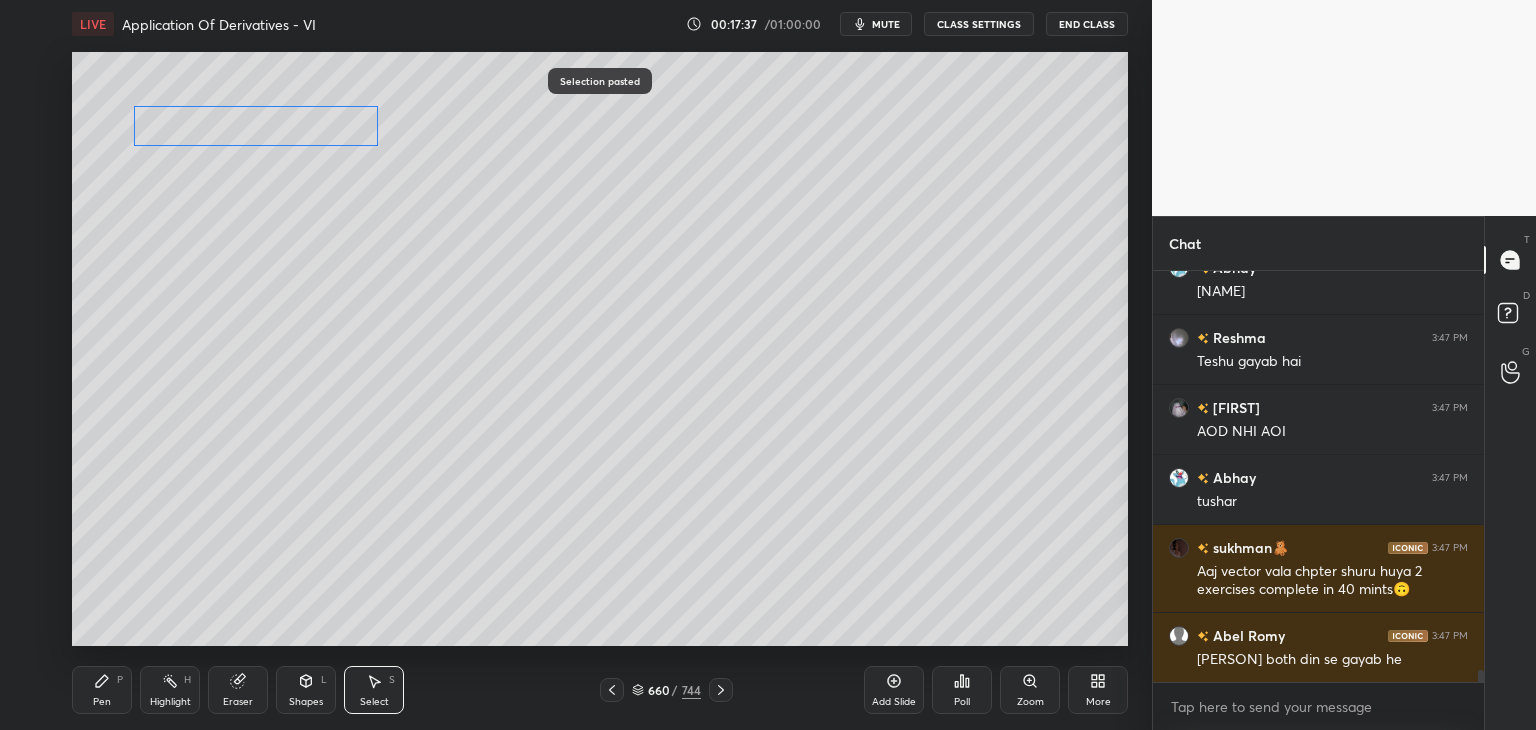 drag, startPoint x: 885, startPoint y: 450, endPoint x: 253, endPoint y: 136, distance: 705.7053 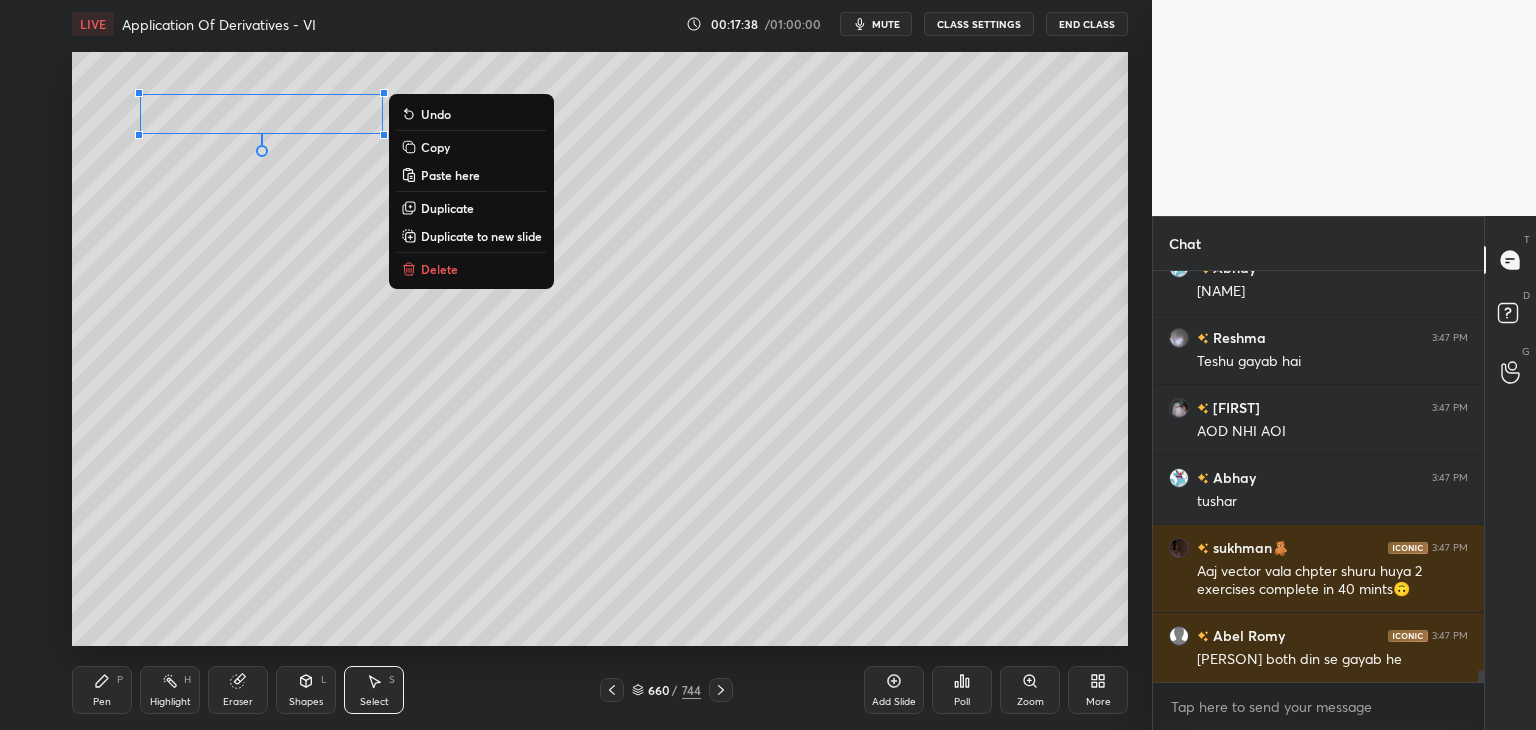 drag, startPoint x: 285, startPoint y: 326, endPoint x: 314, endPoint y: 357, distance: 42.44997 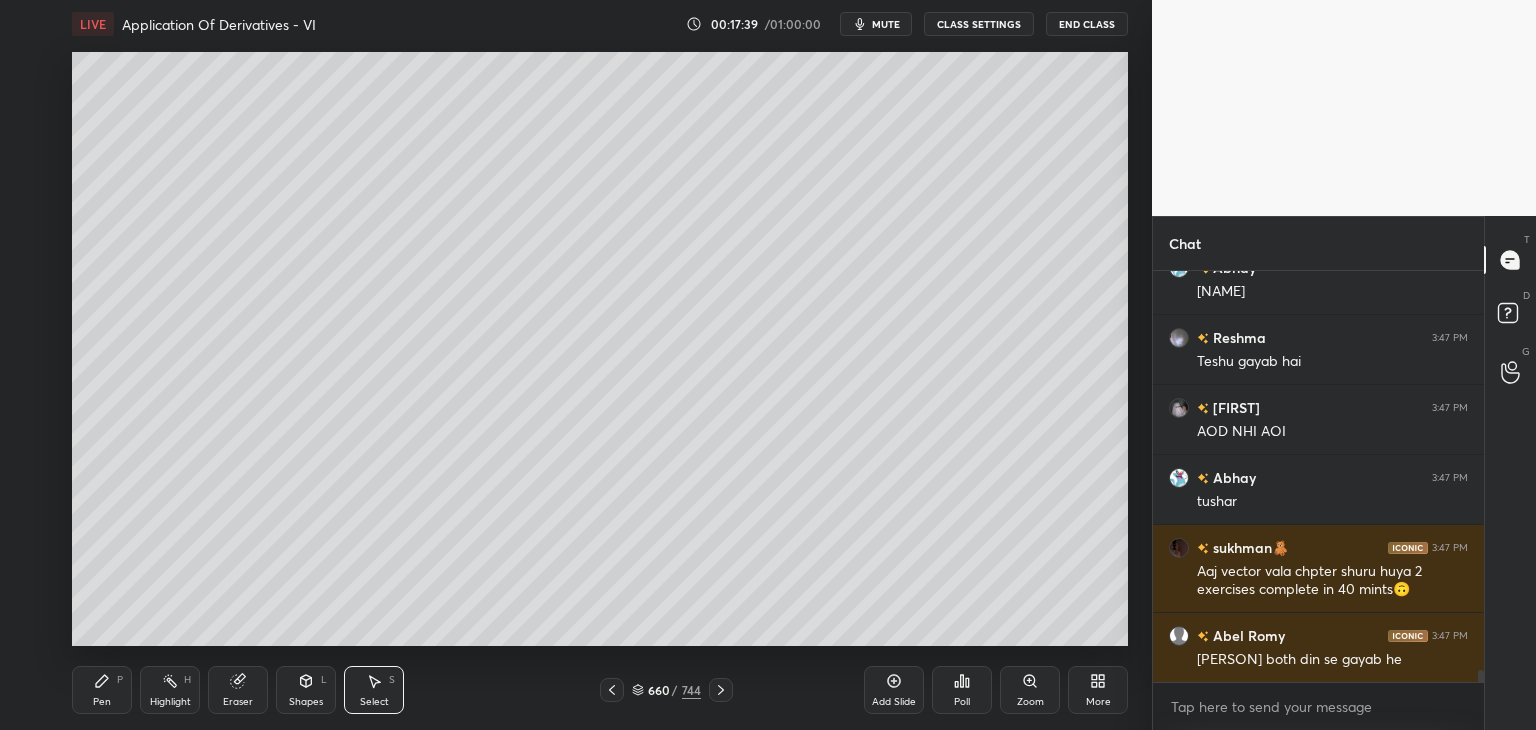 click 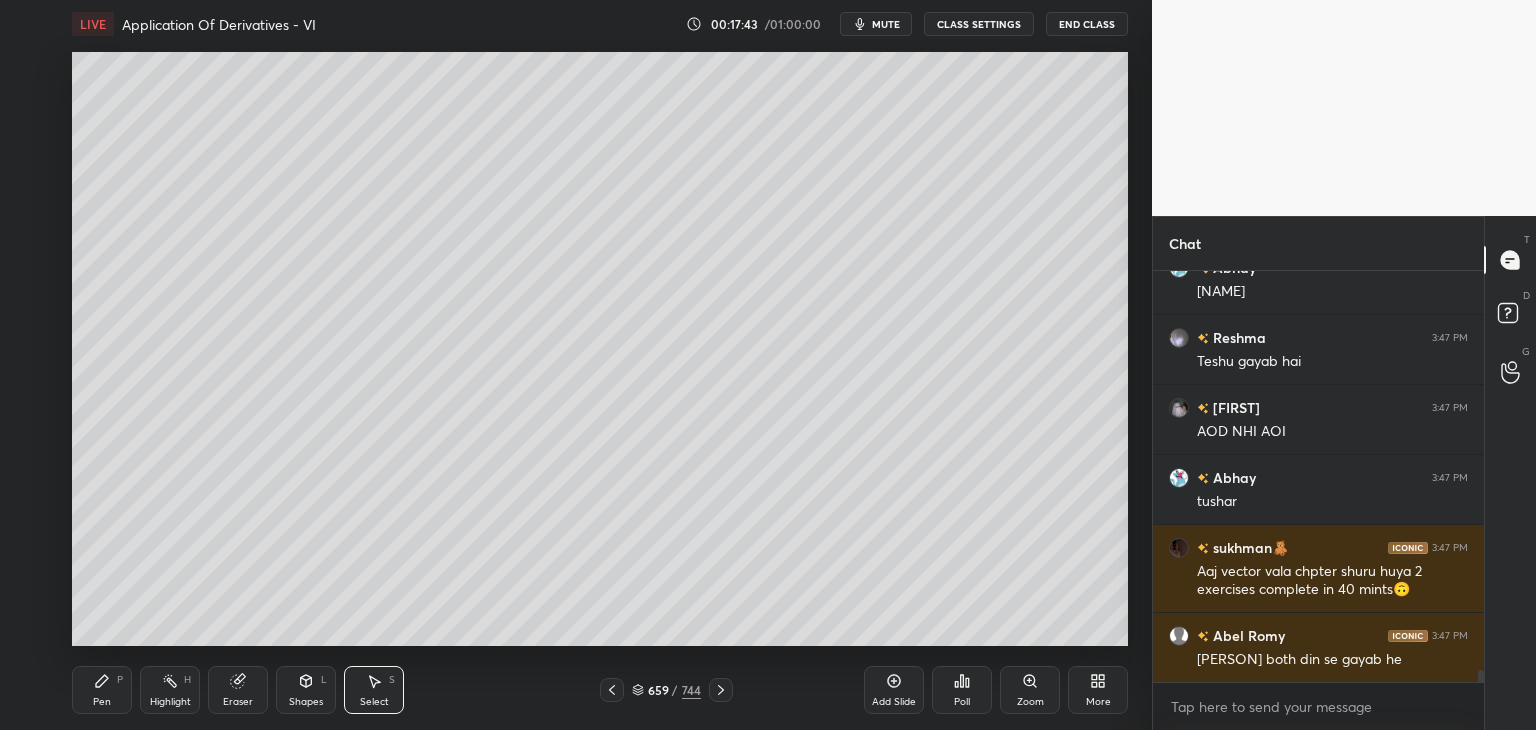 click 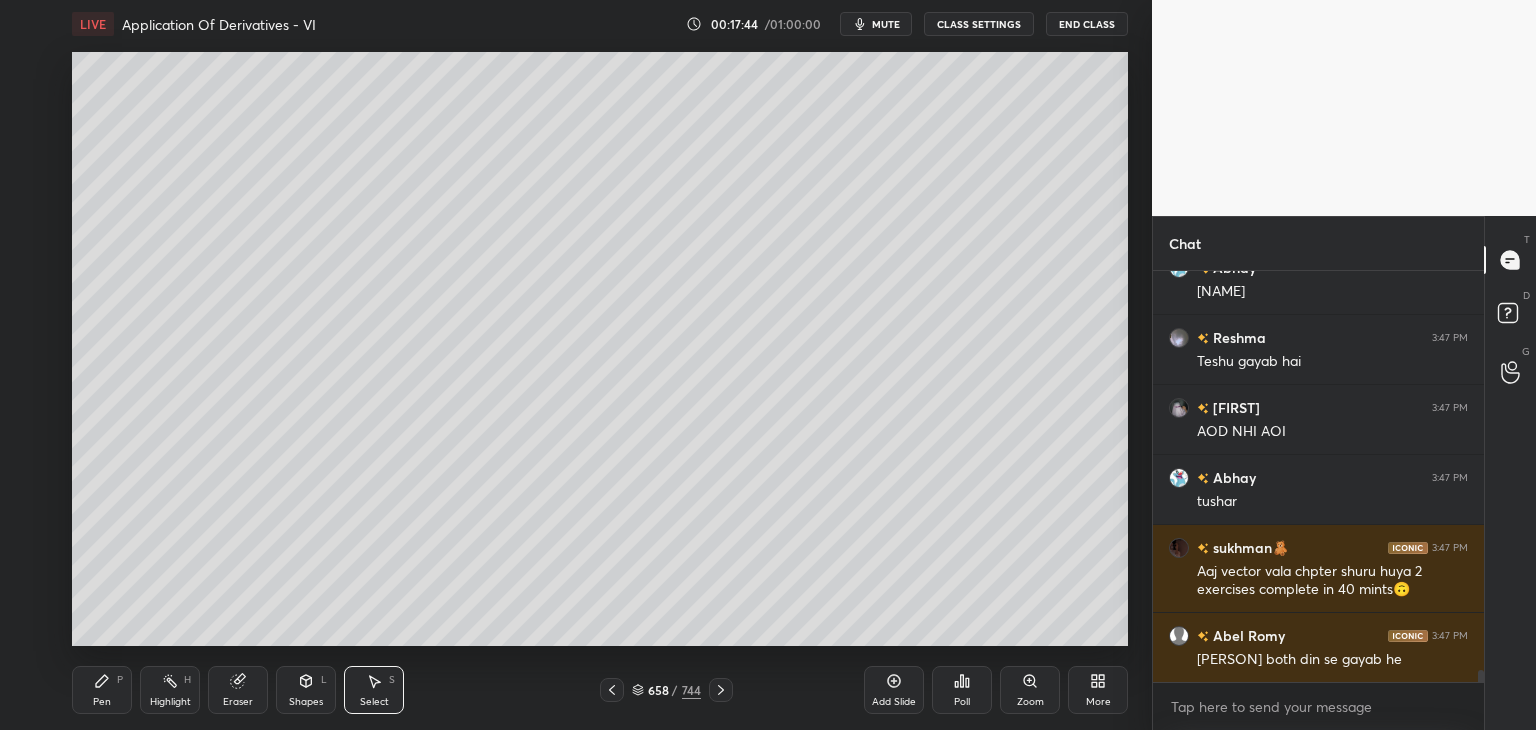 click 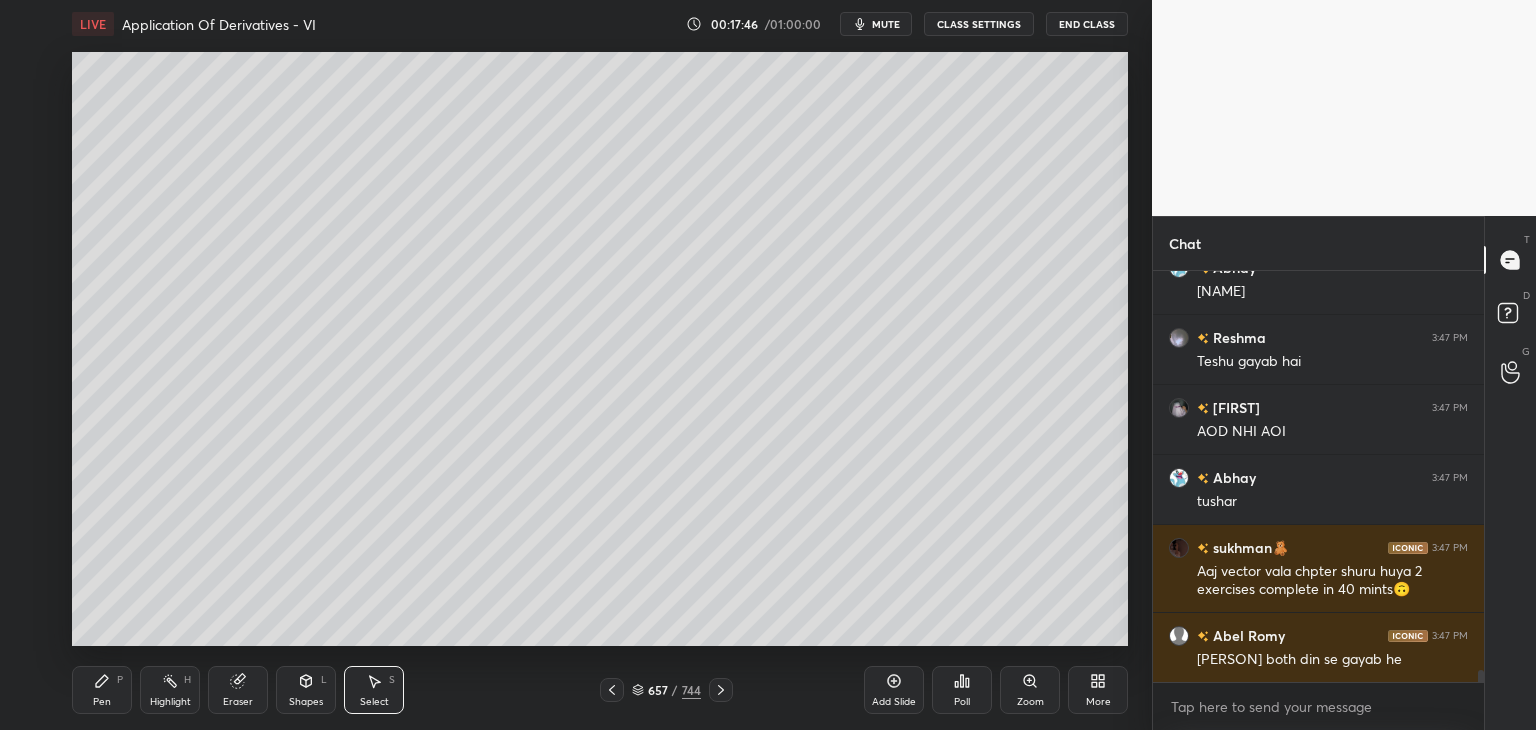 click 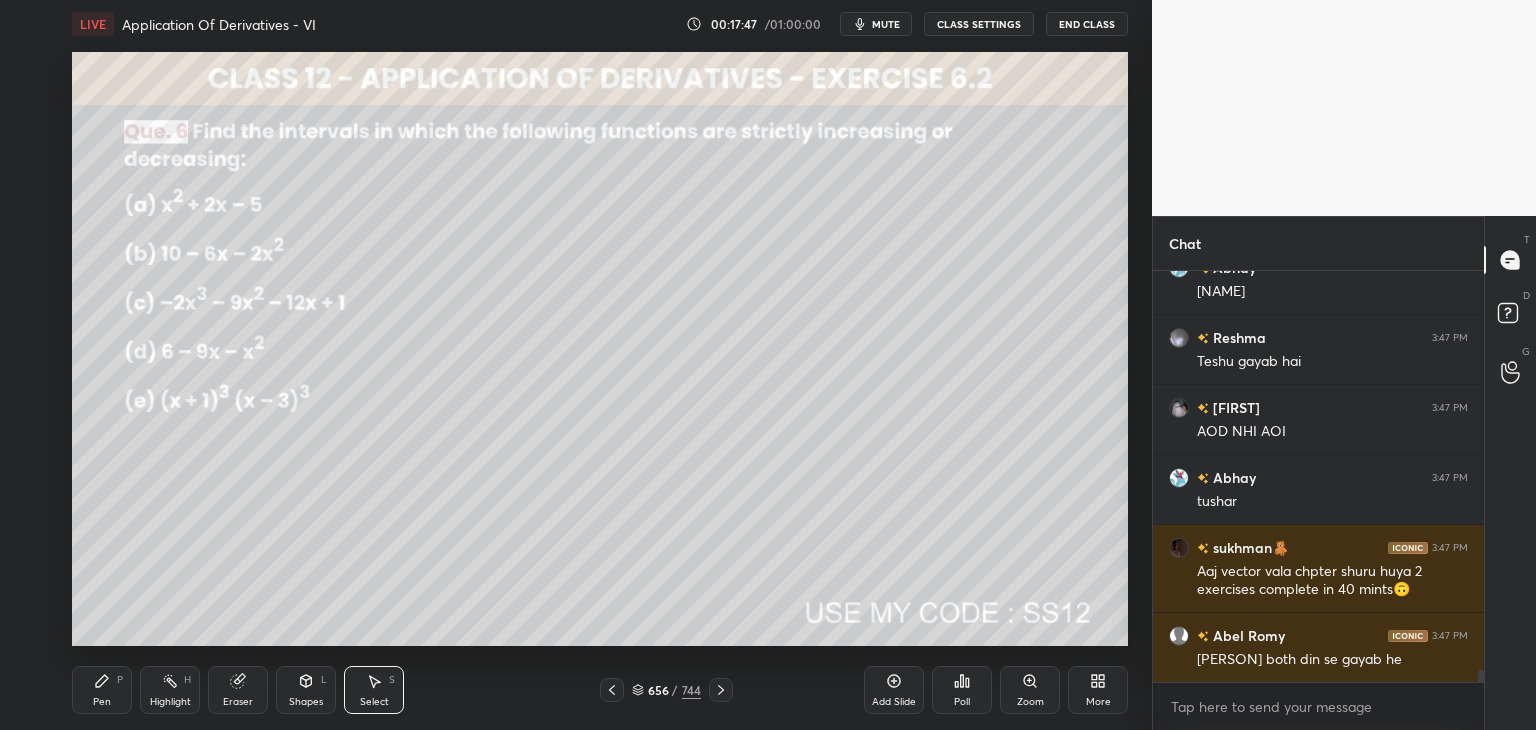 drag, startPoint x: 373, startPoint y: 686, endPoint x: 488, endPoint y: 613, distance: 136.21307 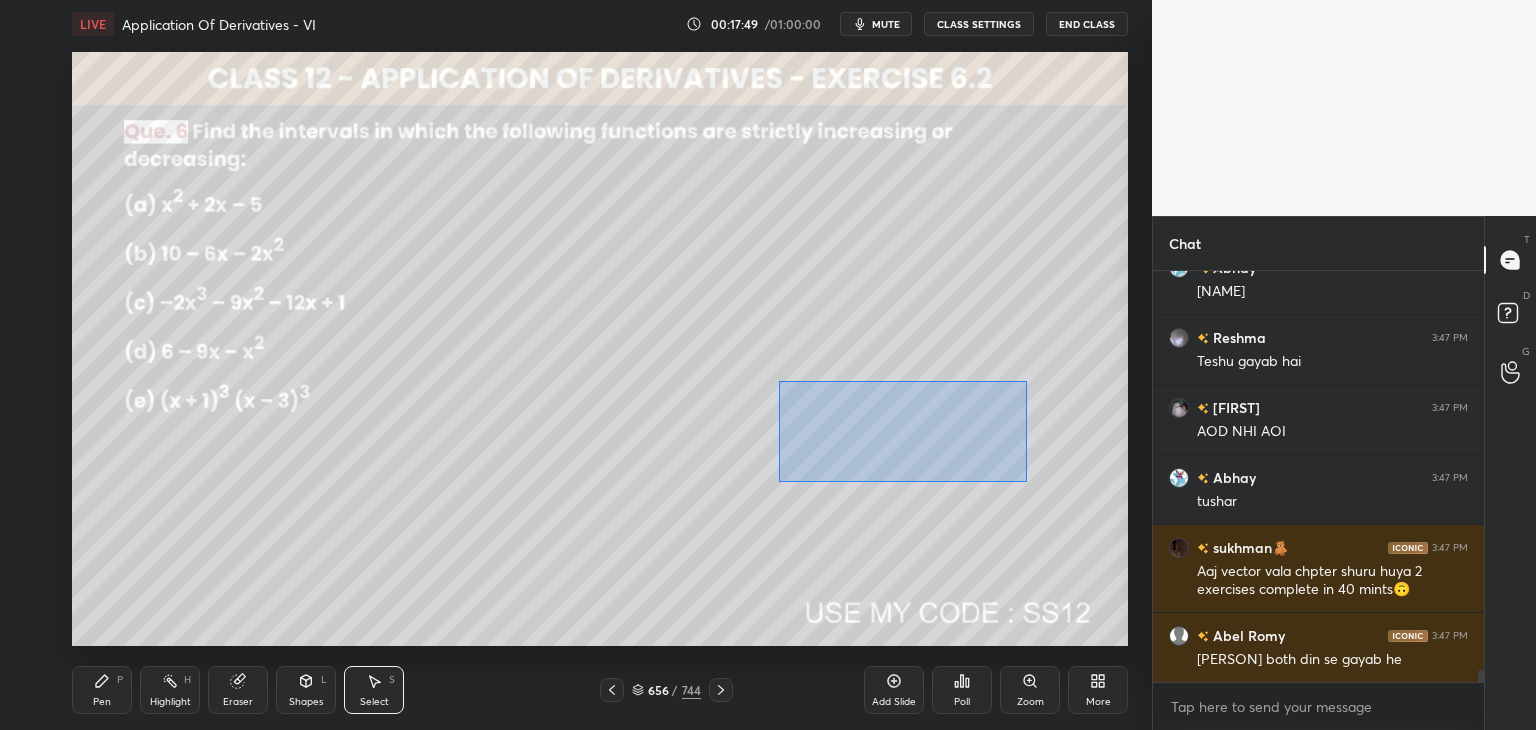 drag, startPoint x: 779, startPoint y: 381, endPoint x: 1030, endPoint y: 476, distance: 268.3766 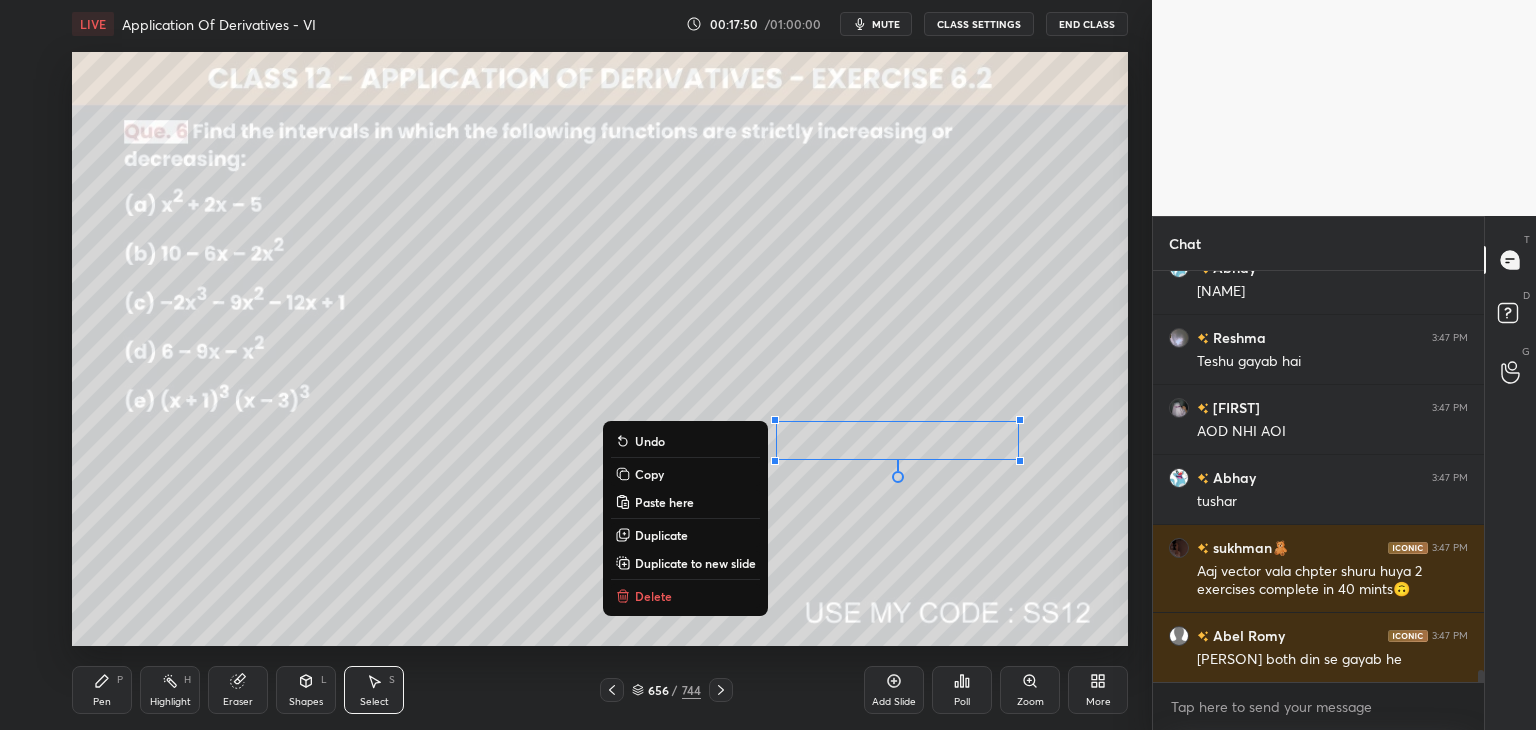 click on "Delete" at bounding box center [653, 596] 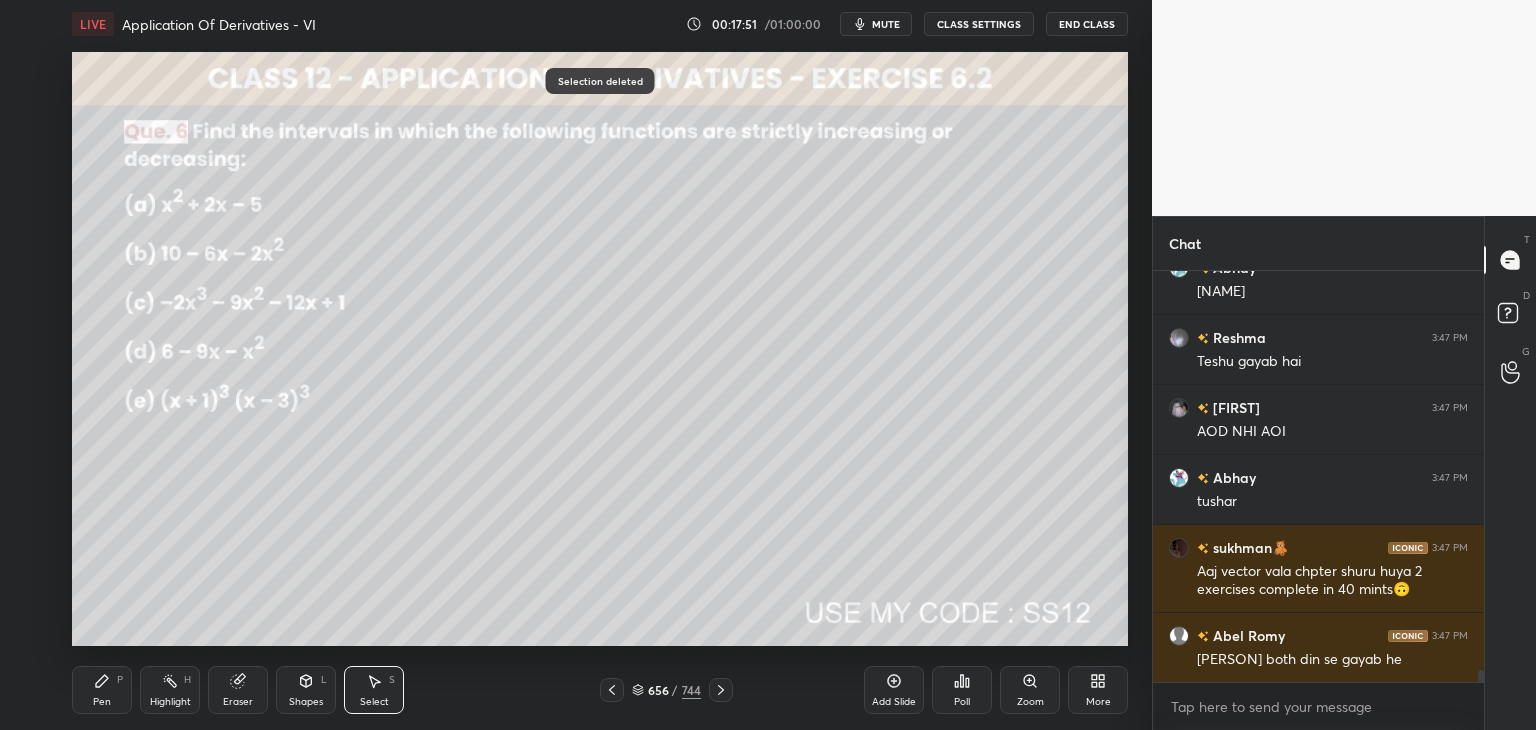 click 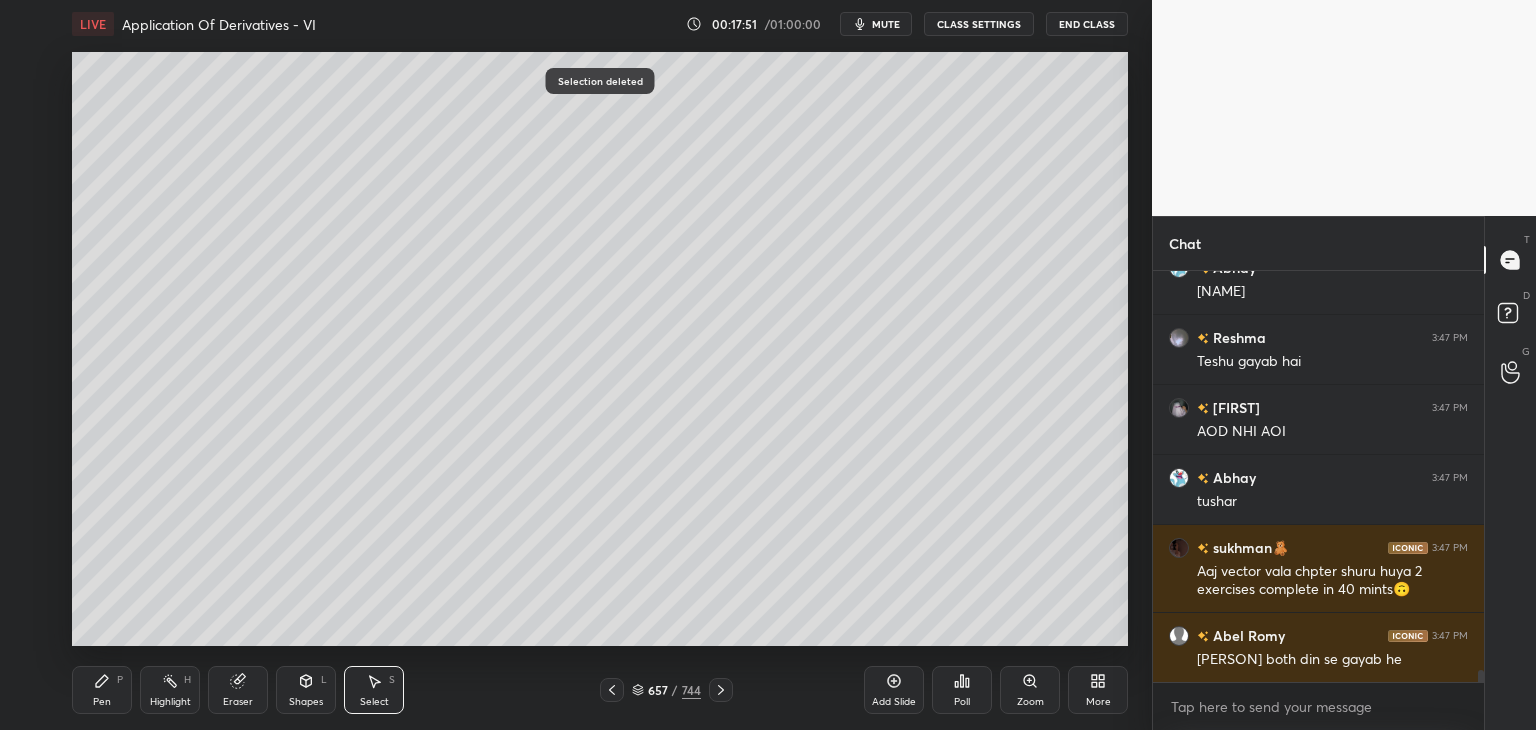 click 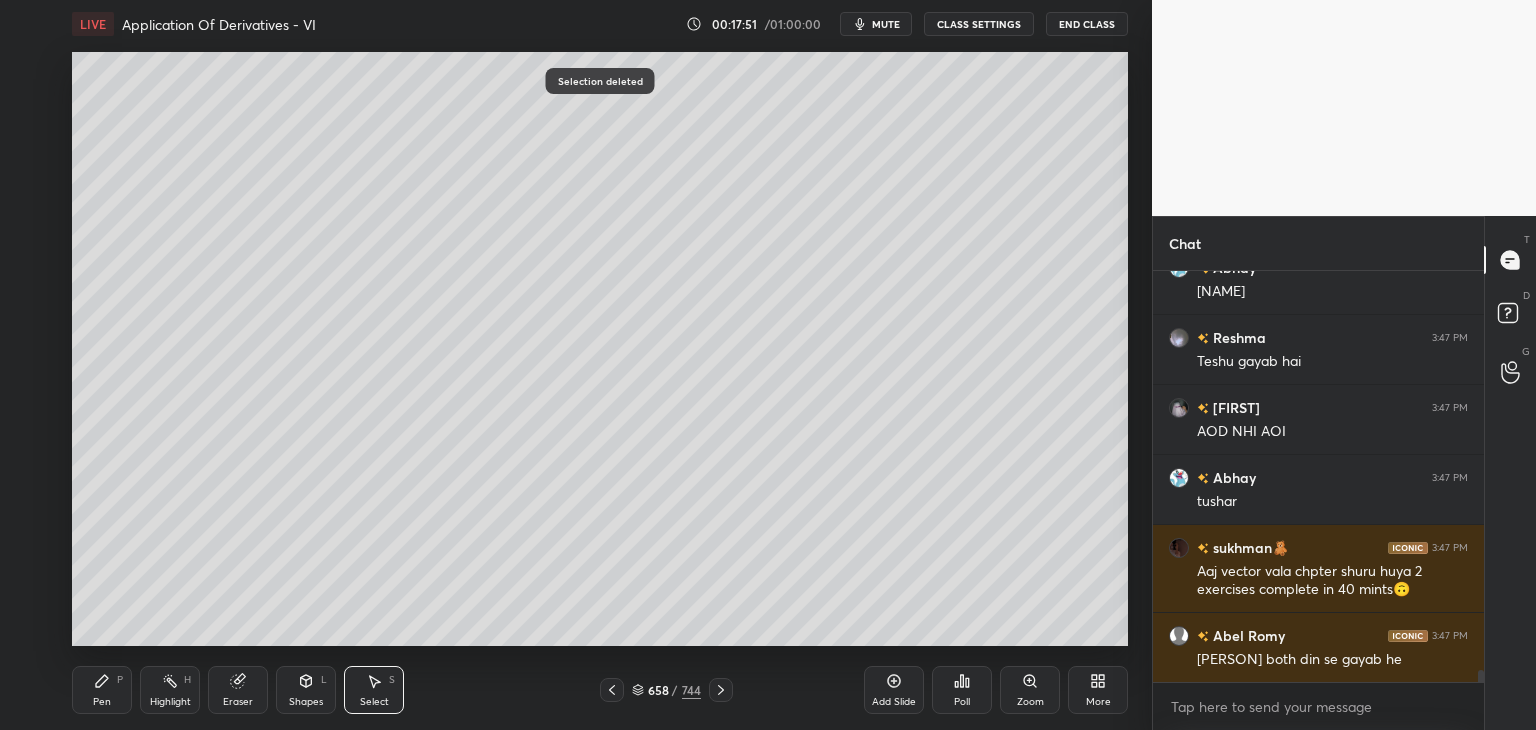click 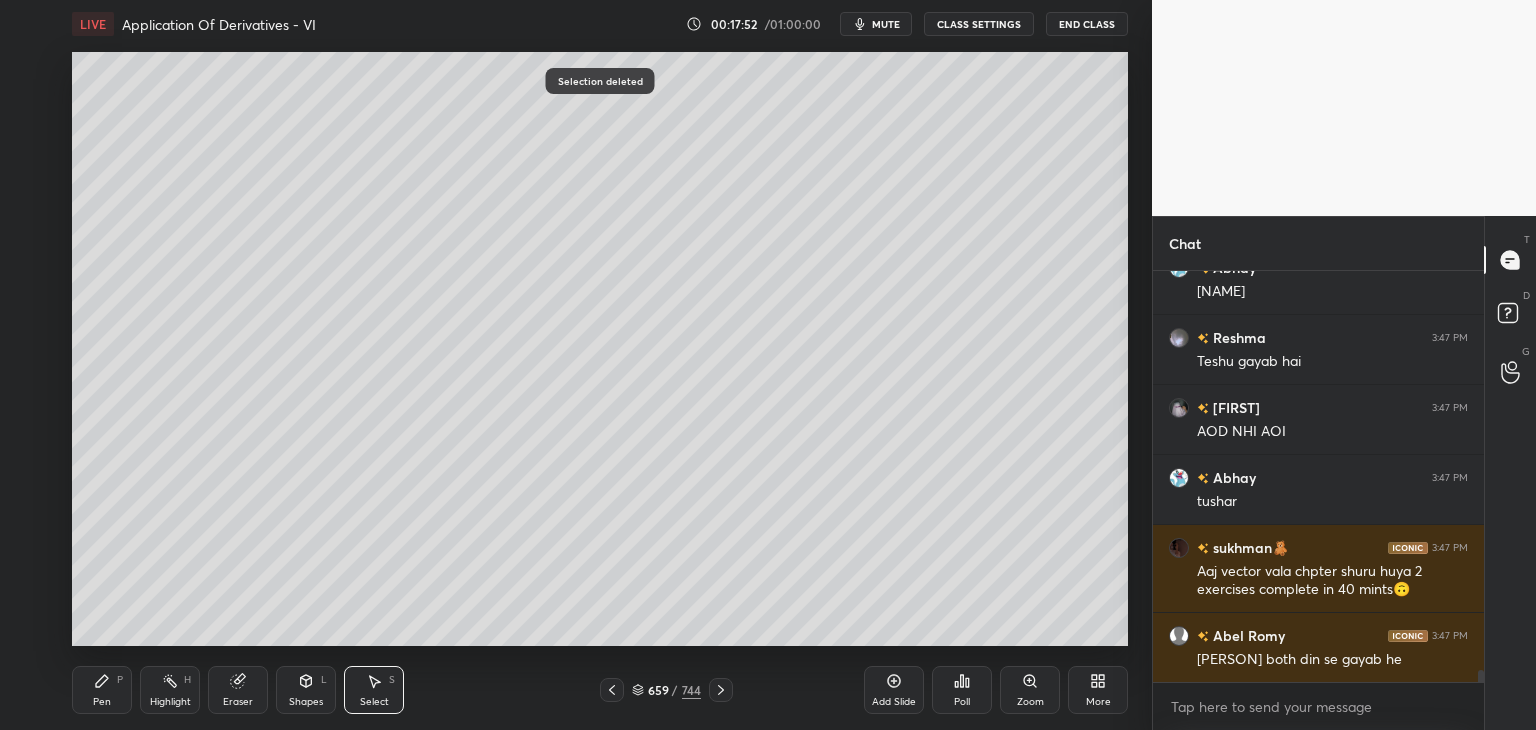 click 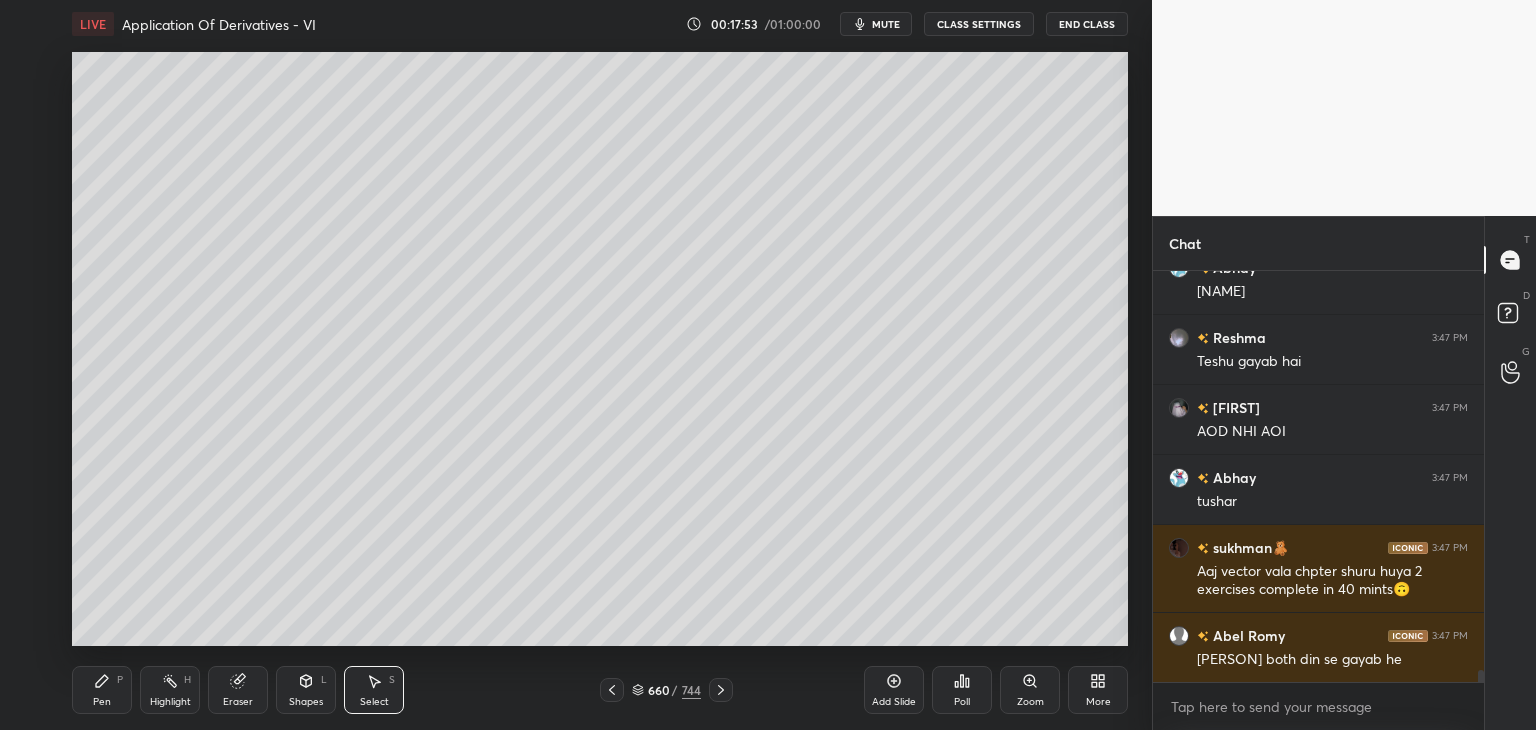 drag, startPoint x: 384, startPoint y: 698, endPoint x: 368, endPoint y: 593, distance: 106.21205 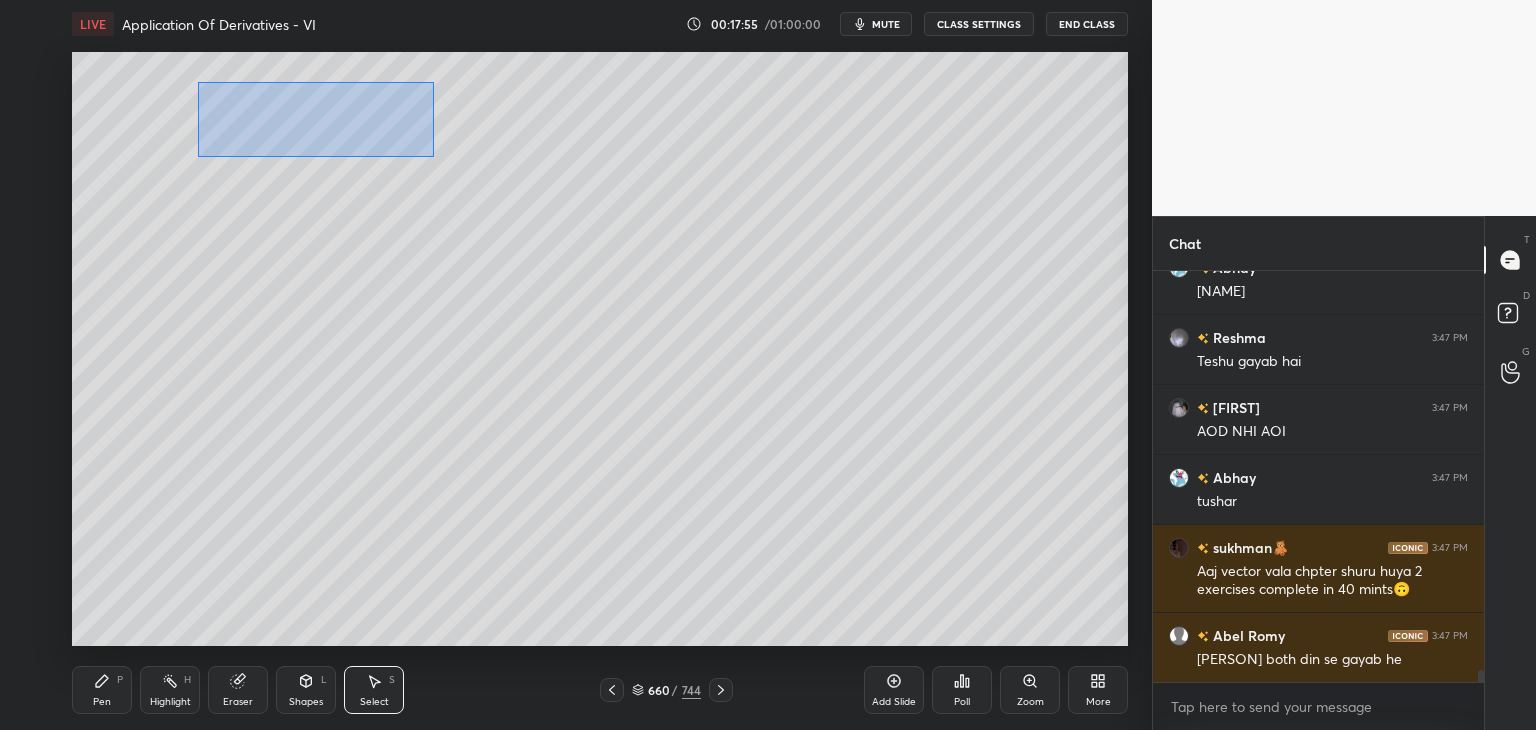 drag, startPoint x: 198, startPoint y: 81, endPoint x: 420, endPoint y: 156, distance: 234.32669 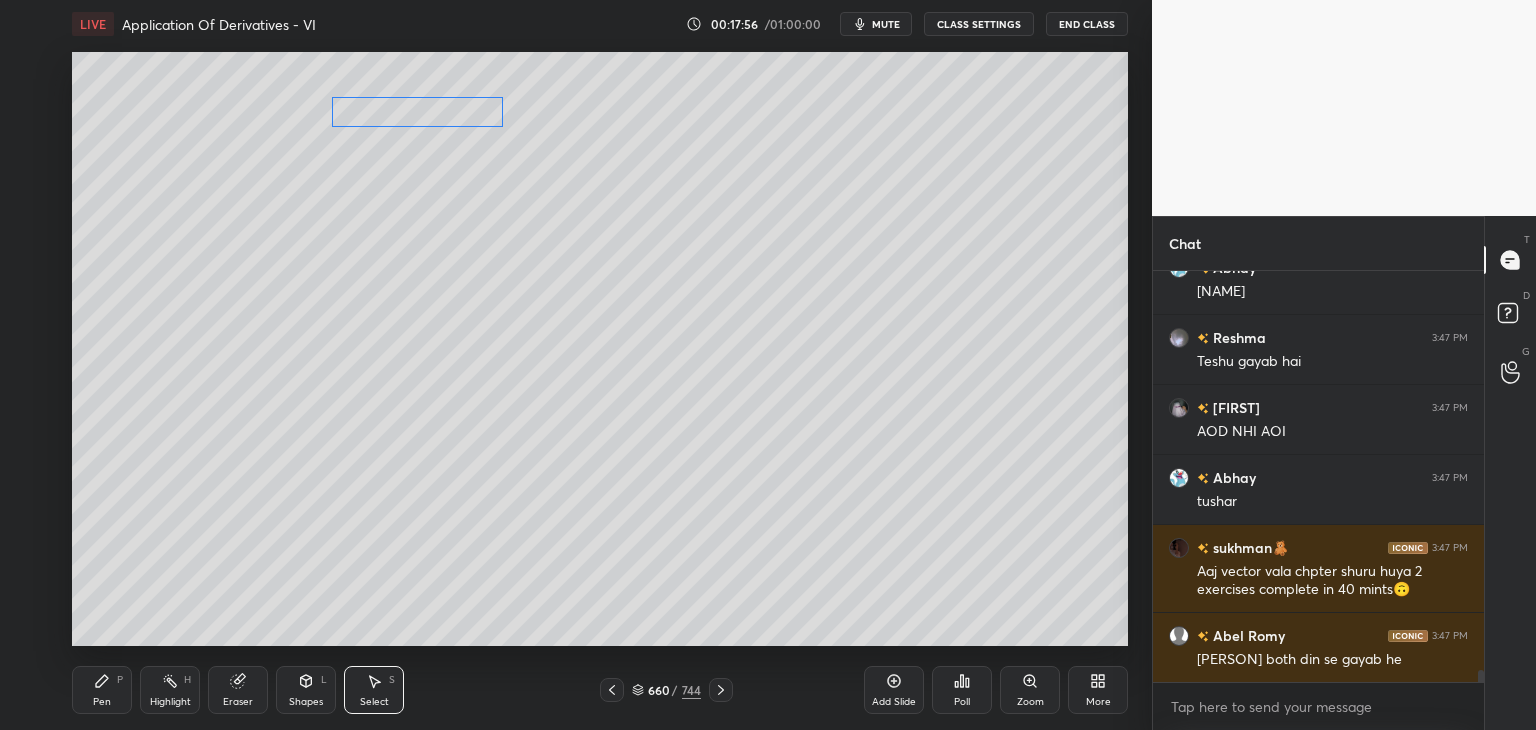 drag, startPoint x: 344, startPoint y: 117, endPoint x: 444, endPoint y: 130, distance: 100.84146 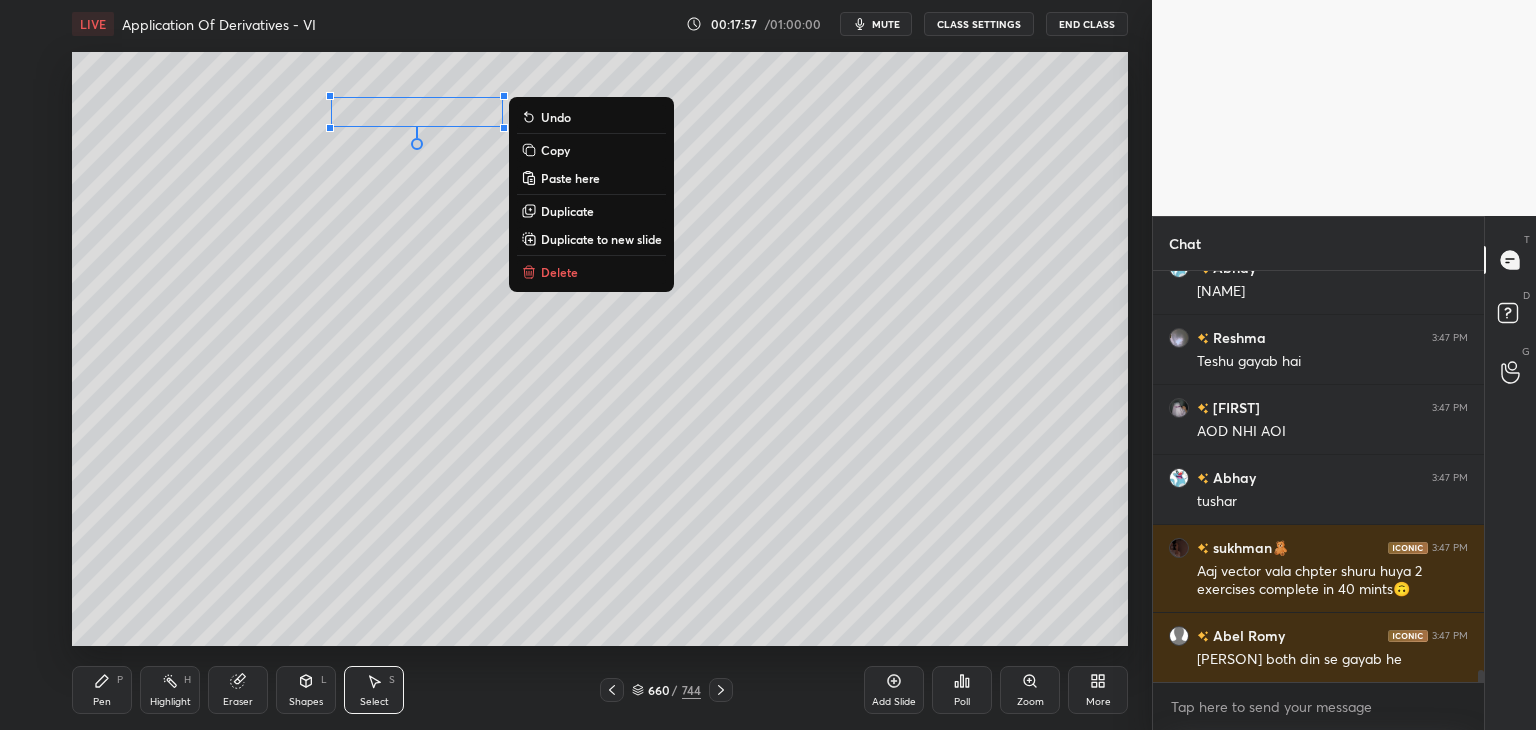 click on "0 ° Undo Copy Paste here Duplicate Duplicate to new slide Delete" at bounding box center [600, 349] 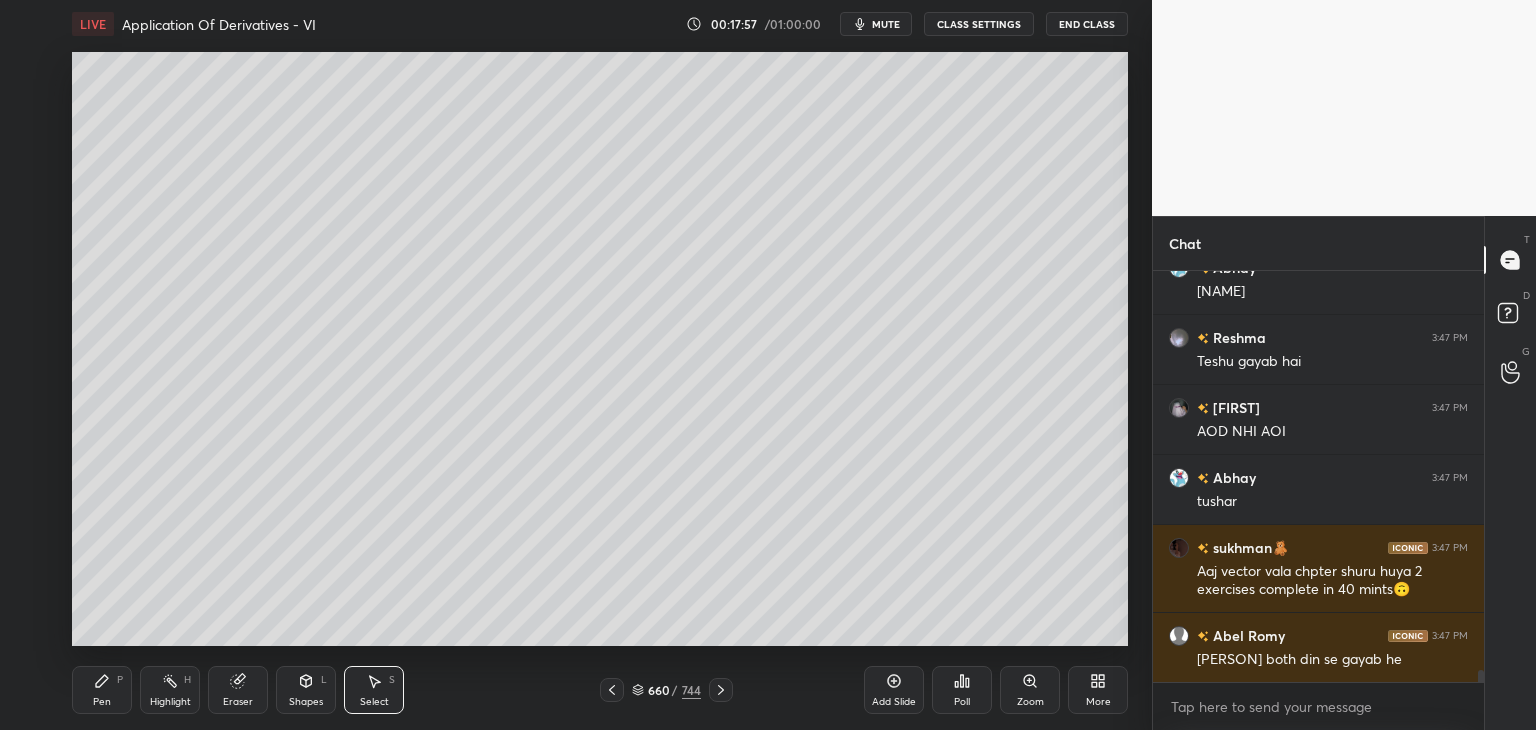 click on "Pen P" at bounding box center [102, 690] 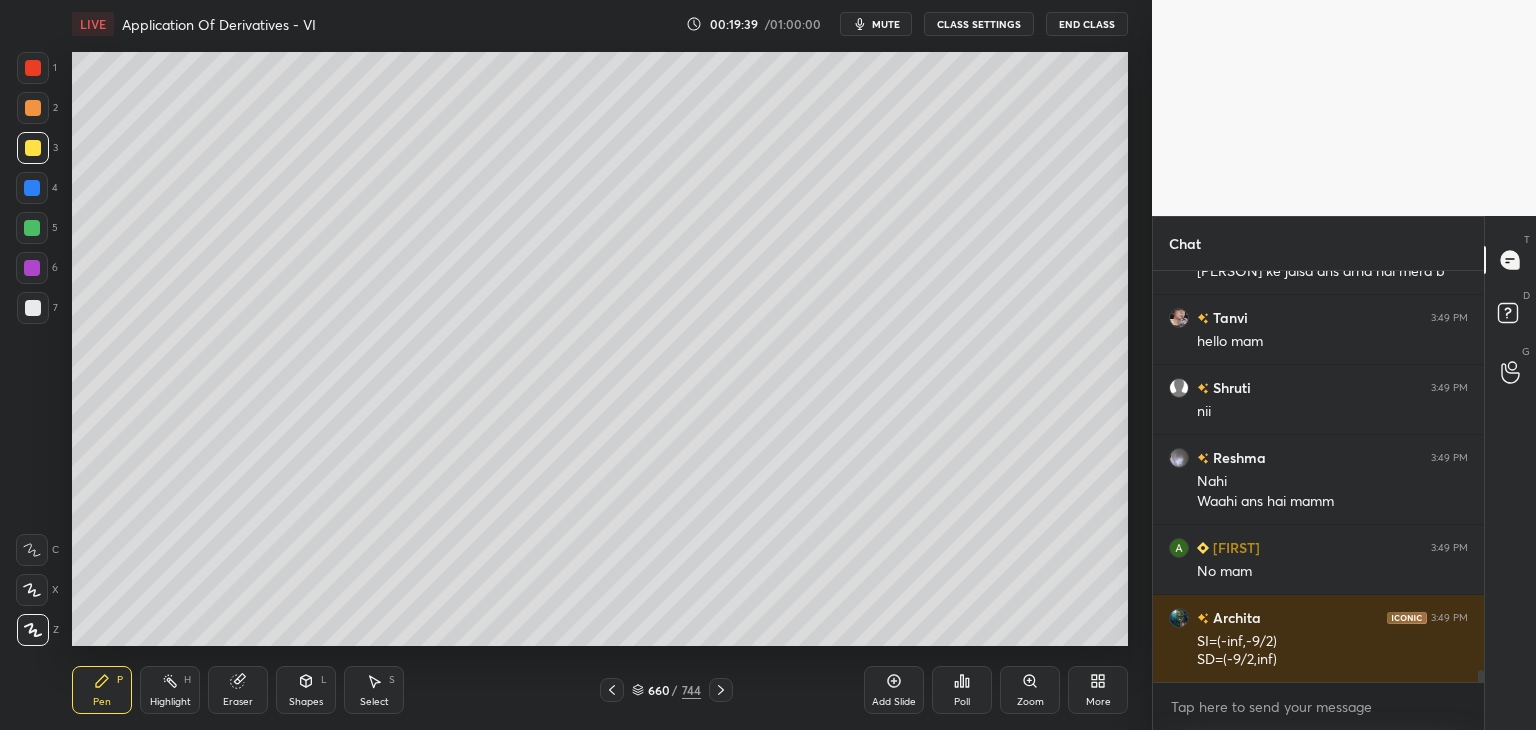 scroll, scrollTop: 13554, scrollLeft: 0, axis: vertical 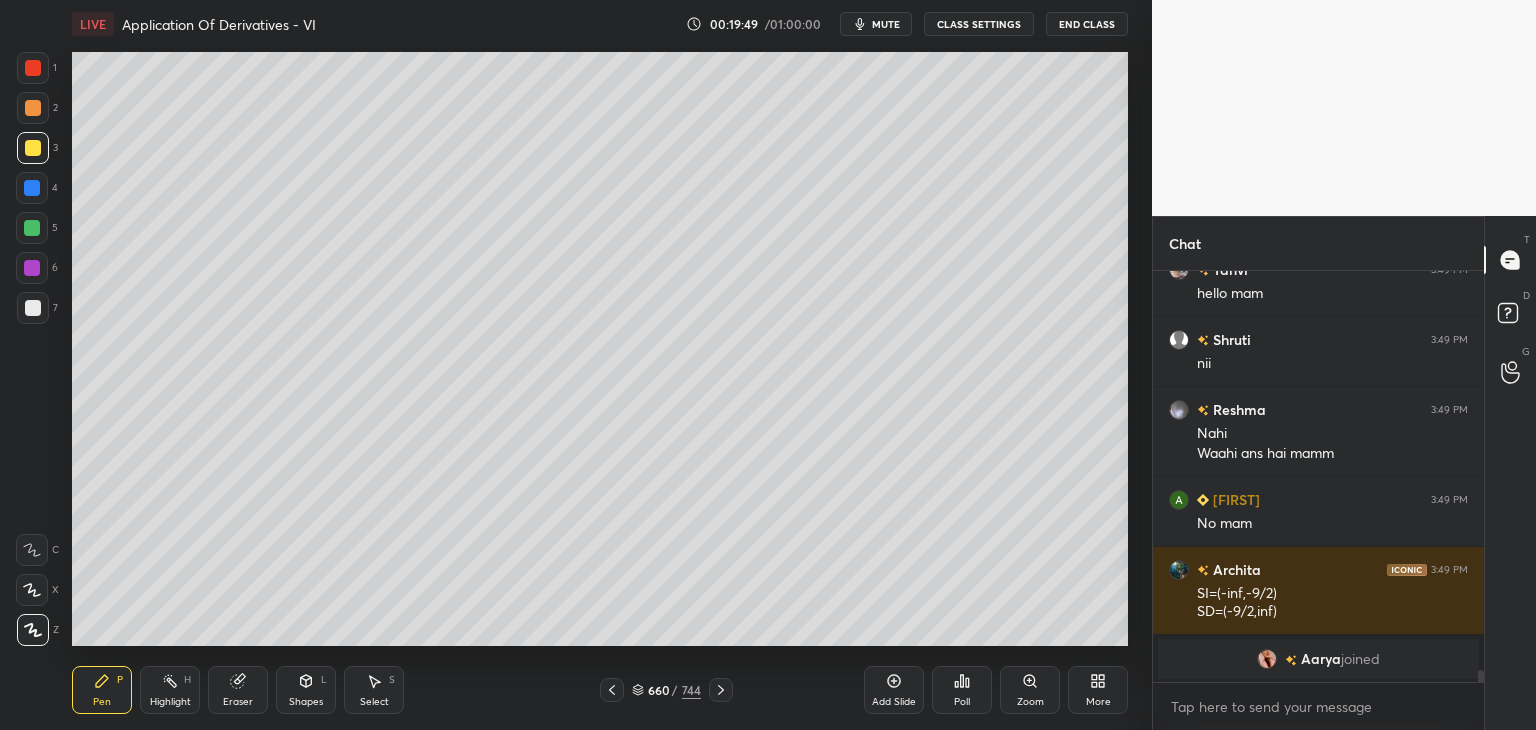 click at bounding box center (33, 308) 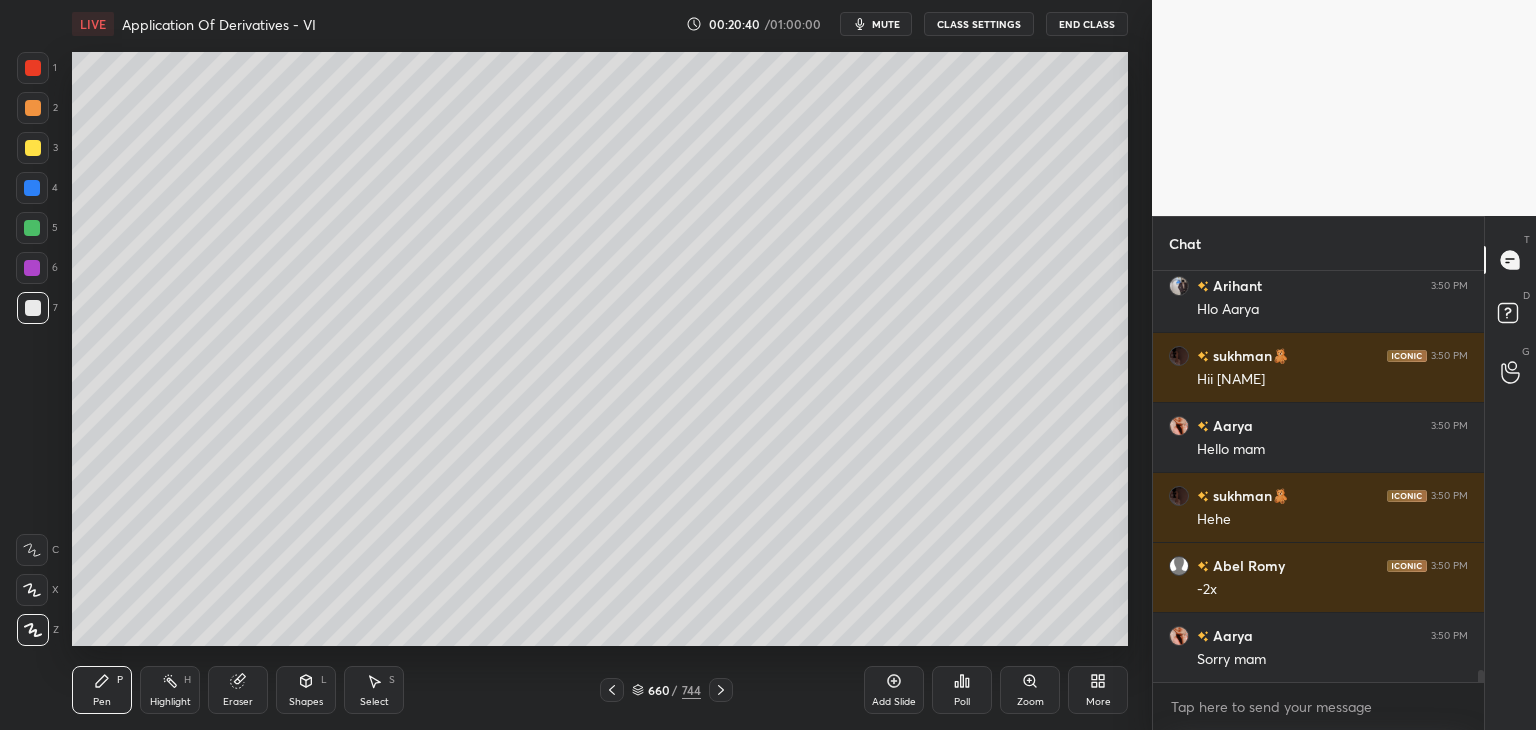scroll, scrollTop: 13996, scrollLeft: 0, axis: vertical 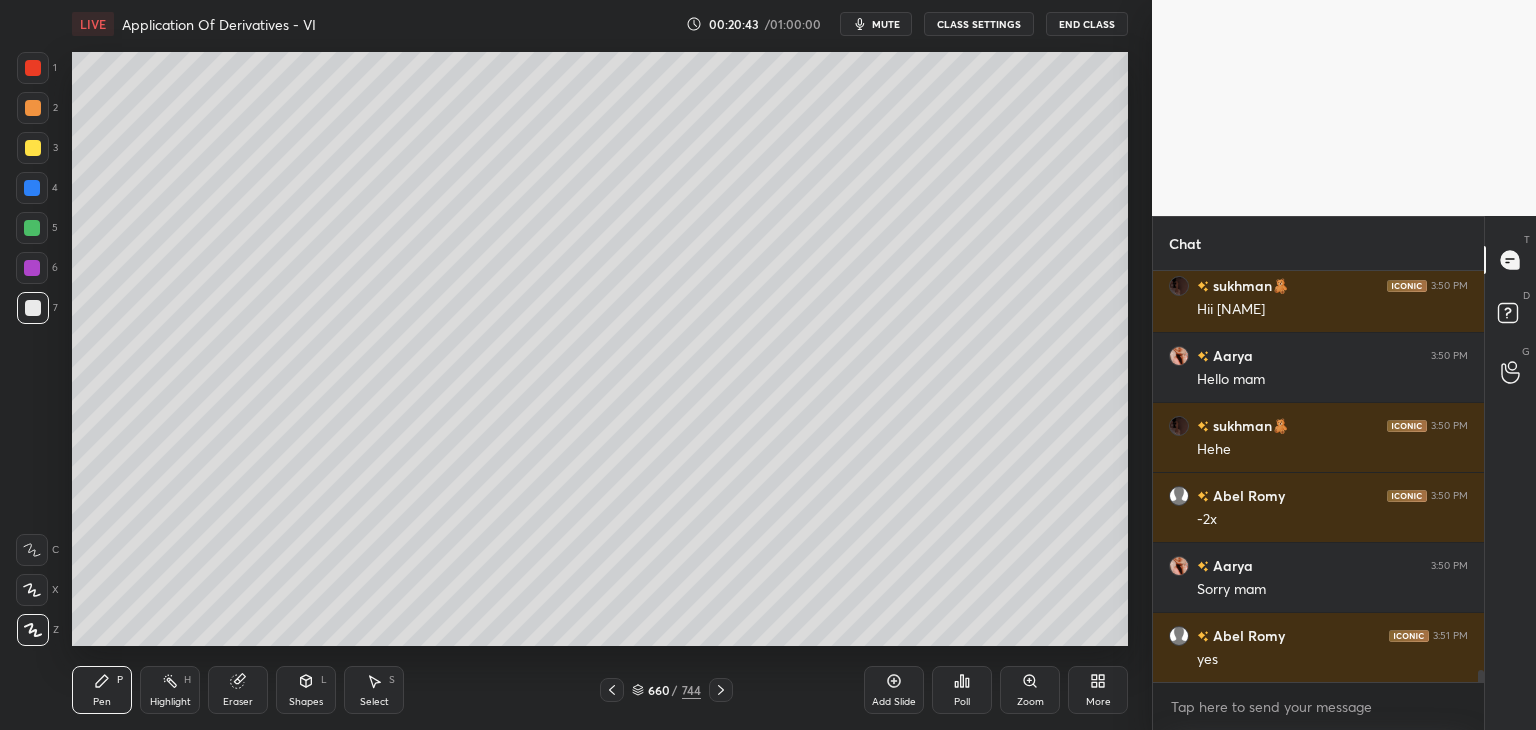 drag, startPoint x: 307, startPoint y: 705, endPoint x: 320, endPoint y: 703, distance: 13.152946 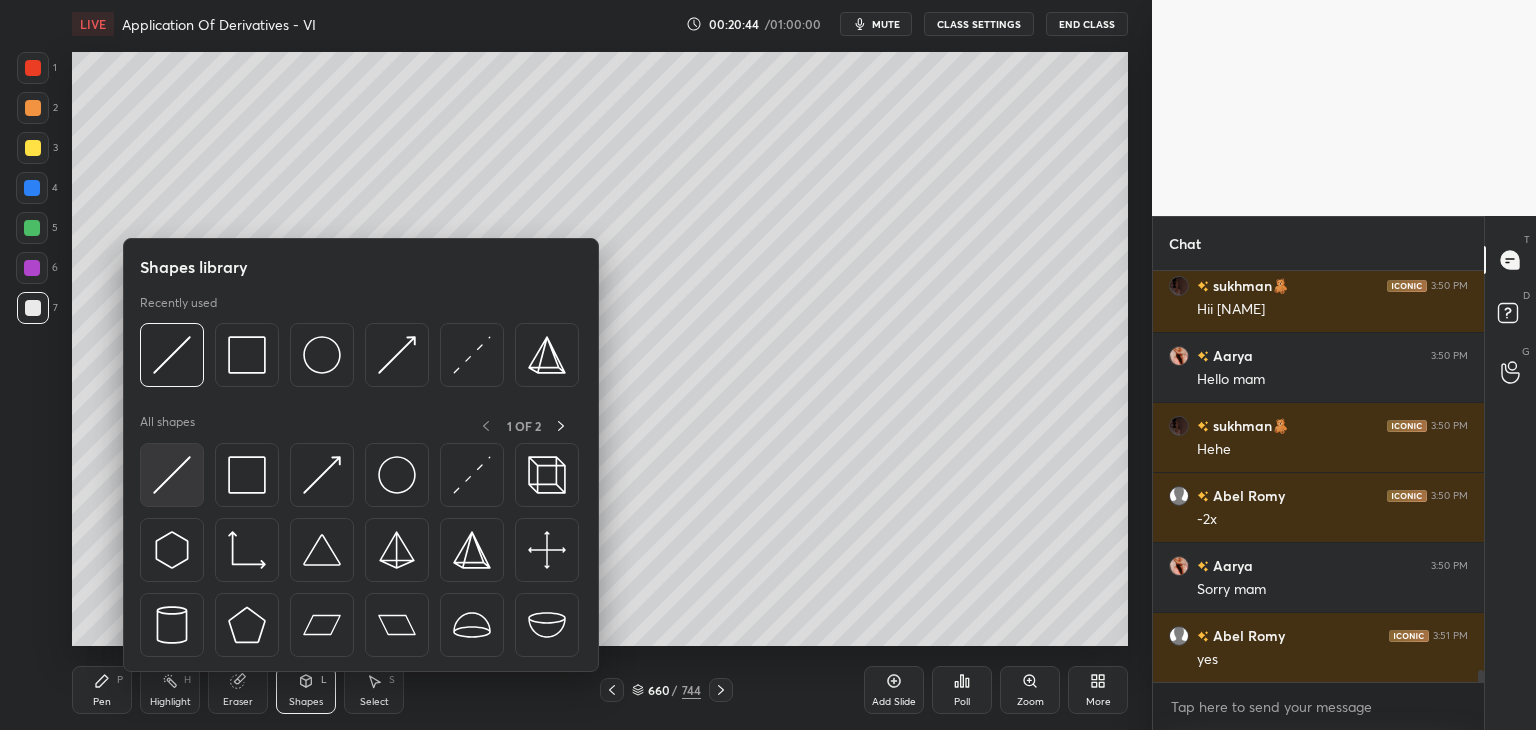 click at bounding box center [172, 475] 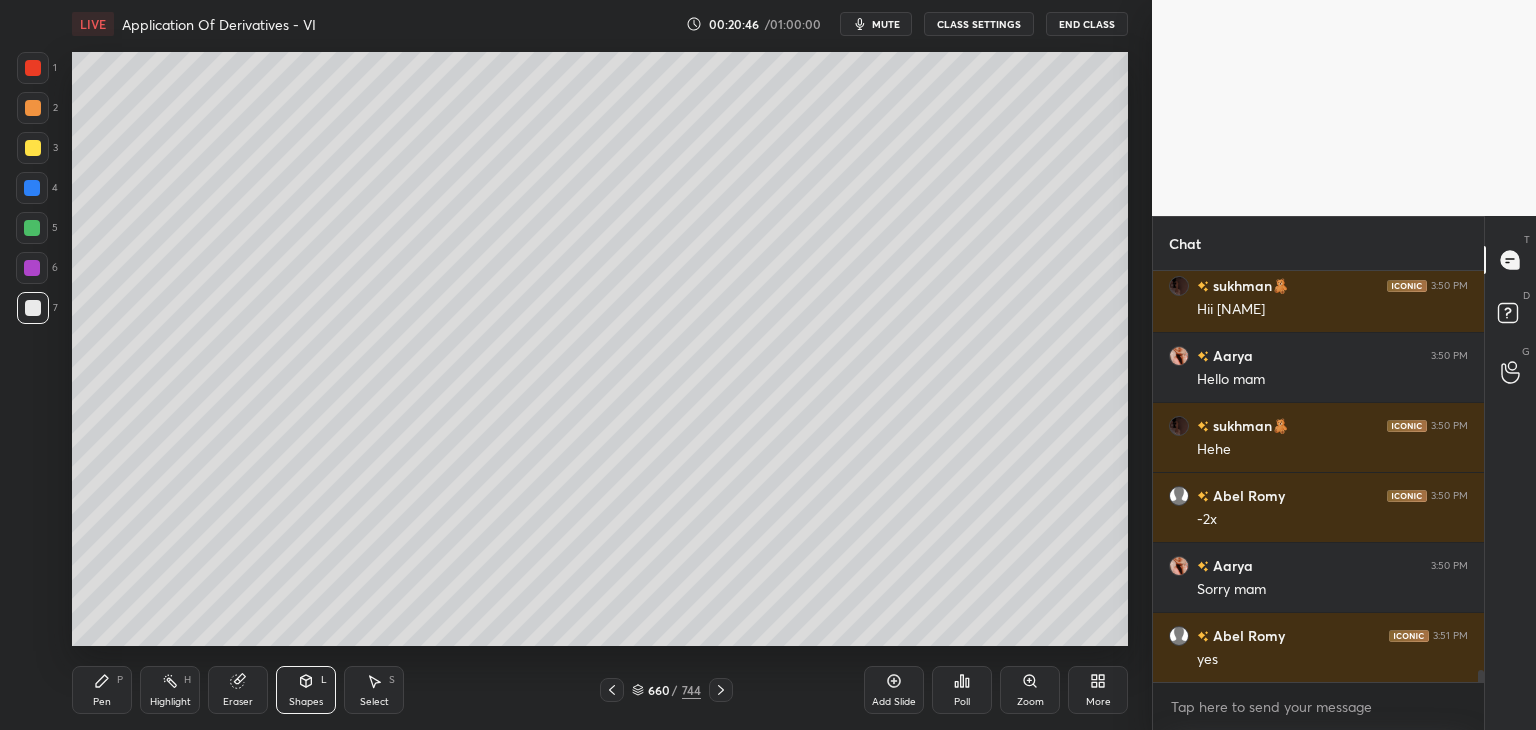 scroll, scrollTop: 14066, scrollLeft: 0, axis: vertical 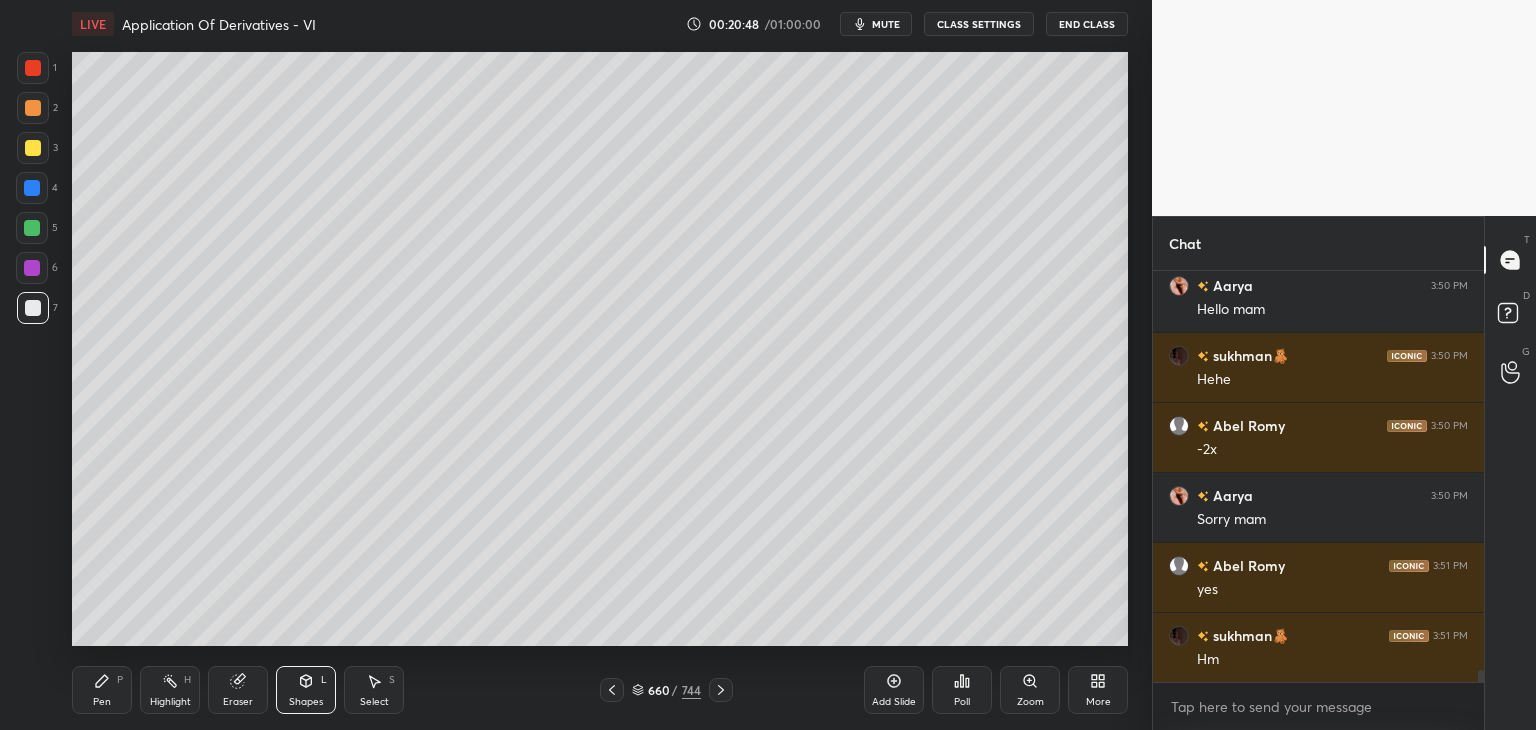 click on "Pen" at bounding box center (102, 702) 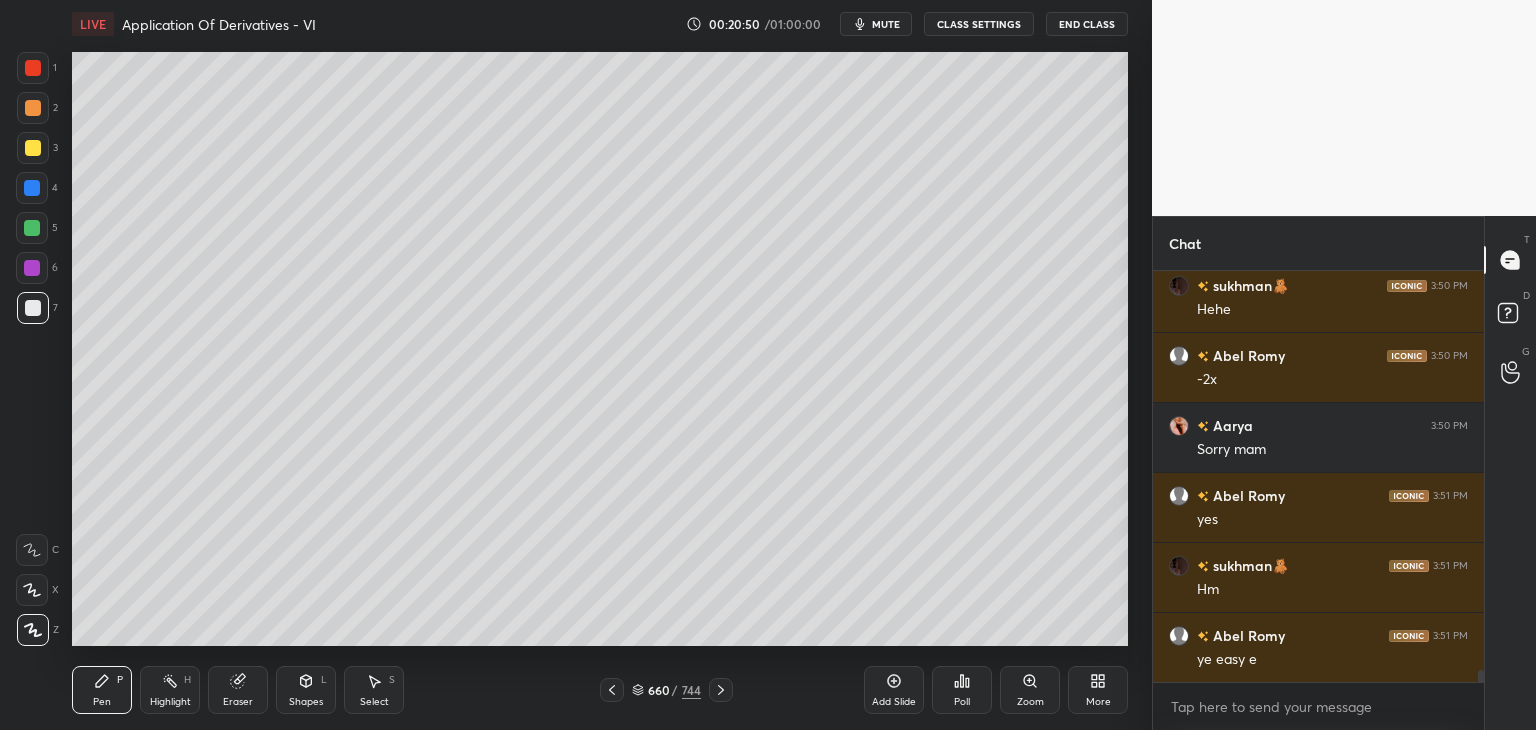 scroll, scrollTop: 14206, scrollLeft: 0, axis: vertical 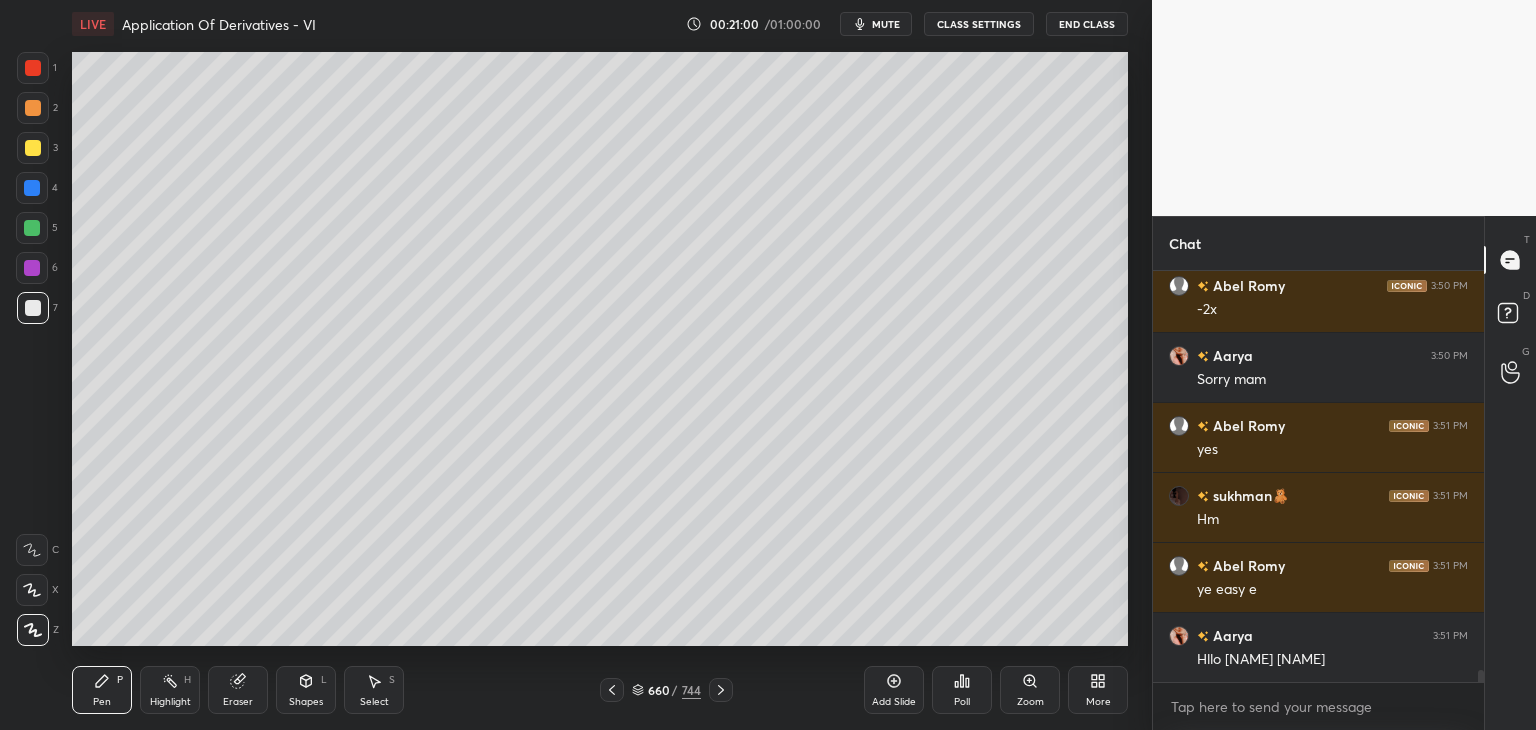 click on "Shapes L" at bounding box center [306, 690] 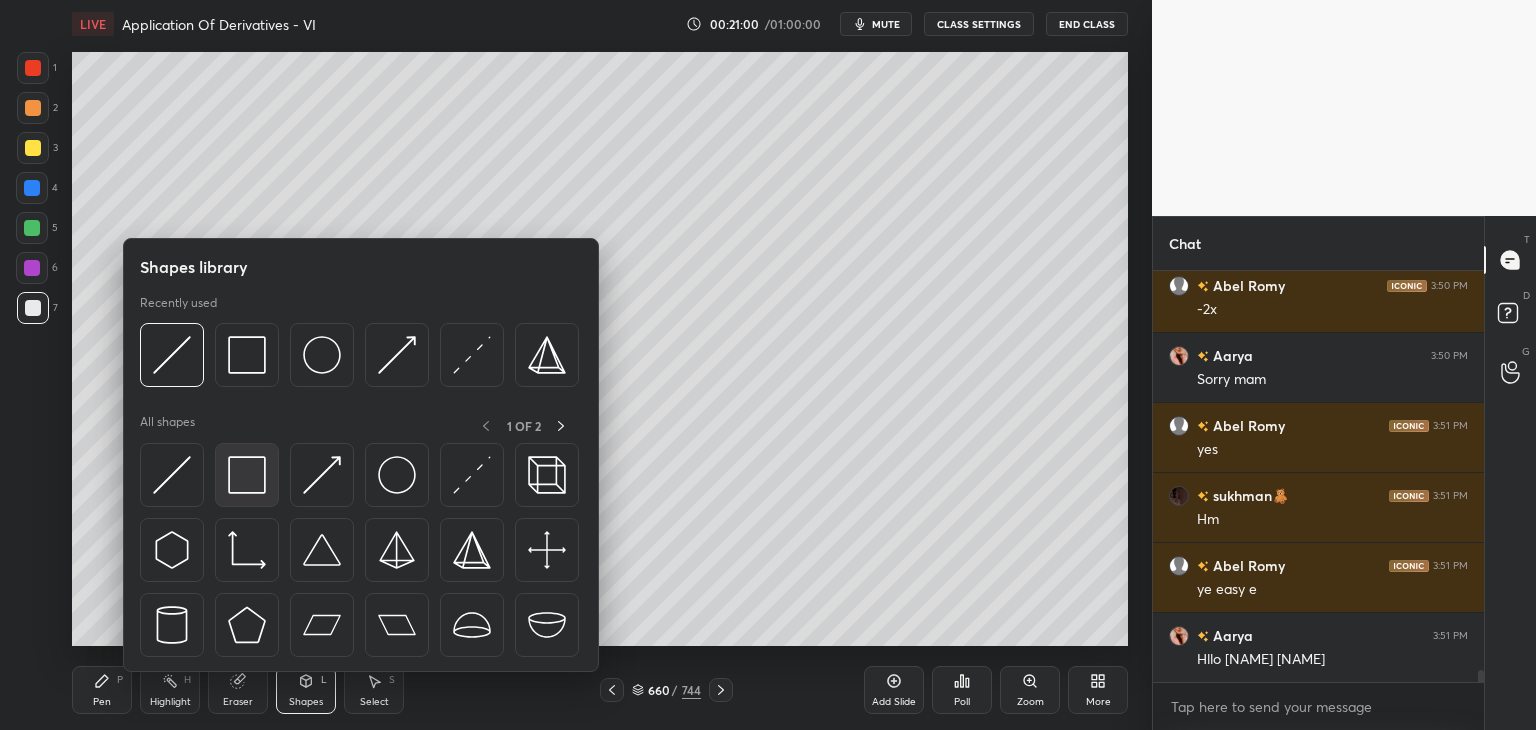 click at bounding box center (247, 475) 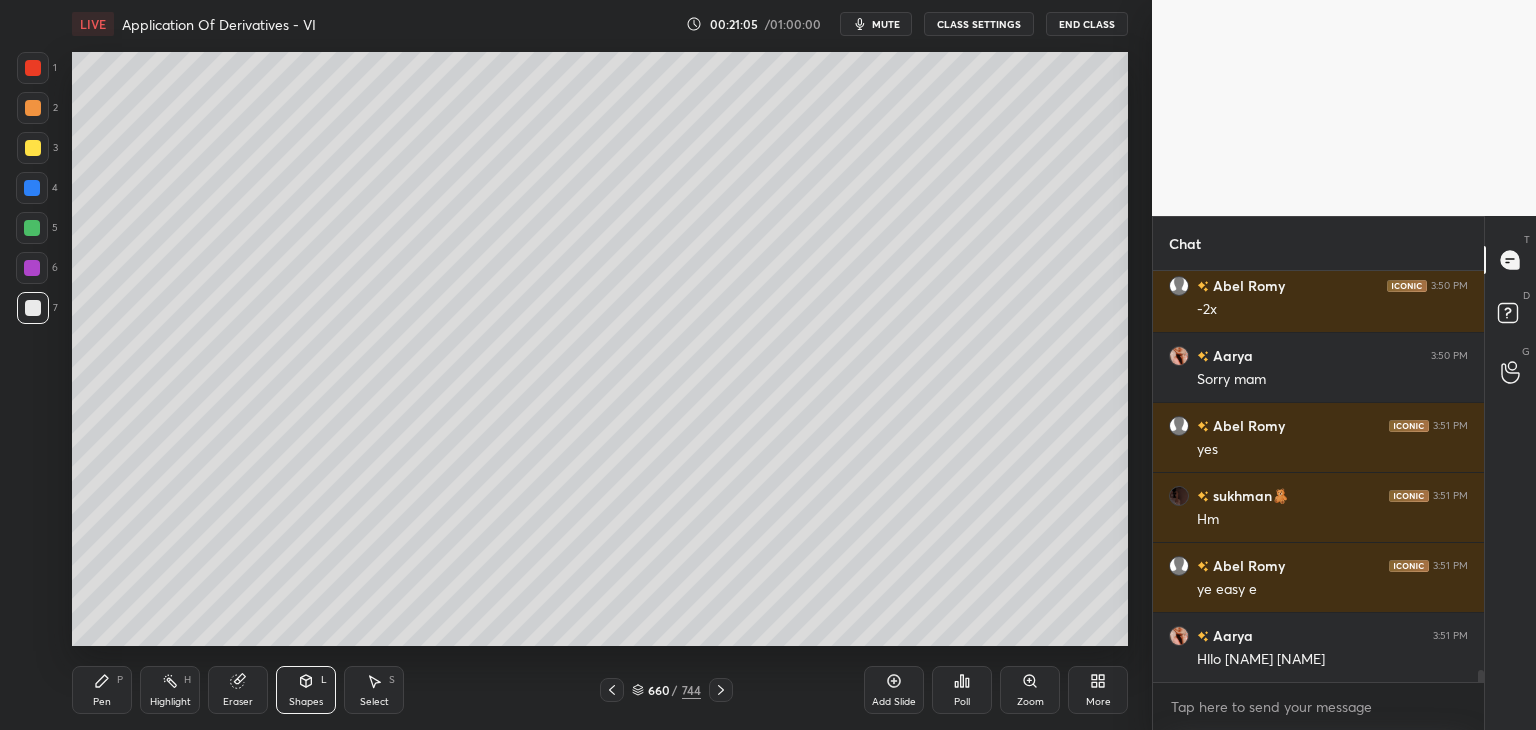 click on "Pen P" at bounding box center [102, 690] 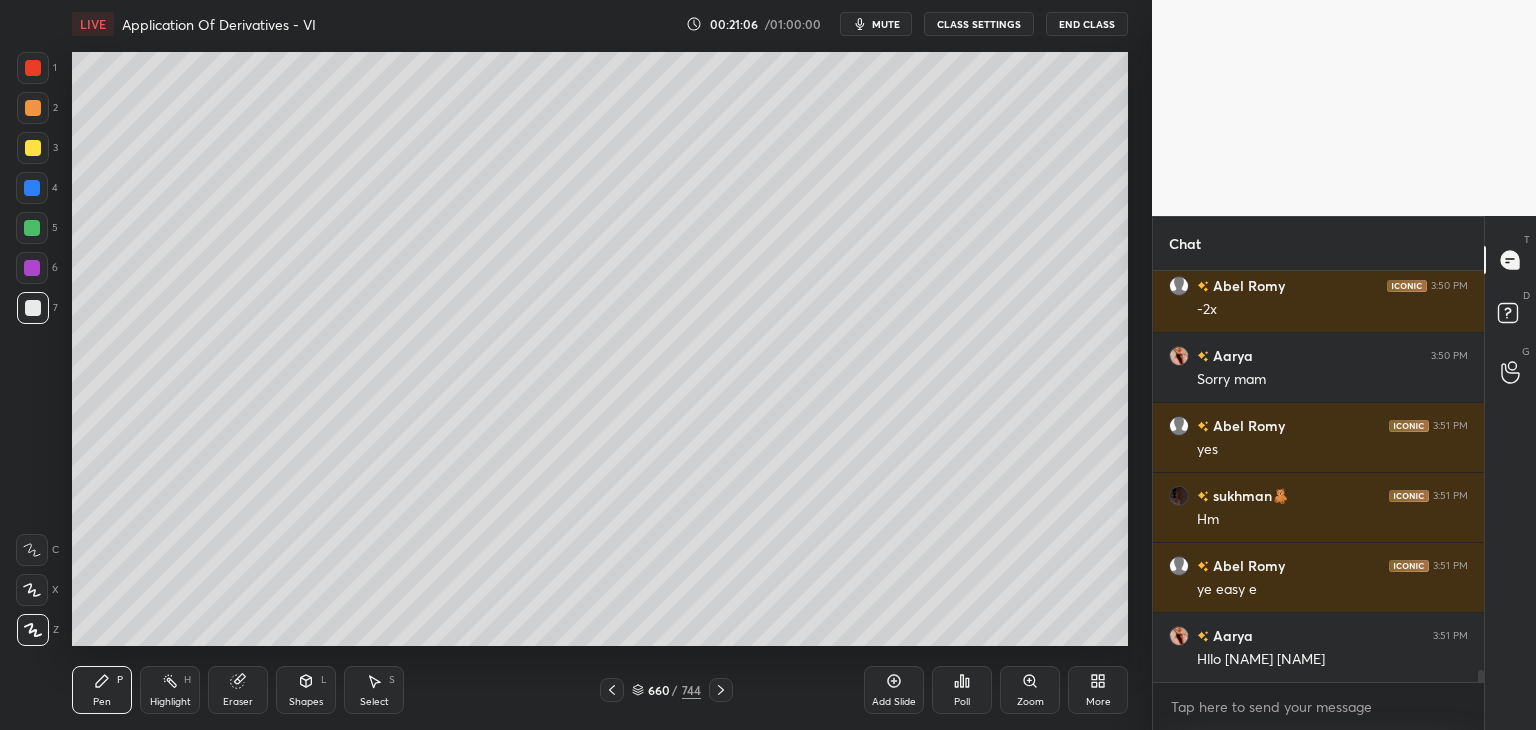 drag, startPoint x: 316, startPoint y: 701, endPoint x: 317, endPoint y: 677, distance: 24.020824 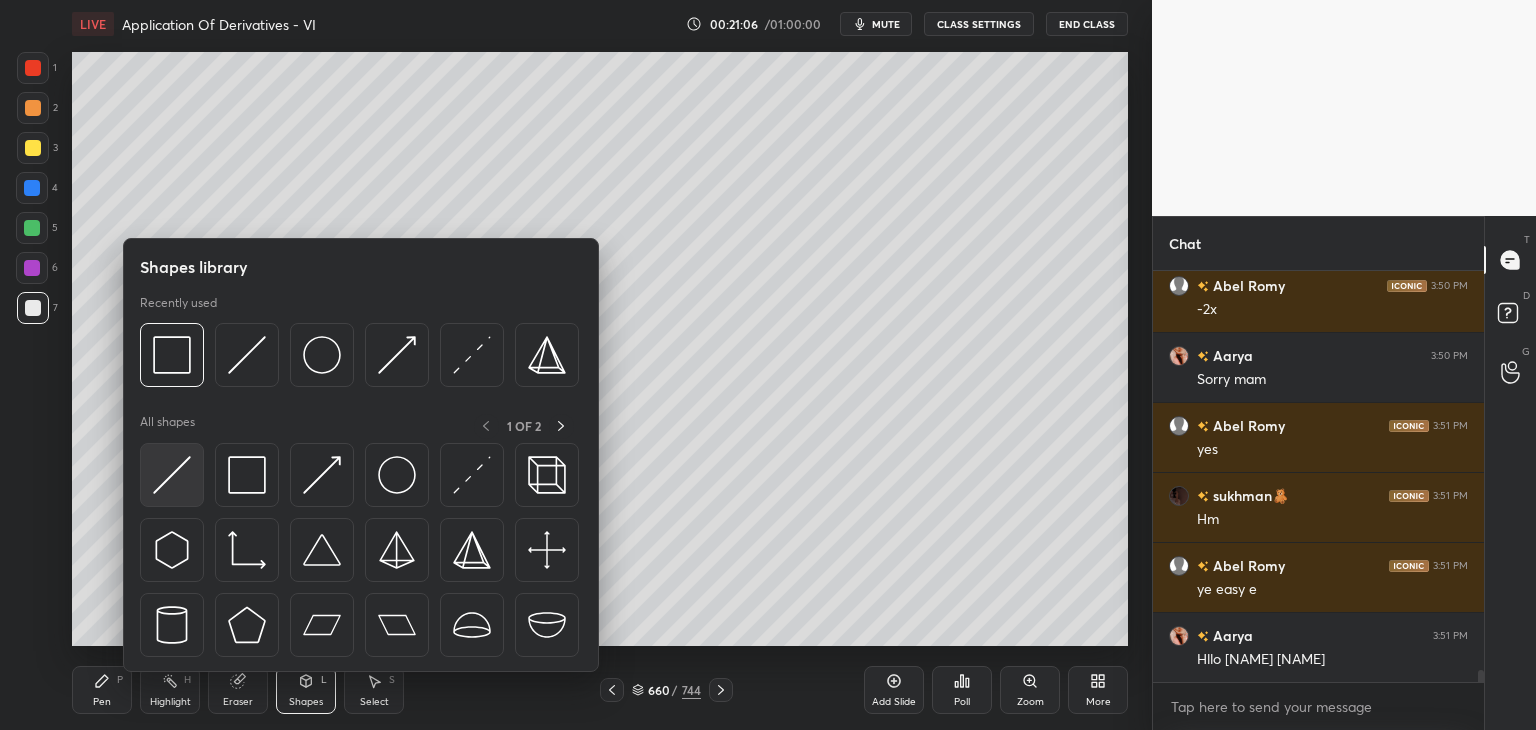 scroll, scrollTop: 14312, scrollLeft: 0, axis: vertical 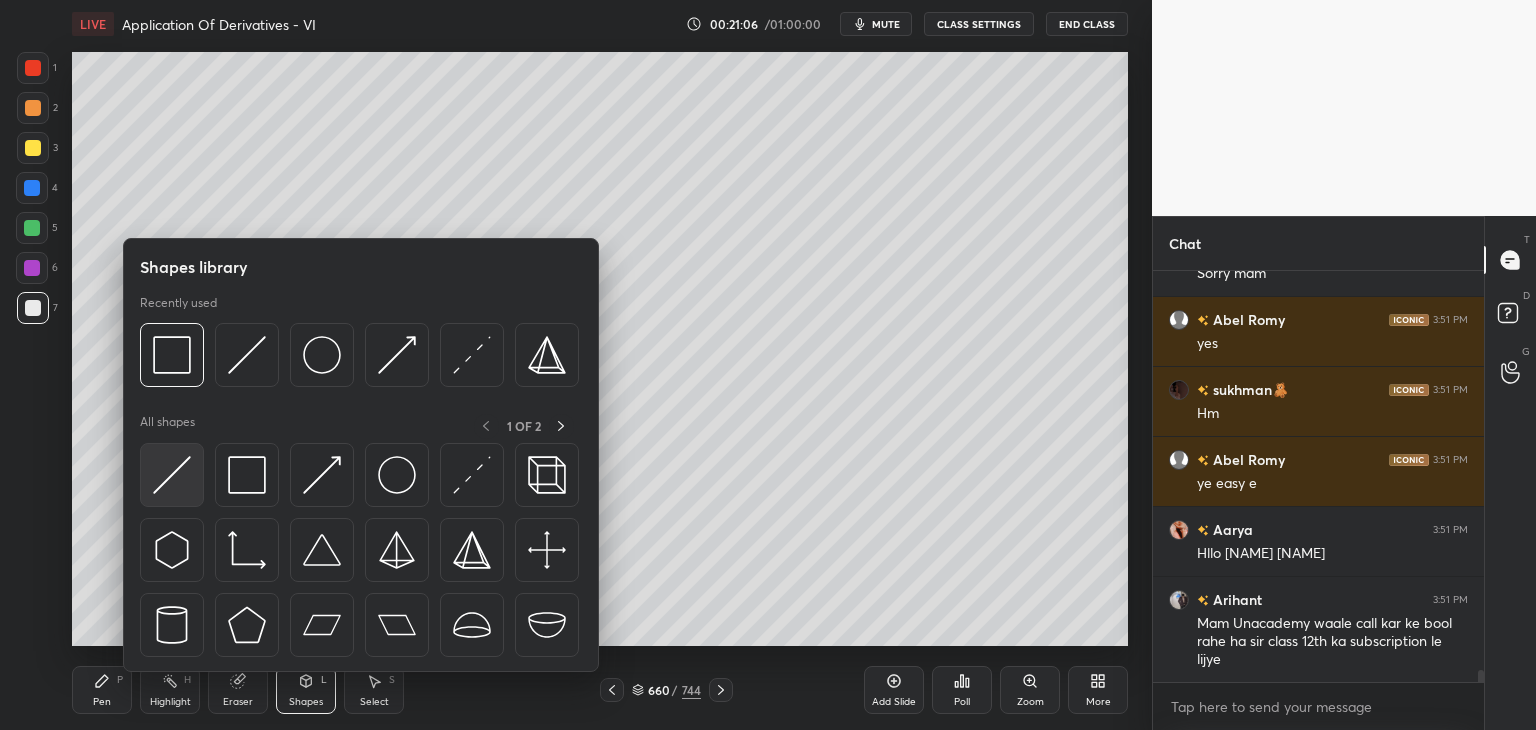 click at bounding box center (172, 475) 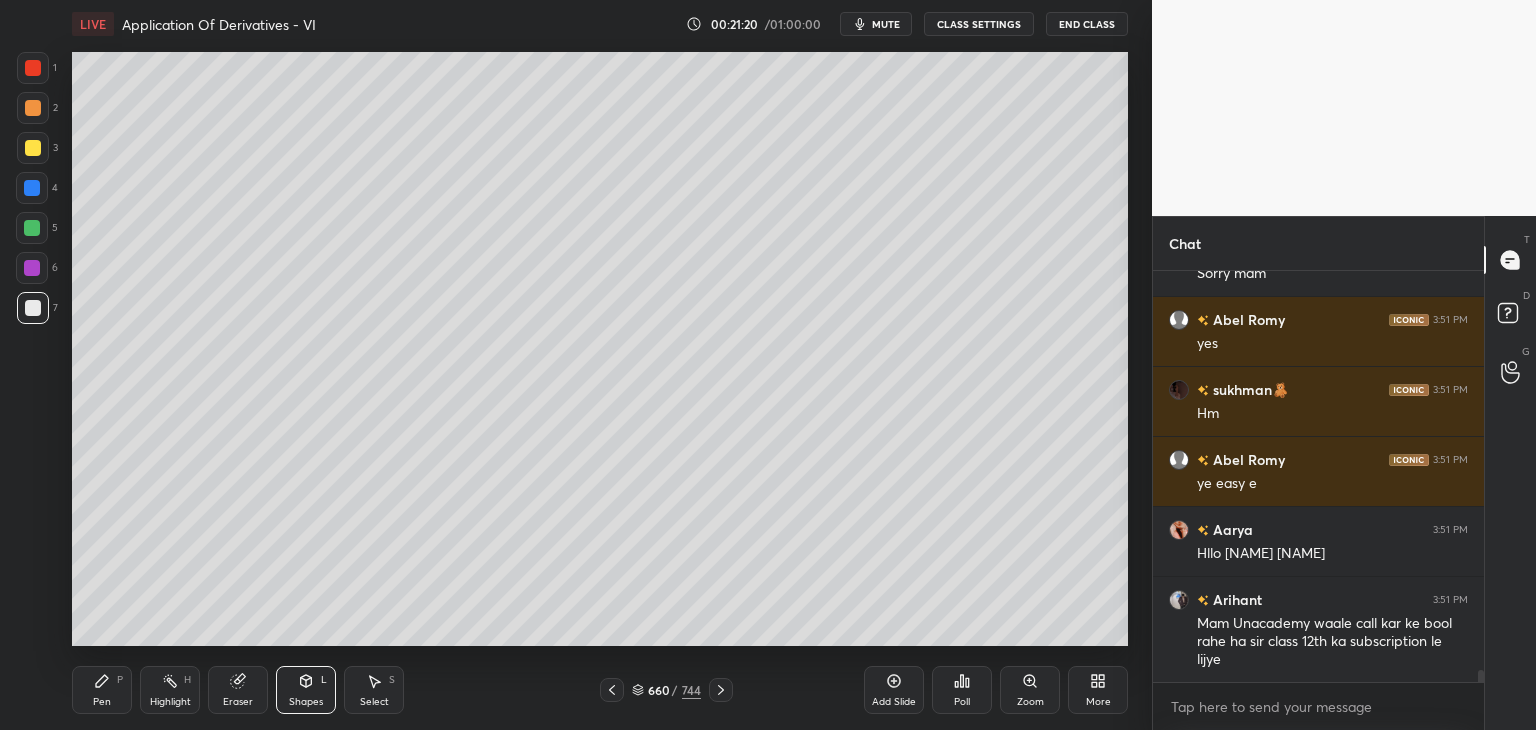 click on "Pen P" at bounding box center [102, 690] 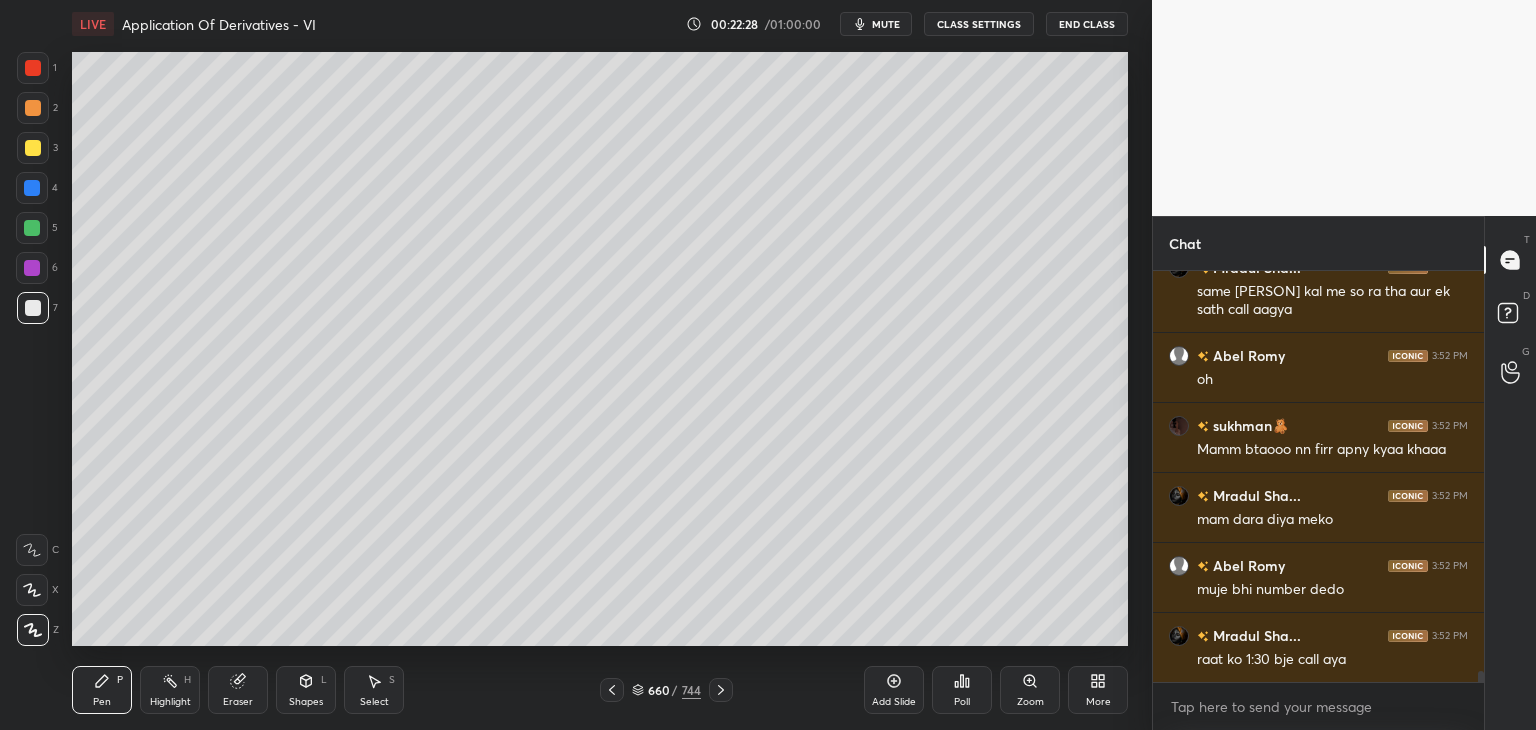 scroll, scrollTop: 15626, scrollLeft: 0, axis: vertical 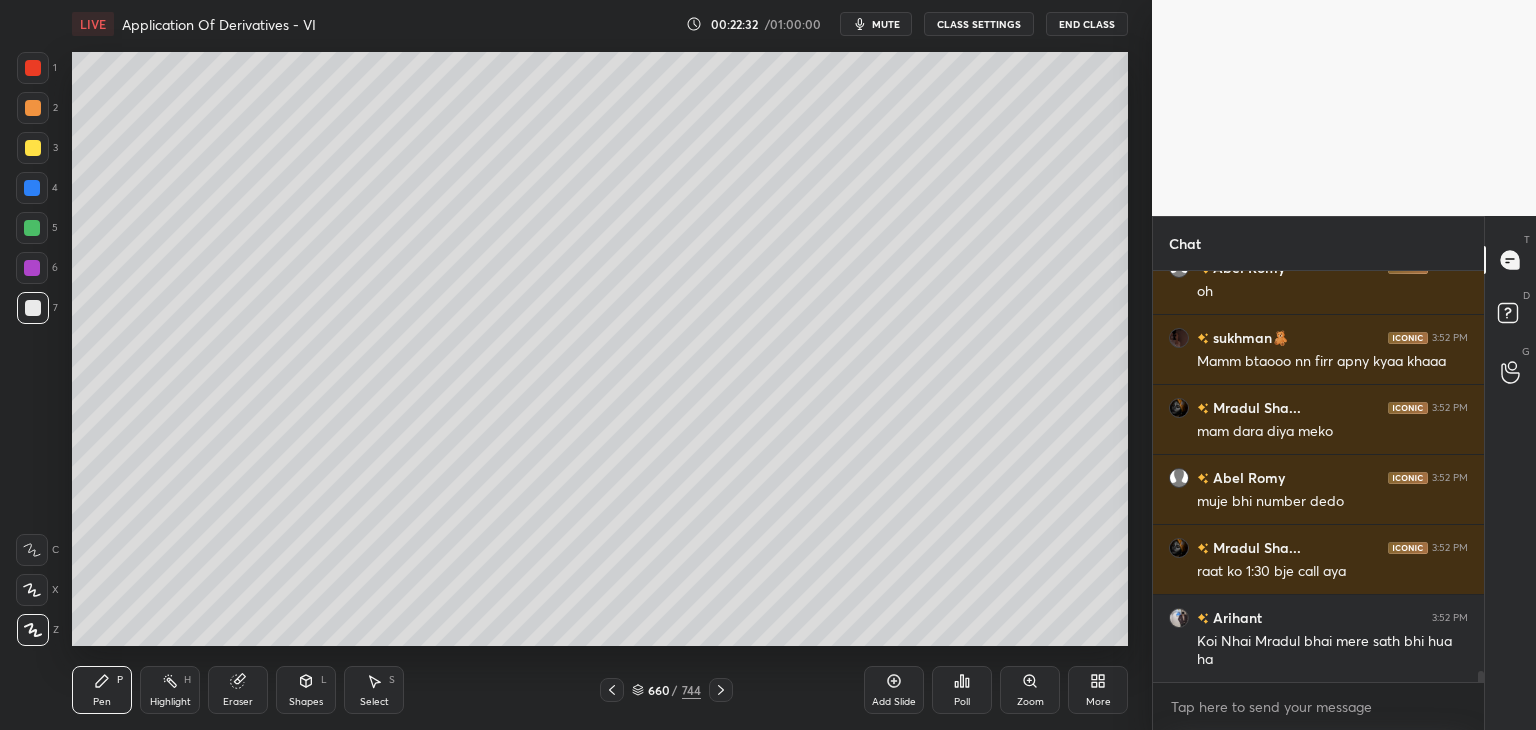 click at bounding box center [33, 148] 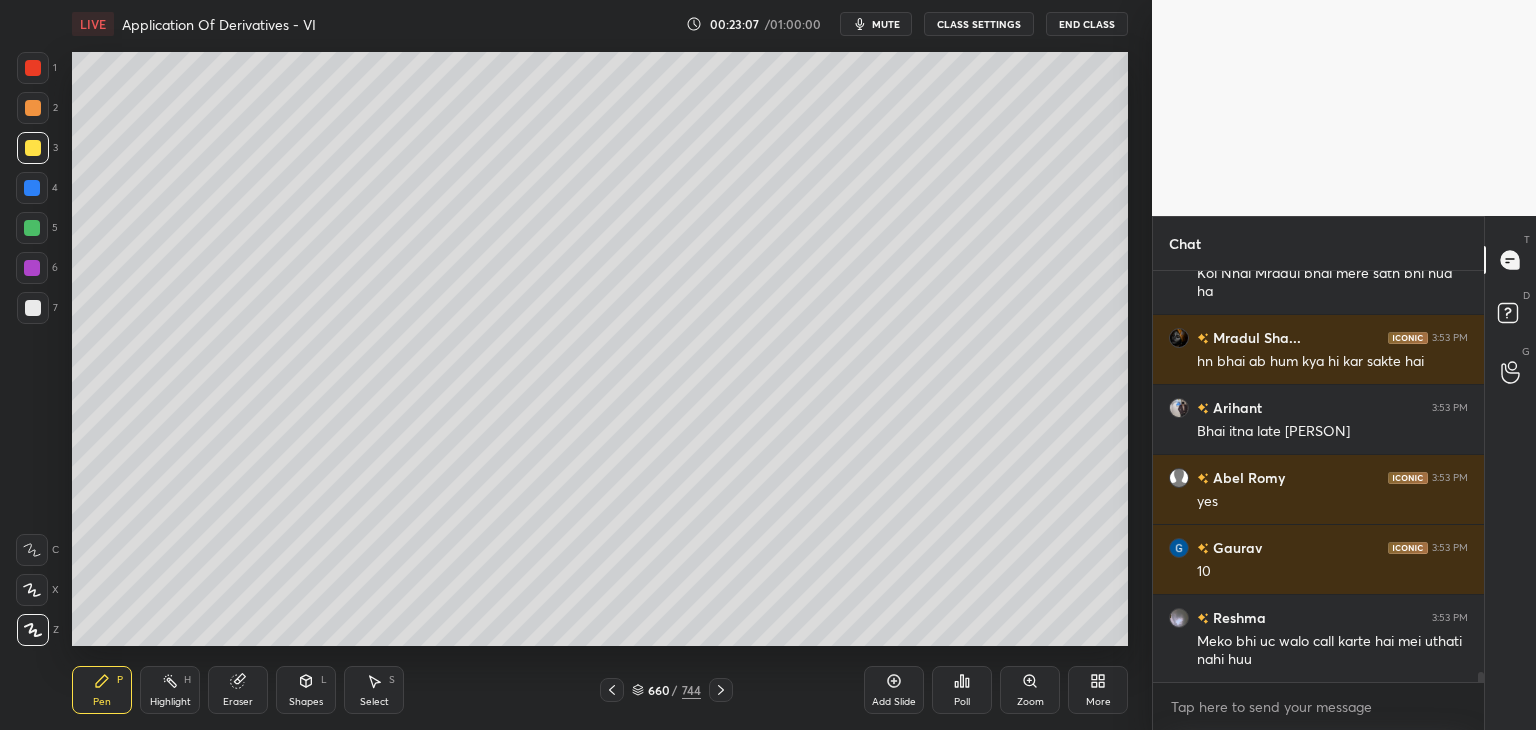 scroll, scrollTop: 16064, scrollLeft: 0, axis: vertical 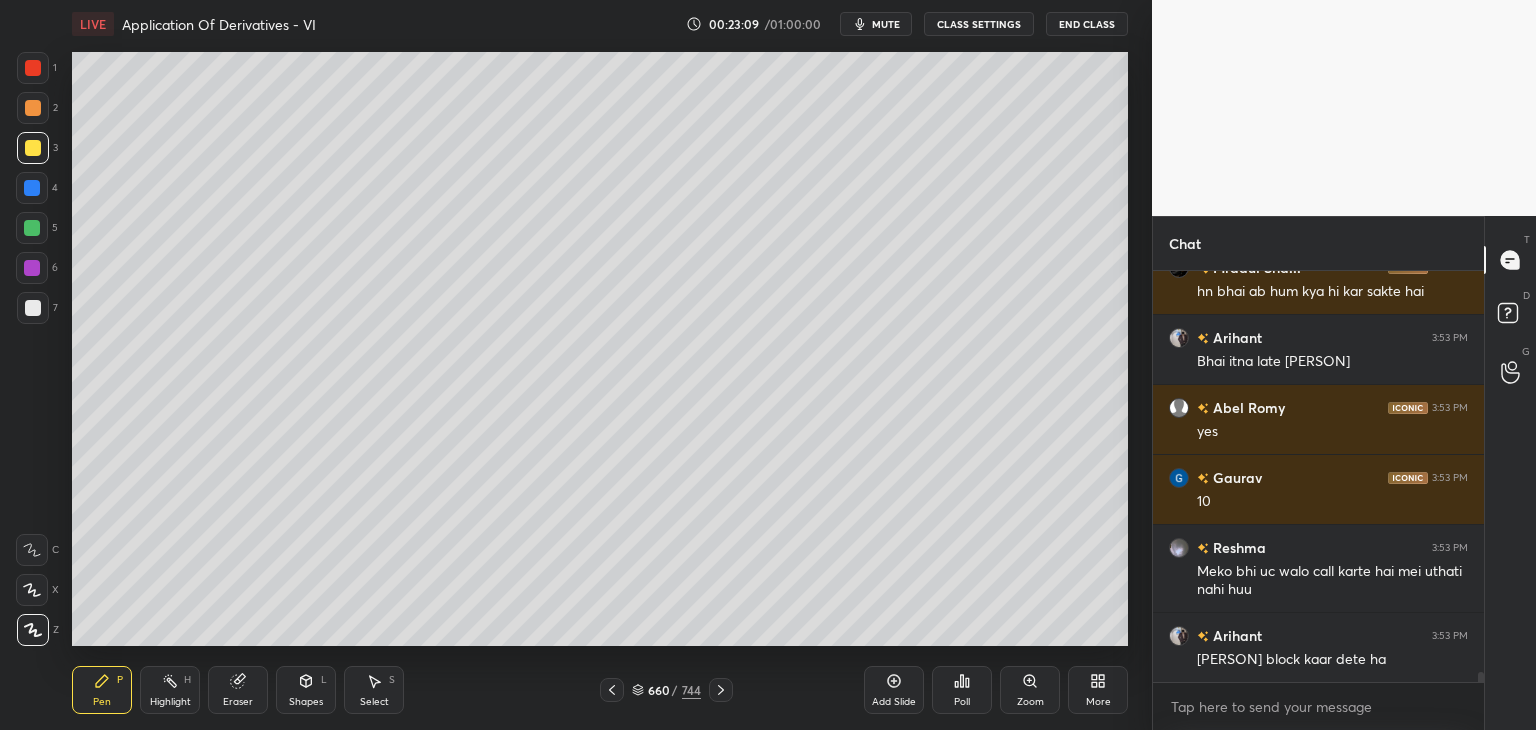 click on "Select S" at bounding box center (374, 690) 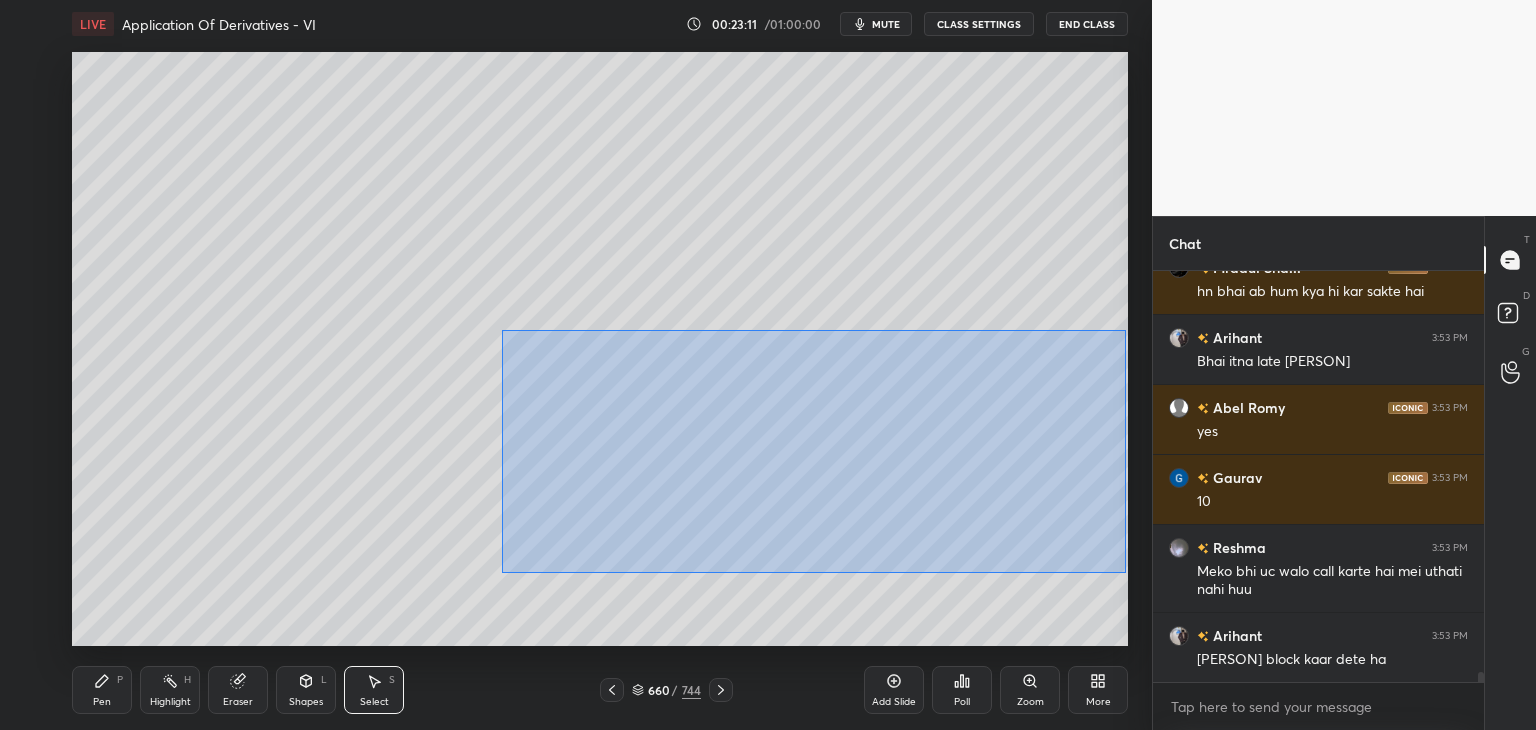 drag, startPoint x: 522, startPoint y: 359, endPoint x: 1124, endPoint y: 542, distance: 629.20026 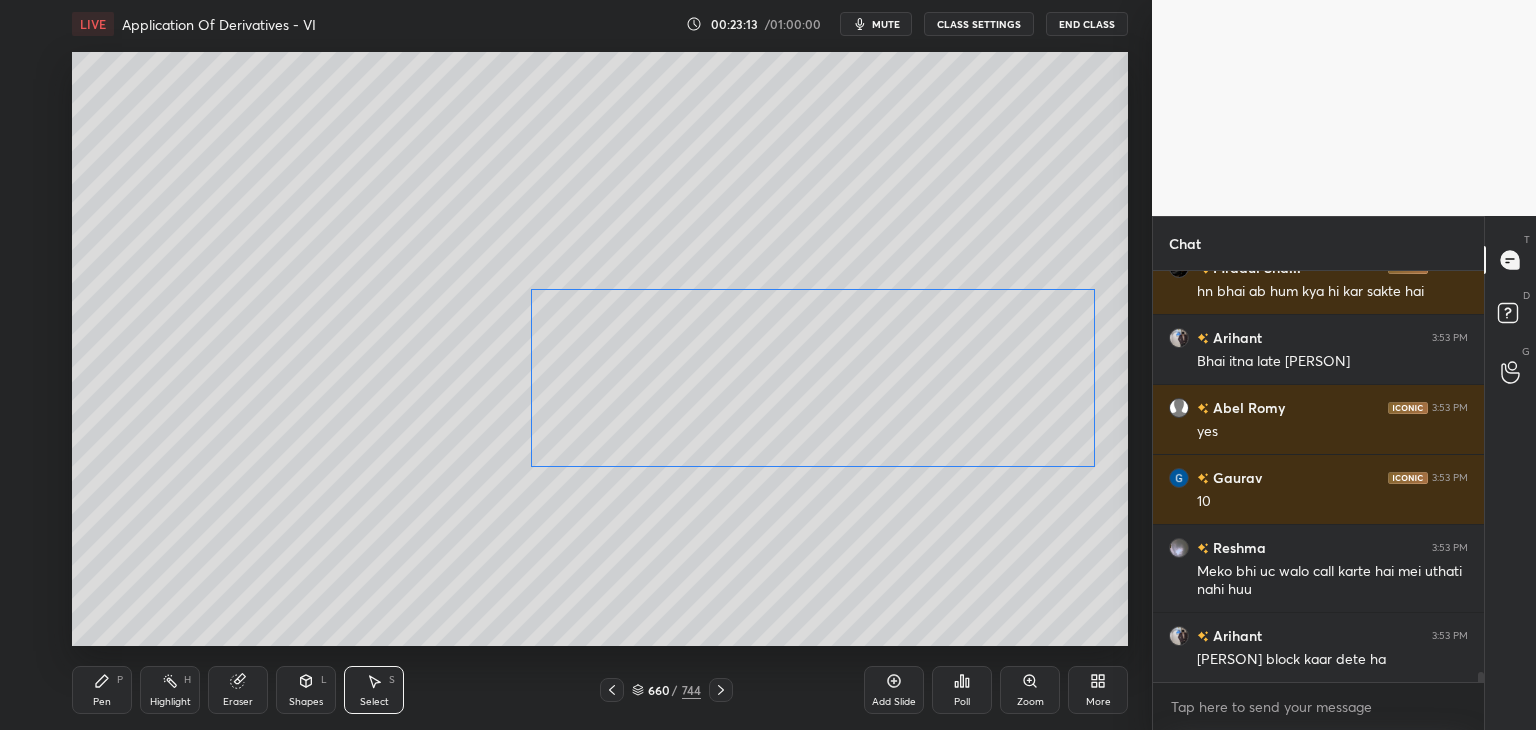 drag, startPoint x: 801, startPoint y: 416, endPoint x: 777, endPoint y: 471, distance: 60.00833 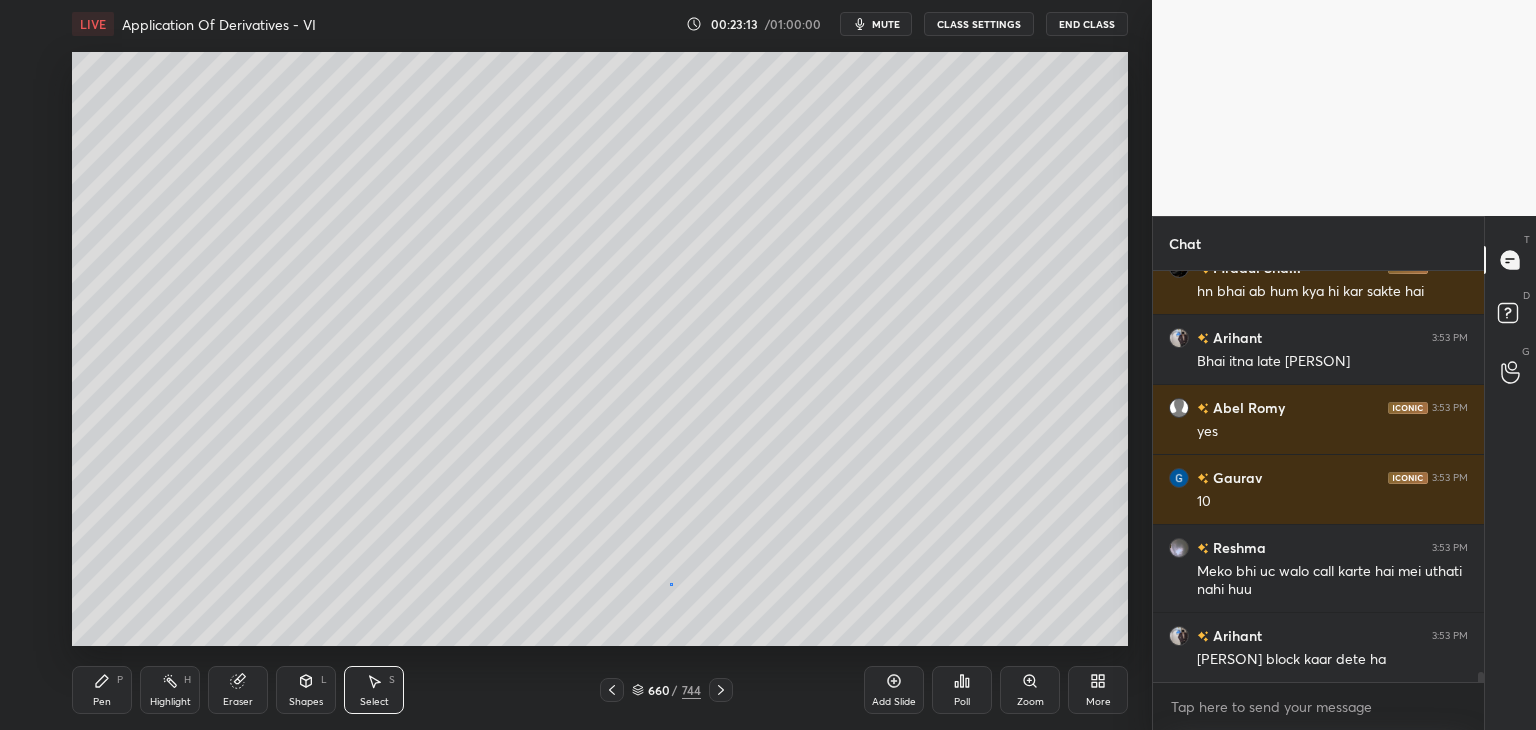 click on "0 ° Undo Copy Paste here Duplicate Duplicate to new slide Delete" at bounding box center (600, 349) 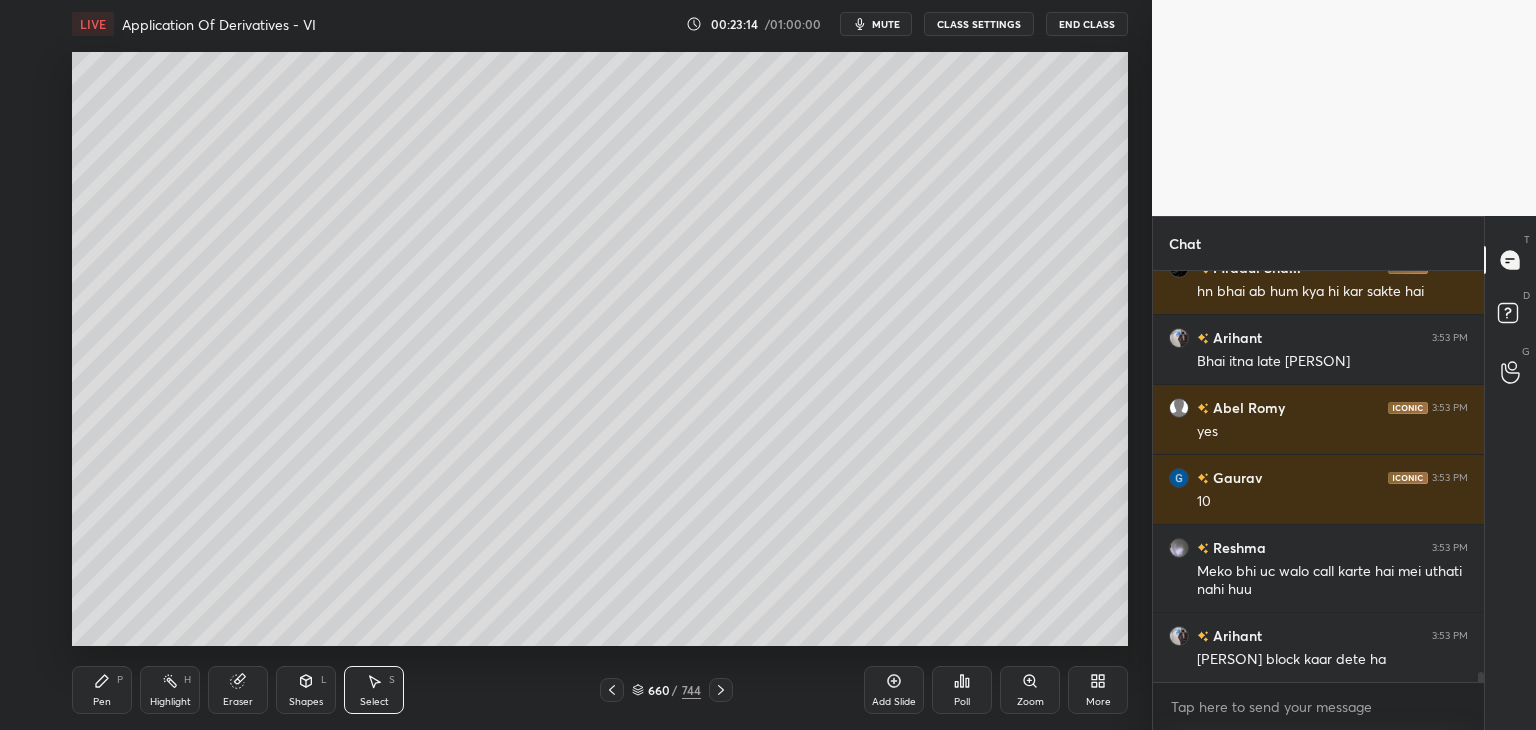 click on "Pen P" at bounding box center (102, 690) 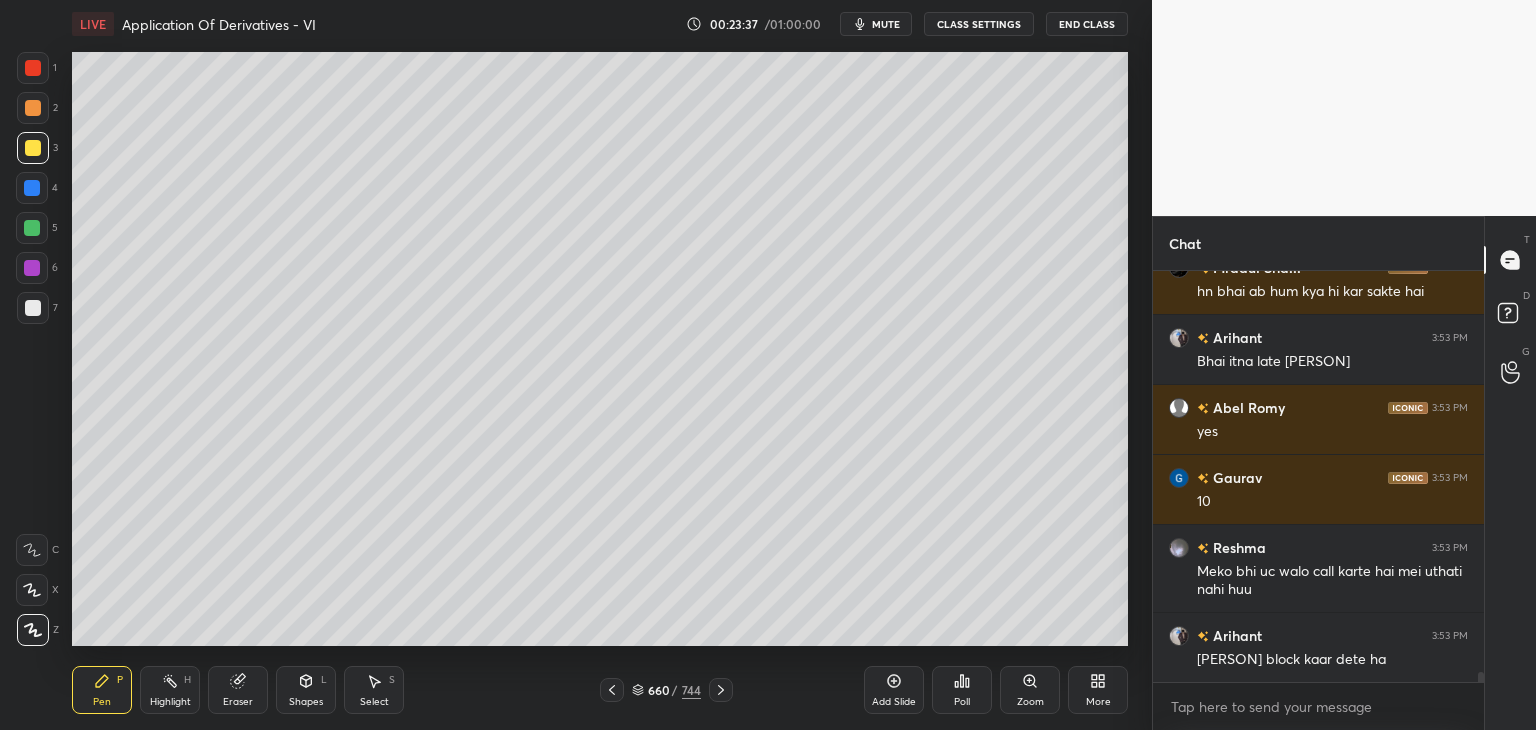 scroll, scrollTop: 16134, scrollLeft: 0, axis: vertical 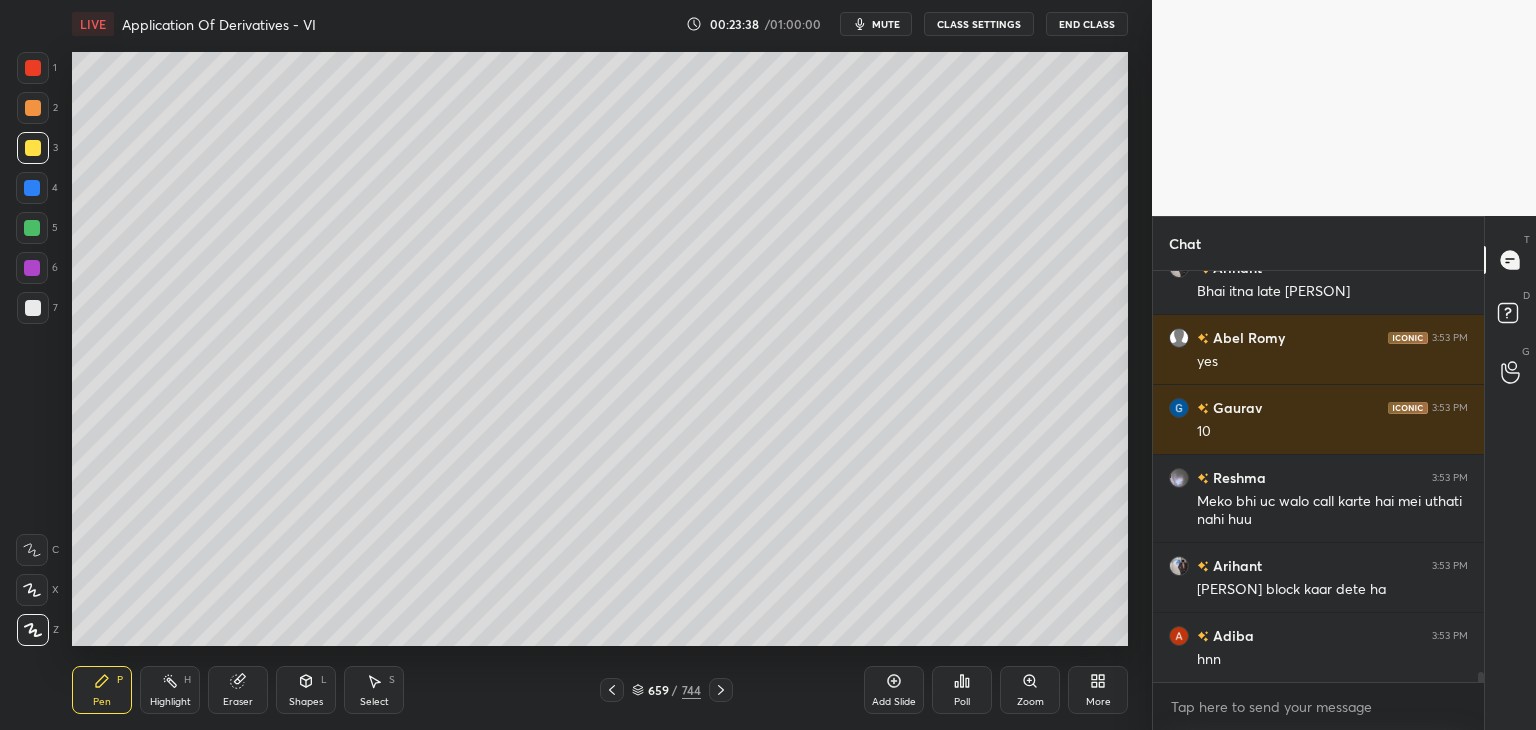 click 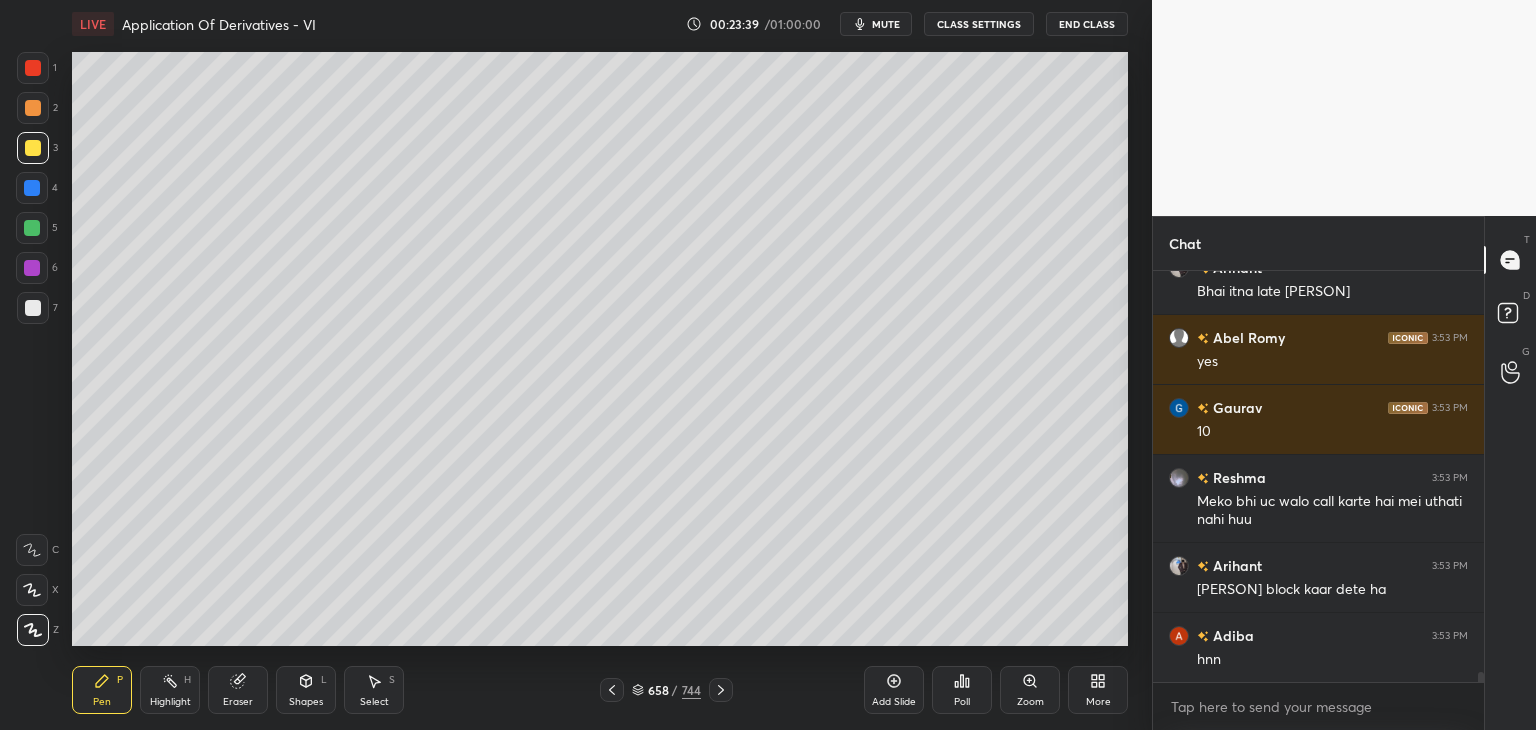 scroll, scrollTop: 16204, scrollLeft: 0, axis: vertical 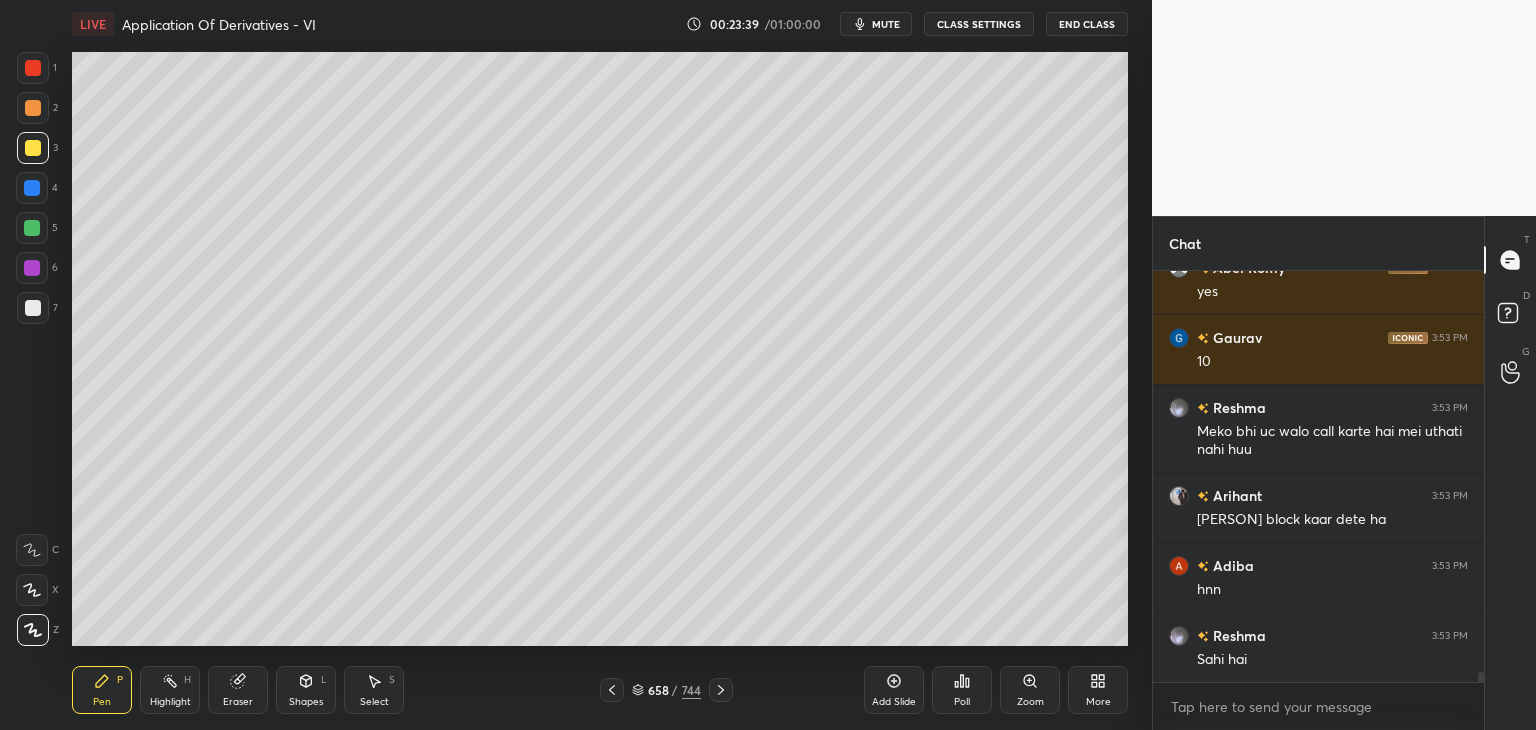 click 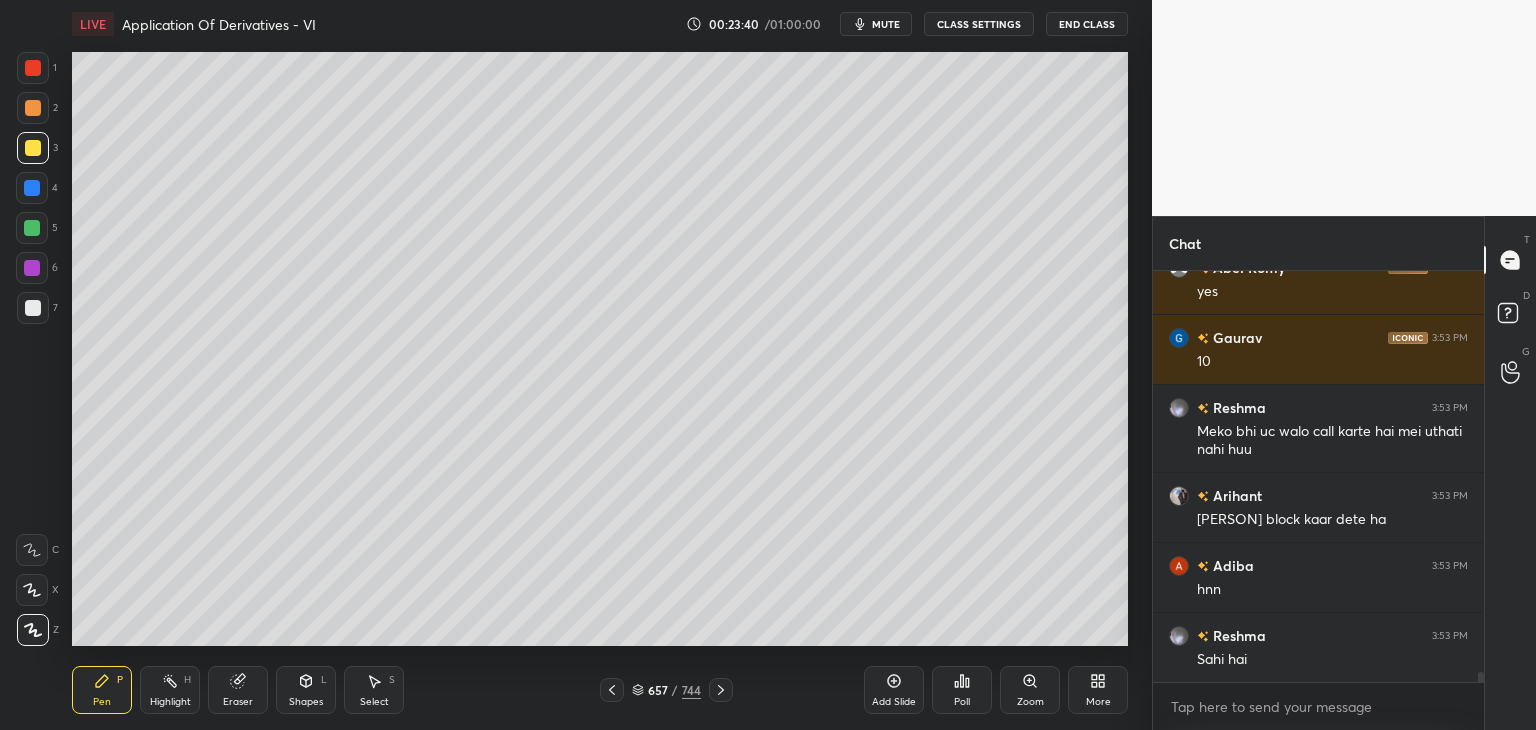 click 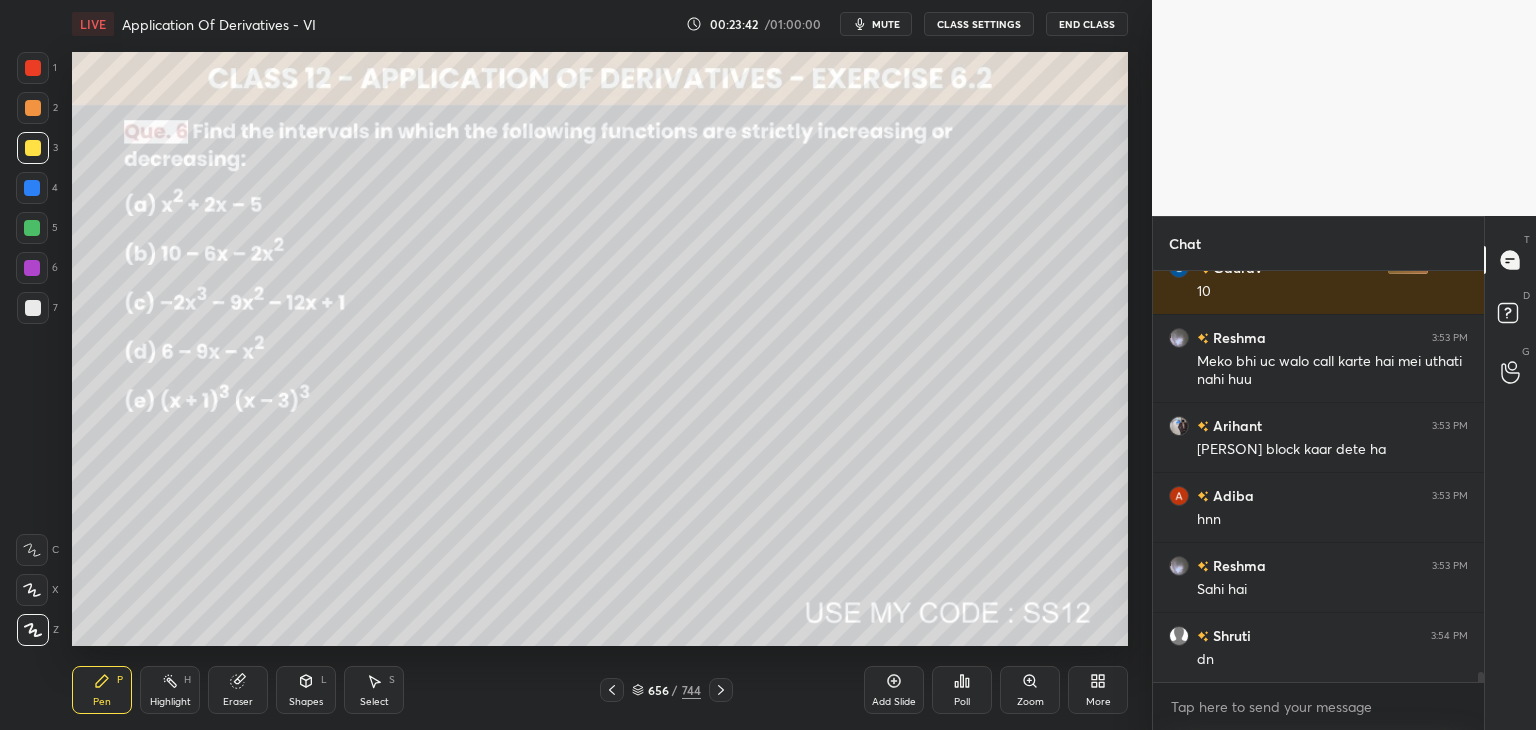 scroll, scrollTop: 16362, scrollLeft: 0, axis: vertical 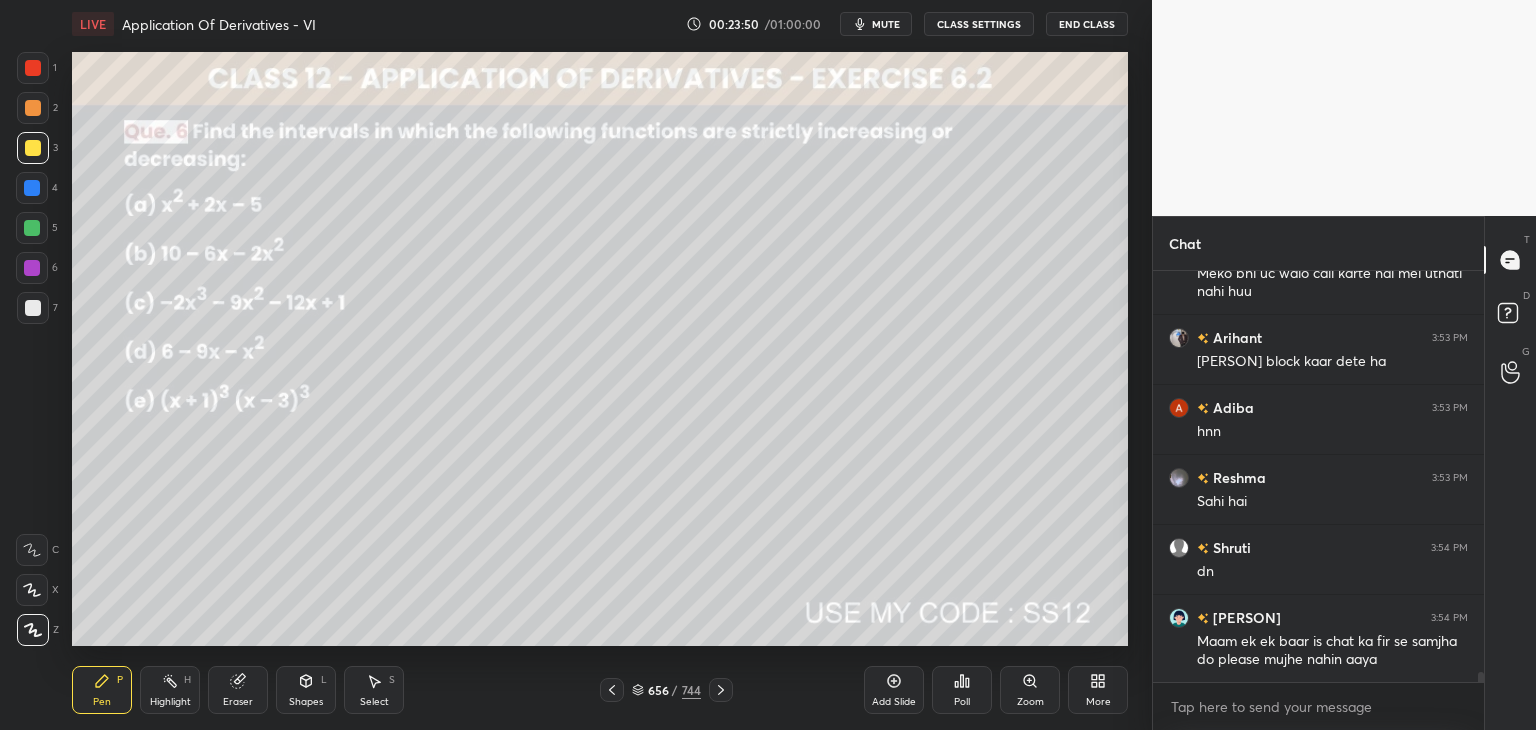 click 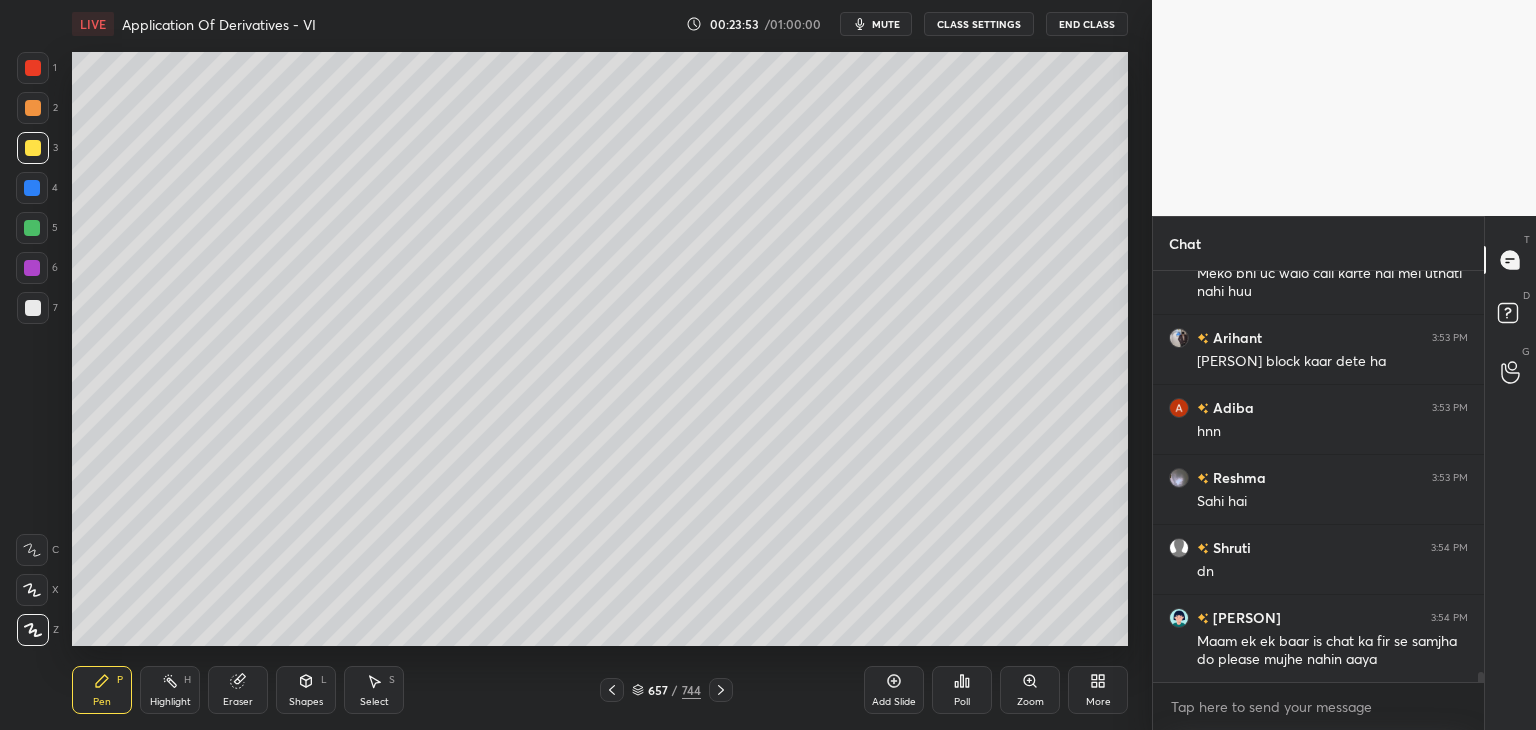 click 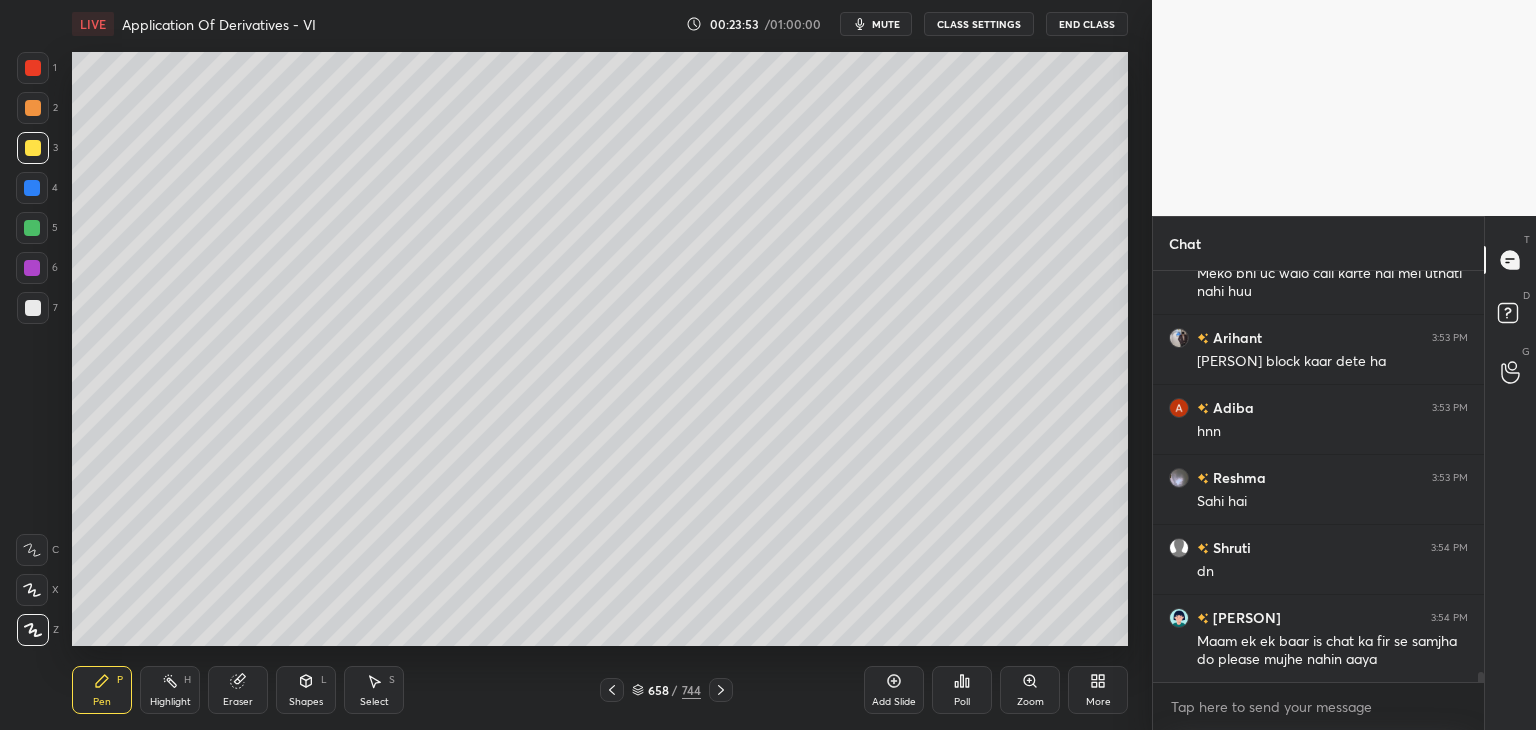 click 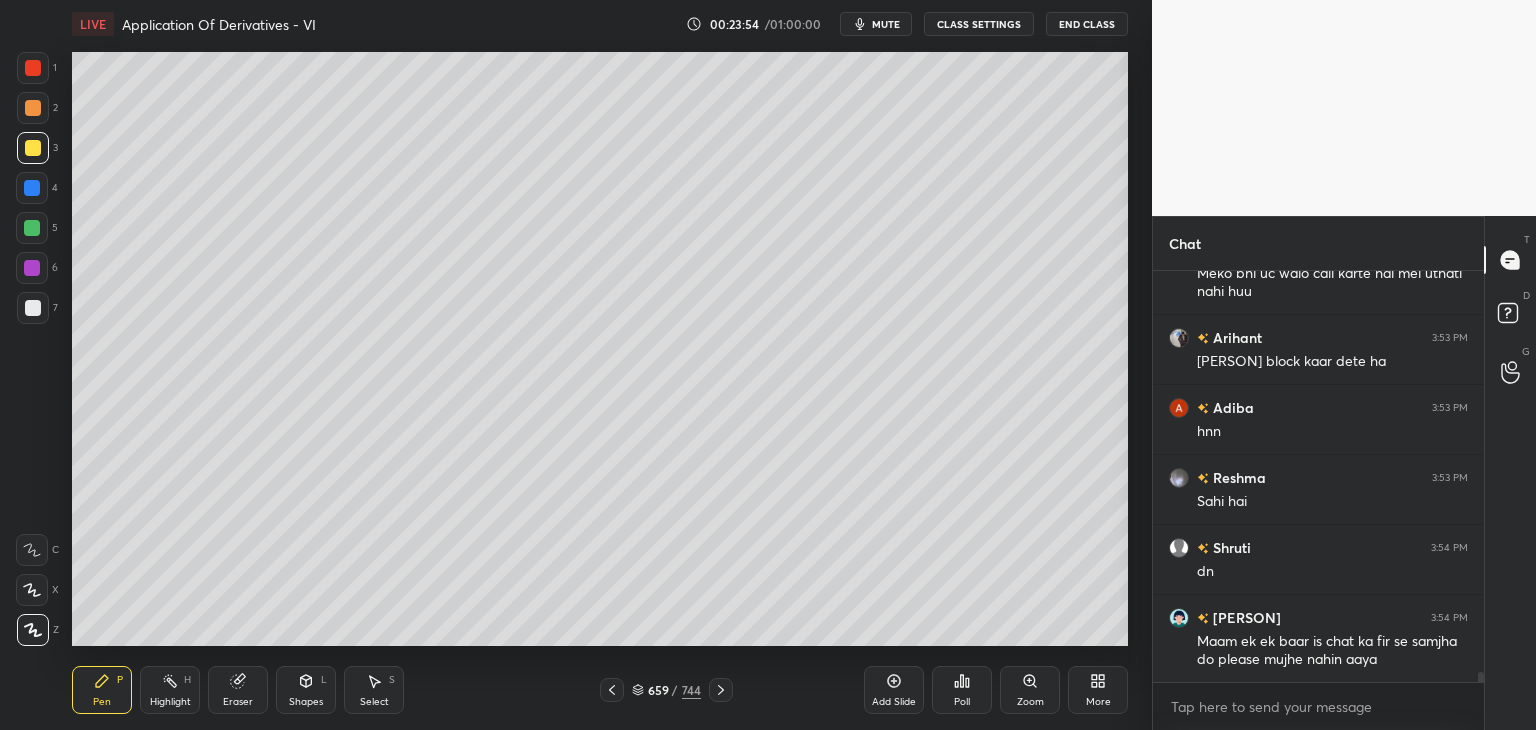 click at bounding box center [721, 690] 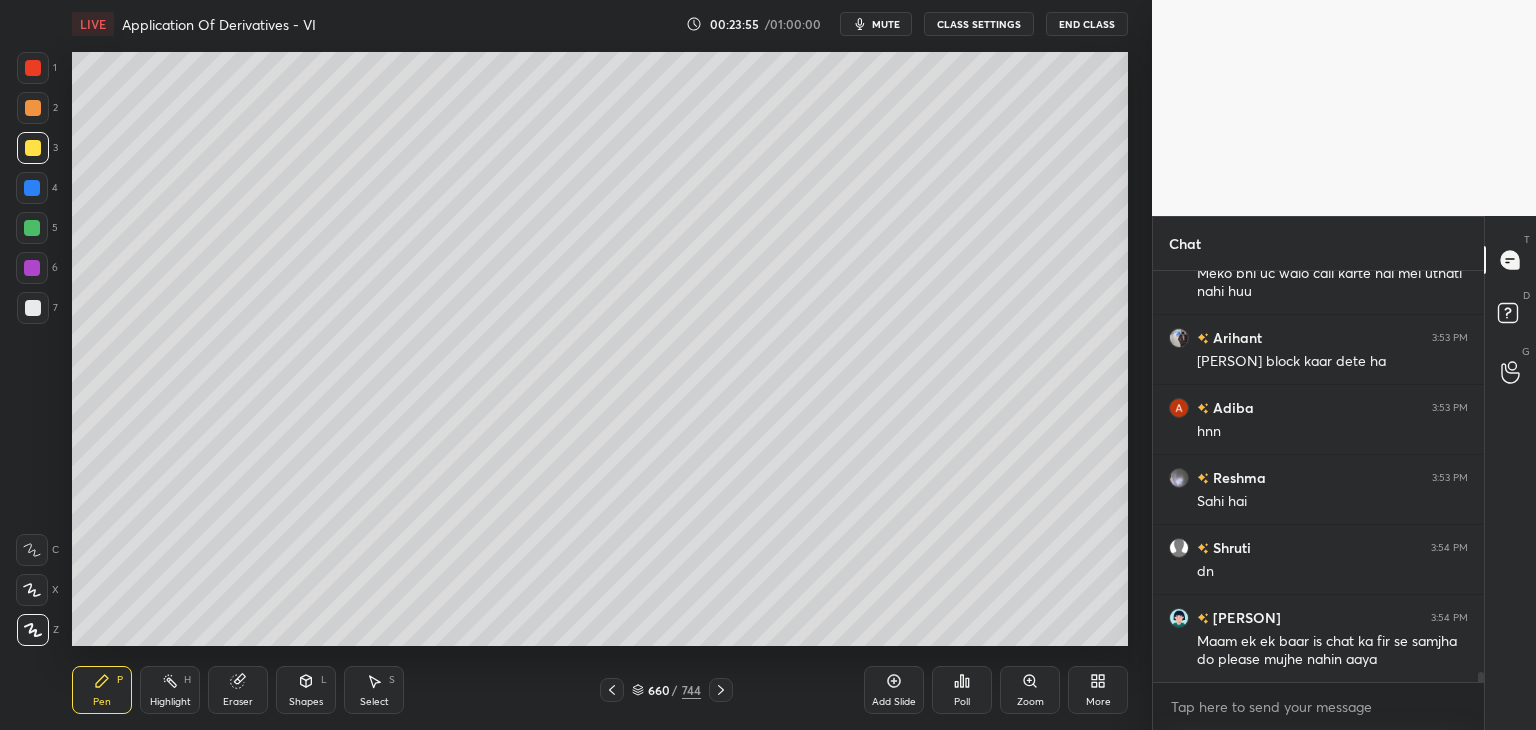 click at bounding box center (721, 690) 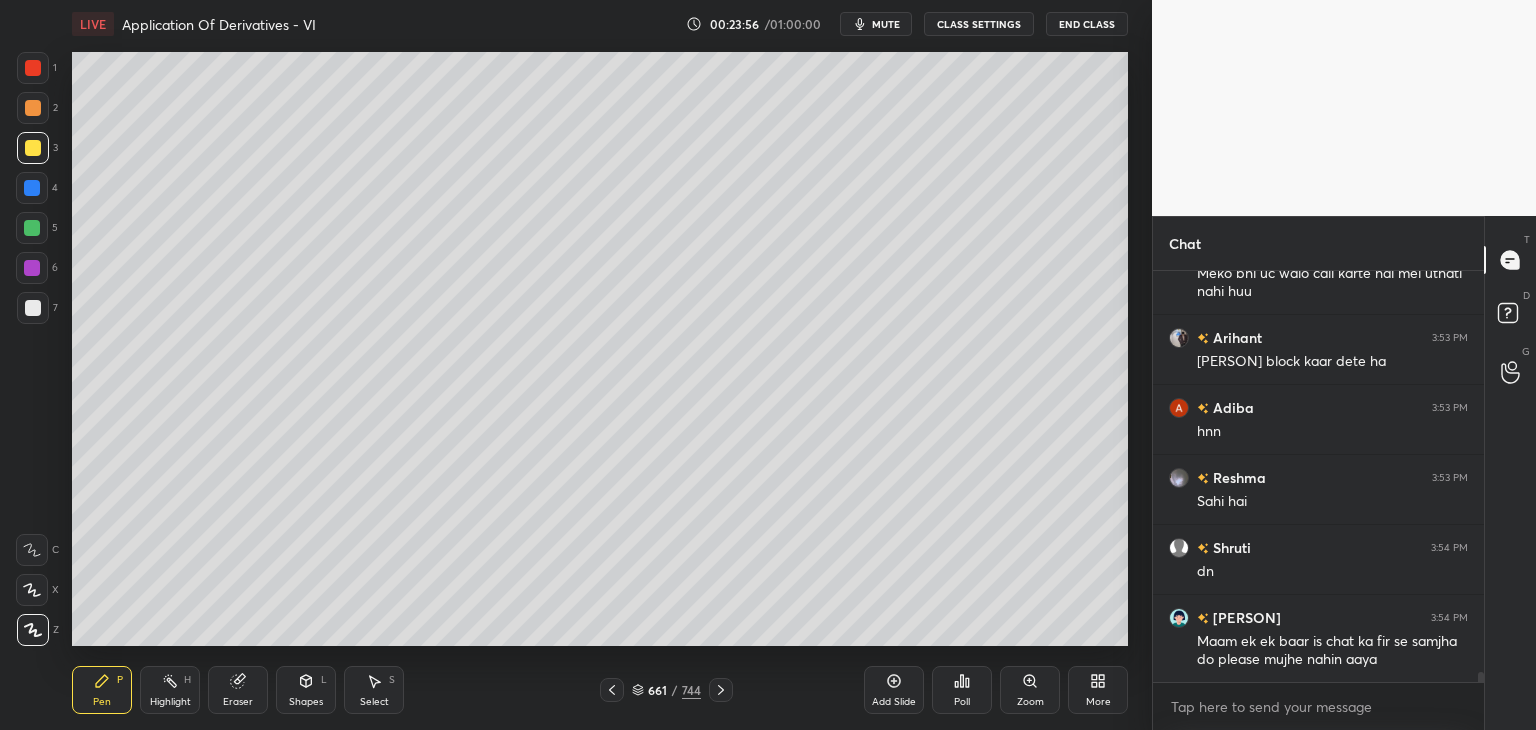 click at bounding box center [721, 690] 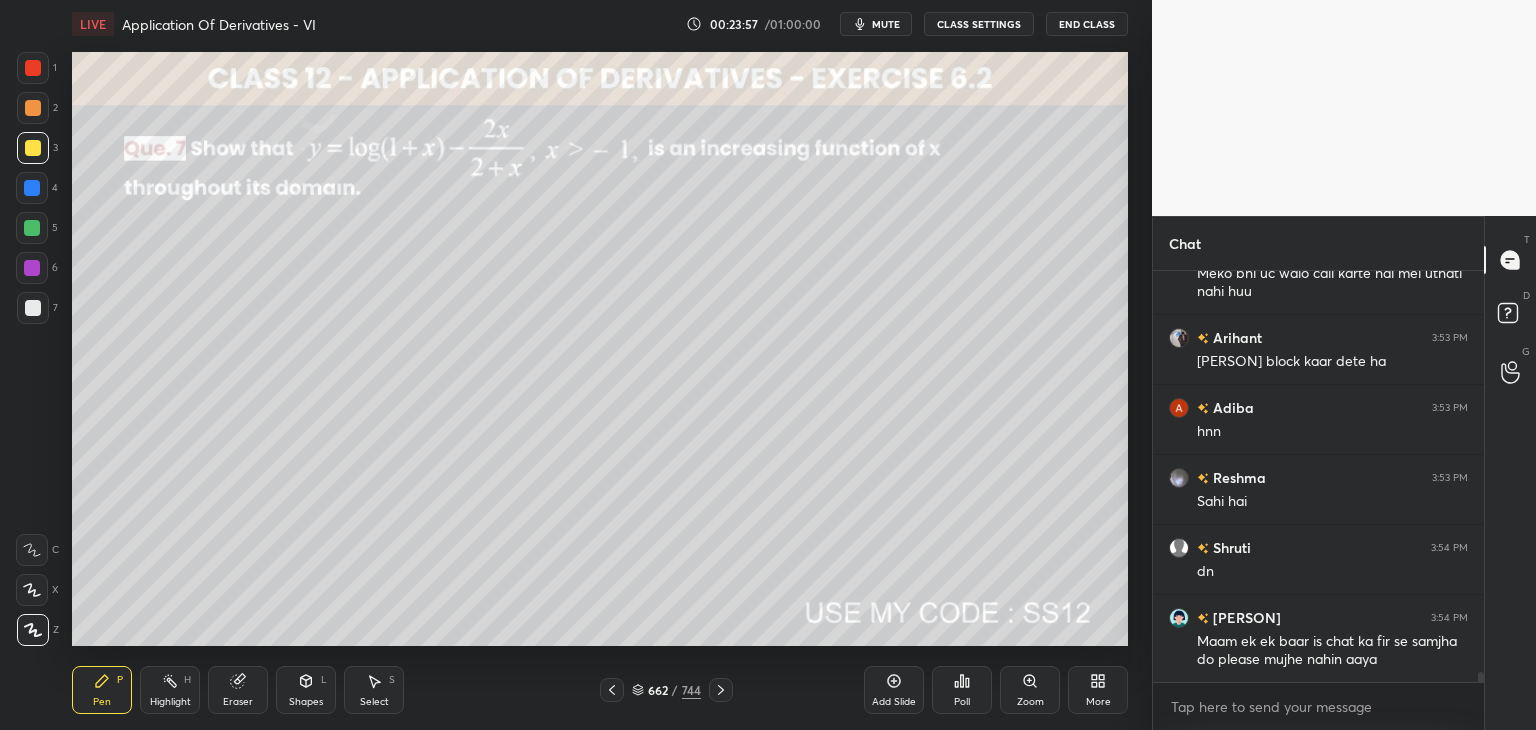 click 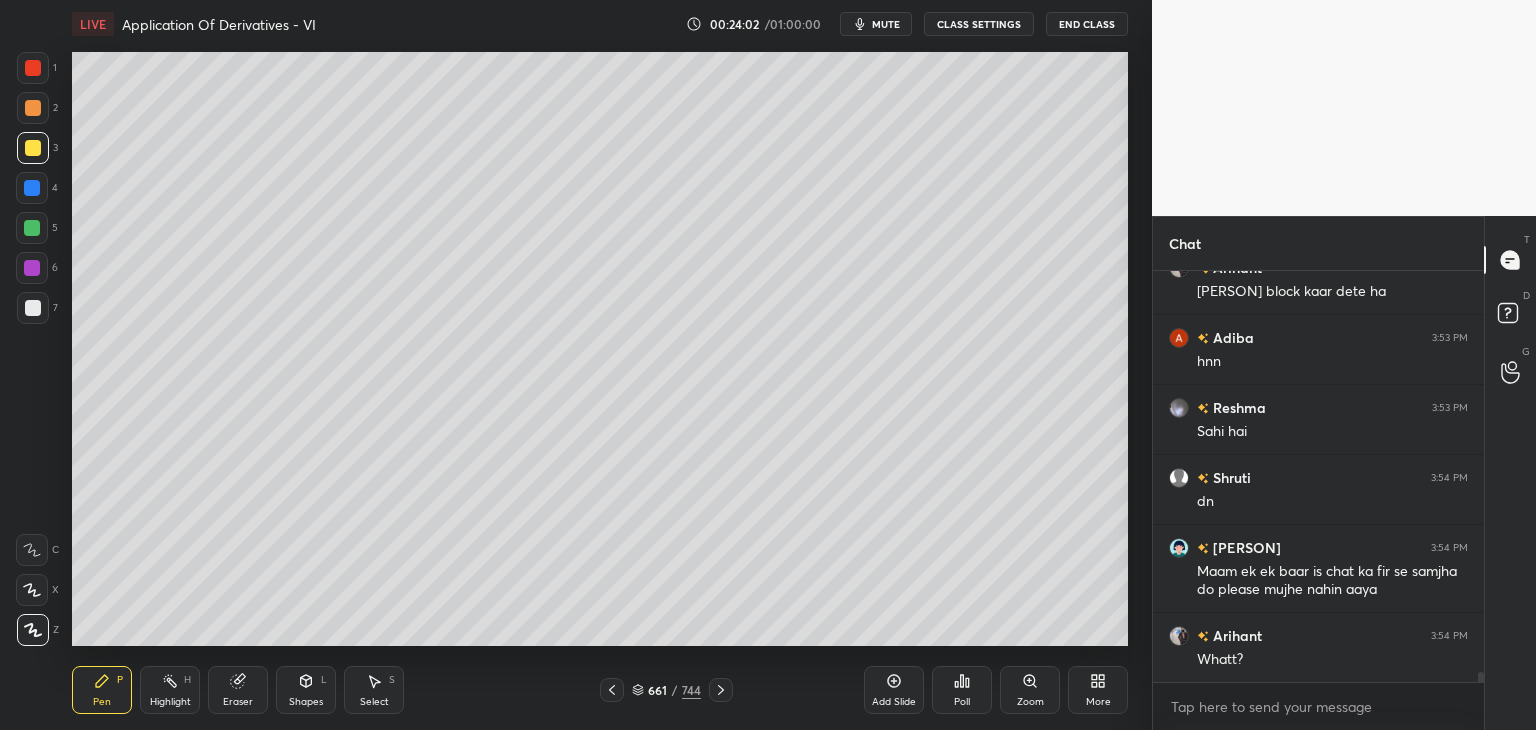 scroll, scrollTop: 16502, scrollLeft: 0, axis: vertical 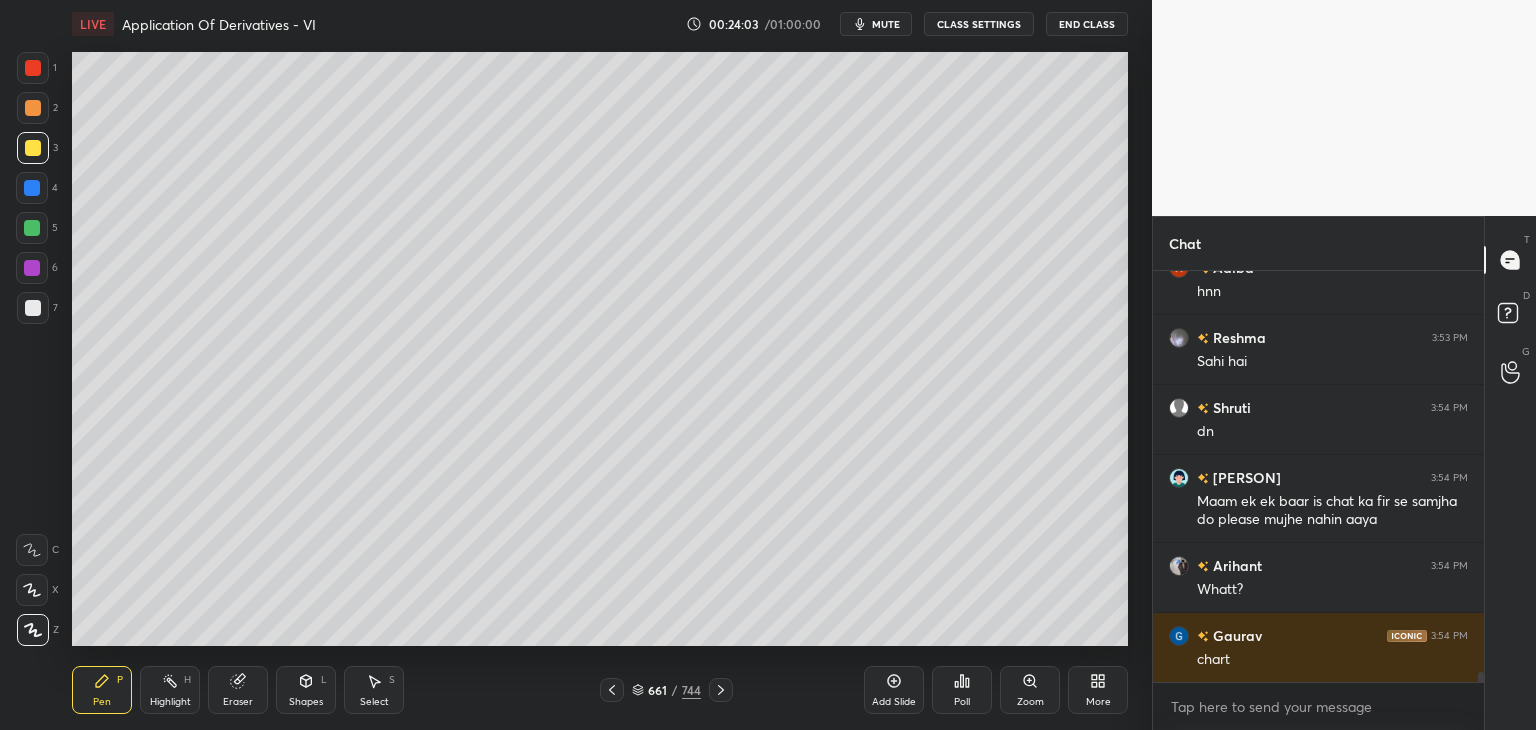 click 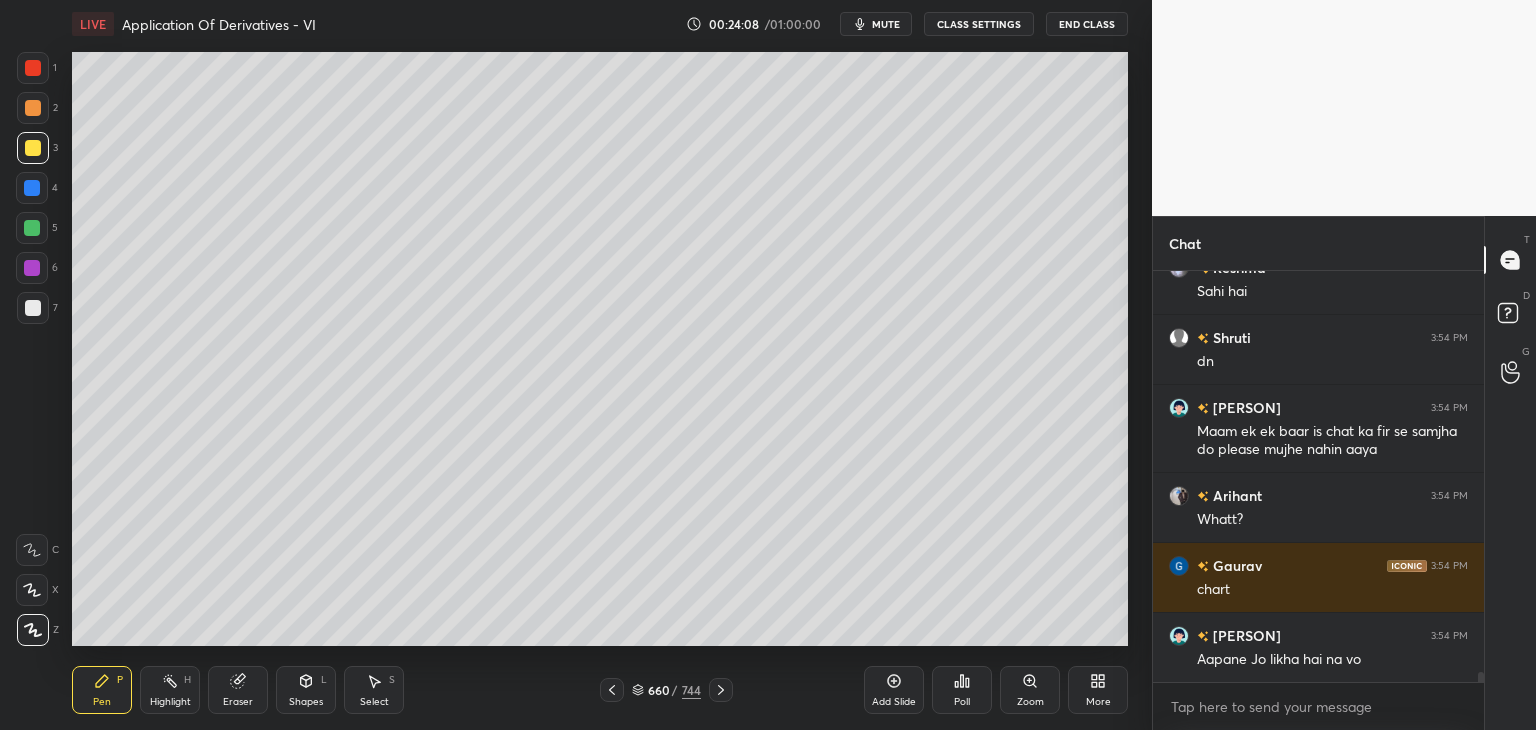 scroll, scrollTop: 16642, scrollLeft: 0, axis: vertical 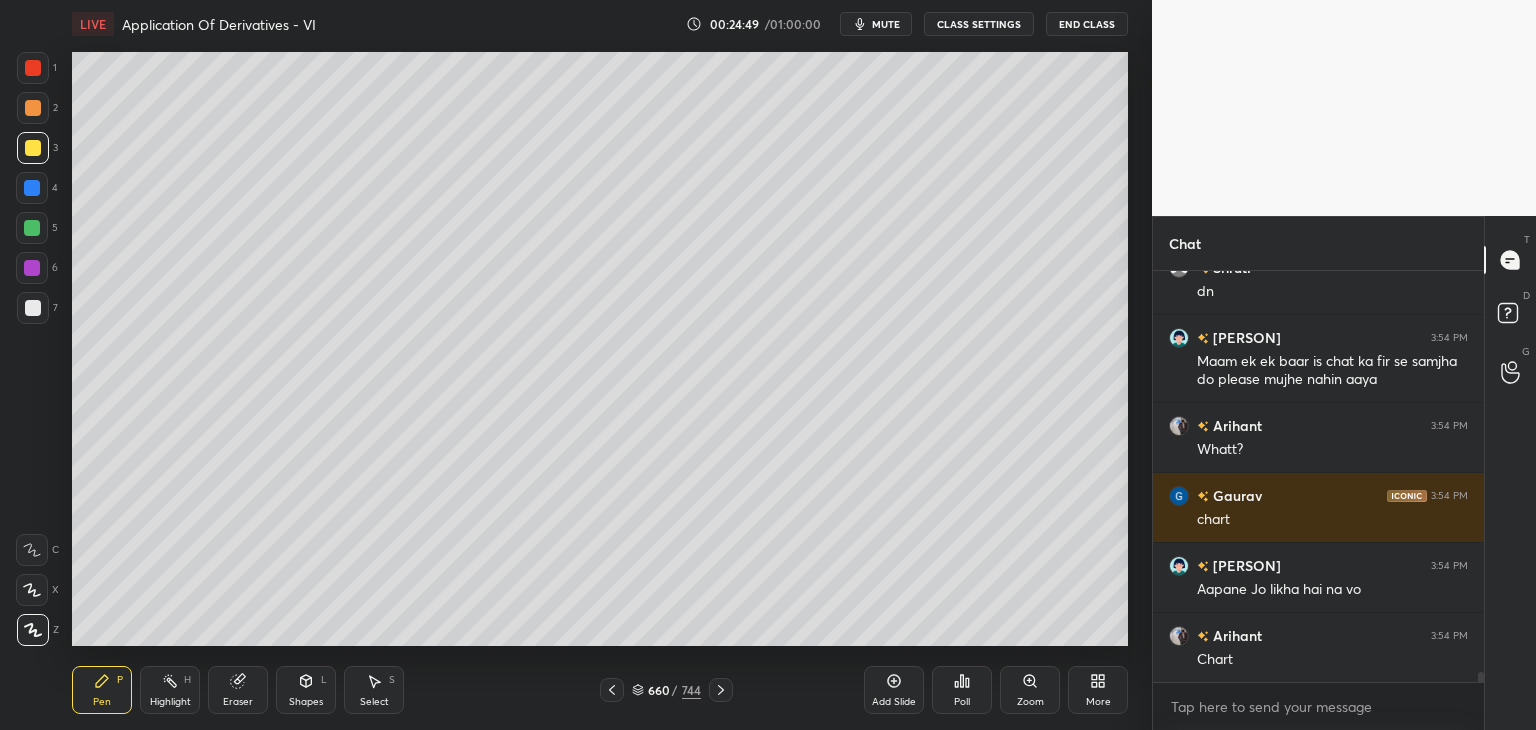 click at bounding box center (612, 690) 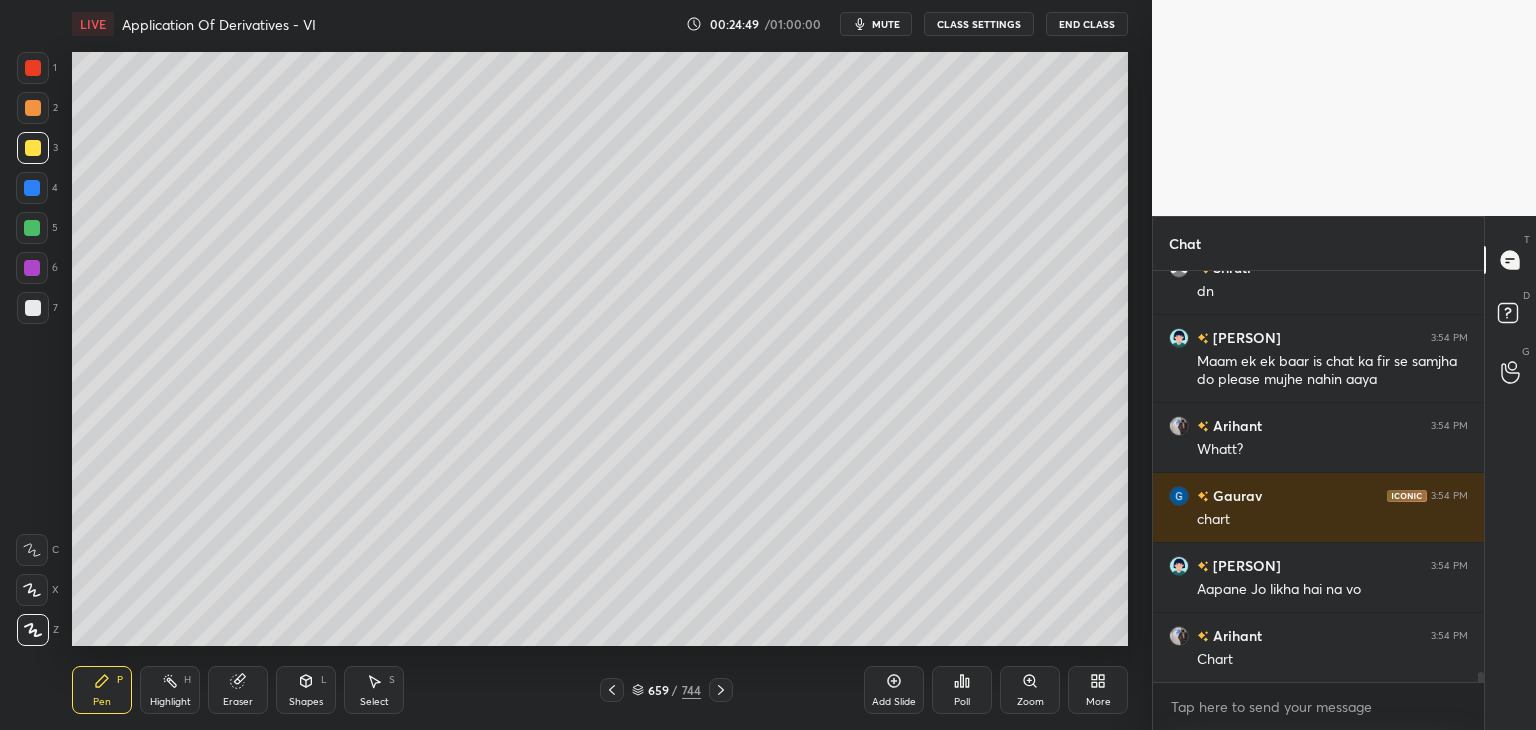 click at bounding box center (612, 690) 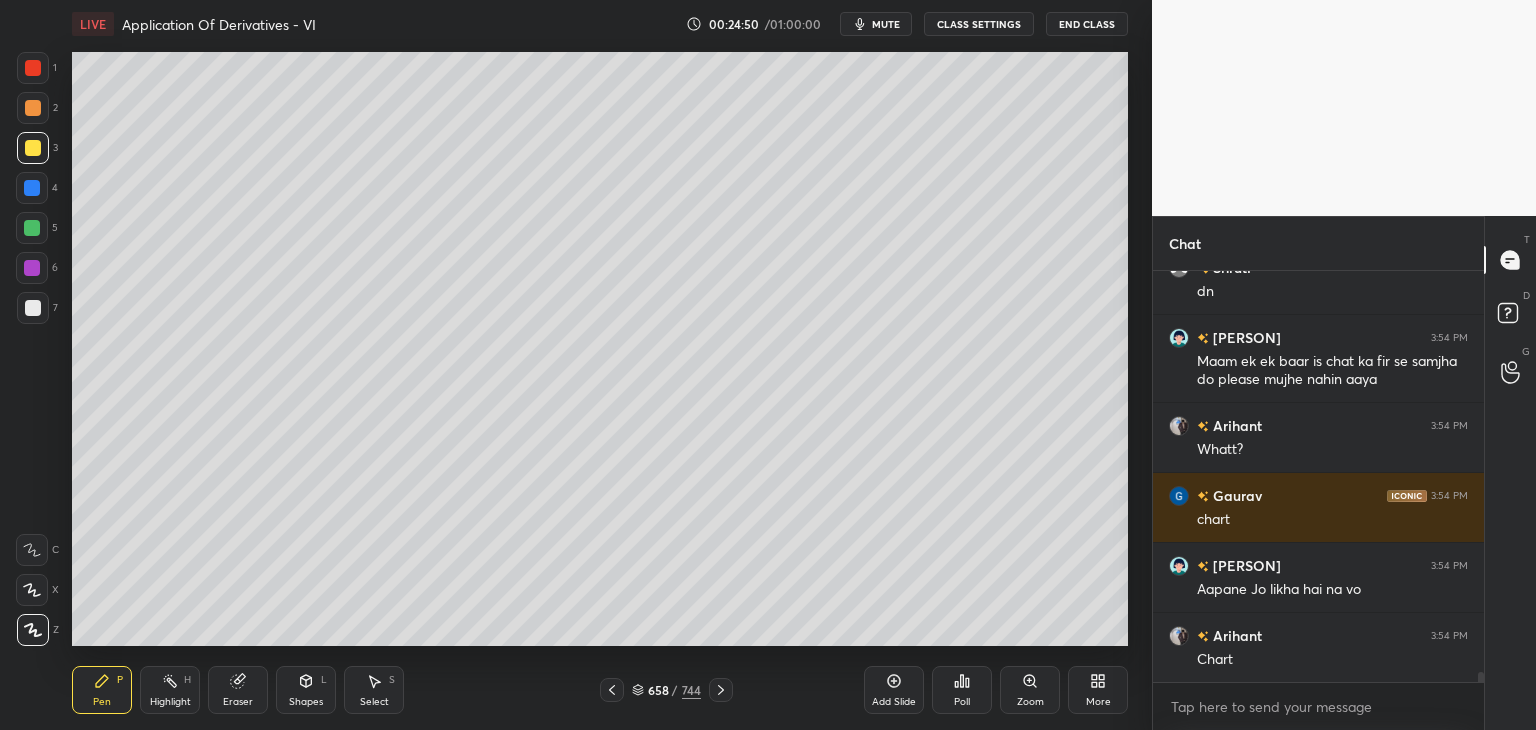 click at bounding box center (612, 690) 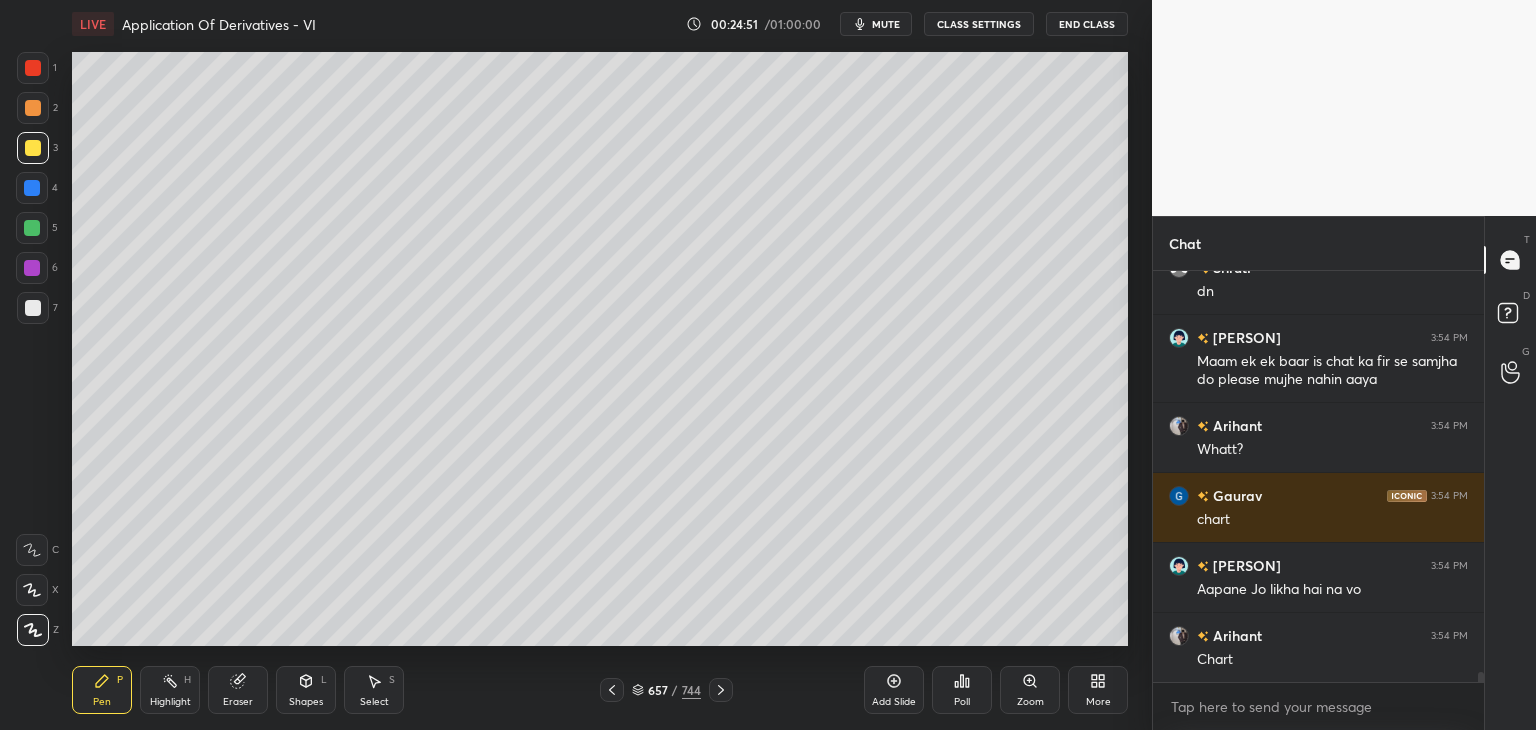 click 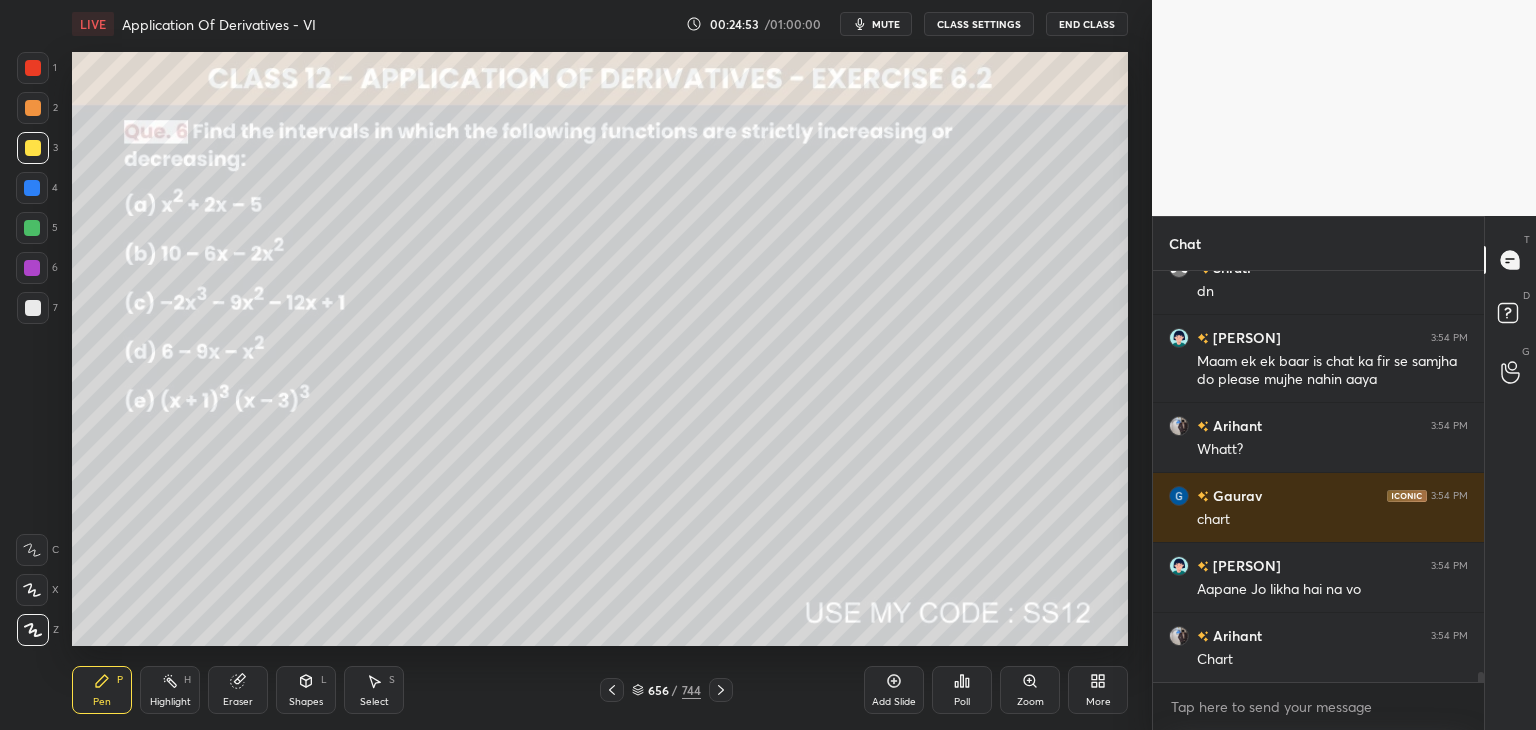 scroll, scrollTop: 16712, scrollLeft: 0, axis: vertical 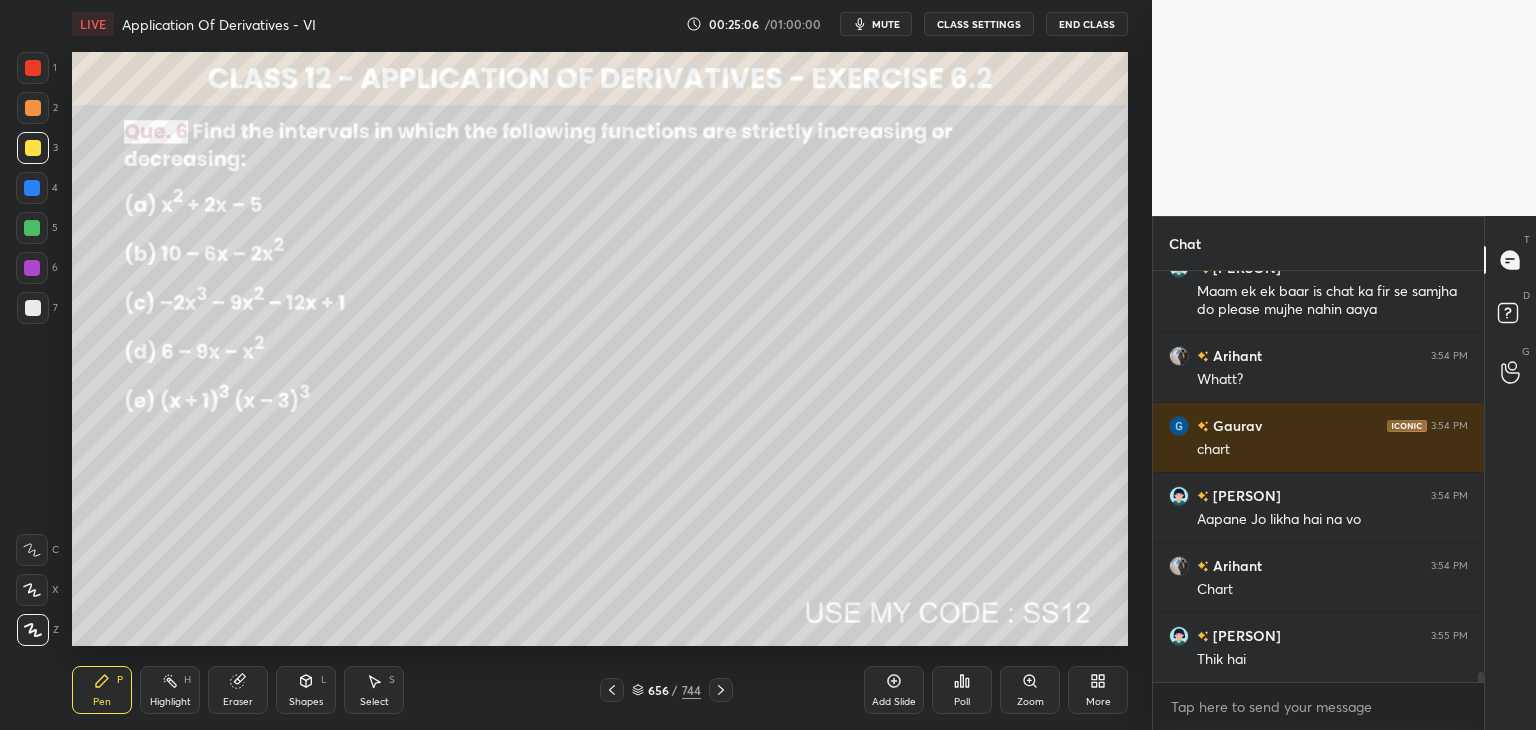 click on "Select S" at bounding box center (374, 690) 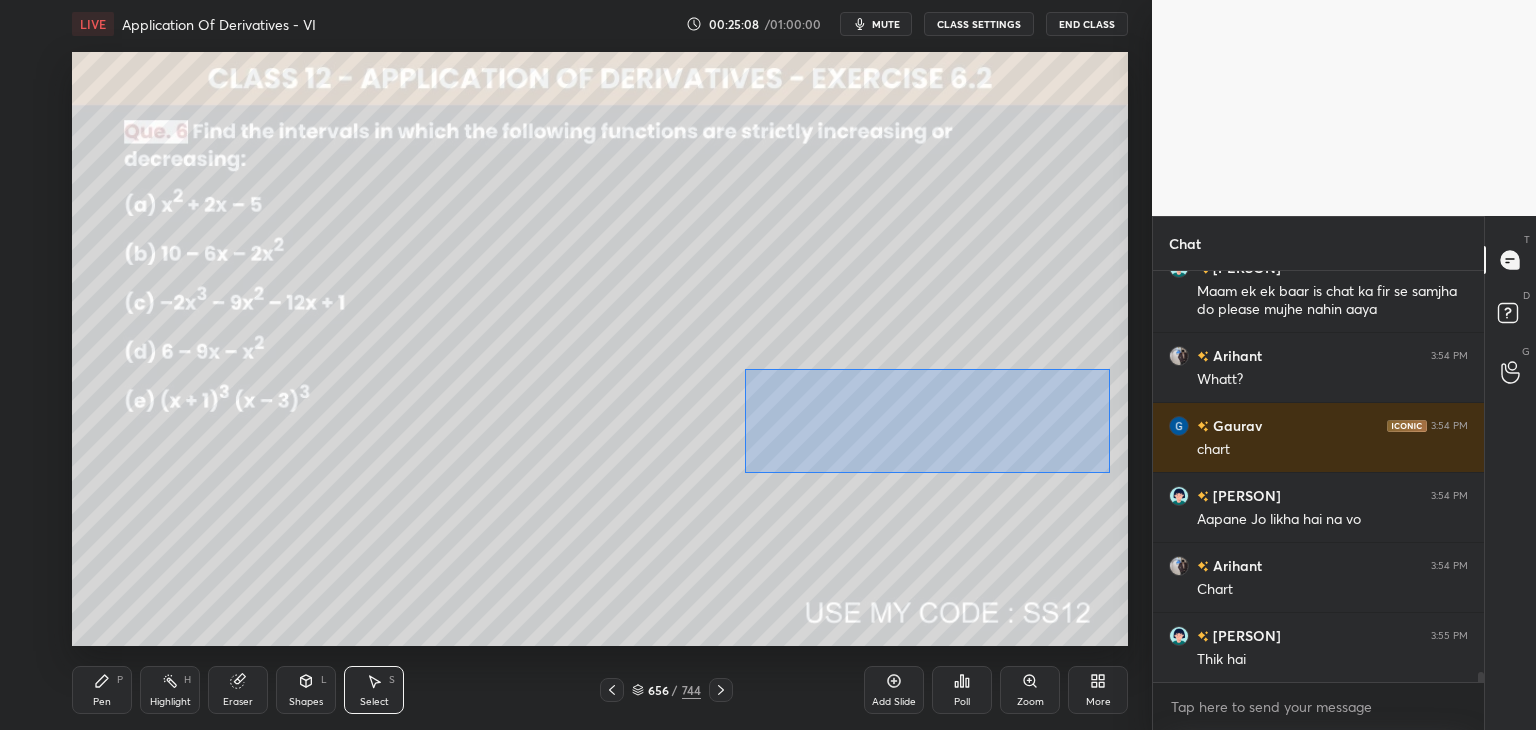 drag, startPoint x: 744, startPoint y: 369, endPoint x: 1102, endPoint y: 470, distance: 371.97446 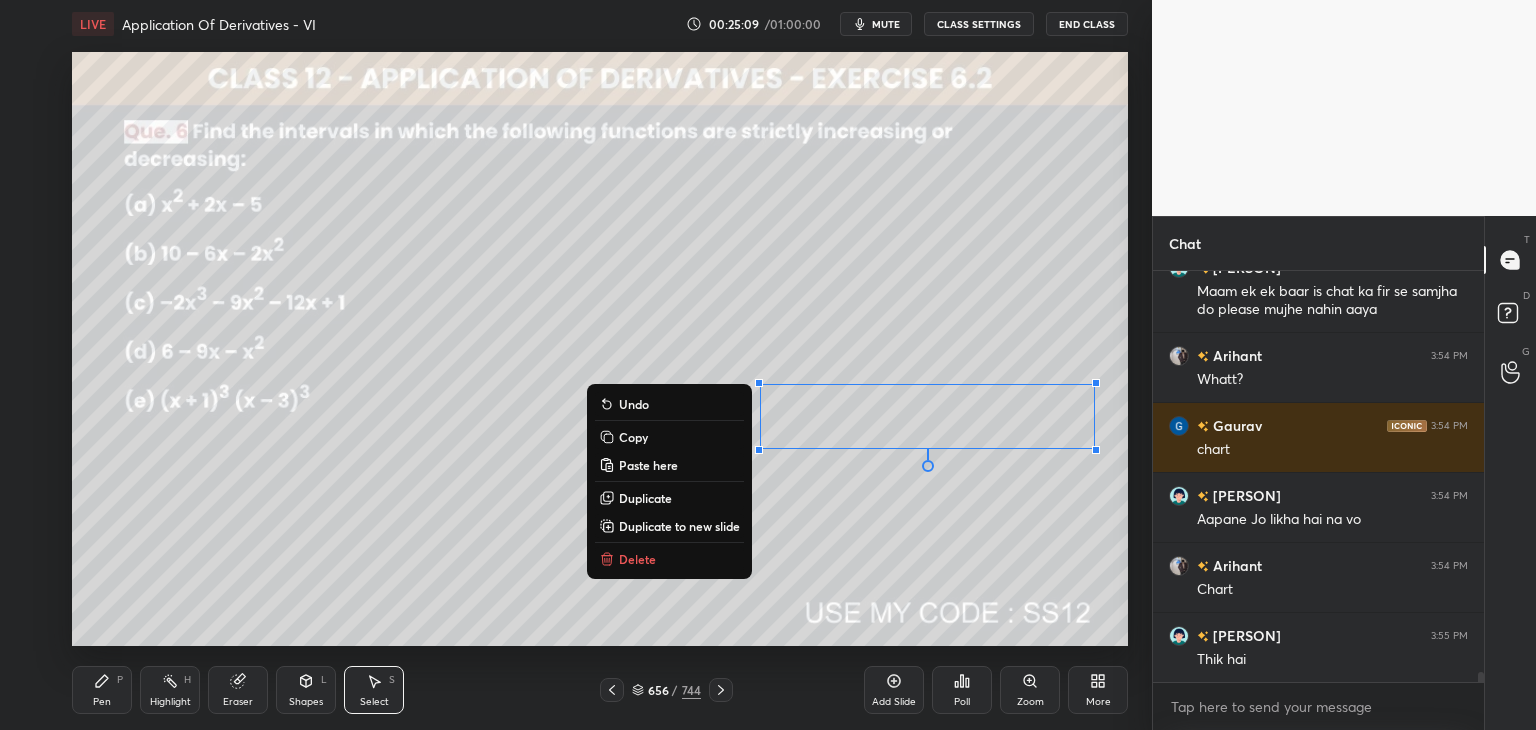 drag, startPoint x: 634, startPoint y: 437, endPoint x: 648, endPoint y: 489, distance: 53.851646 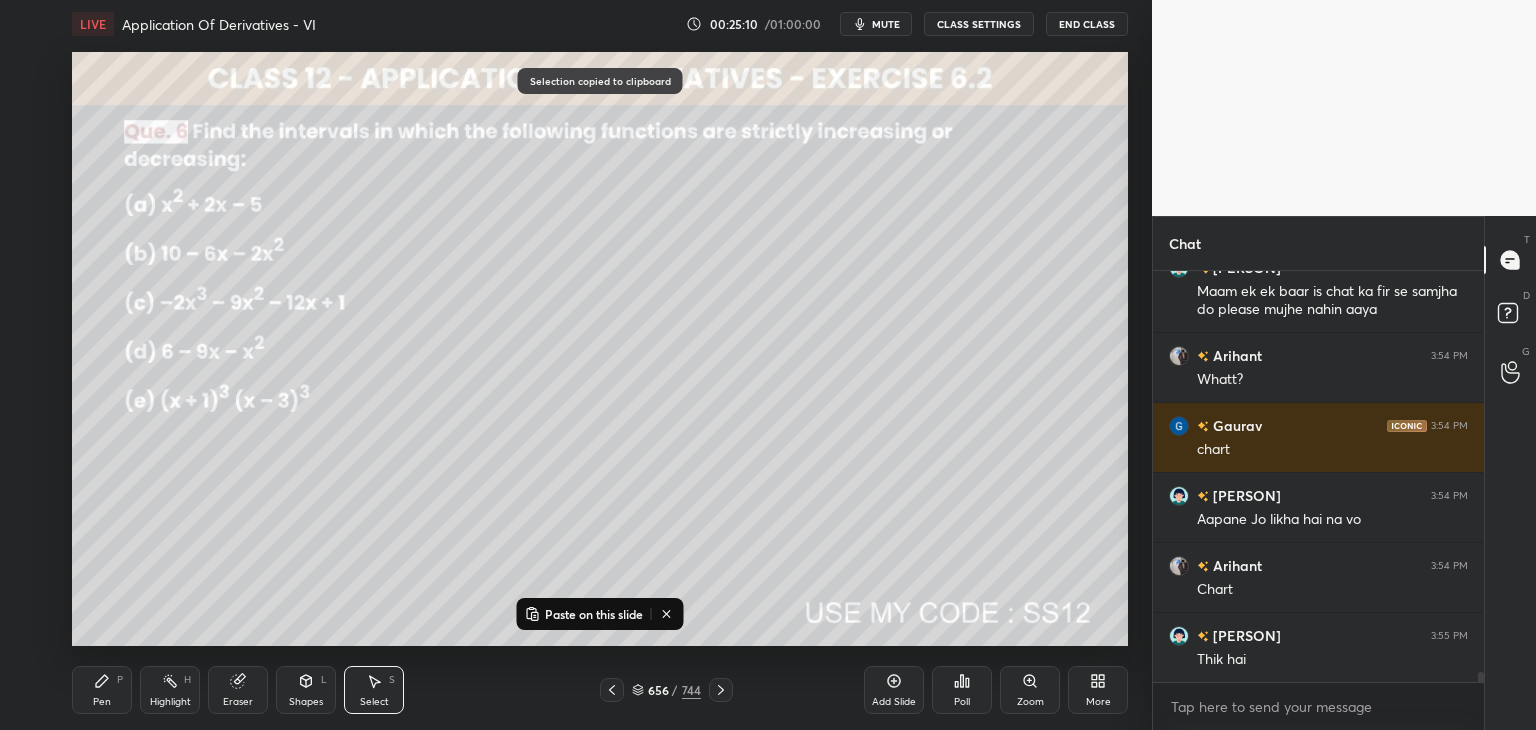 click 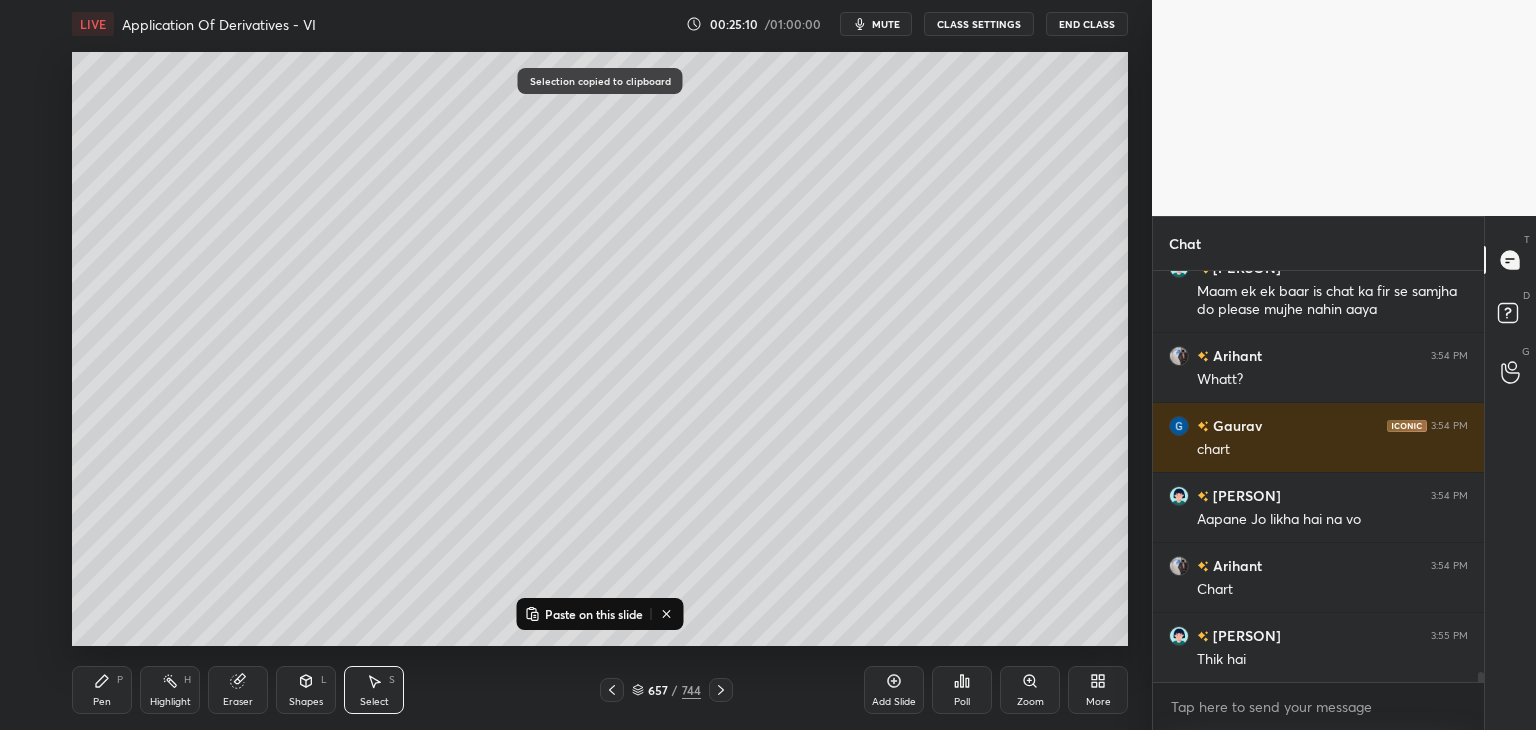 click 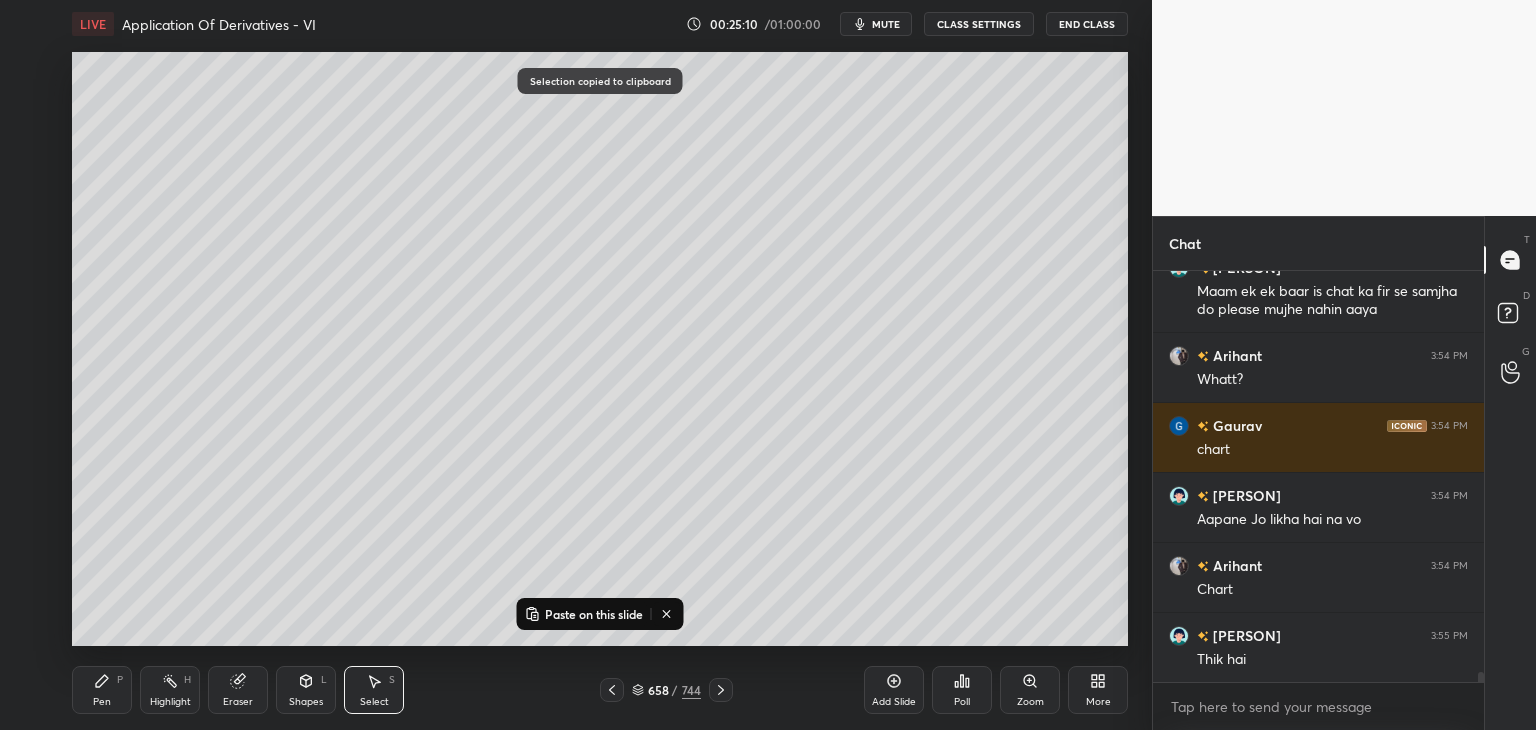 click 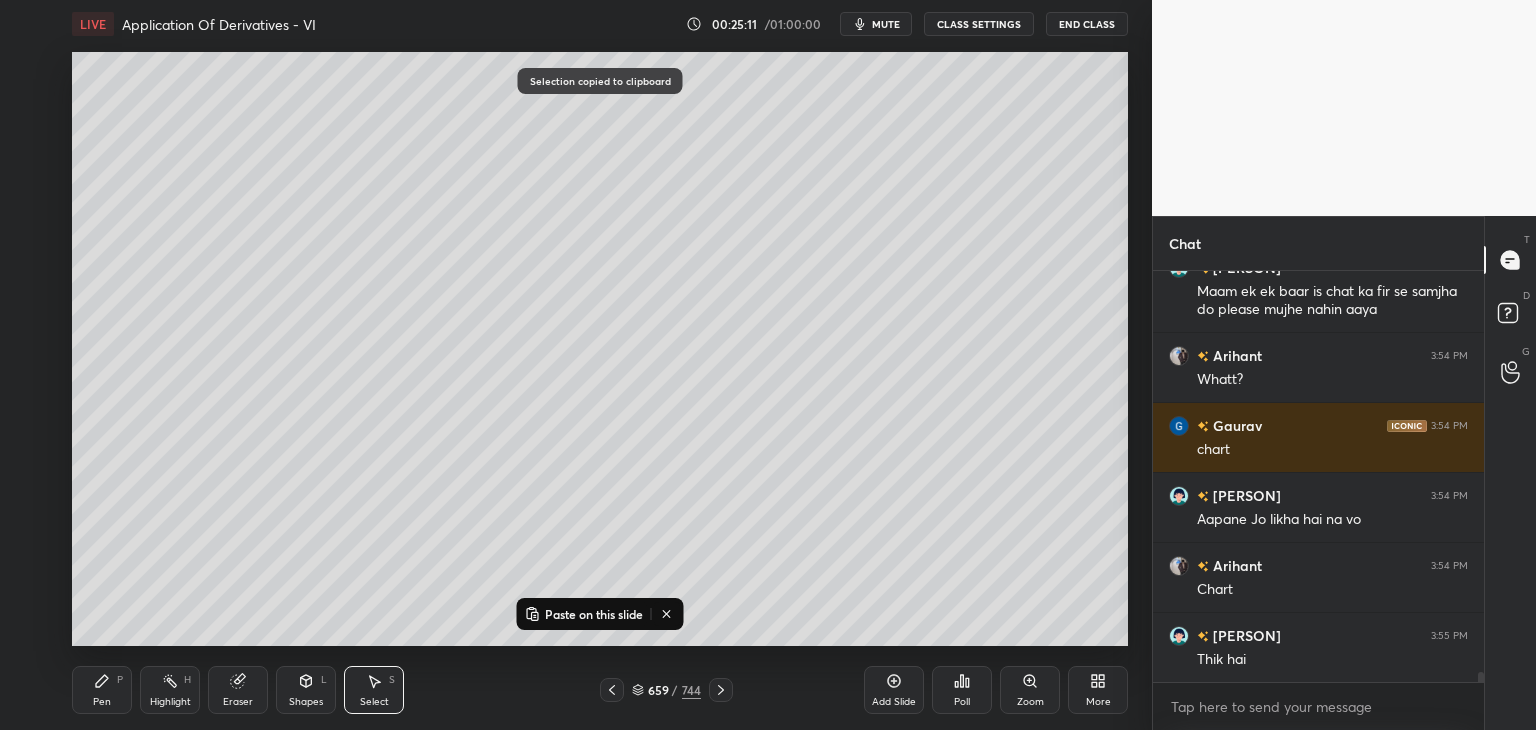click 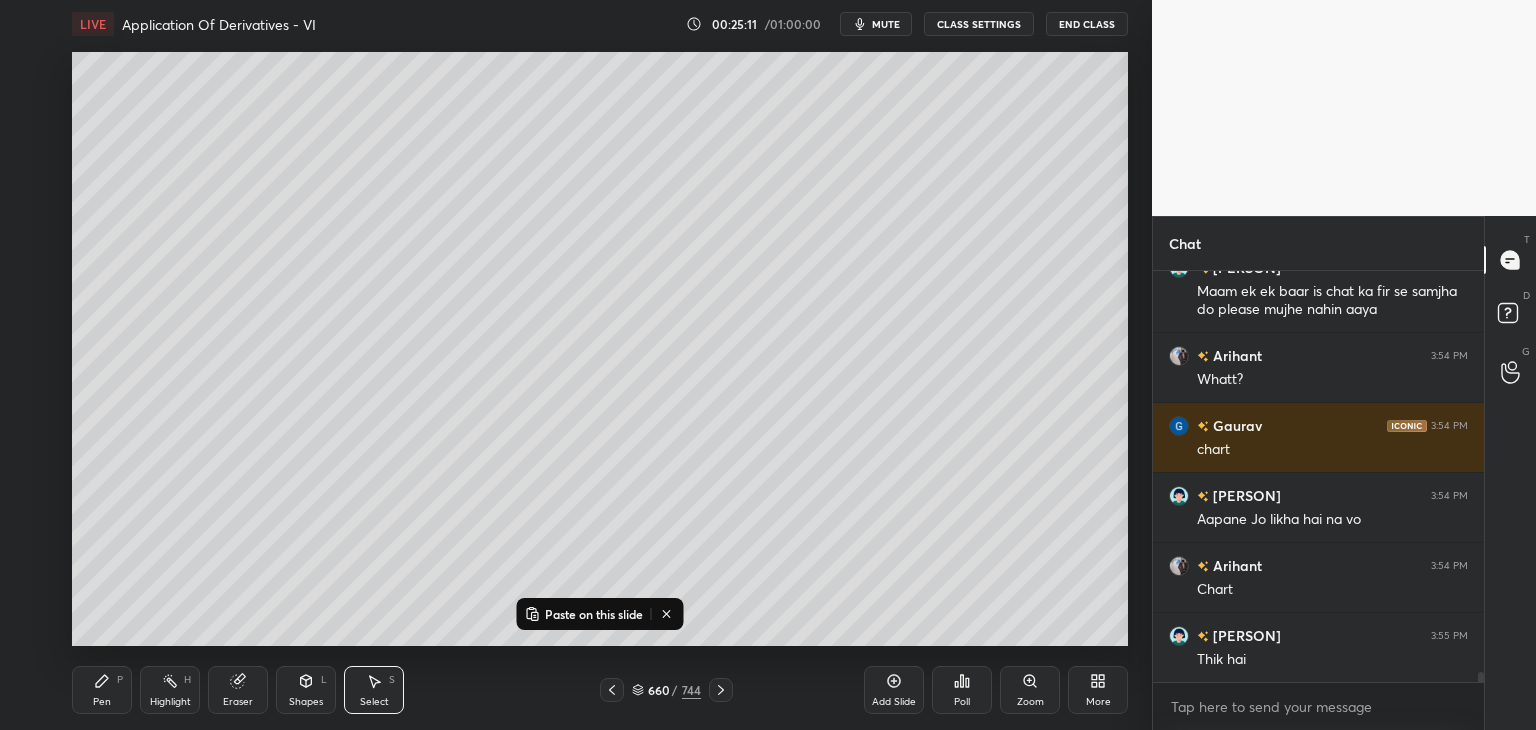 click 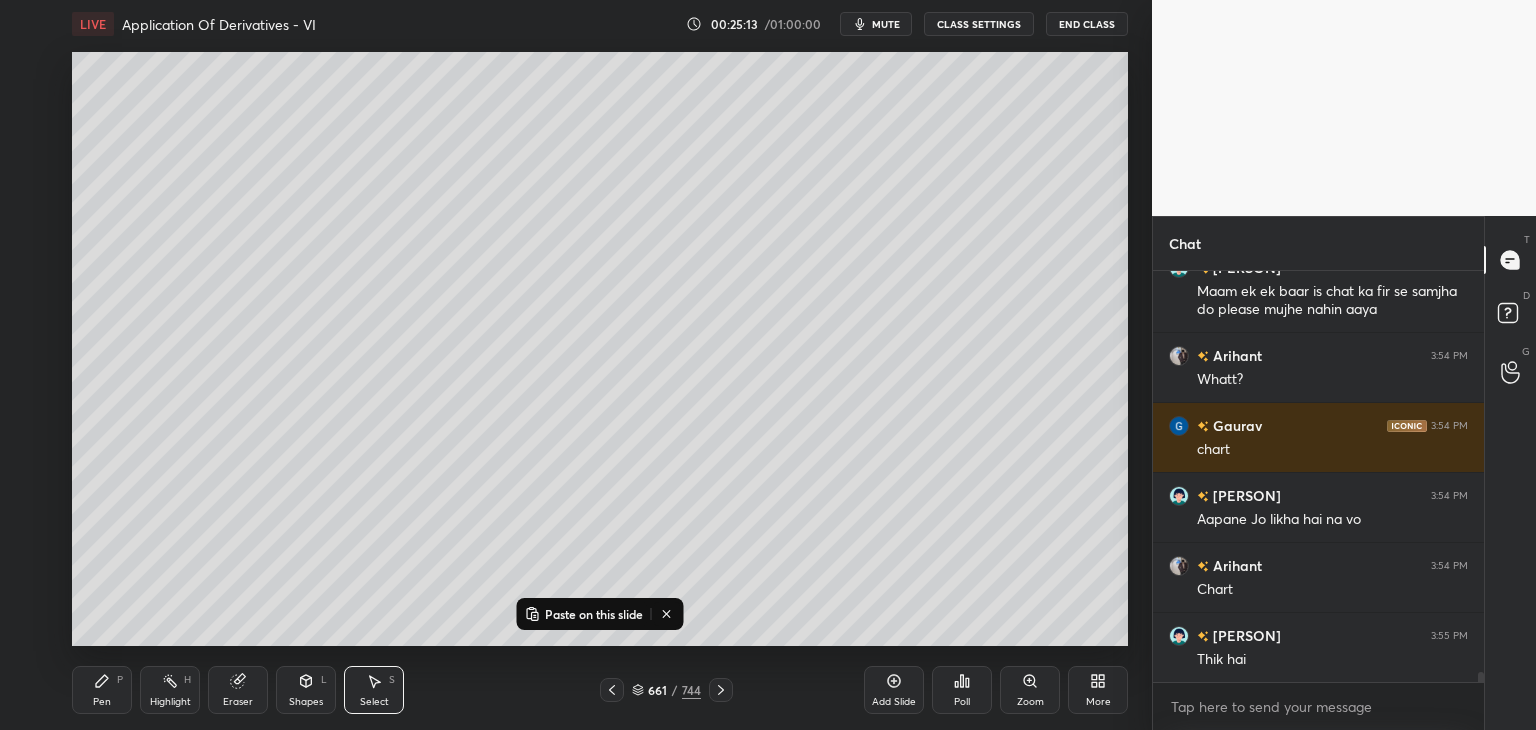 drag, startPoint x: 894, startPoint y: 694, endPoint x: 873, endPoint y: 666, distance: 35 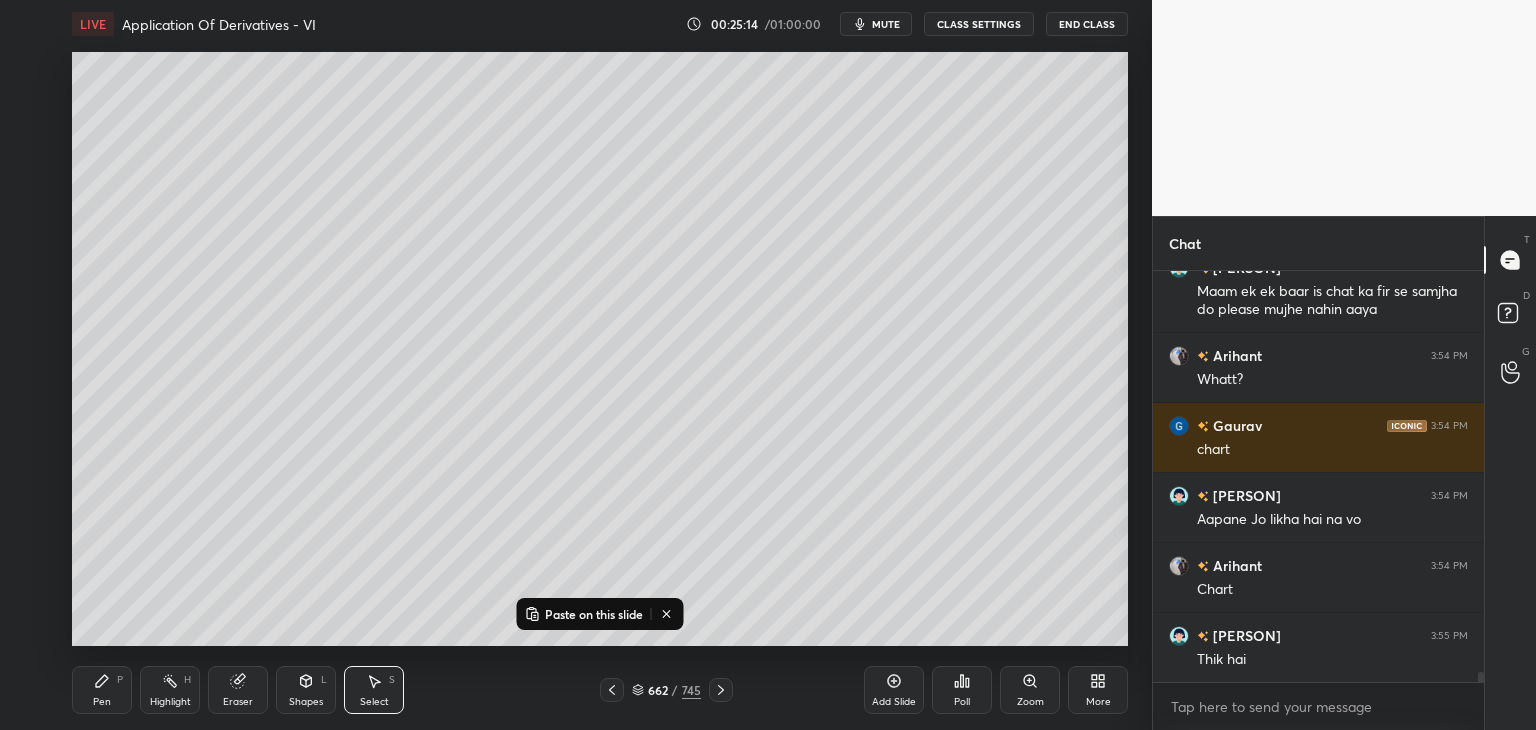 click on "Paste on this slide" at bounding box center [594, 614] 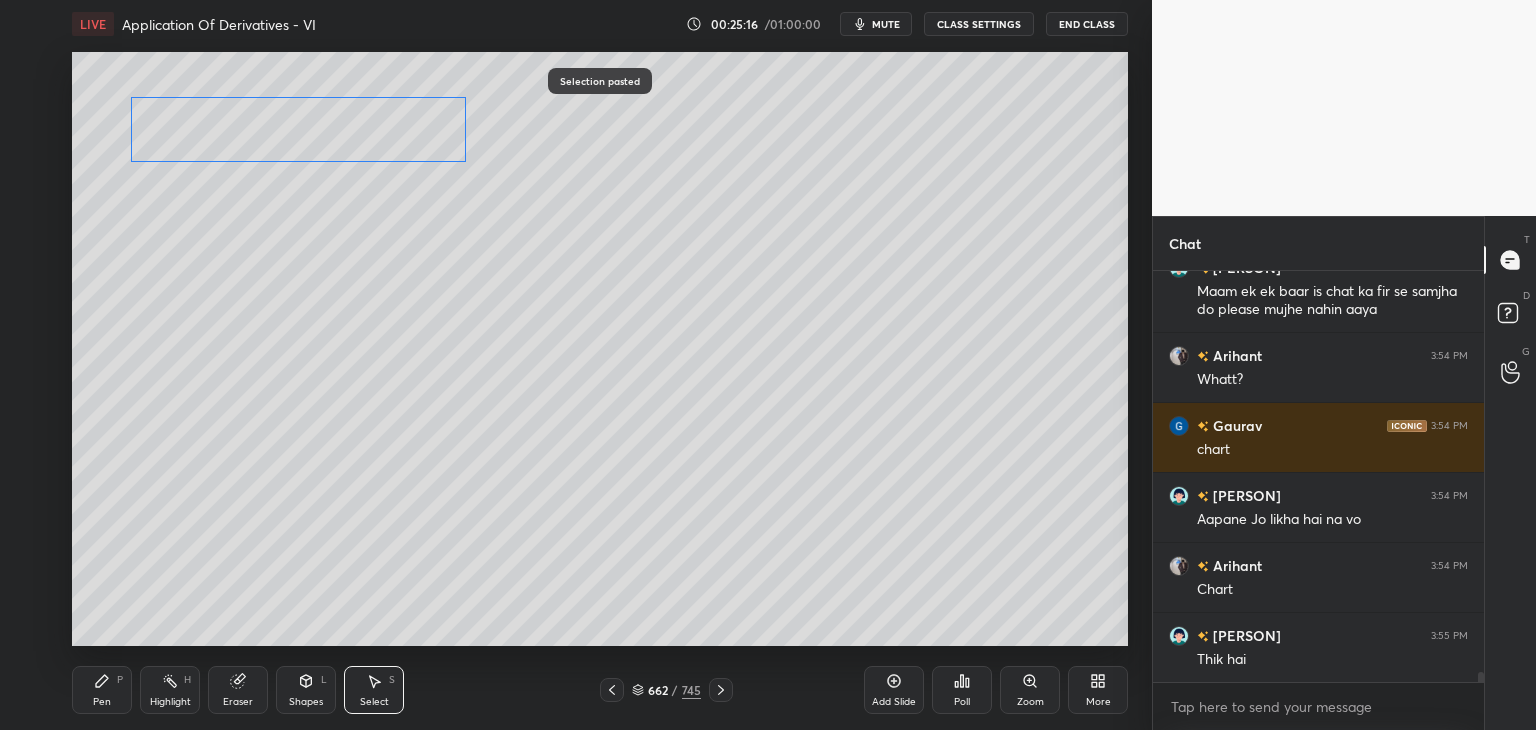drag, startPoint x: 822, startPoint y: 417, endPoint x: 263, endPoint y: 189, distance: 603.70935 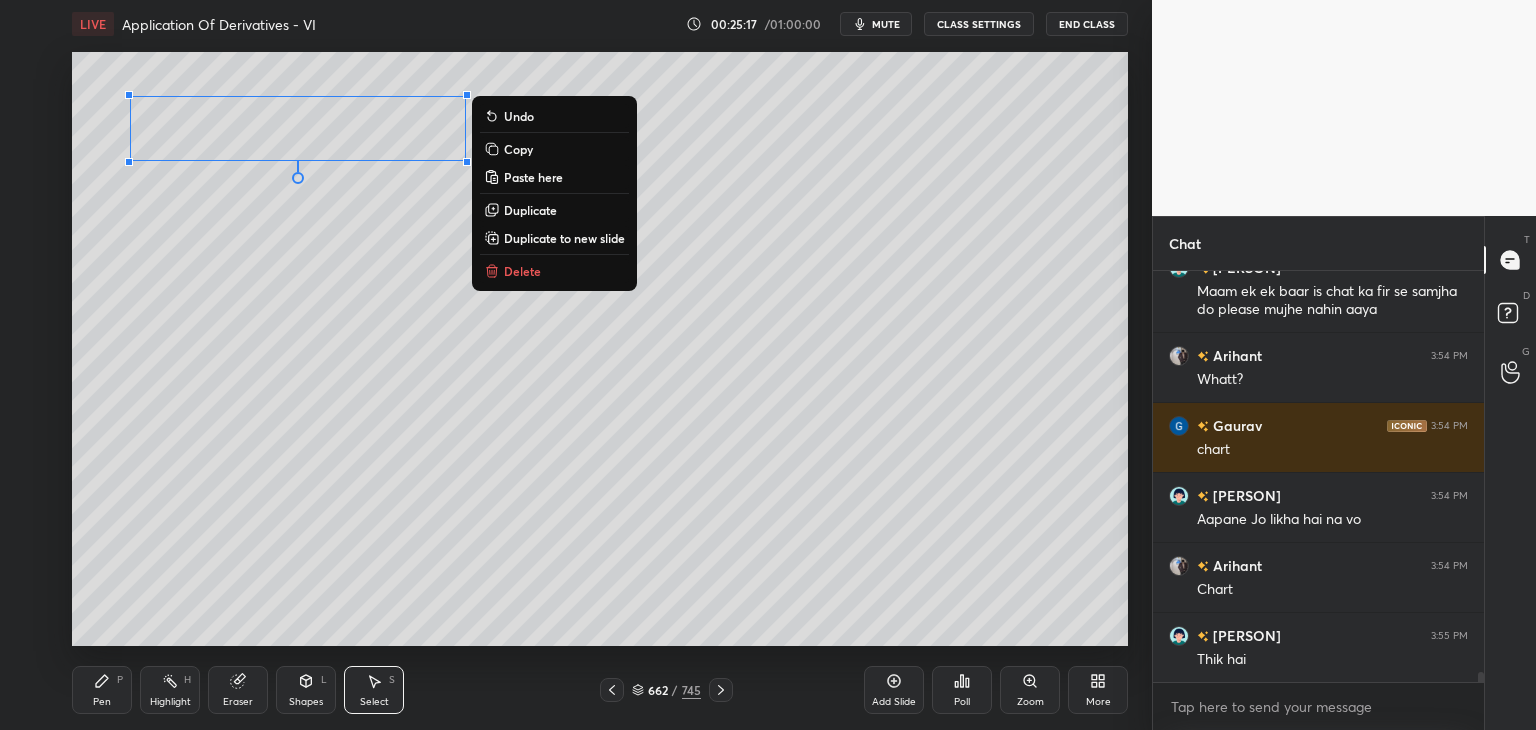 drag, startPoint x: 286, startPoint y: 429, endPoint x: 304, endPoint y: 442, distance: 22.203604 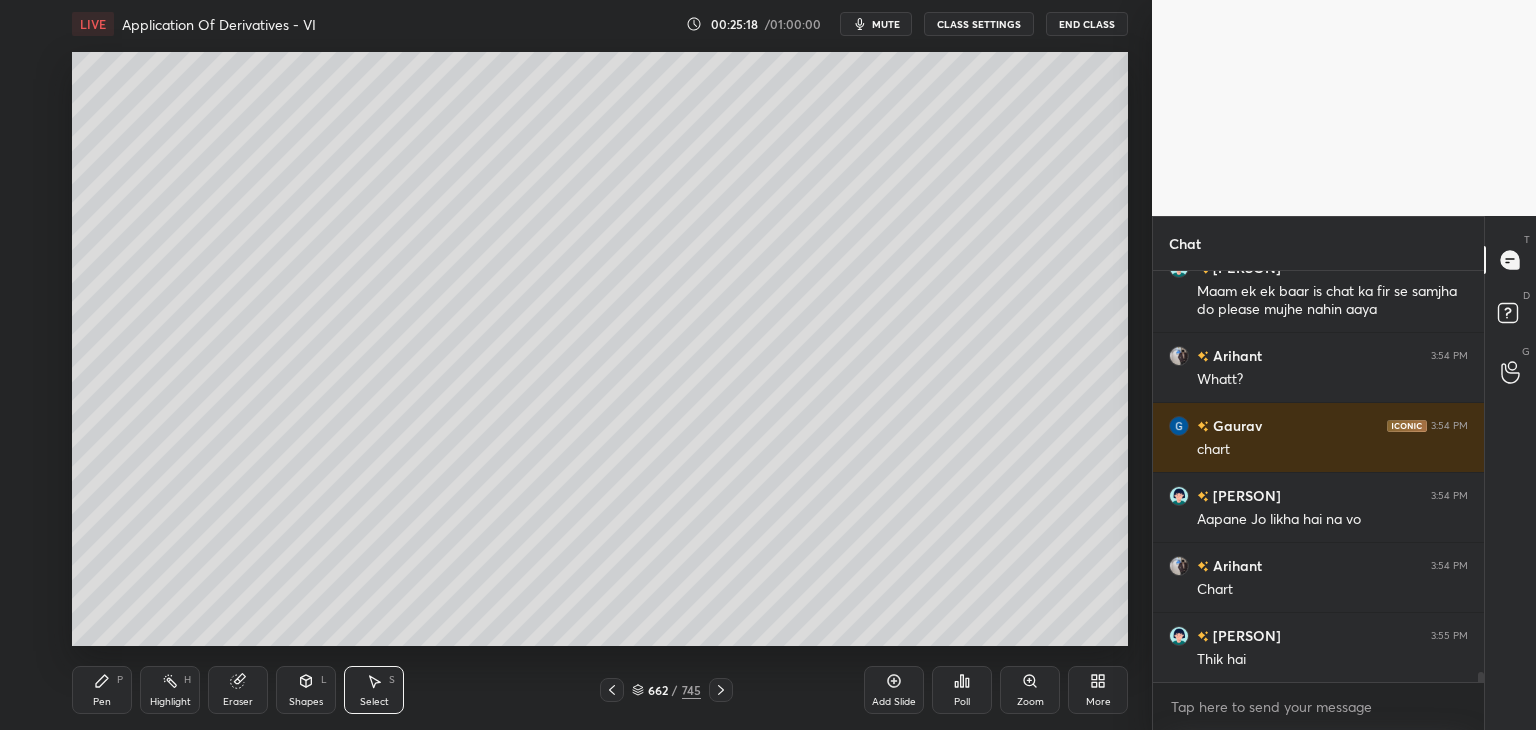 click at bounding box center [612, 690] 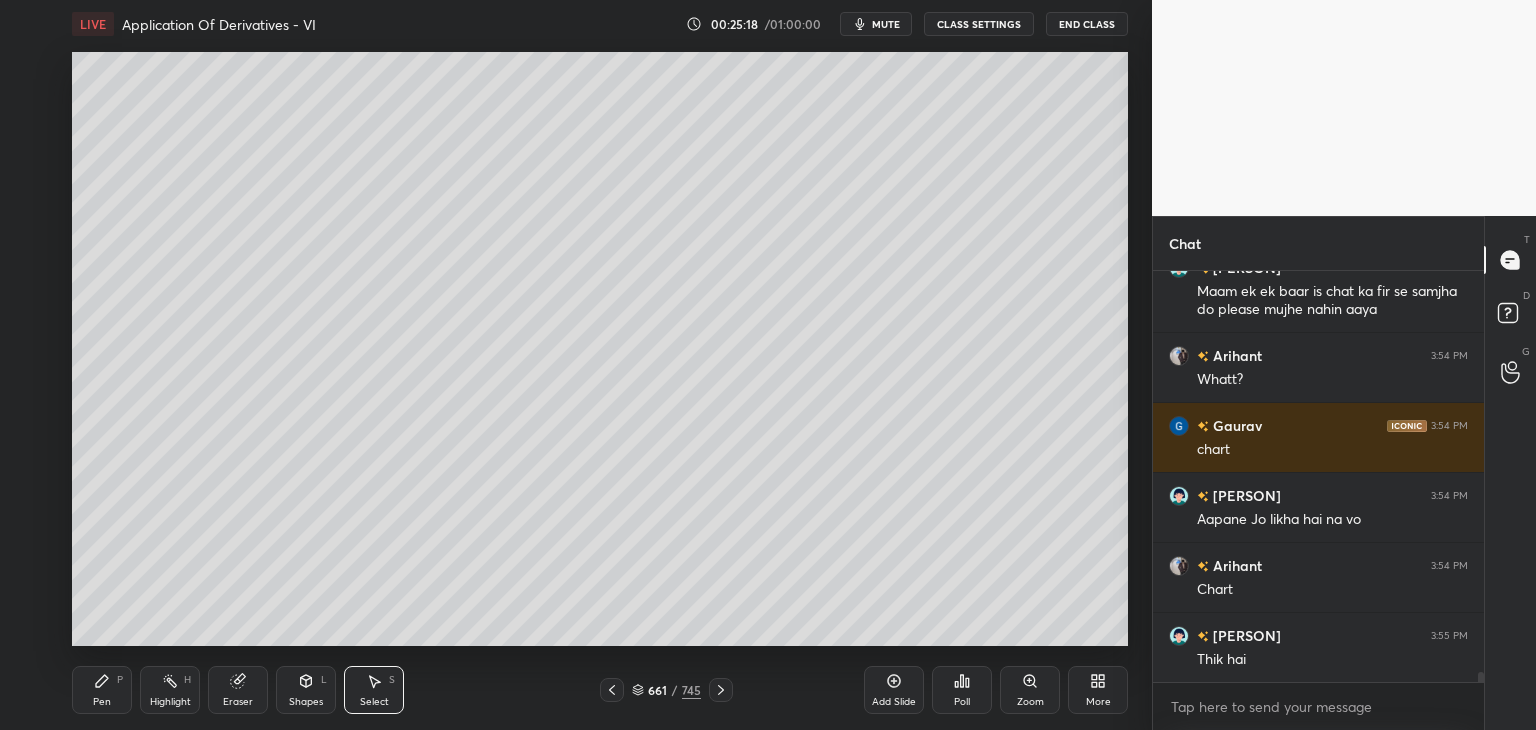 click at bounding box center (612, 690) 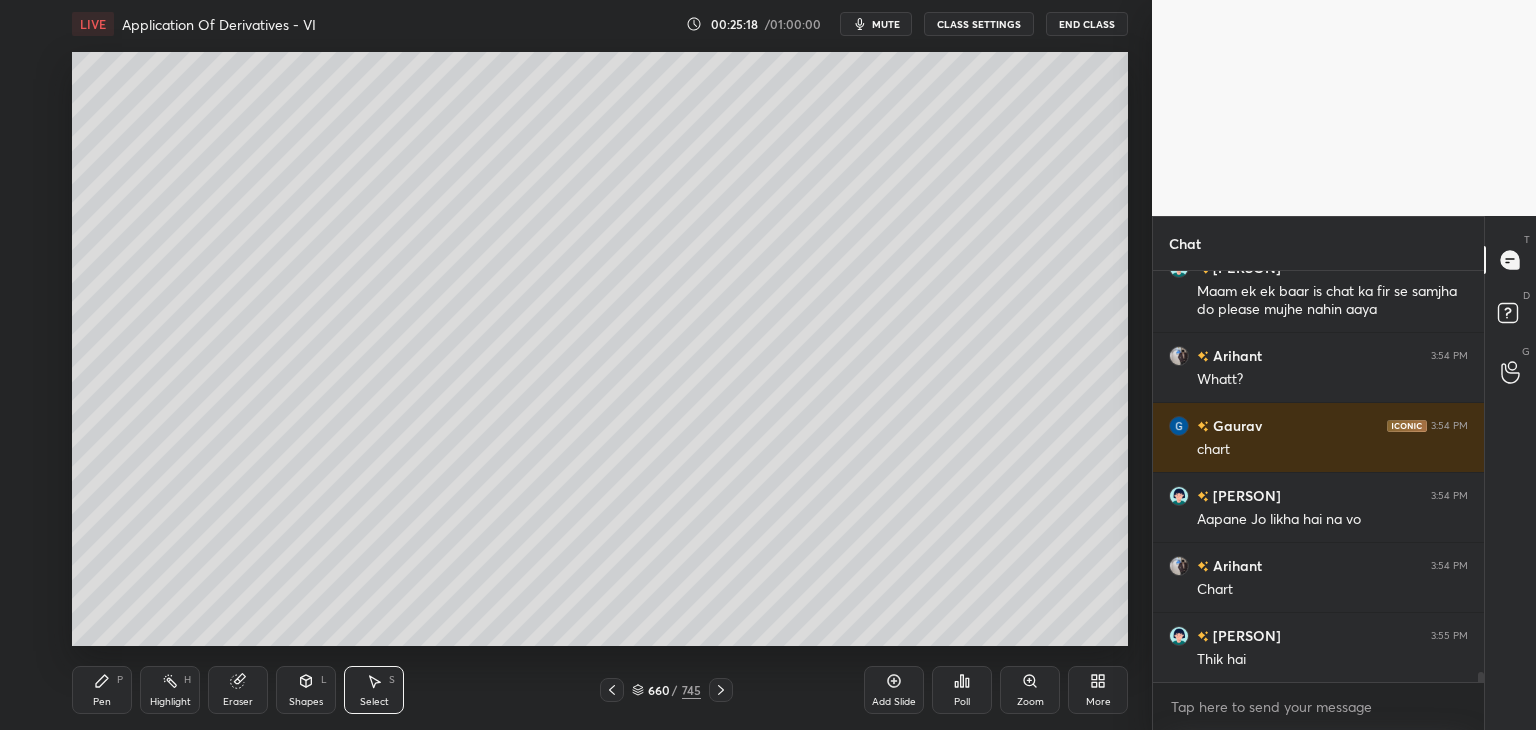 click 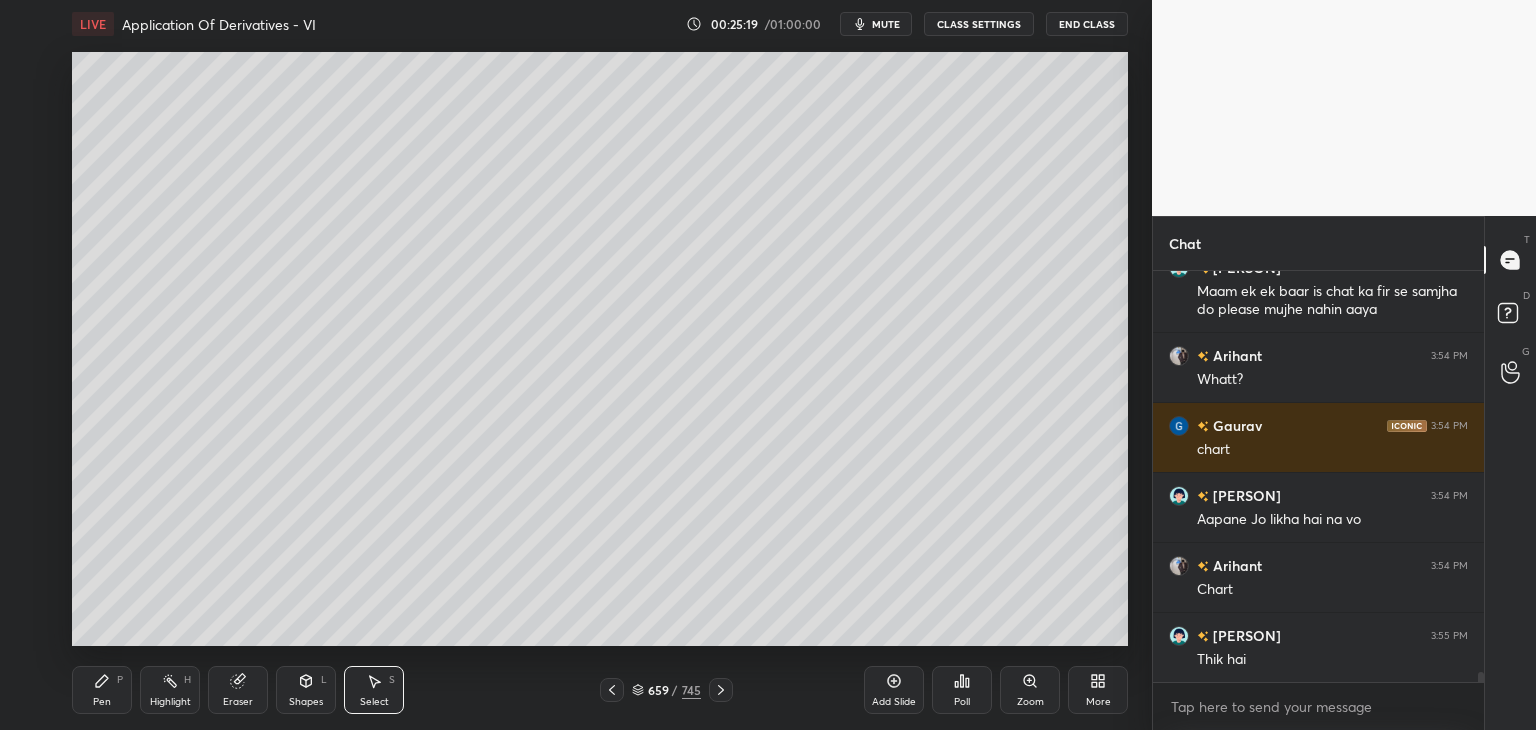 click 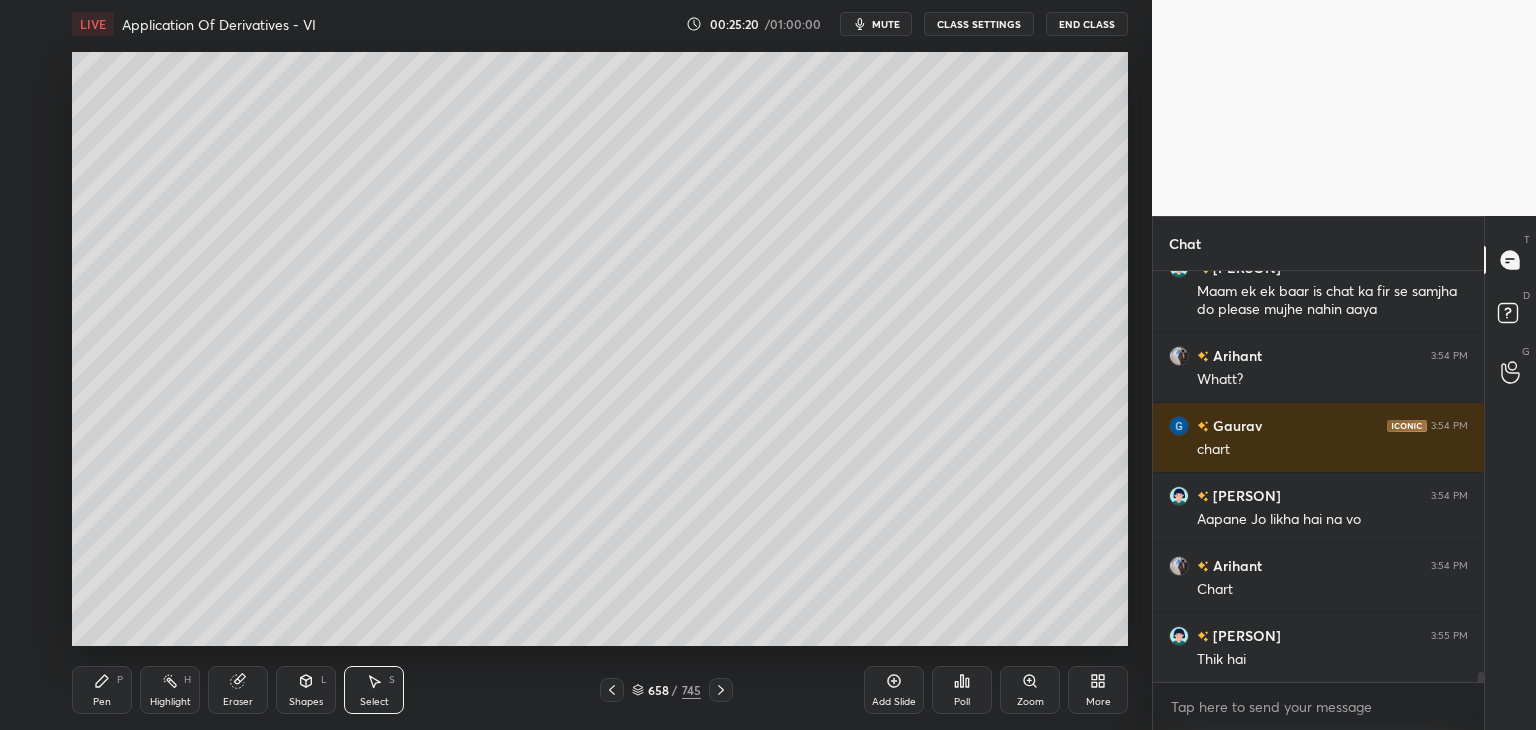 click 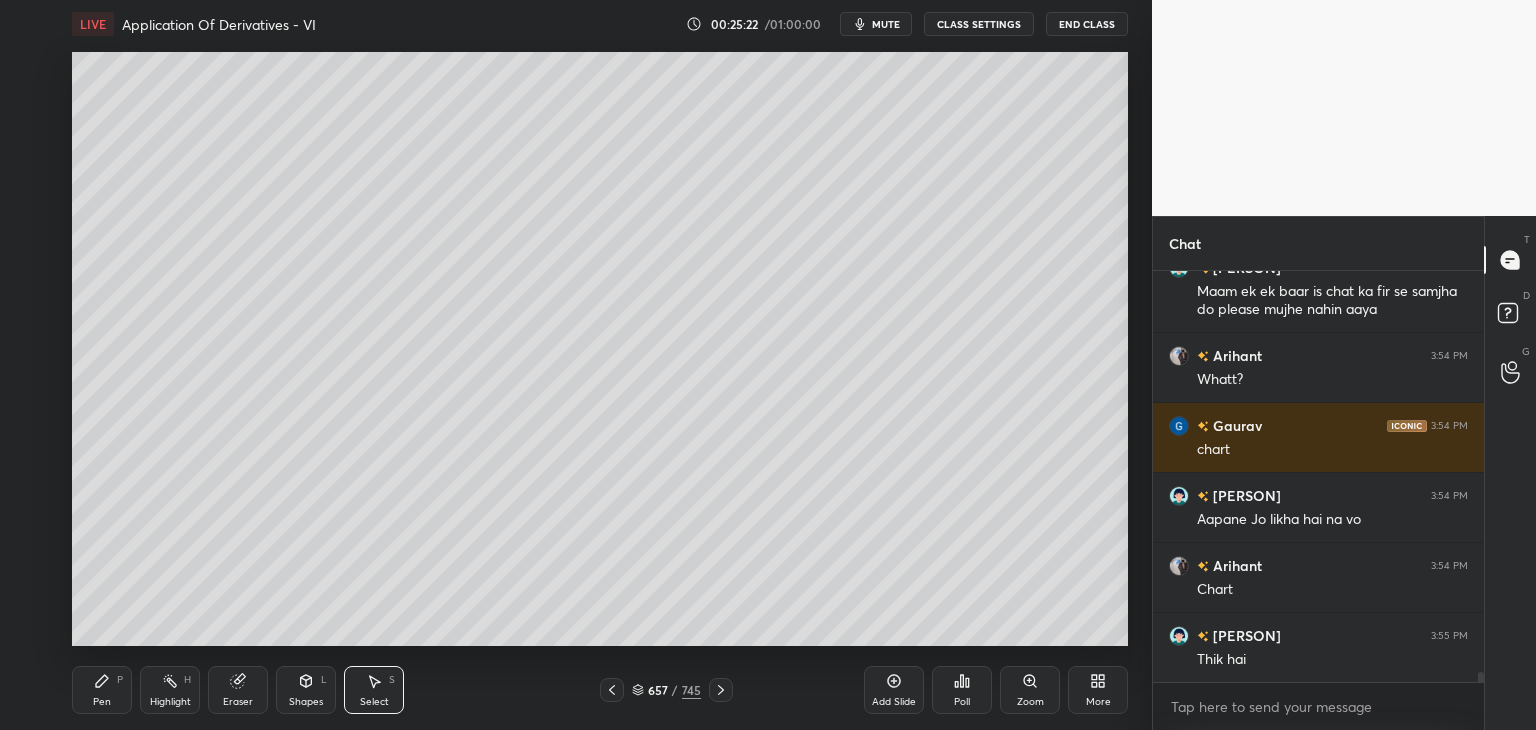 click 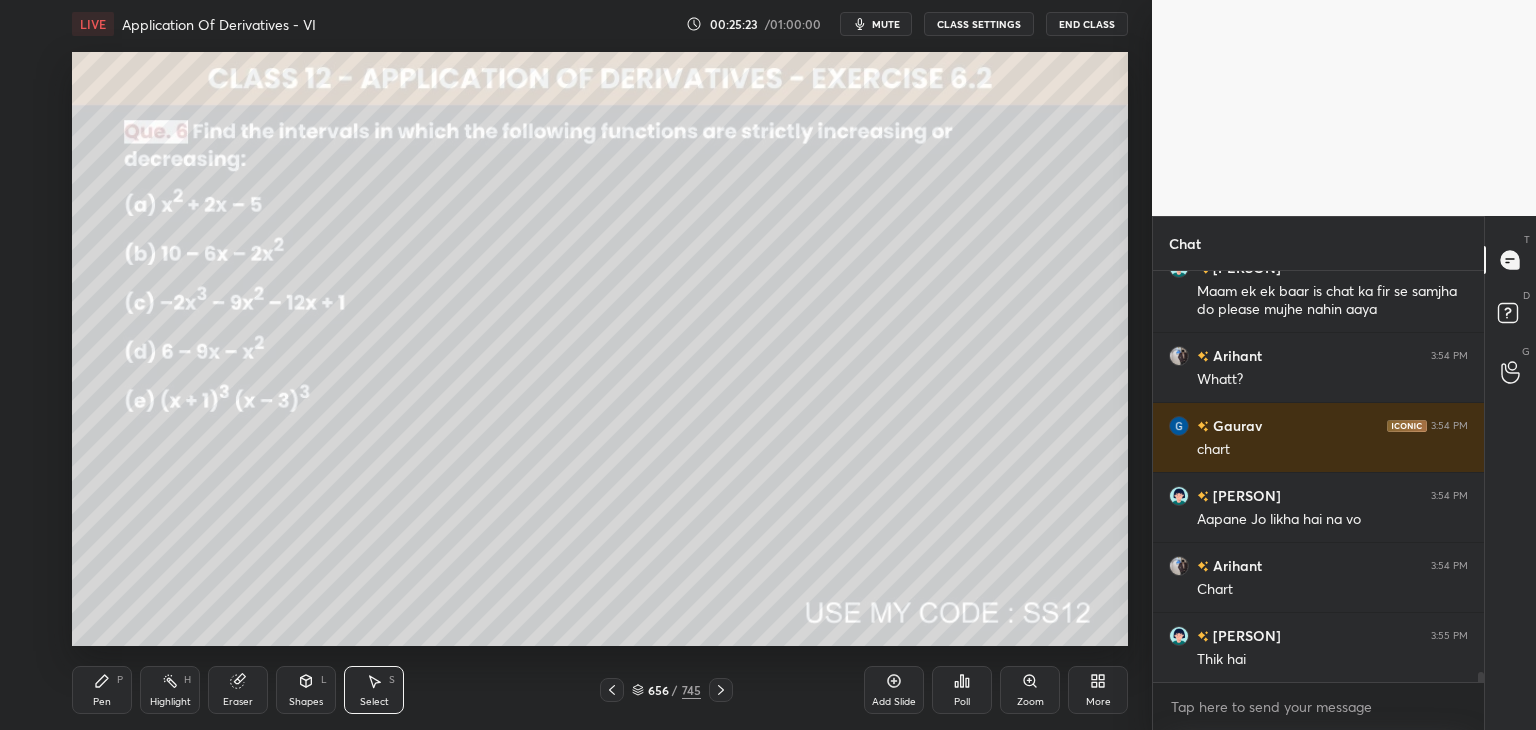 drag, startPoint x: 372, startPoint y: 701, endPoint x: 413, endPoint y: 681, distance: 45.617977 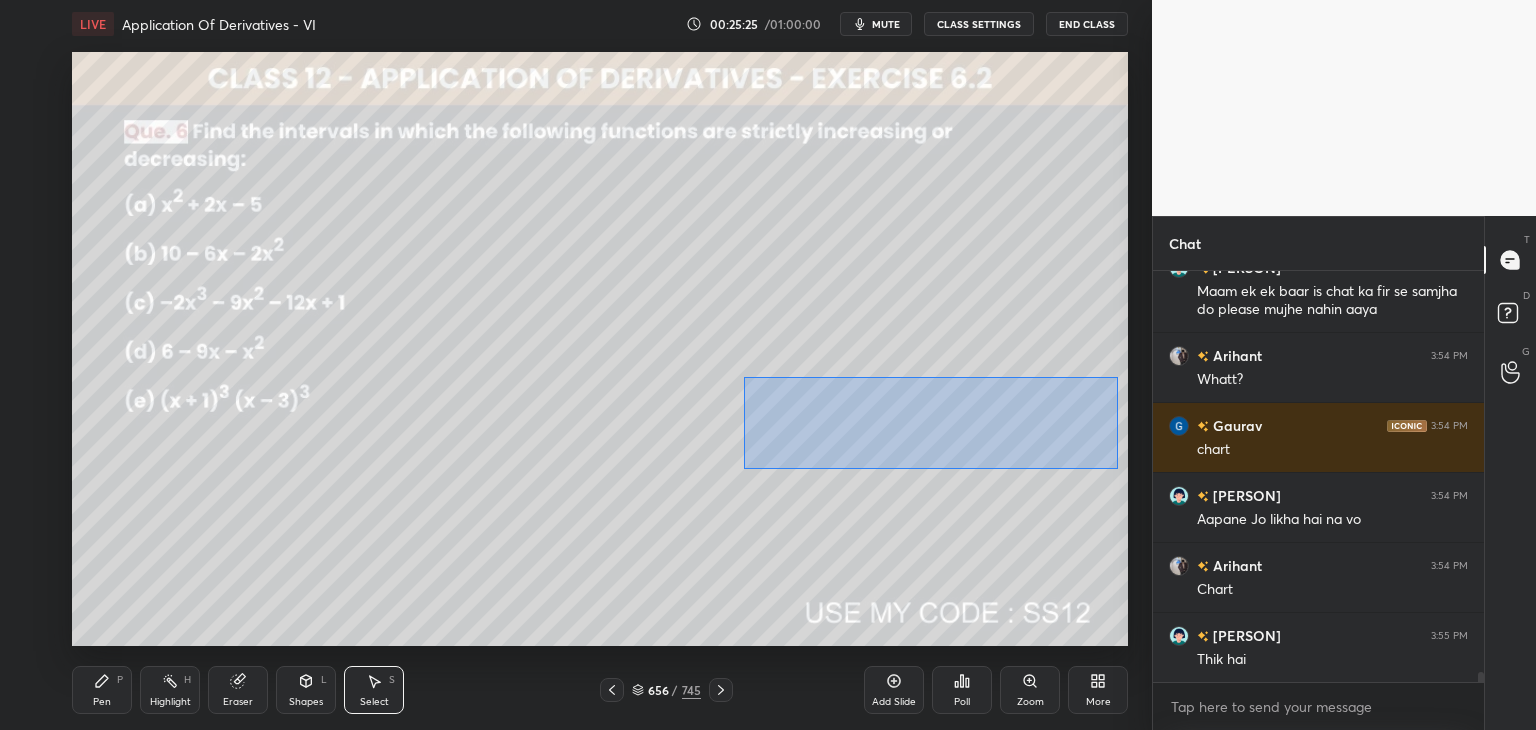 drag, startPoint x: 777, startPoint y: 408, endPoint x: 1081, endPoint y: 470, distance: 310.25797 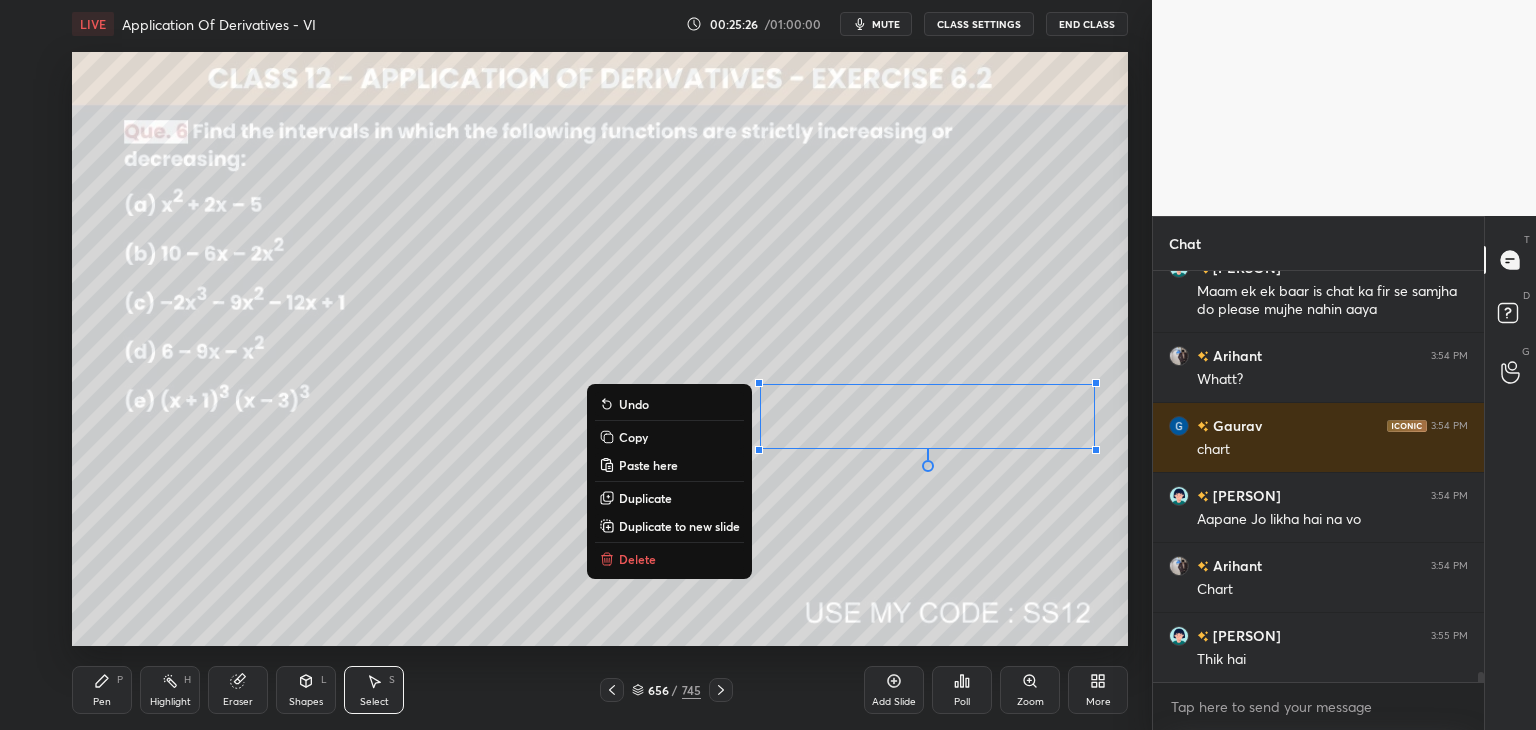click on "Delete" at bounding box center (637, 559) 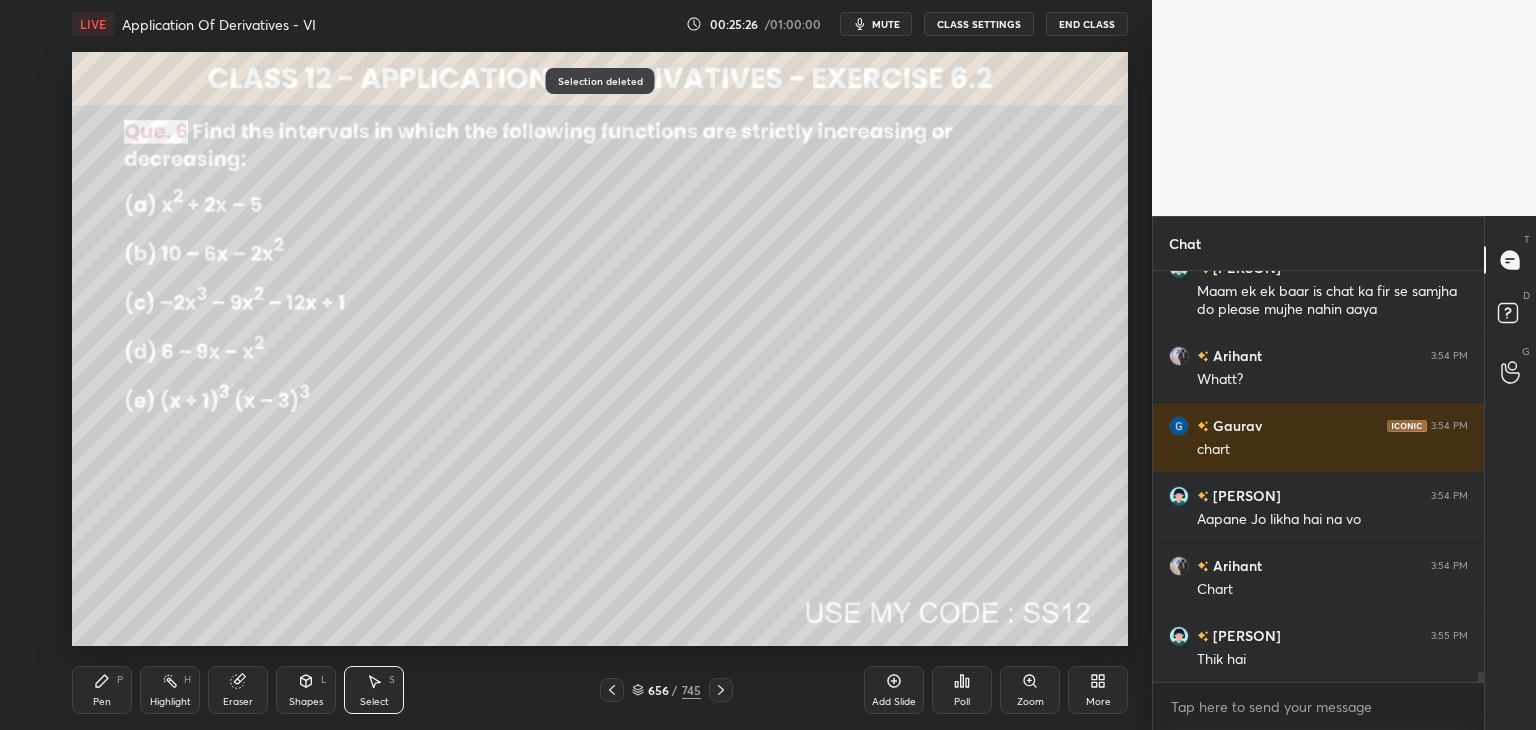 click 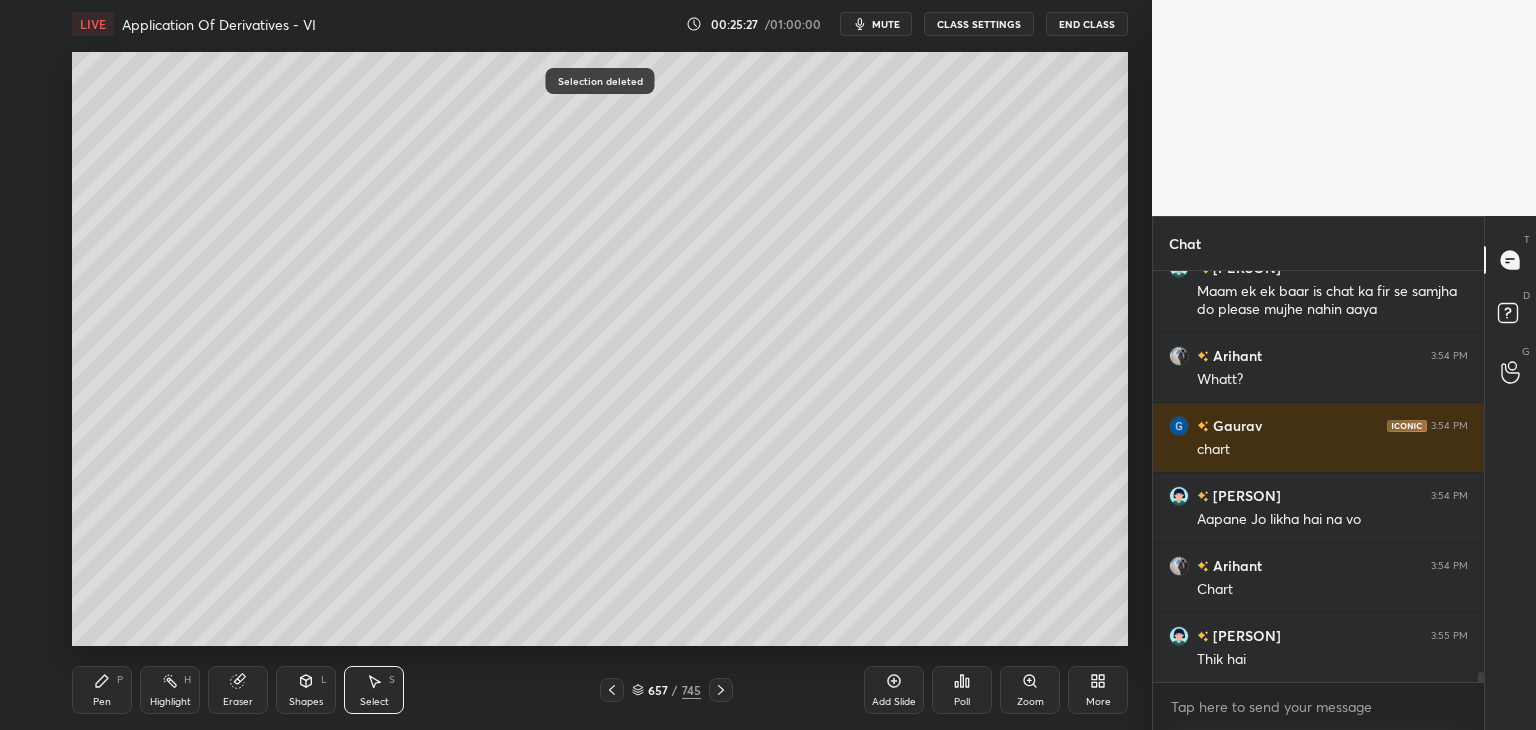 scroll, scrollTop: 16782, scrollLeft: 0, axis: vertical 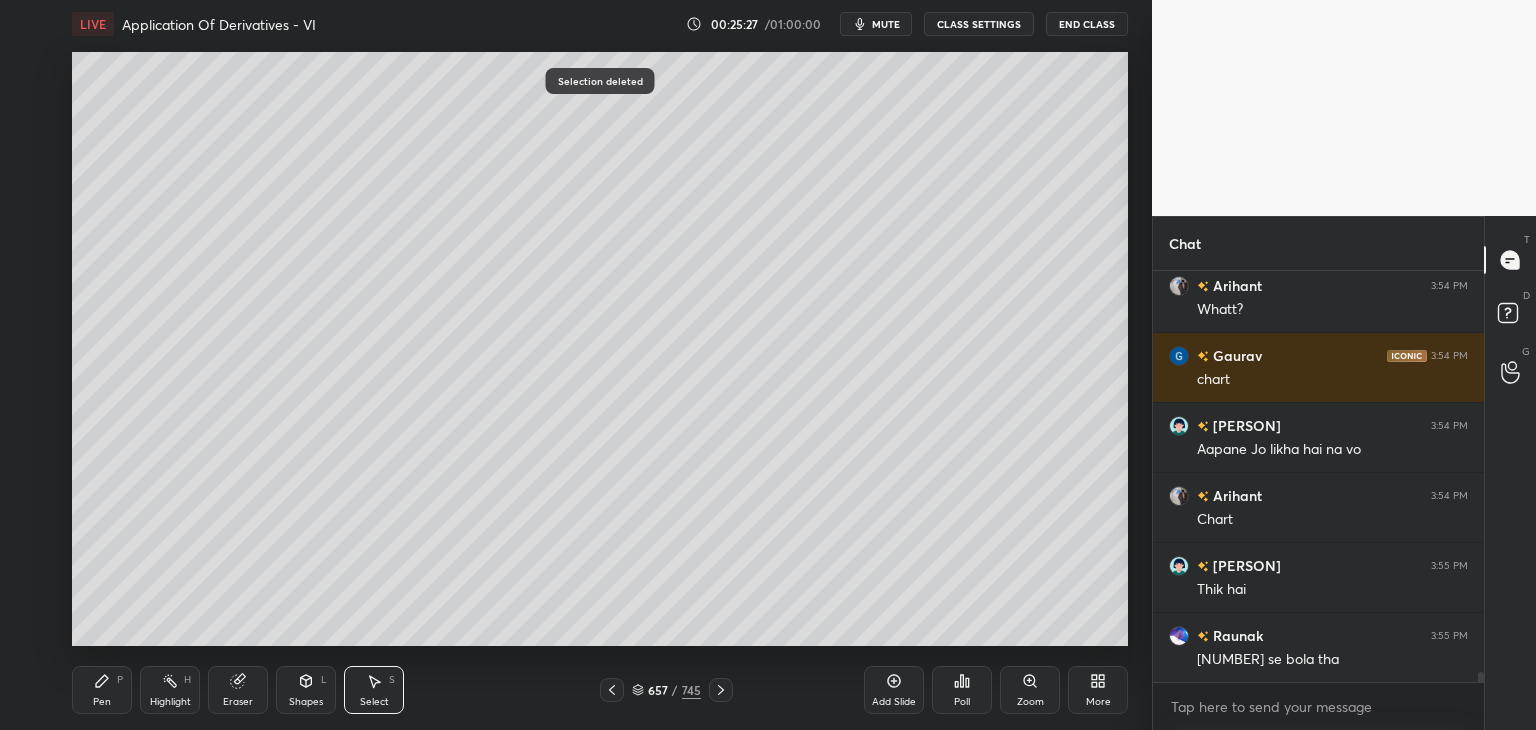 click 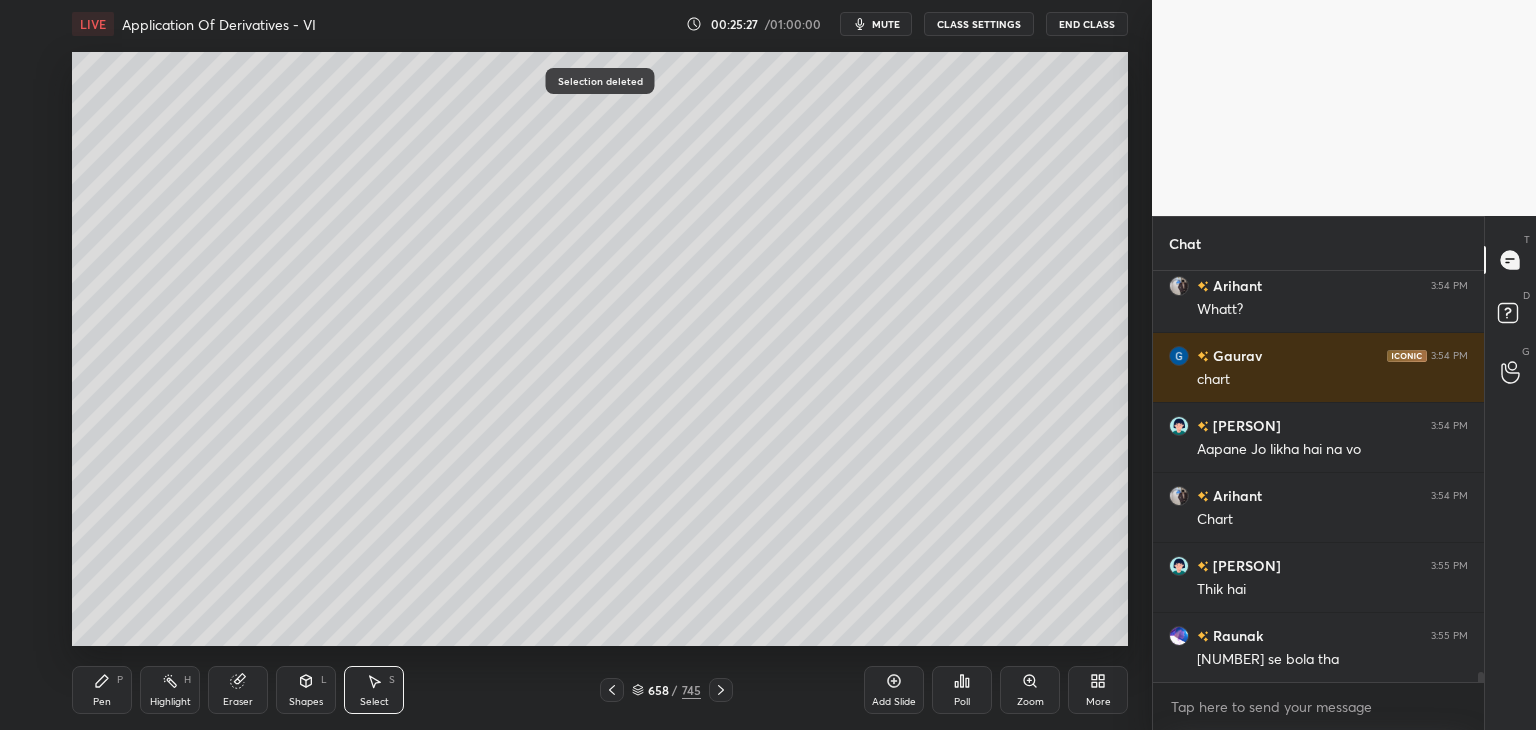 click at bounding box center [721, 690] 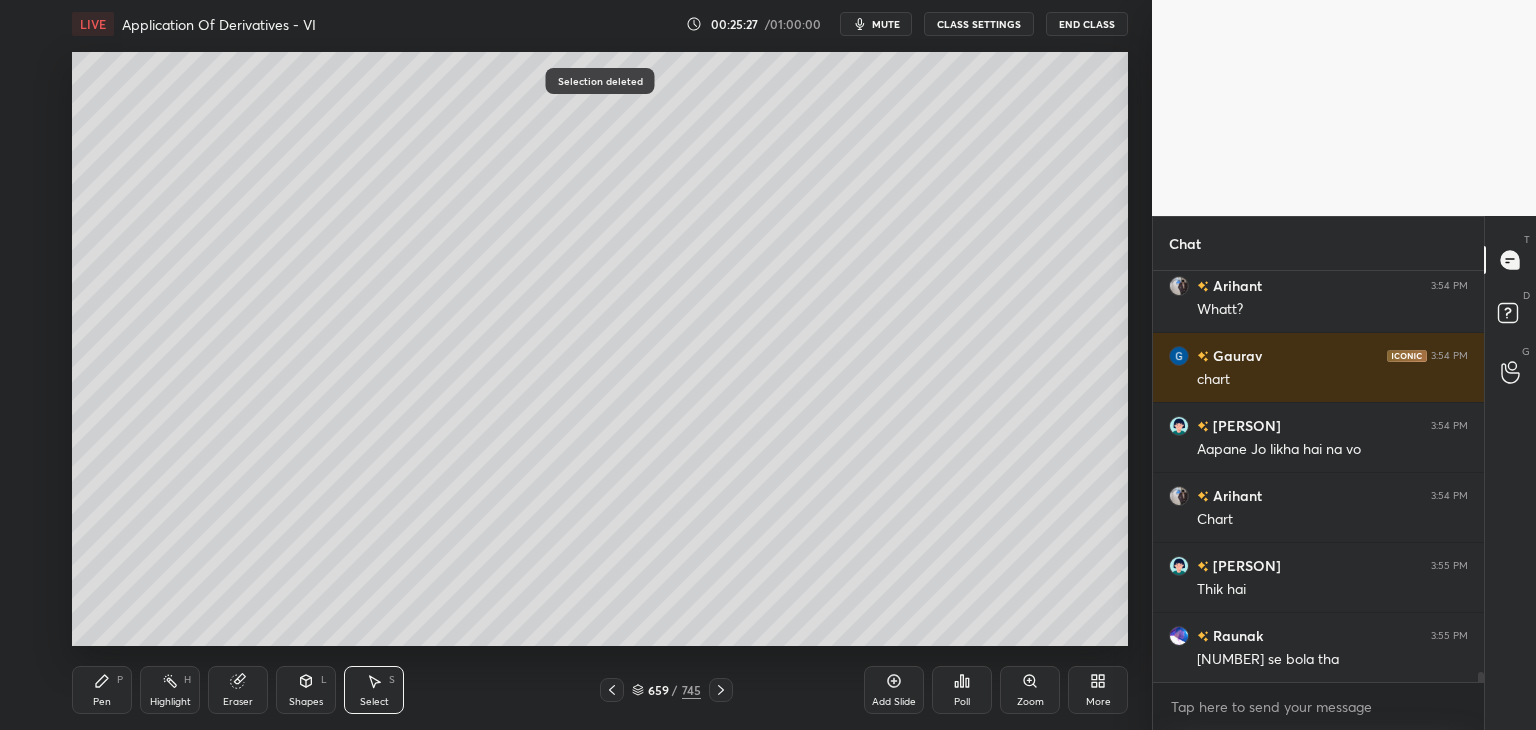 click at bounding box center [721, 690] 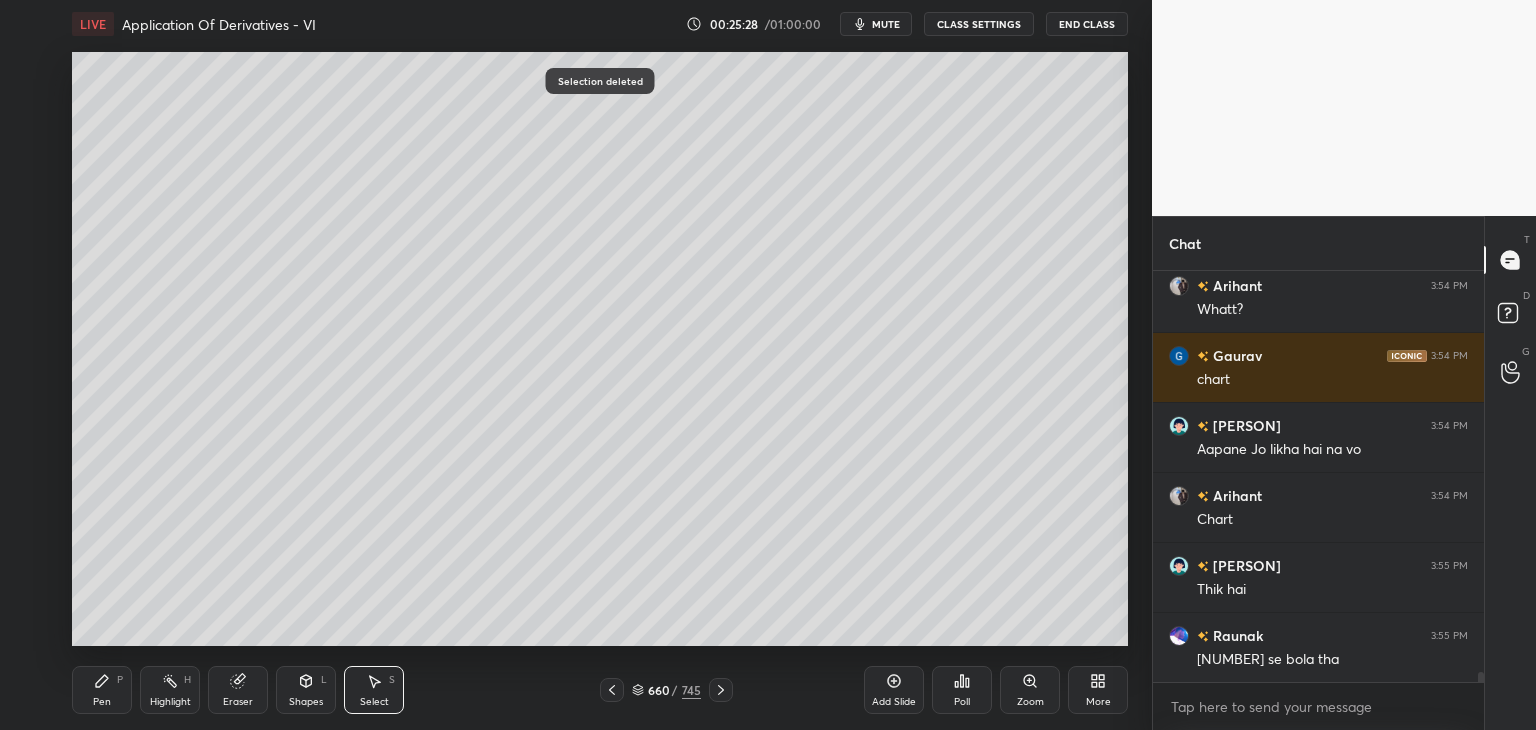 scroll, scrollTop: 16852, scrollLeft: 0, axis: vertical 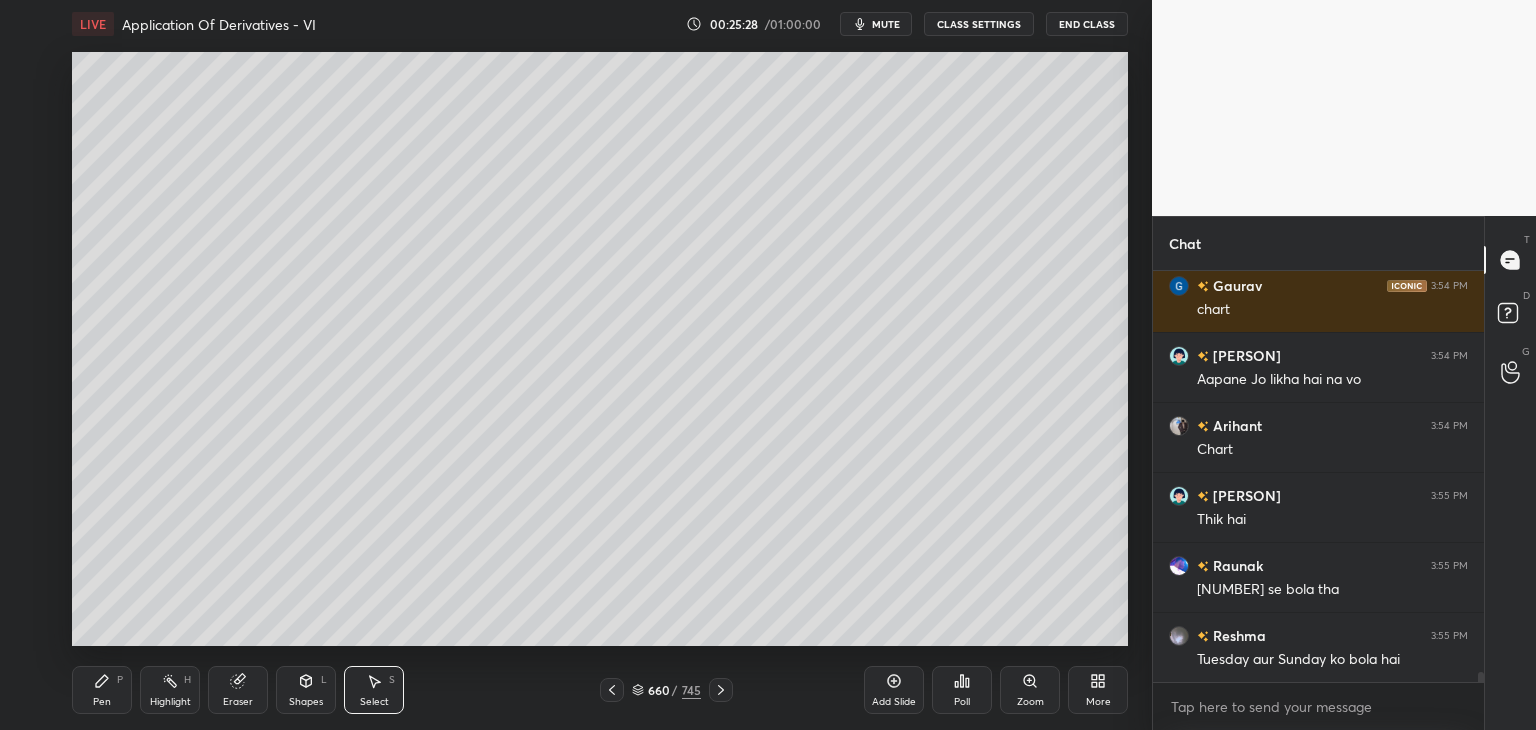 click at bounding box center (721, 690) 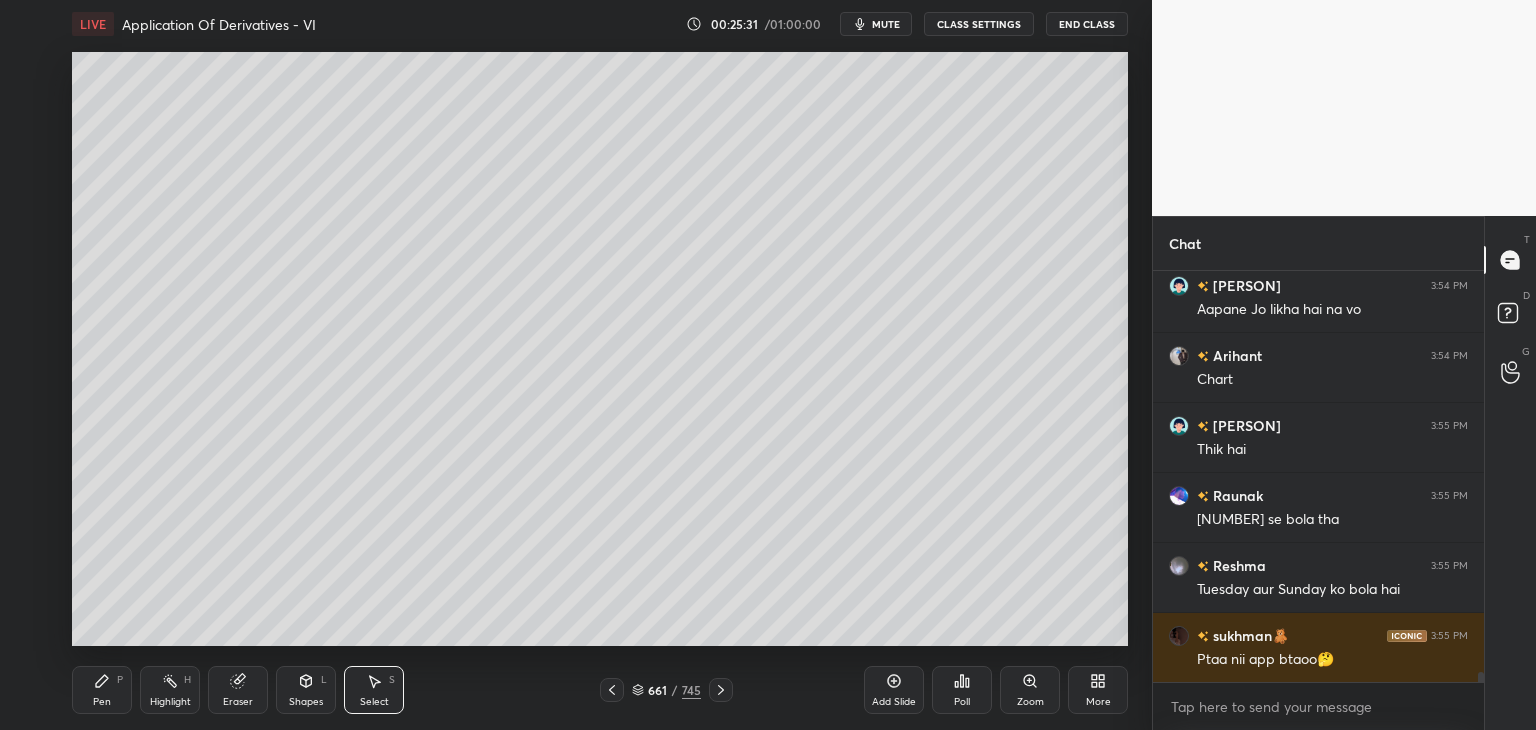 scroll, scrollTop: 16992, scrollLeft: 0, axis: vertical 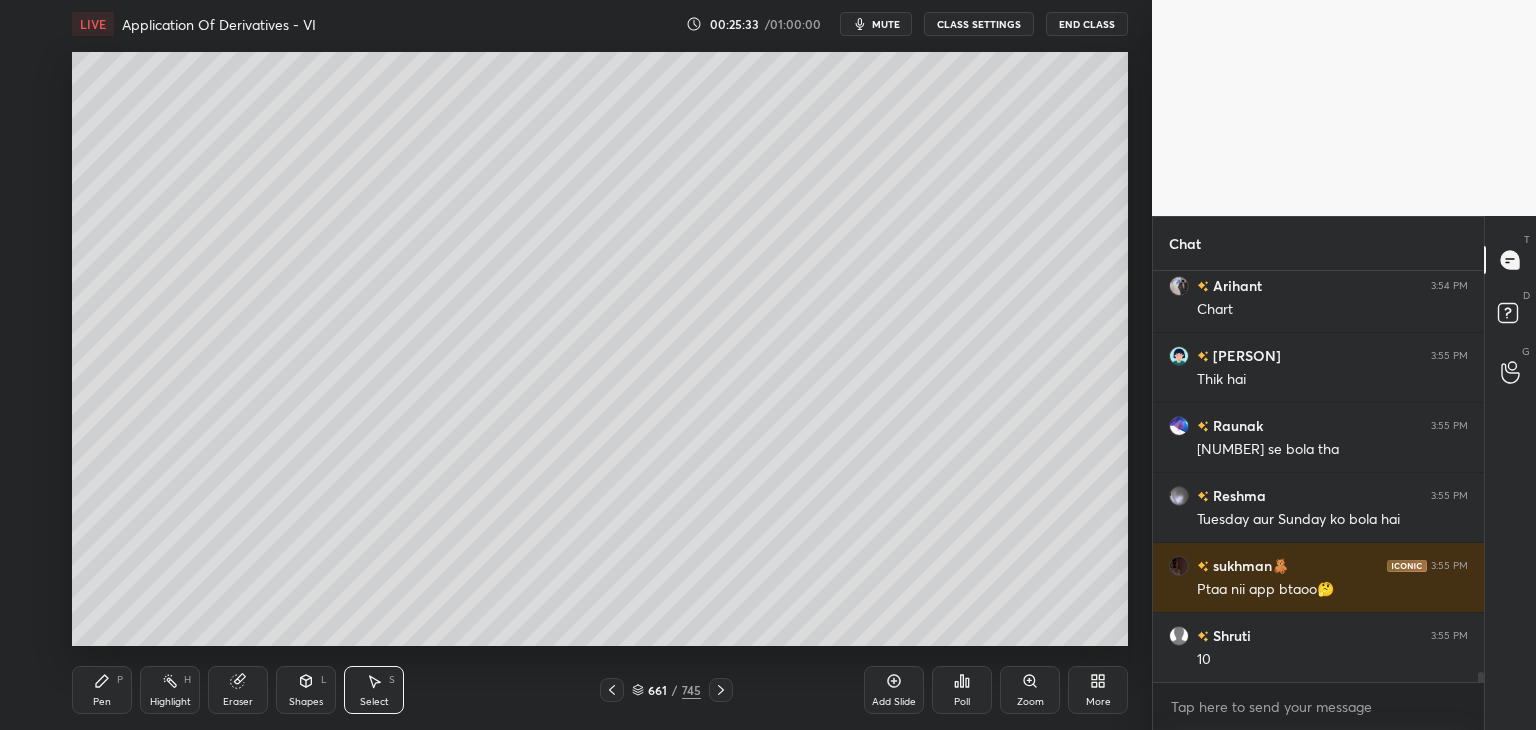 click 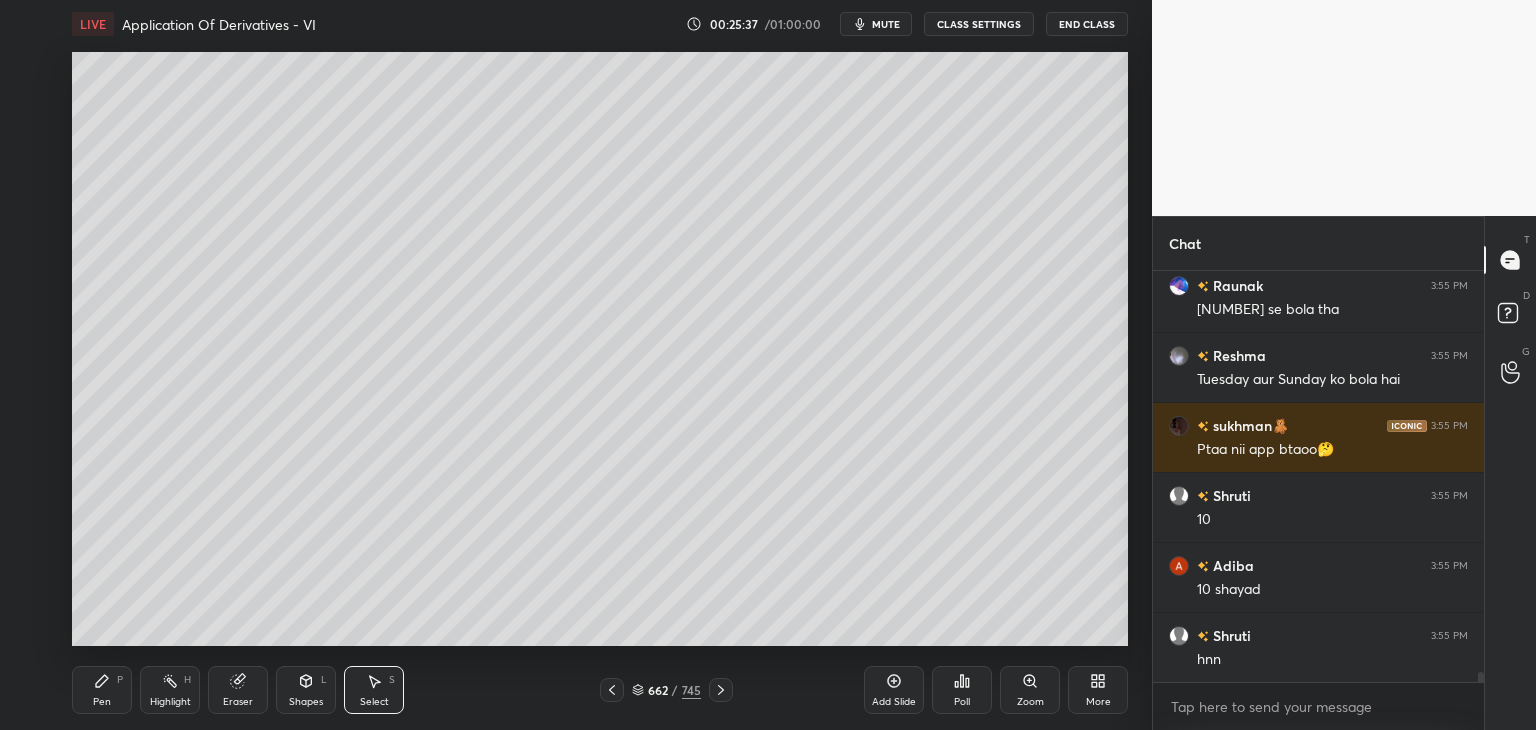 scroll, scrollTop: 17202, scrollLeft: 0, axis: vertical 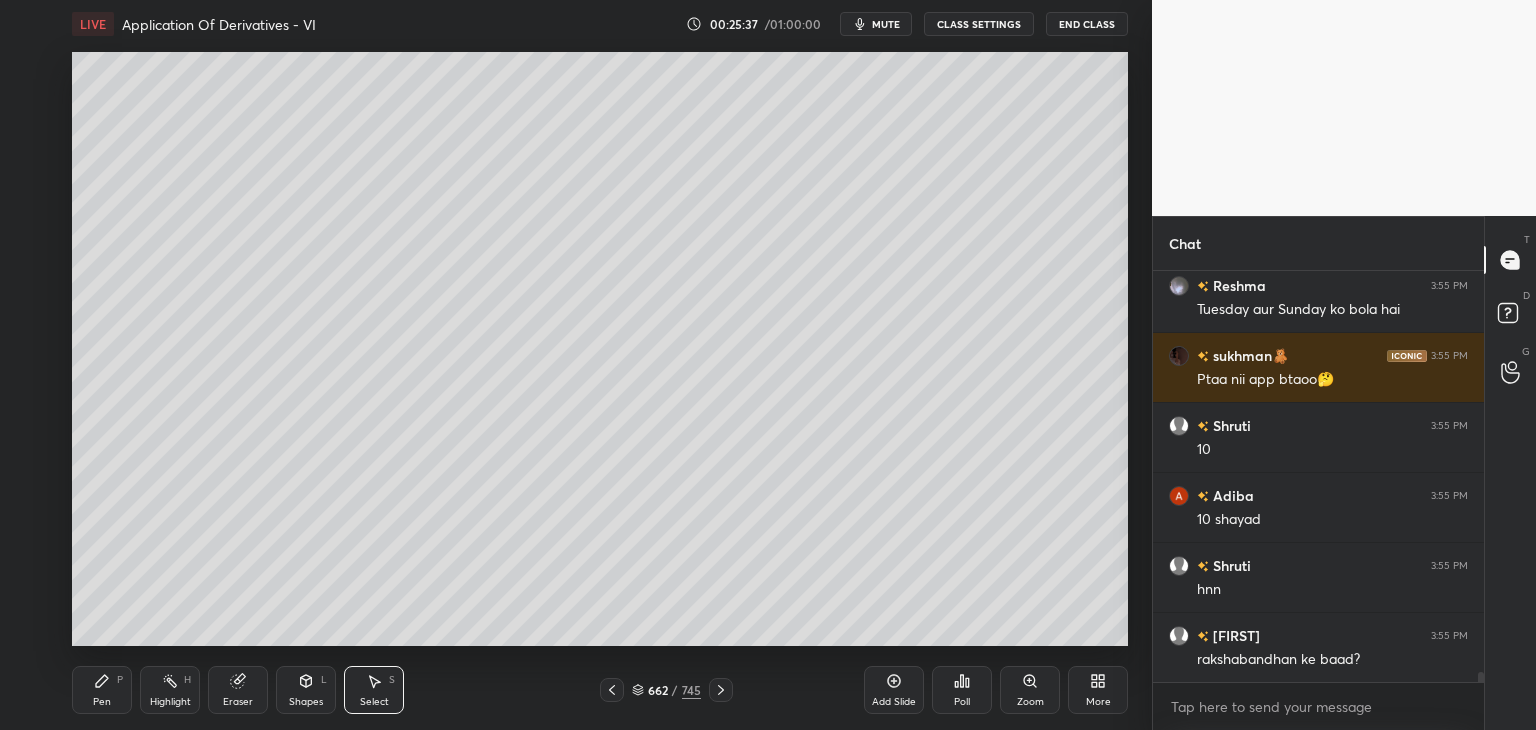 click on "0 ° Undo Copy Paste here Duplicate Duplicate to new slide Delete" at bounding box center (600, 349) 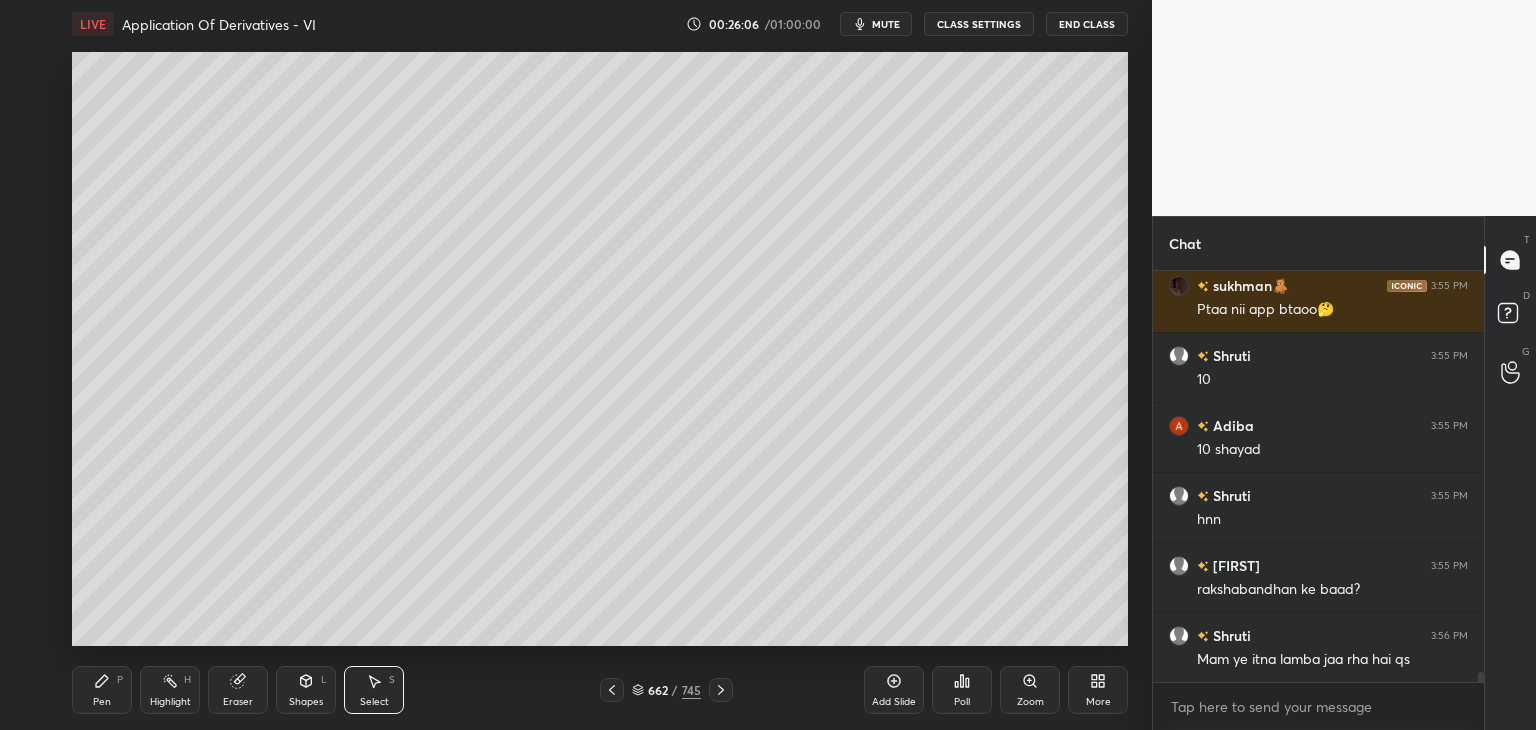 scroll, scrollTop: 17342, scrollLeft: 0, axis: vertical 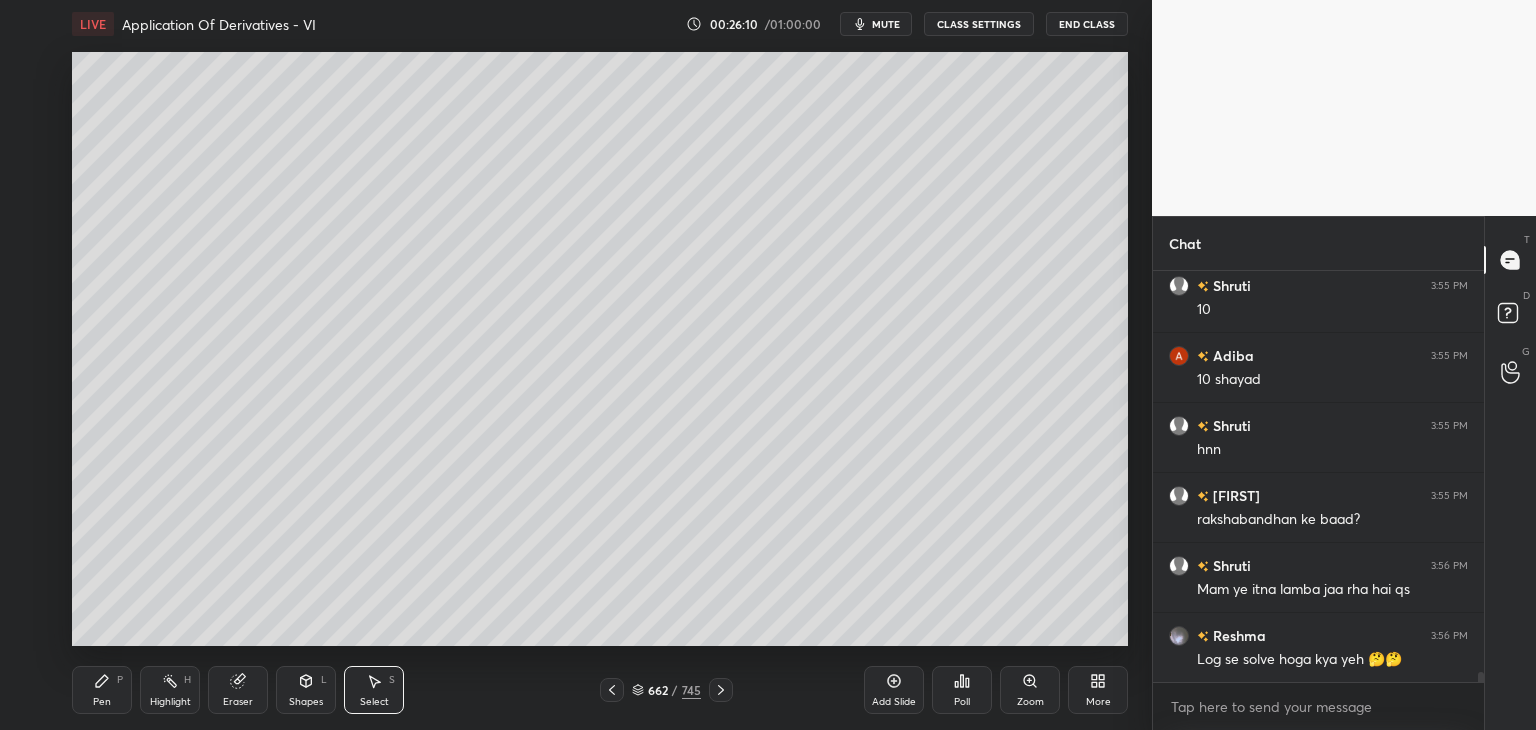 click on "Poll" at bounding box center (962, 690) 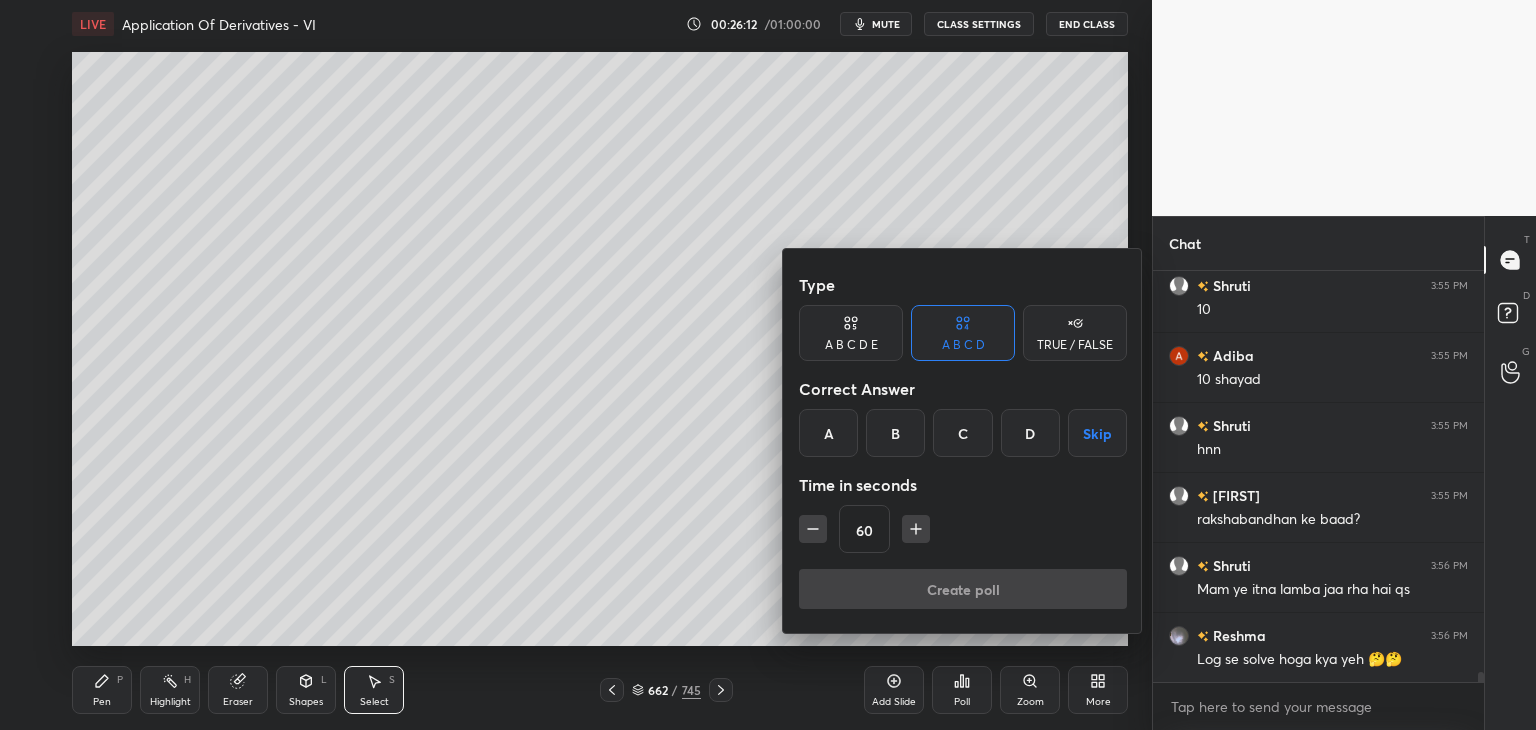 click at bounding box center [768, 365] 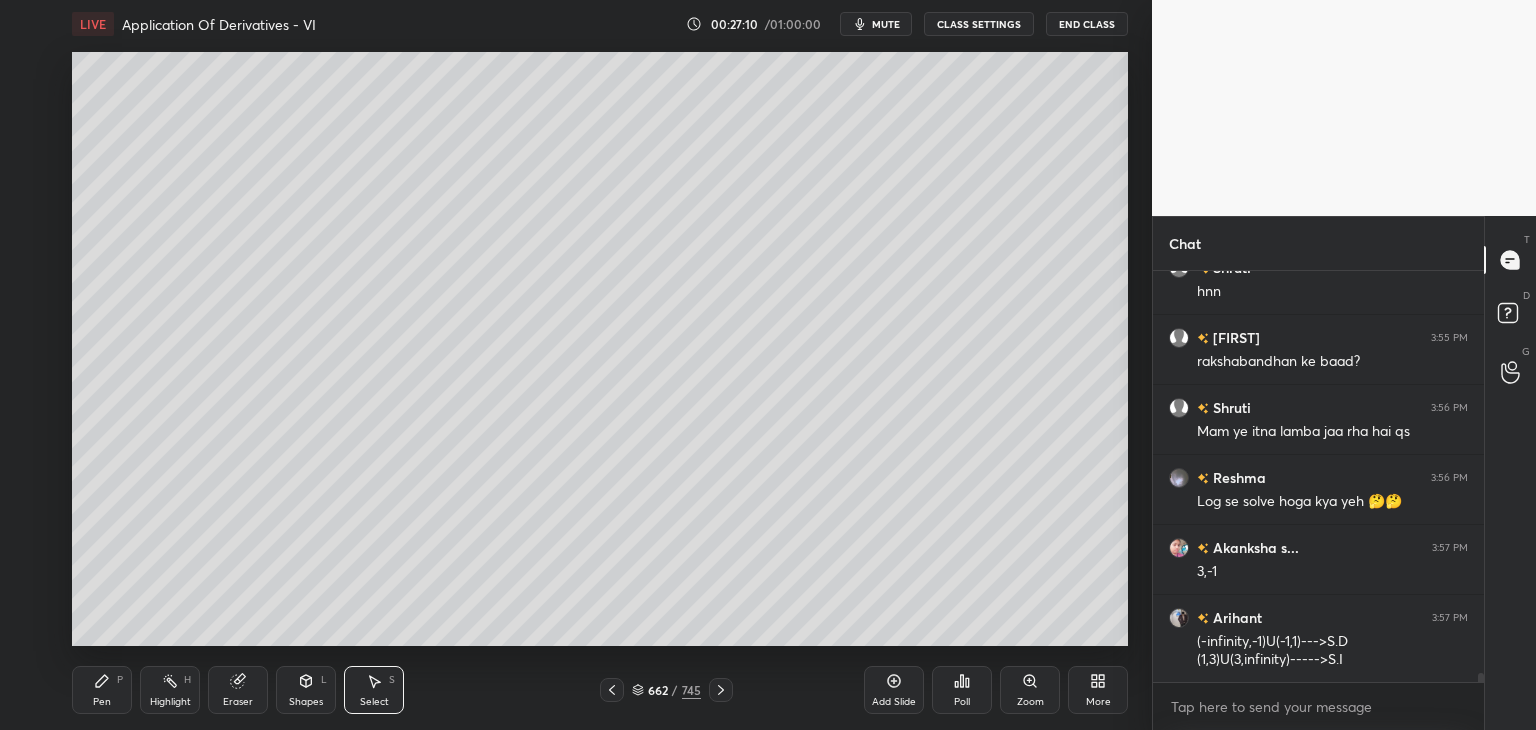 scroll, scrollTop: 17570, scrollLeft: 0, axis: vertical 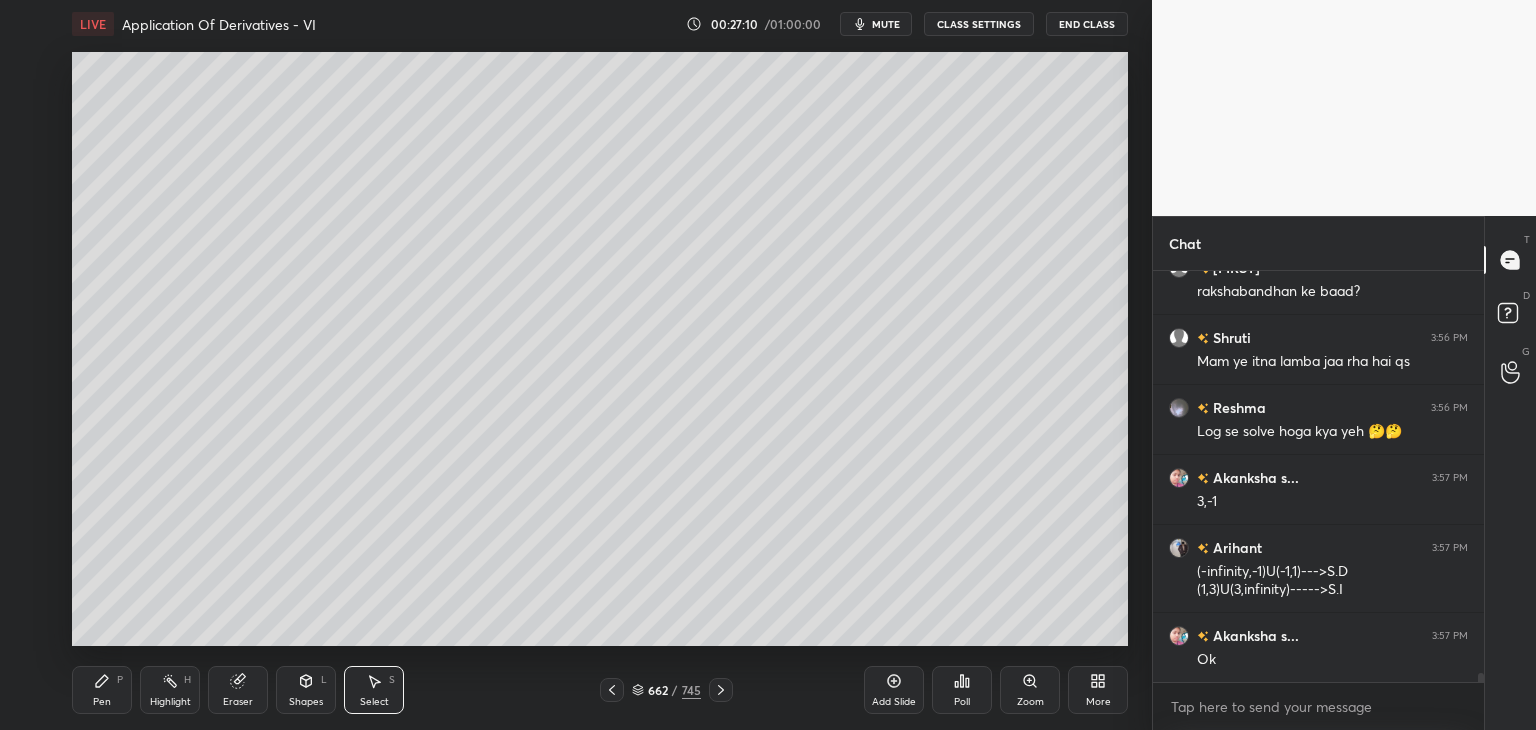 drag, startPoint x: 117, startPoint y: 699, endPoint x: 127, endPoint y: 683, distance: 18.867962 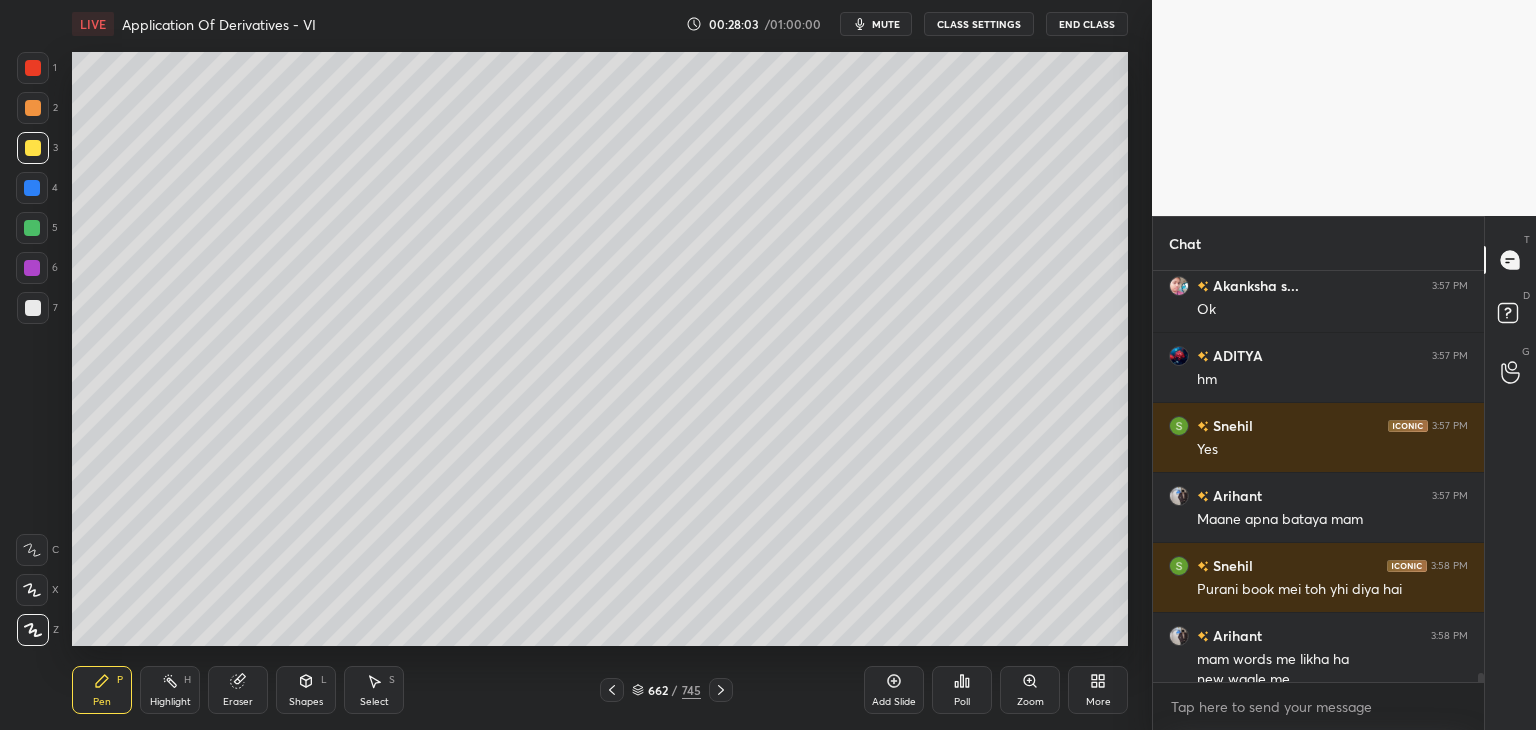 scroll, scrollTop: 17940, scrollLeft: 0, axis: vertical 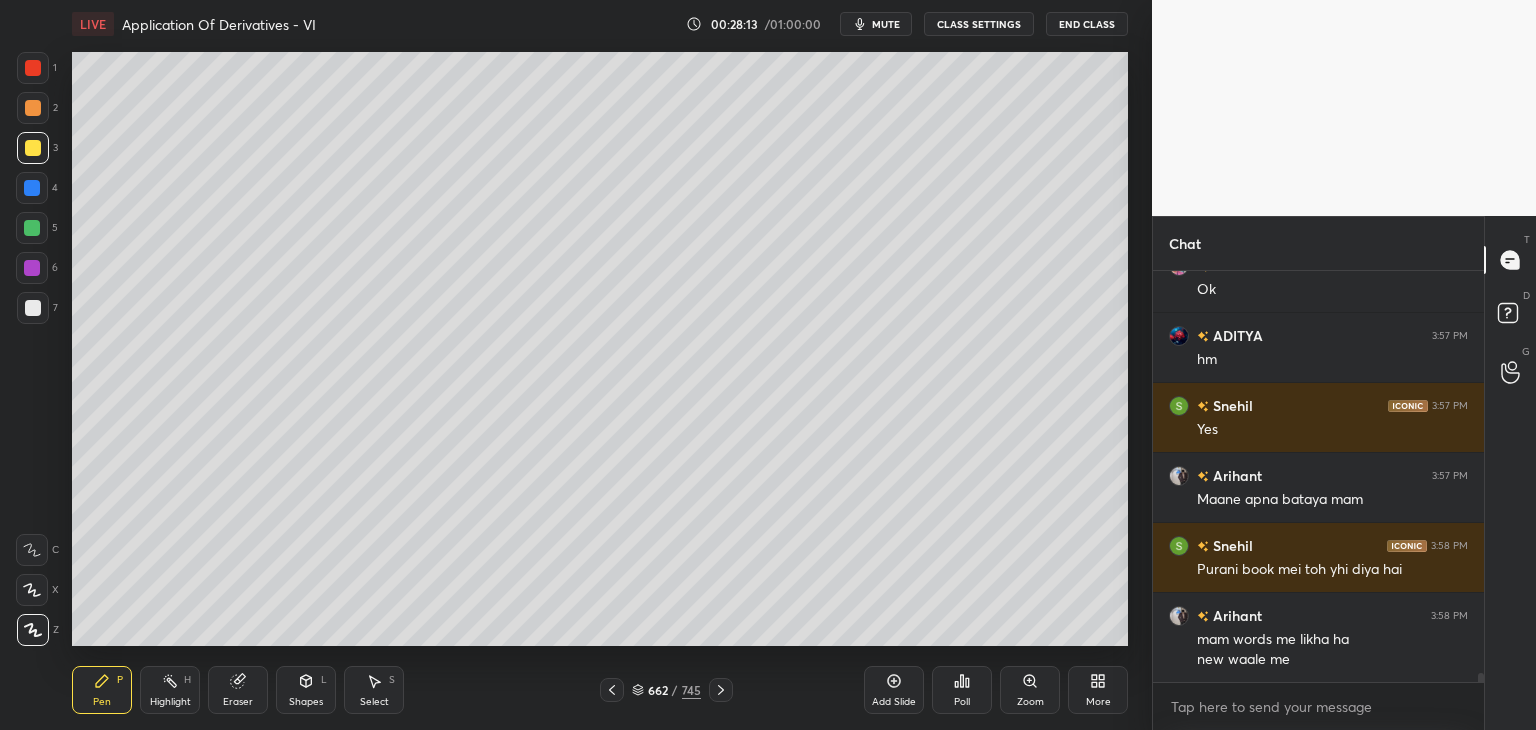 click at bounding box center (33, 308) 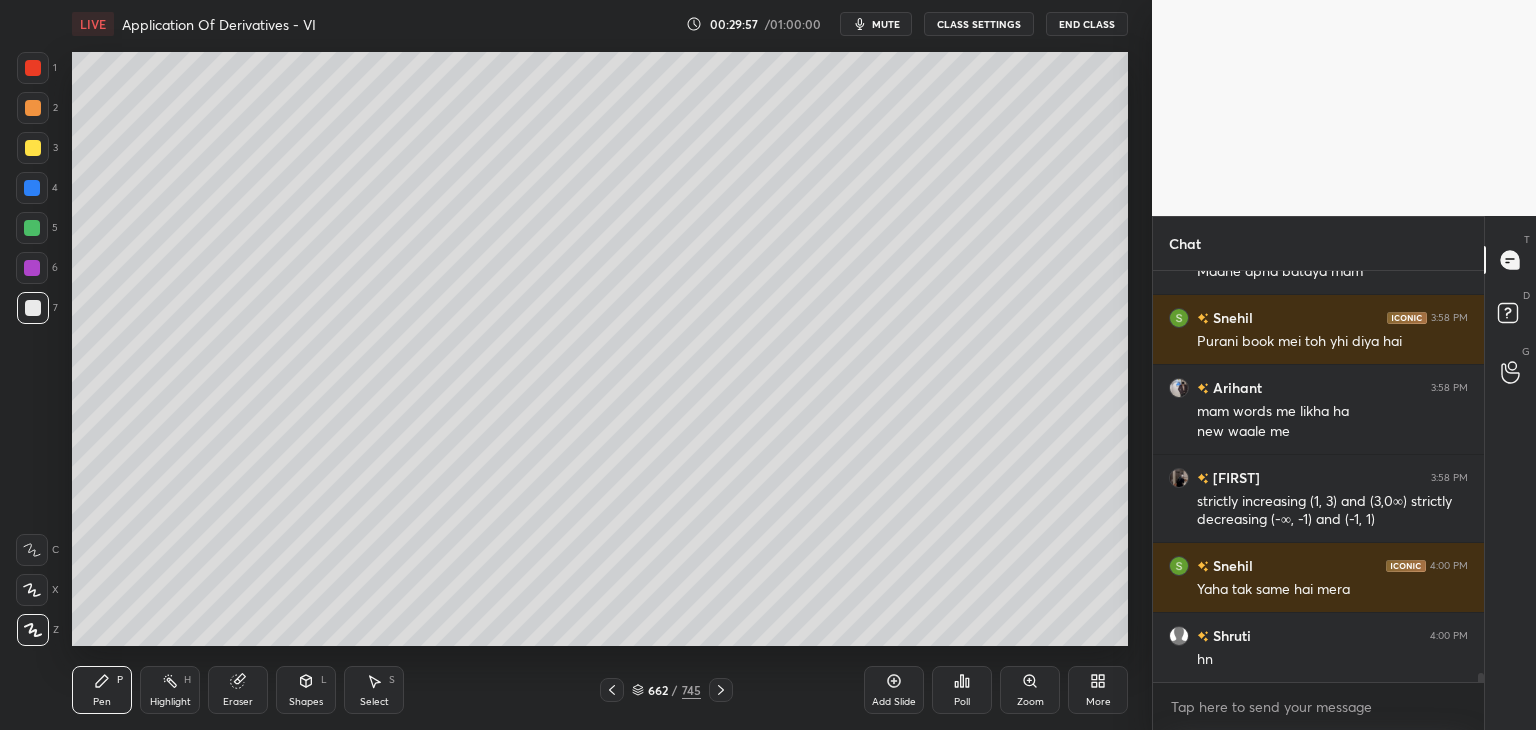 scroll, scrollTop: 18238, scrollLeft: 0, axis: vertical 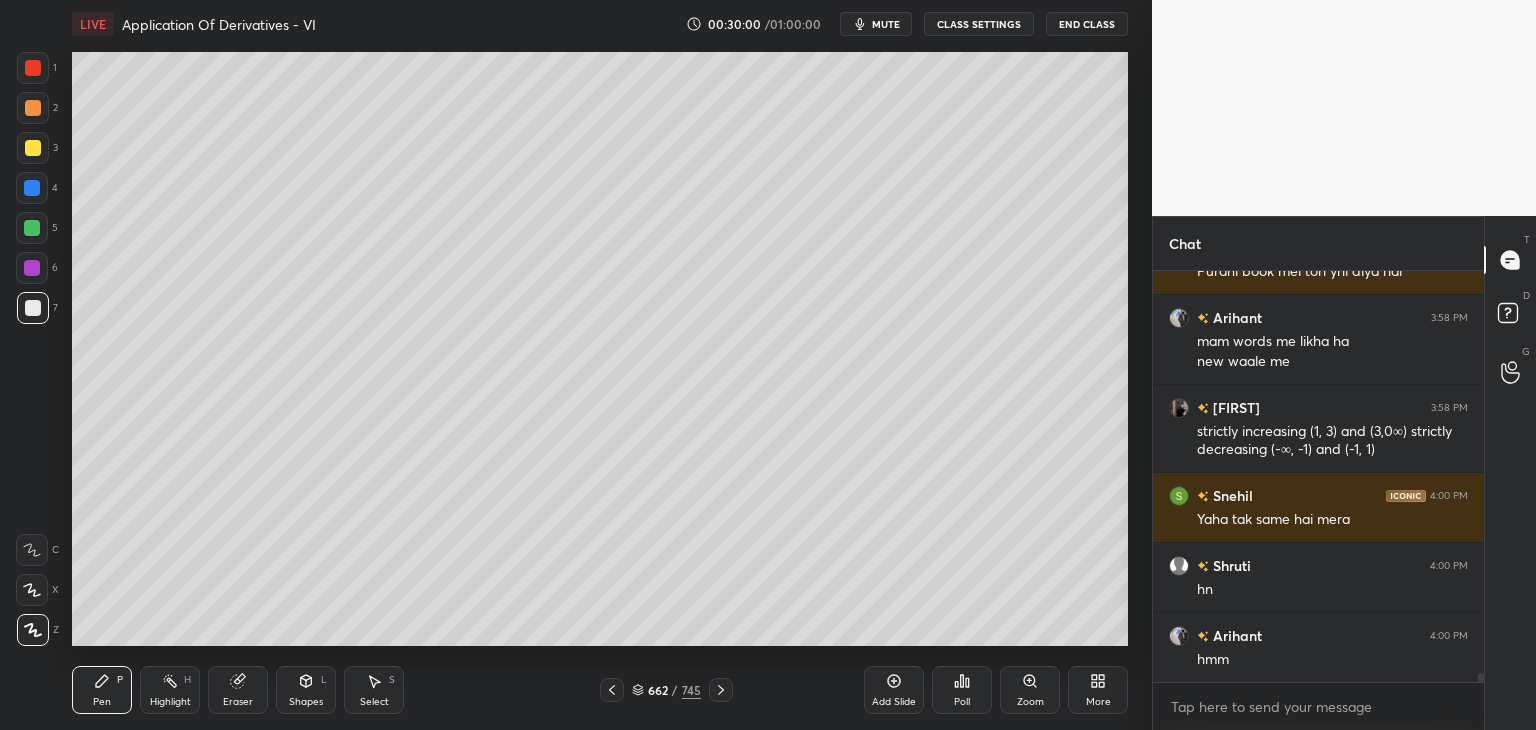 drag, startPoint x: 903, startPoint y: 704, endPoint x: 903, endPoint y: 693, distance: 11 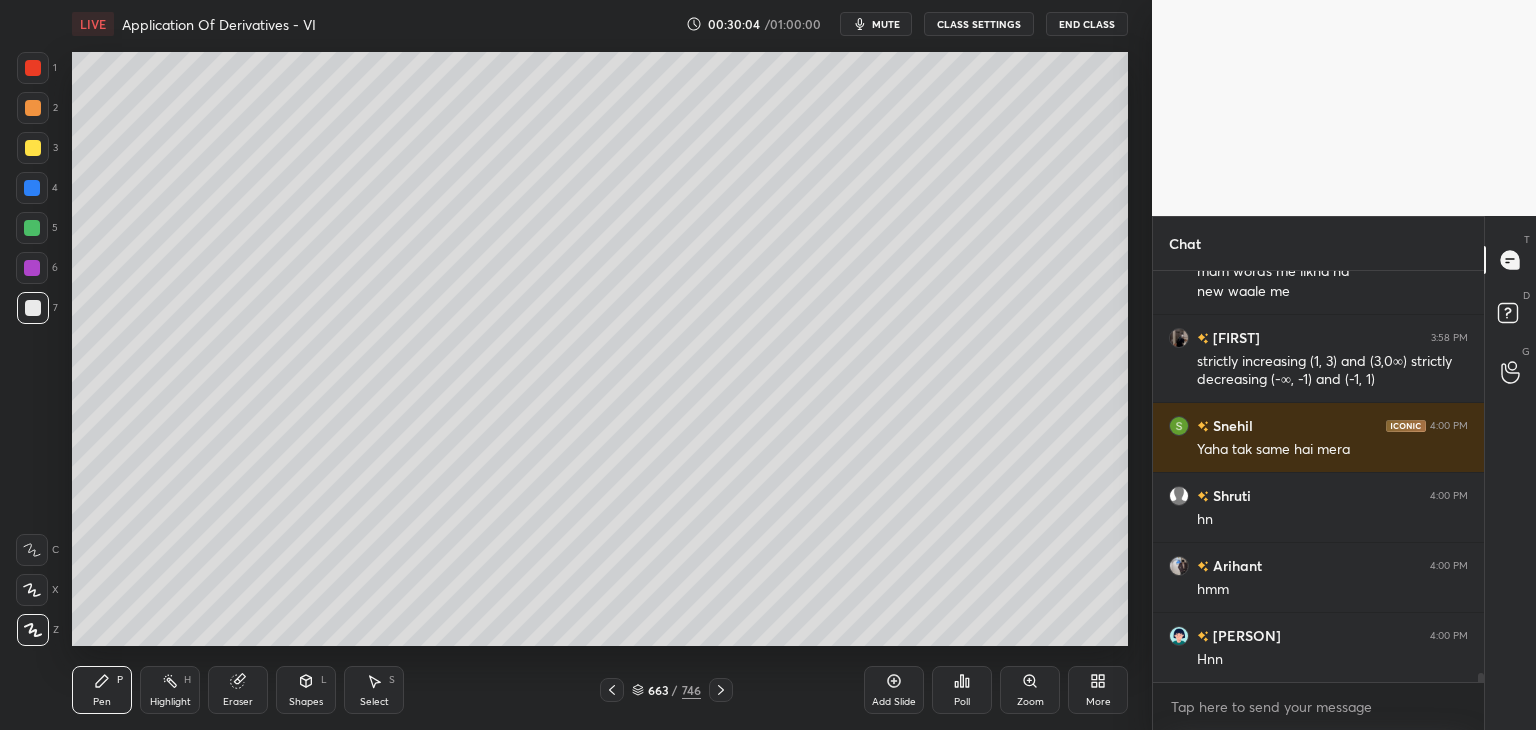 scroll, scrollTop: 18378, scrollLeft: 0, axis: vertical 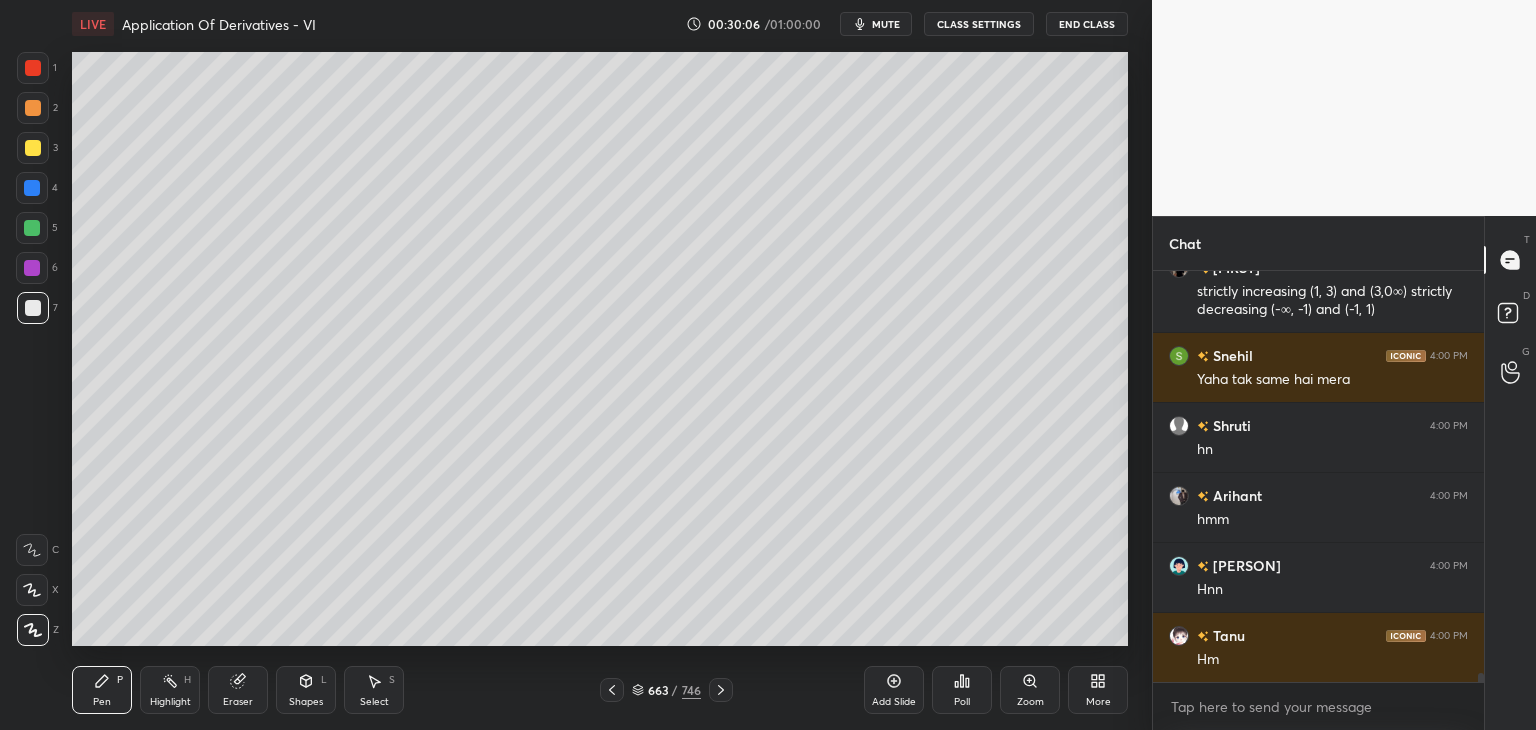 click 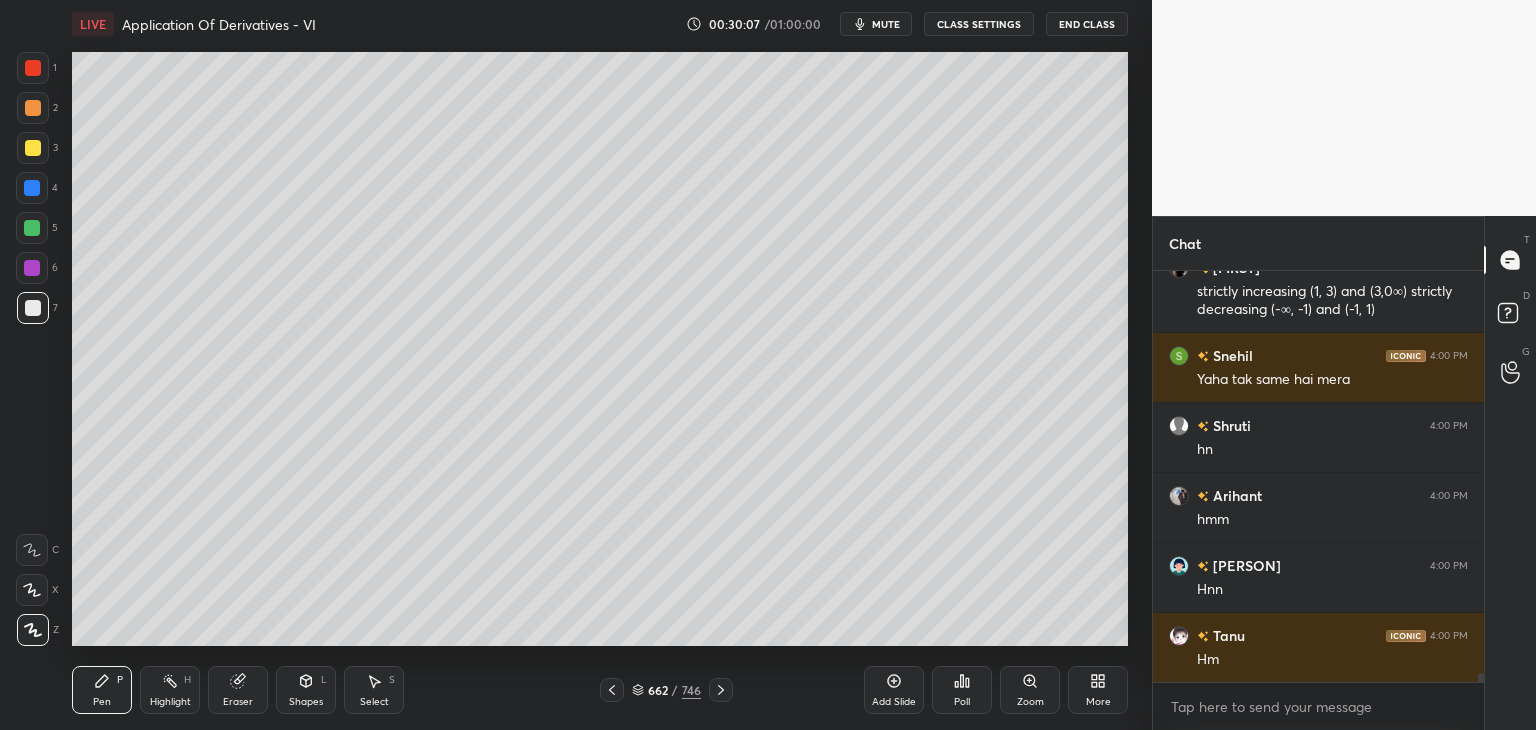 click on "Select S" at bounding box center [374, 690] 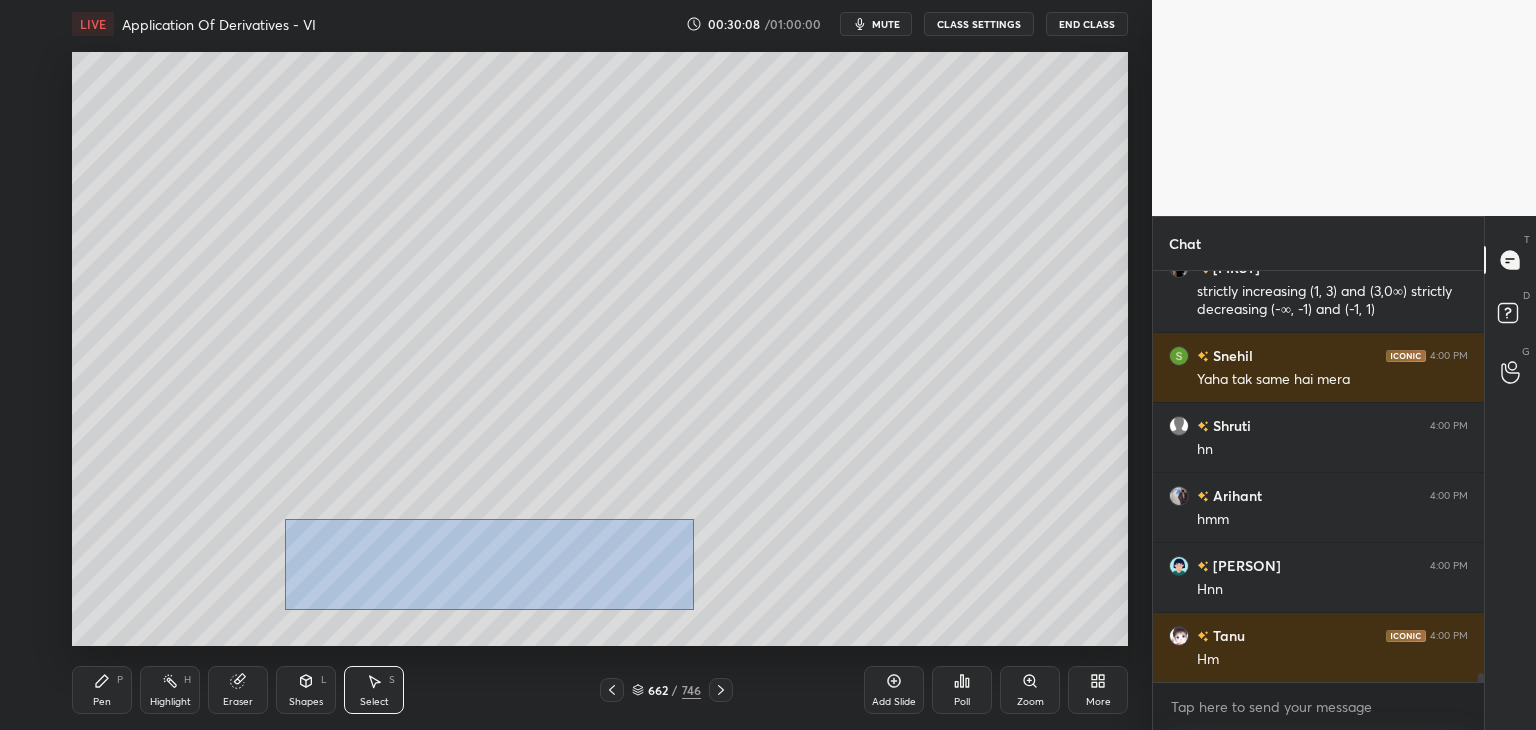 drag, startPoint x: 284, startPoint y: 519, endPoint x: 700, endPoint y: 574, distance: 419.62006 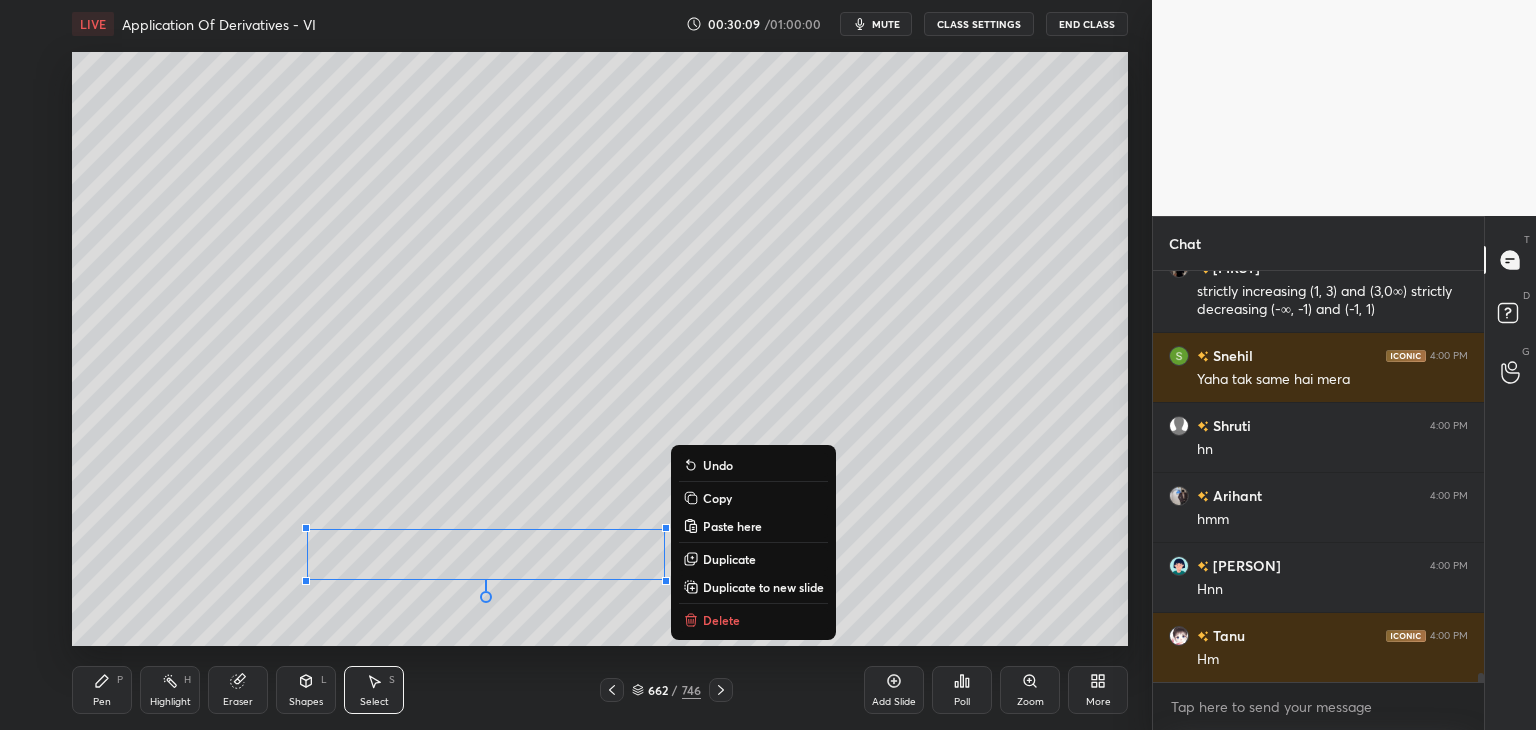 click on "Copy" at bounding box center (717, 498) 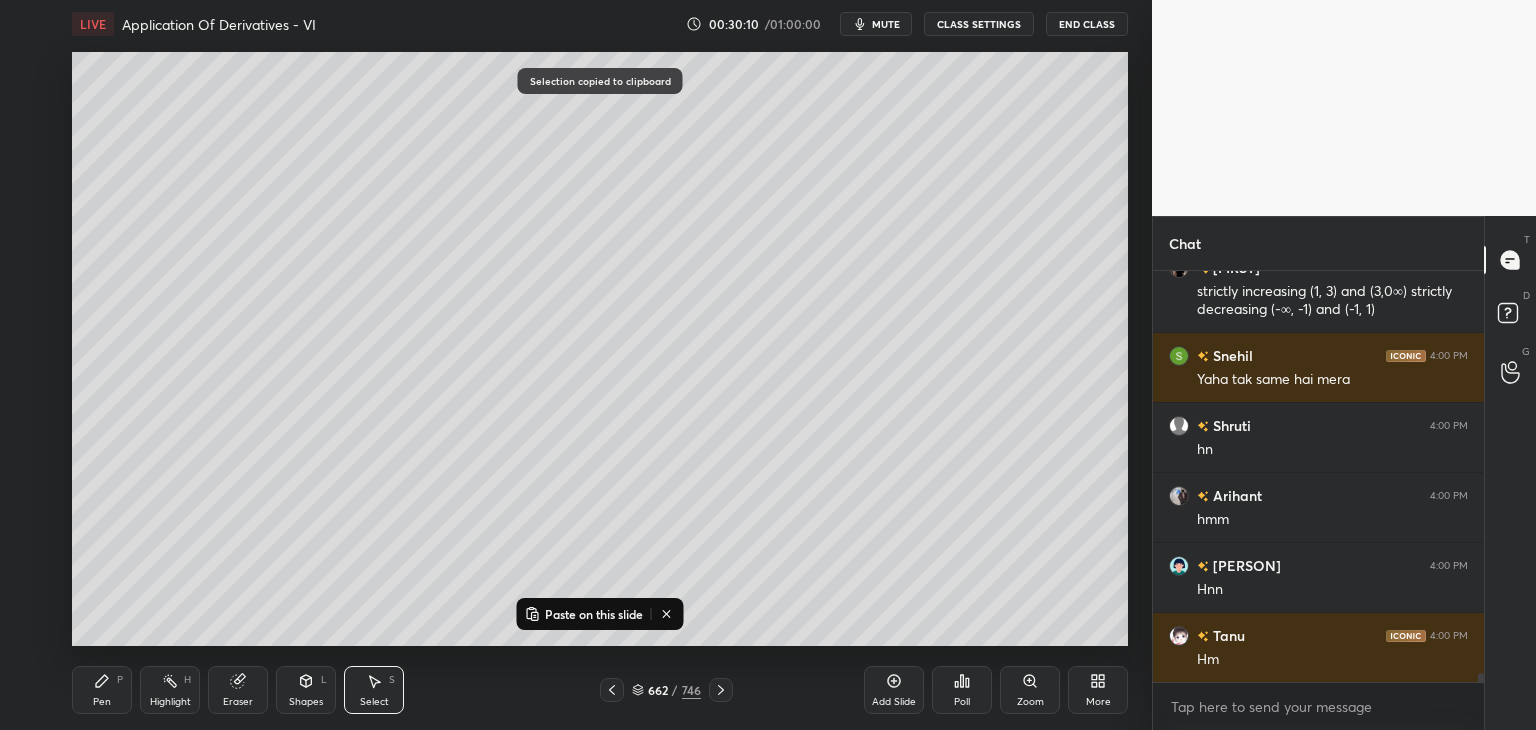 click 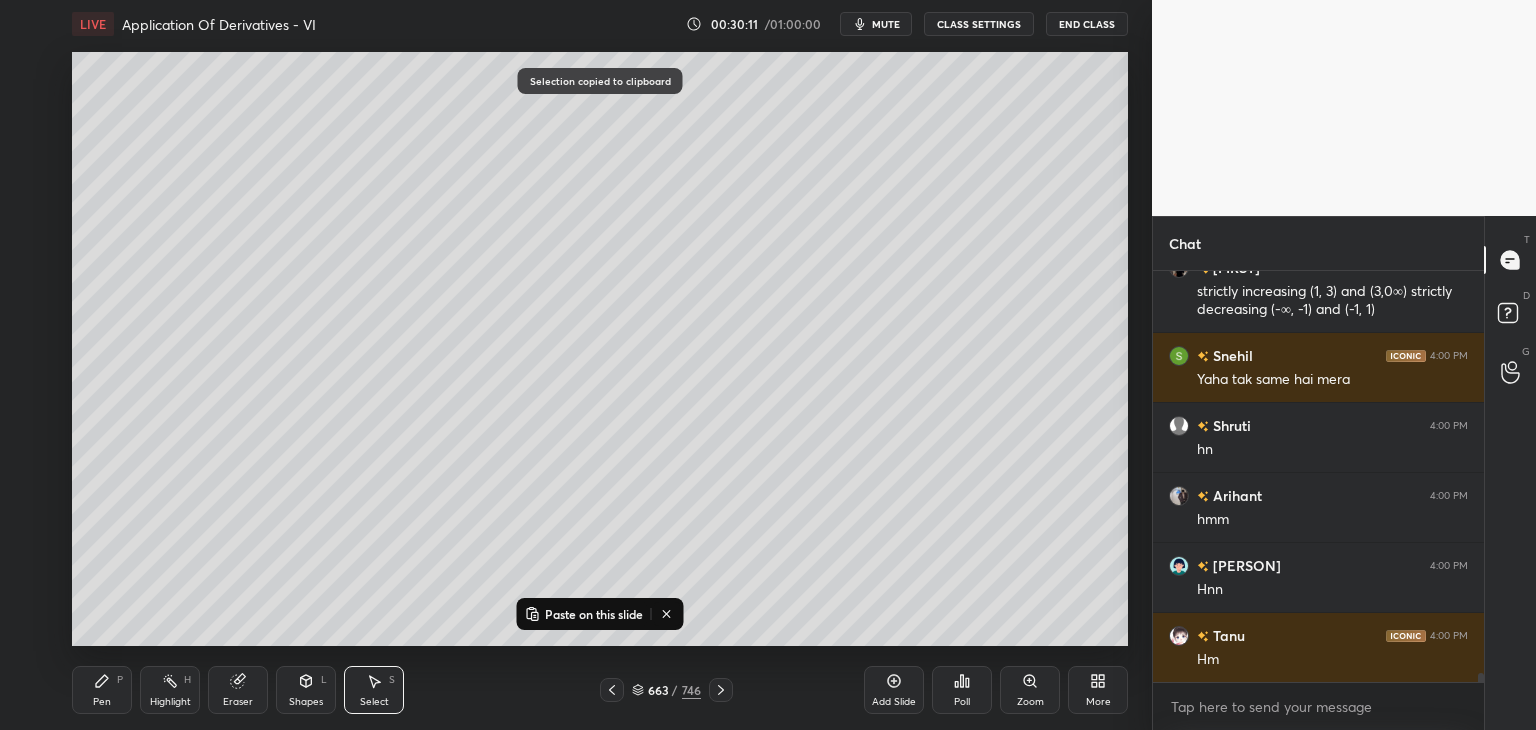 click on "Paste on this slide" at bounding box center (594, 614) 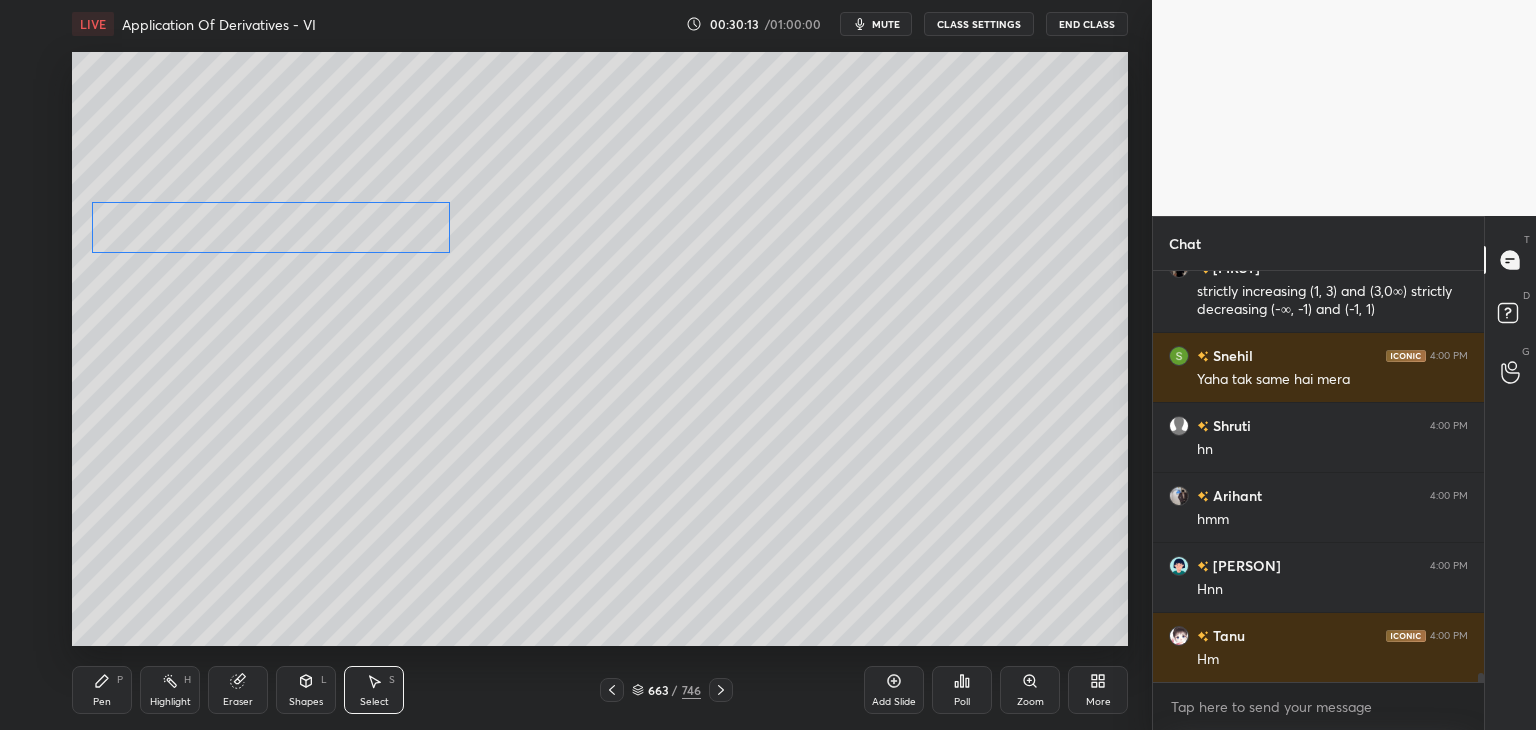 drag, startPoint x: 491, startPoint y: 558, endPoint x: 276, endPoint y: 232, distance: 390.51376 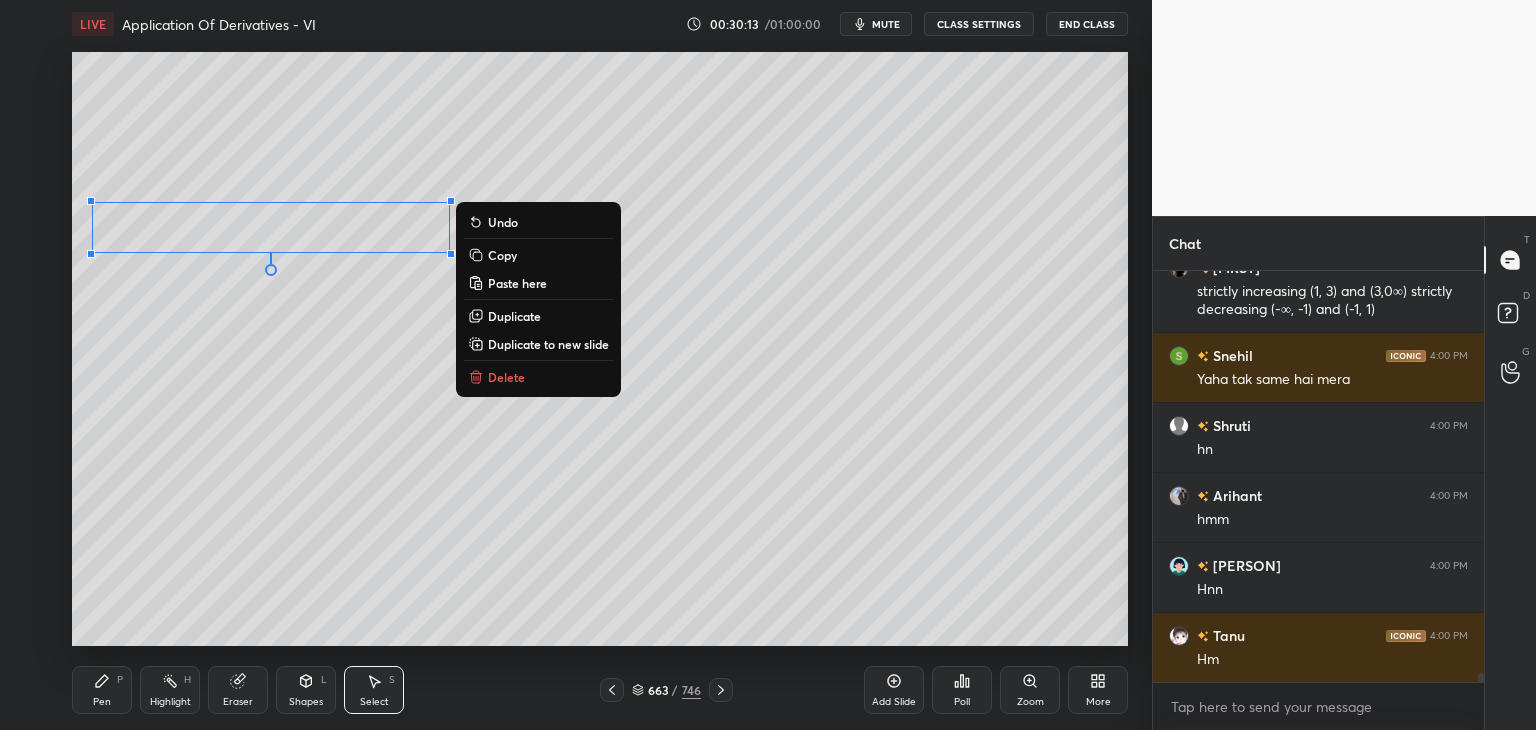 click on "0 ° Undo Copy Paste here Duplicate Duplicate to new slide Delete" at bounding box center (600, 349) 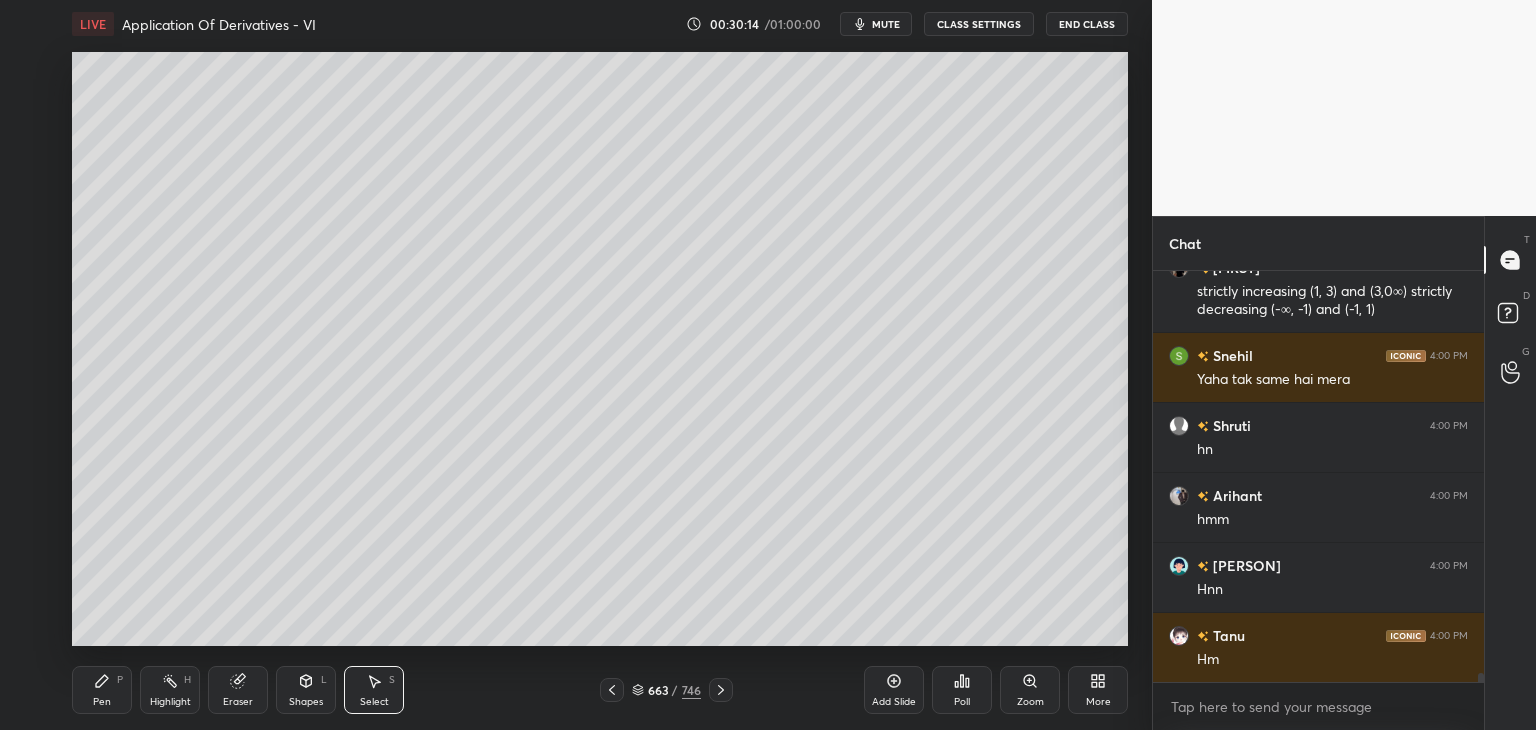 click on "Pen P" at bounding box center [102, 690] 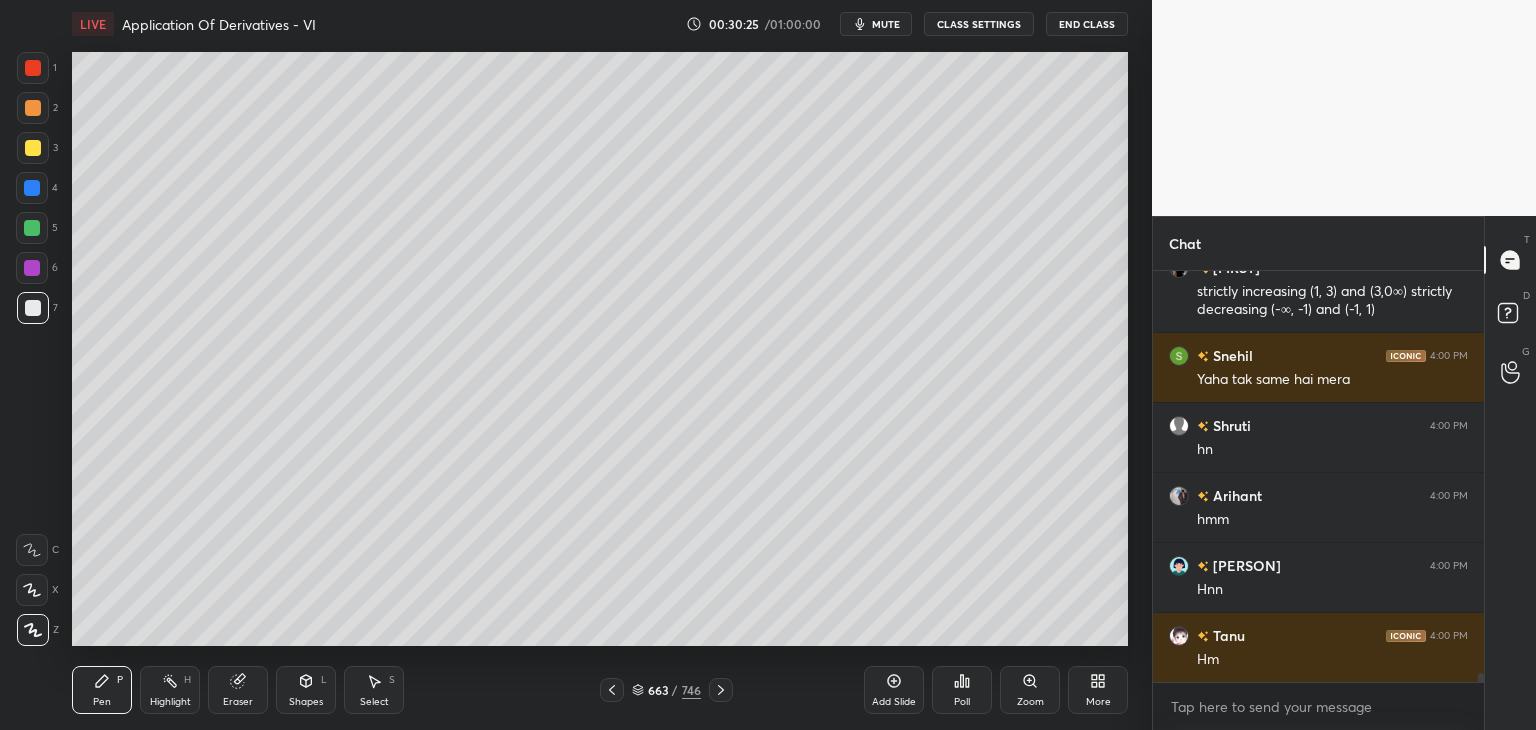 click on "Shapes" at bounding box center [306, 702] 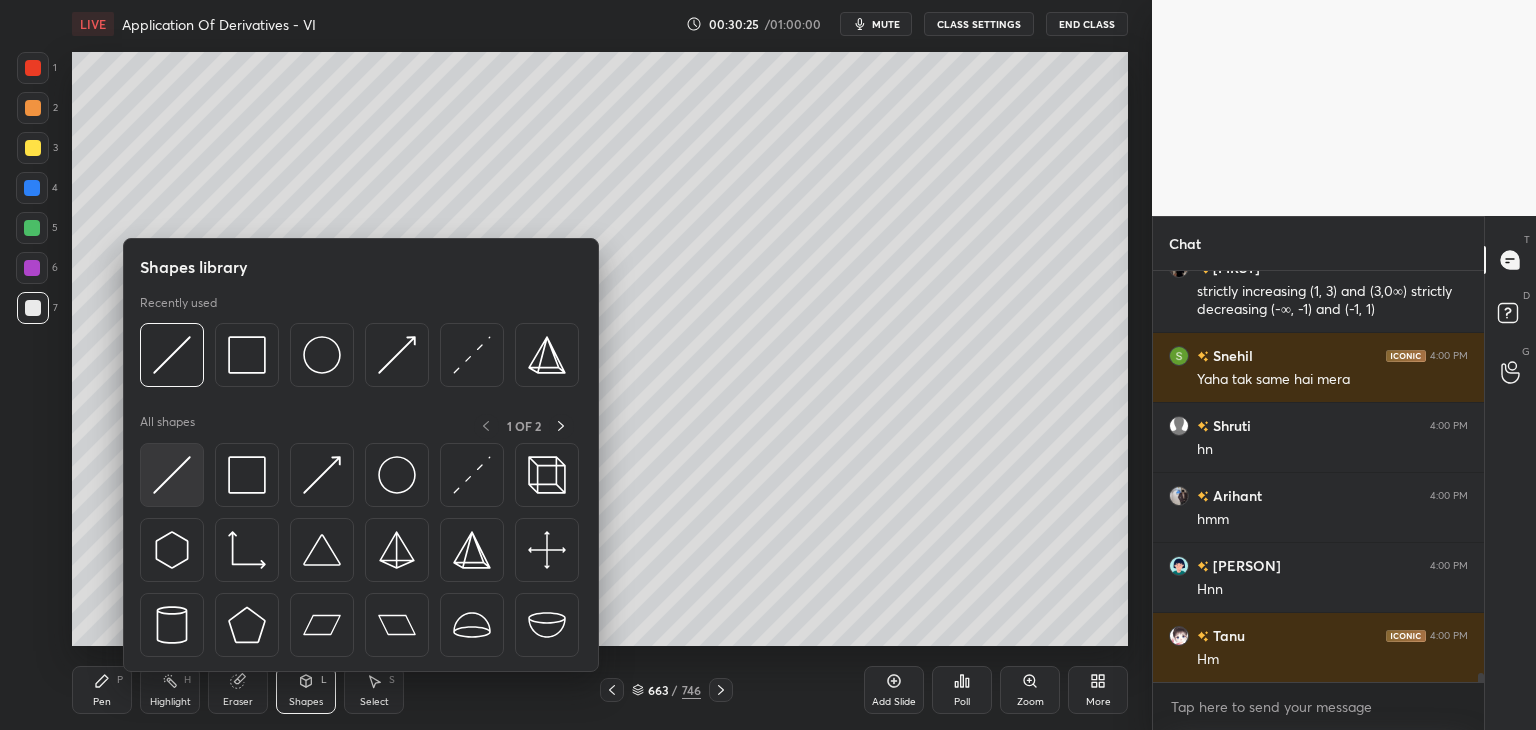 click at bounding box center (172, 475) 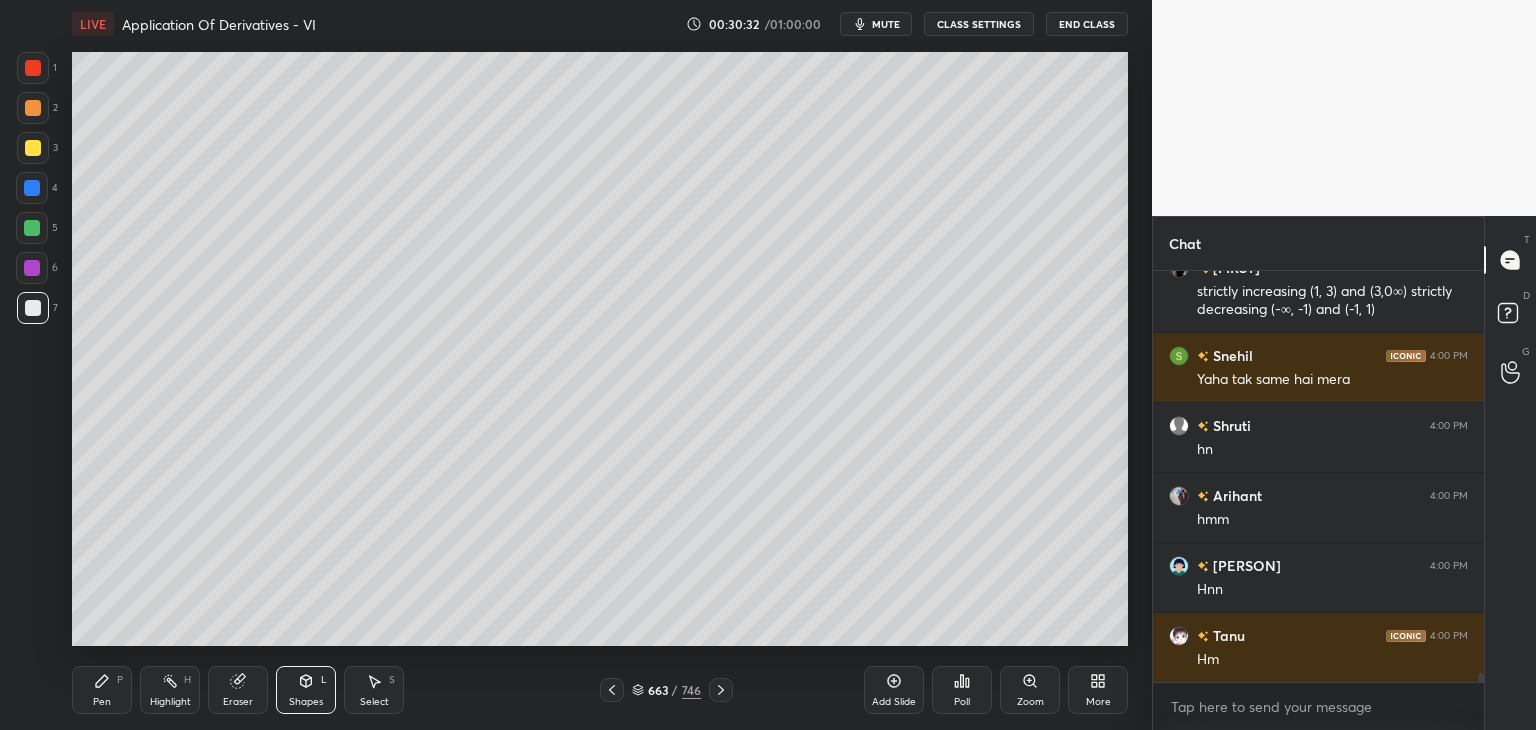 click on "Pen P" at bounding box center (102, 690) 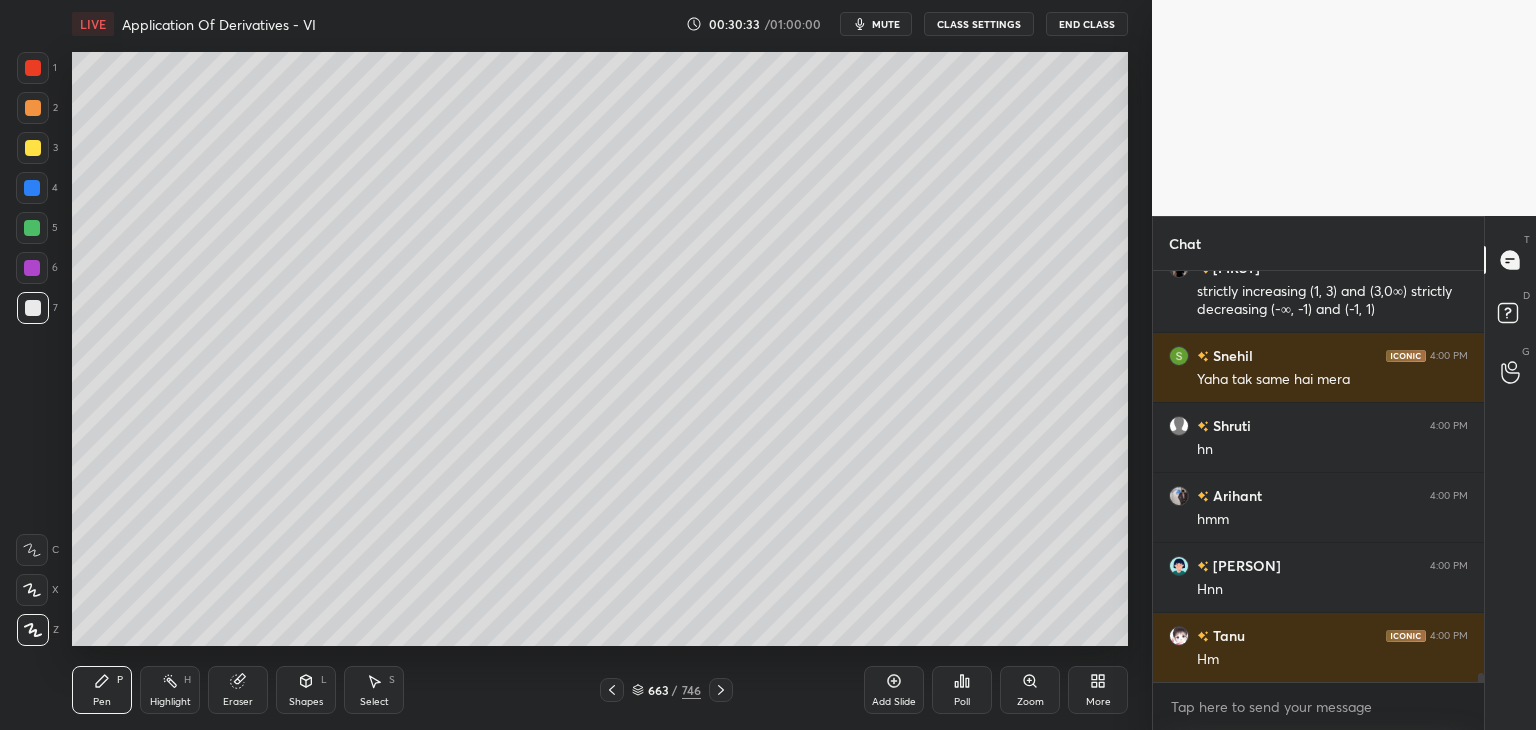 drag, startPoint x: 32, startPoint y: 153, endPoint x: 44, endPoint y: 156, distance: 12.369317 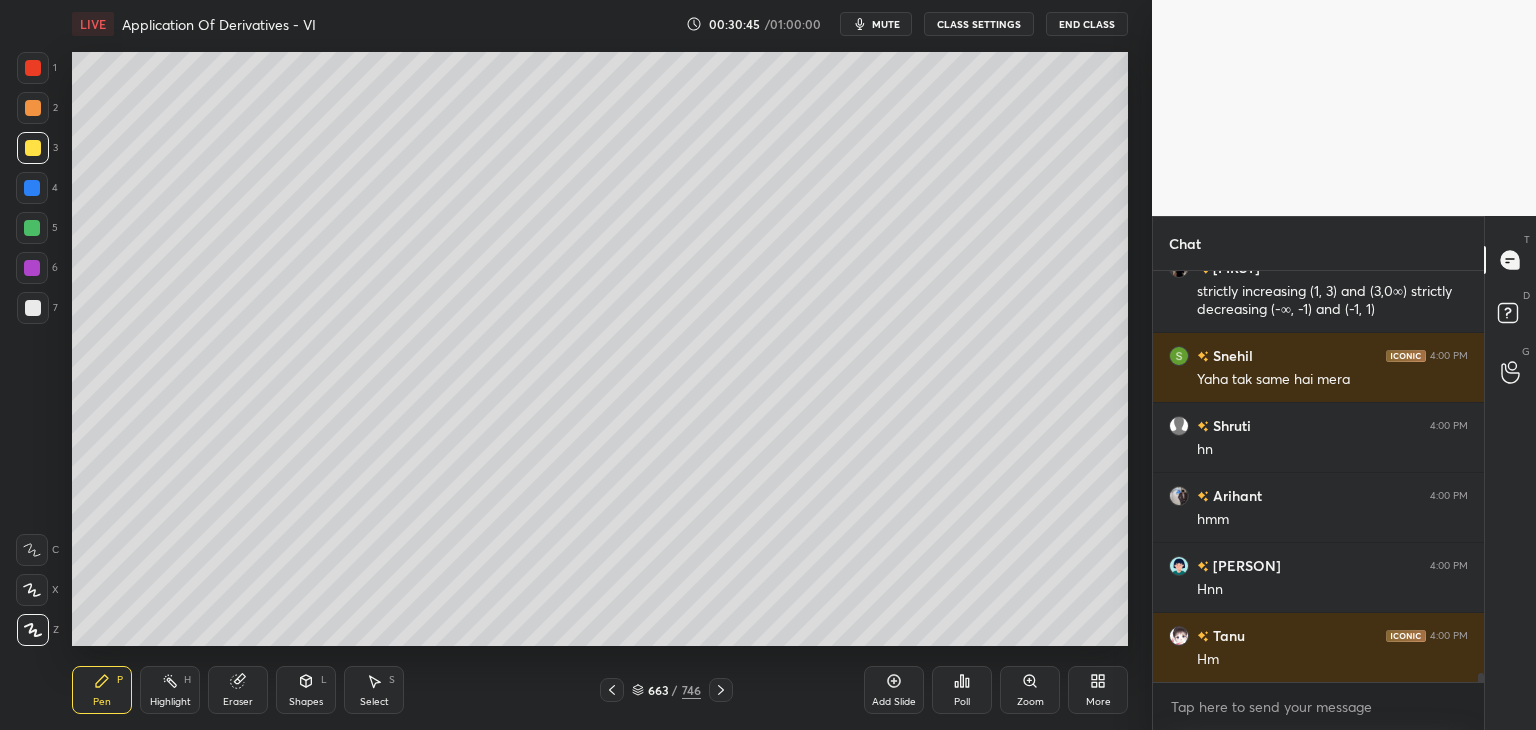 click on "Select" at bounding box center (374, 702) 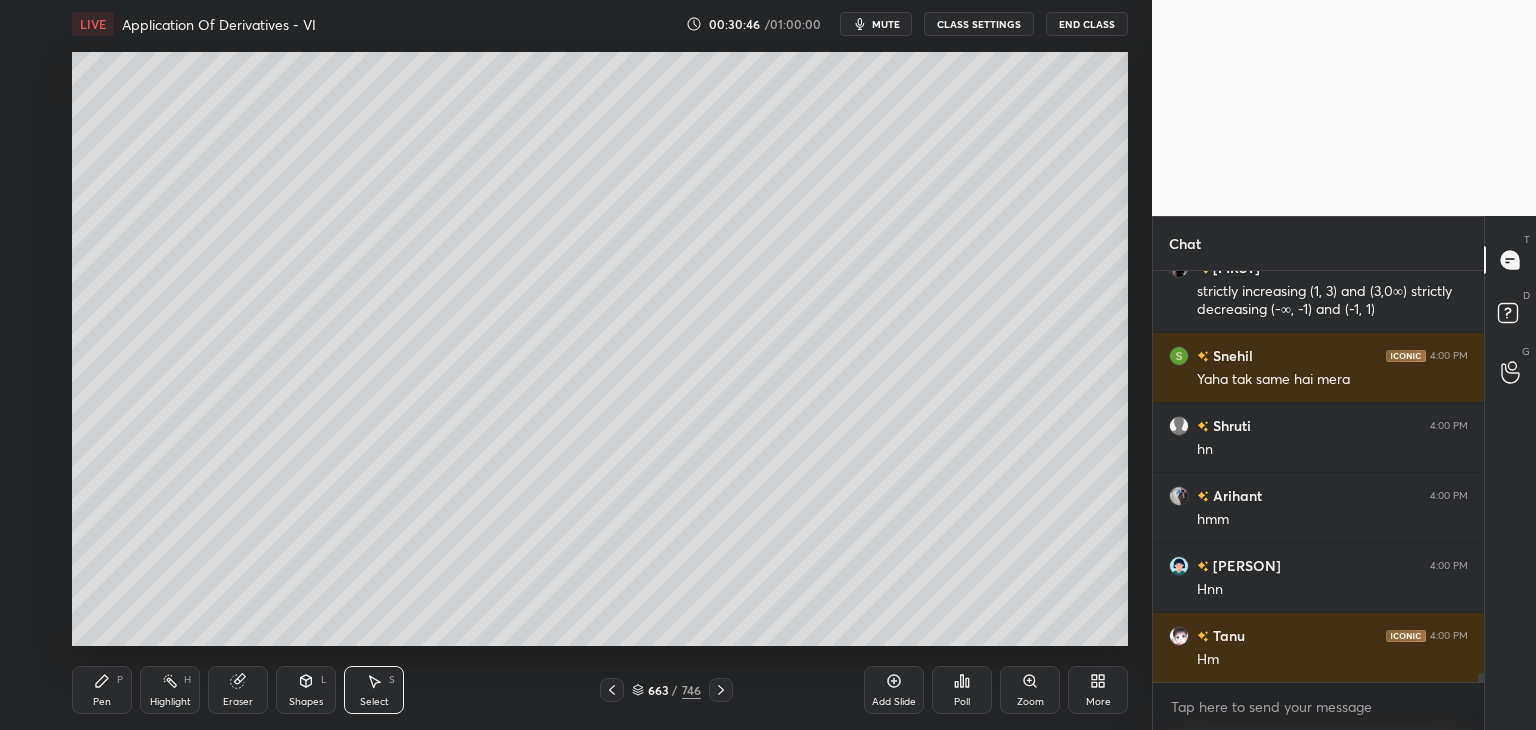 click on "Shapes L" at bounding box center [306, 690] 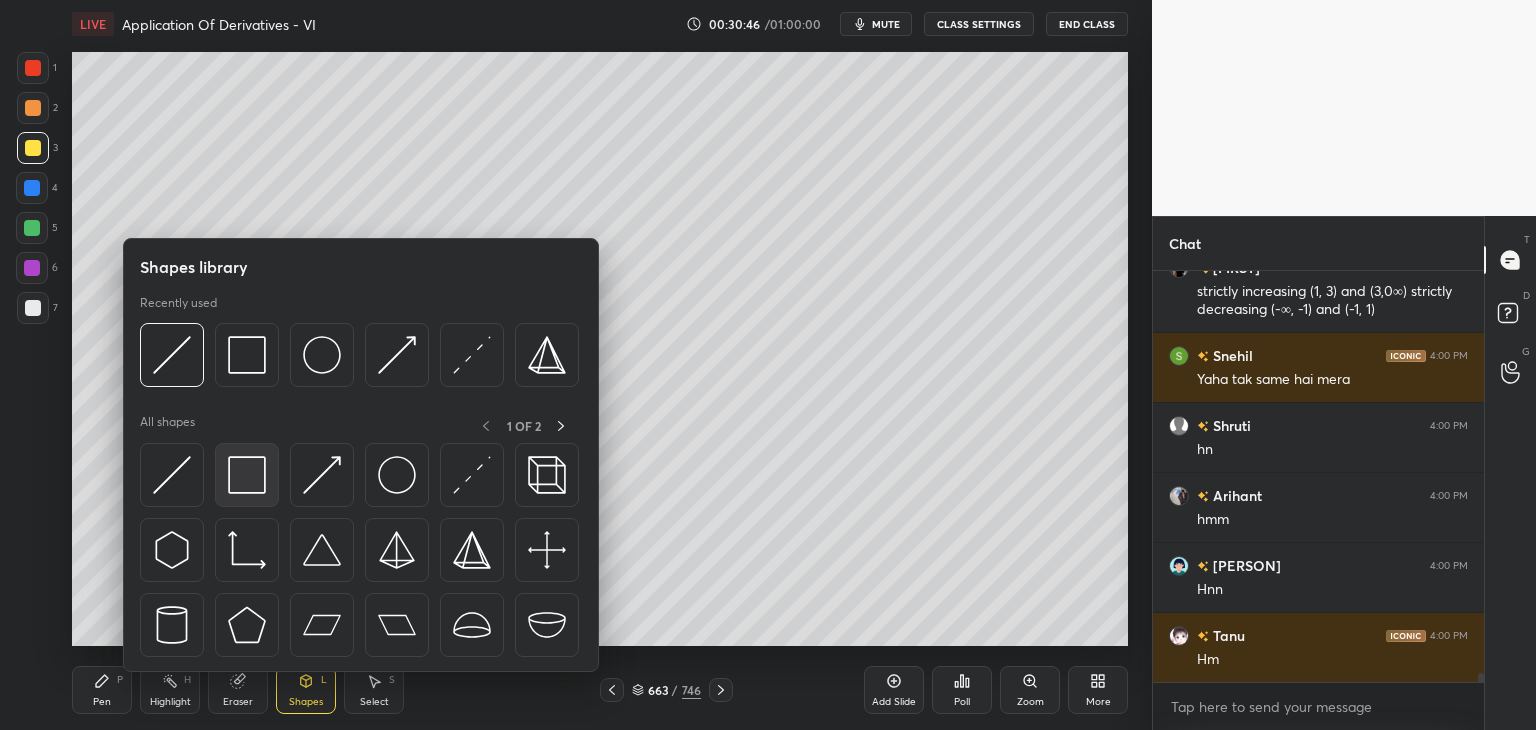 click at bounding box center [247, 475] 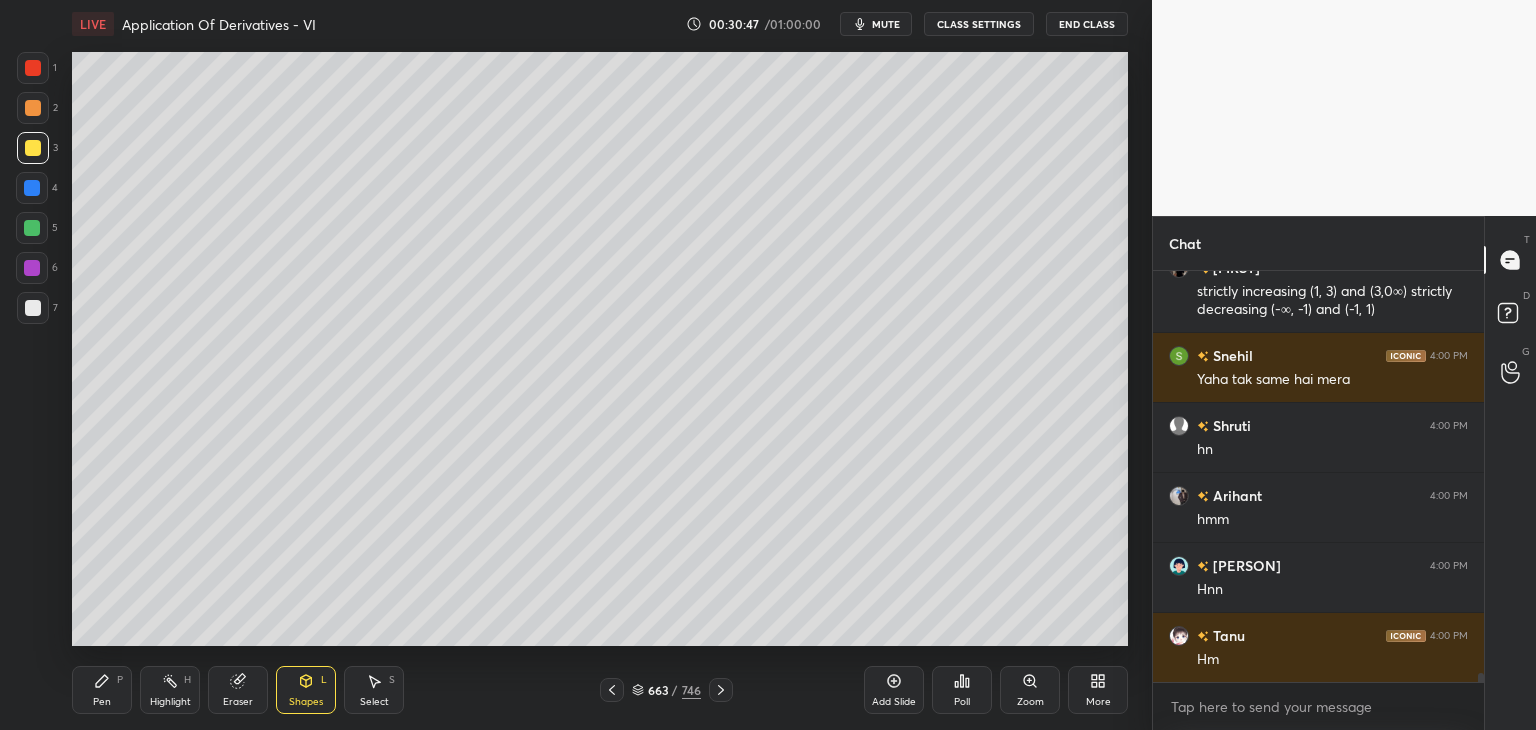 drag, startPoint x: 34, startPoint y: 230, endPoint x: 69, endPoint y: 239, distance: 36.138622 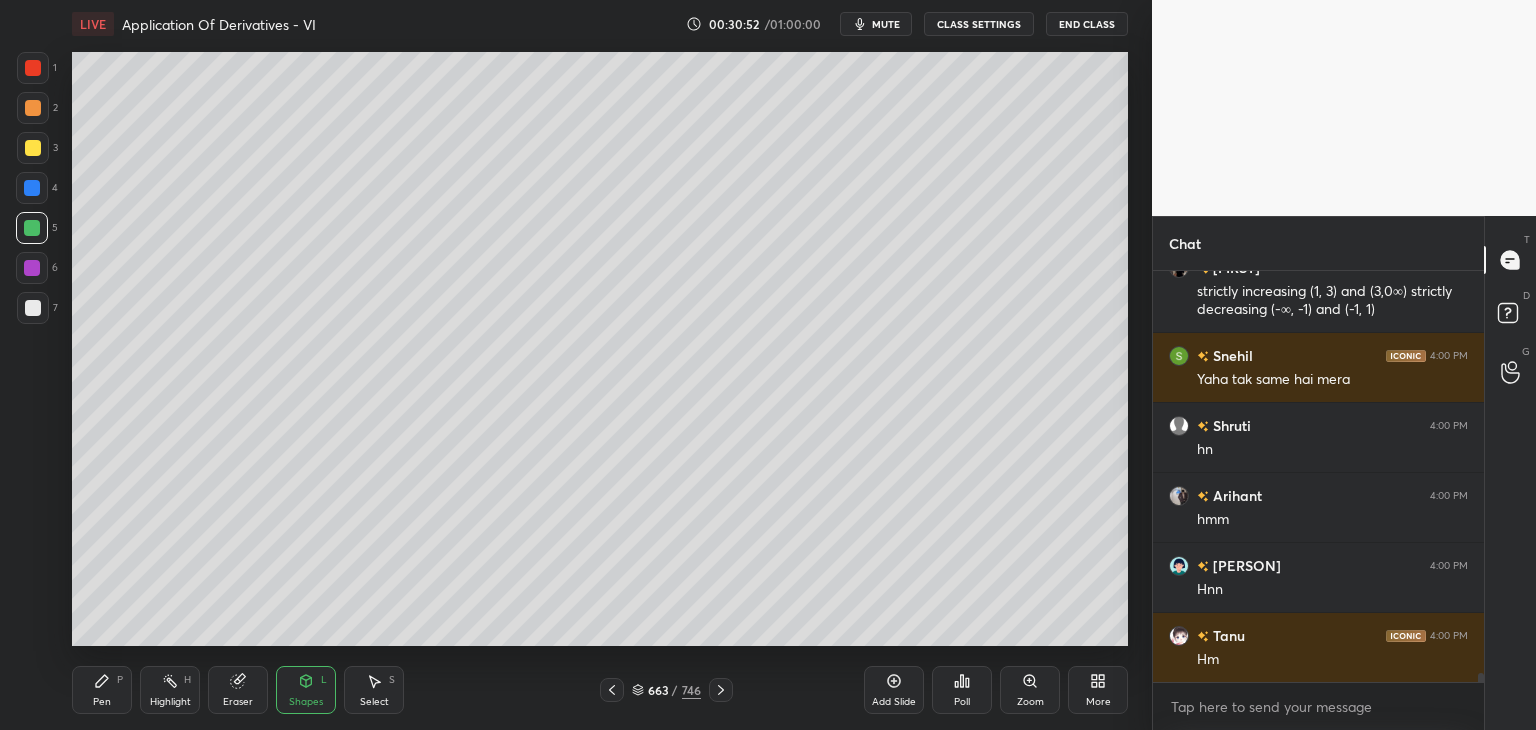 click on "Pen" at bounding box center [102, 702] 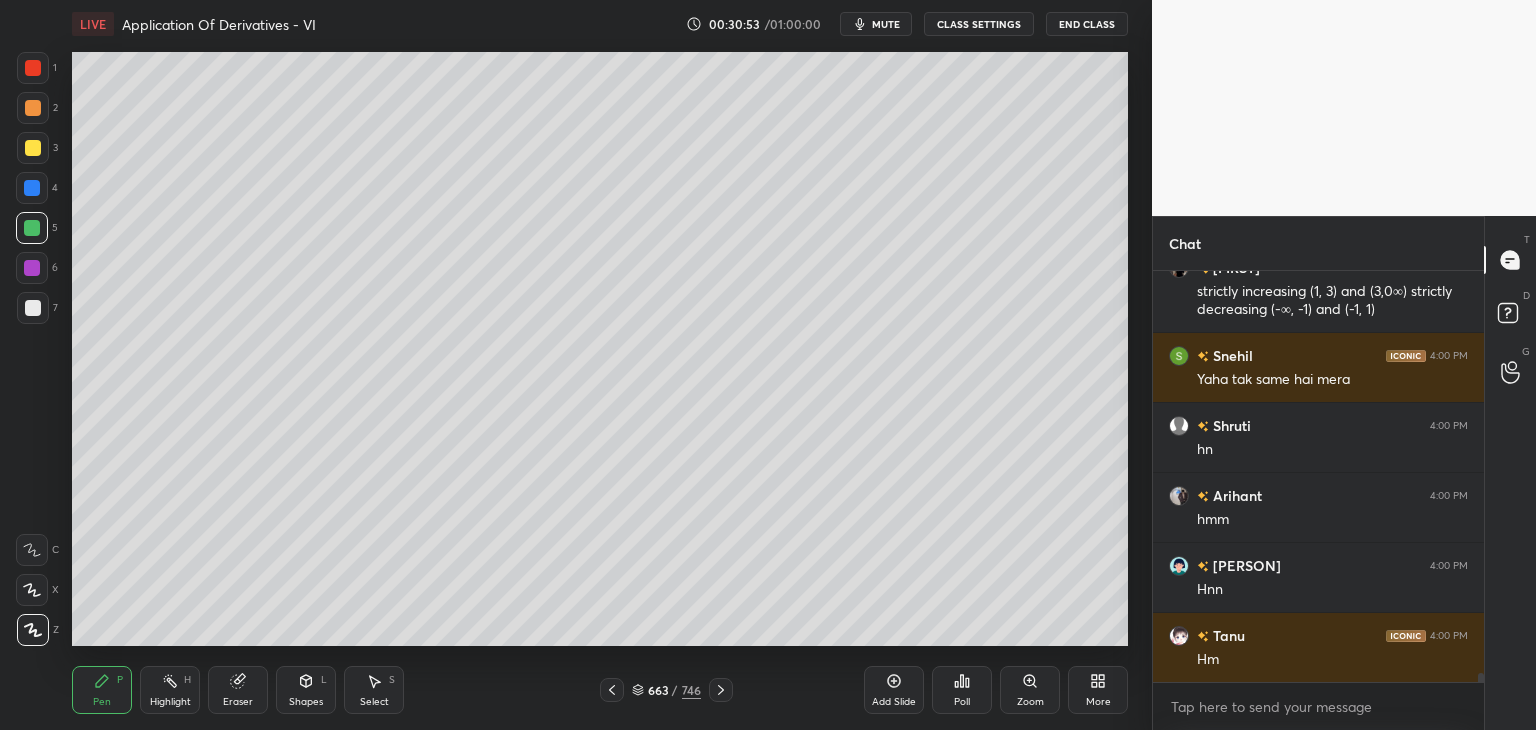 click on "Shapes L" at bounding box center [306, 690] 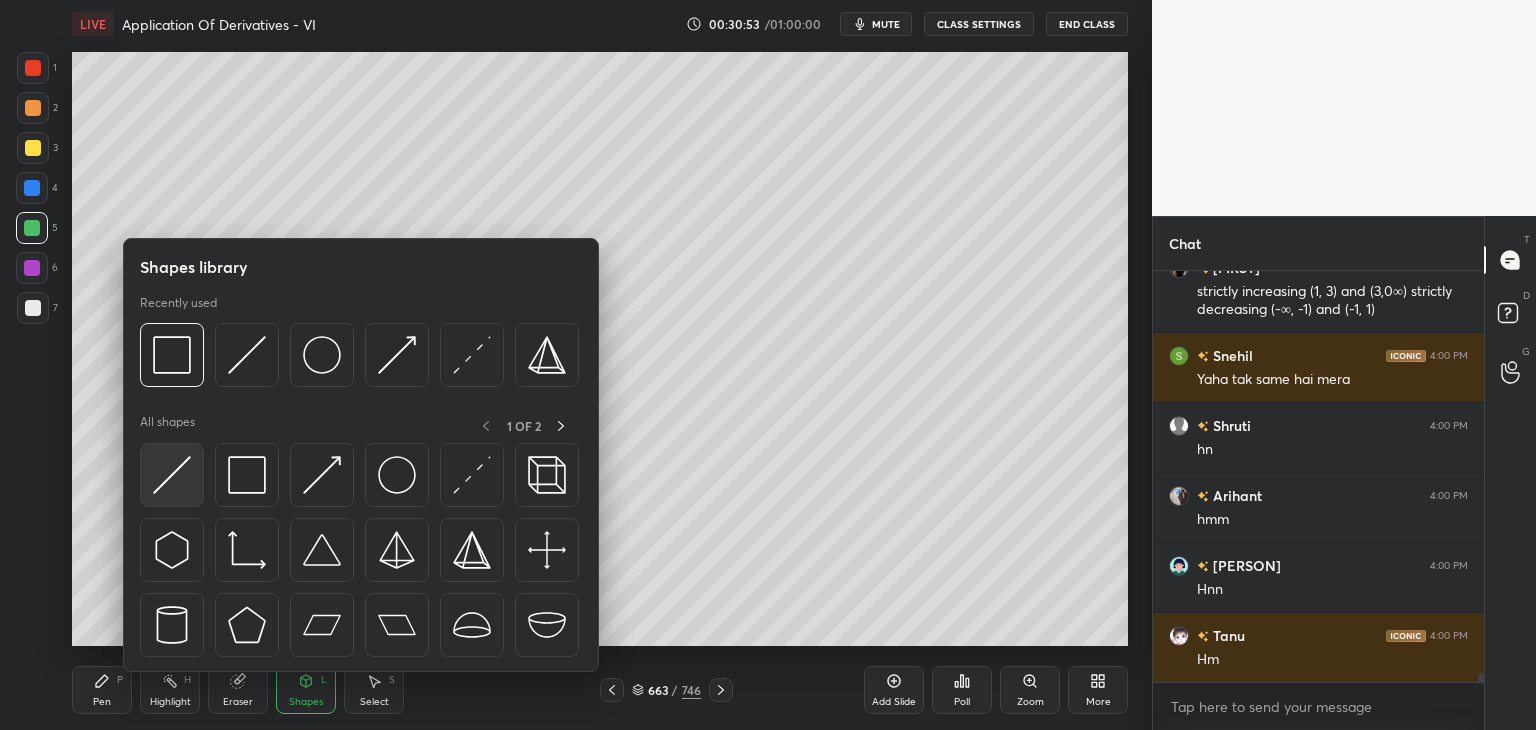 click at bounding box center (172, 475) 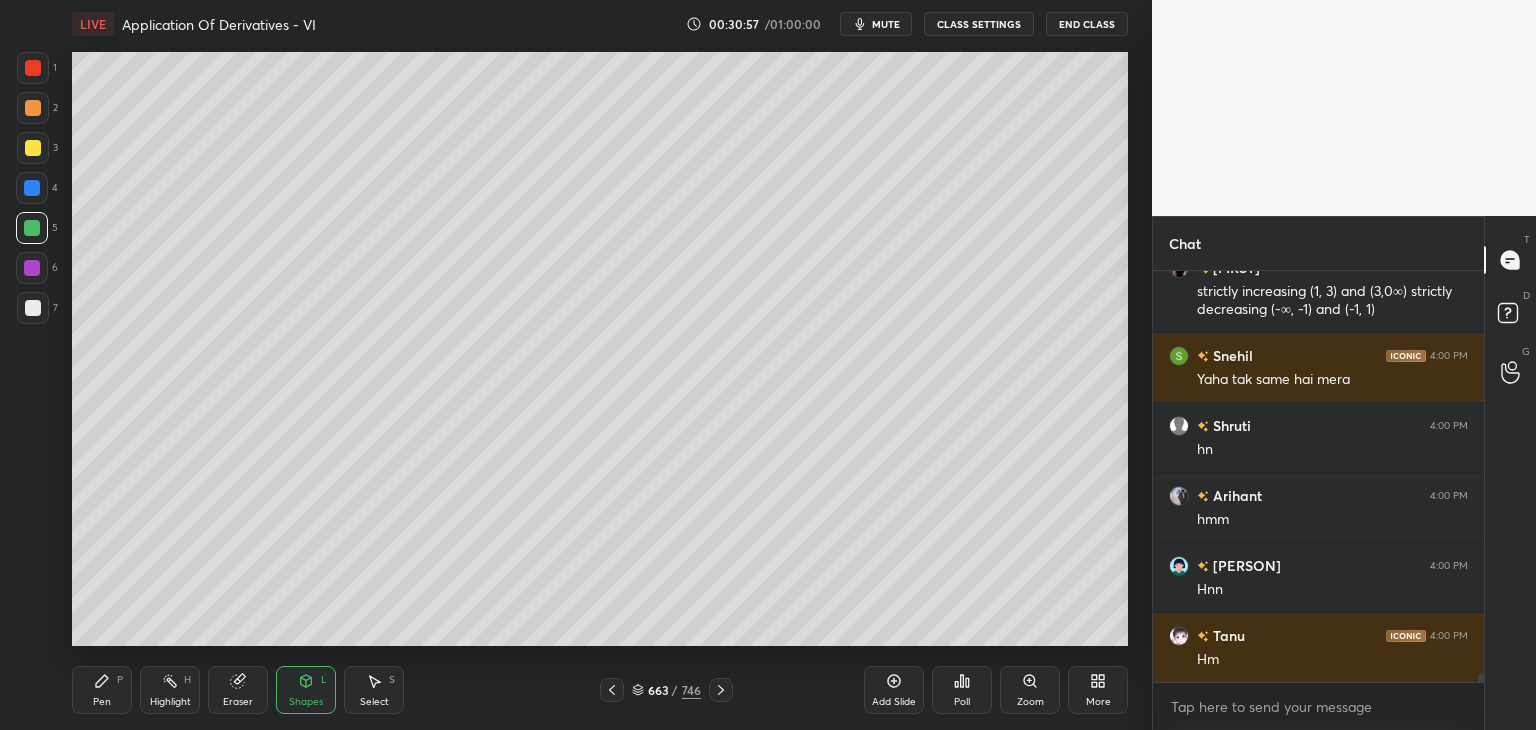 click on "Pen" at bounding box center [102, 702] 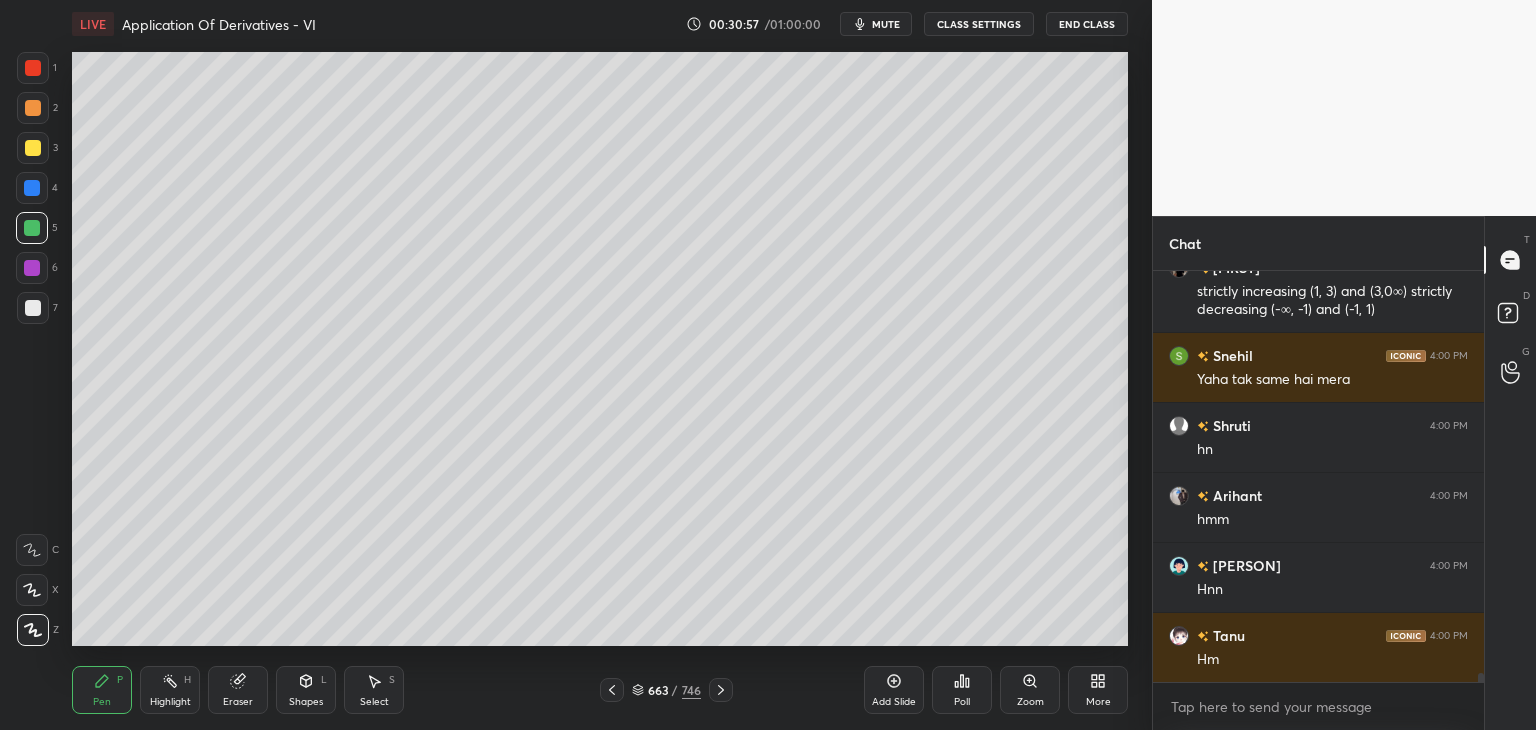 scroll, scrollTop: 18448, scrollLeft: 0, axis: vertical 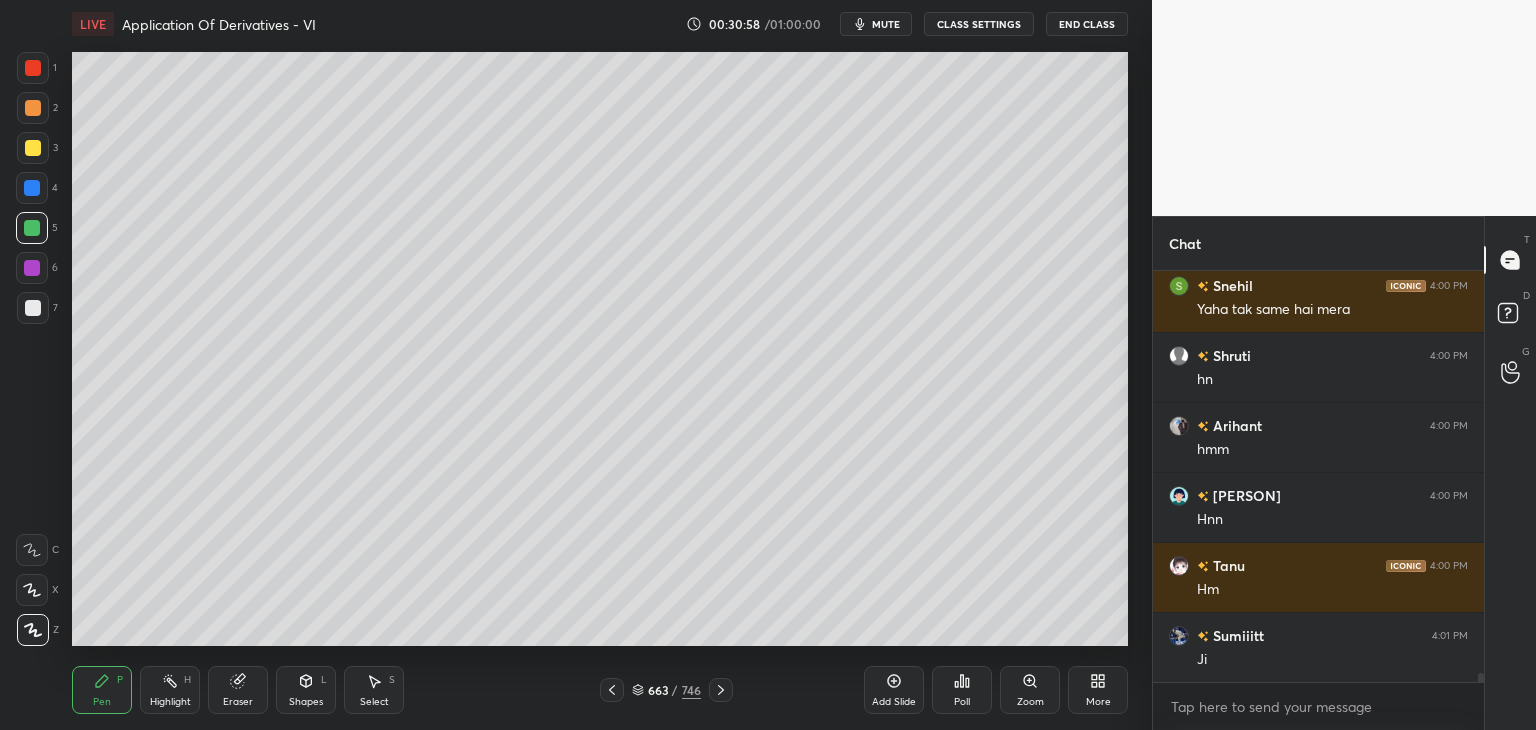click on "Shapes" at bounding box center (306, 702) 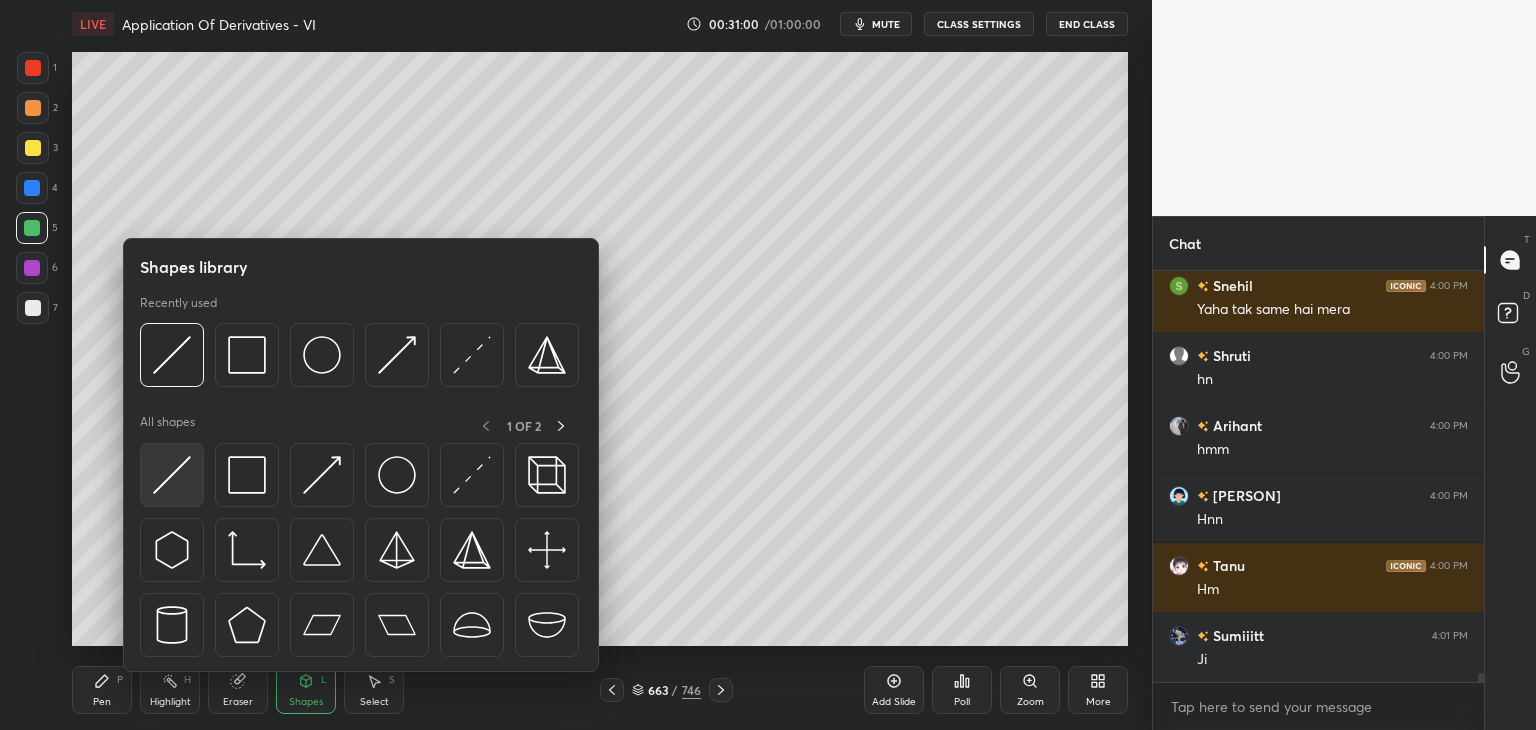 click at bounding box center (172, 475) 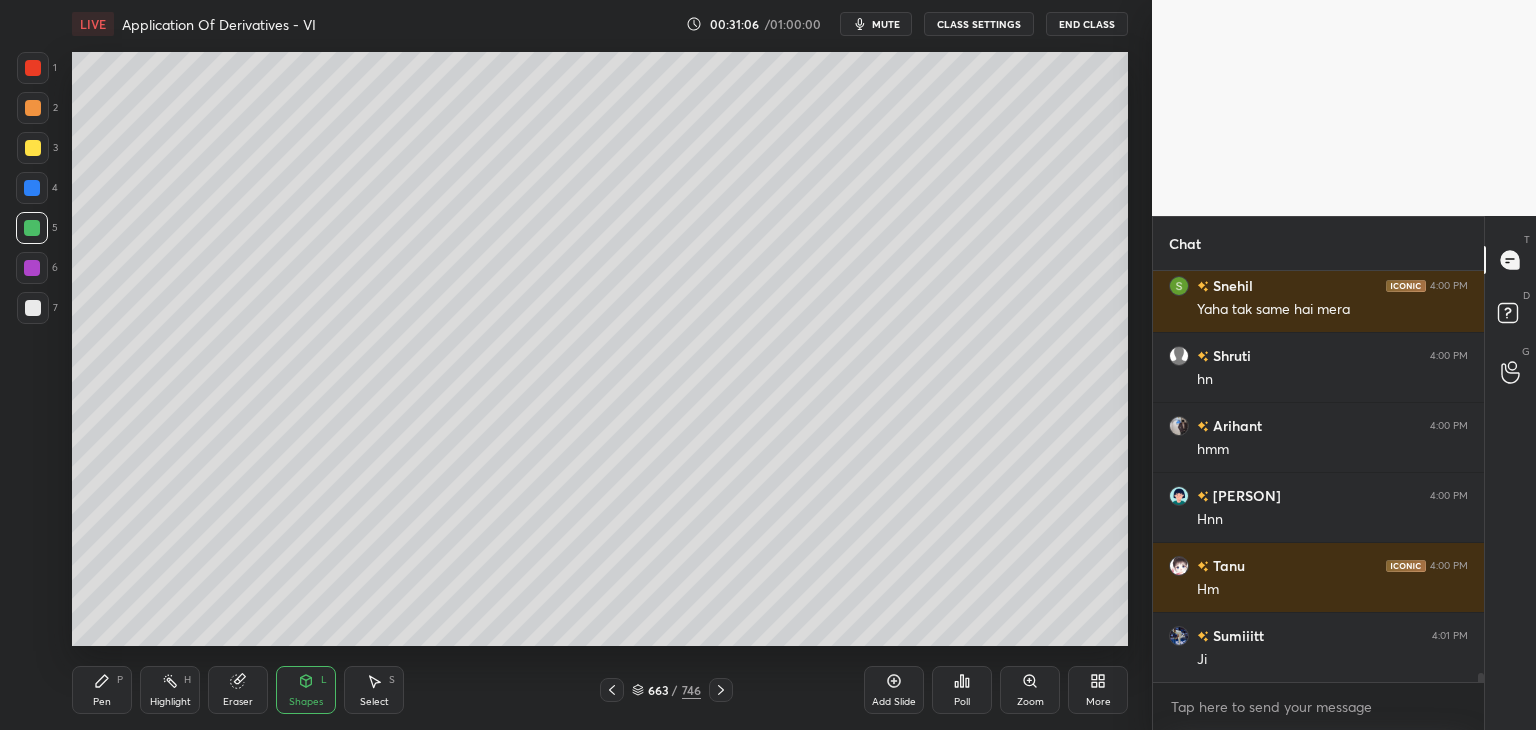 click on "Pen P" at bounding box center (102, 690) 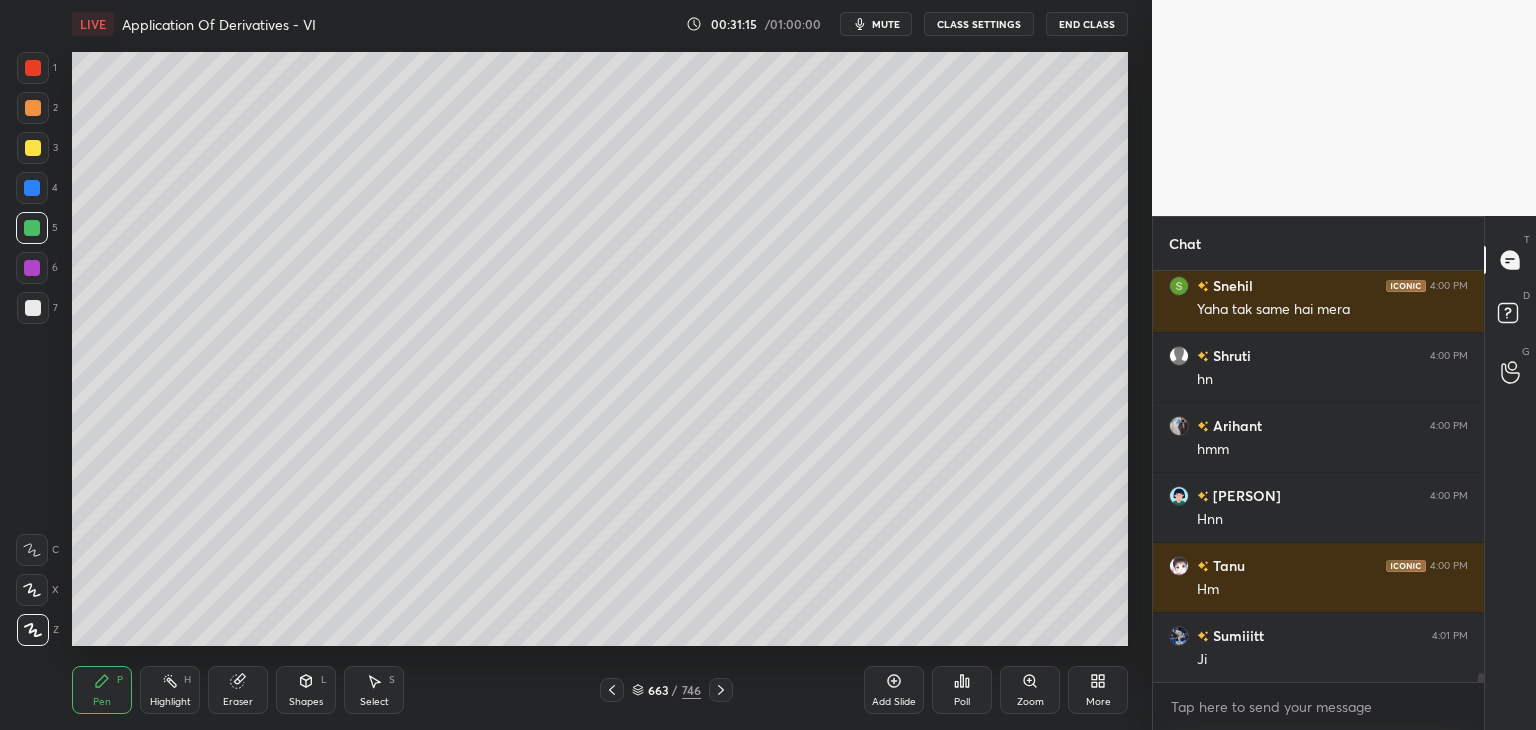 click 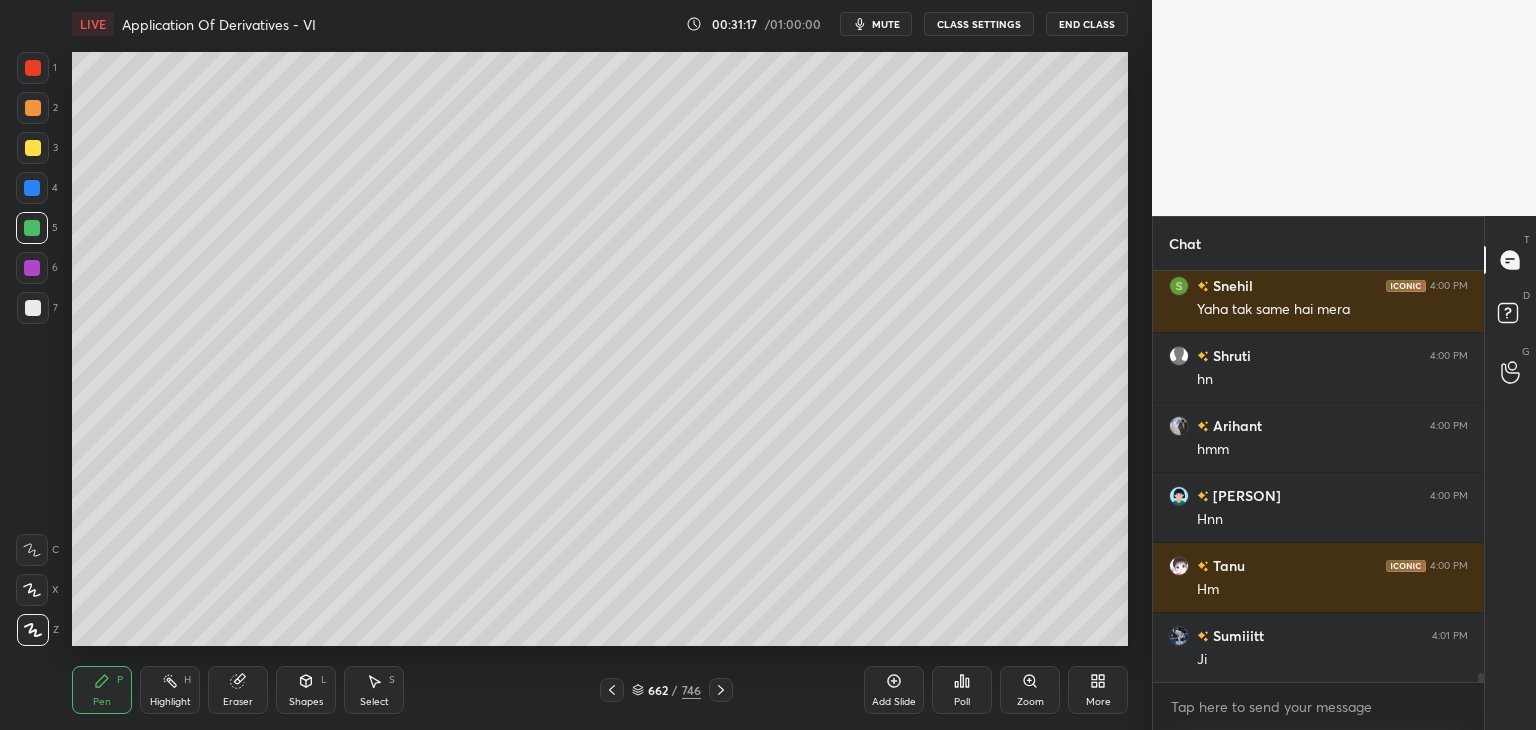 click on "Select" at bounding box center (374, 702) 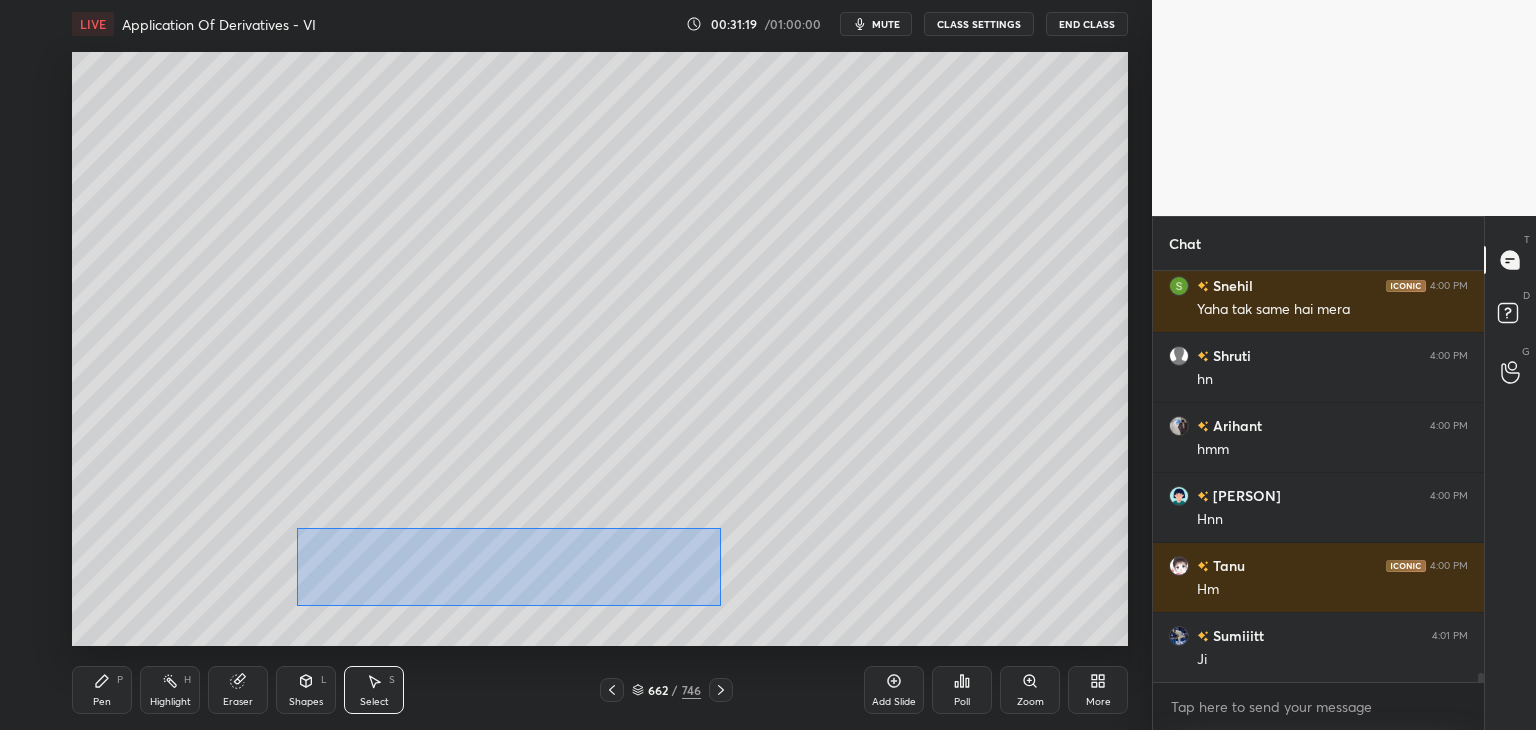 drag, startPoint x: 296, startPoint y: 528, endPoint x: 728, endPoint y: 592, distance: 436.715 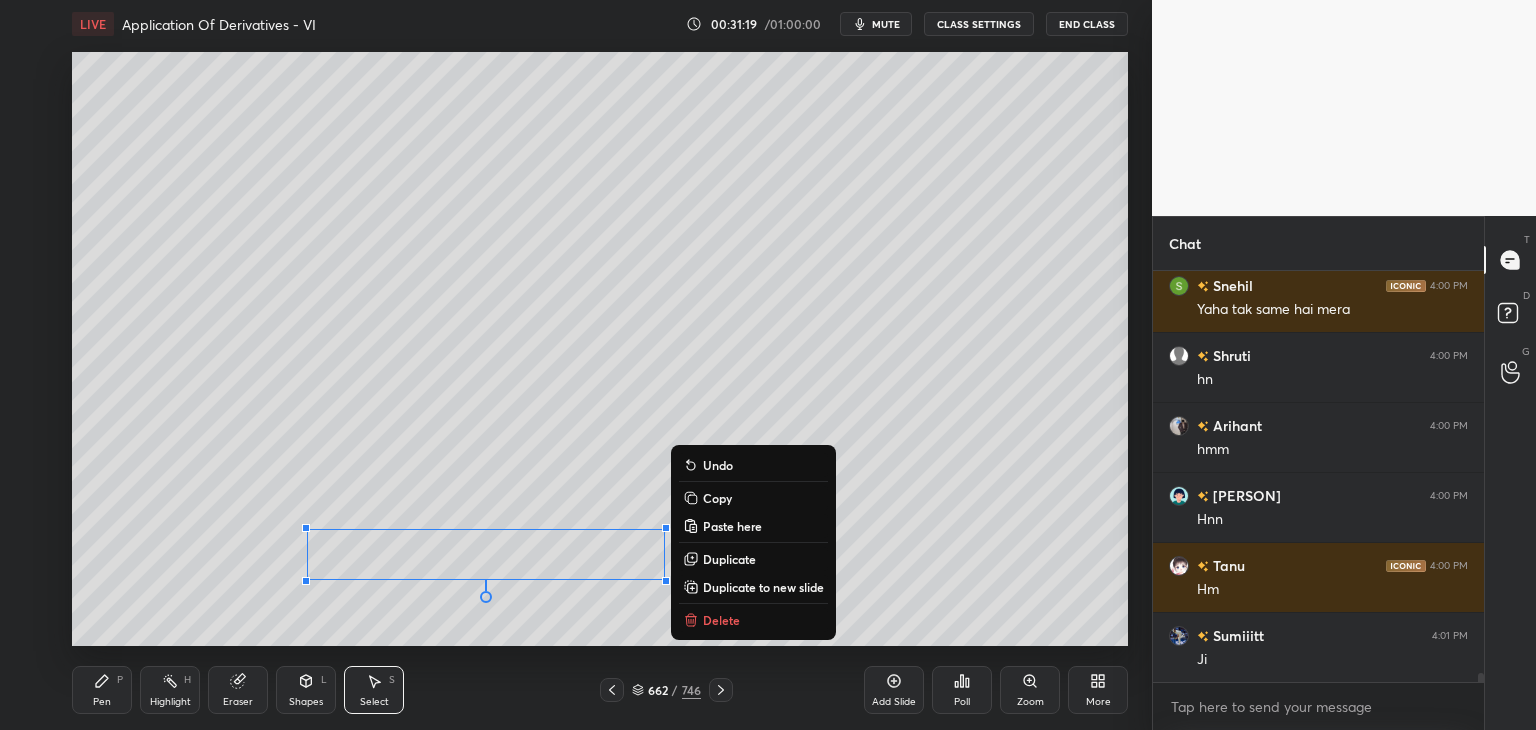 scroll, scrollTop: 18518, scrollLeft: 0, axis: vertical 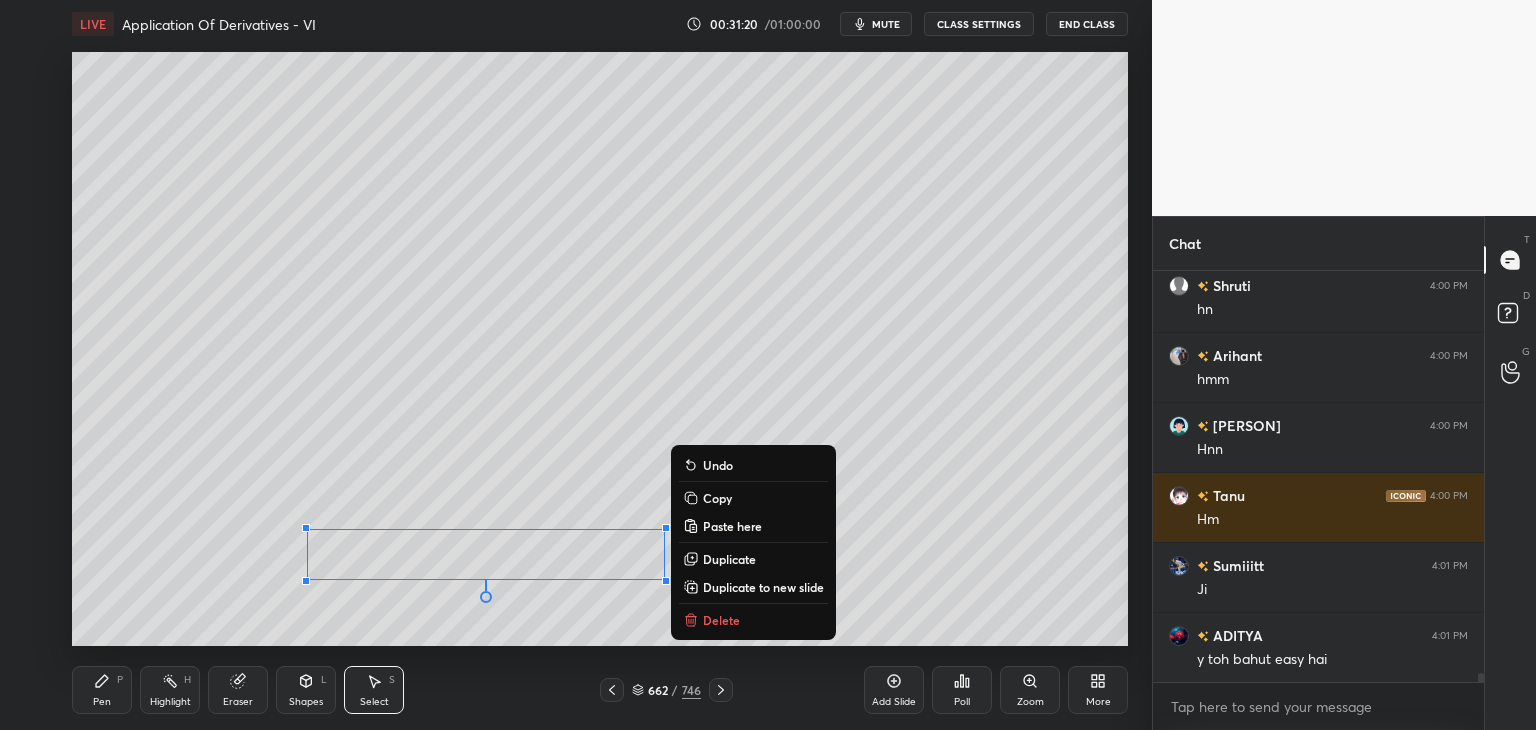 click on "Copy" at bounding box center [717, 498] 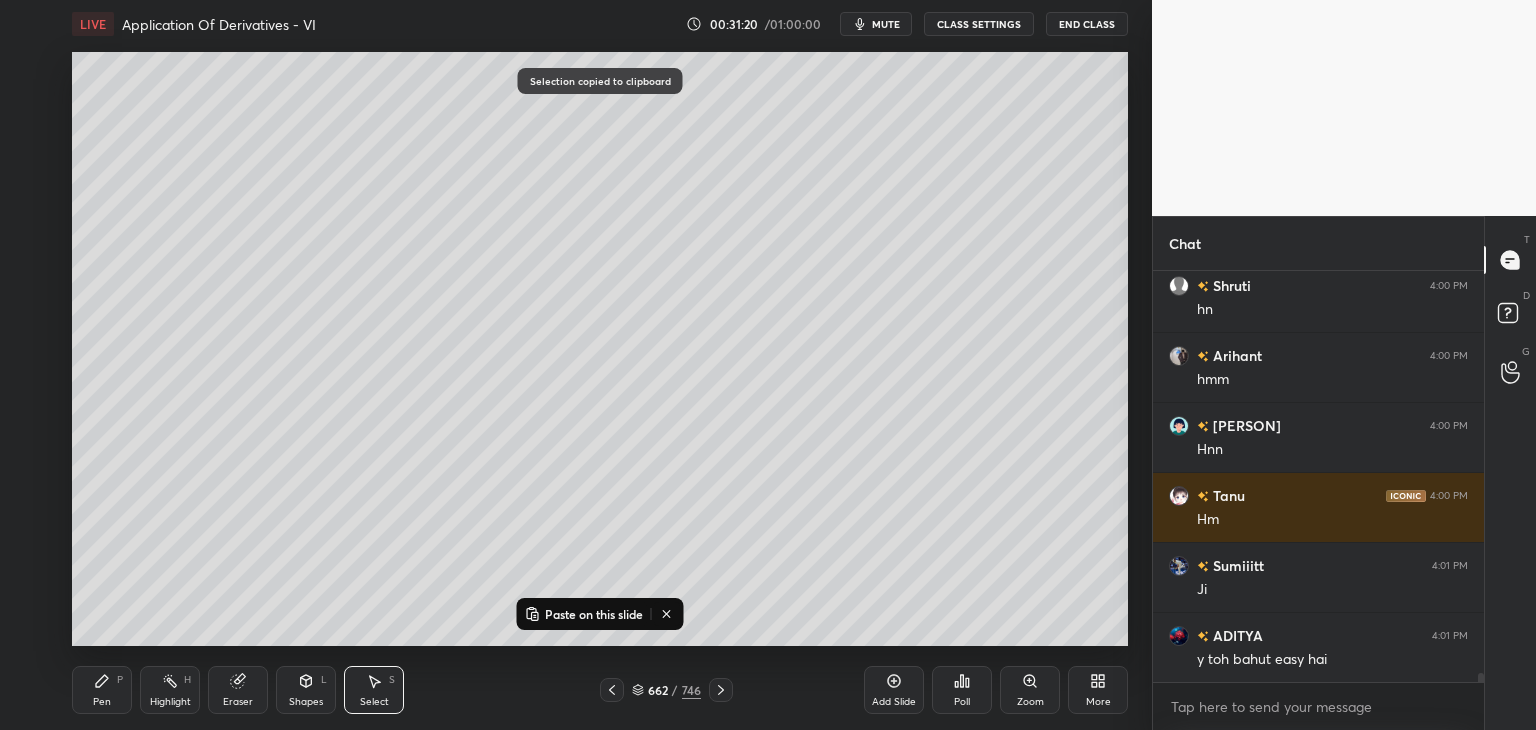 click 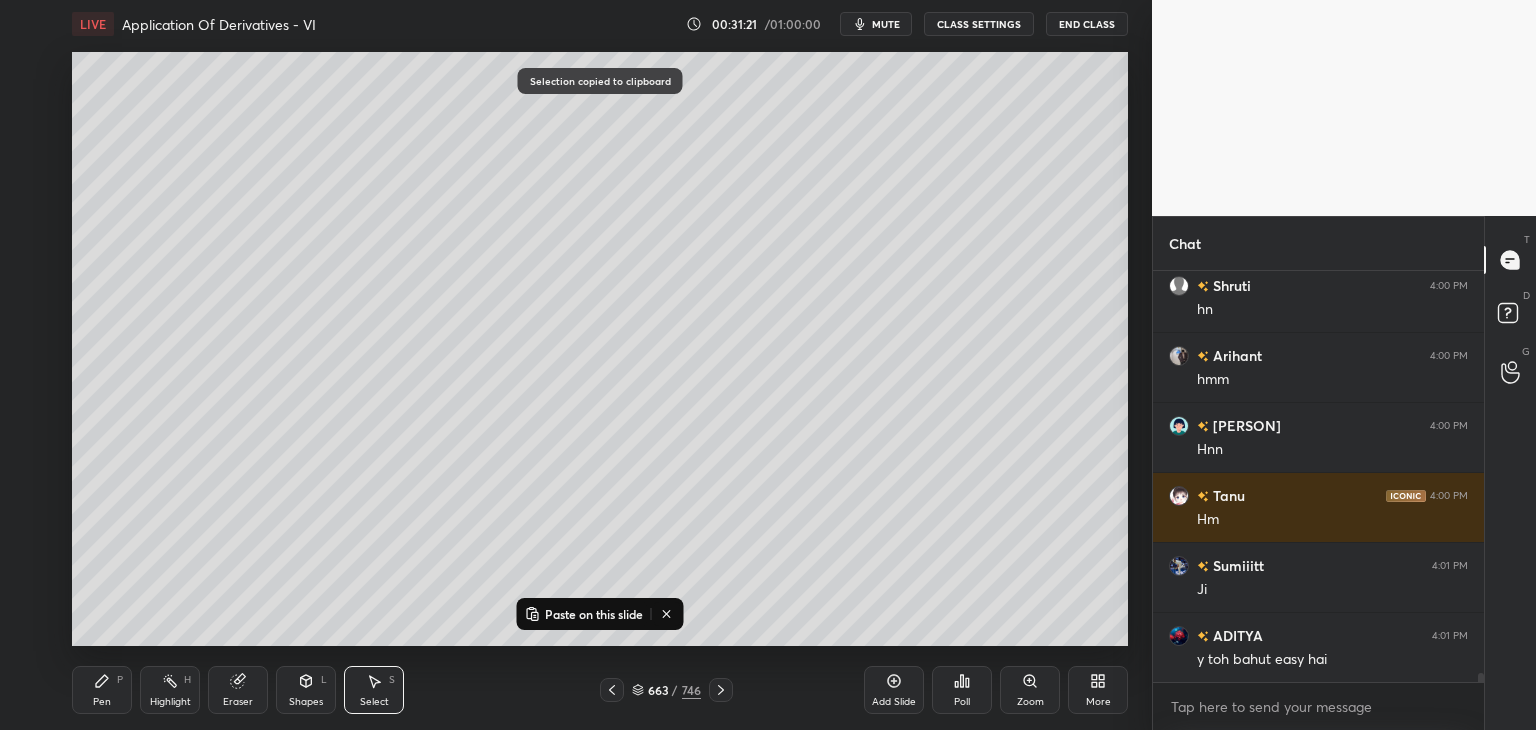 click on "Paste on this slide" at bounding box center (594, 614) 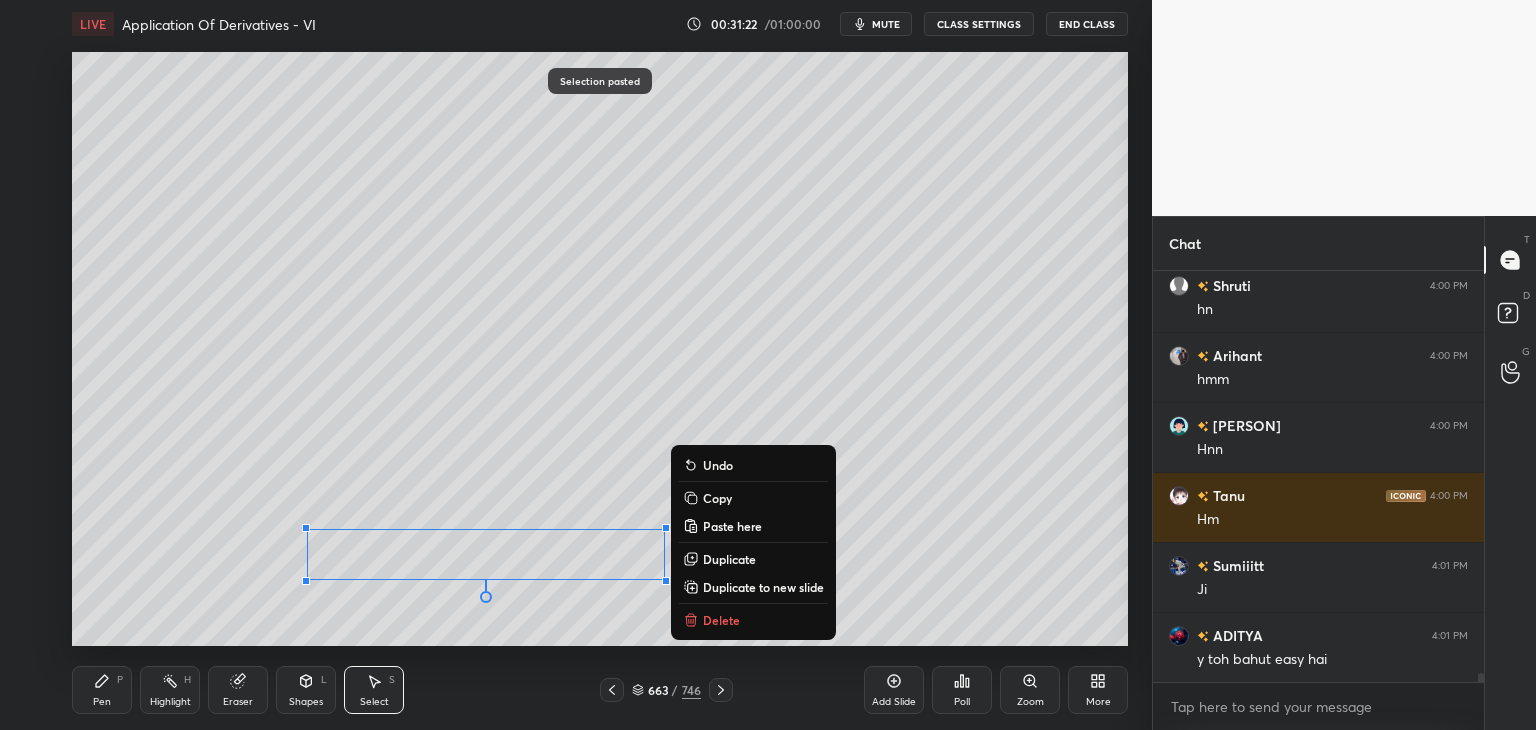 scroll, scrollTop: 18606, scrollLeft: 0, axis: vertical 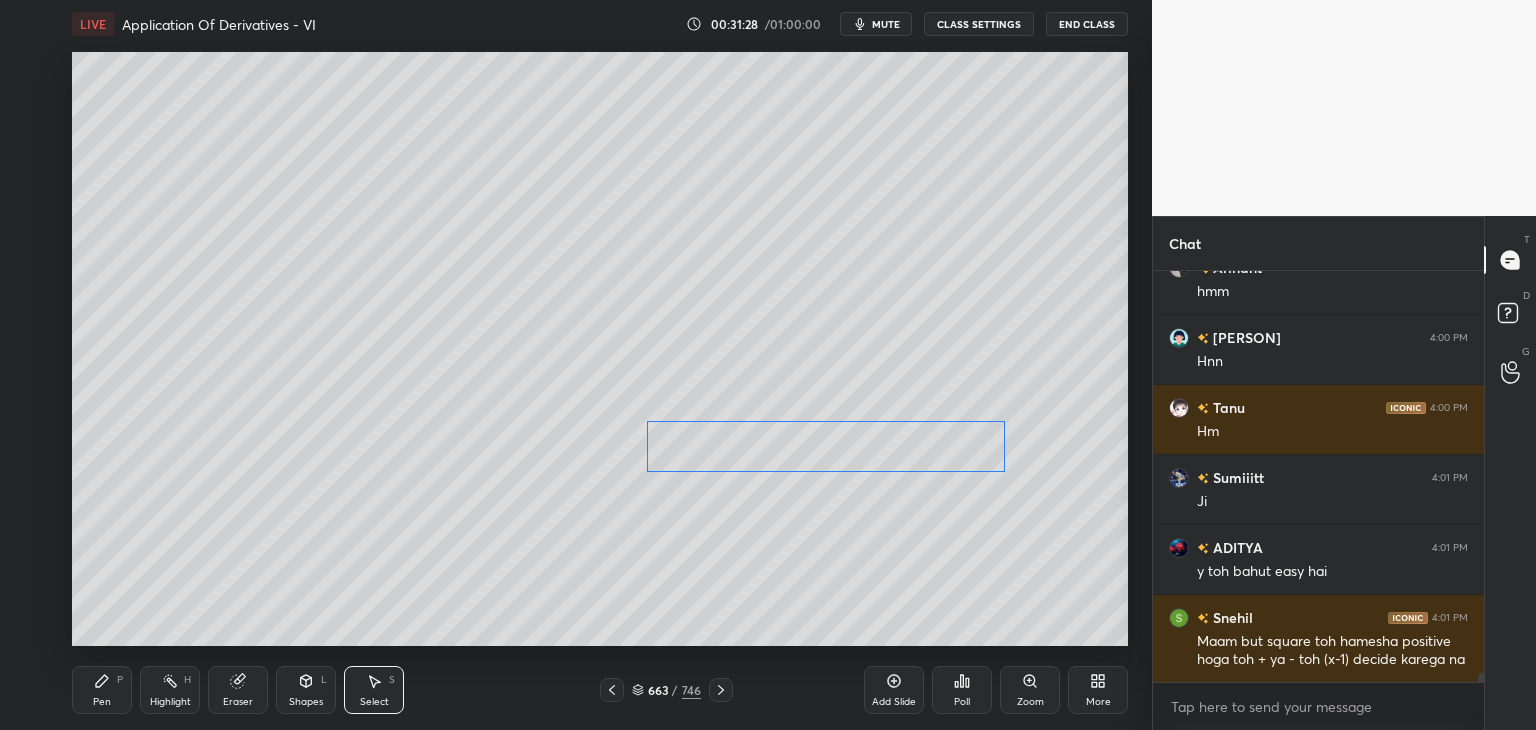drag, startPoint x: 620, startPoint y: 512, endPoint x: 937, endPoint y: 459, distance: 321.40005 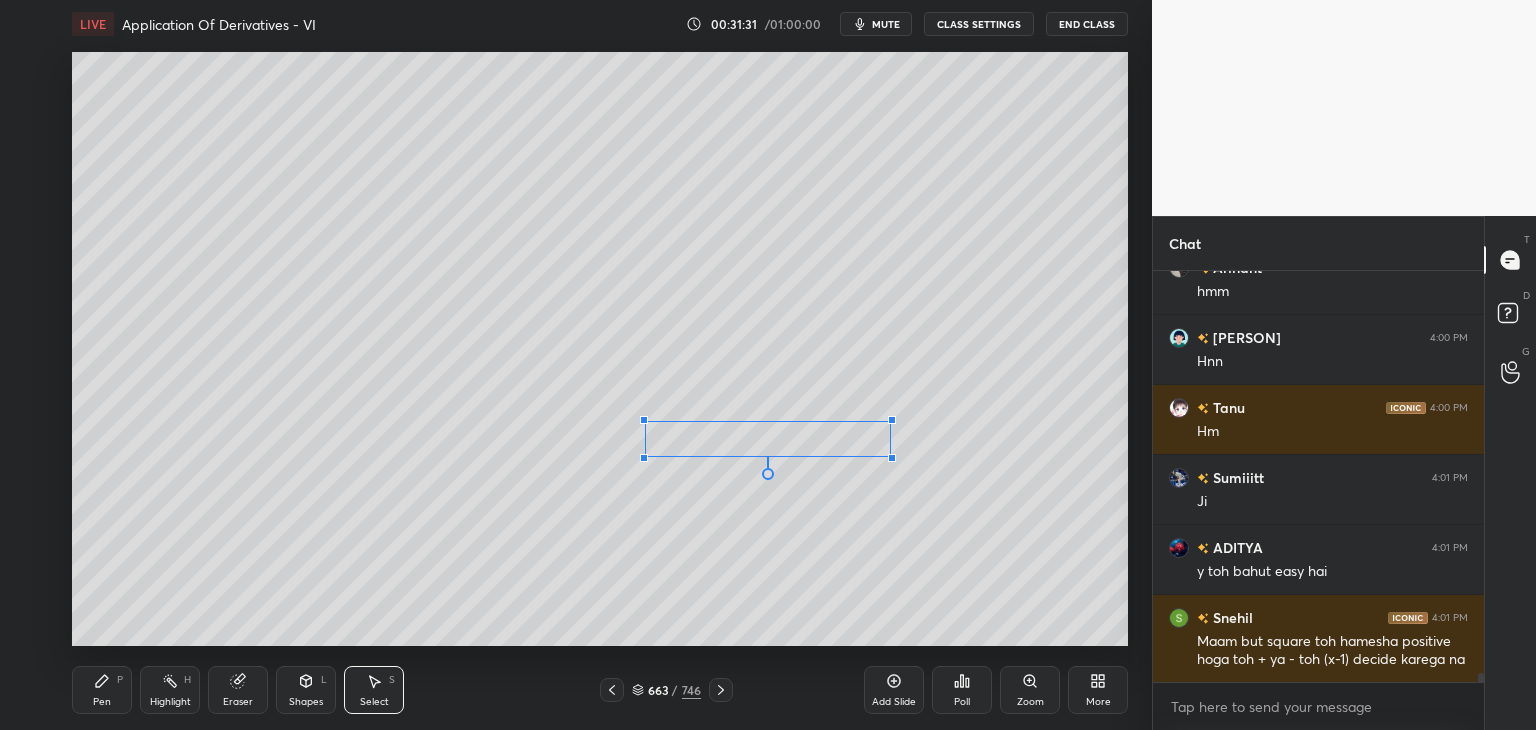 drag, startPoint x: 1004, startPoint y: 476, endPoint x: 879, endPoint y: 457, distance: 126.43575 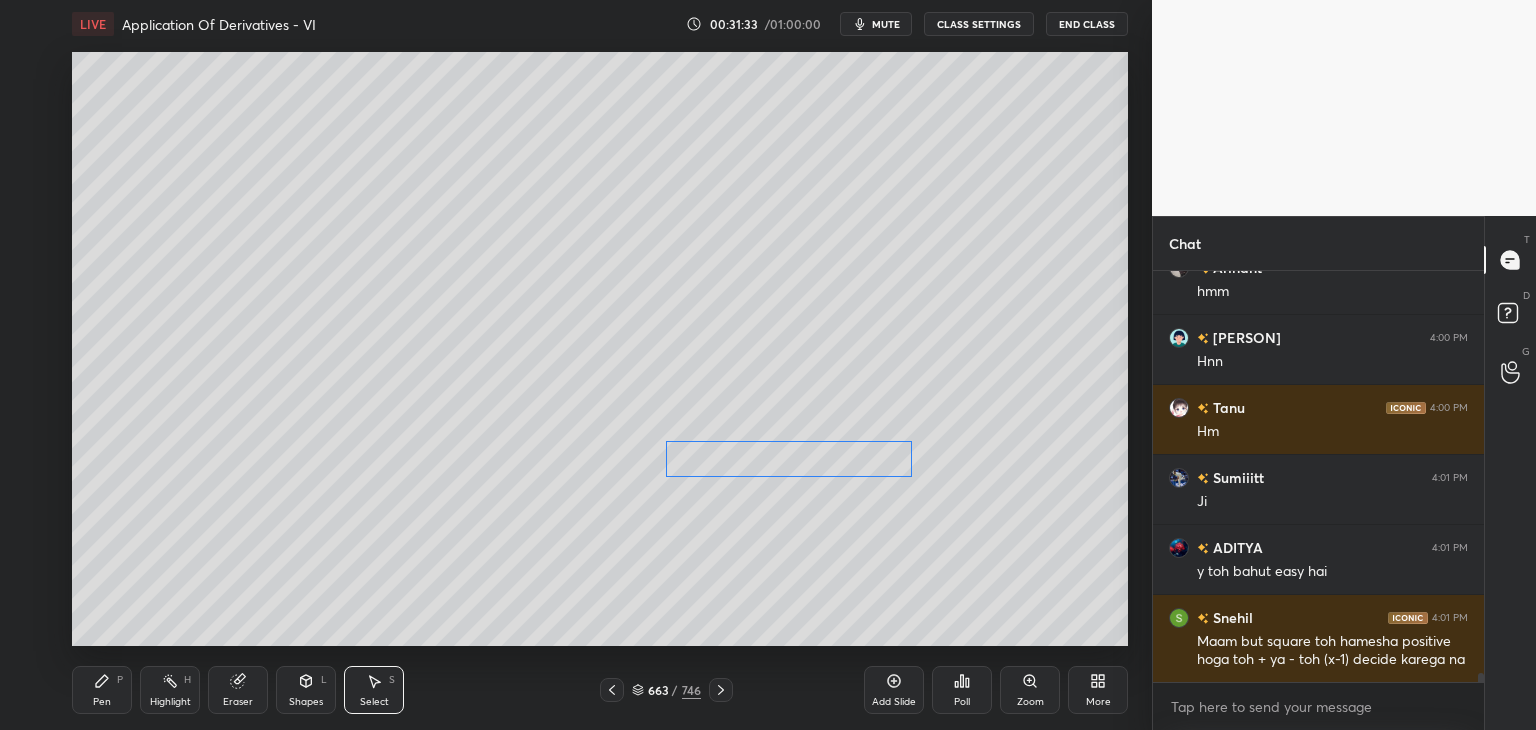 drag, startPoint x: 748, startPoint y: 449, endPoint x: 772, endPoint y: 469, distance: 31.241 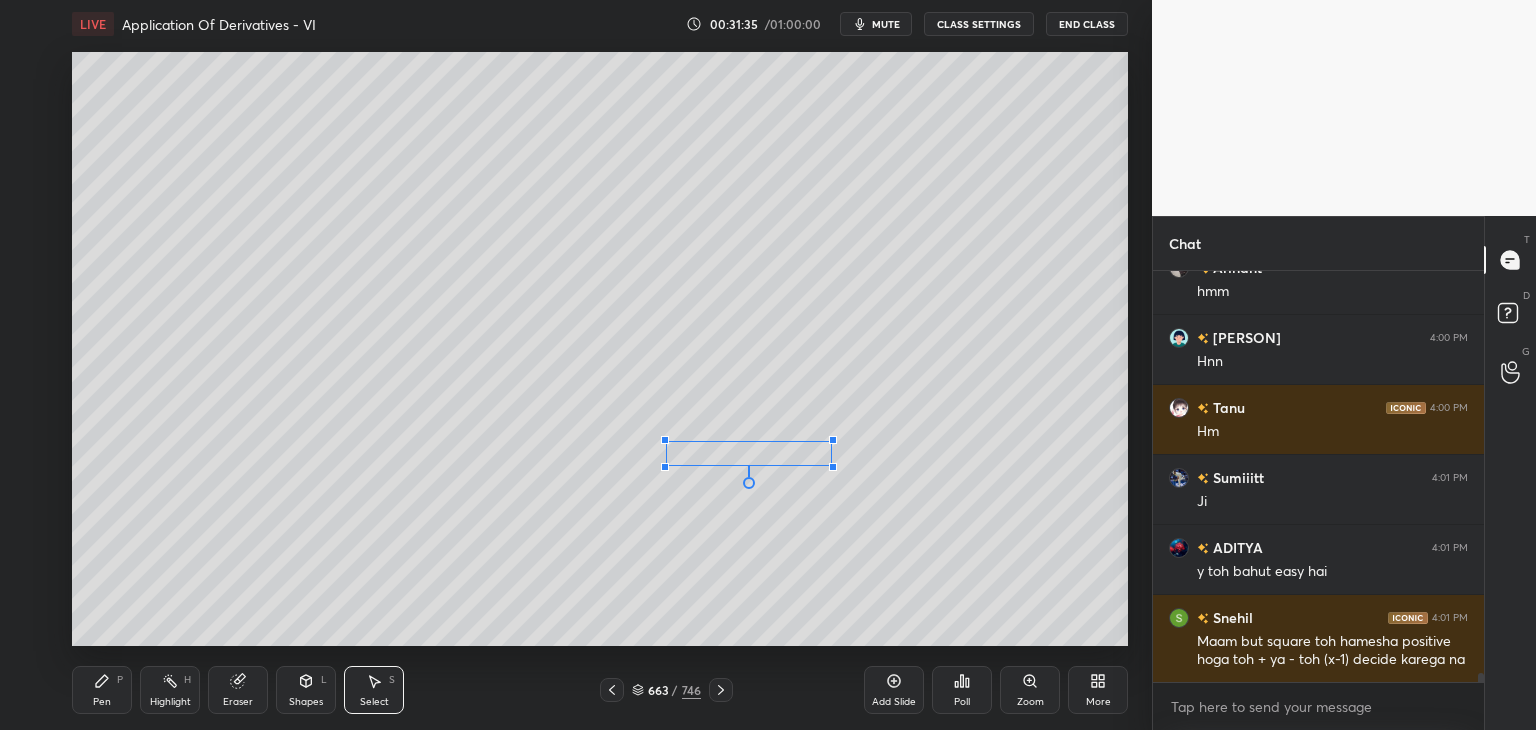 drag, startPoint x: 910, startPoint y: 477, endPoint x: 834, endPoint y: 465, distance: 76.941536 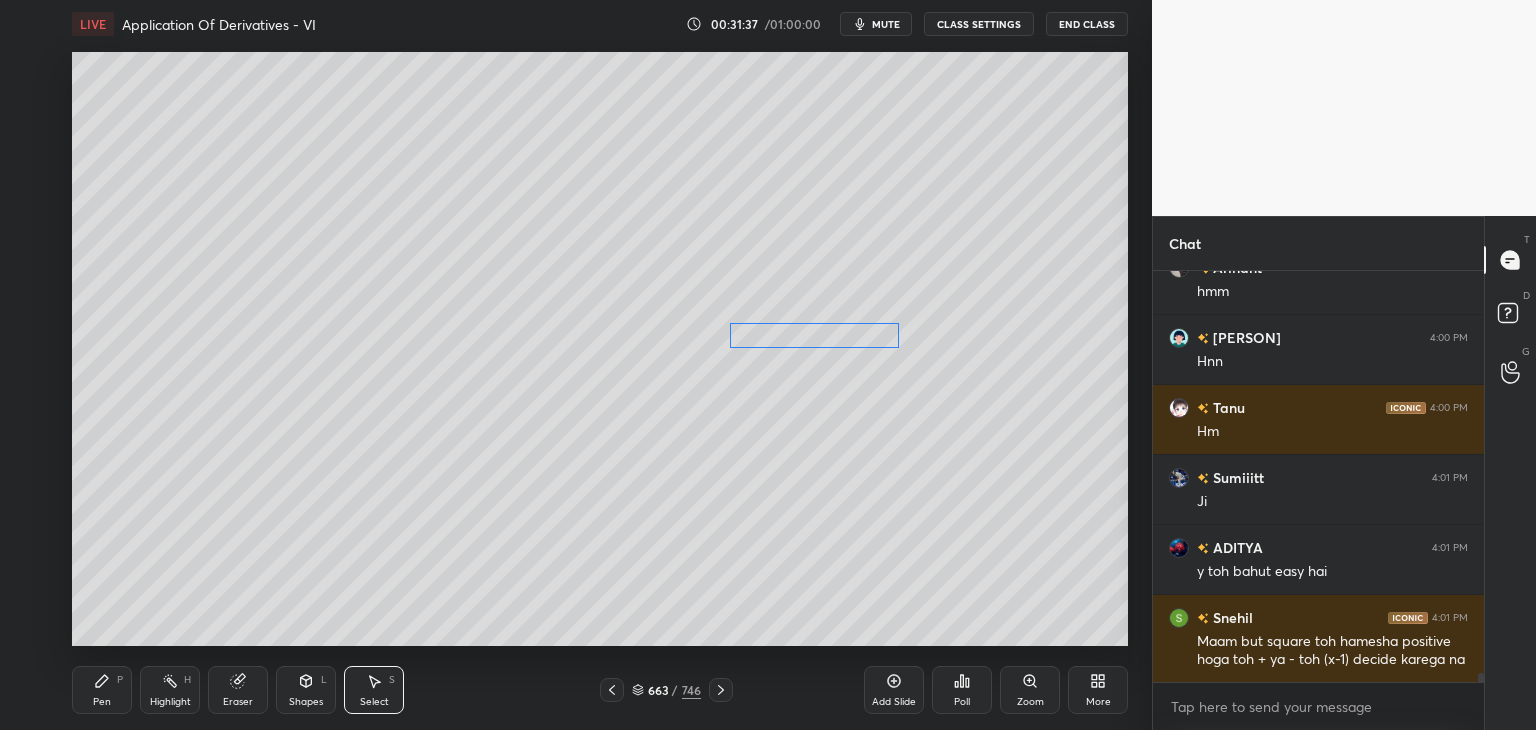 drag, startPoint x: 752, startPoint y: 458, endPoint x: 812, endPoint y: 347, distance: 126.178444 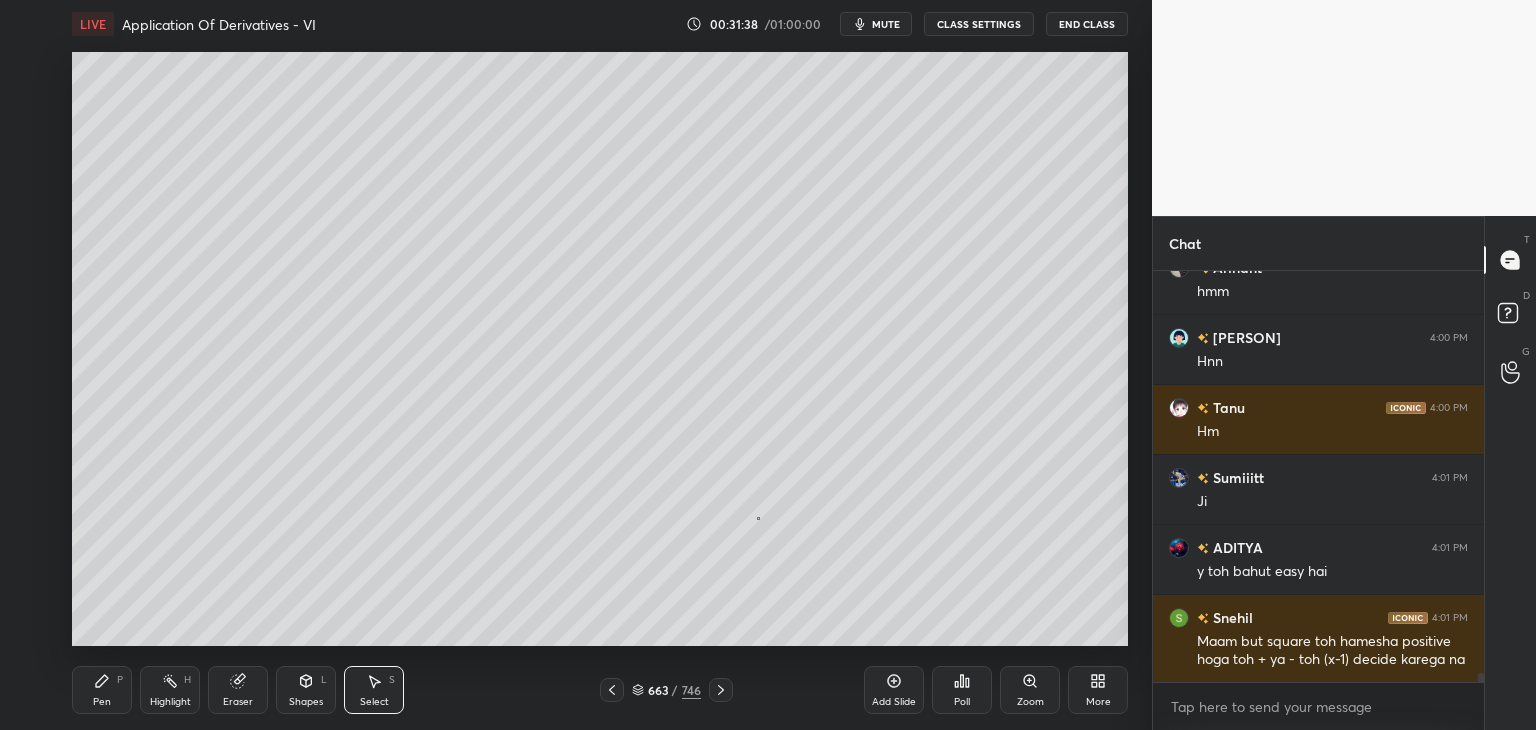 click on "0 ° Undo Copy Paste here Duplicate Duplicate to new slide Delete" at bounding box center [600, 349] 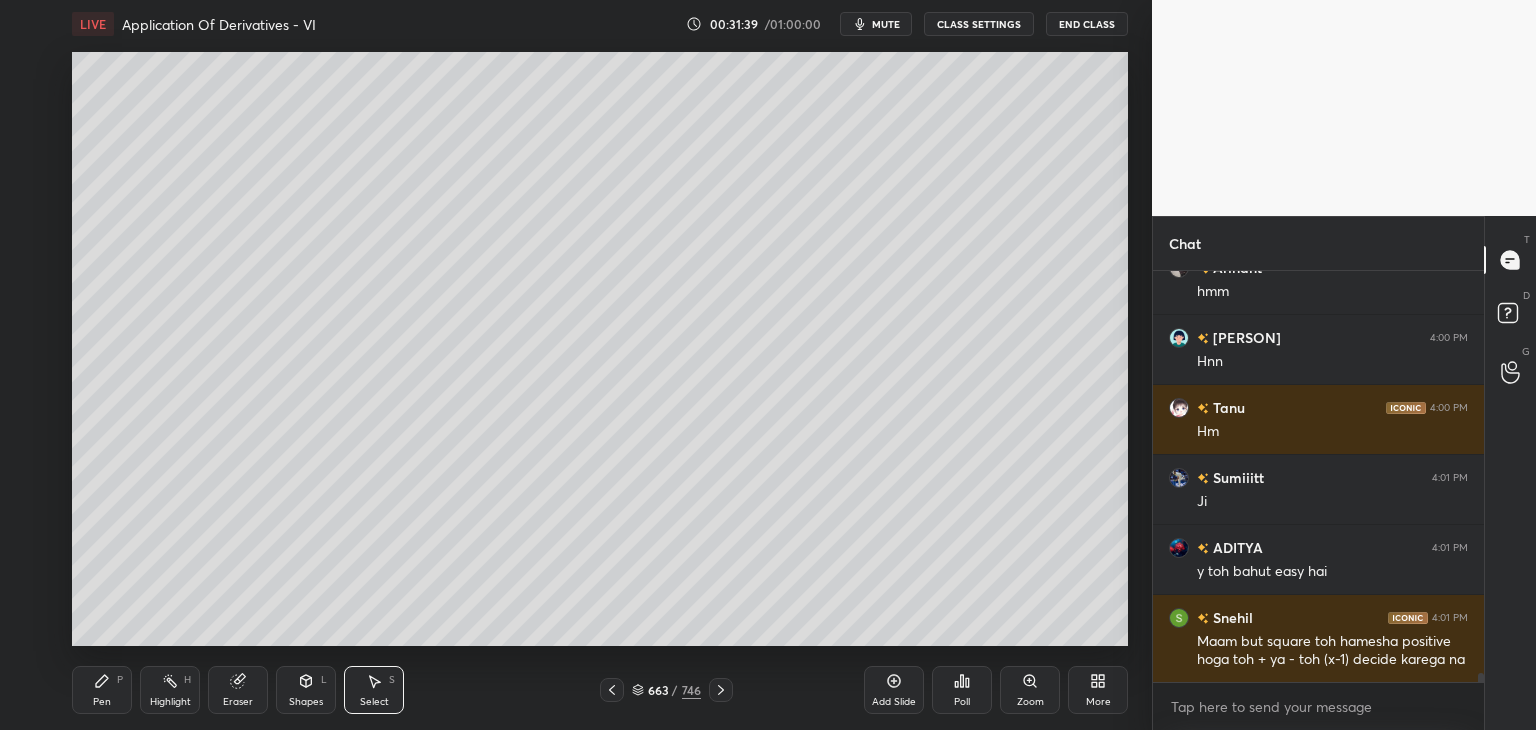 drag, startPoint x: 99, startPoint y: 697, endPoint x: 131, endPoint y: 664, distance: 45.96738 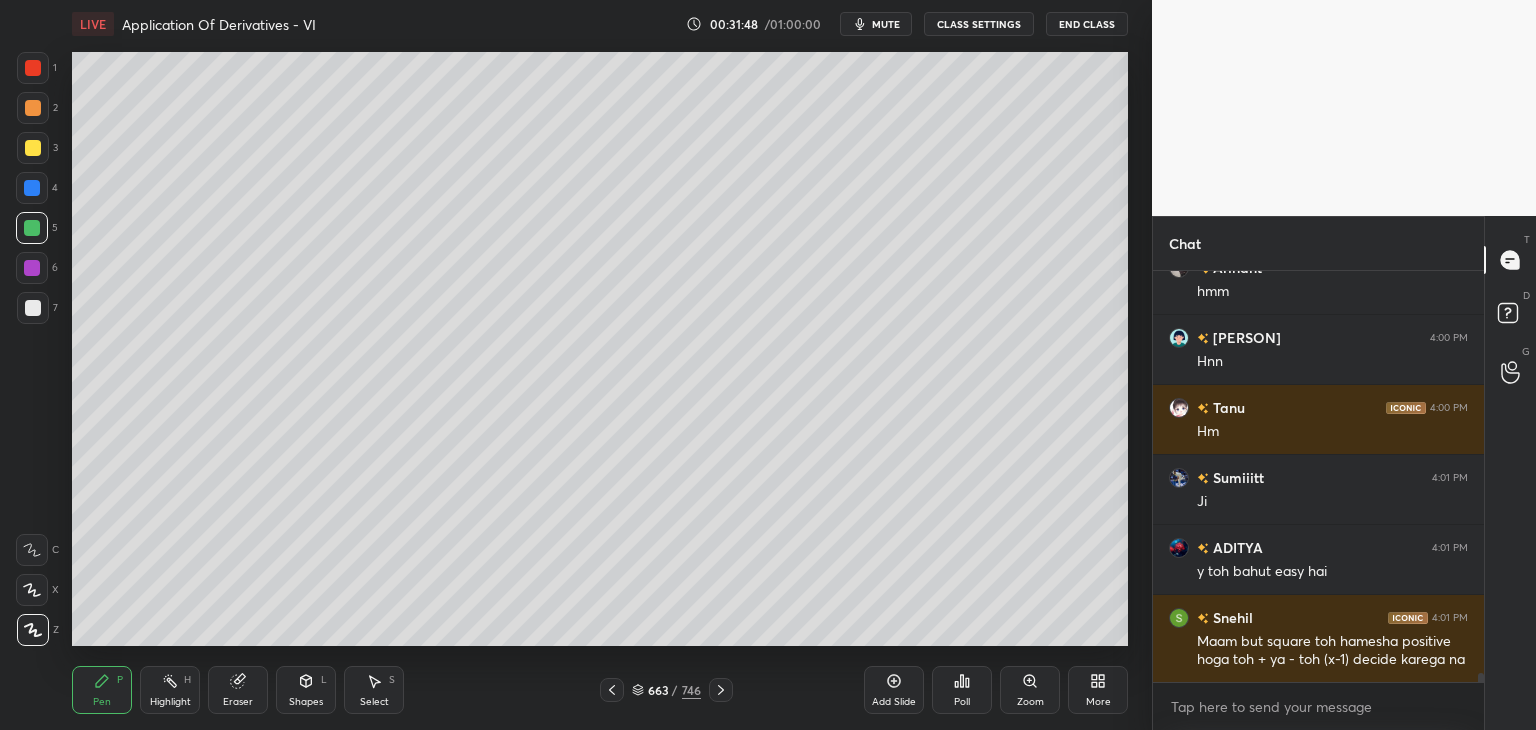 drag, startPoint x: 103, startPoint y: 694, endPoint x: 71, endPoint y: 531, distance: 166.1114 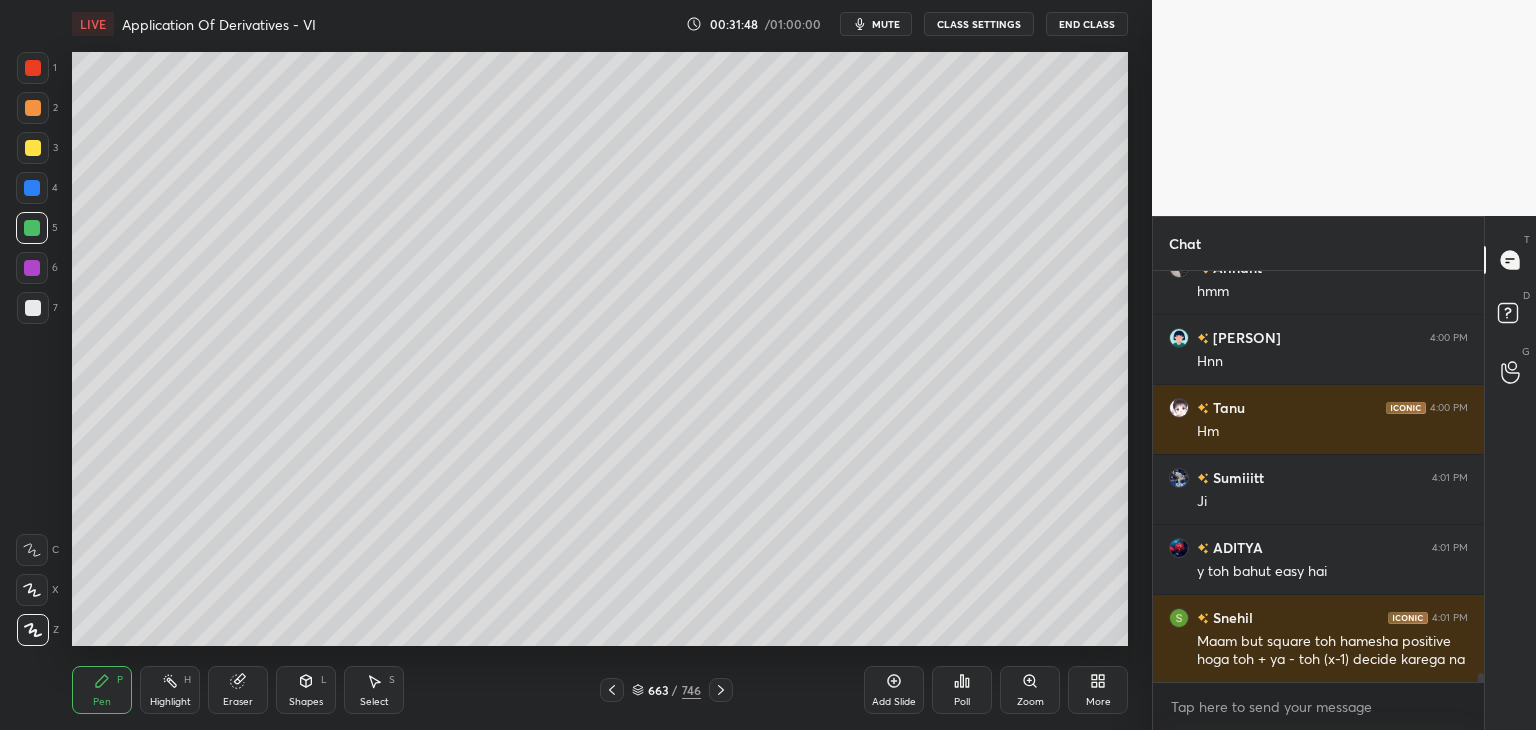 click on "Pen P" at bounding box center [102, 690] 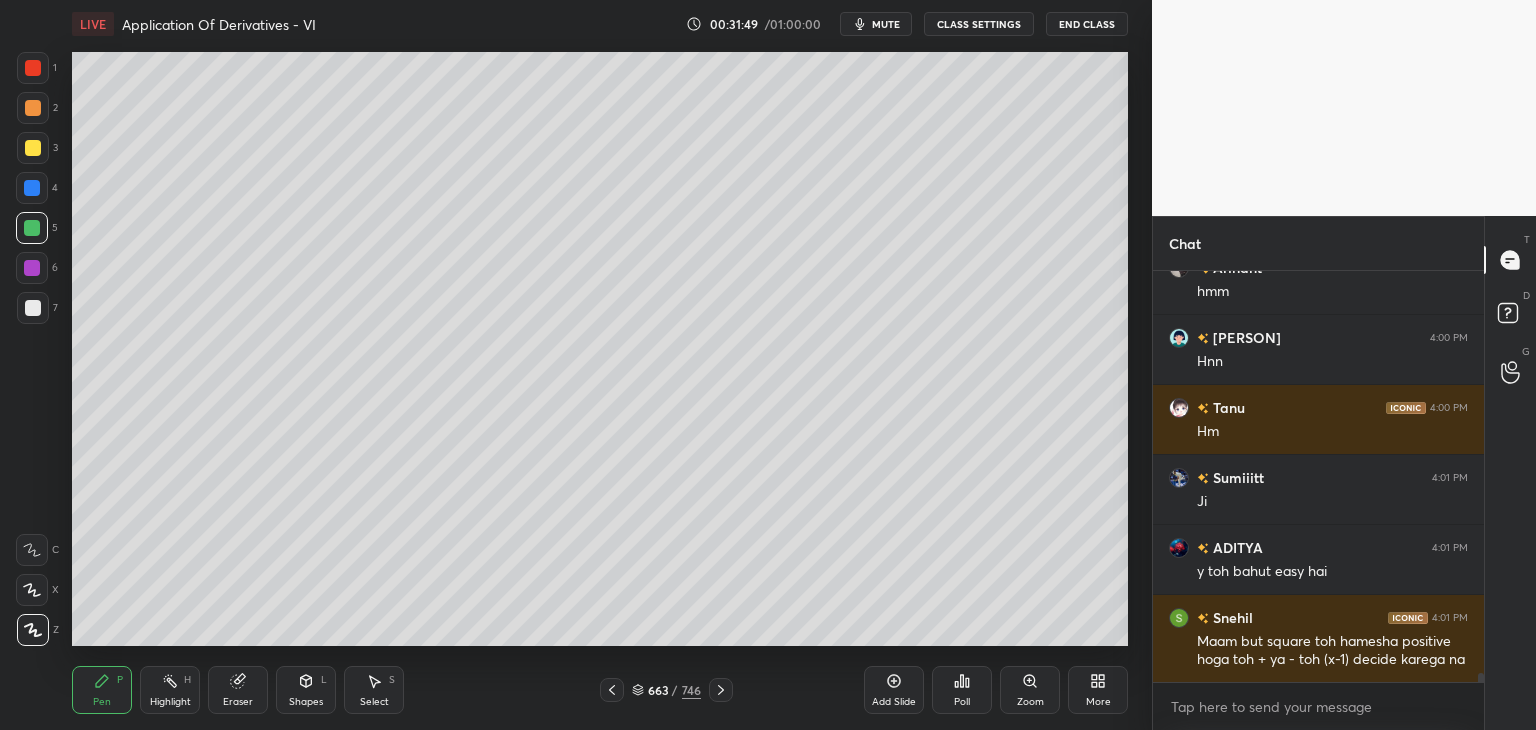 click at bounding box center [33, 308] 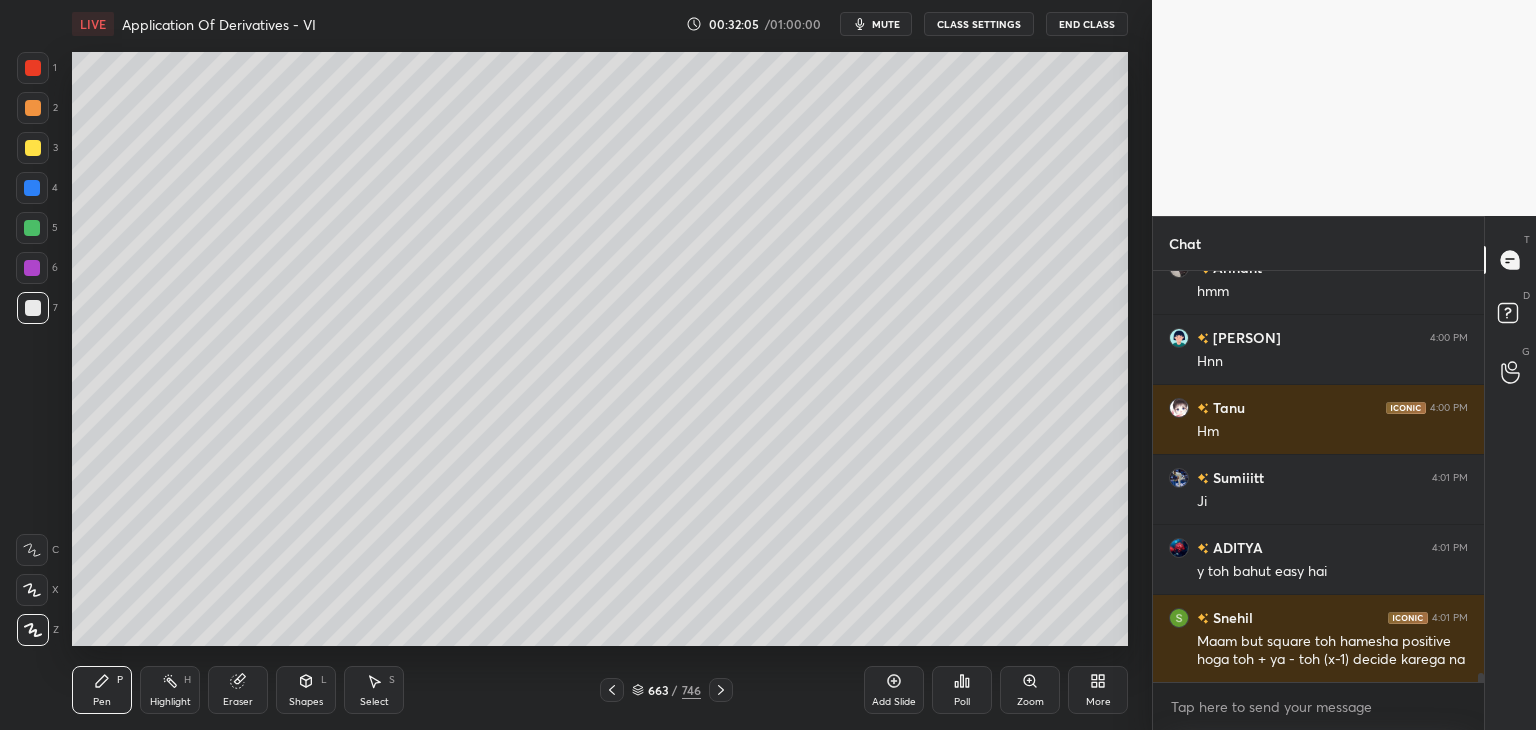 click at bounding box center (33, 68) 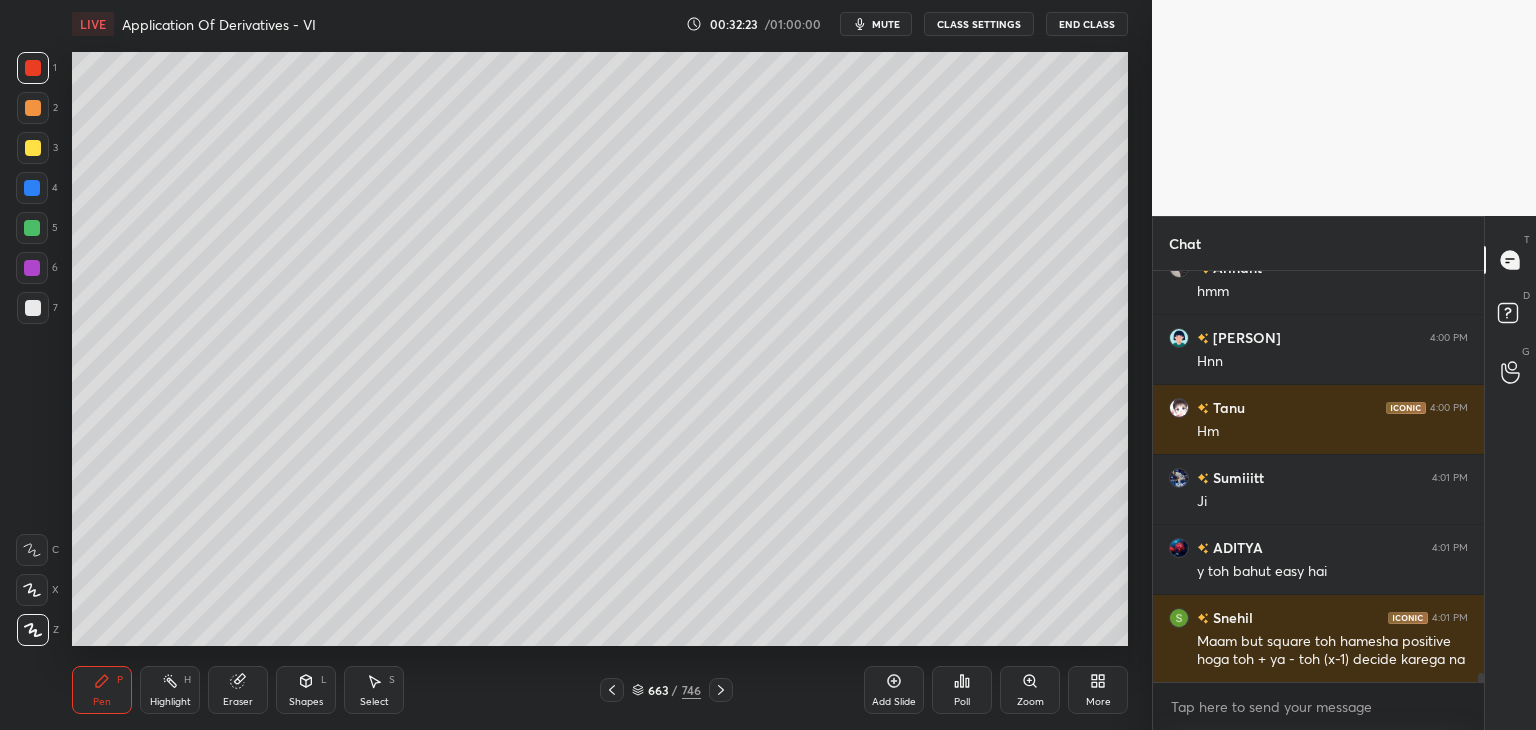 scroll, scrollTop: 18676, scrollLeft: 0, axis: vertical 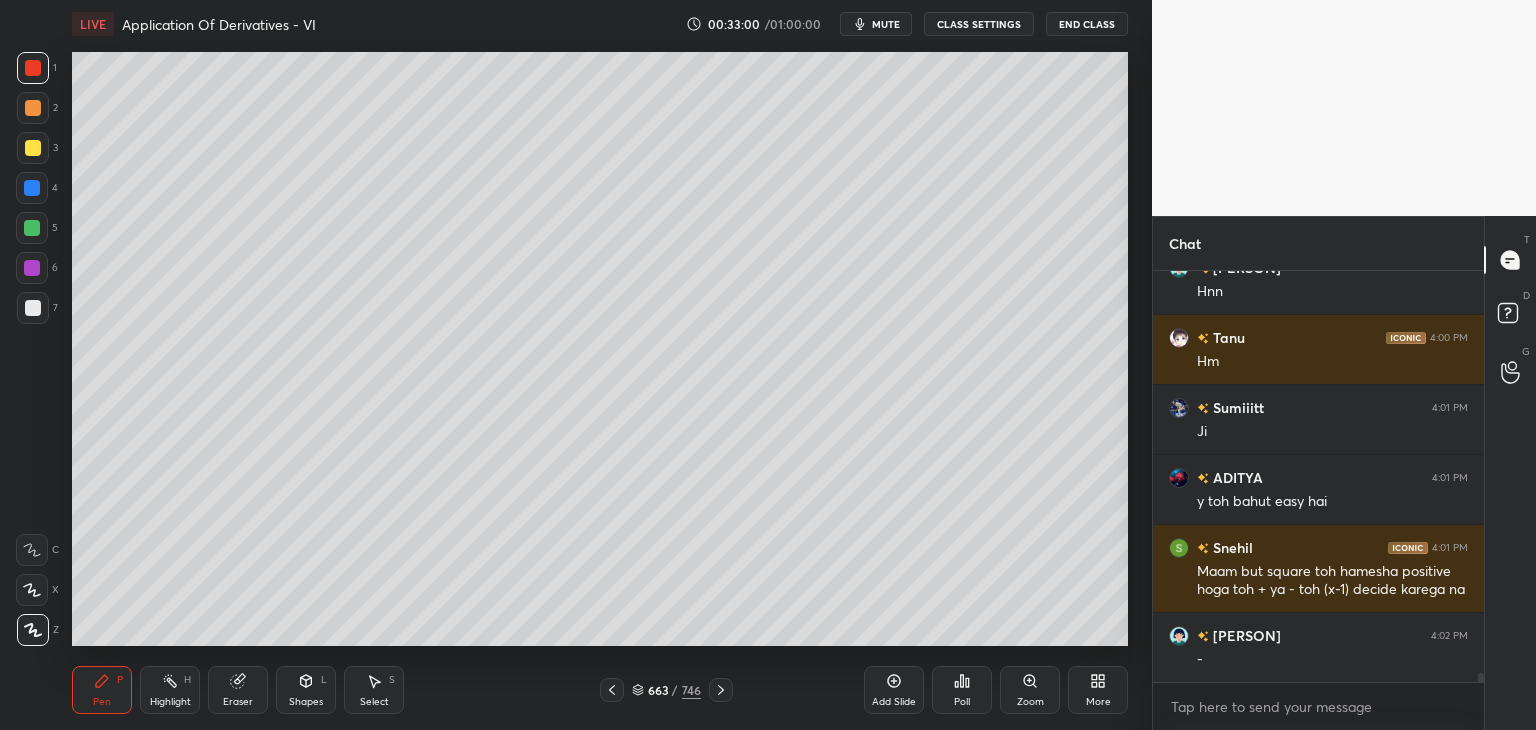 click on "Pen P" at bounding box center [102, 690] 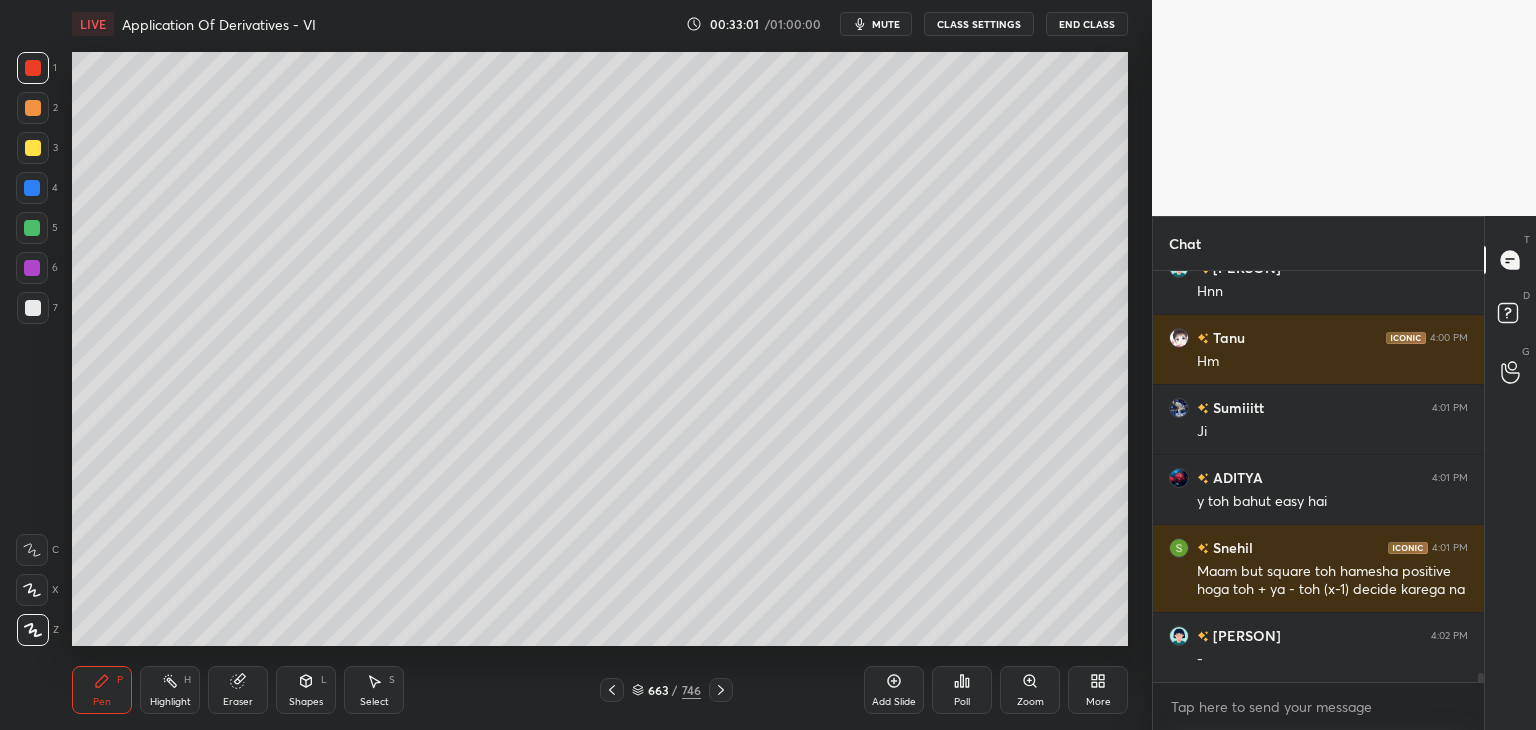 drag, startPoint x: 30, startPoint y: 147, endPoint x: 61, endPoint y: 180, distance: 45.276924 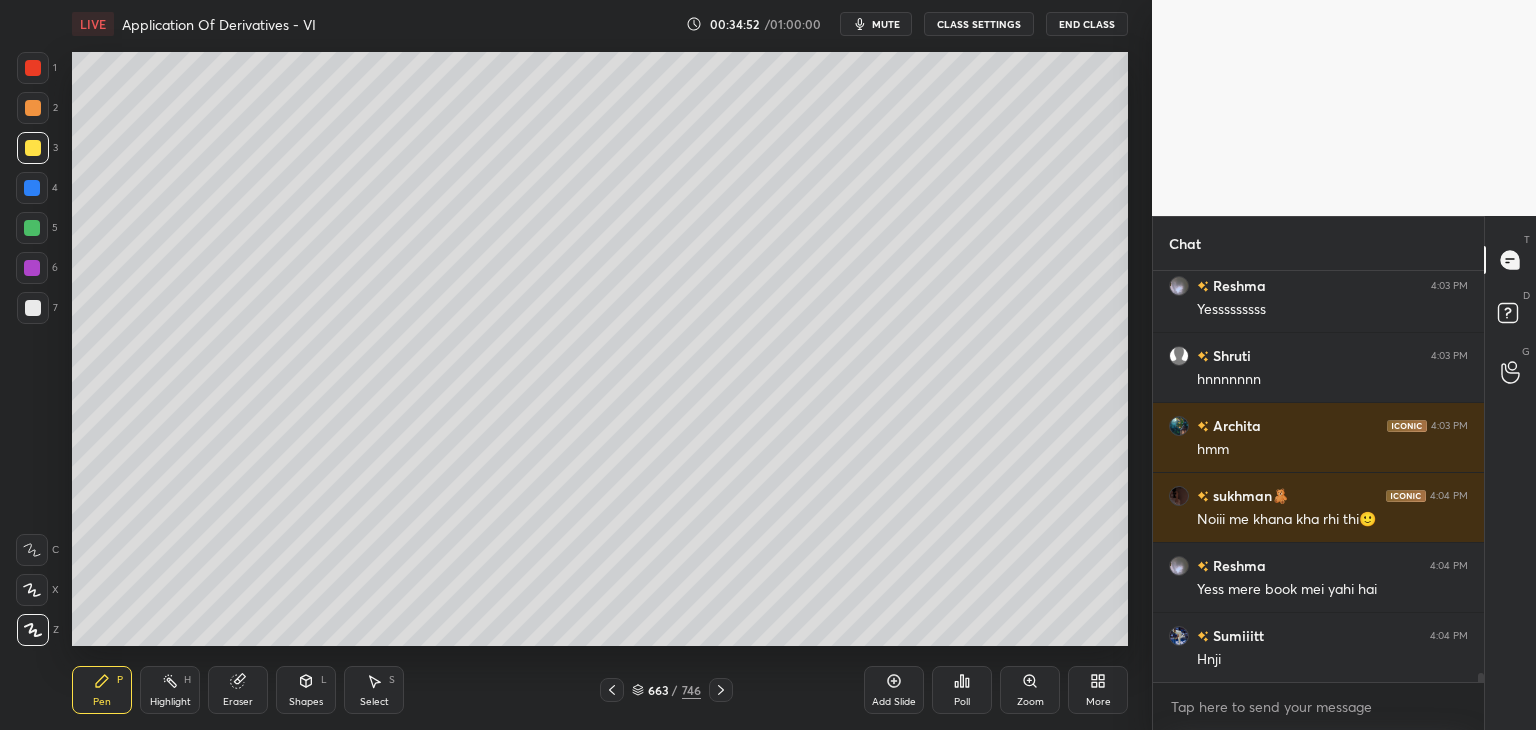 scroll, scrollTop: 19166, scrollLeft: 0, axis: vertical 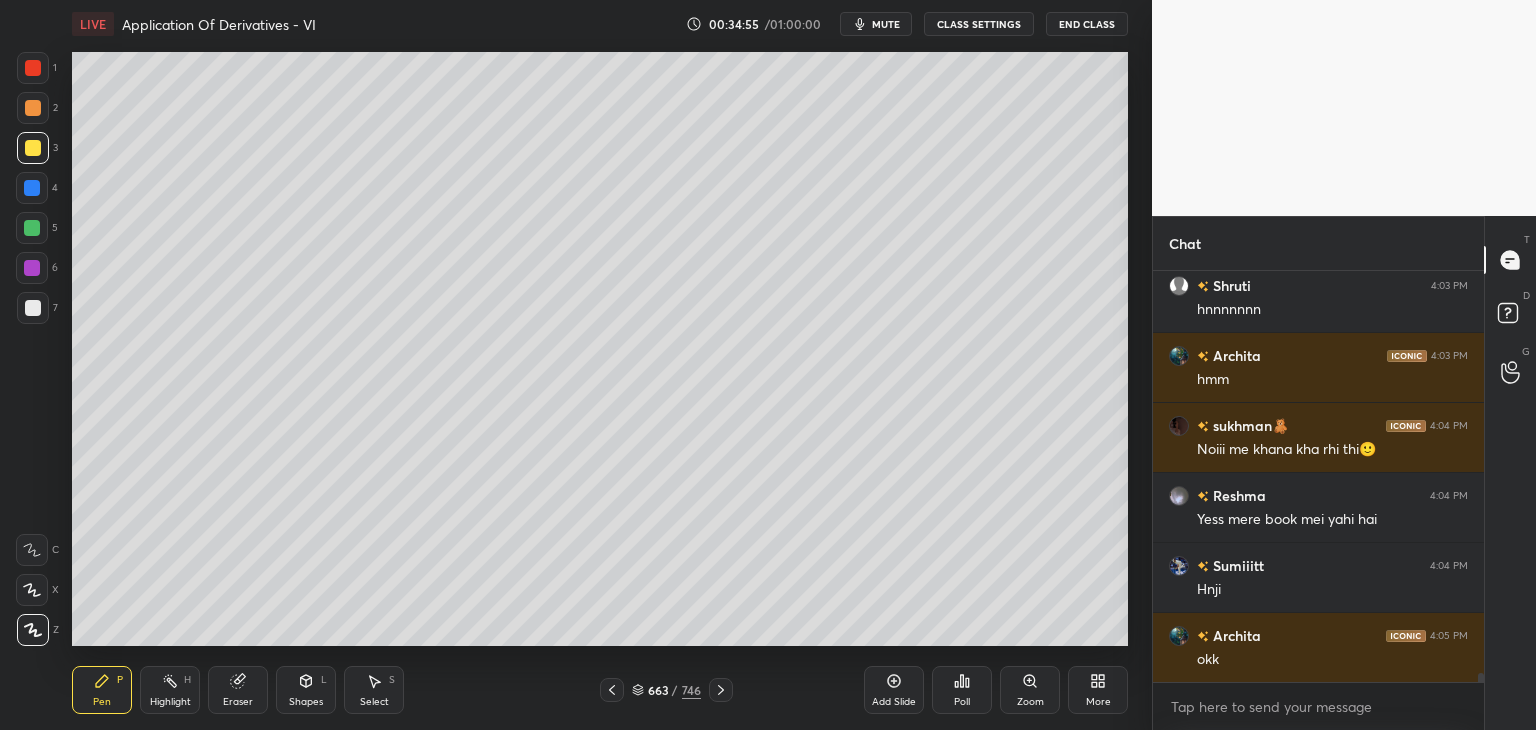click 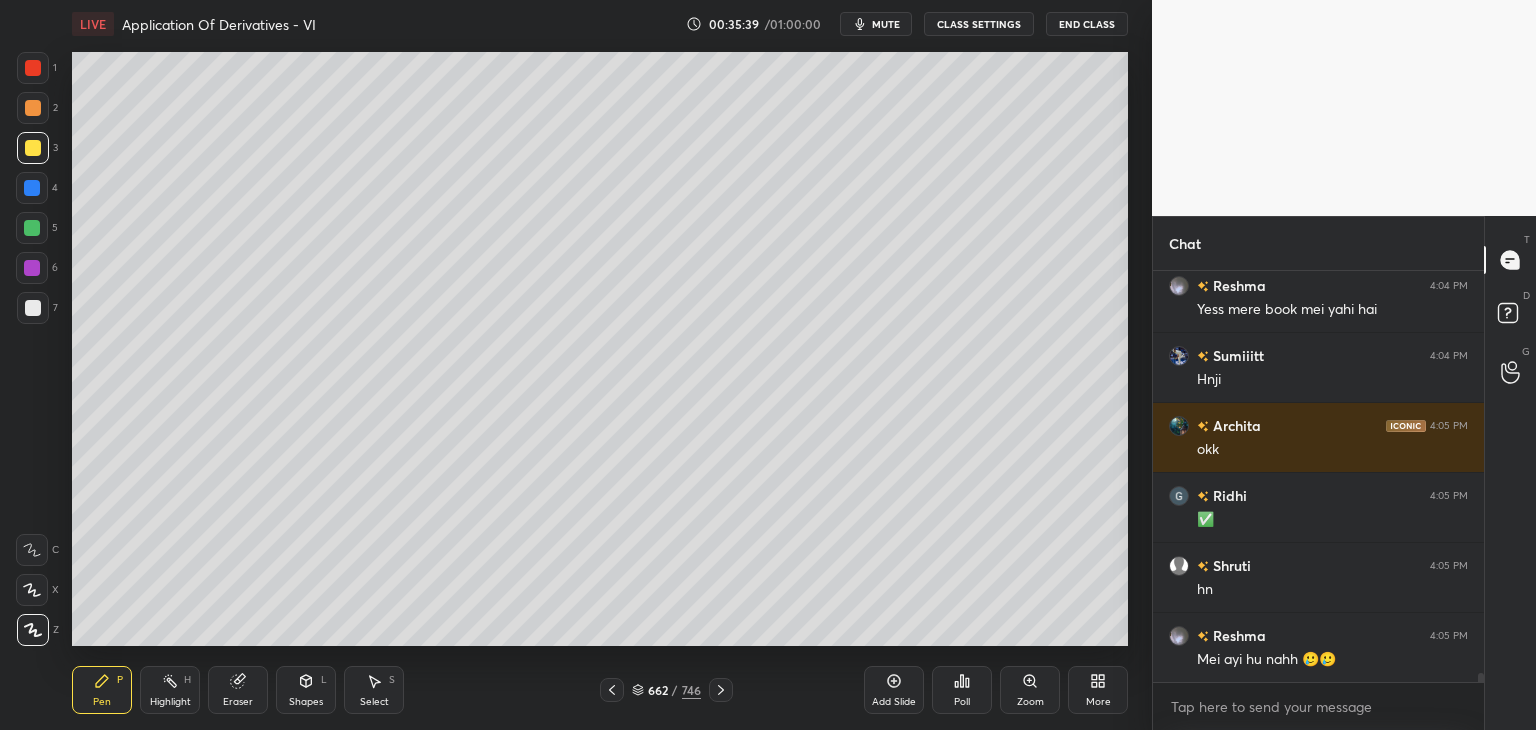 scroll, scrollTop: 19446, scrollLeft: 0, axis: vertical 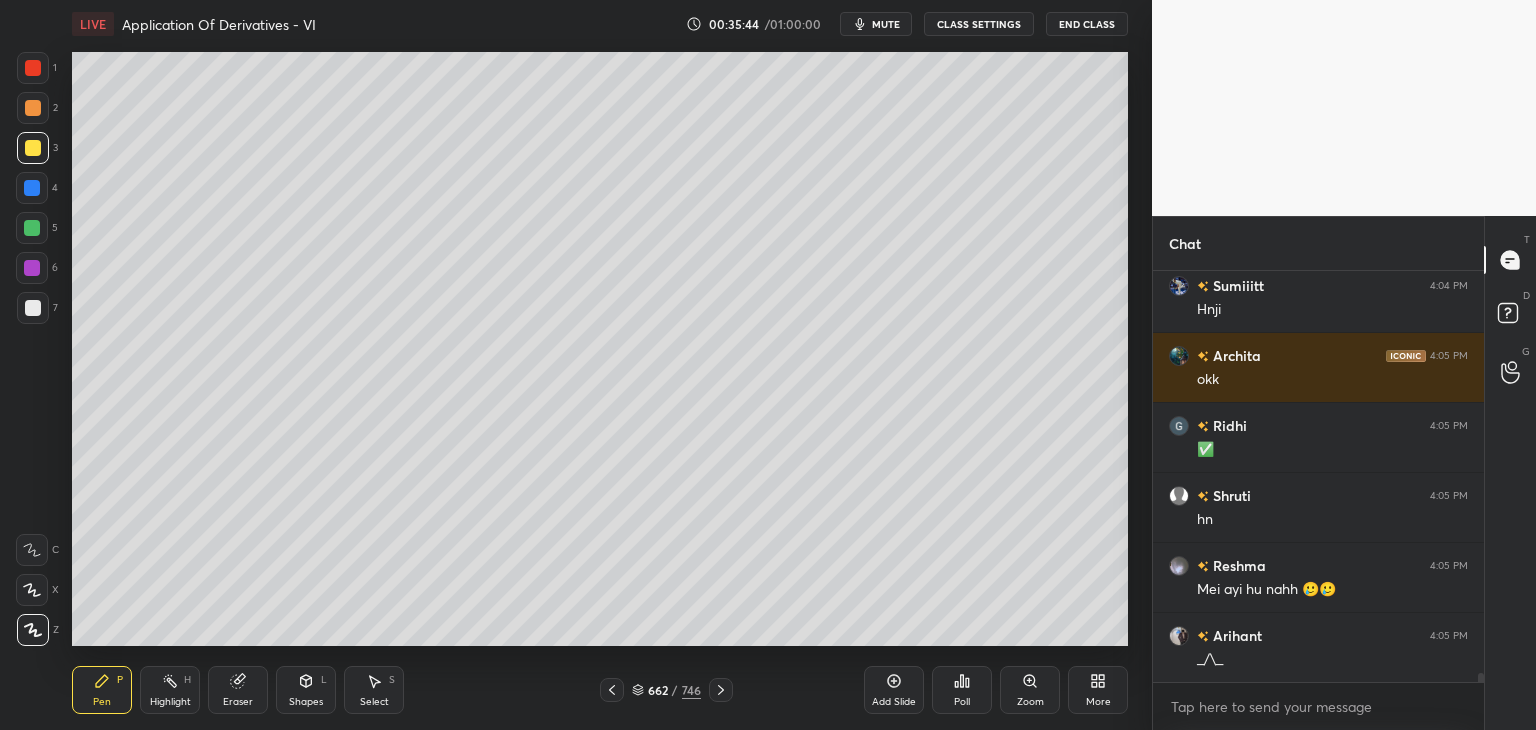 click 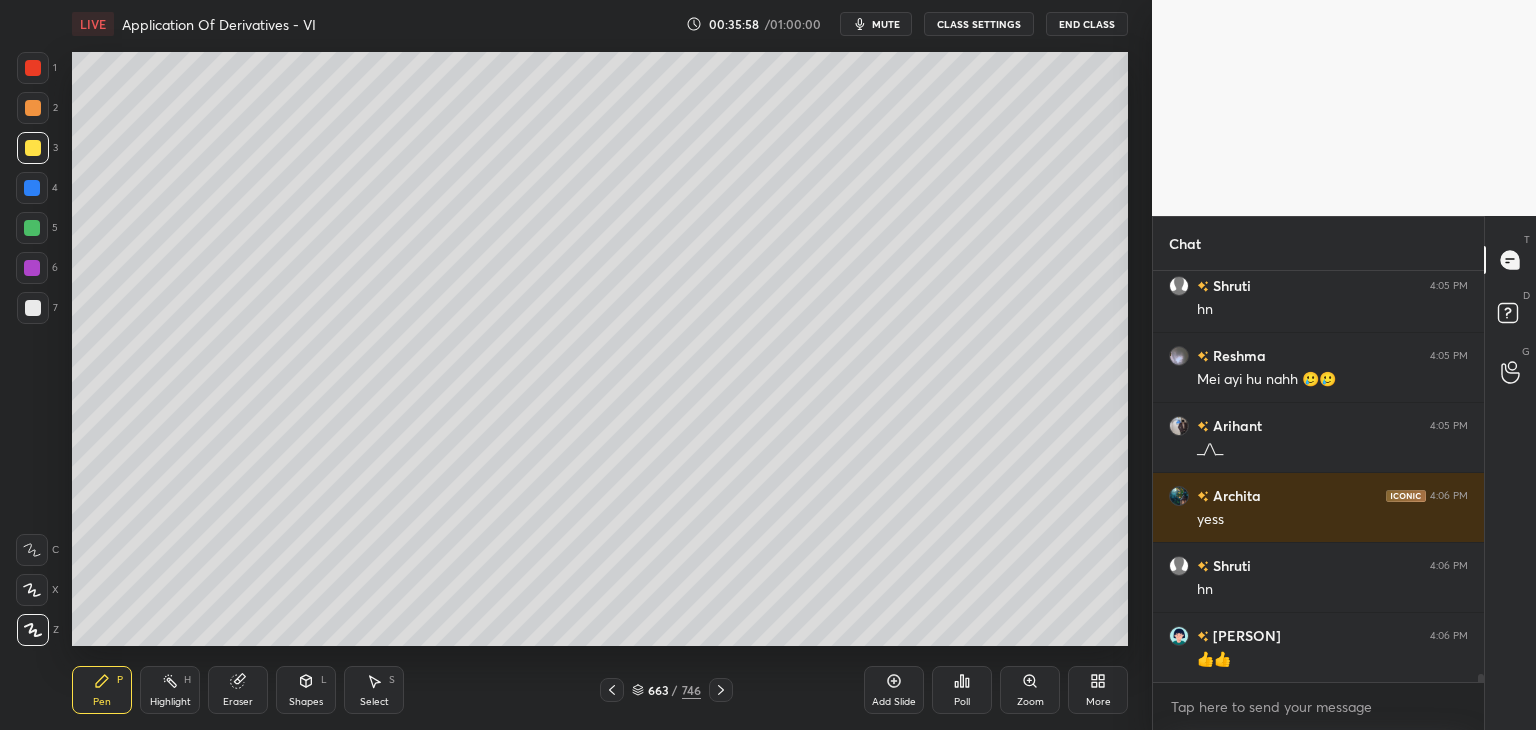 scroll, scrollTop: 19726, scrollLeft: 0, axis: vertical 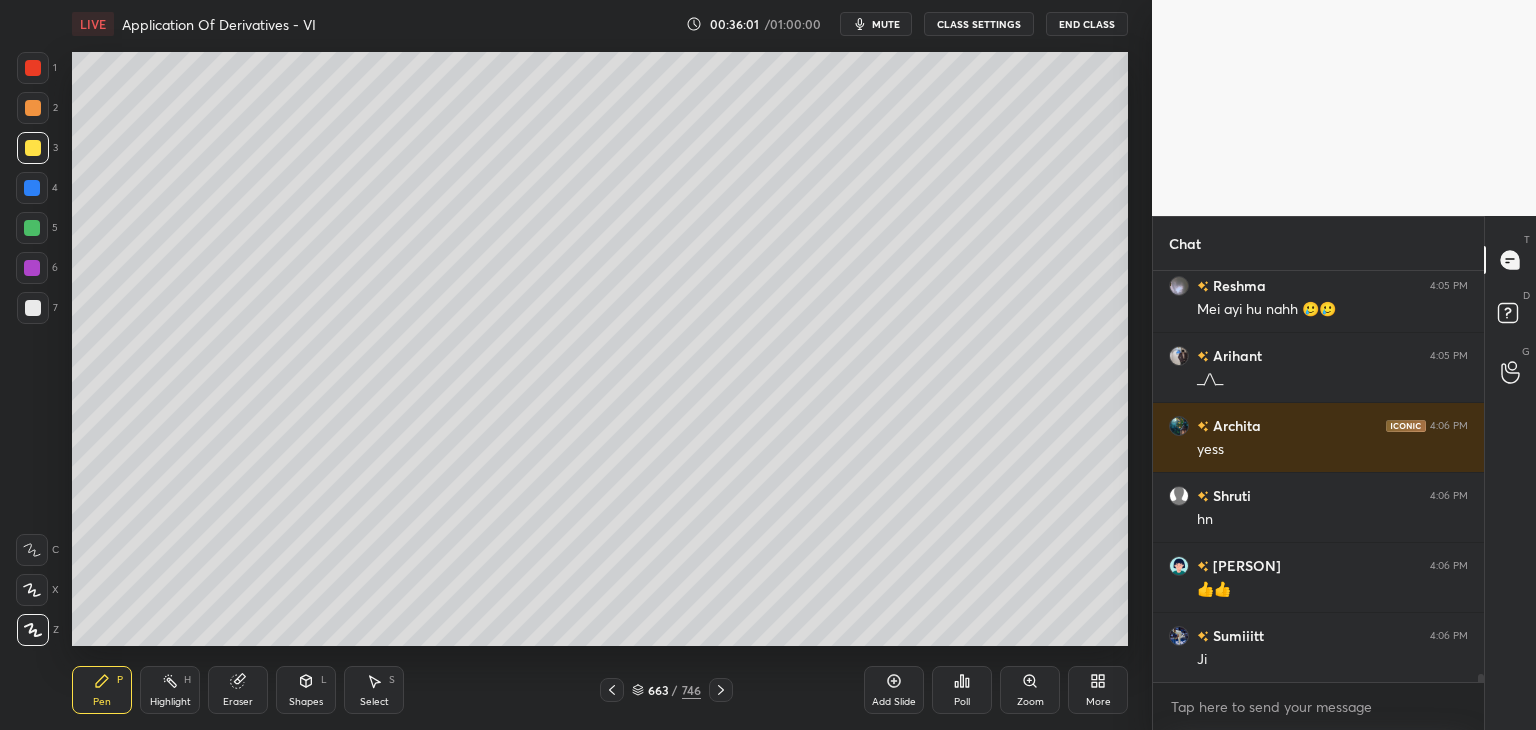 click 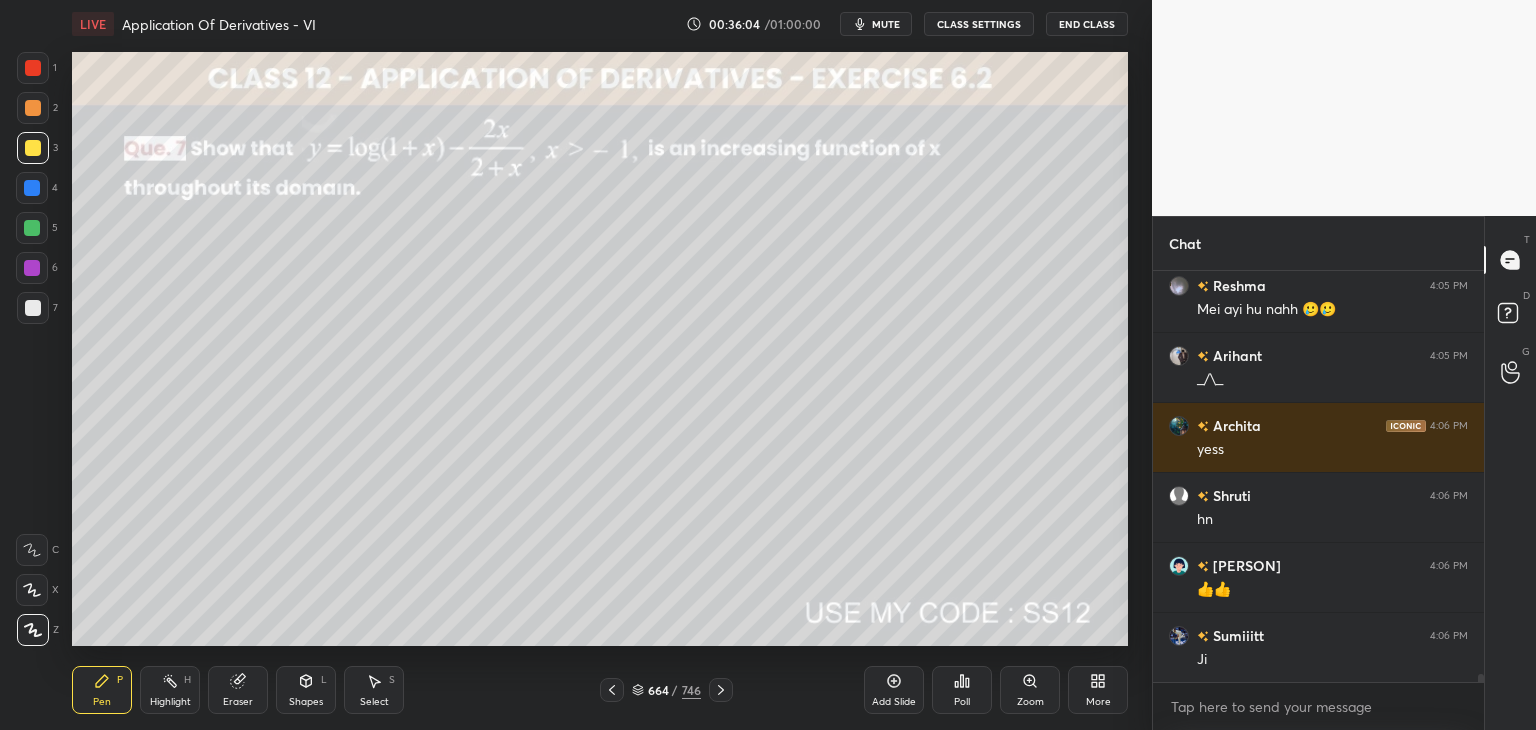 scroll, scrollTop: 19796, scrollLeft: 0, axis: vertical 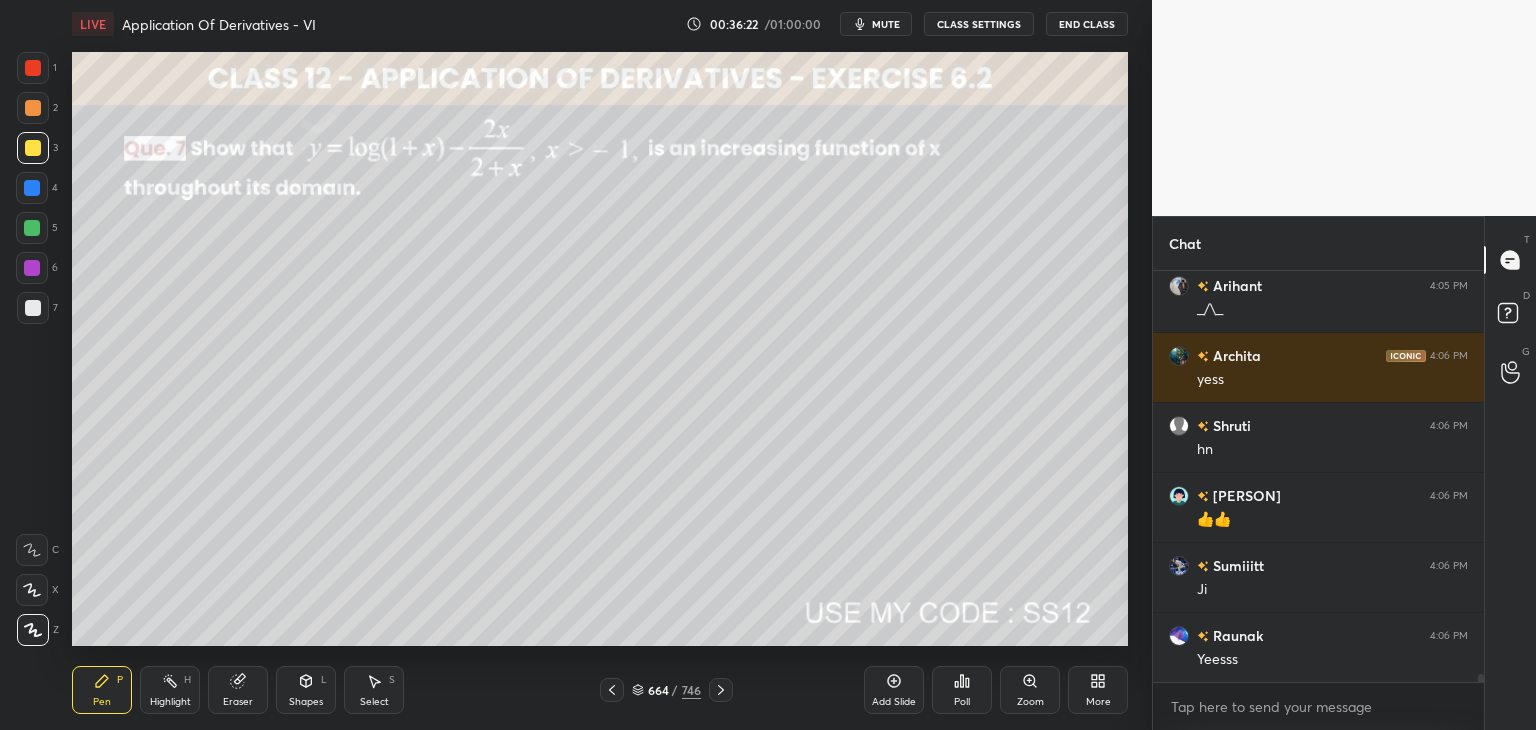 click on "Poll" at bounding box center (962, 702) 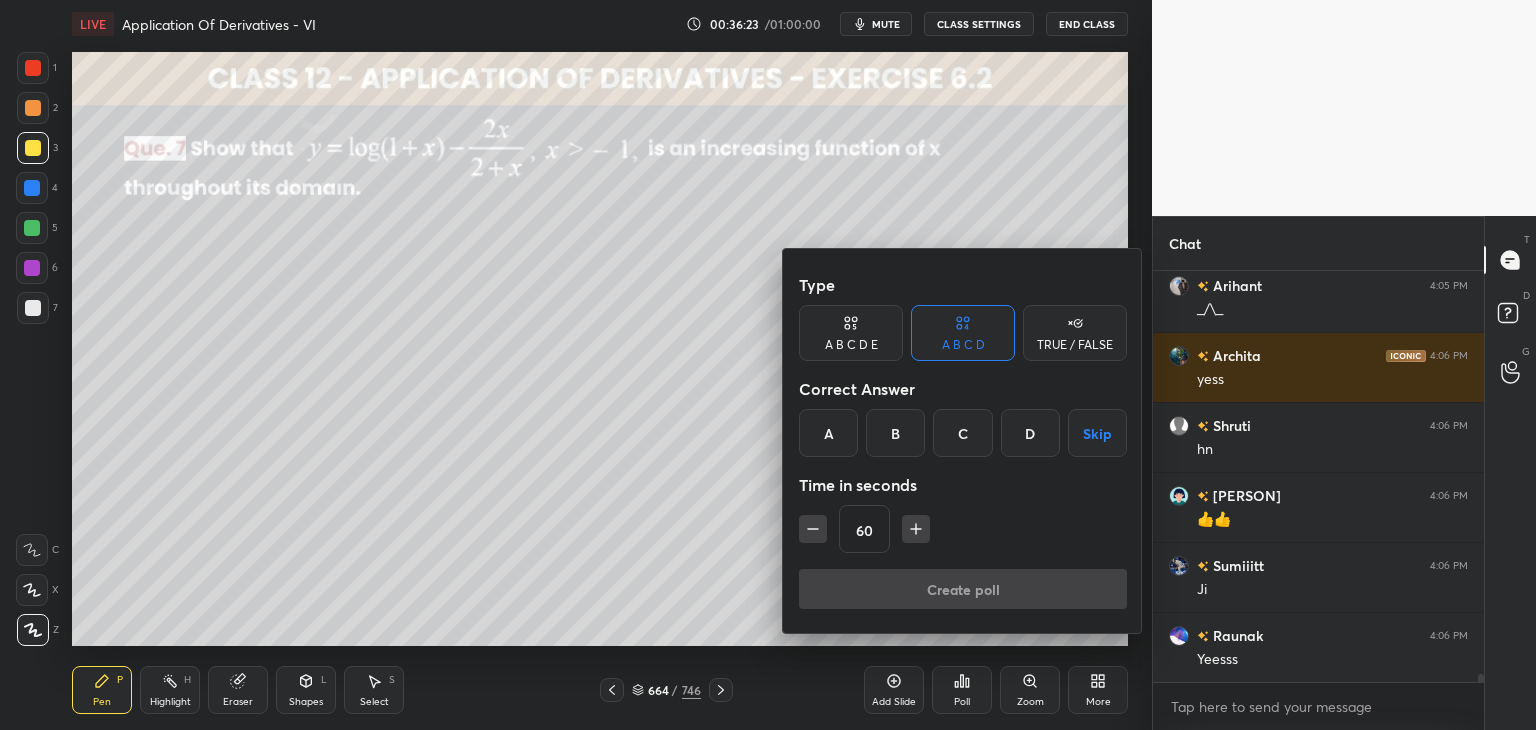 click 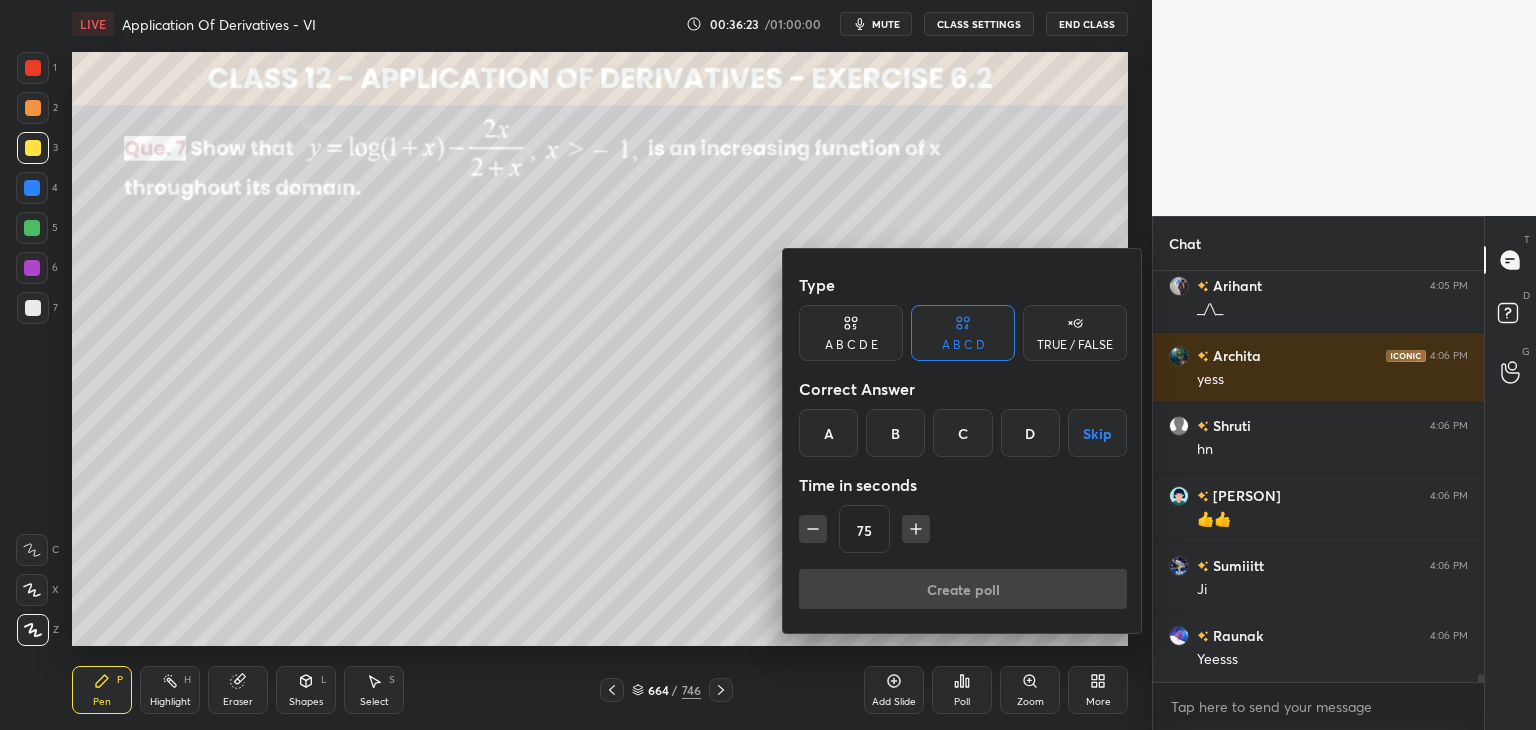 click 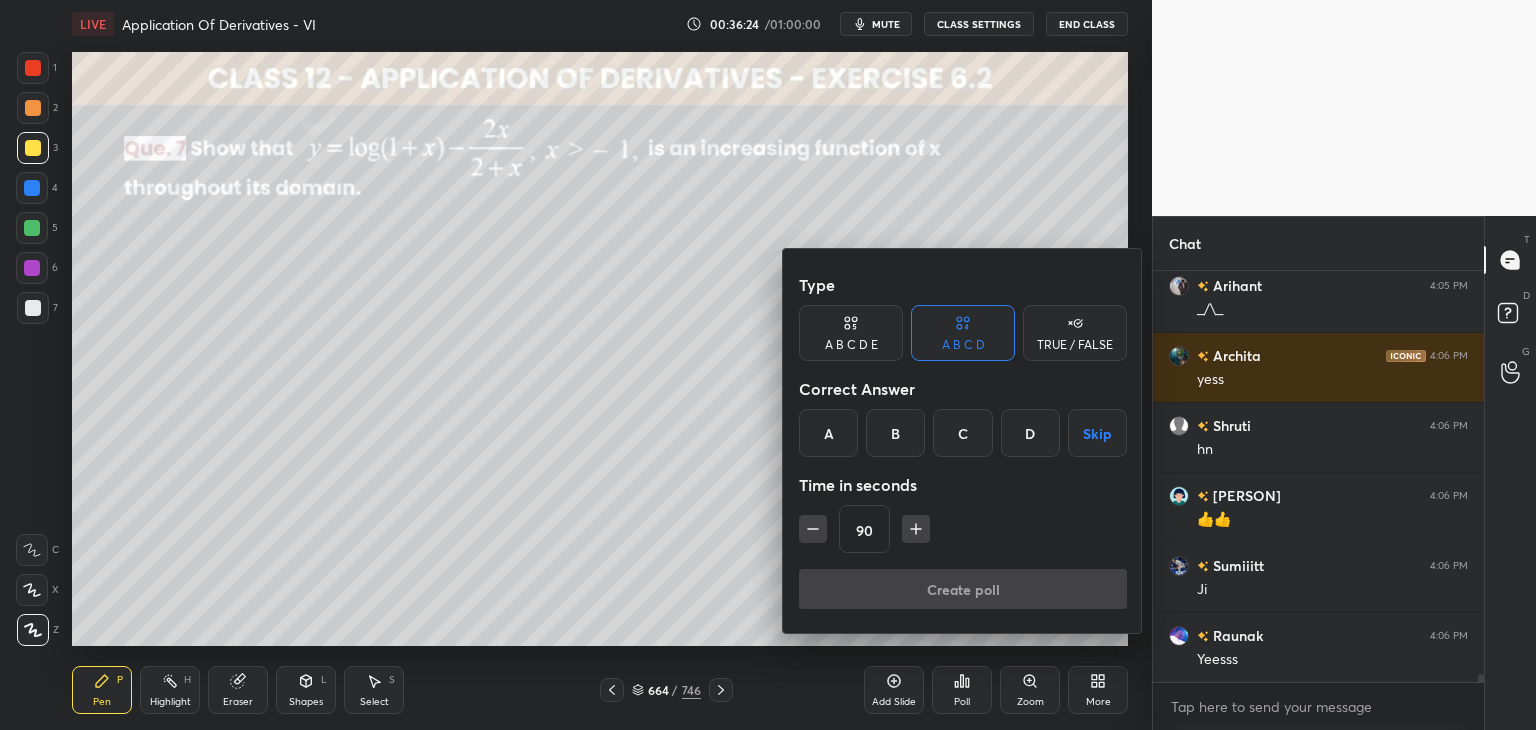 click 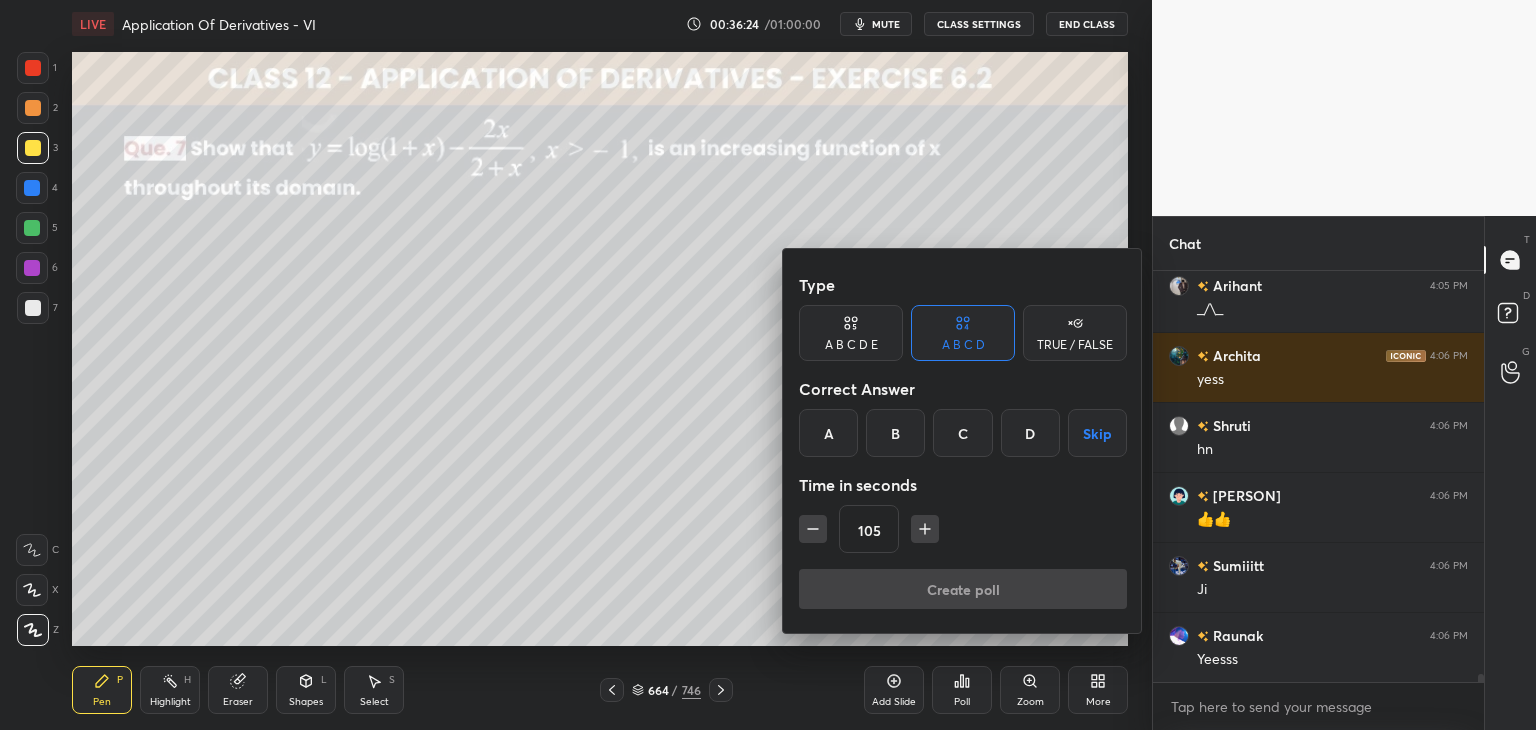 click at bounding box center (925, 529) 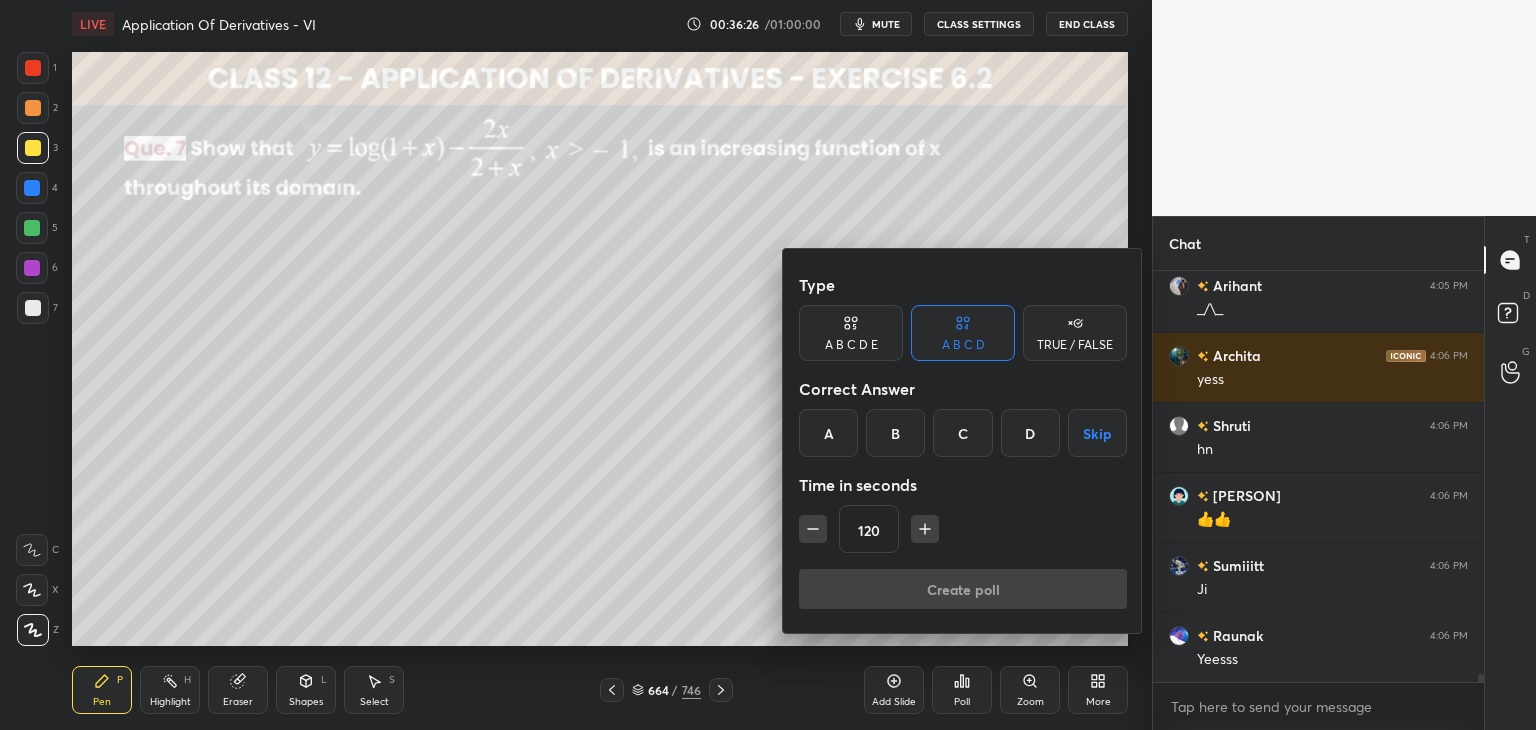 drag, startPoint x: 1090, startPoint y: 443, endPoint x: 1072, endPoint y: 498, distance: 57.870544 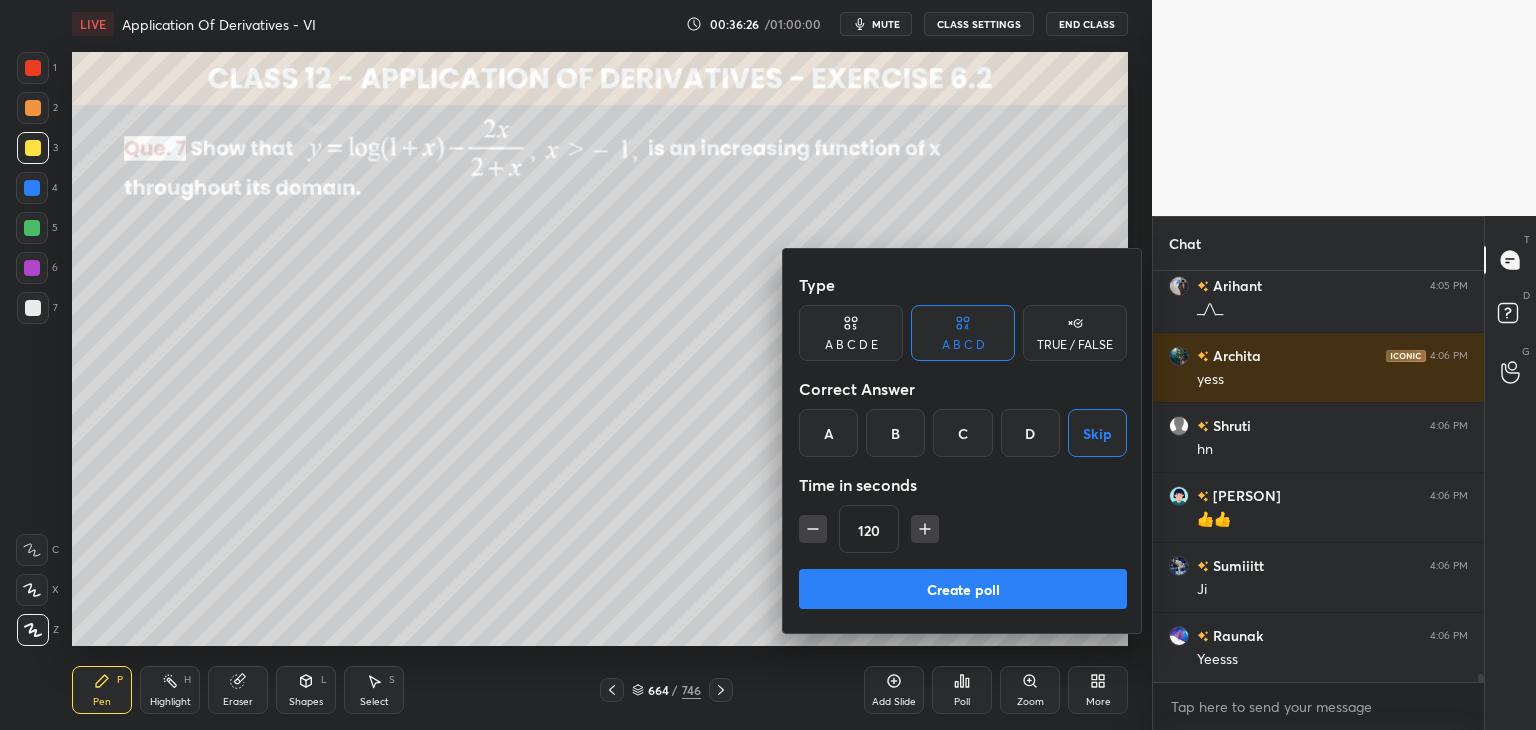 click on "Create poll" at bounding box center (963, 589) 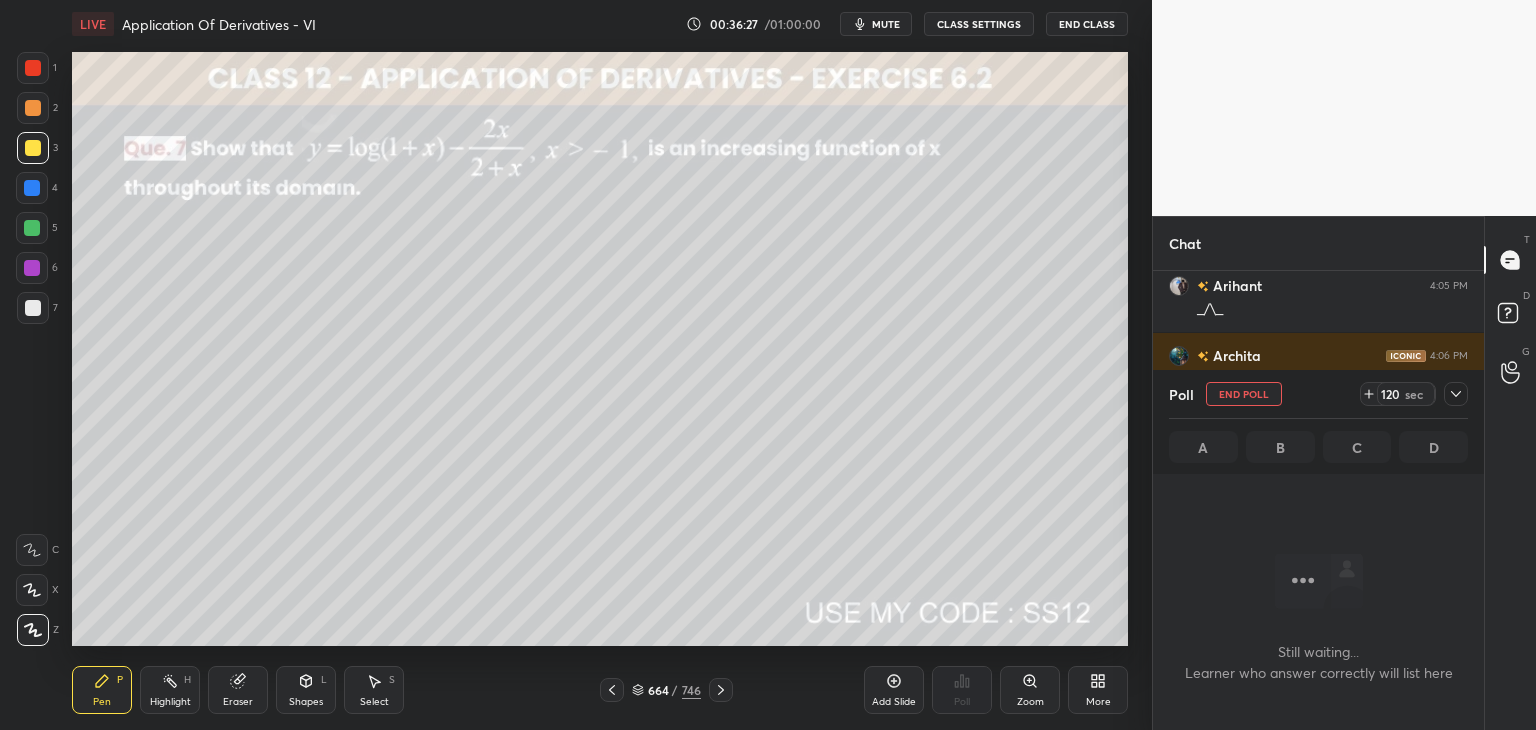 scroll, scrollTop: 325, scrollLeft: 325, axis: both 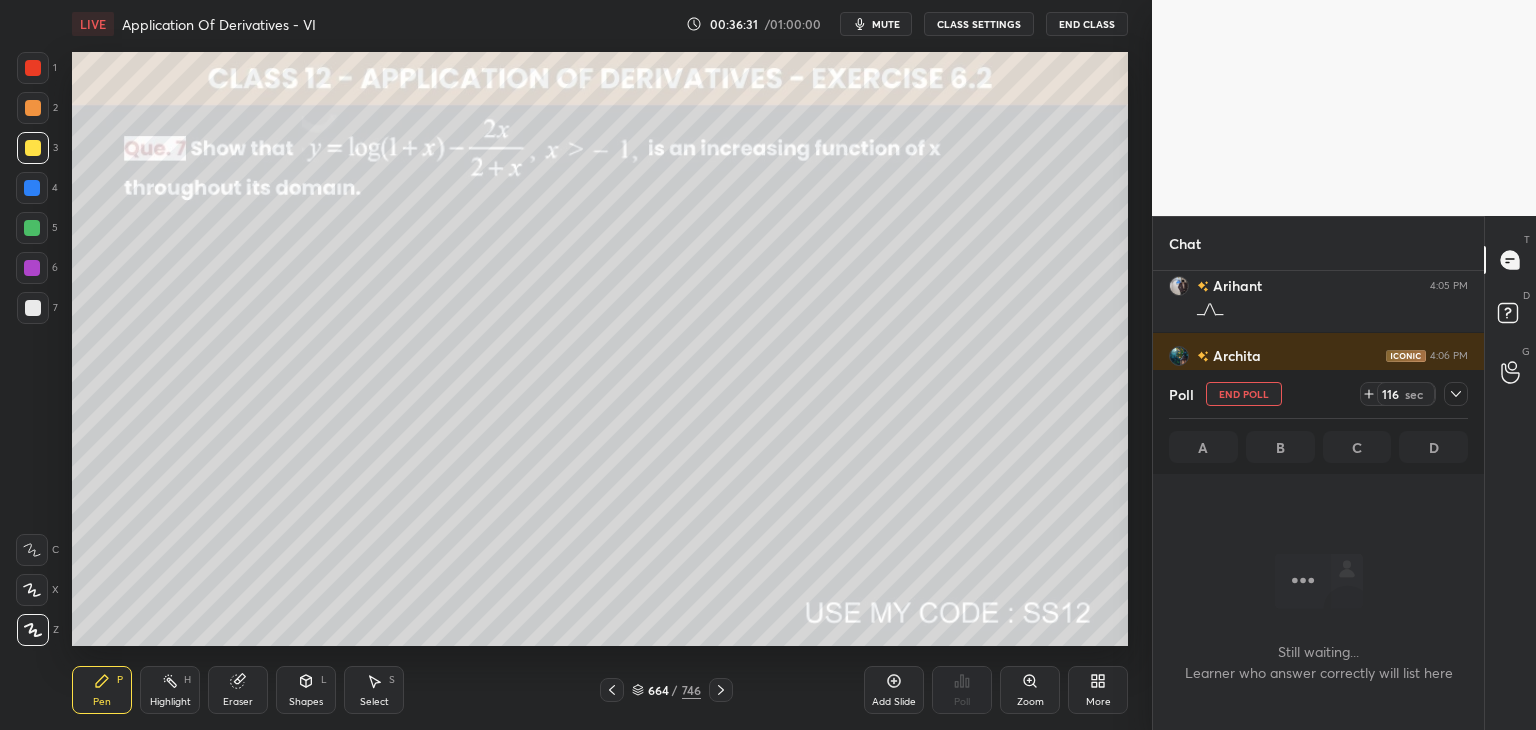 click on "mute" at bounding box center (886, 24) 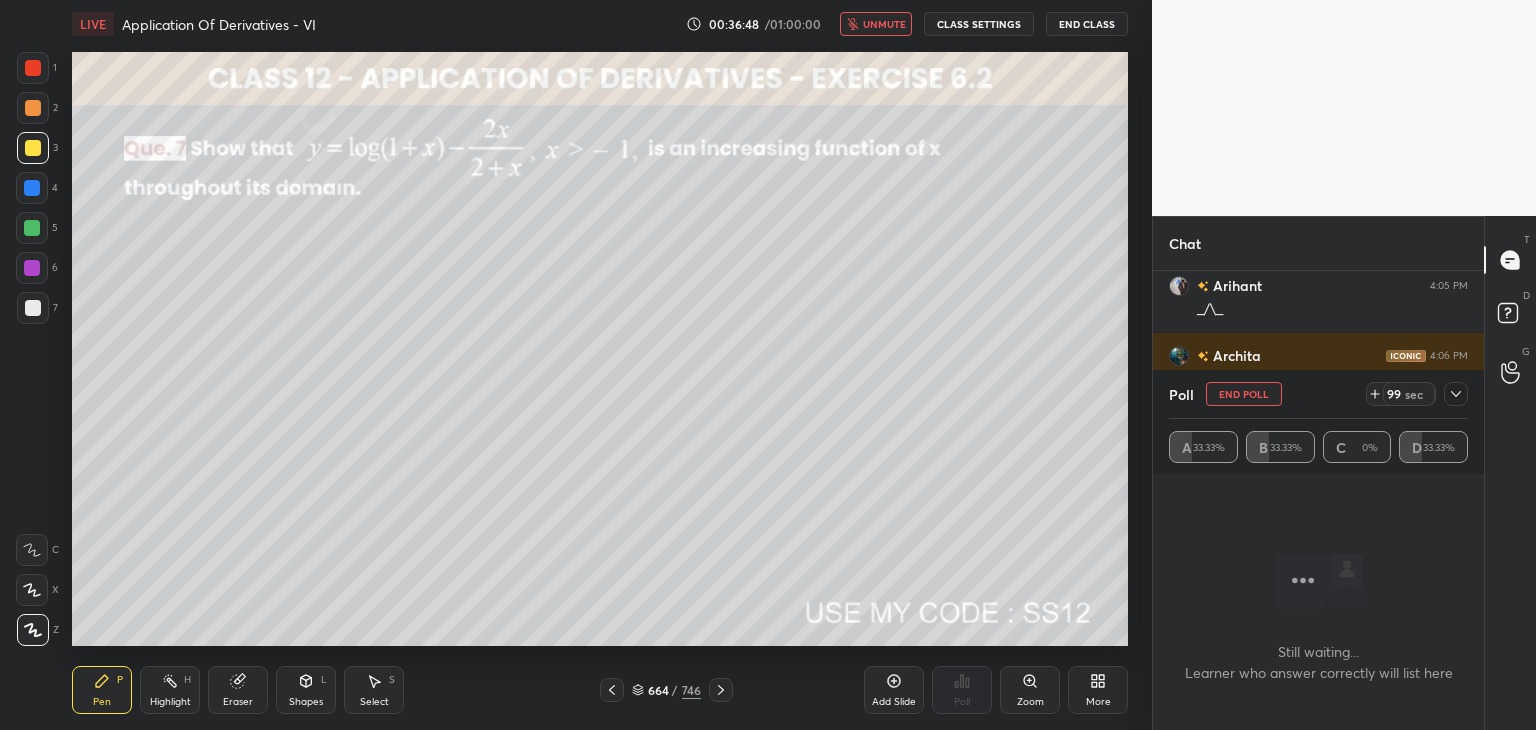 click at bounding box center [1456, 394] 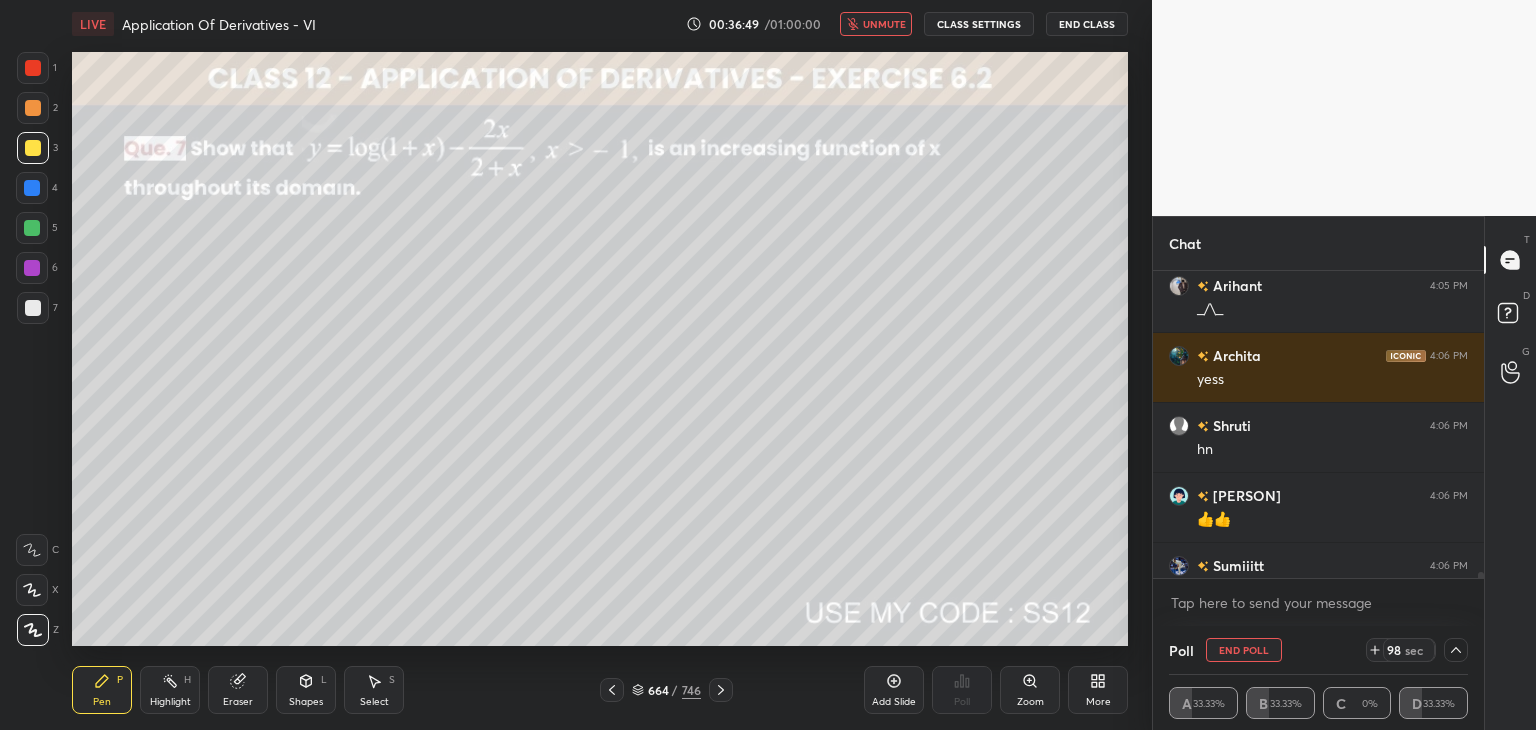 click on "unmute" at bounding box center (884, 24) 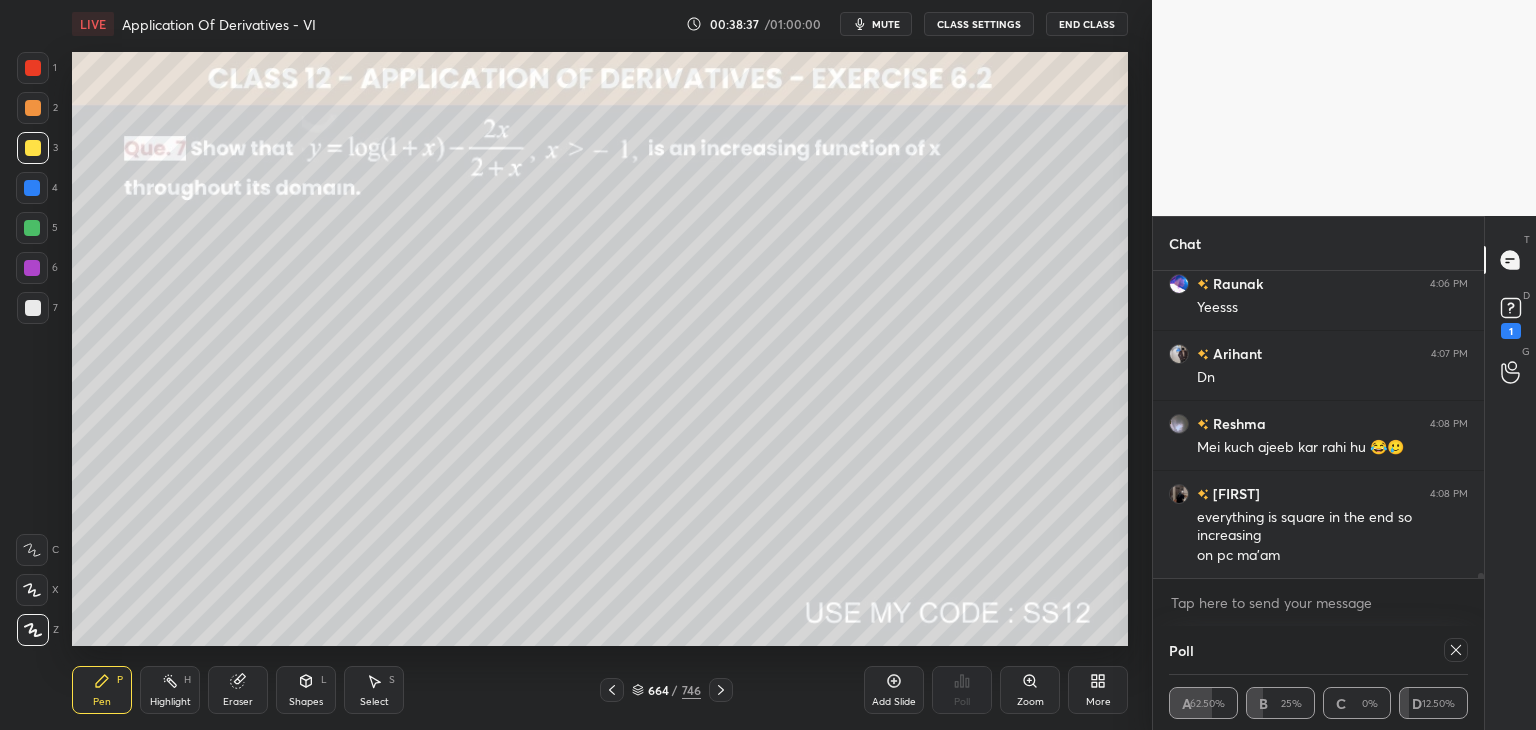 scroll, scrollTop: 20234, scrollLeft: 0, axis: vertical 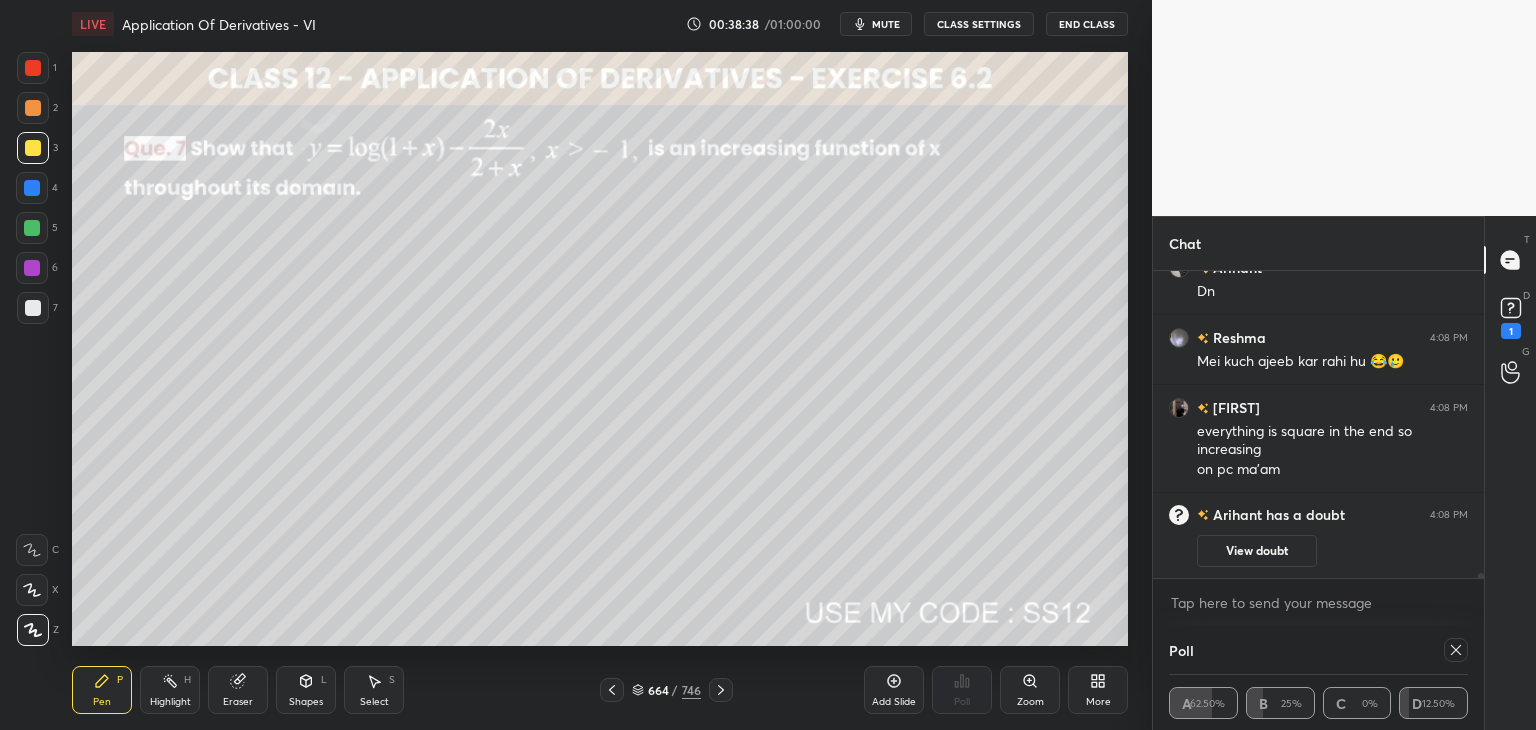 click 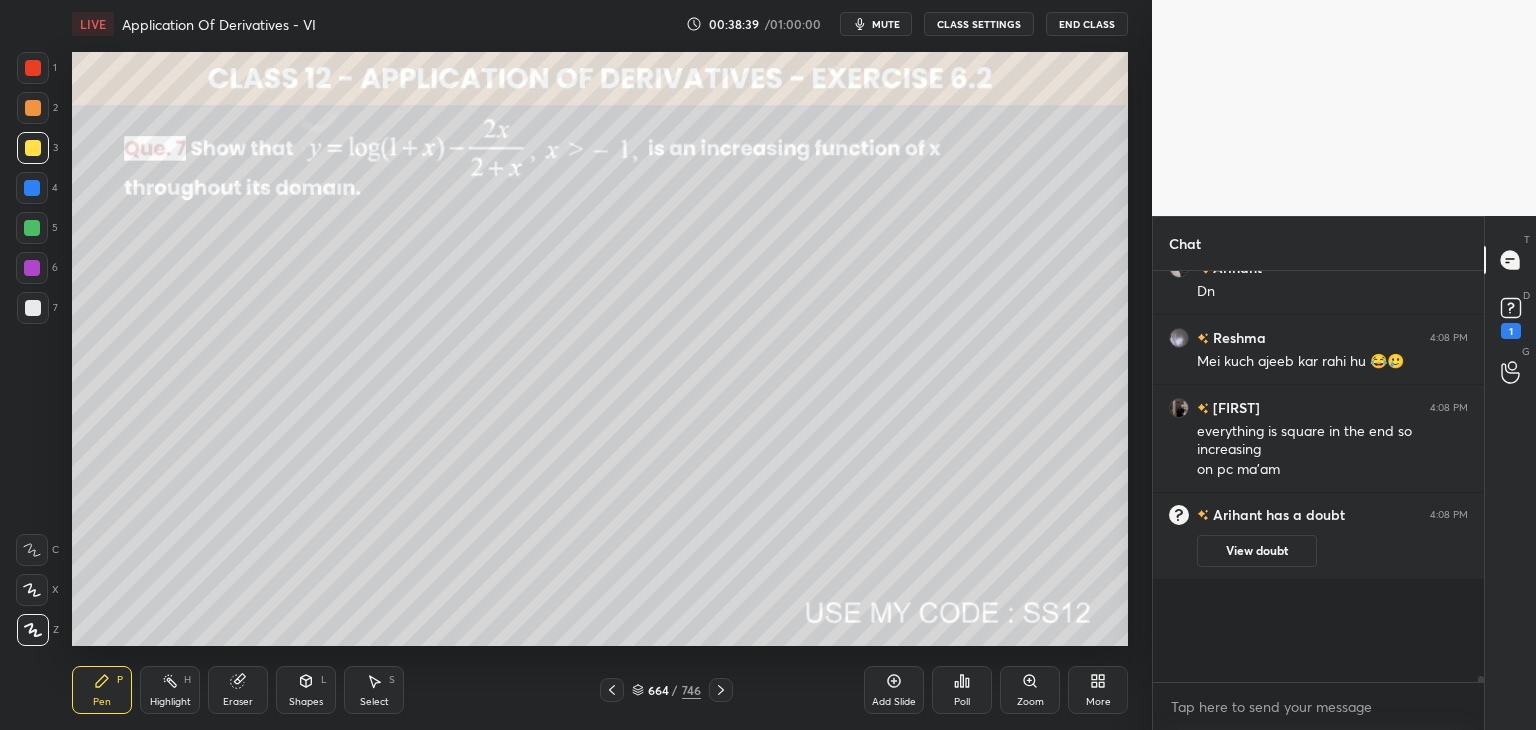 scroll, scrollTop: 344, scrollLeft: 325, axis: both 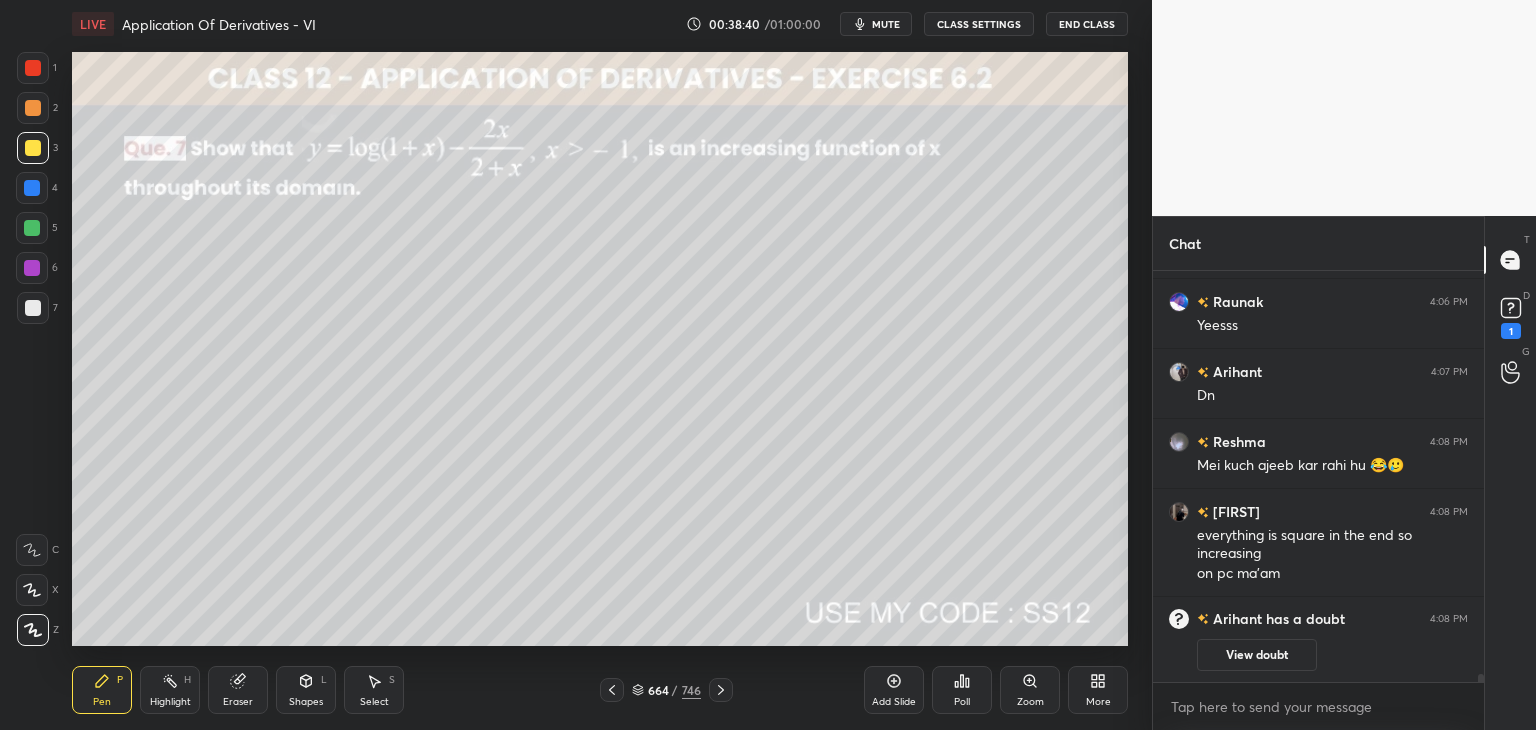 click on "View doubt" at bounding box center (1257, 655) 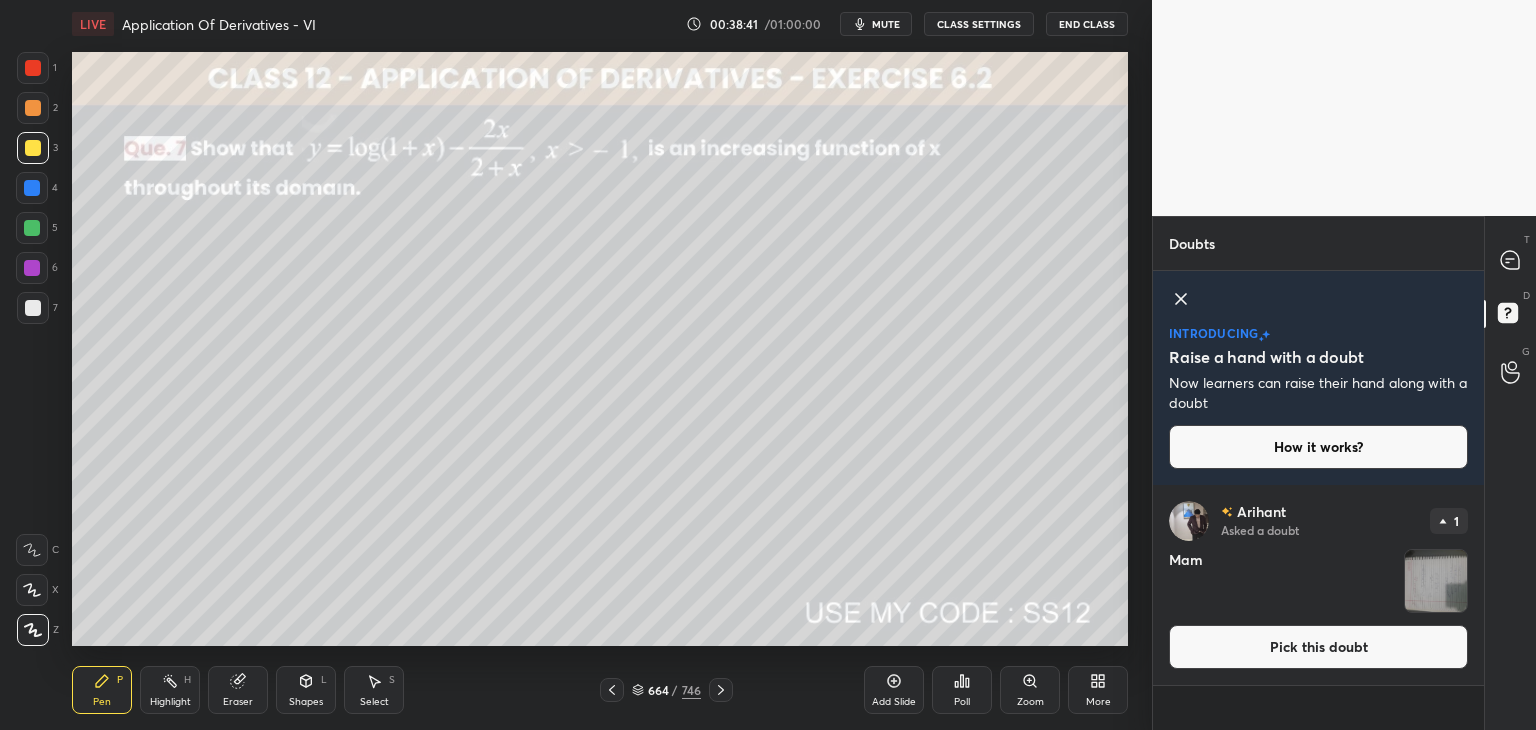 click at bounding box center (1436, 581) 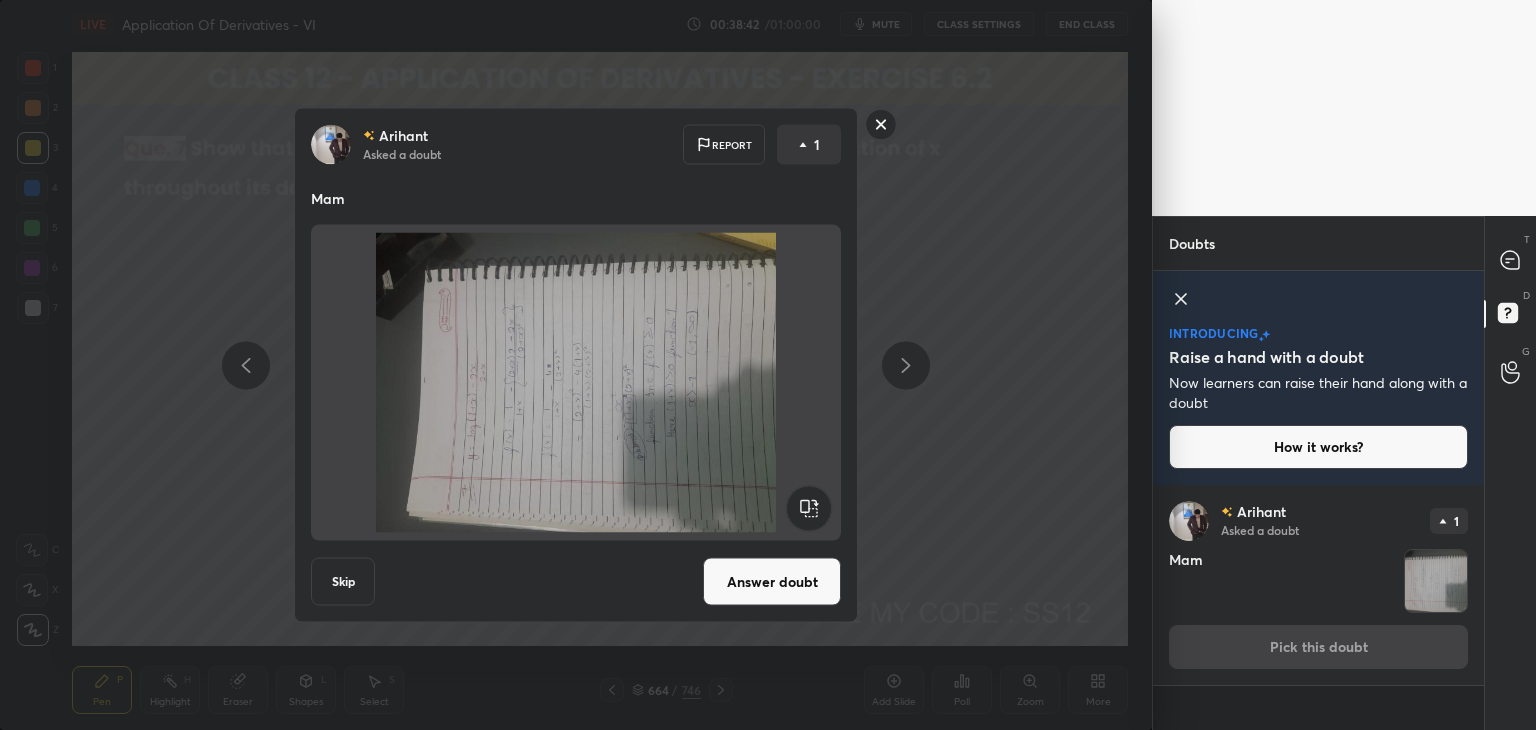 click 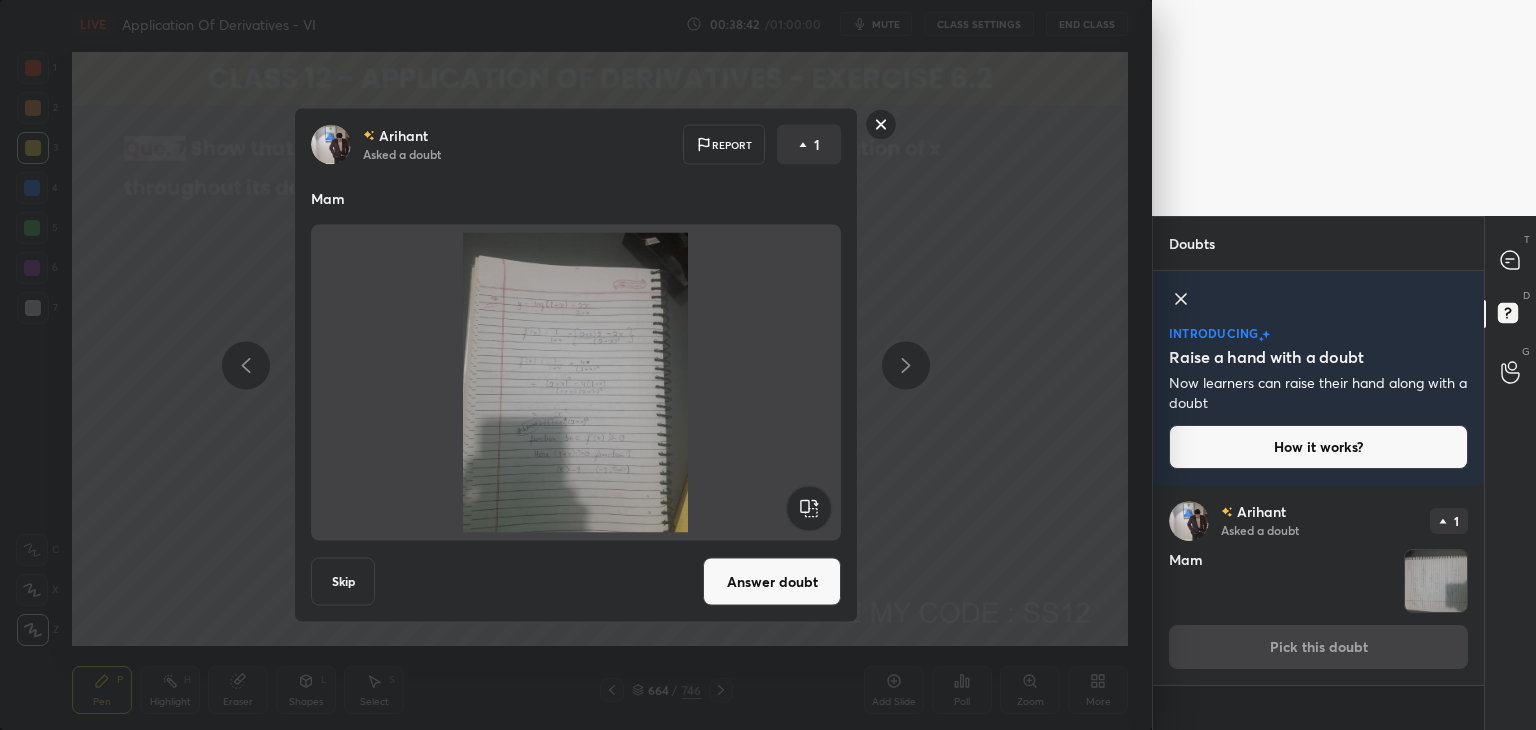 click on "Answer doubt" at bounding box center [772, 582] 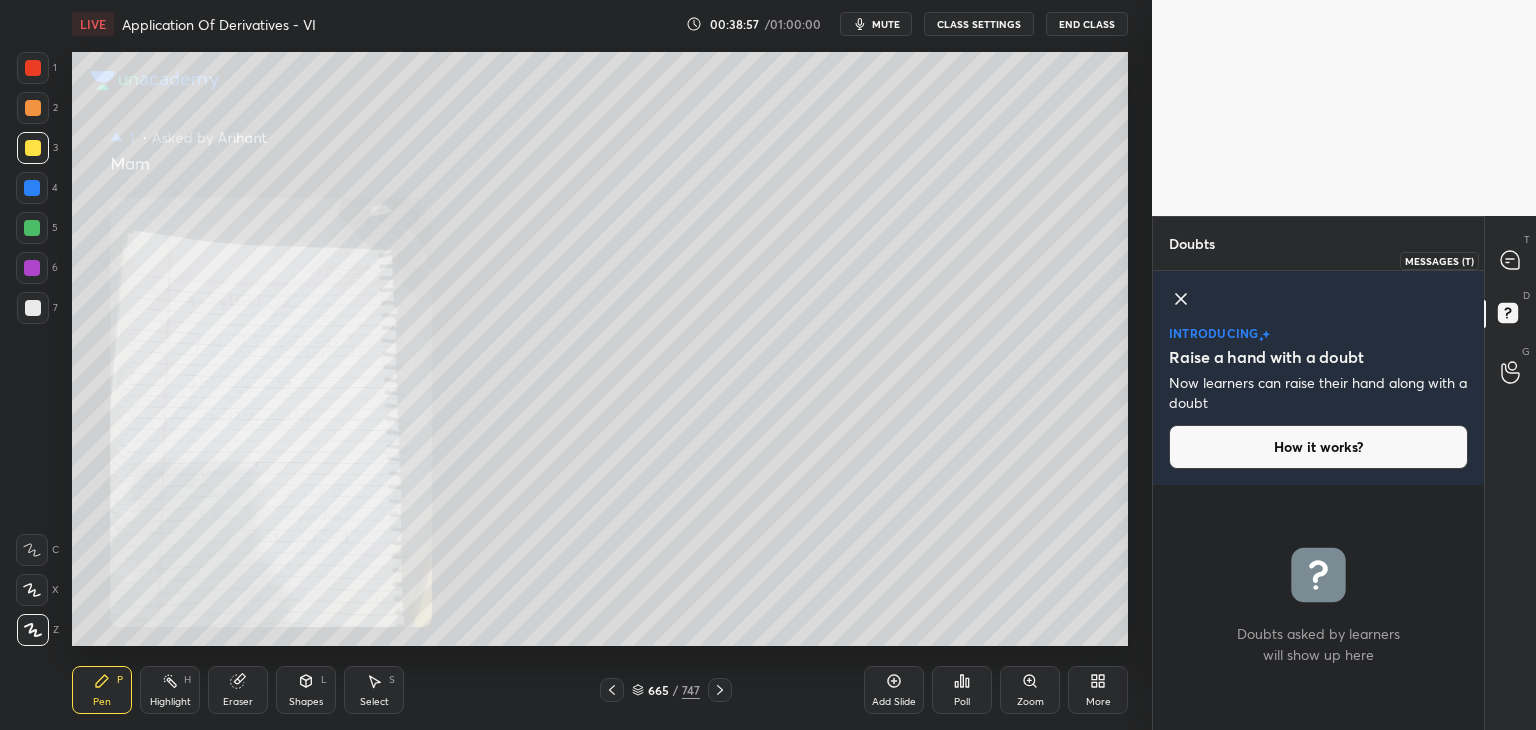 click 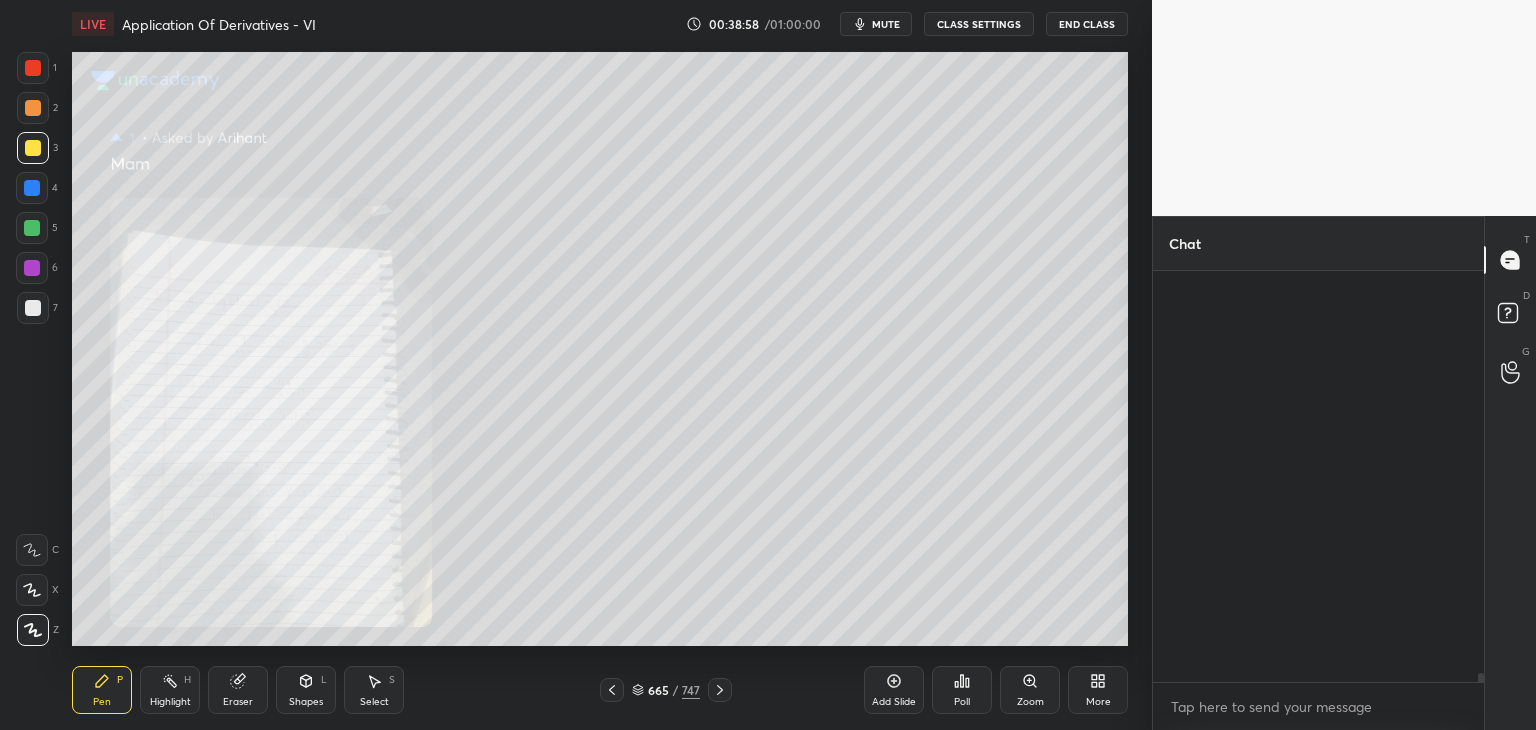 scroll, scrollTop: 18316, scrollLeft: 0, axis: vertical 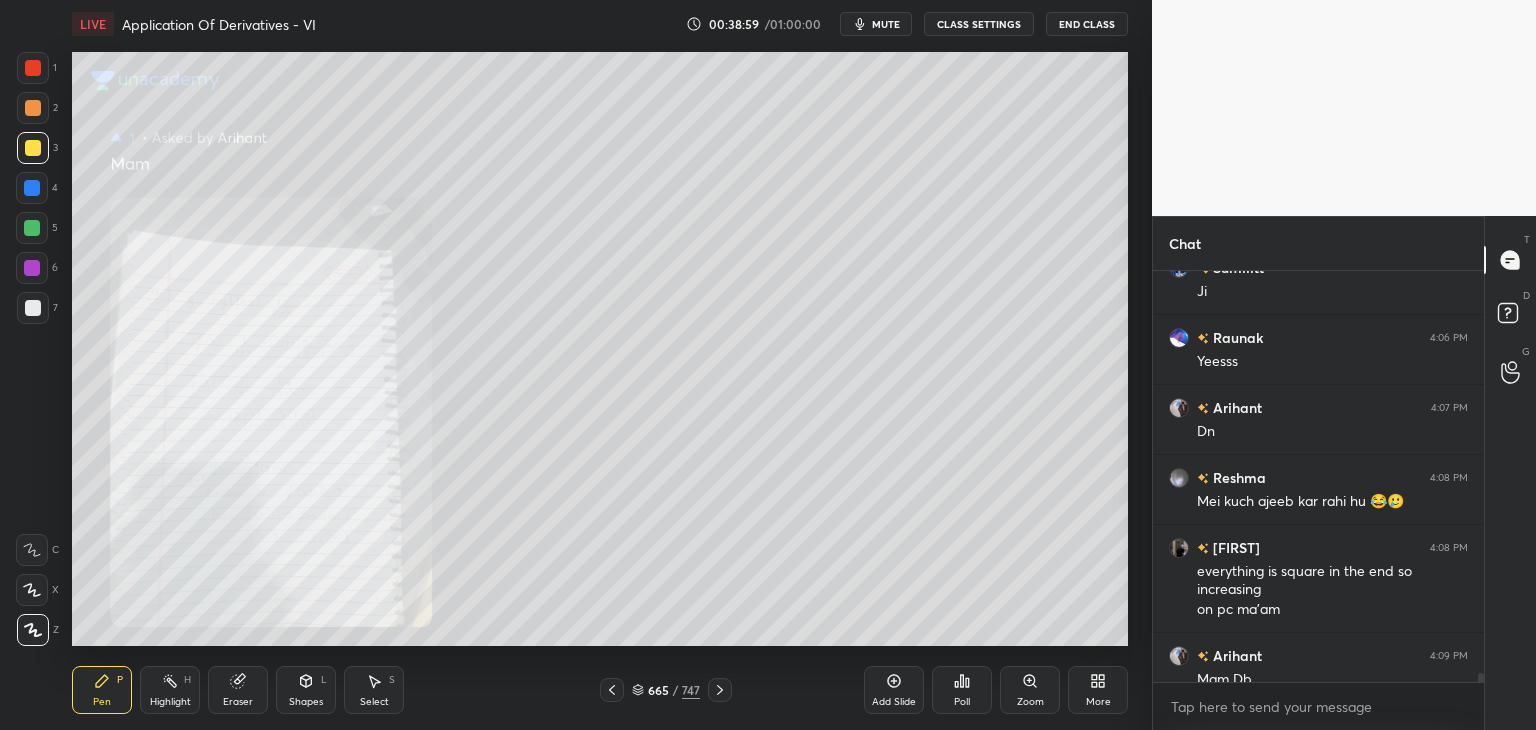 click on "Zoom" at bounding box center [1030, 702] 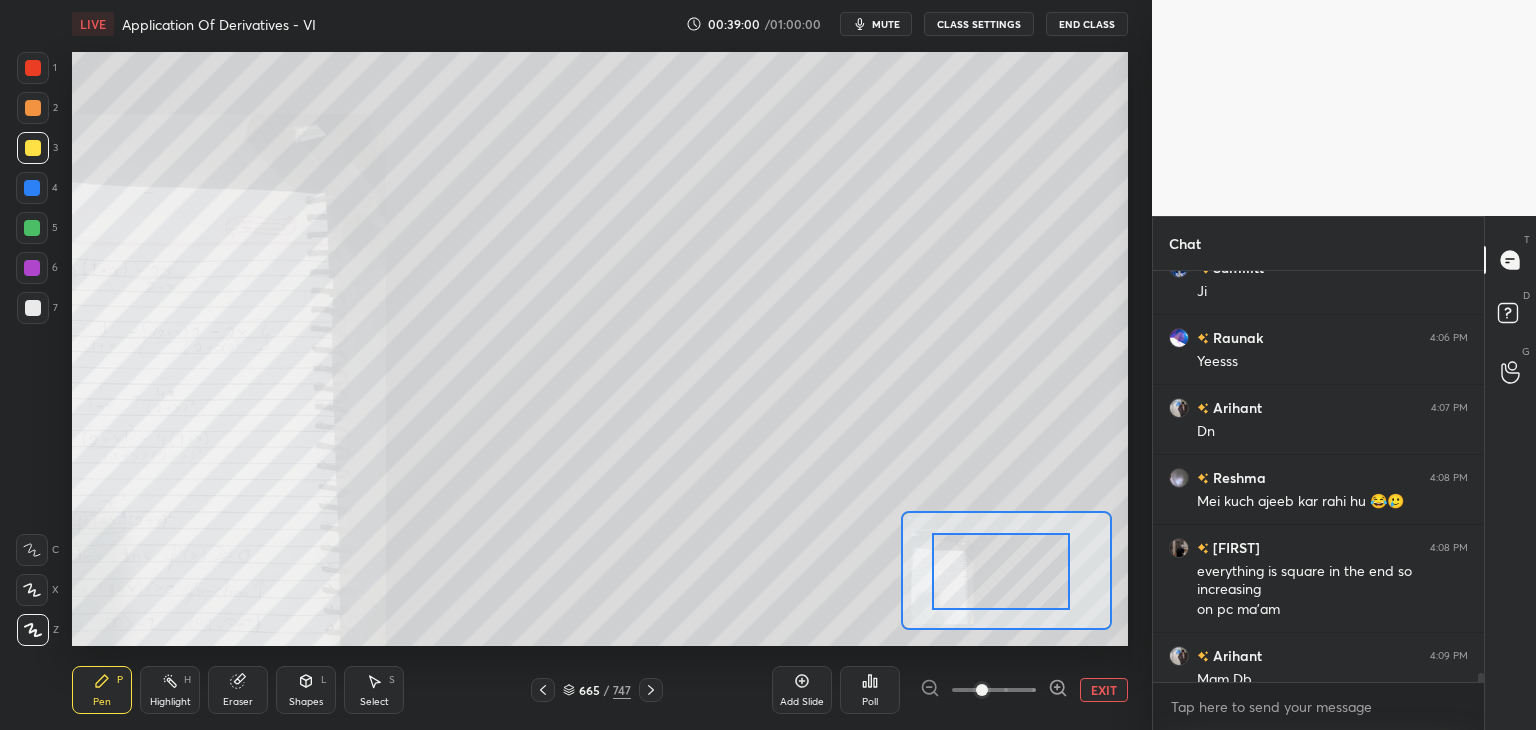 drag, startPoint x: 908, startPoint y: 593, endPoint x: 920, endPoint y: 590, distance: 12.369317 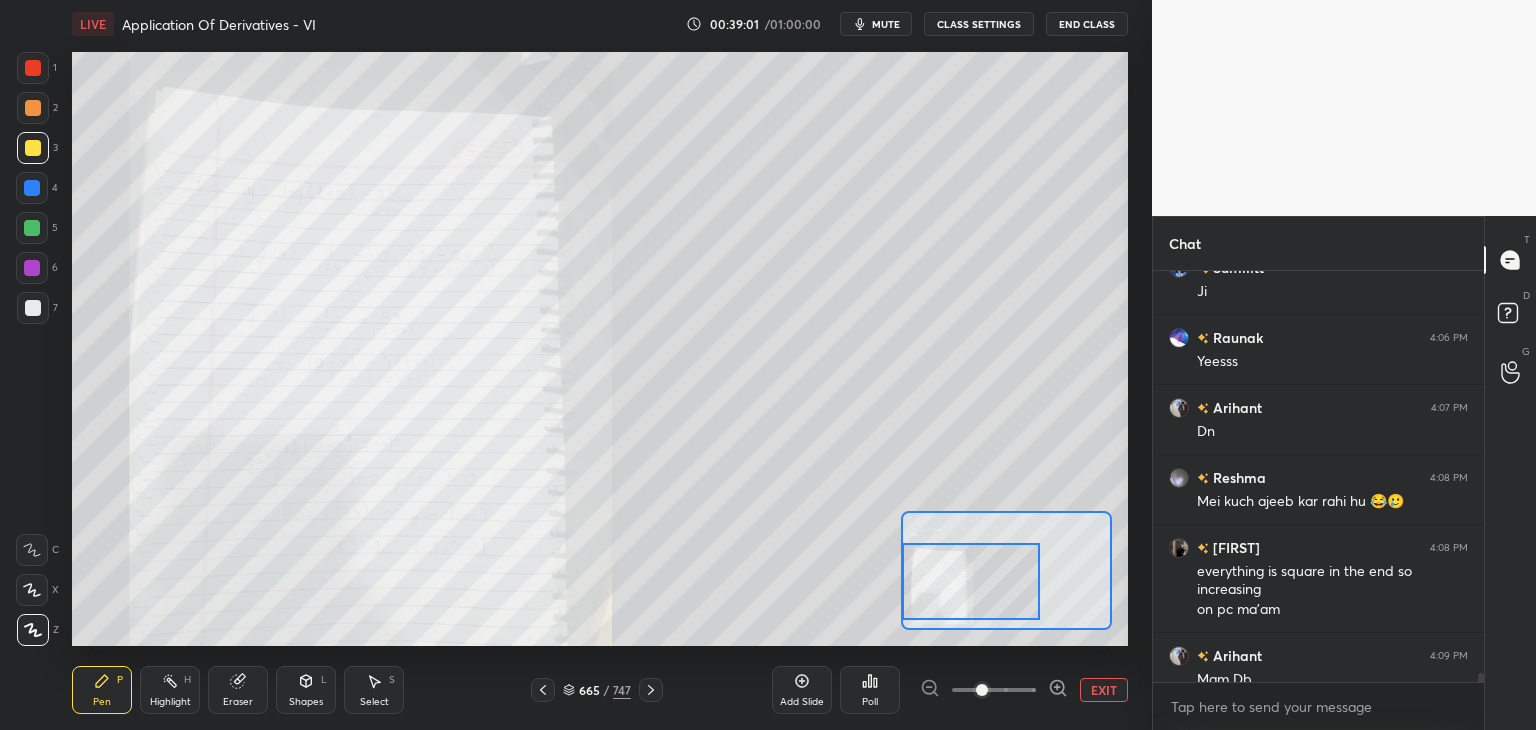 drag, startPoint x: 925, startPoint y: 590, endPoint x: 915, endPoint y: 593, distance: 10.440307 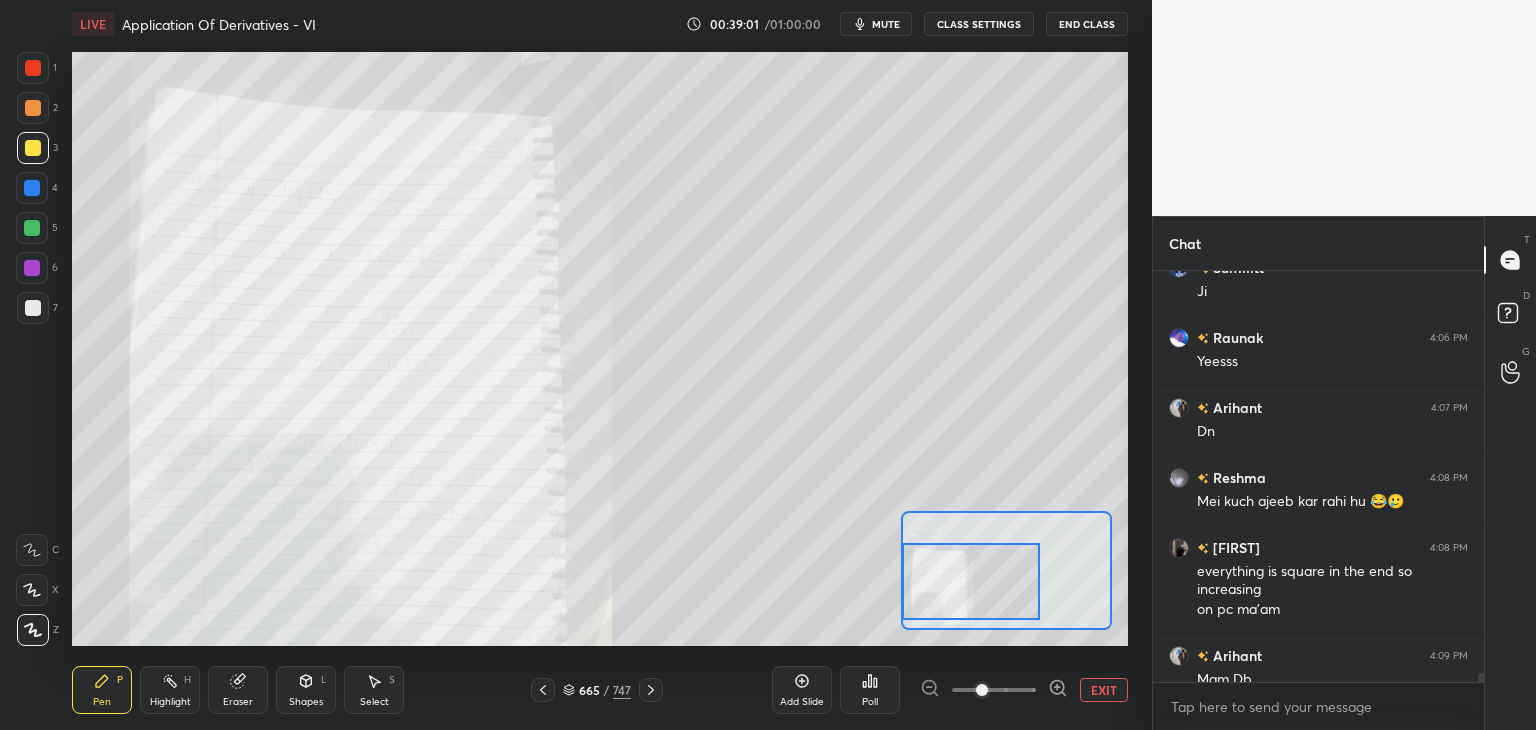 click at bounding box center [971, 581] 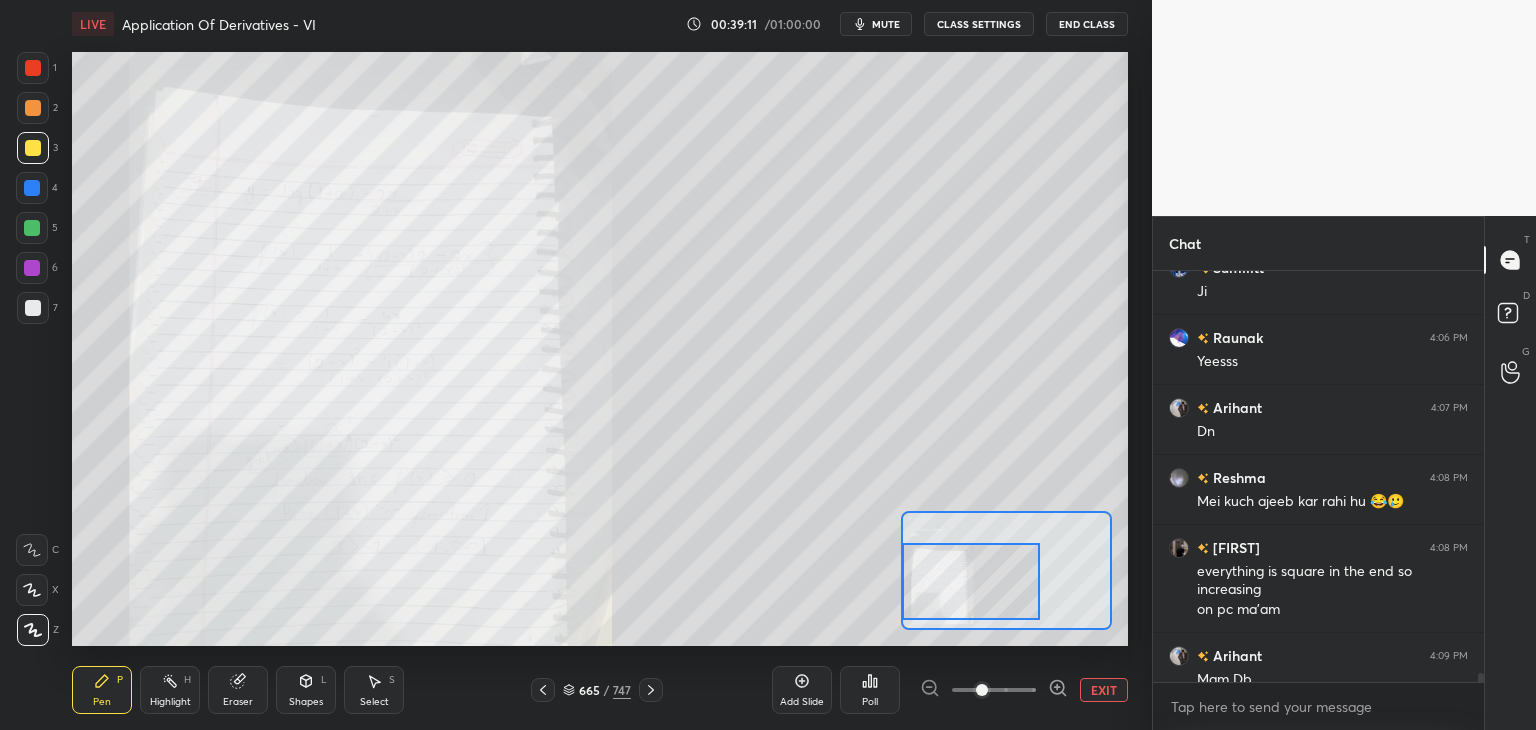 click on "EXIT" at bounding box center [1104, 690] 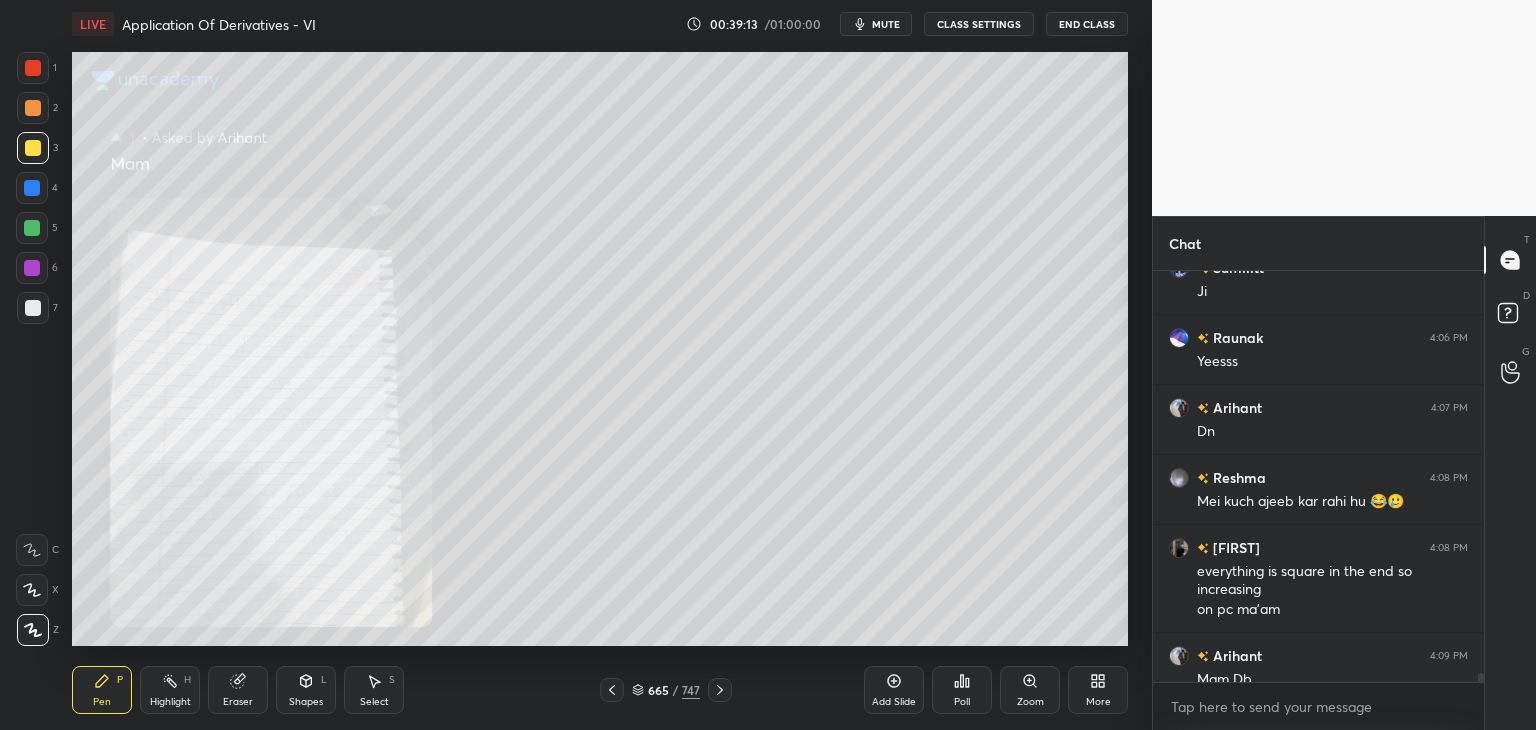 click at bounding box center [1481, 681] 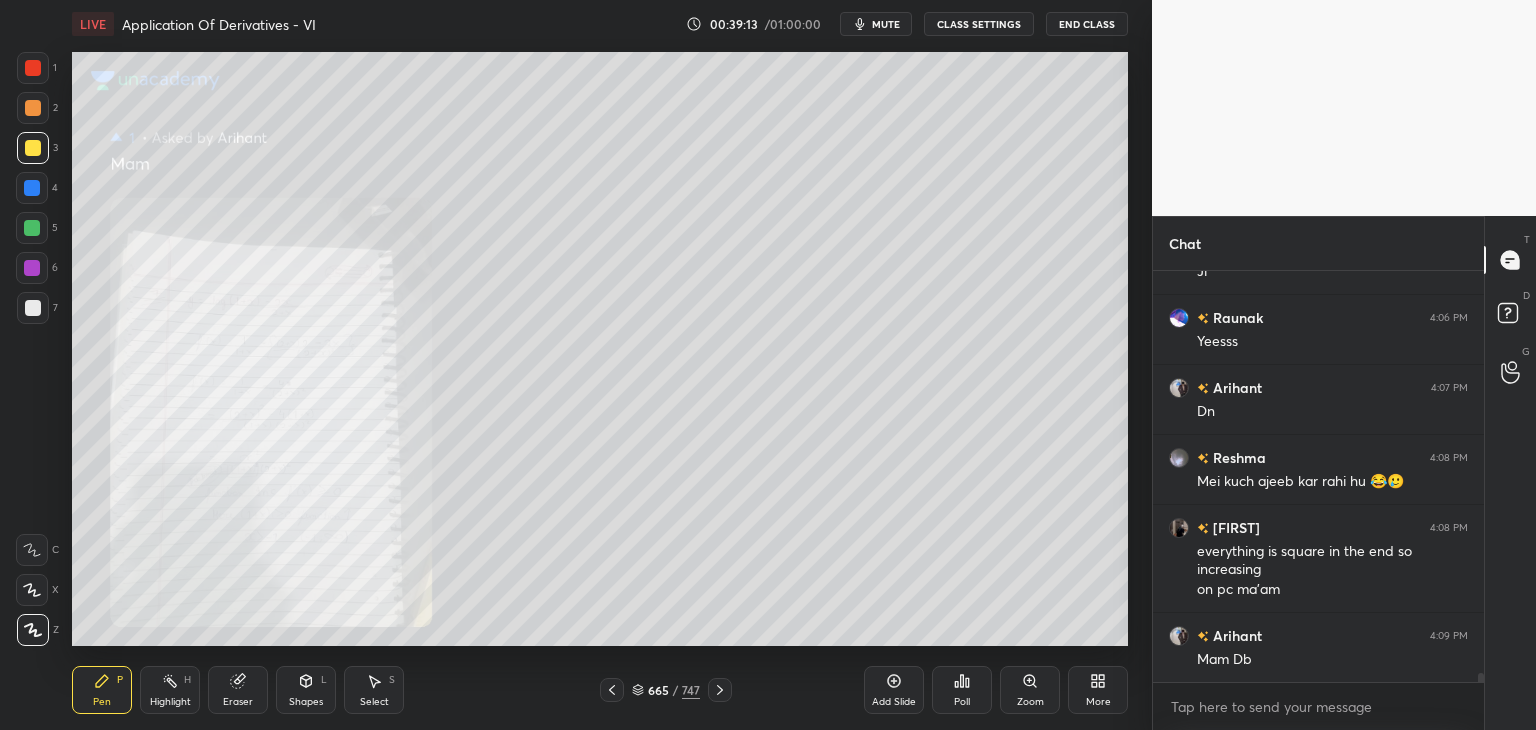 click on "[NAME] 4:06 PM 👍👍 [NAME] 4:06 PM Ji [NAME] 4:06 PM Yeesss [NAME] 4:07 PM Dn [NAME] 4:08 PM Mei kuch ajeeb kar rahi hu 😂🥲 [NAME] 4:08 PM everything is square in the end so increasing on pc ma'am [NAME] 4:09 PM Mam Db JUMP TO LATEST Enable hand raising Enable raise hand to speak to learners. Once enabled, chat will be turned off temporarily. Enable x" at bounding box center [1318, 500] 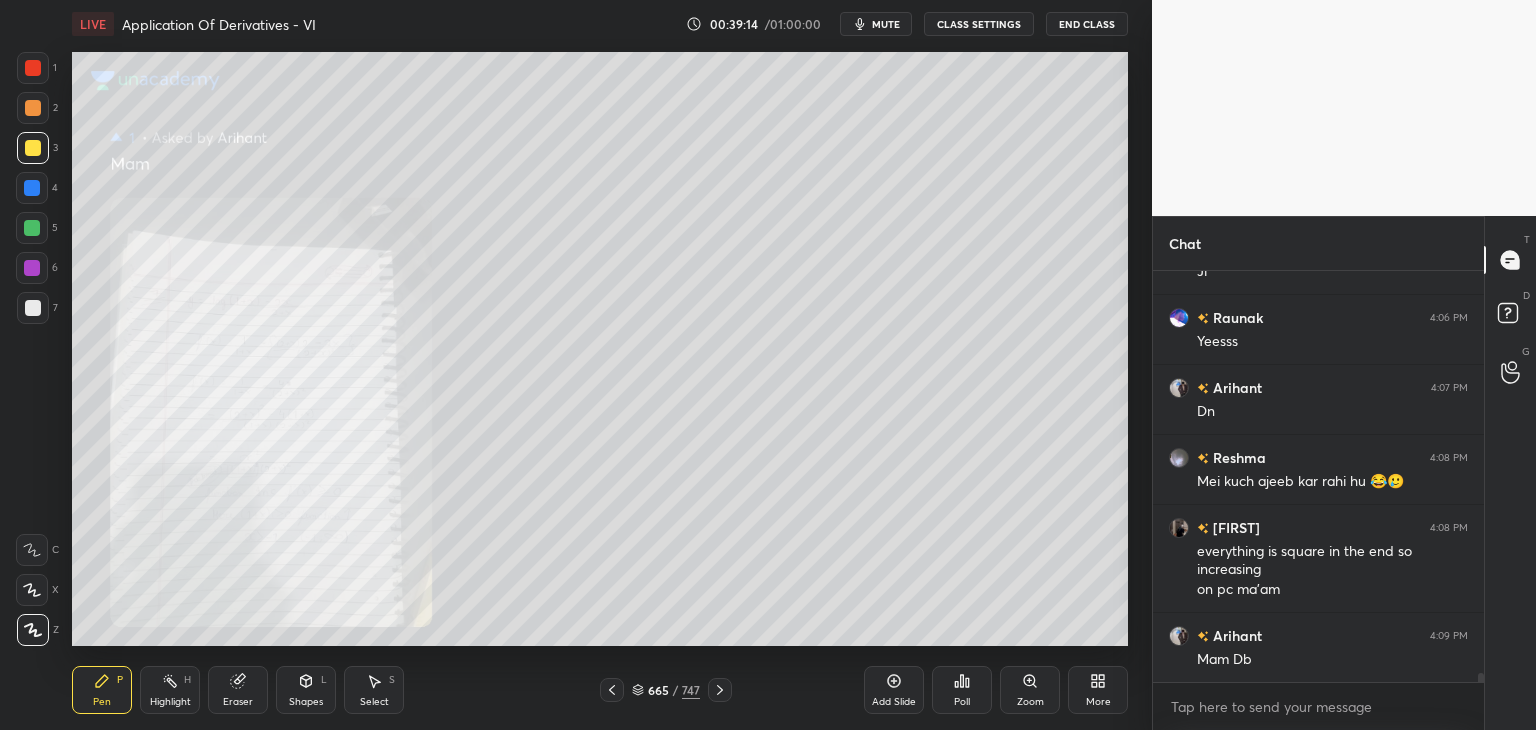 click 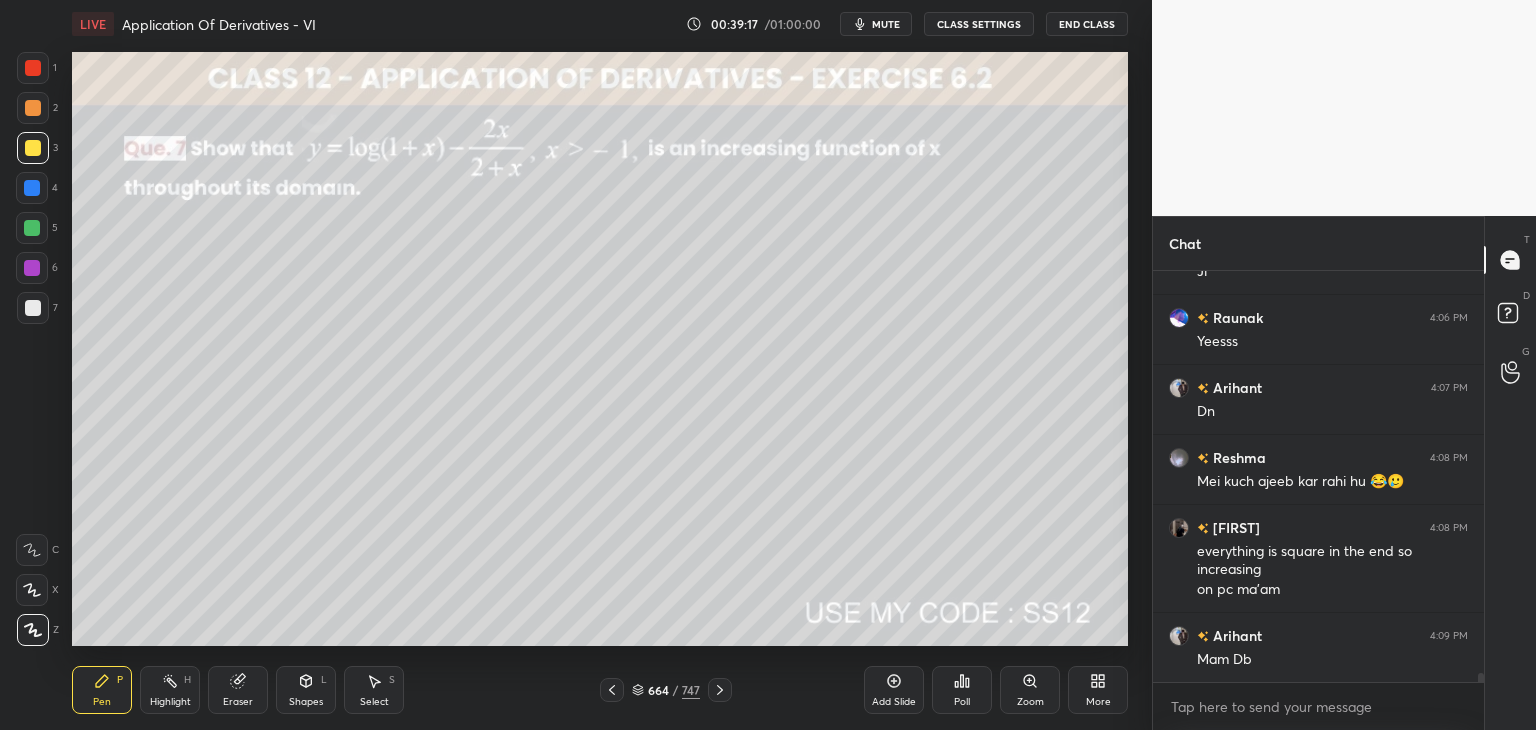 click on "Eraser" at bounding box center (238, 690) 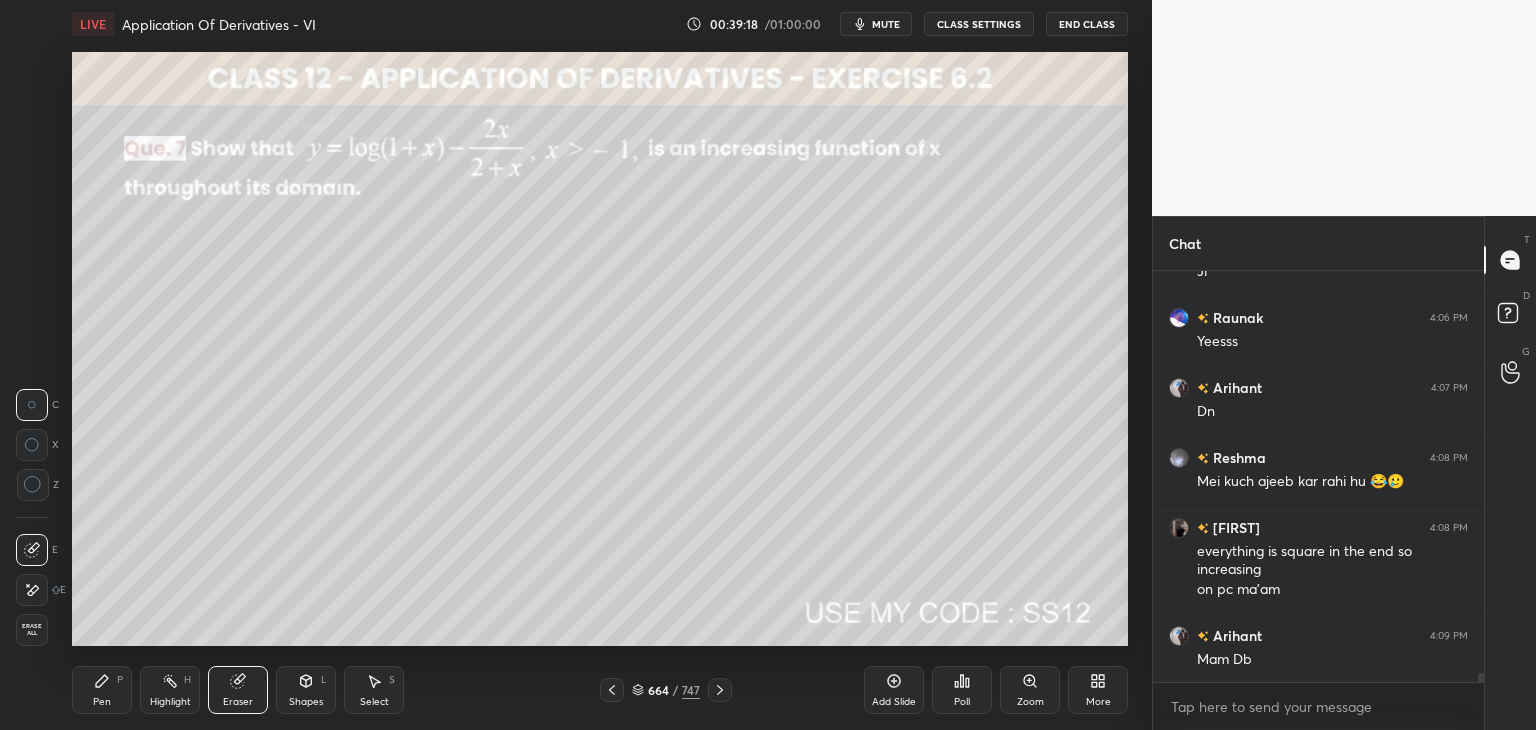 click on "Erase all" at bounding box center [32, 630] 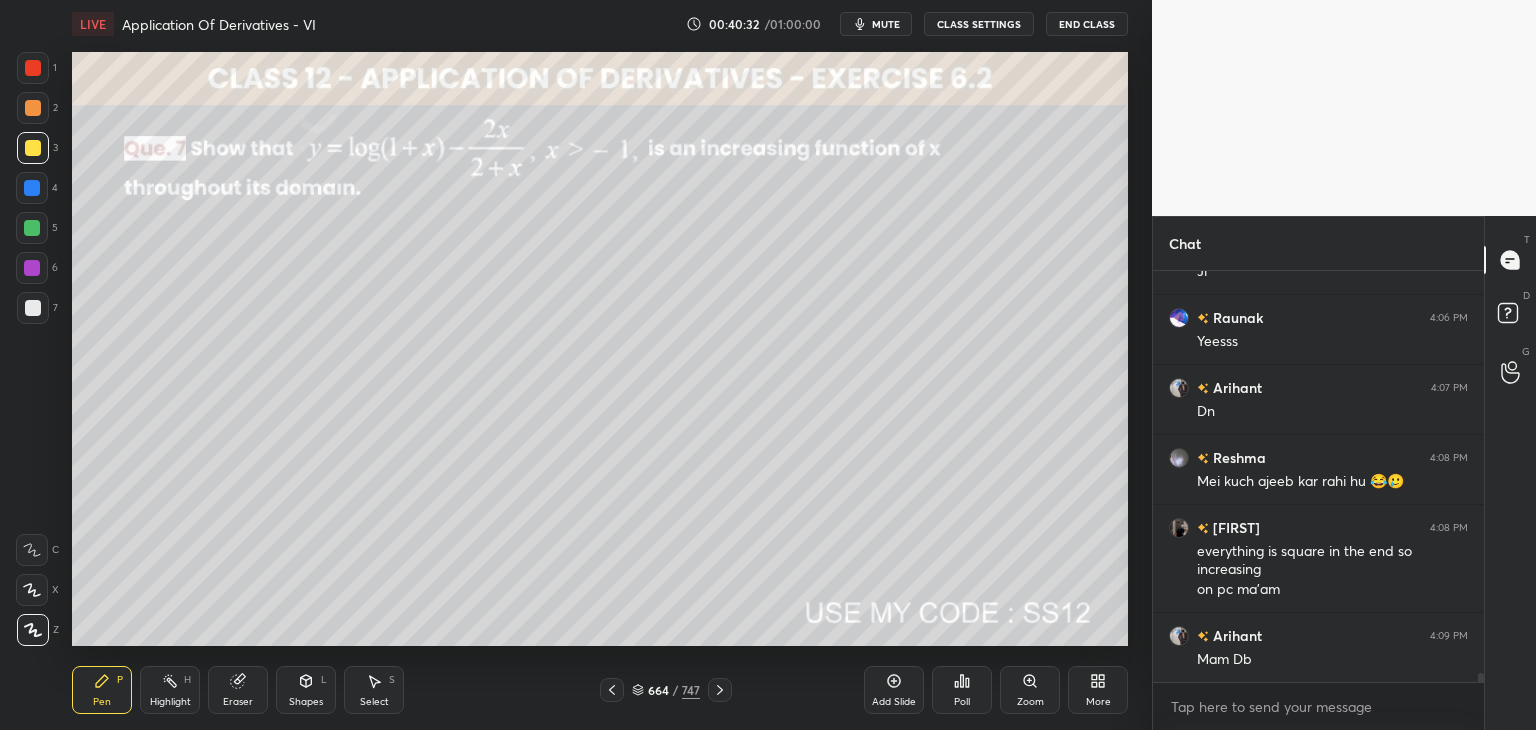 click 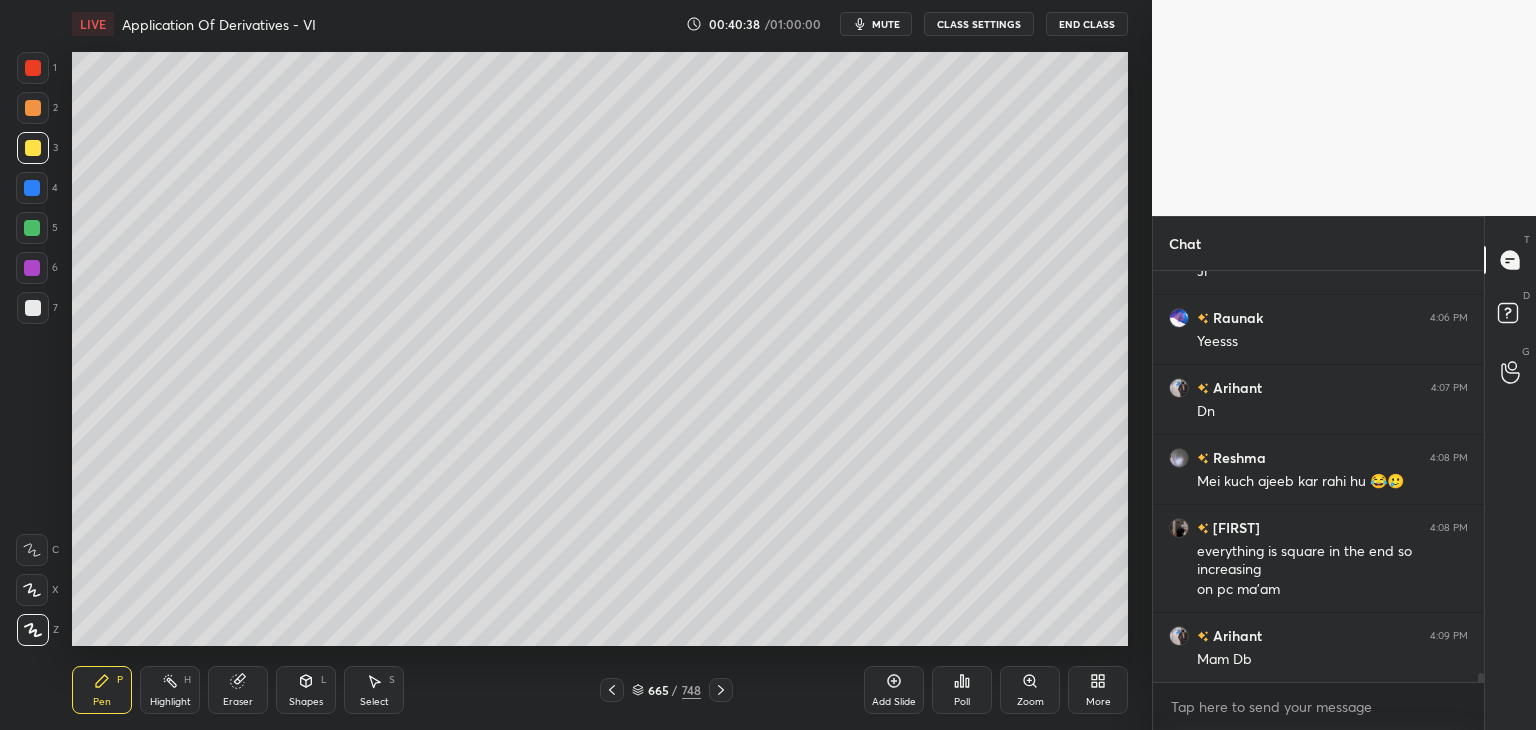 click 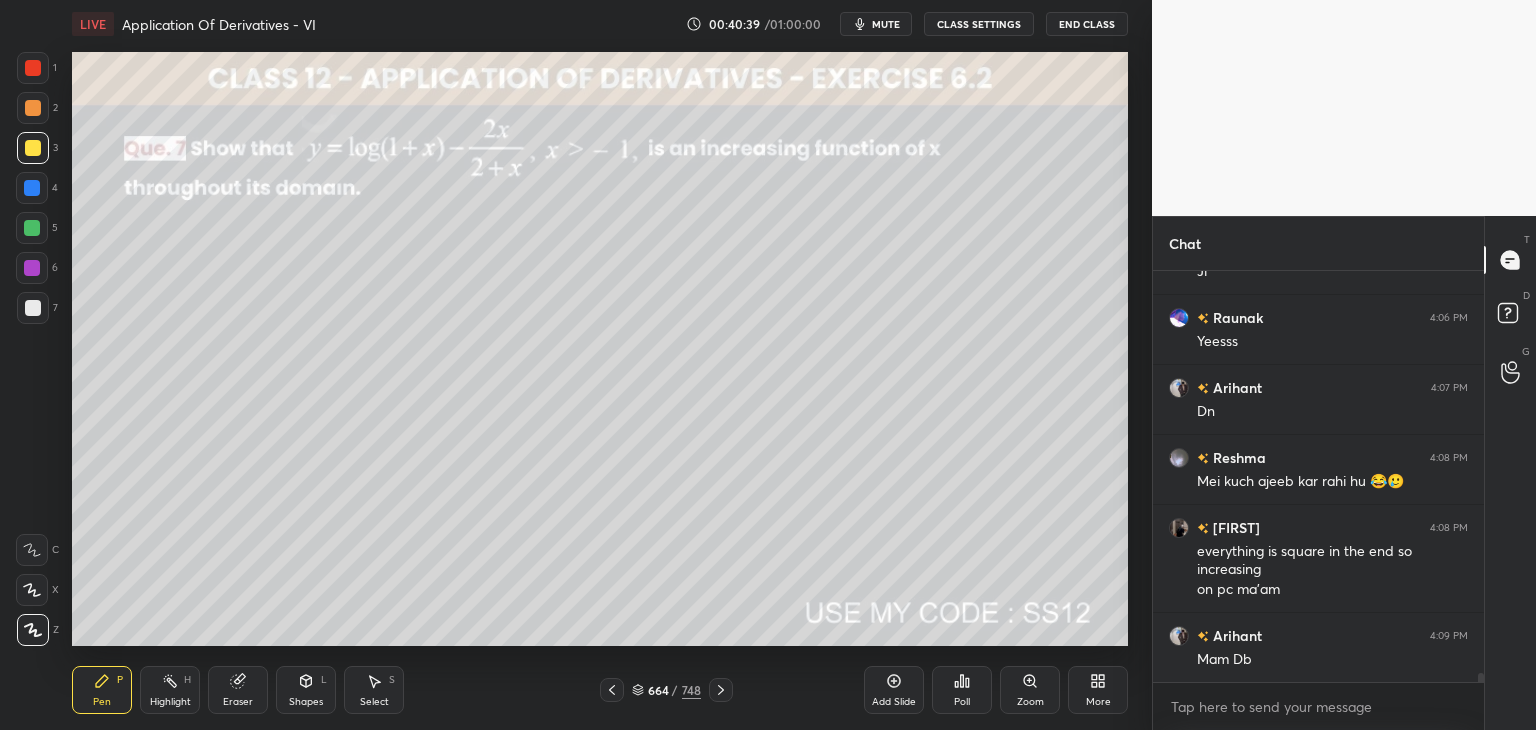 click 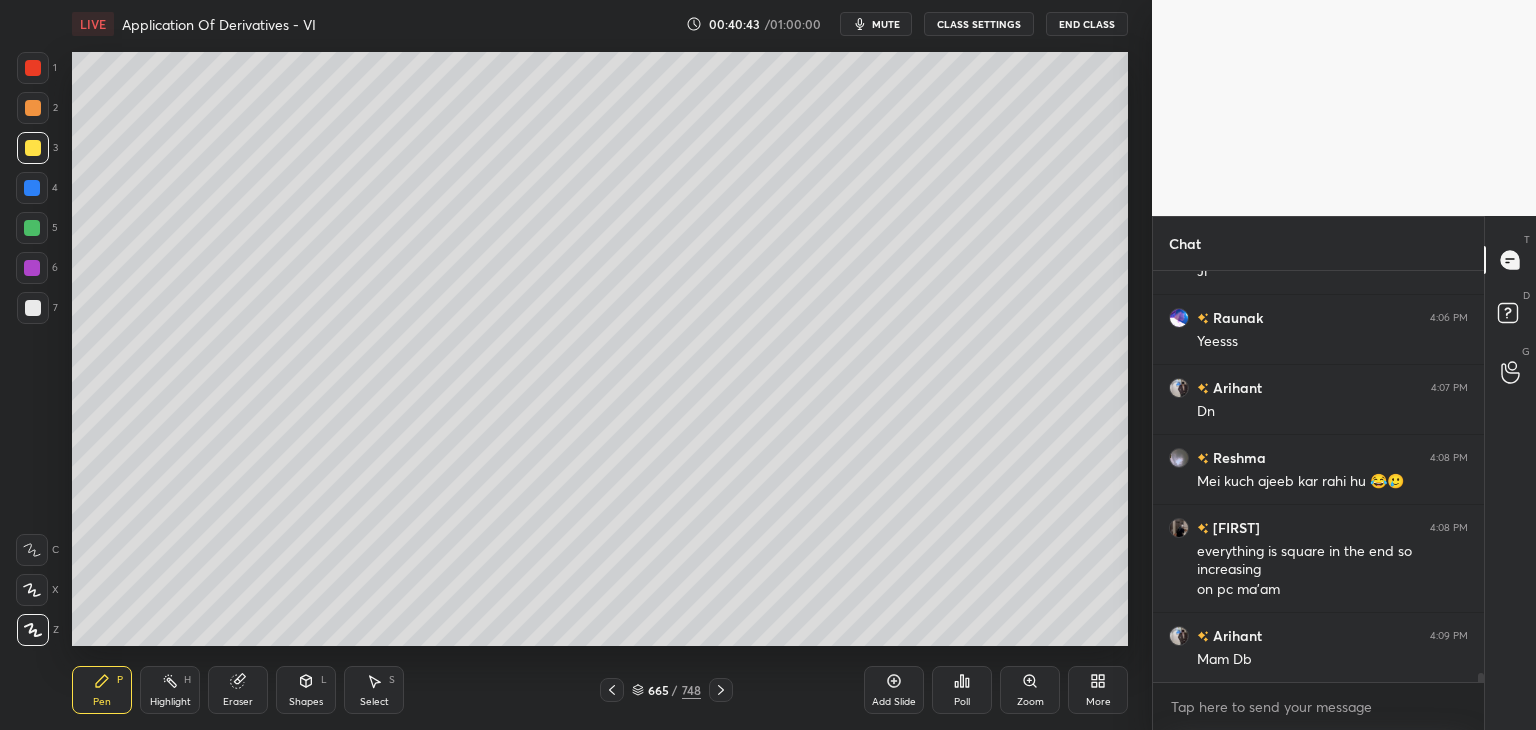drag, startPoint x: 613, startPoint y: 696, endPoint x: 614, endPoint y: 675, distance: 21.023796 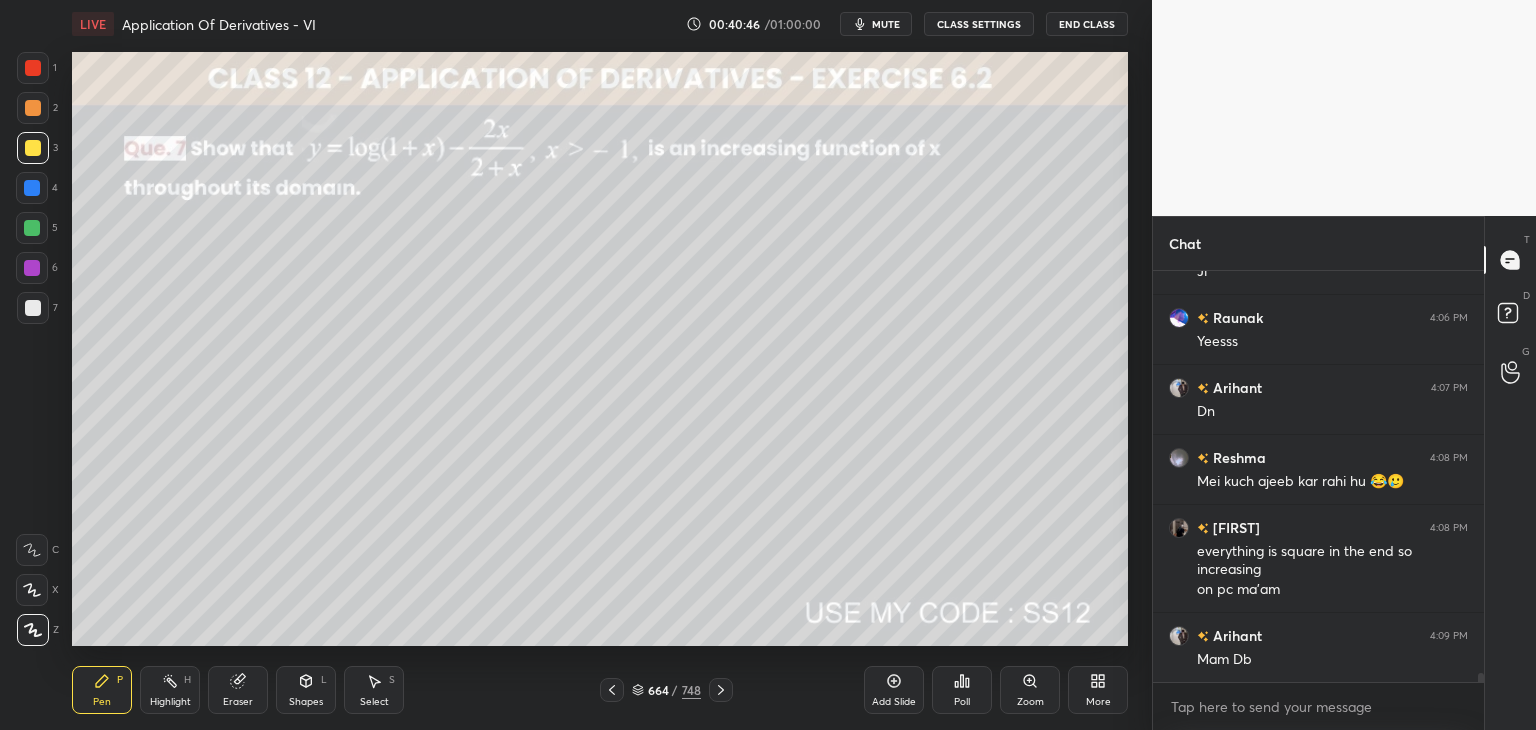 drag, startPoint x: 723, startPoint y: 697, endPoint x: 728, endPoint y: 657, distance: 40.311287 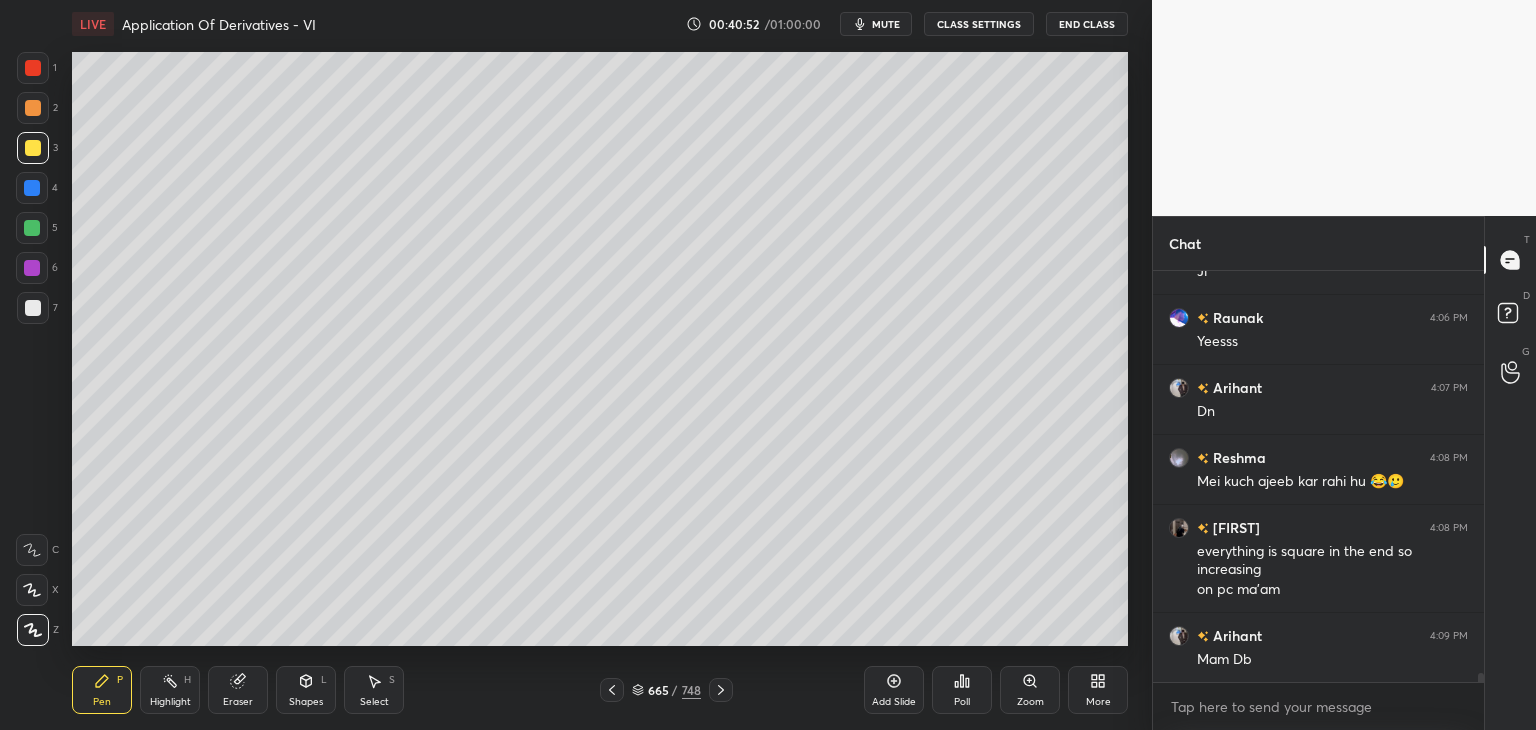 click 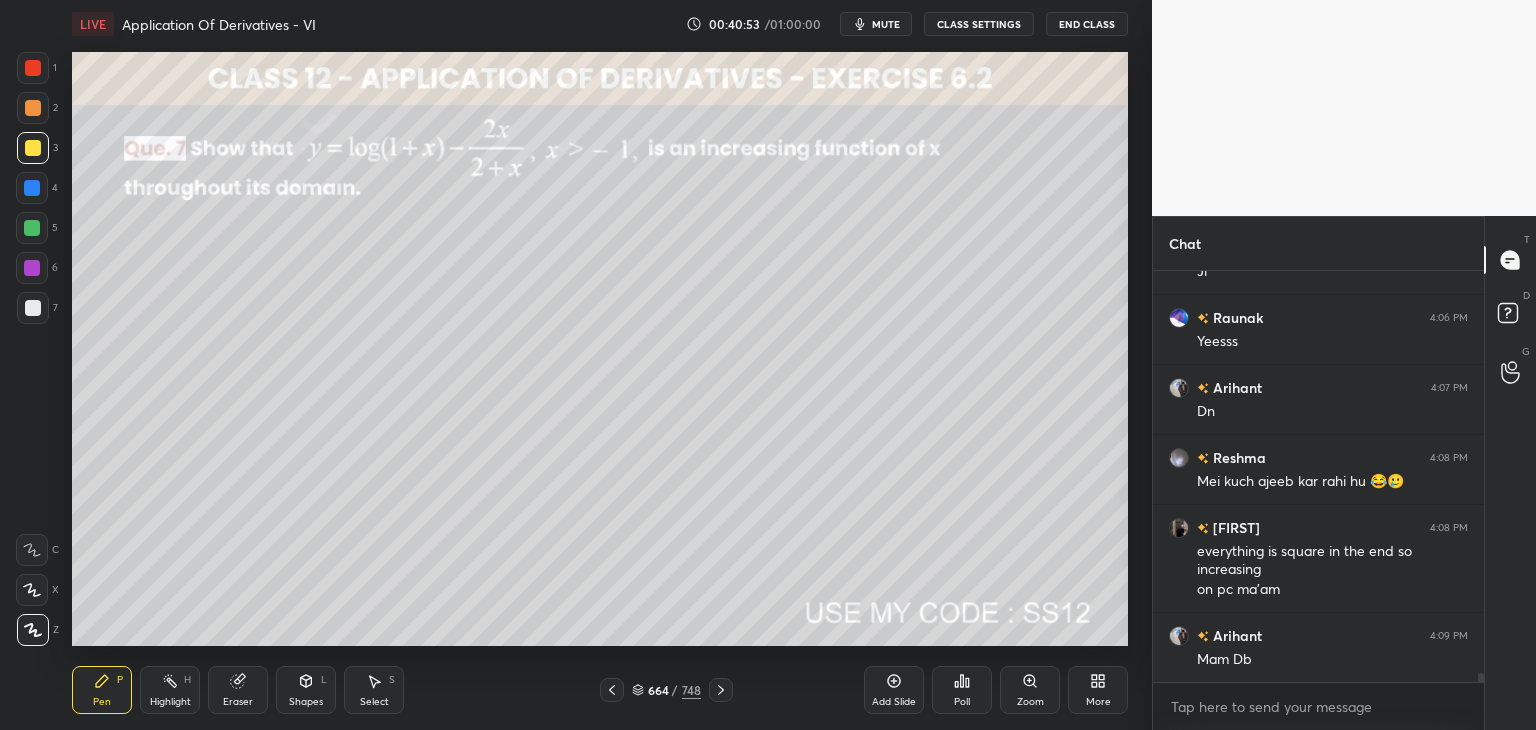 click 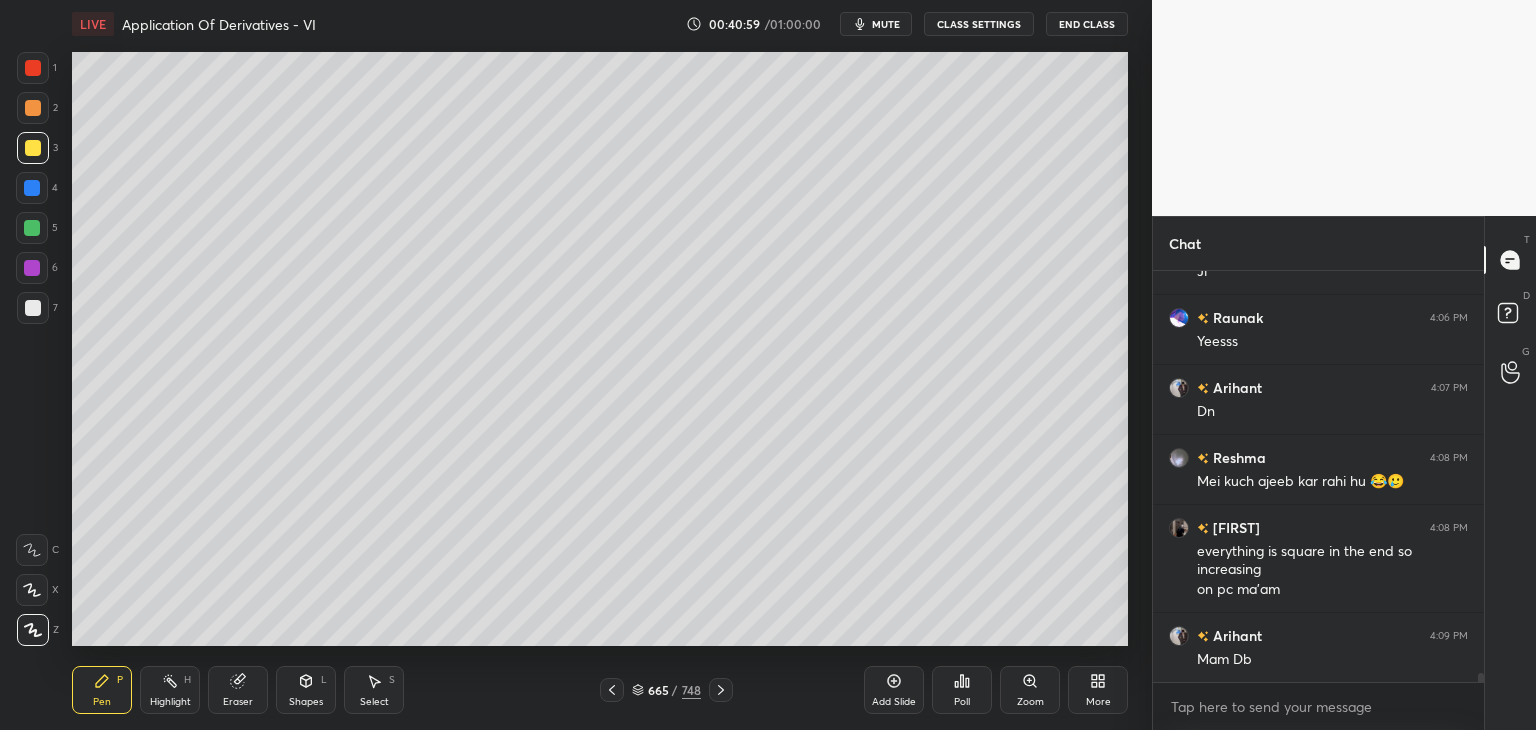 click on "Shapes" at bounding box center (306, 702) 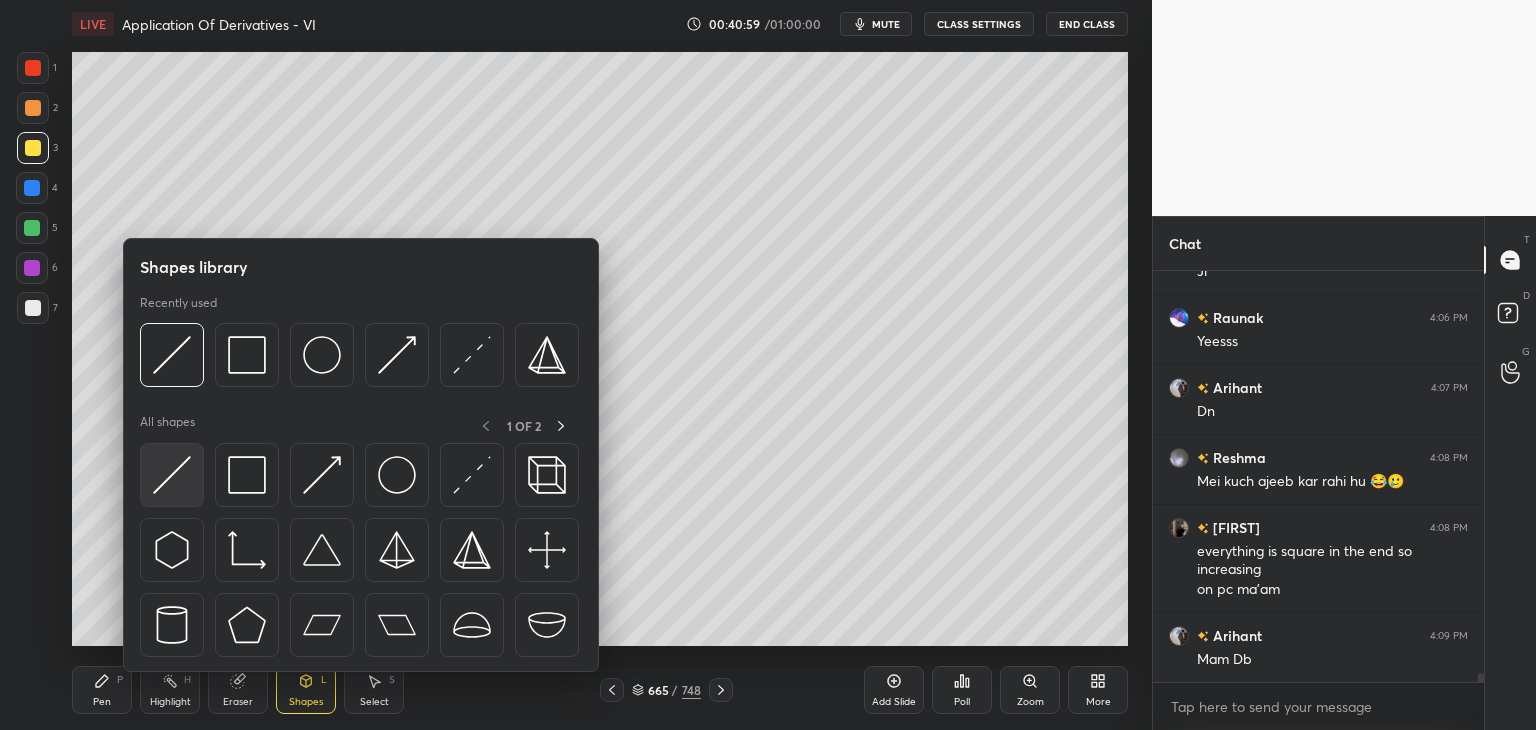 click at bounding box center [172, 475] 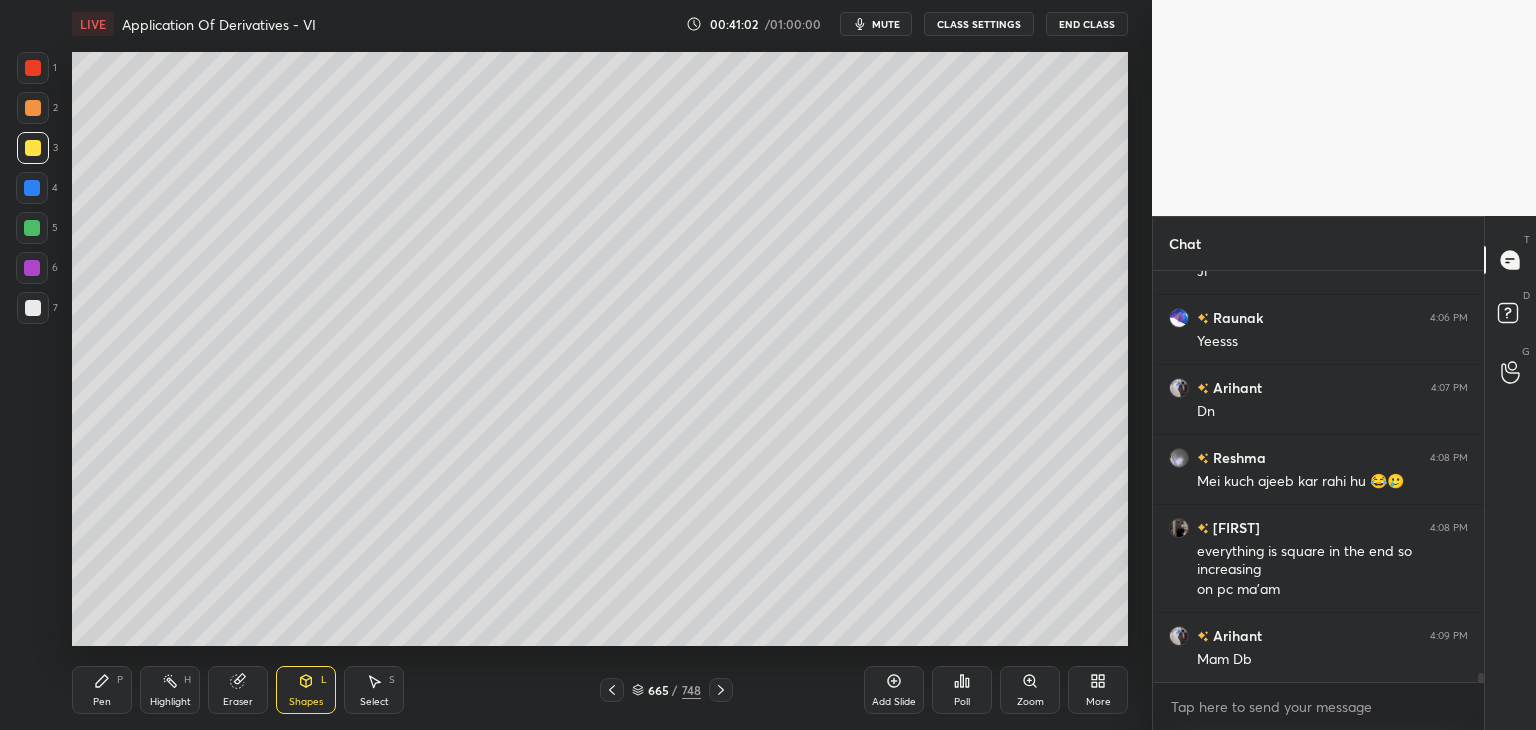 click on "Pen" at bounding box center (102, 702) 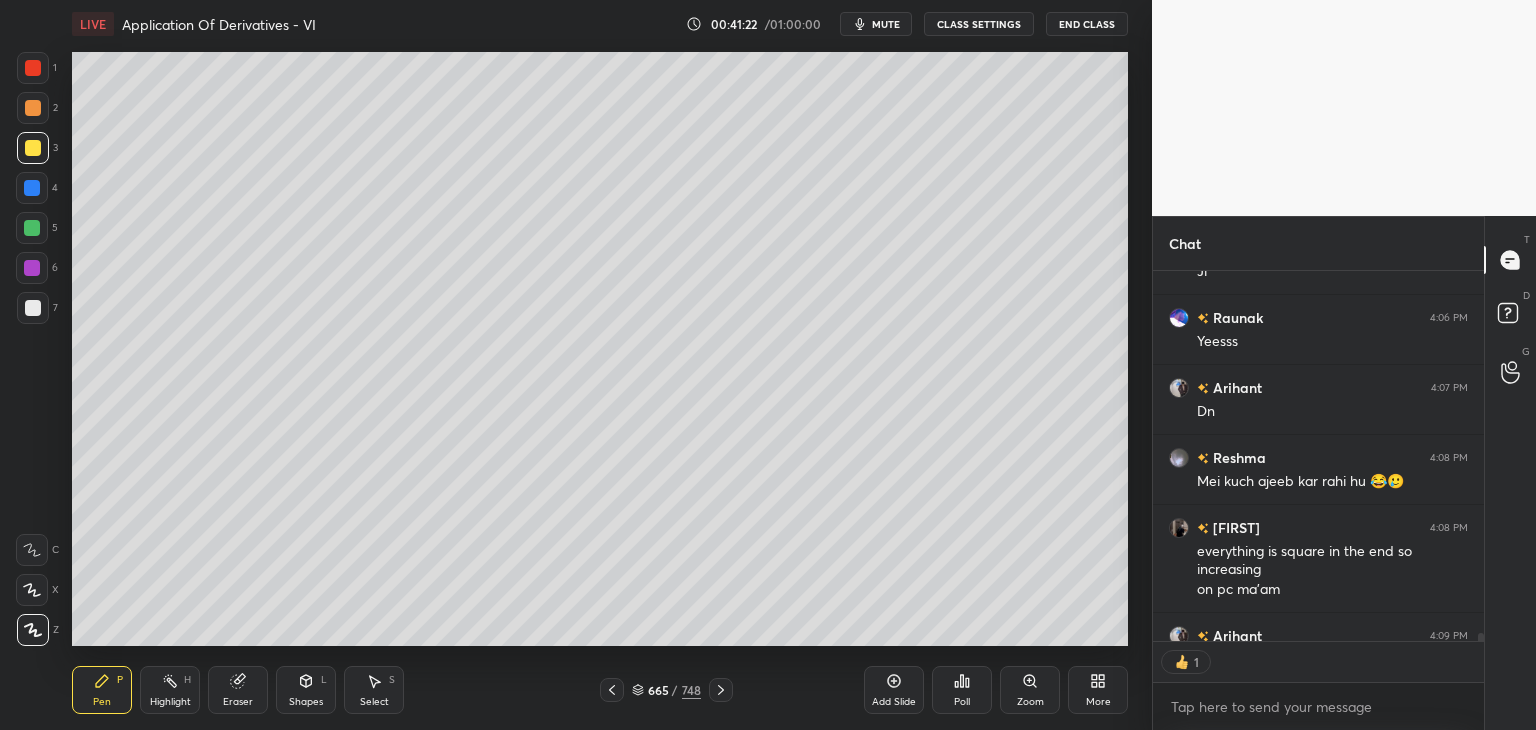 scroll, scrollTop: 365, scrollLeft: 325, axis: both 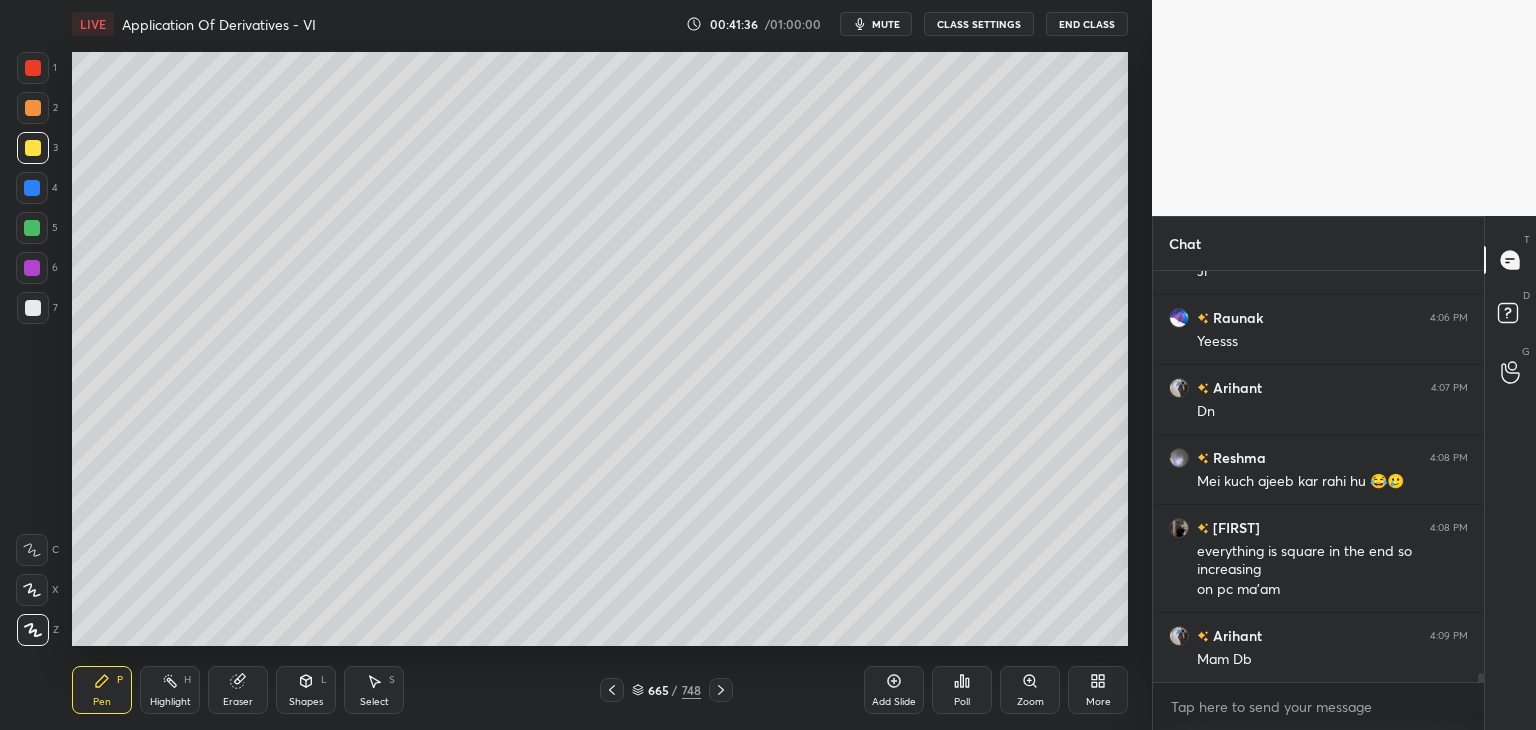 click at bounding box center [33, 68] 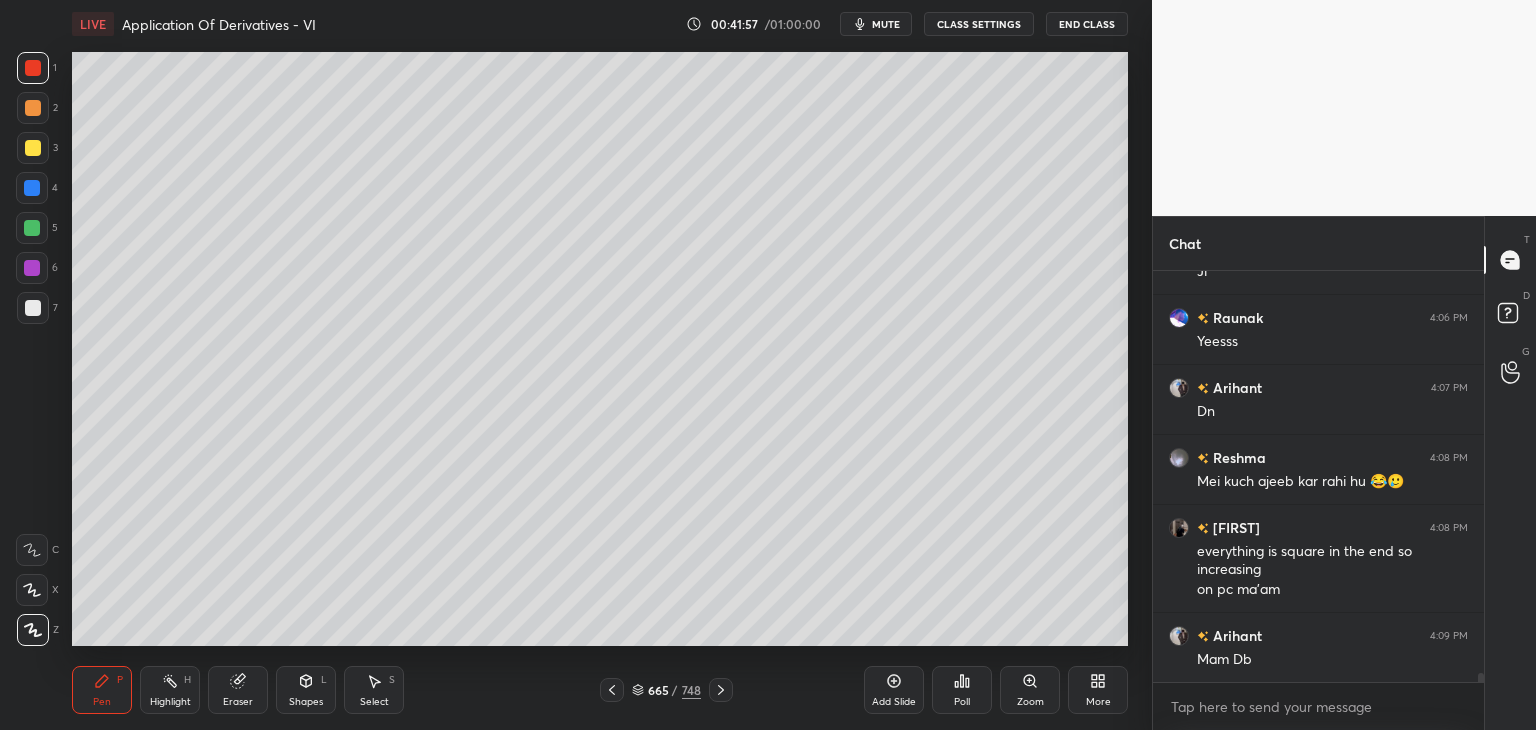 scroll, scrollTop: 18406, scrollLeft: 0, axis: vertical 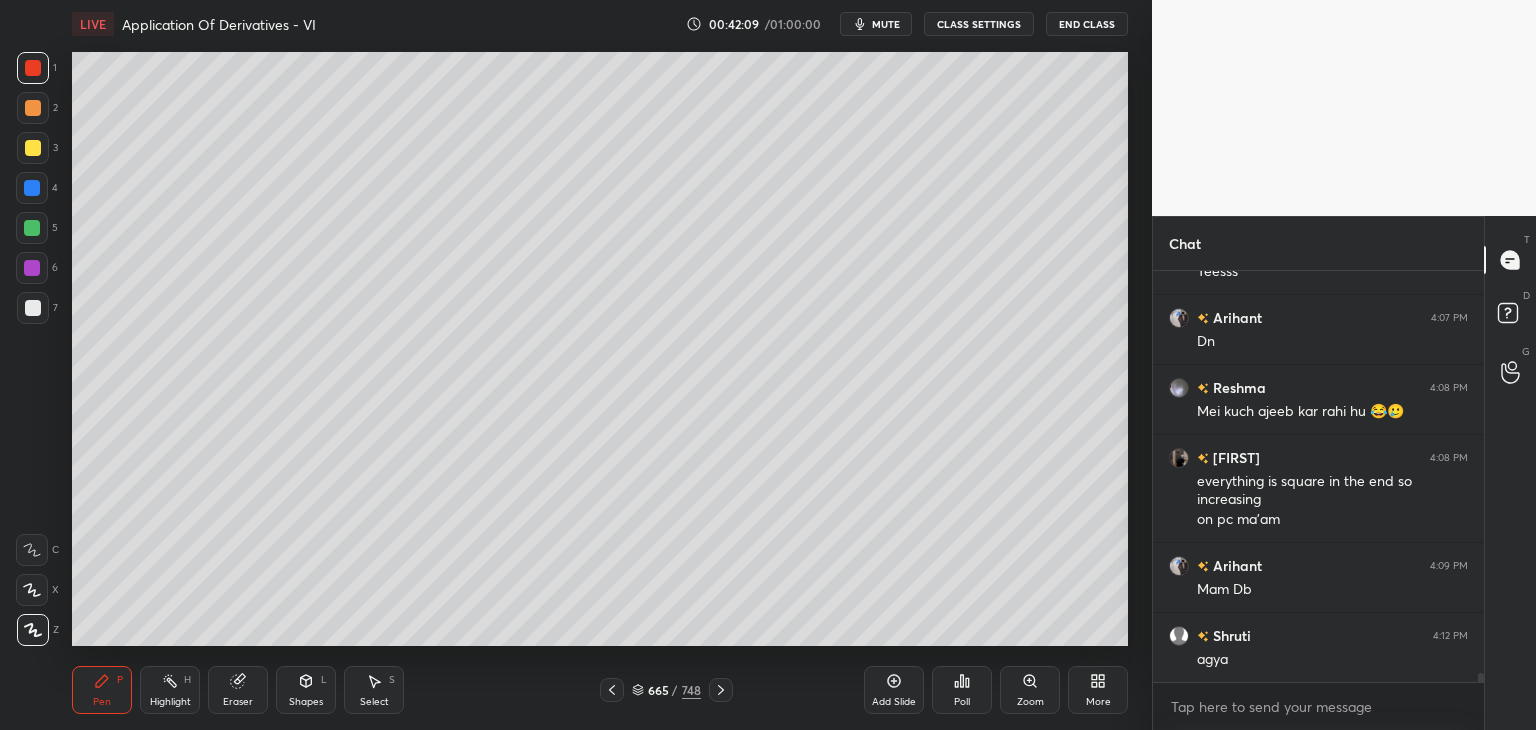 click 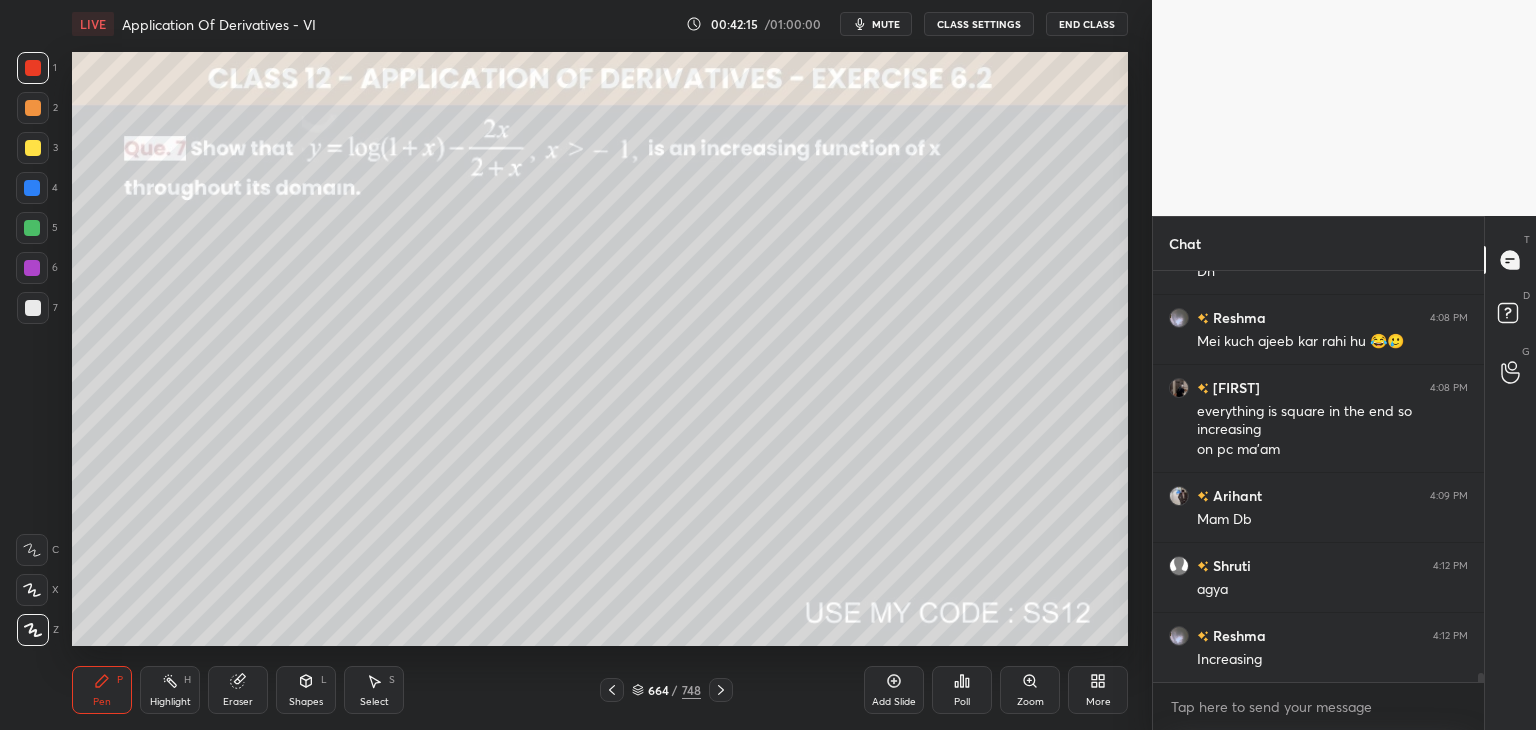 scroll, scrollTop: 18546, scrollLeft: 0, axis: vertical 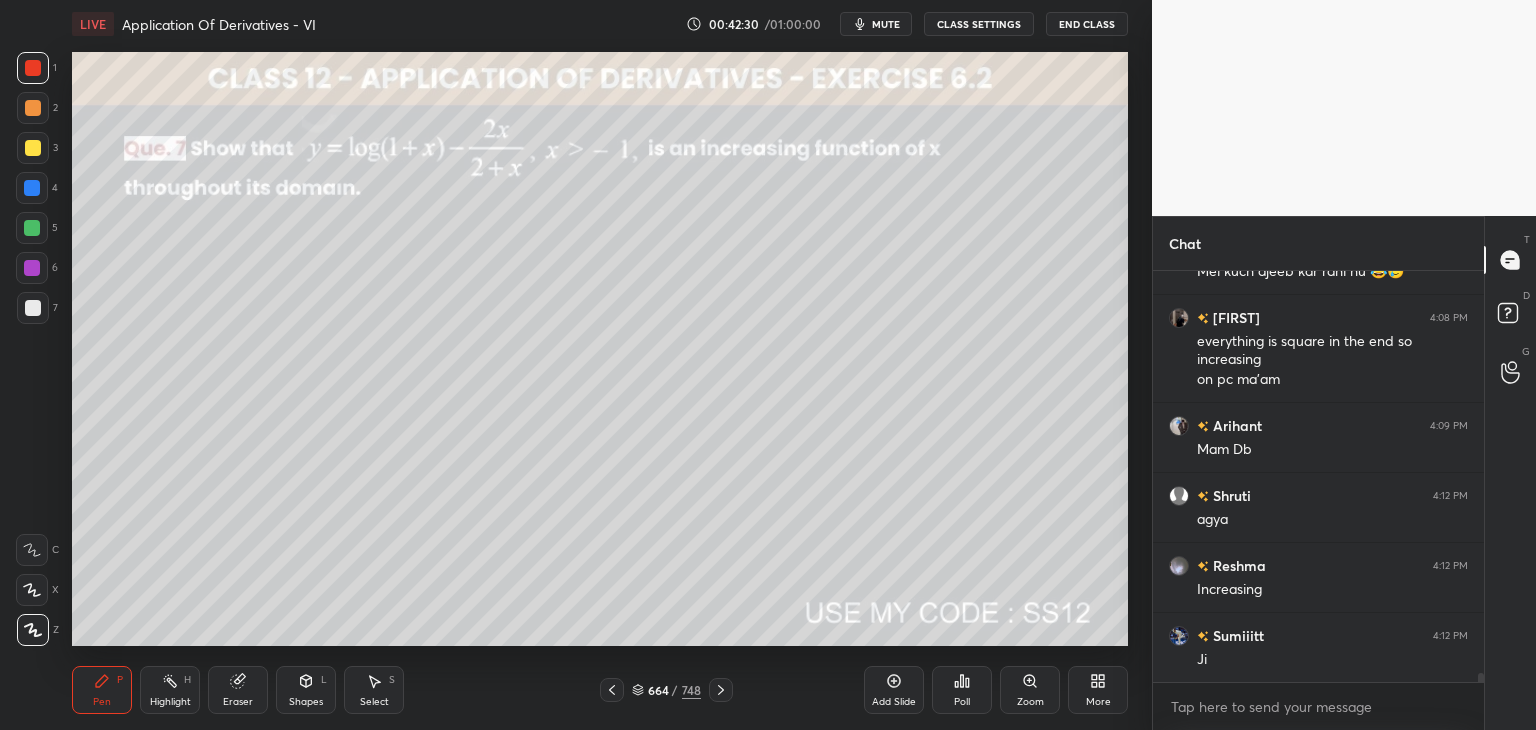 click 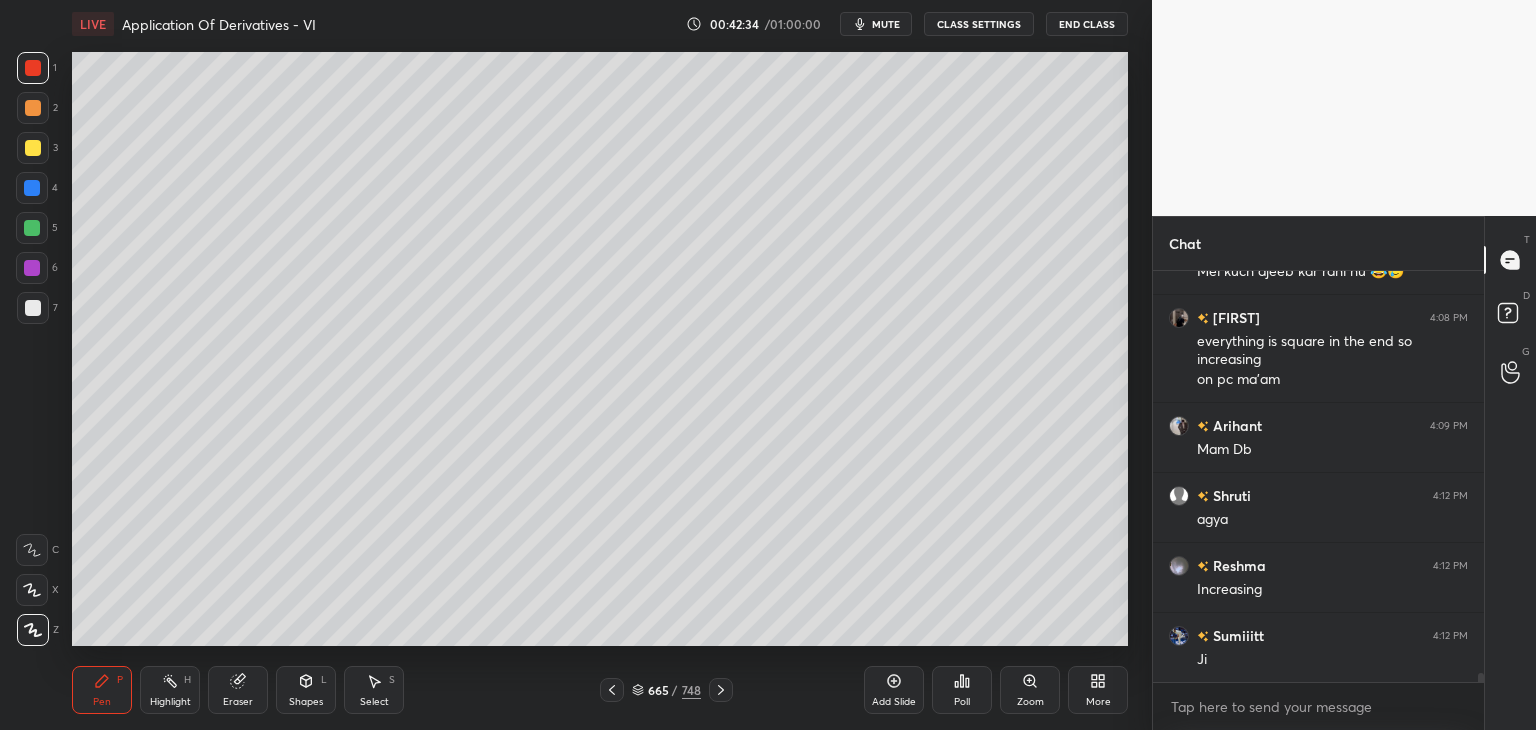 click at bounding box center (33, 308) 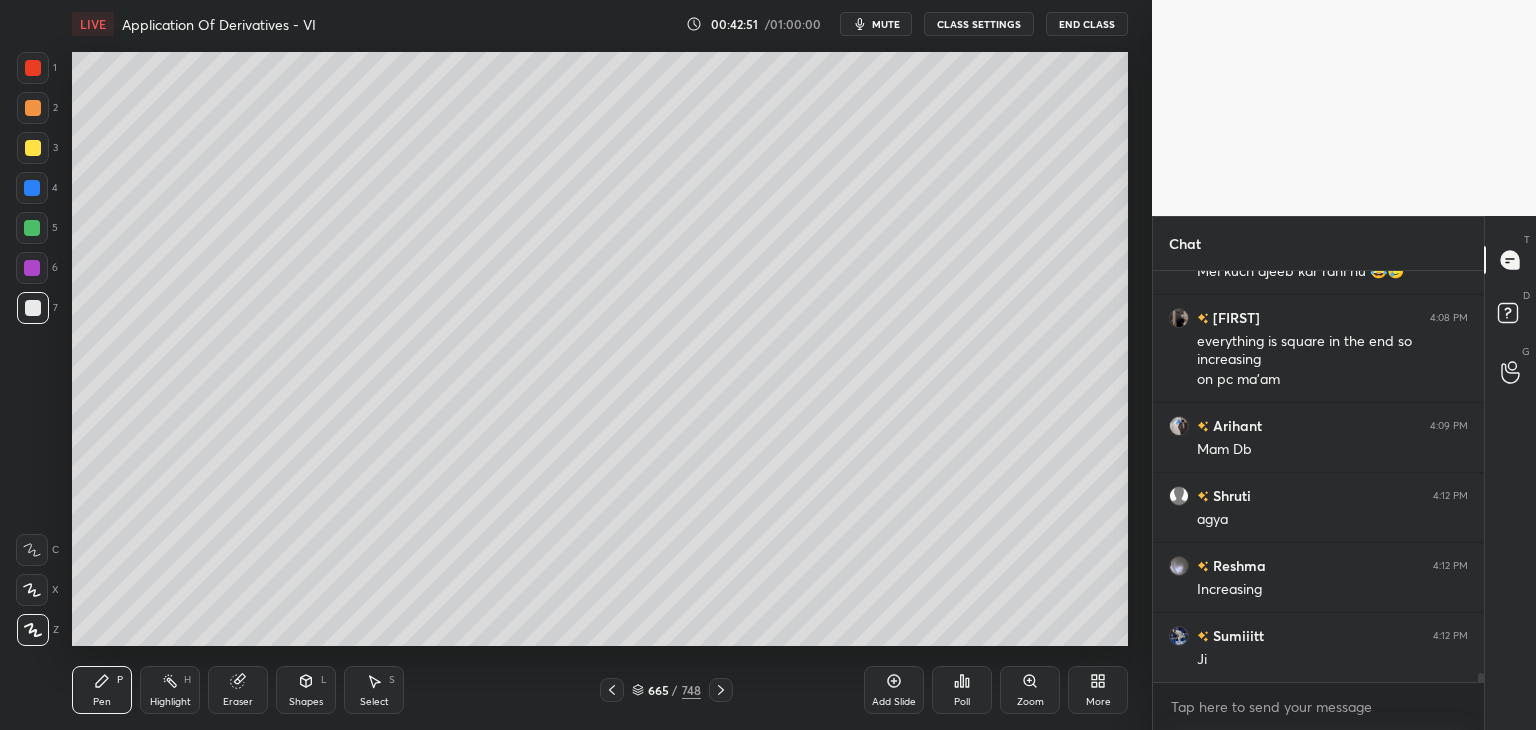 drag, startPoint x: 244, startPoint y: 693, endPoint x: 273, endPoint y: 669, distance: 37.64306 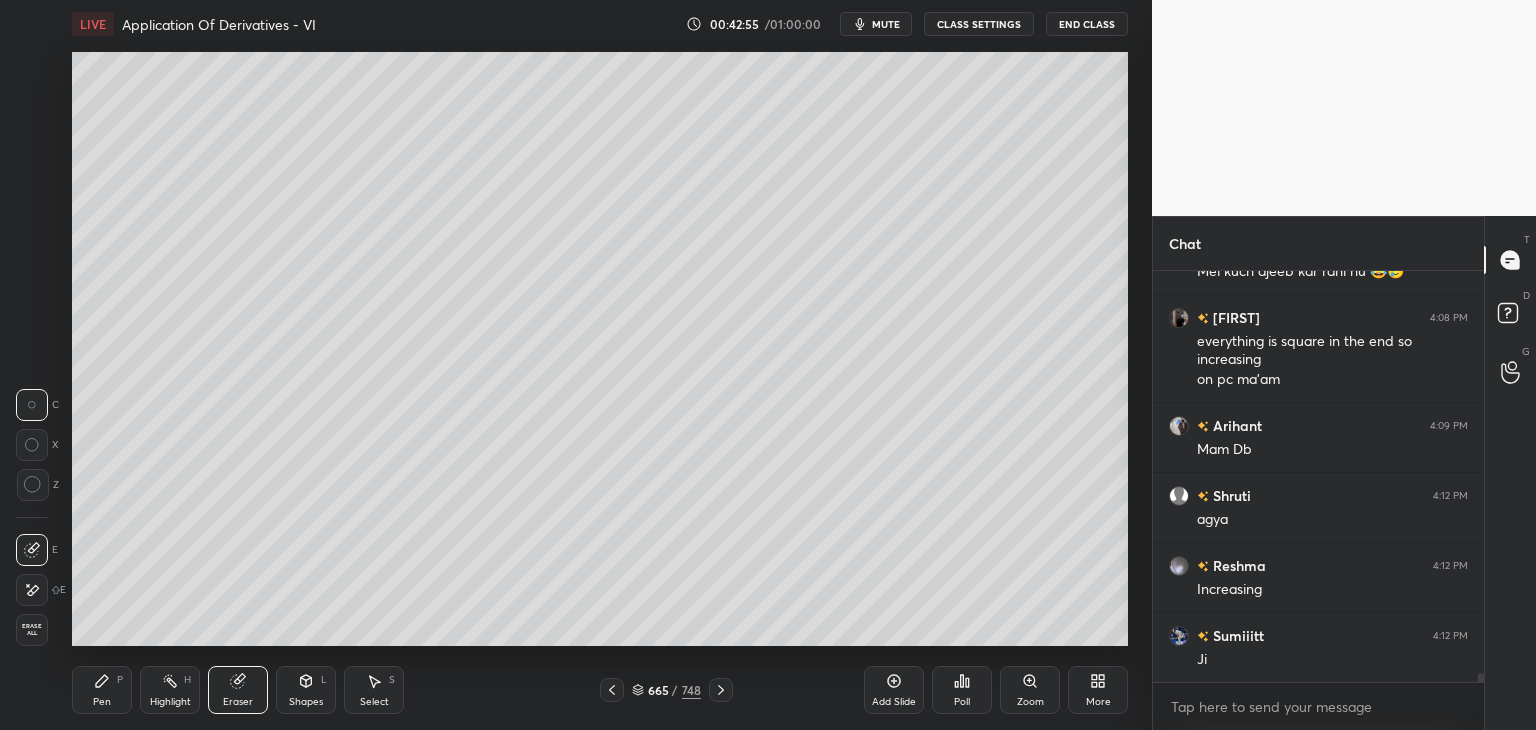 click on "Pen P" at bounding box center [102, 690] 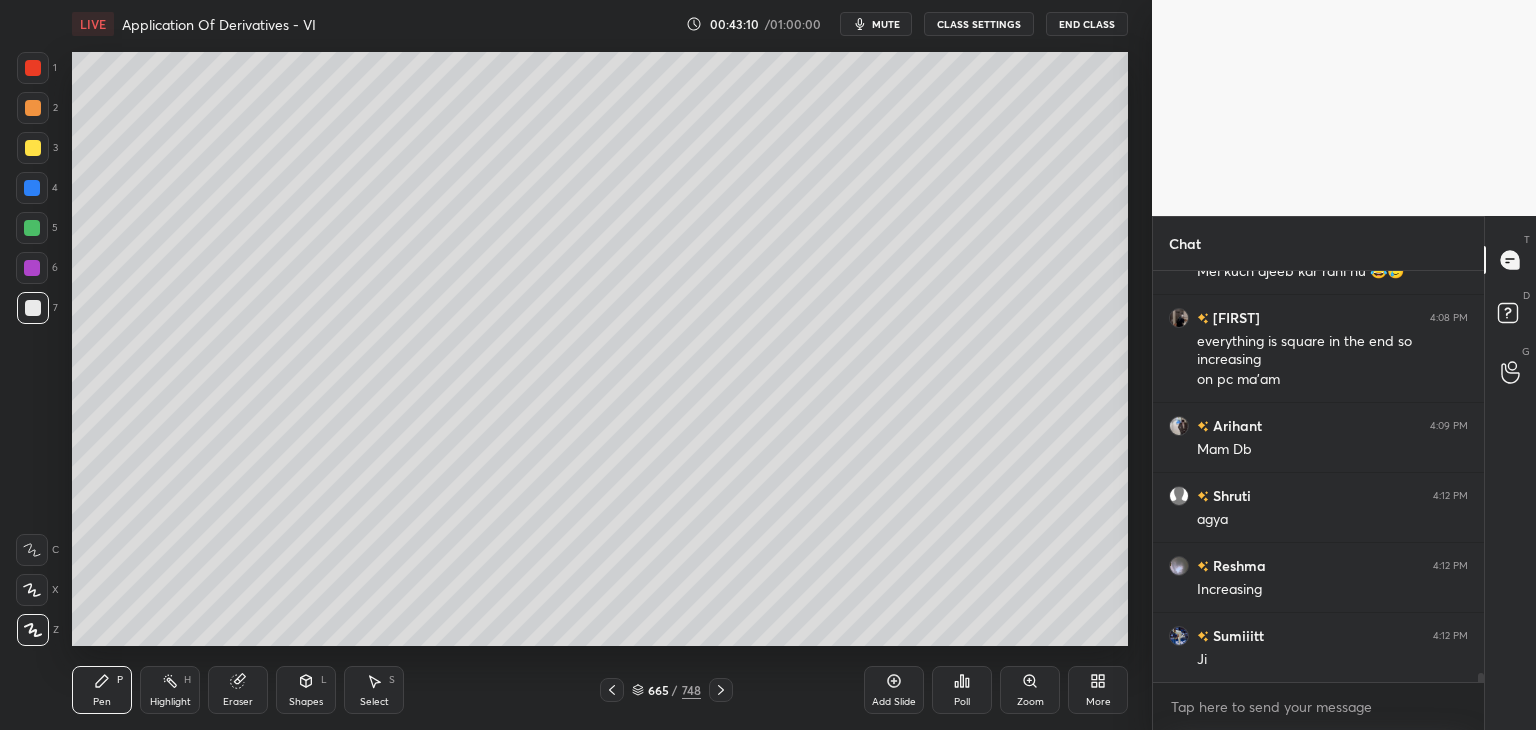 scroll, scrollTop: 18616, scrollLeft: 0, axis: vertical 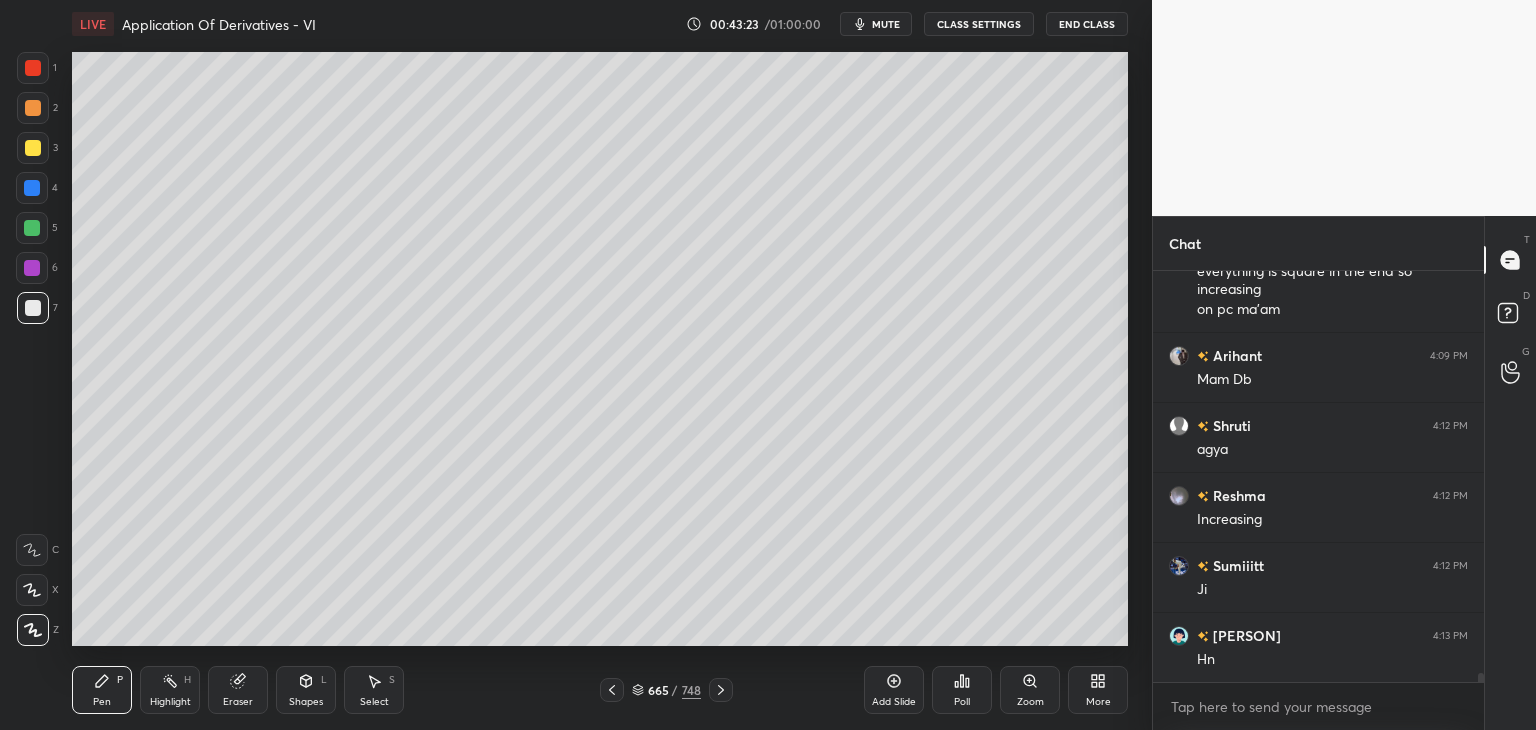 click on "Eraser" at bounding box center [238, 690] 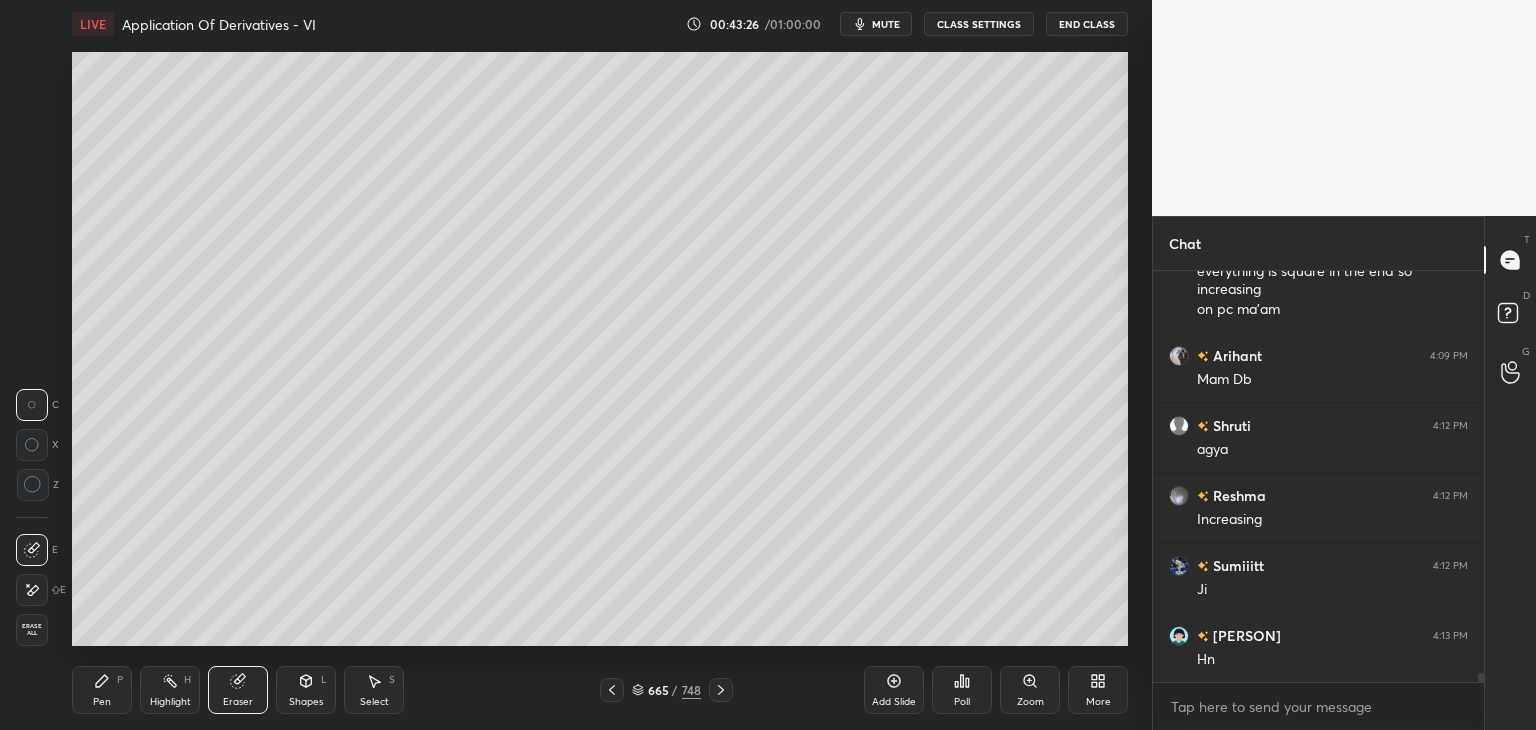 click on "Pen" at bounding box center (102, 702) 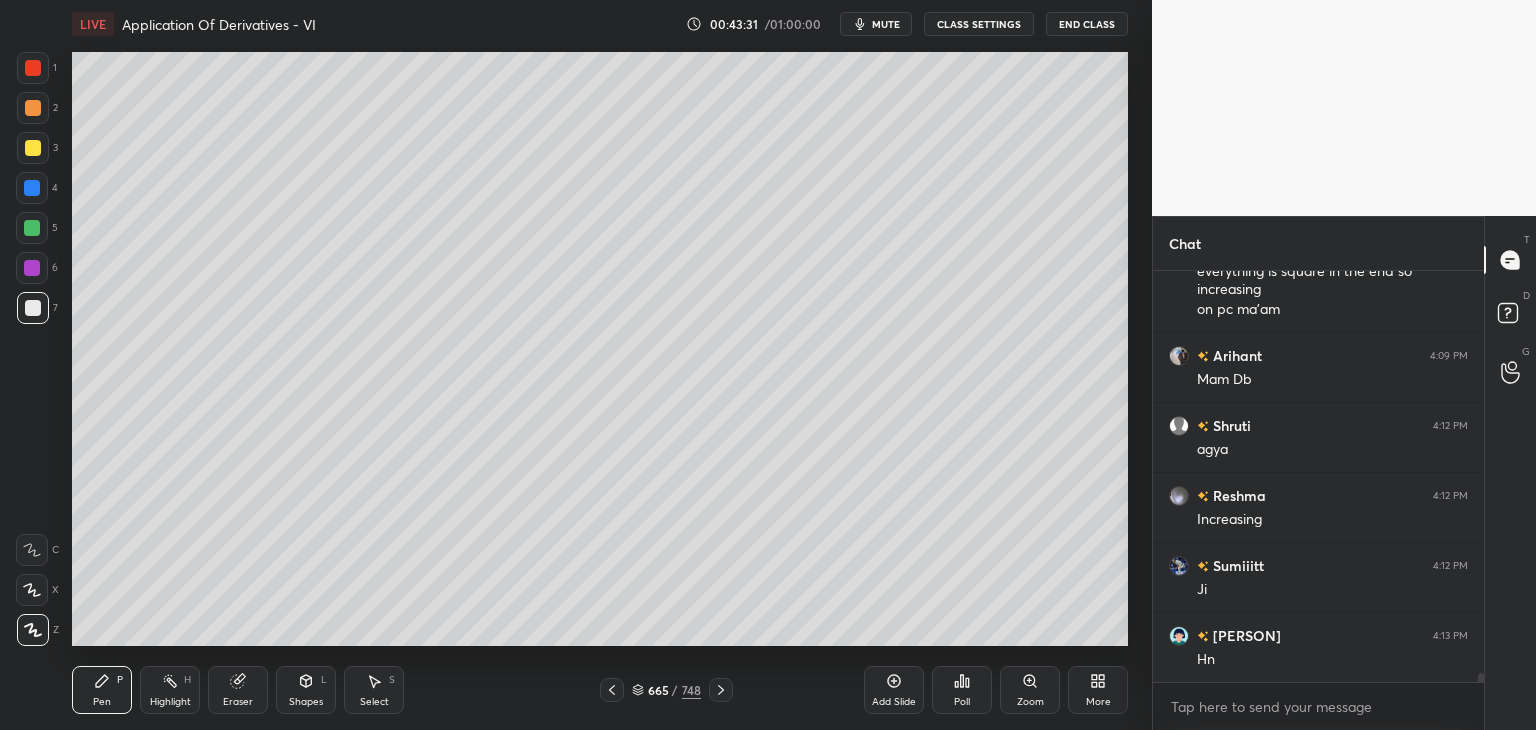 scroll, scrollTop: 18686, scrollLeft: 0, axis: vertical 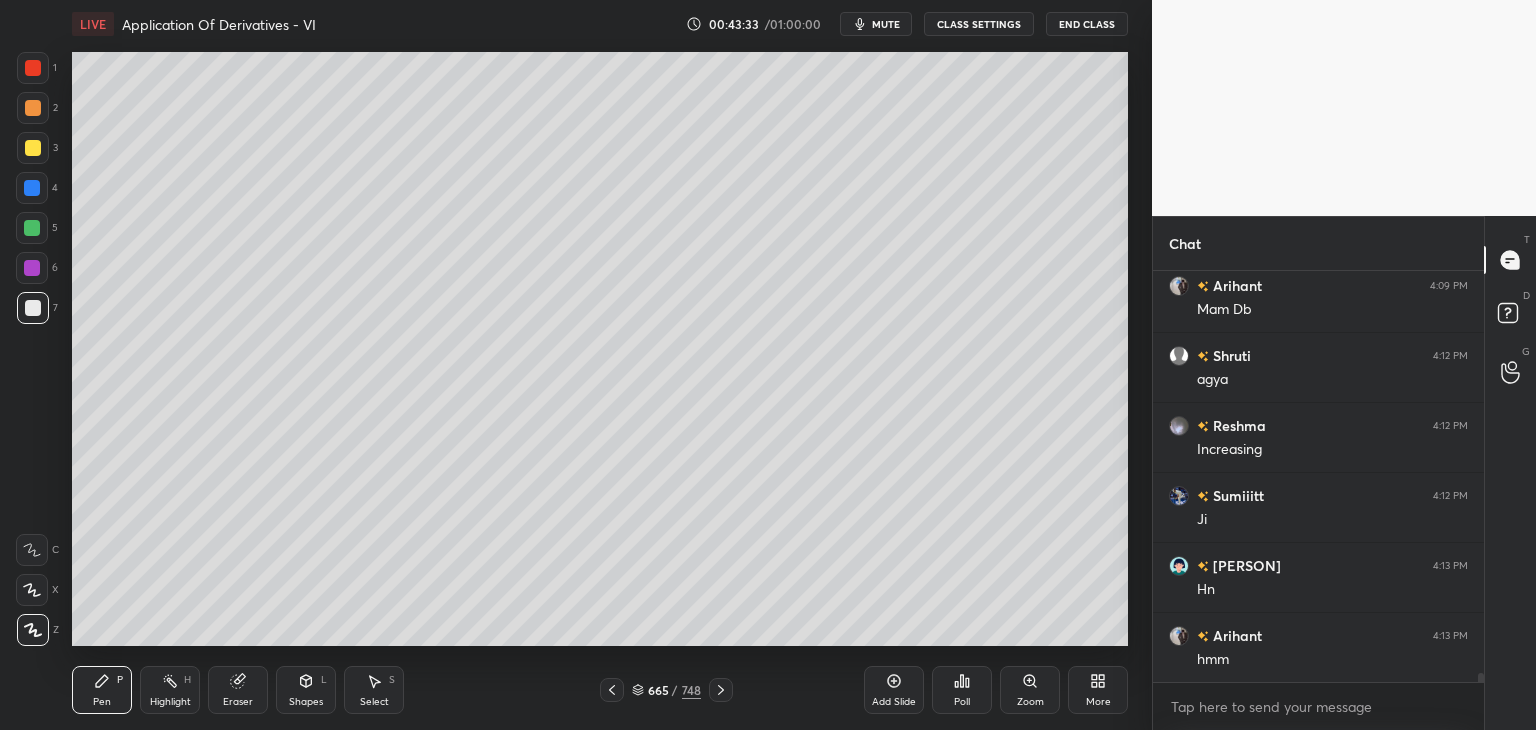 click on "Eraser" at bounding box center [238, 702] 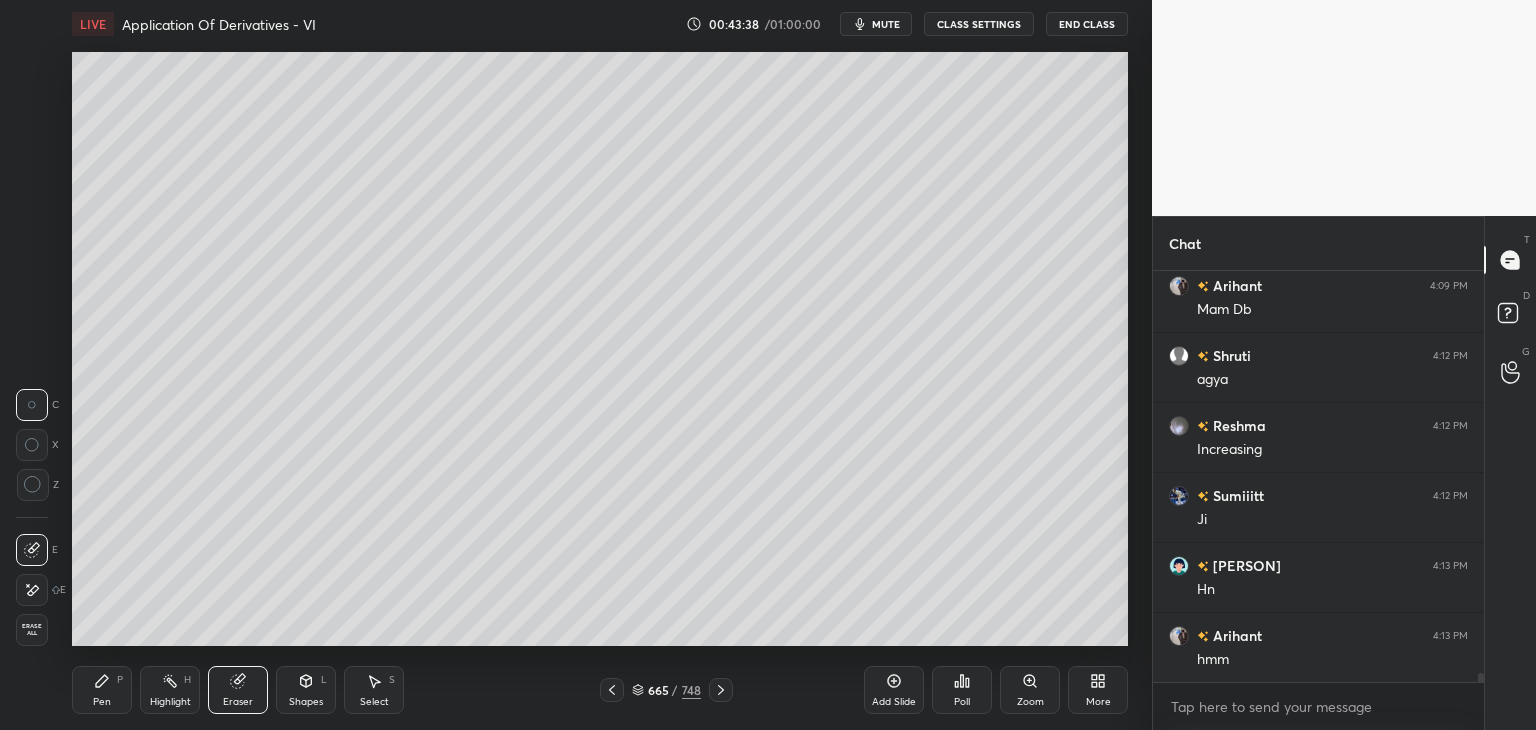 click on "Pen" at bounding box center [102, 702] 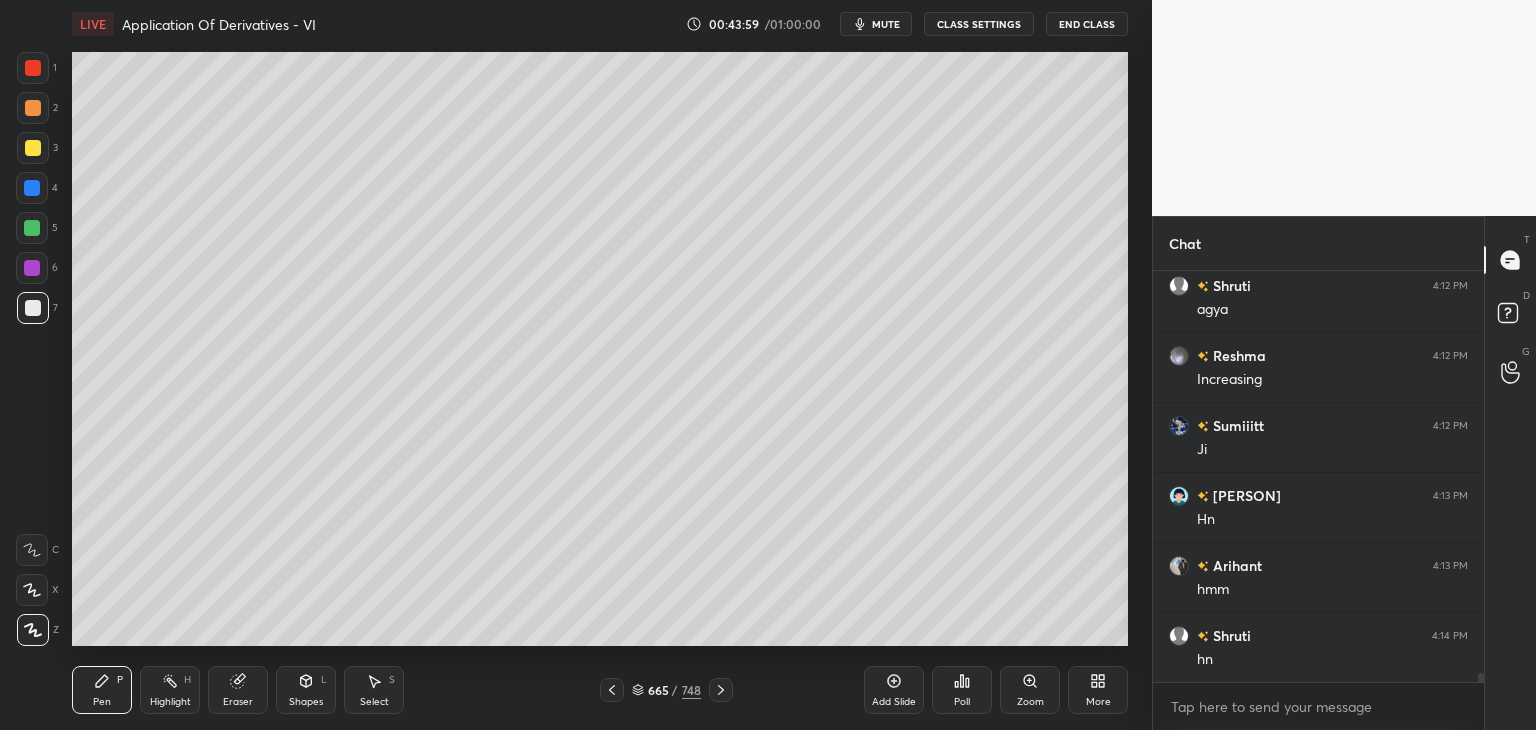 scroll, scrollTop: 18826, scrollLeft: 0, axis: vertical 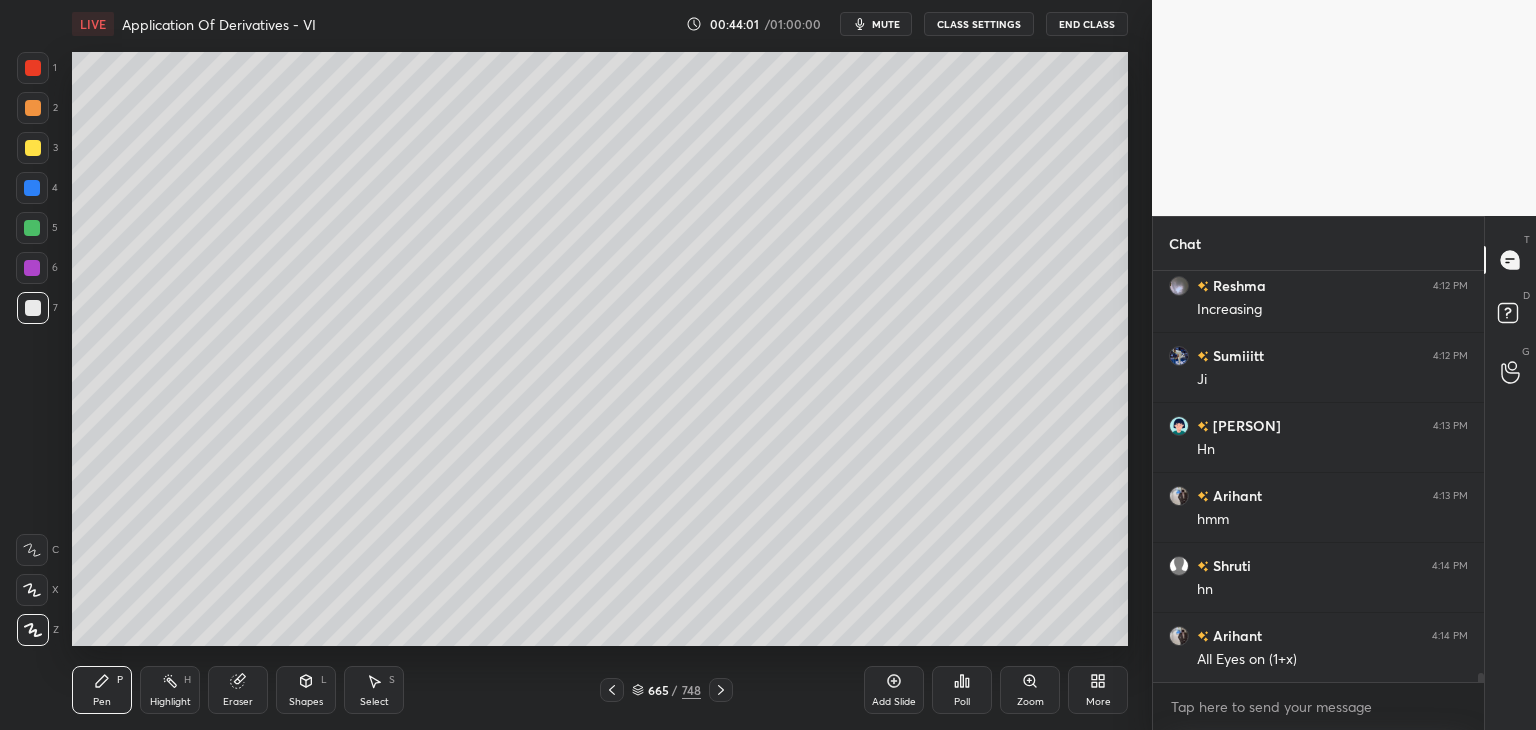 click 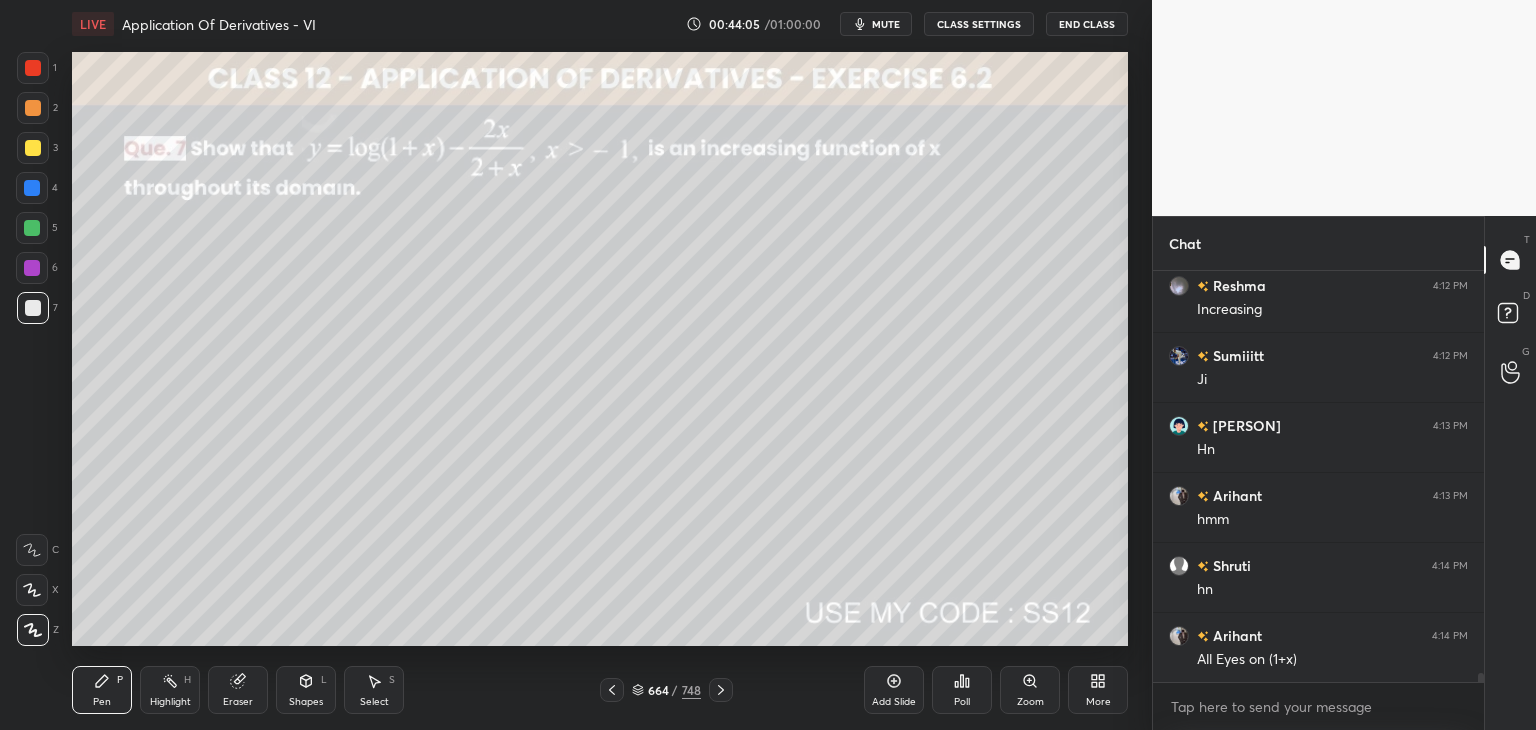 drag, startPoint x: 720, startPoint y: 695, endPoint x: 728, endPoint y: 678, distance: 18.788294 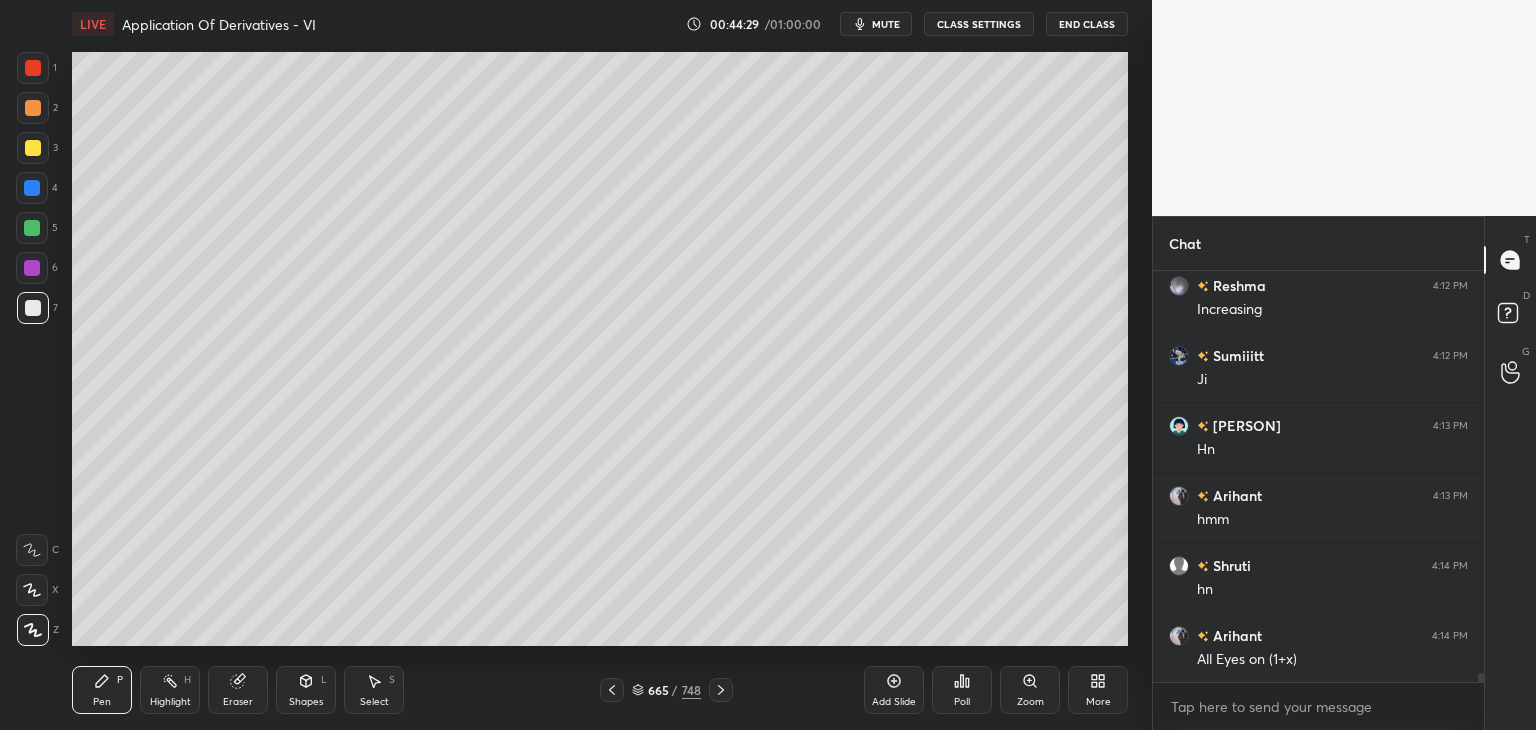 click on "Add Slide" at bounding box center (894, 702) 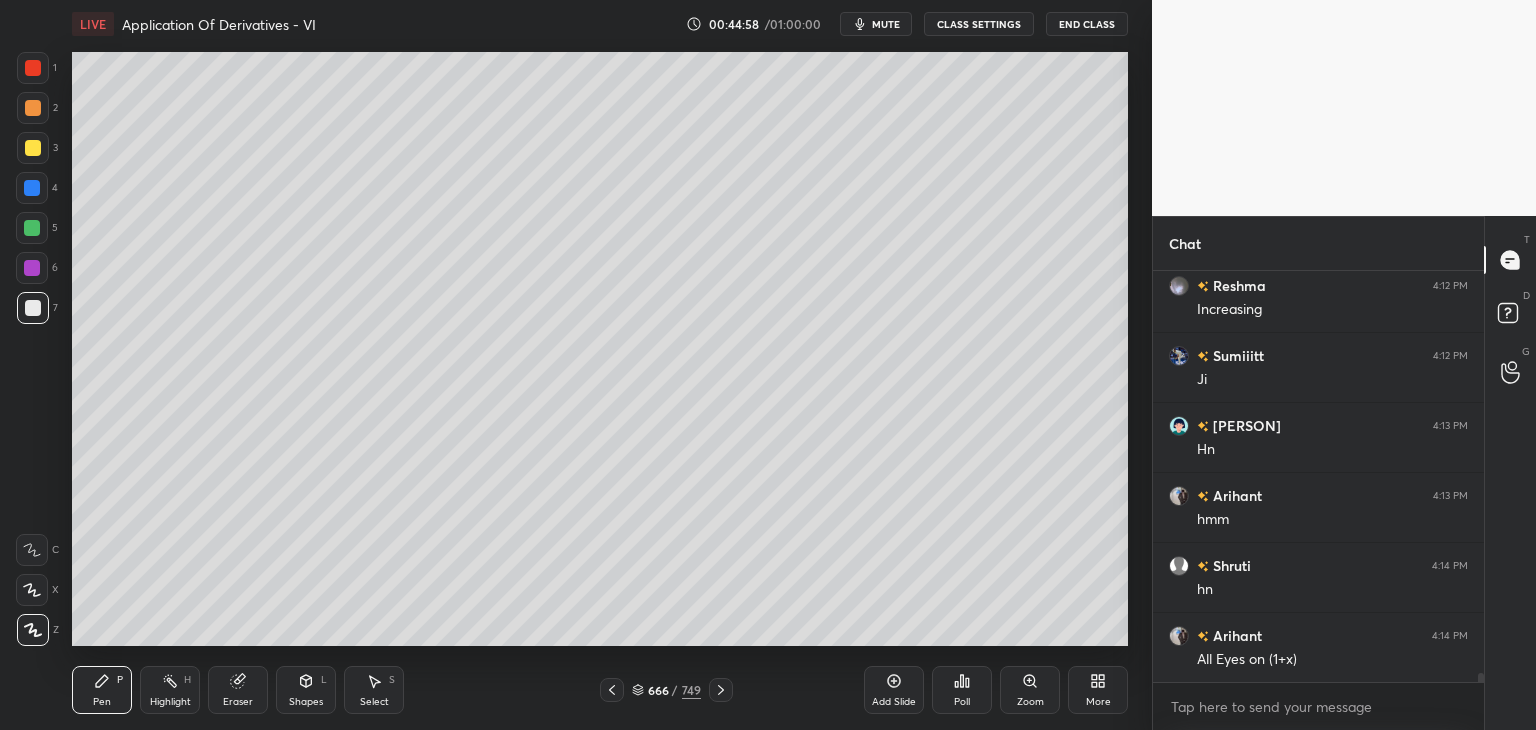 drag, startPoint x: 625, startPoint y: 693, endPoint x: 644, endPoint y: 689, distance: 19.416489 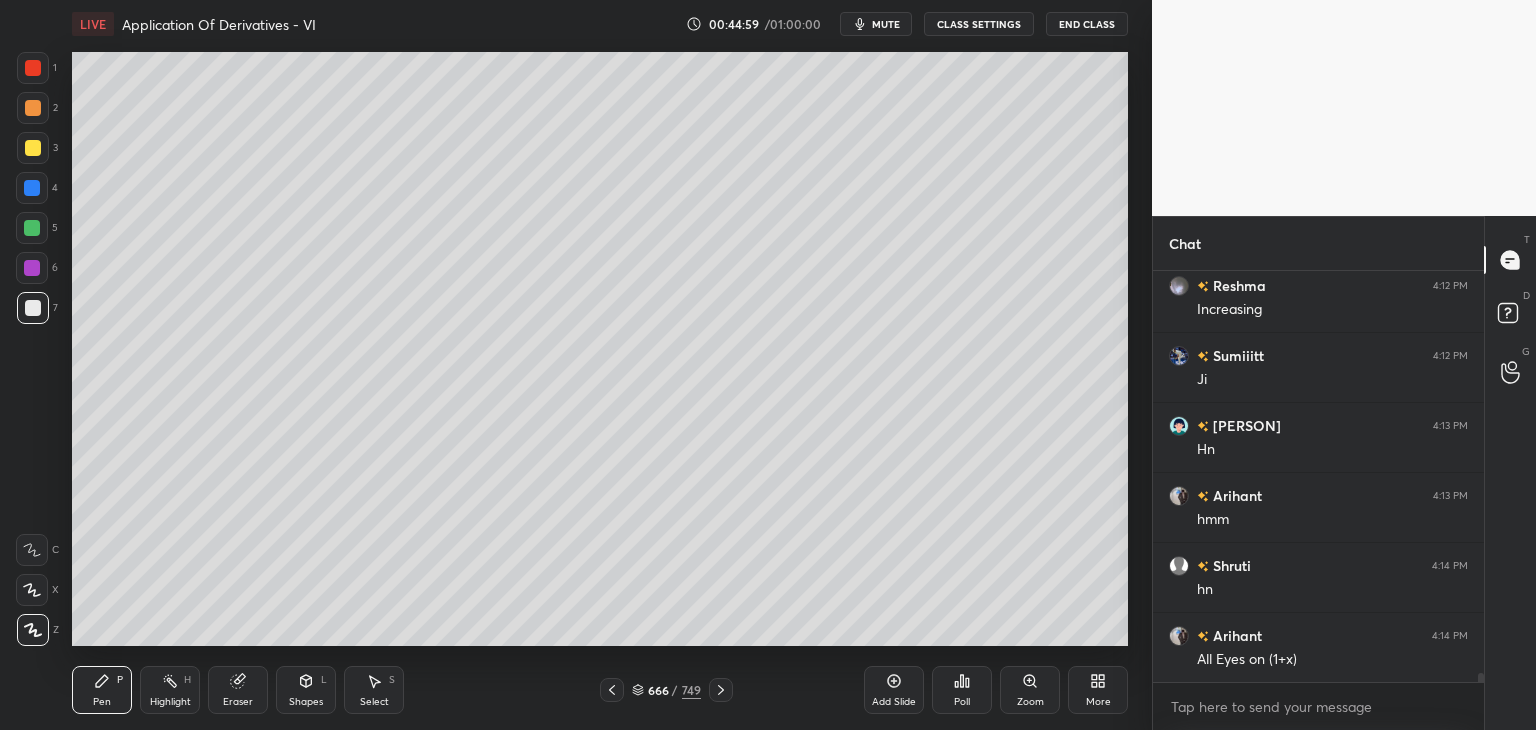 click 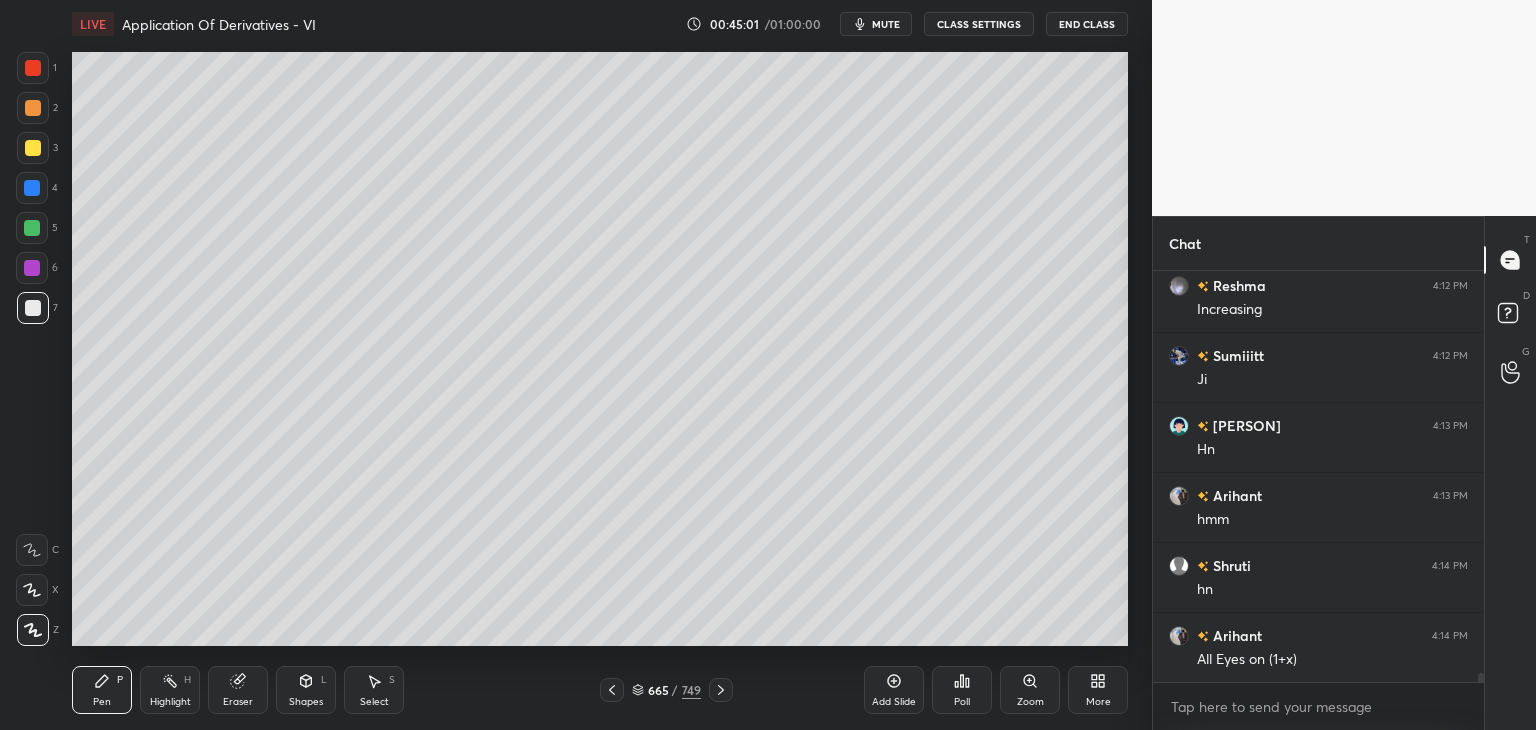 click 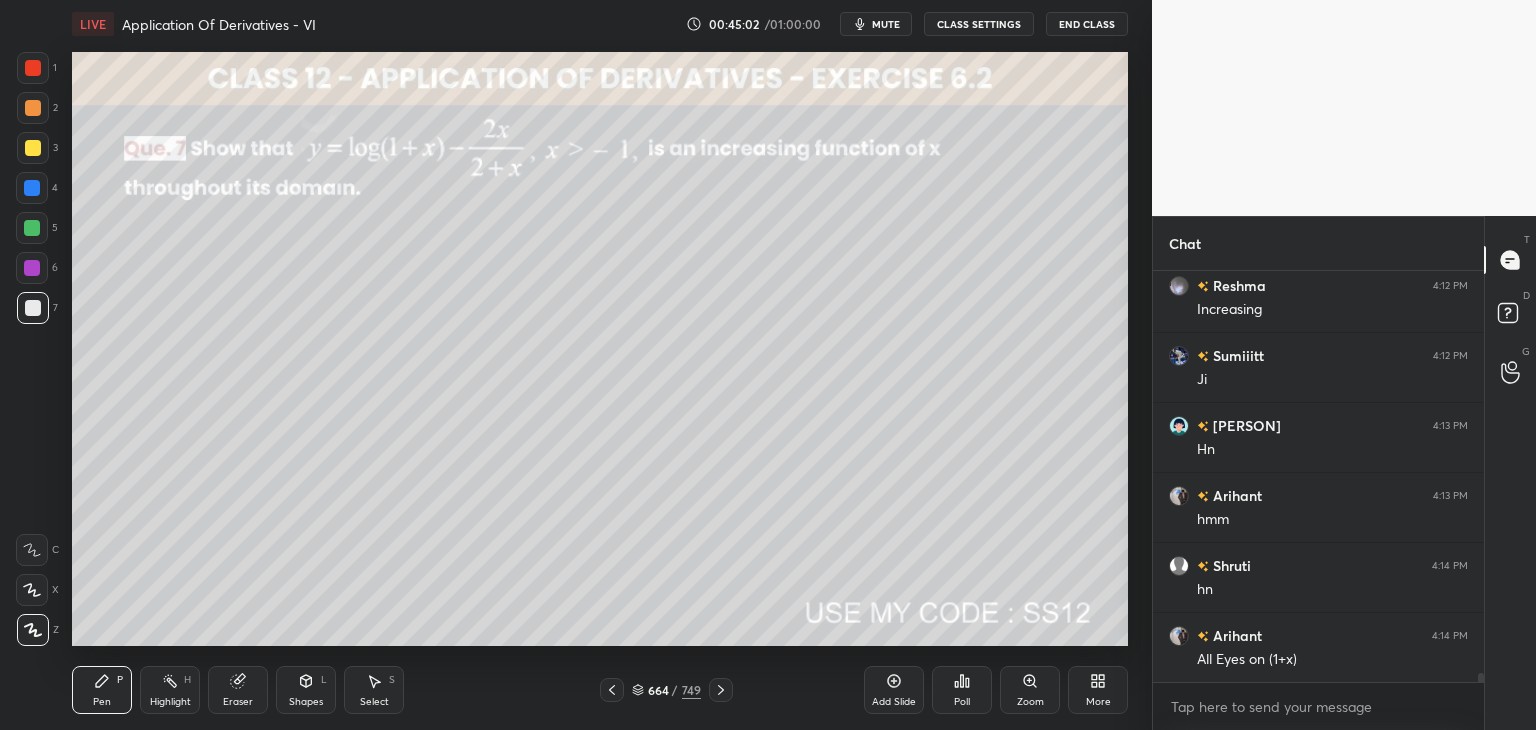 click on "664 / 749" at bounding box center (666, 690) 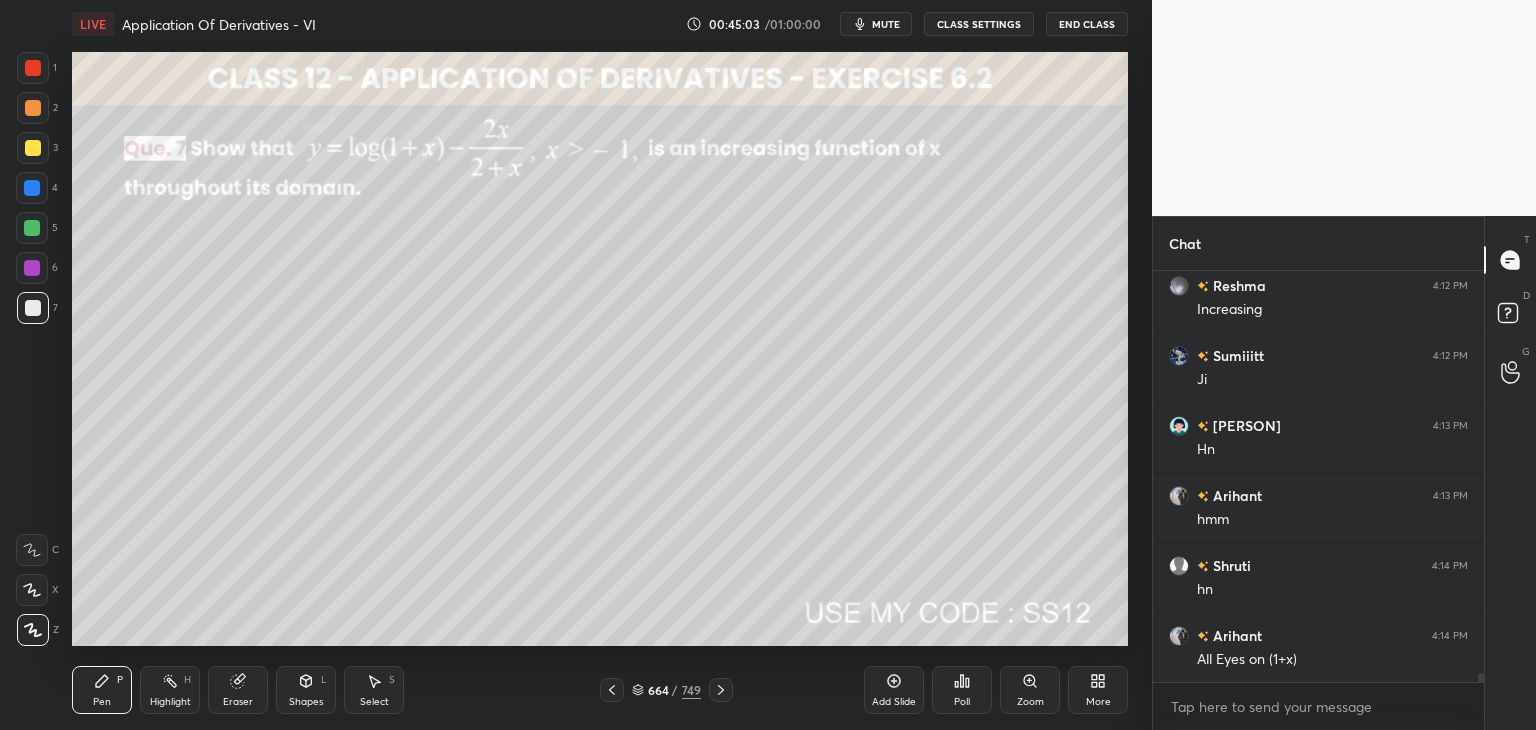 click 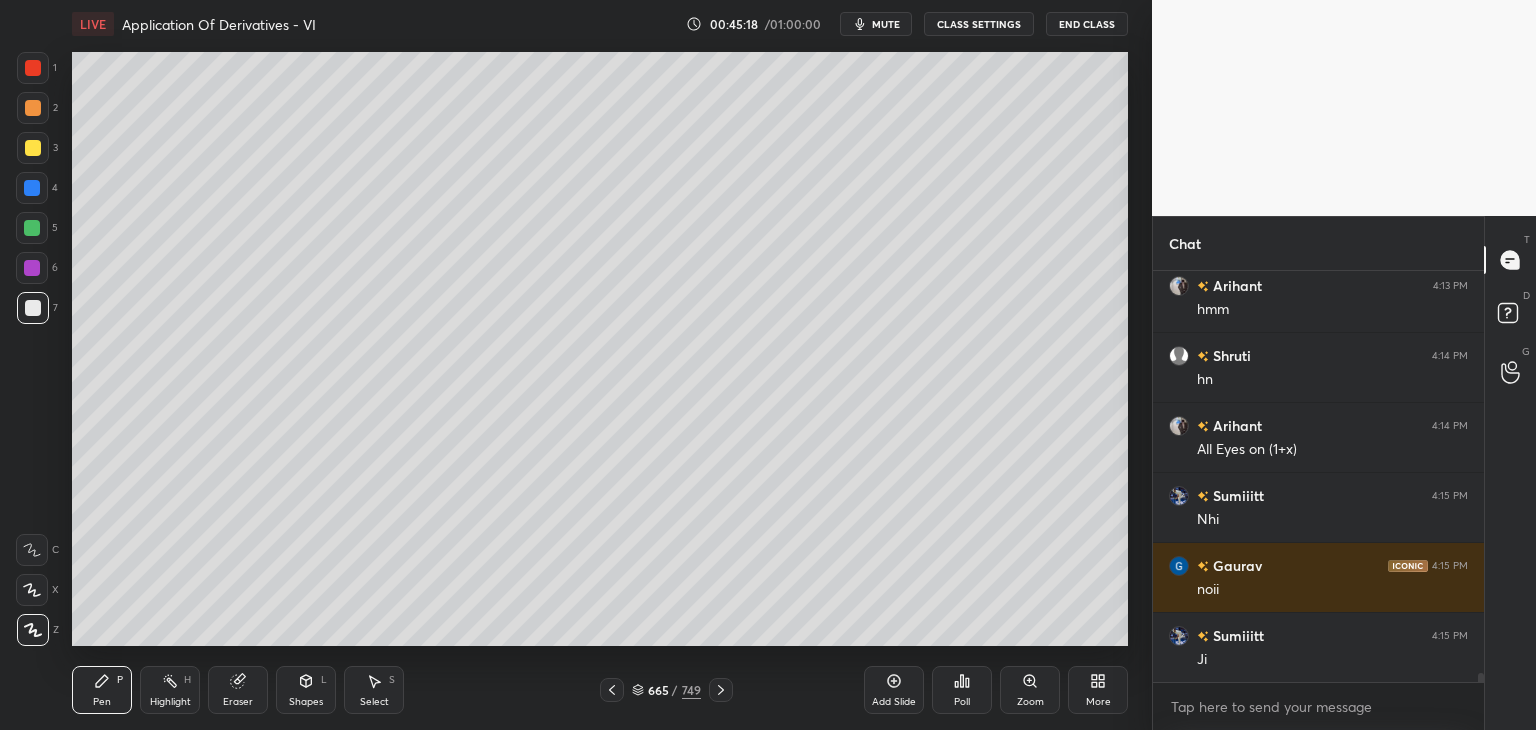 scroll, scrollTop: 19106, scrollLeft: 0, axis: vertical 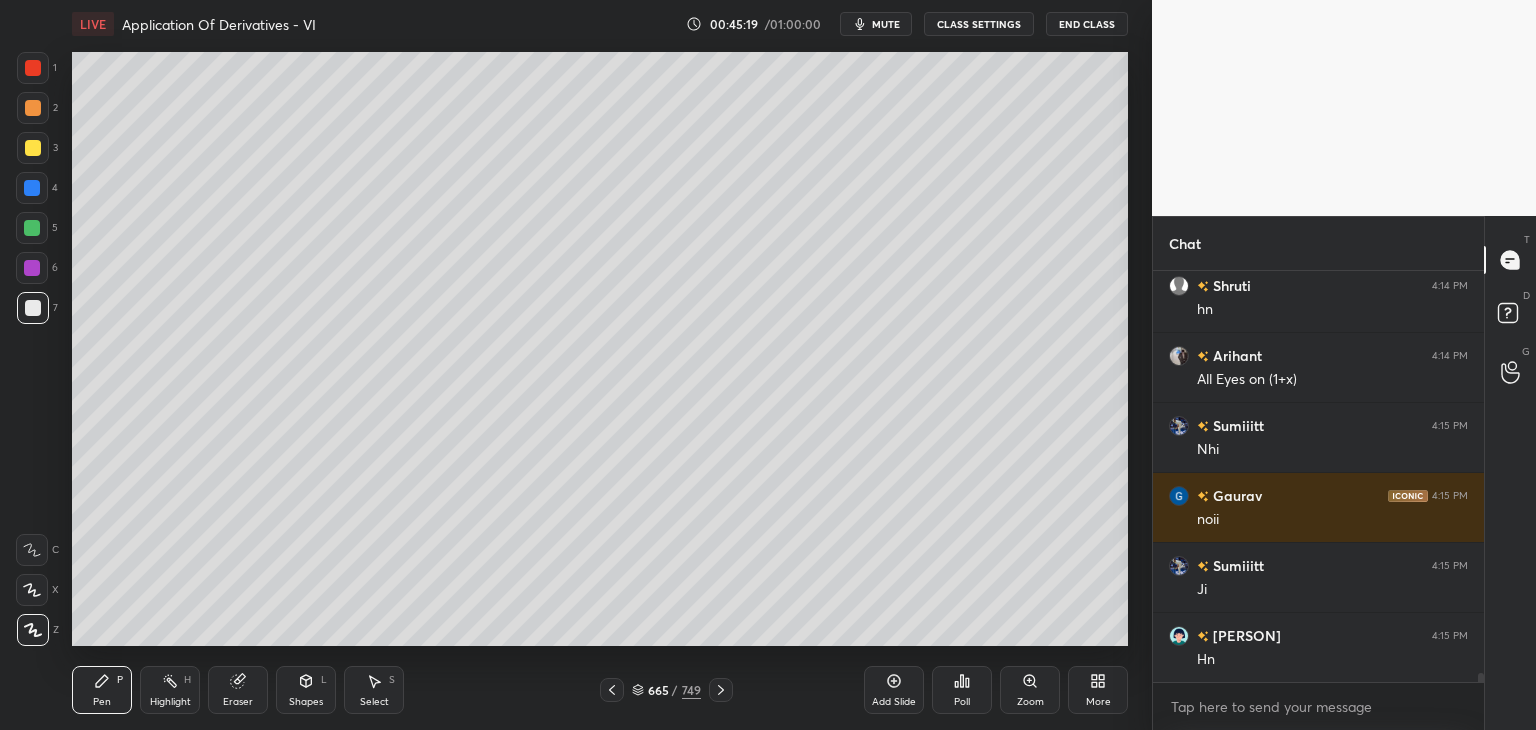 click 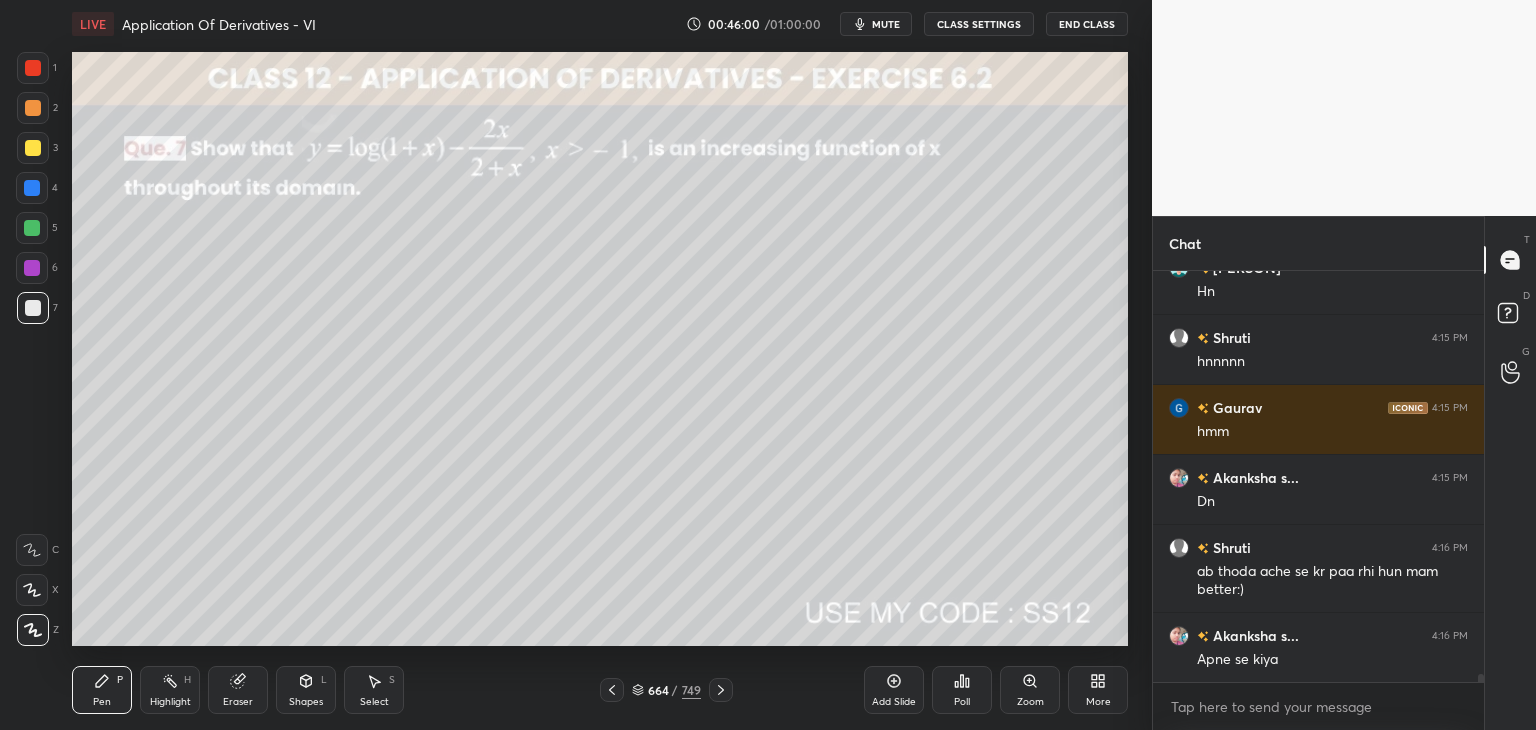 scroll, scrollTop: 19544, scrollLeft: 0, axis: vertical 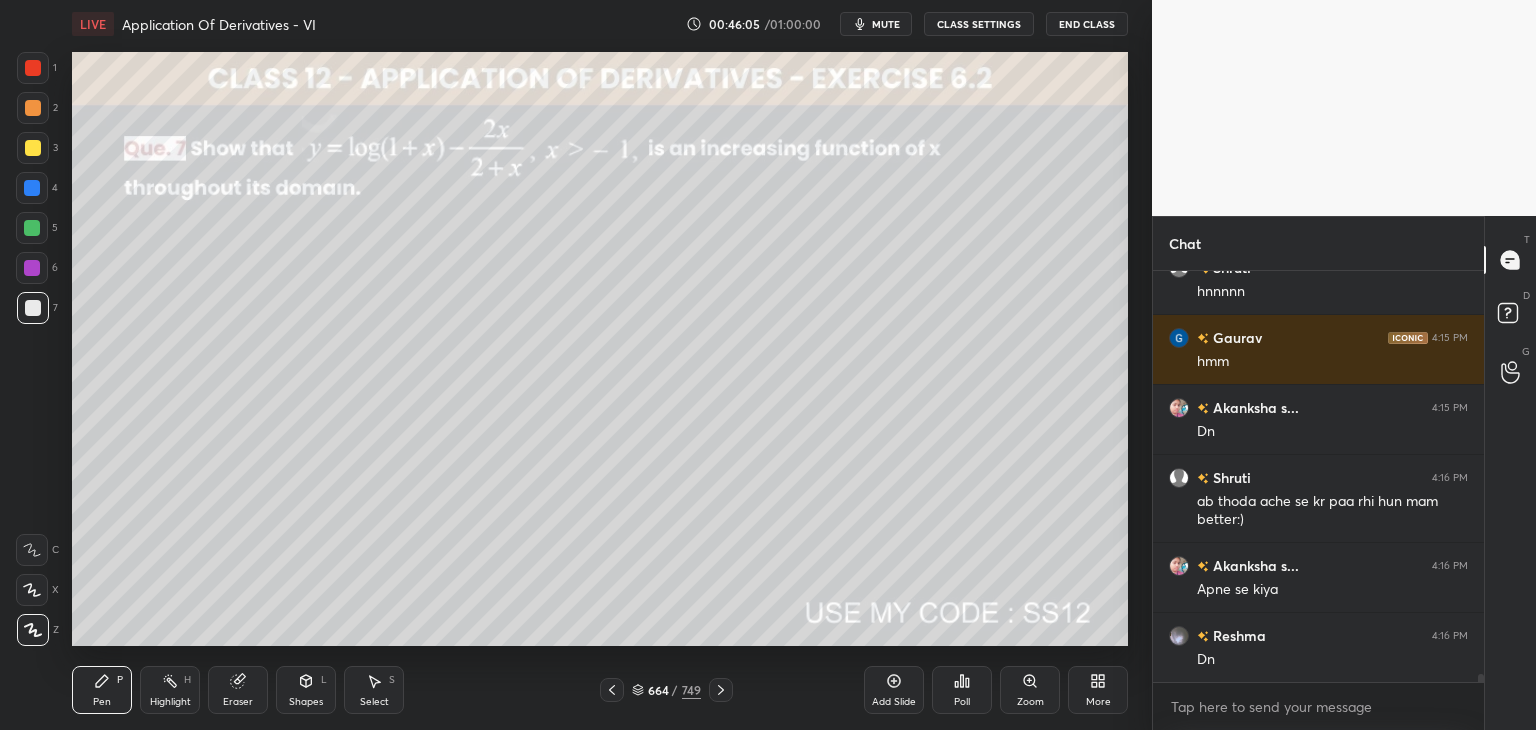 click 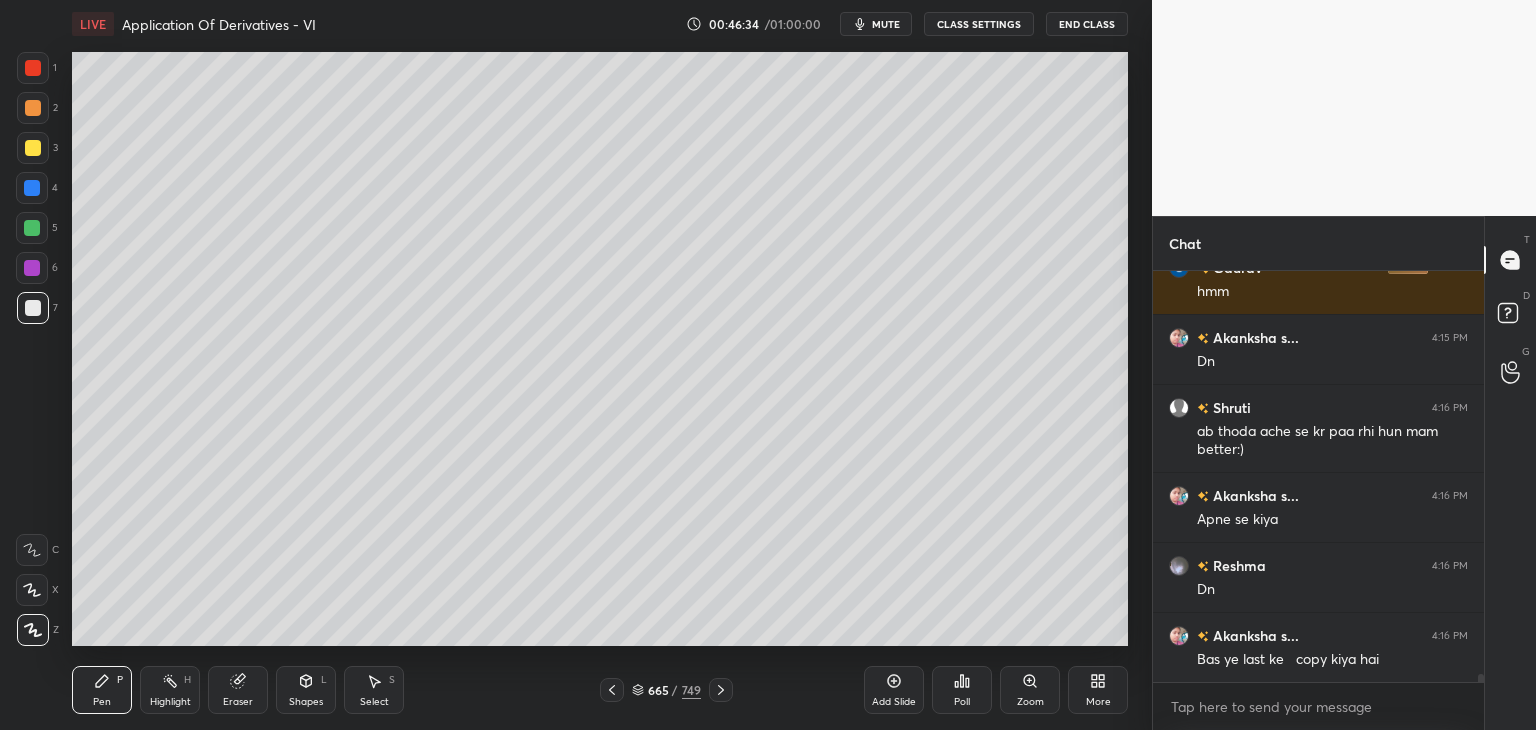 scroll, scrollTop: 19684, scrollLeft: 0, axis: vertical 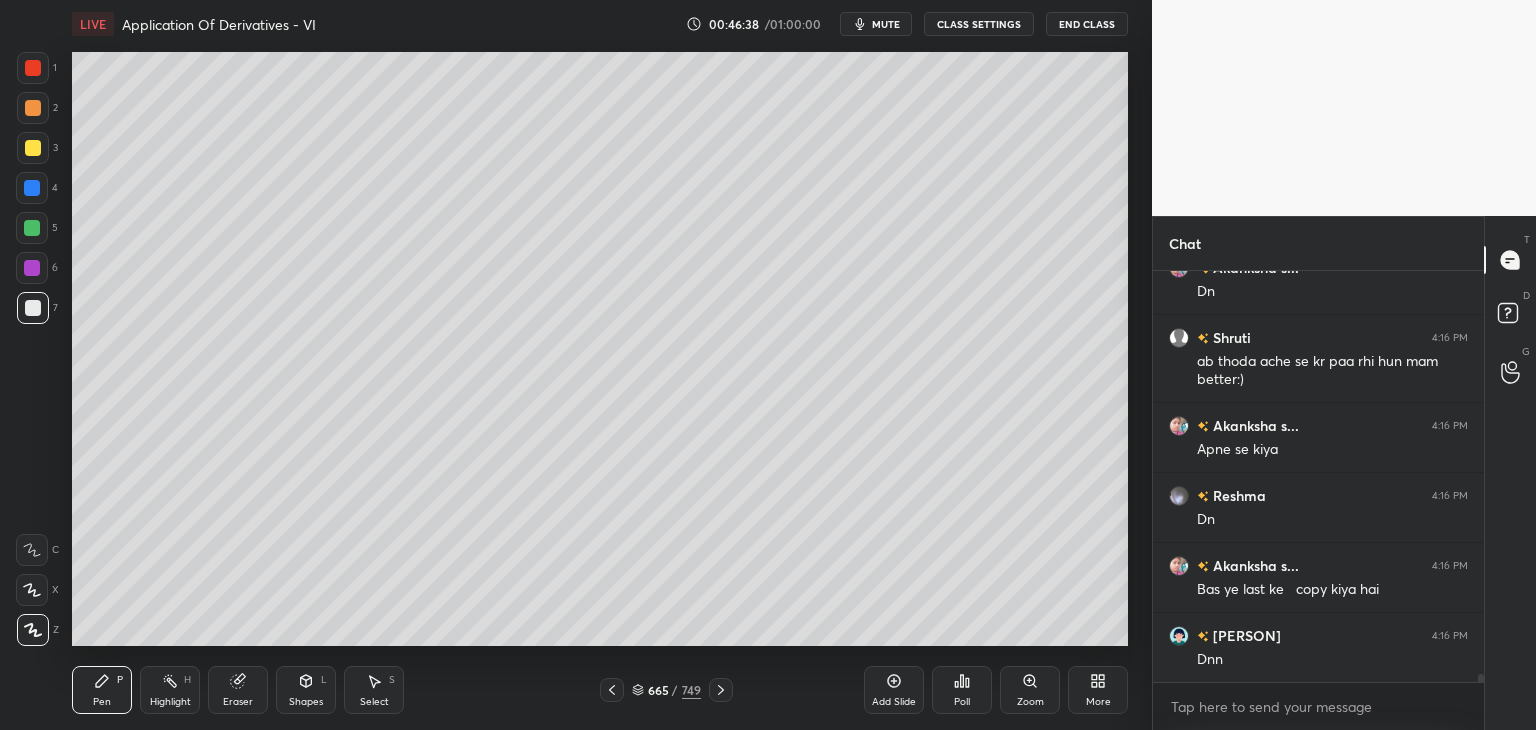 click 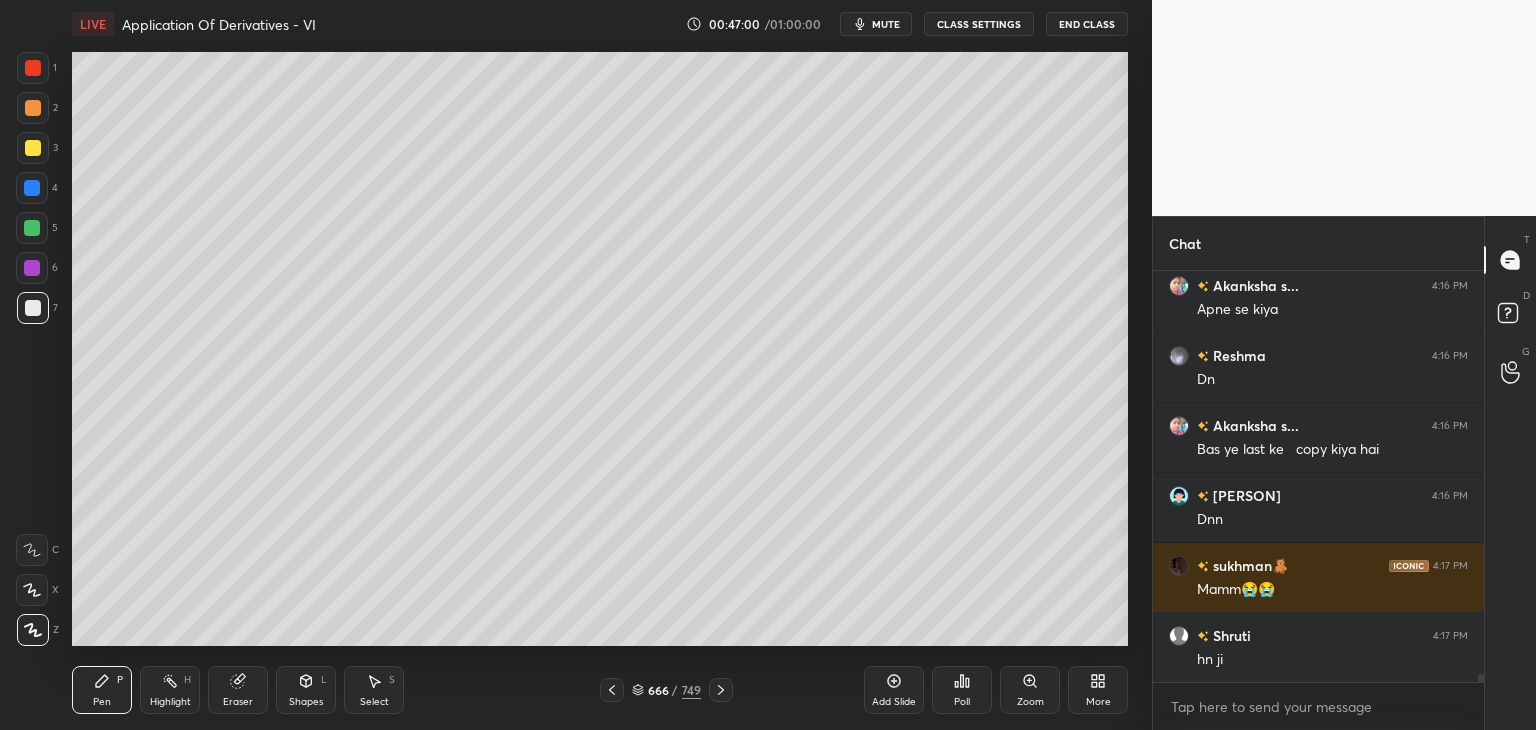 scroll, scrollTop: 19894, scrollLeft: 0, axis: vertical 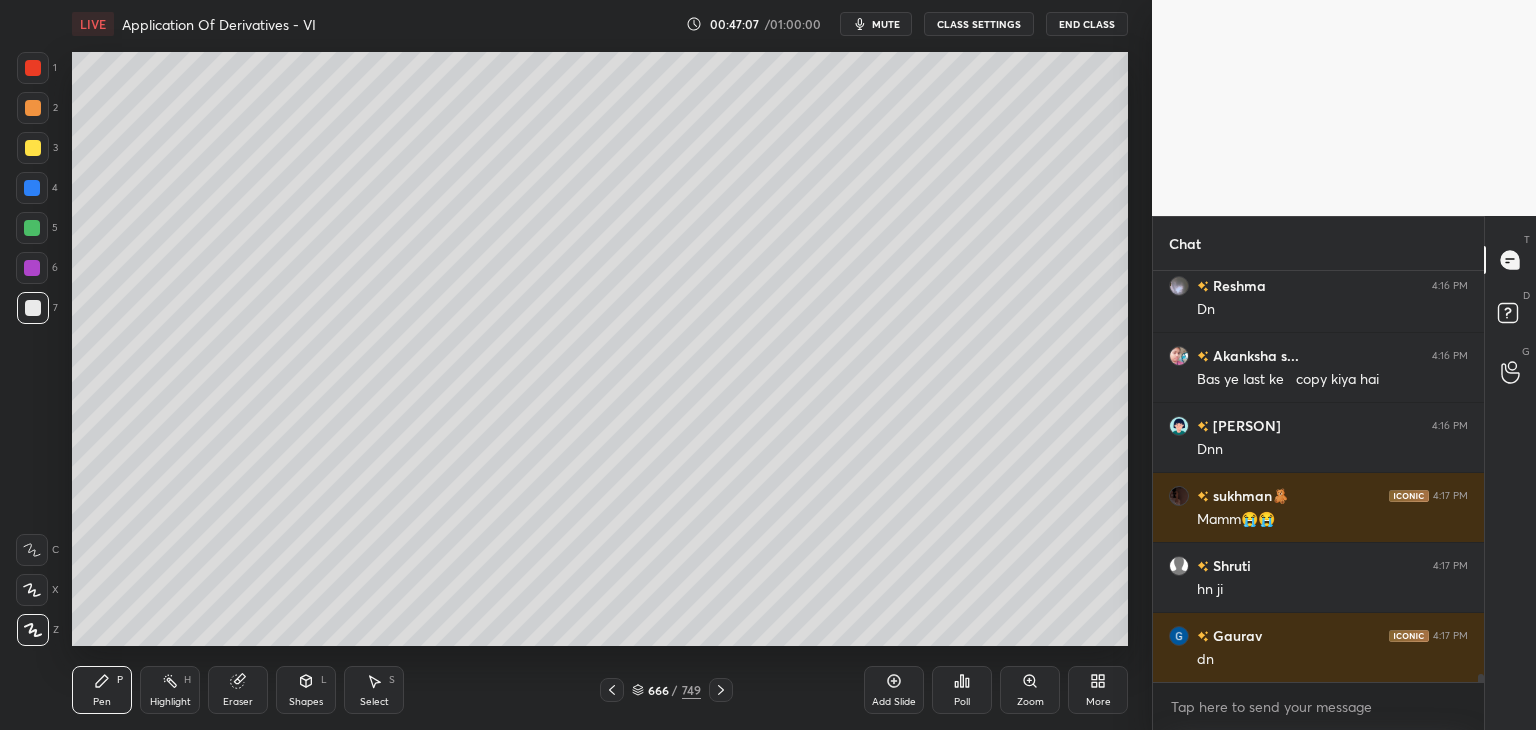 click 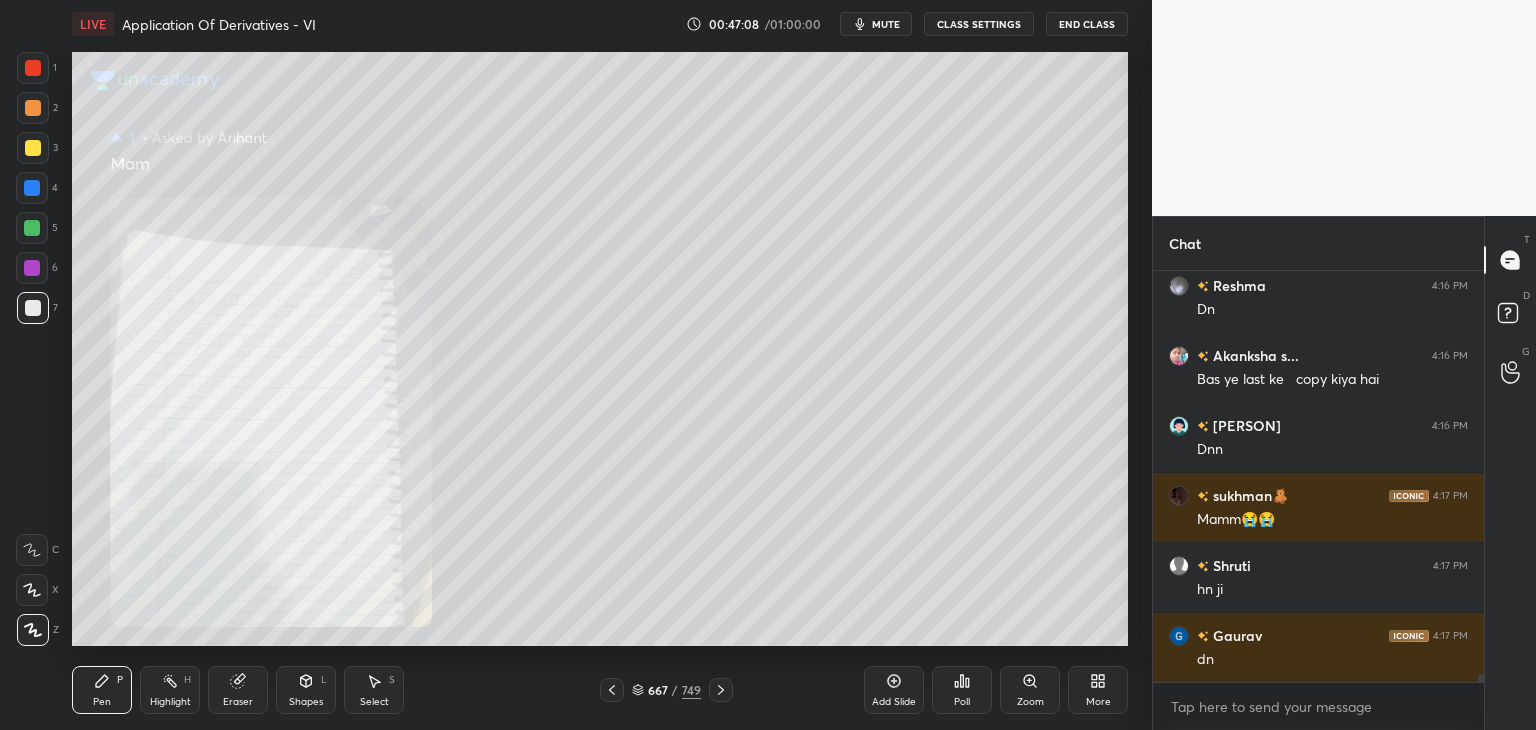 click 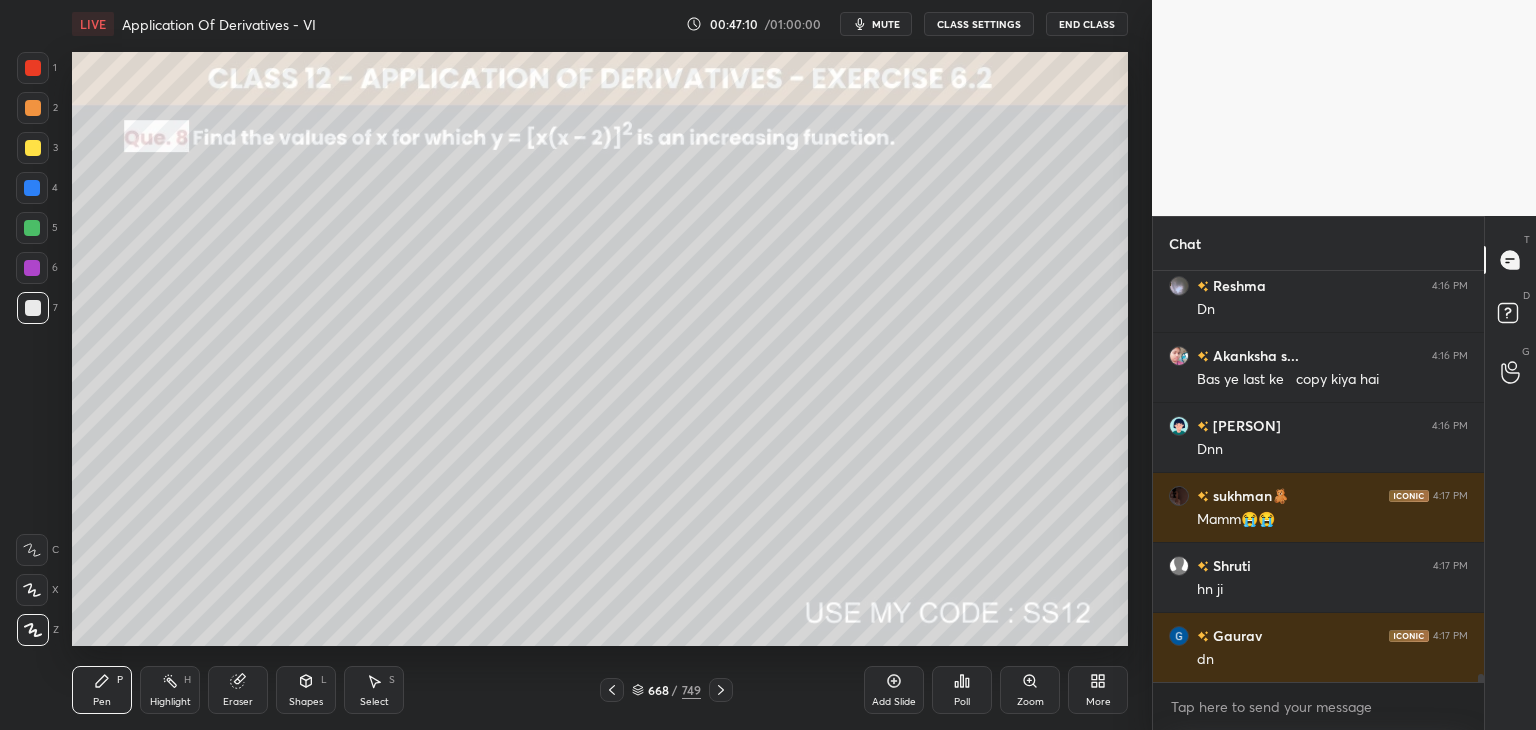 scroll, scrollTop: 19964, scrollLeft: 0, axis: vertical 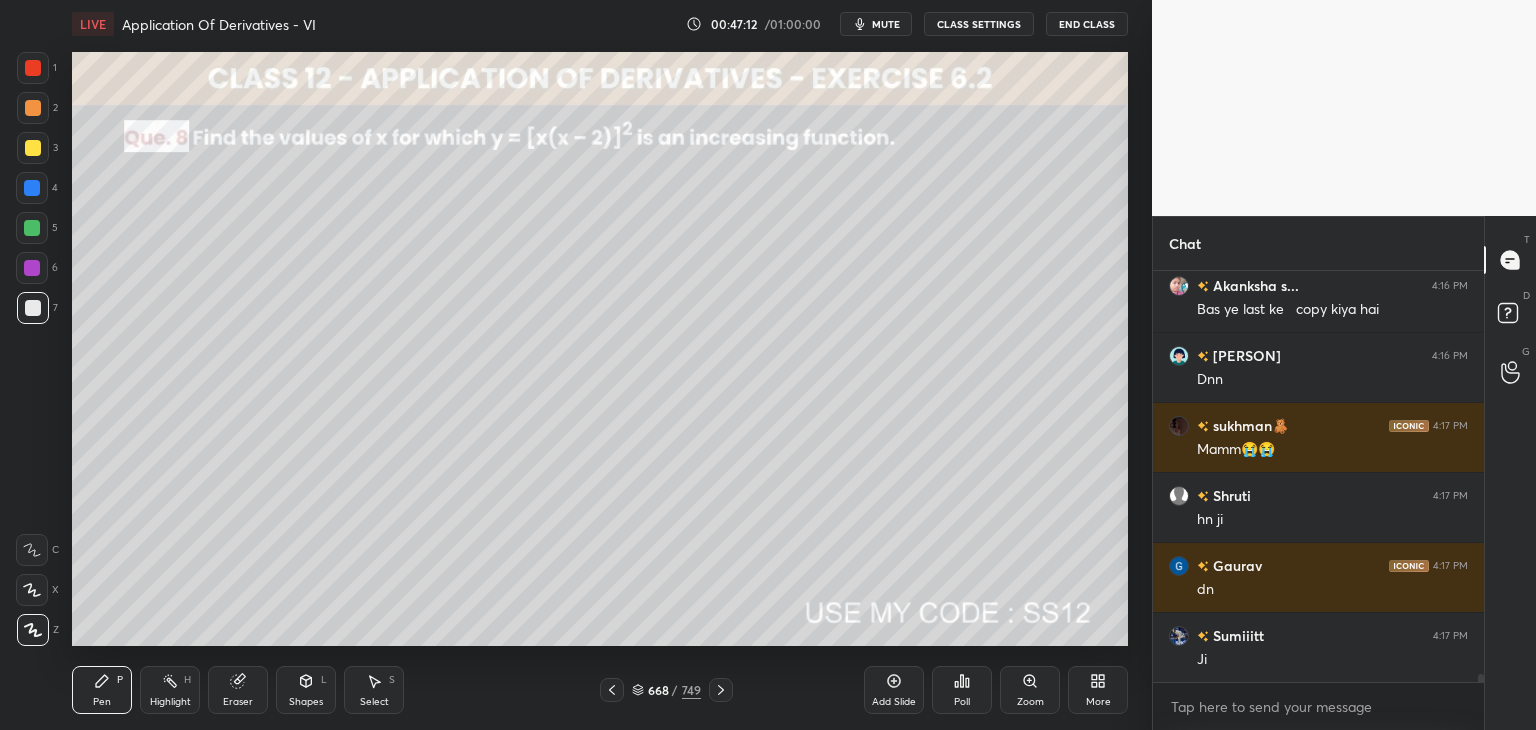 drag, startPoint x: 719, startPoint y: 686, endPoint x: 712, endPoint y: 649, distance: 37.65634 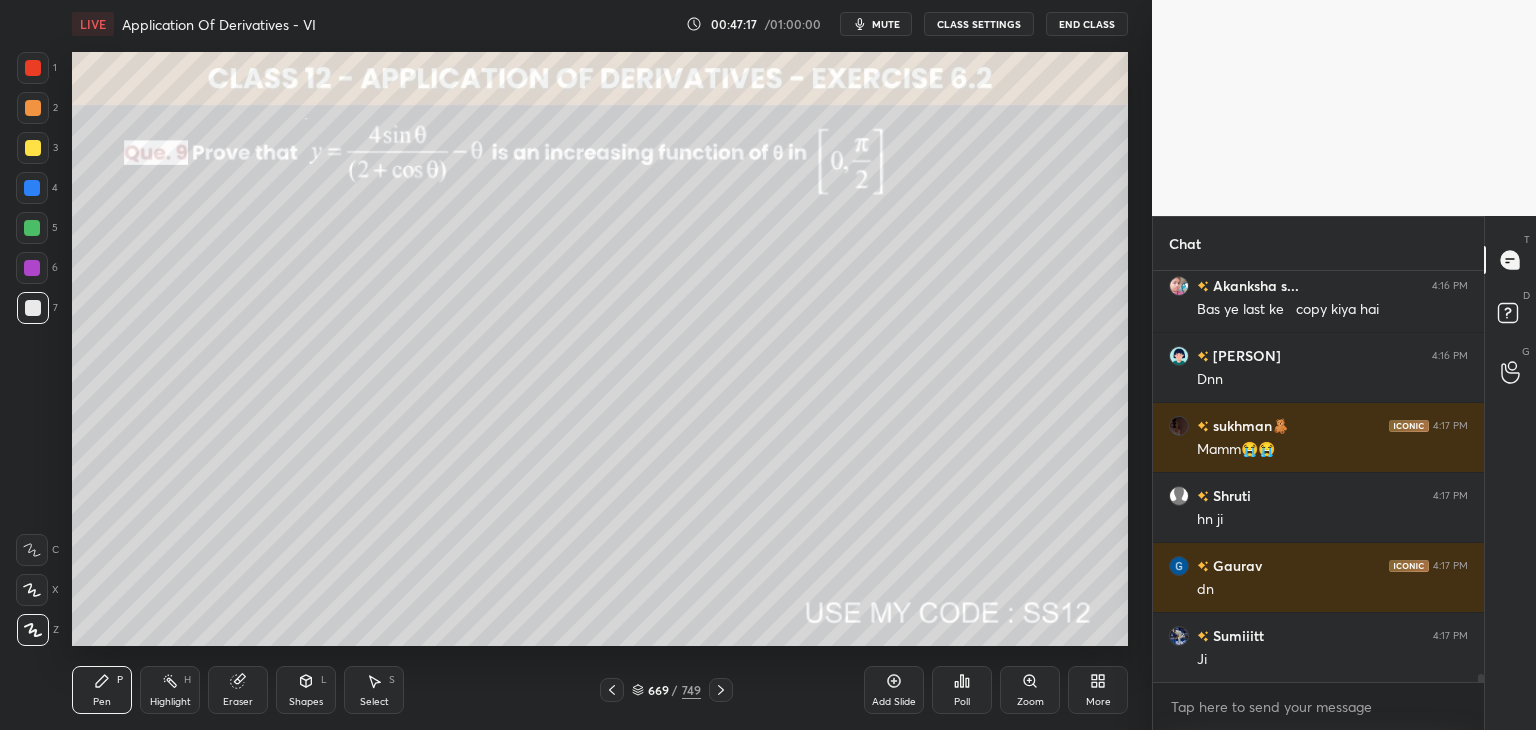 click on "Poll" at bounding box center [962, 702] 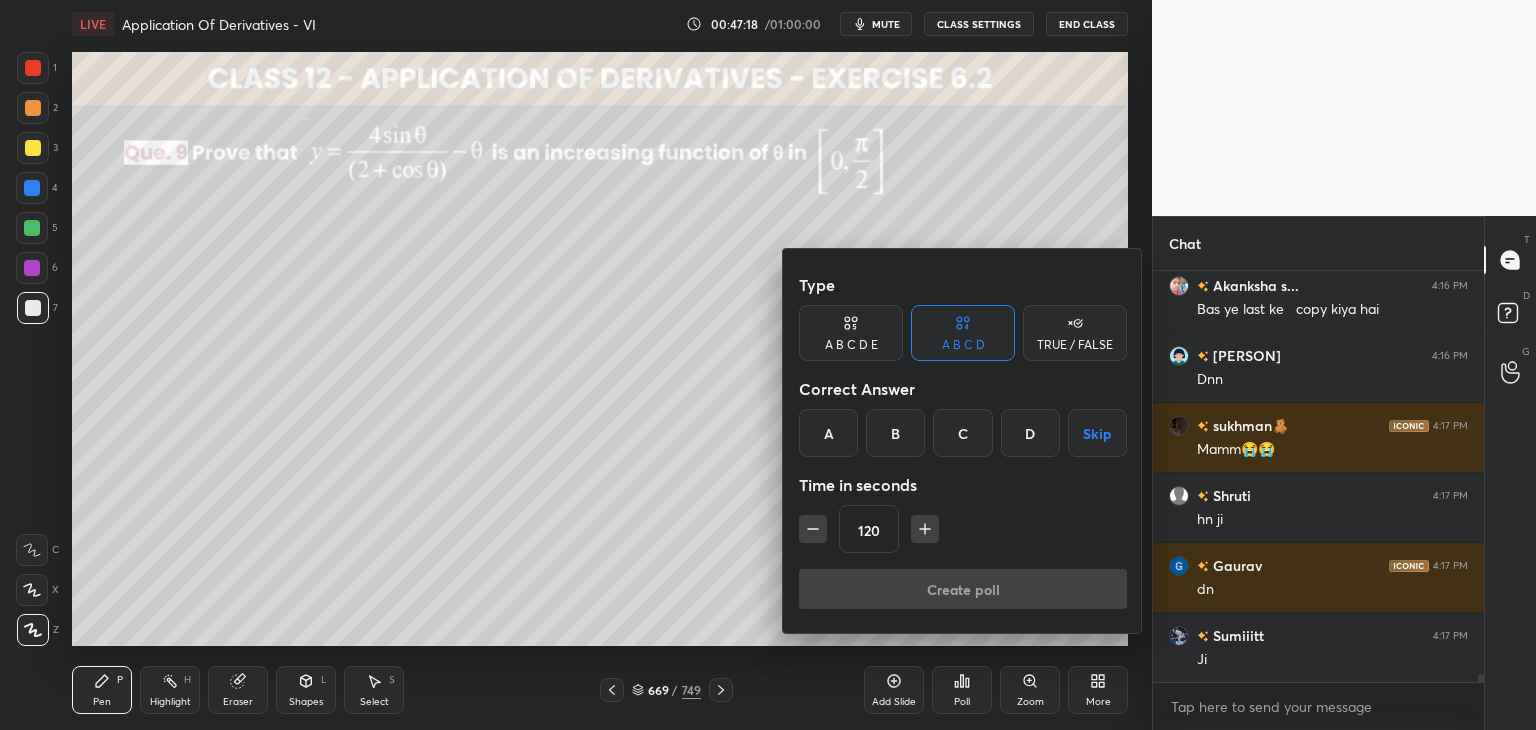 click on "Skip" at bounding box center (1097, 433) 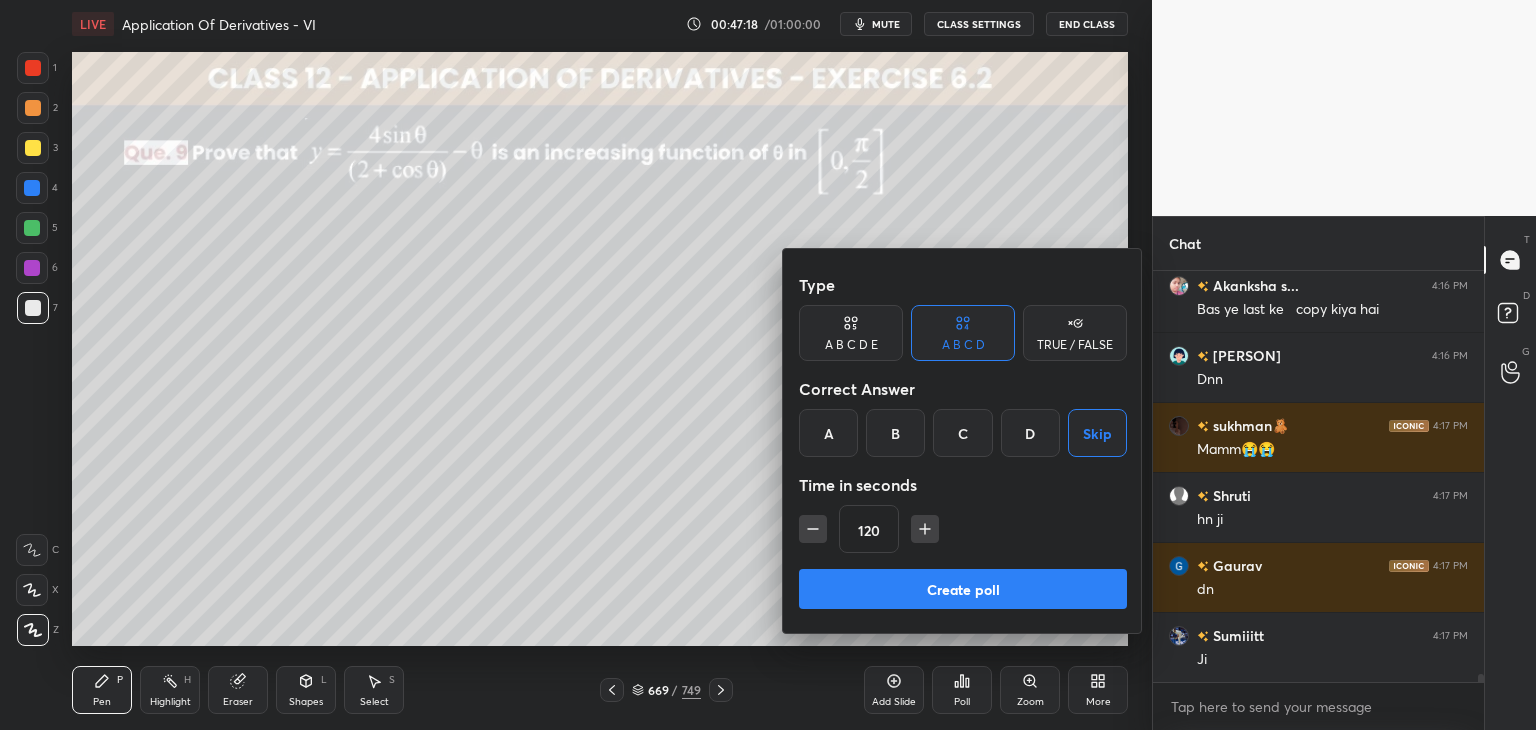 click on "Create poll" at bounding box center [963, 589] 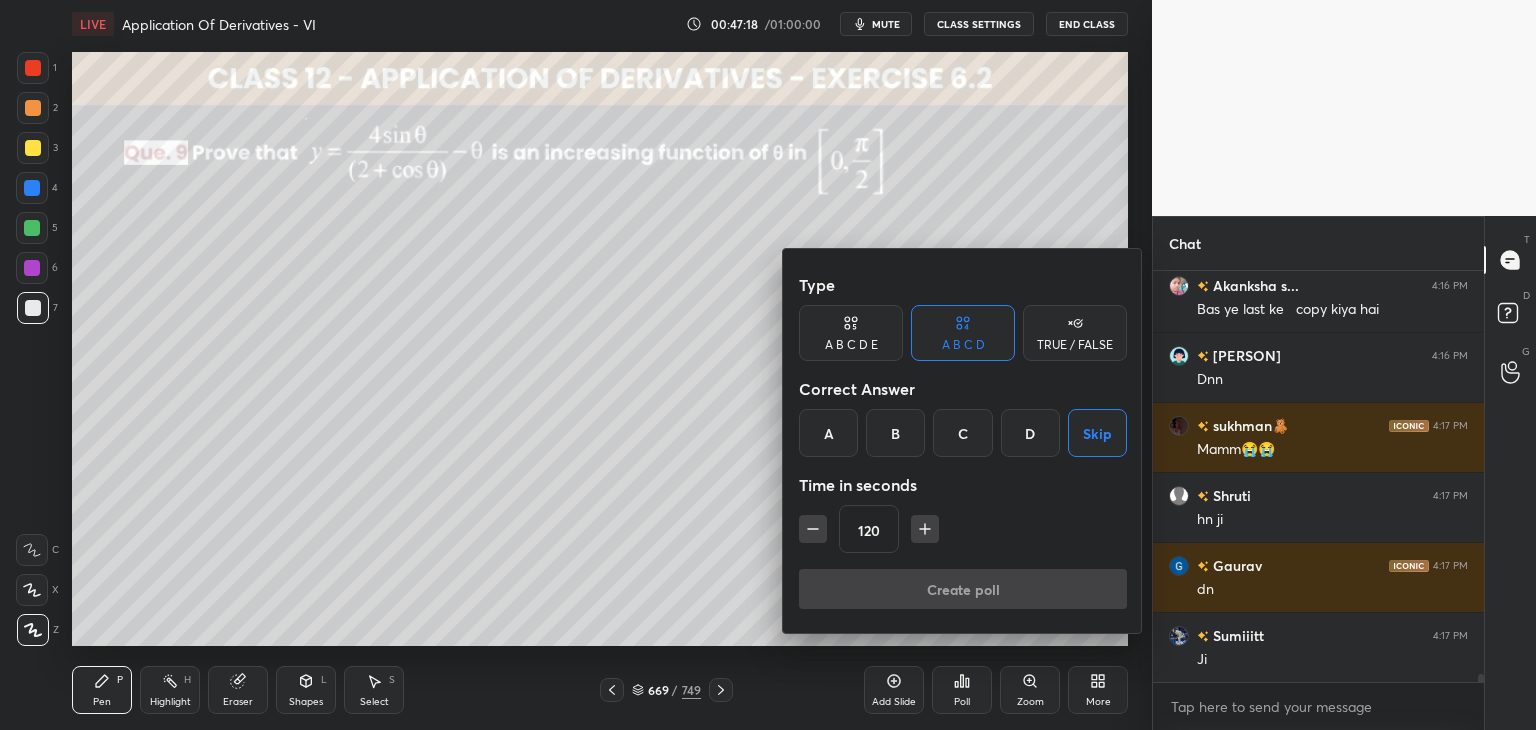 scroll, scrollTop: 354, scrollLeft: 325, axis: both 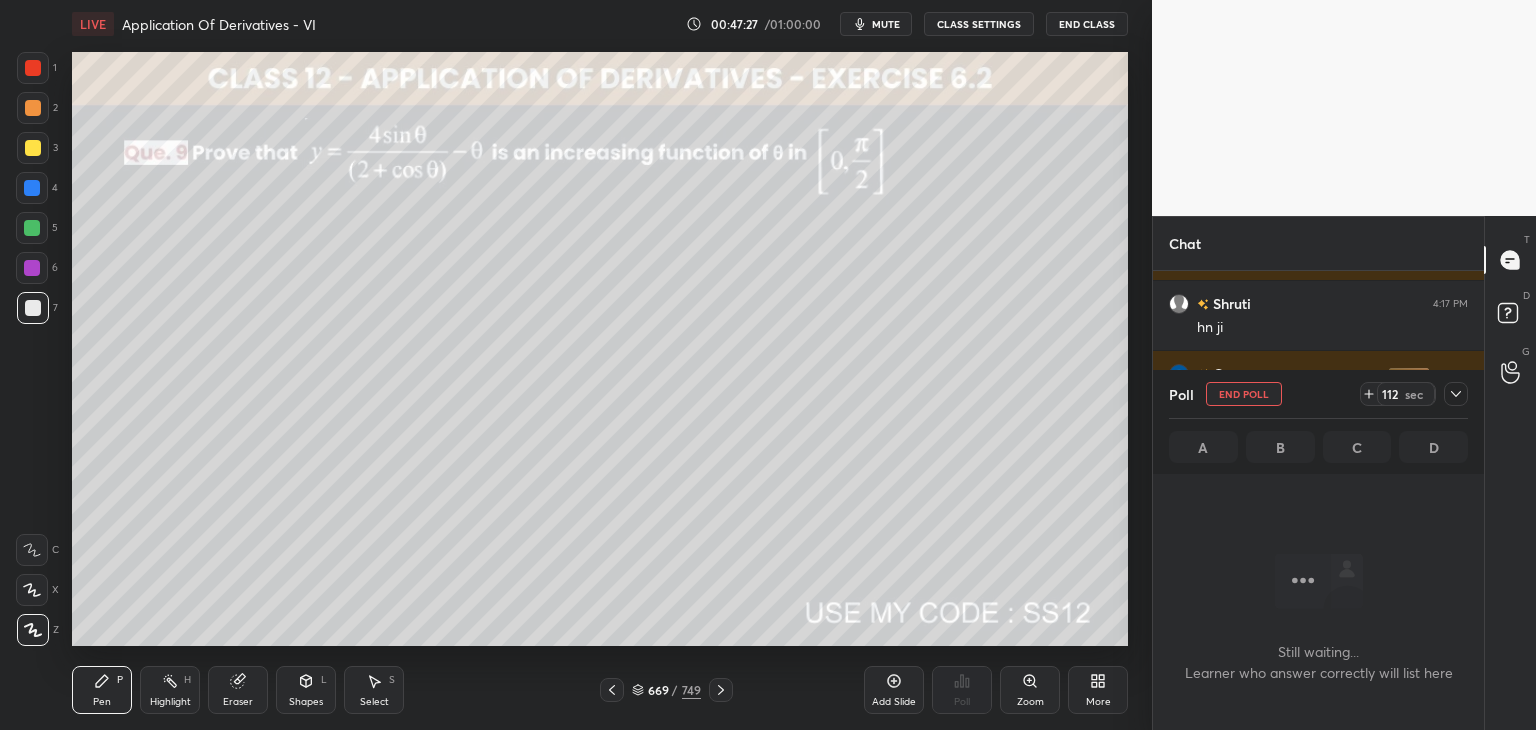 click 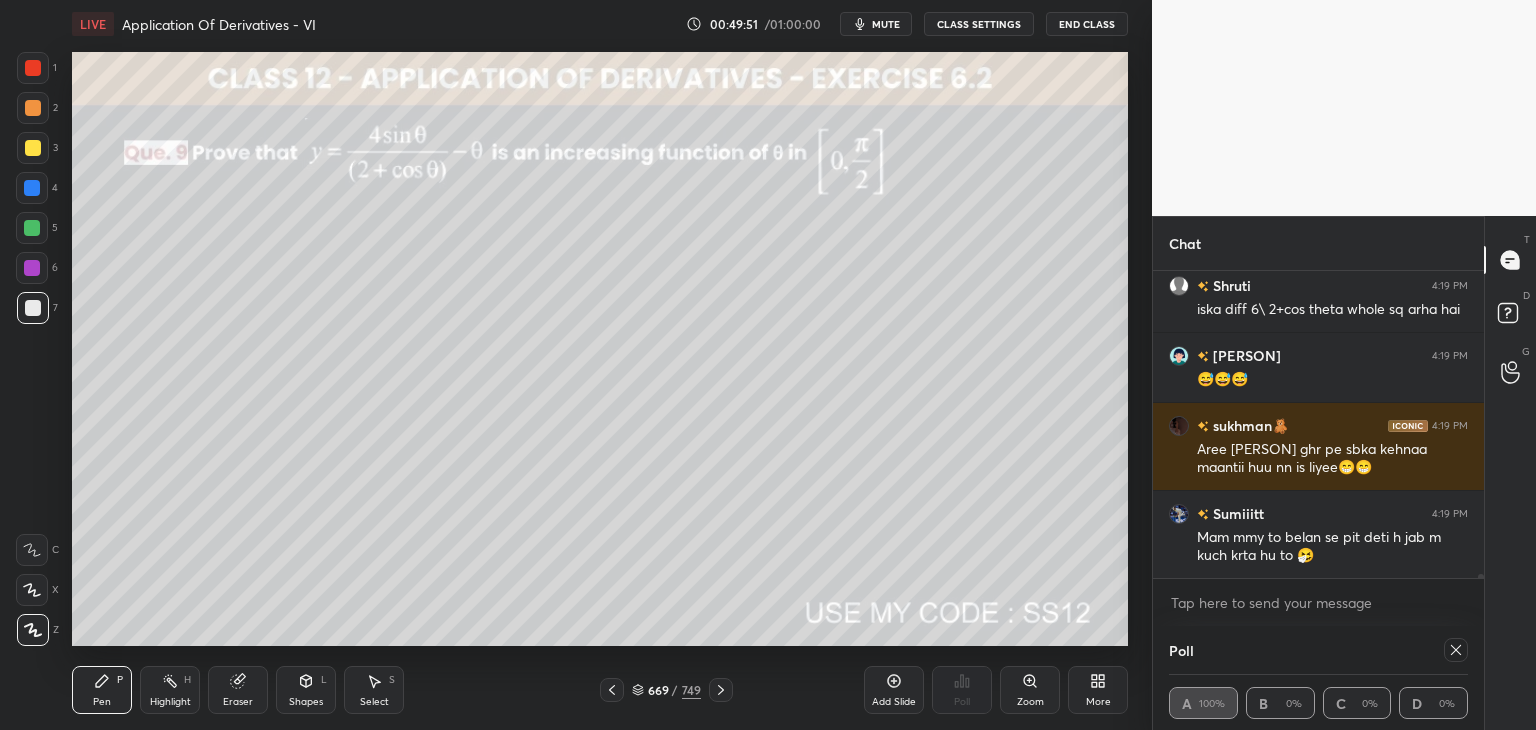 scroll, scrollTop: 21070, scrollLeft: 0, axis: vertical 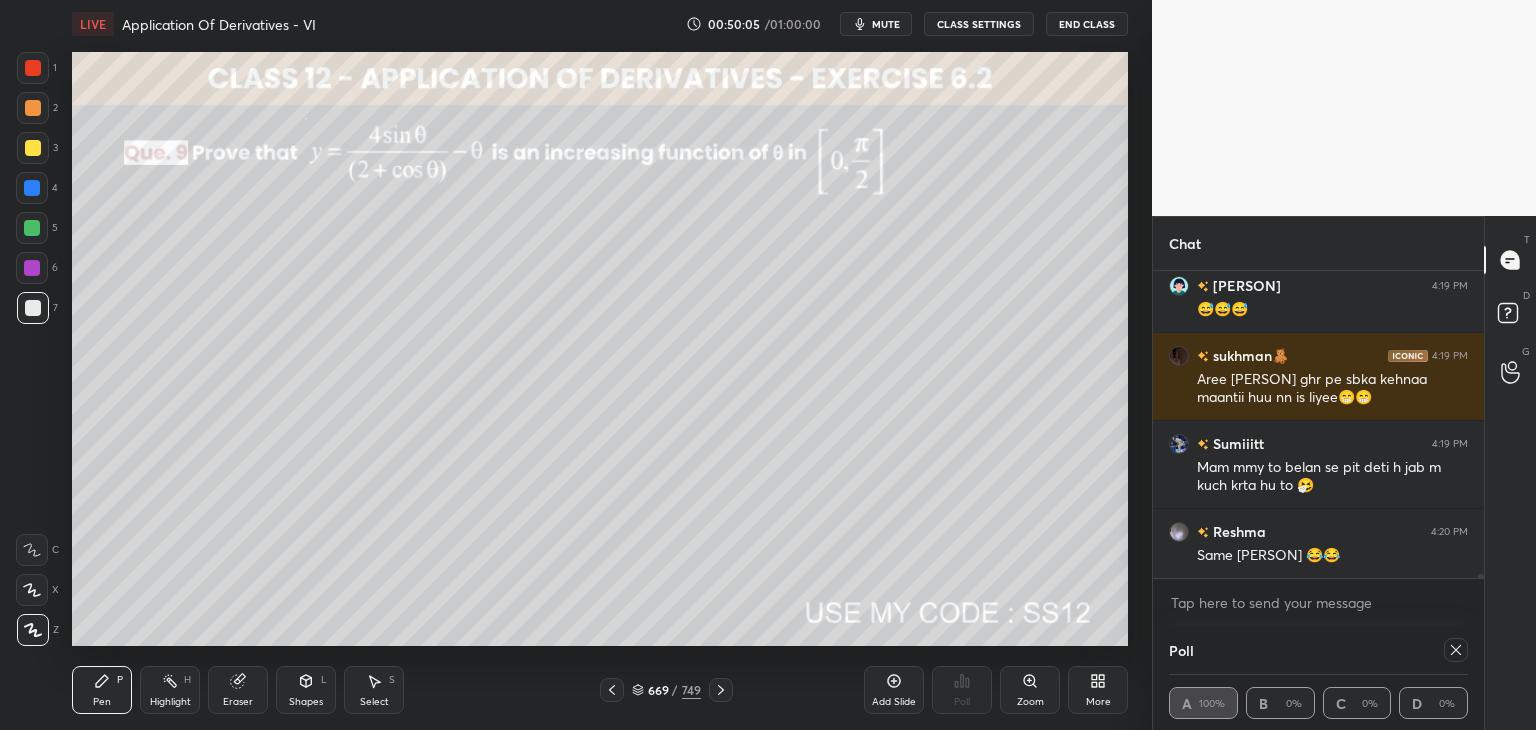 click 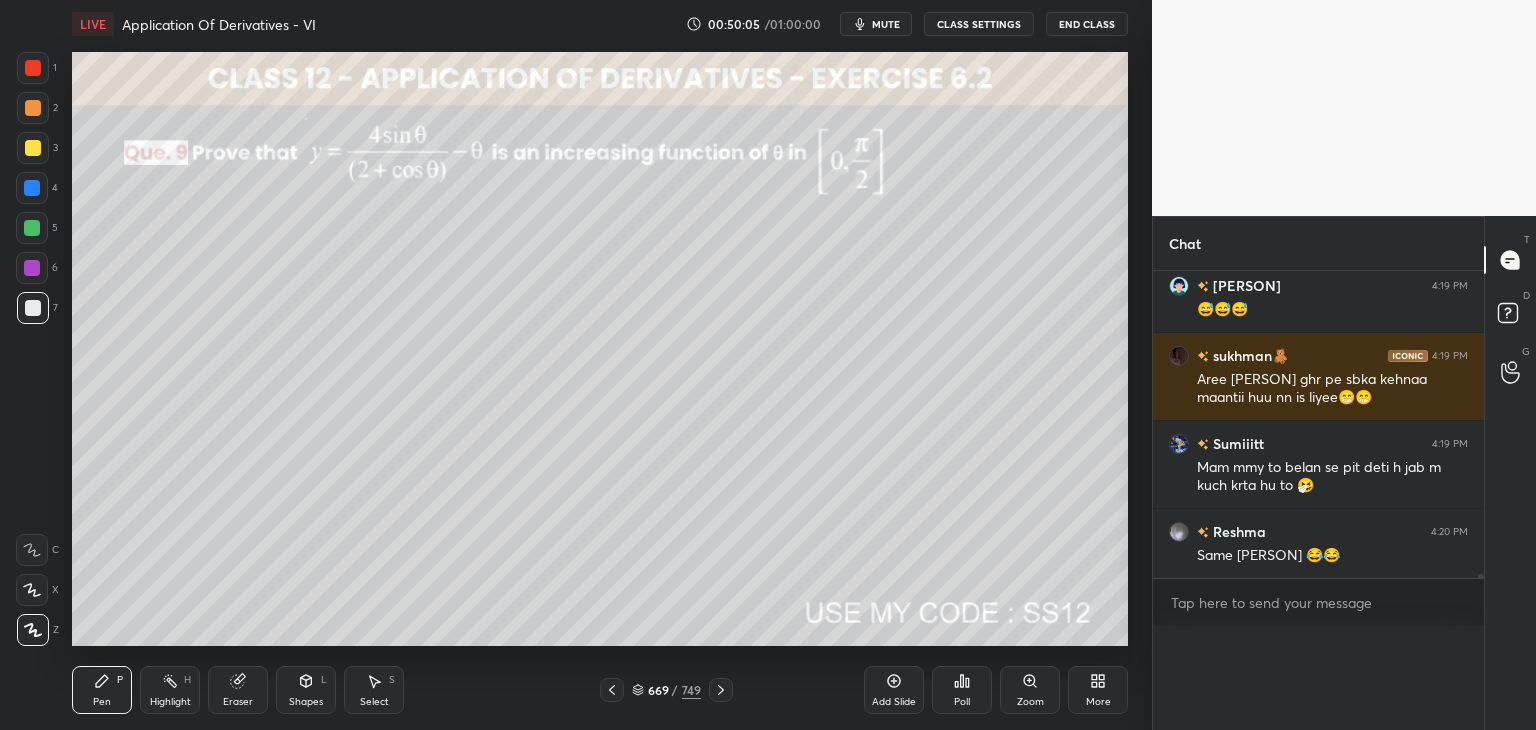 scroll, scrollTop: 335, scrollLeft: 325, axis: both 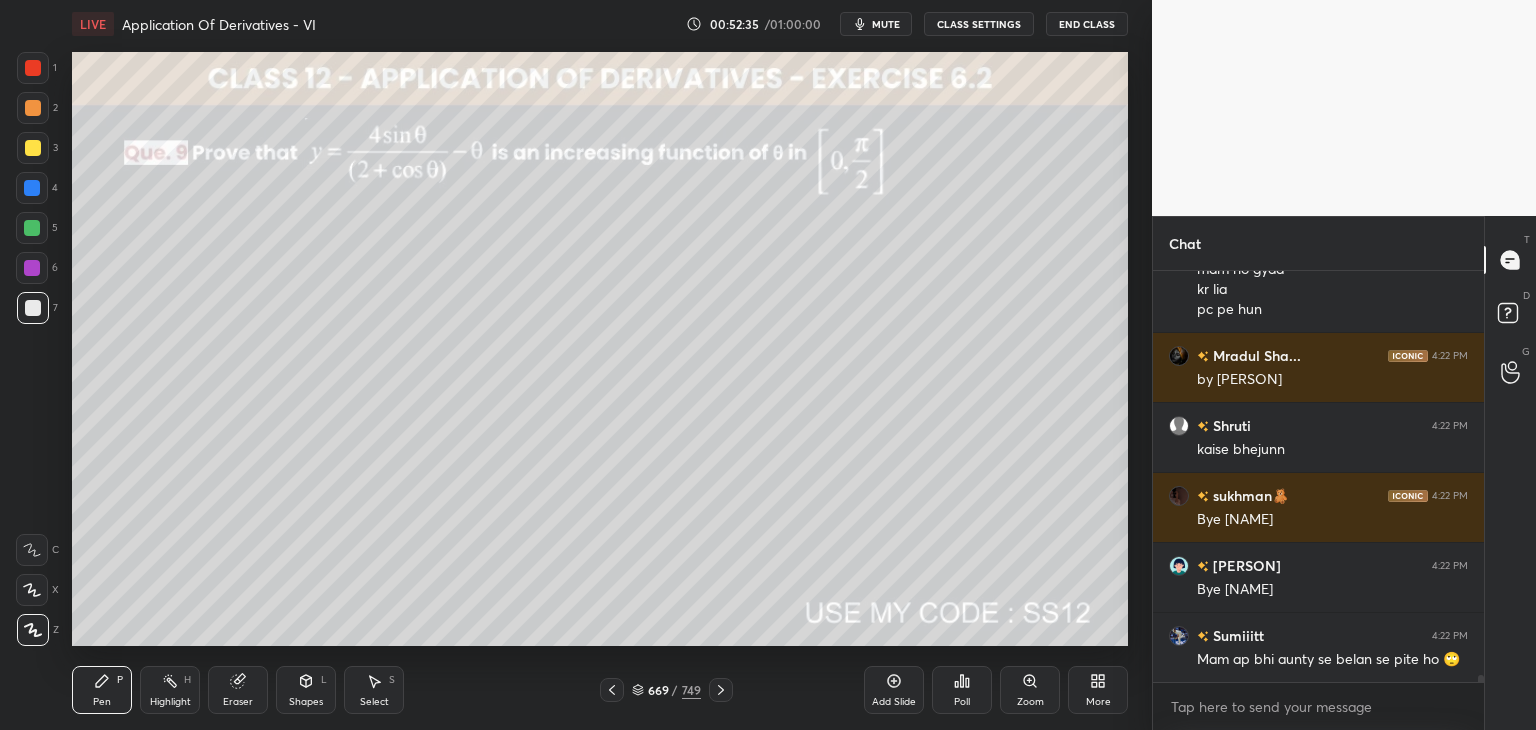 drag, startPoint x: 36, startPoint y: 137, endPoint x: 52, endPoint y: 147, distance: 18.867962 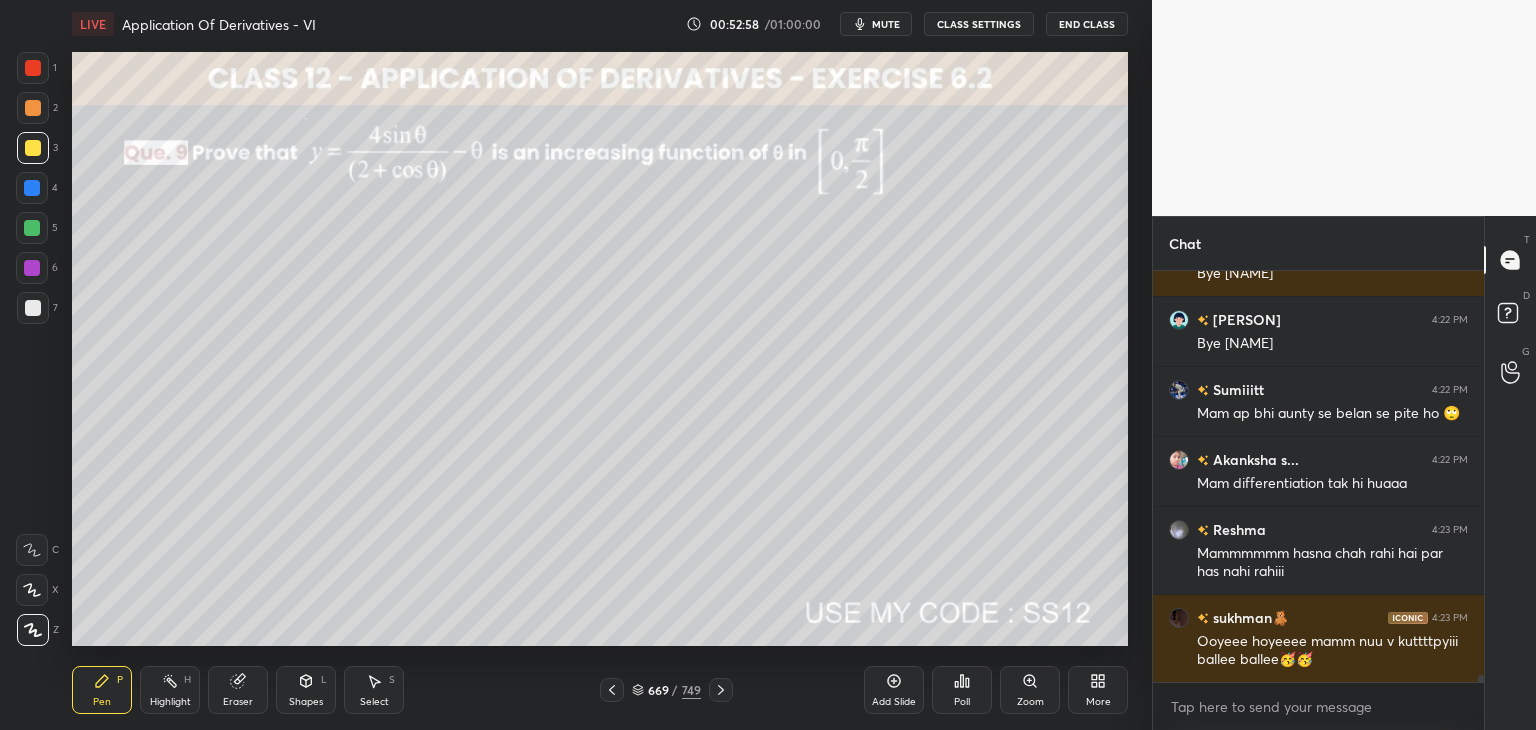 scroll, scrollTop: 22748, scrollLeft: 0, axis: vertical 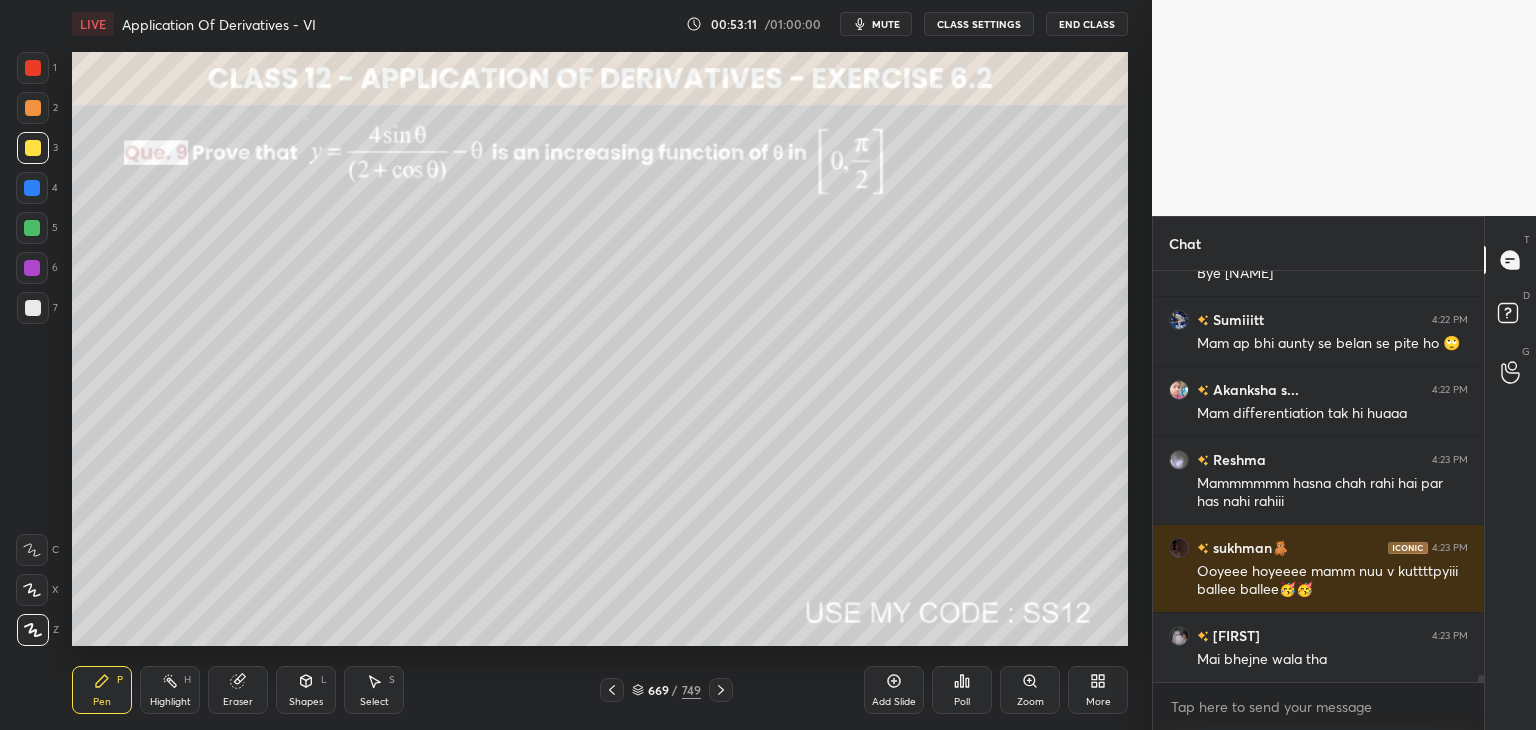 click on "Eraser" at bounding box center (238, 690) 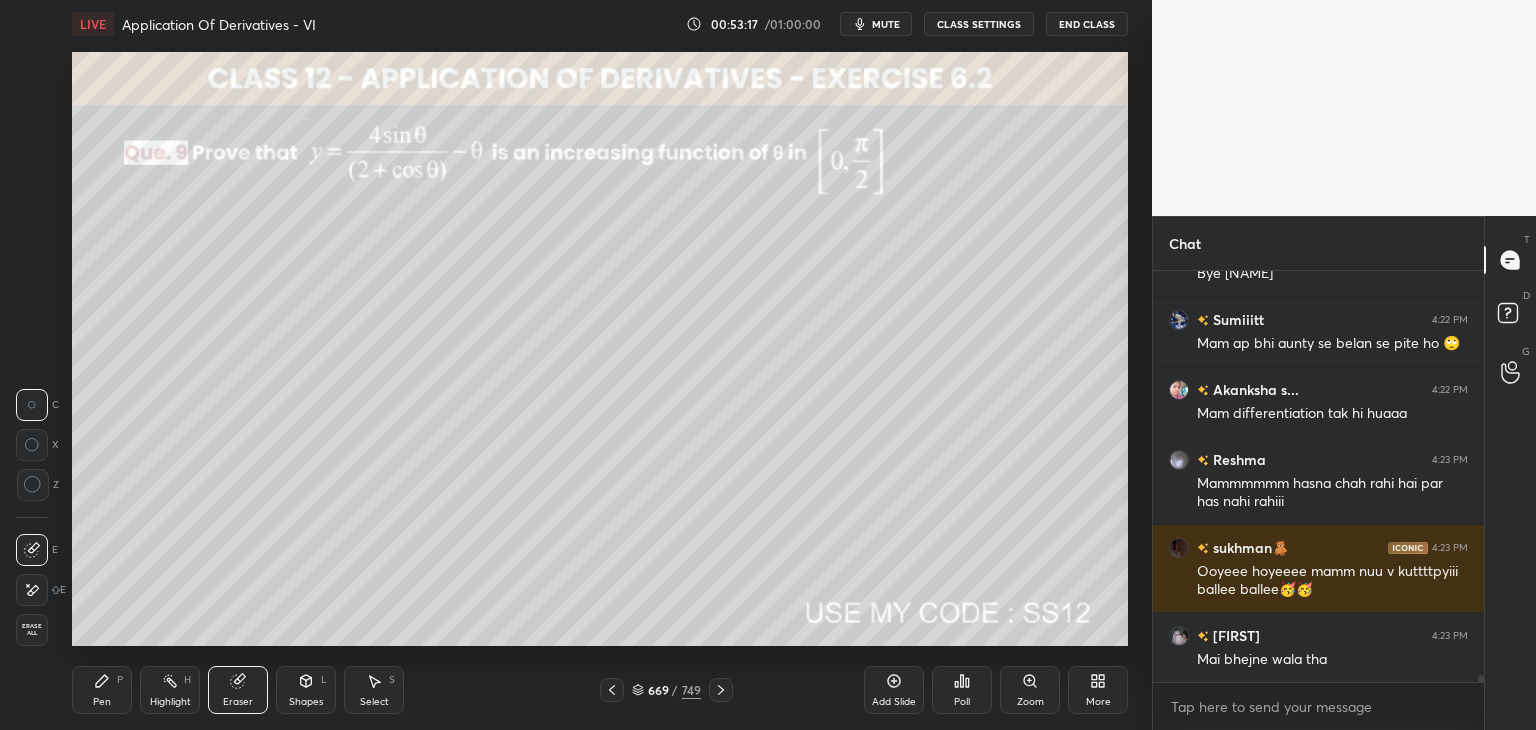 drag, startPoint x: 305, startPoint y: 705, endPoint x: 309, endPoint y: 677, distance: 28.284271 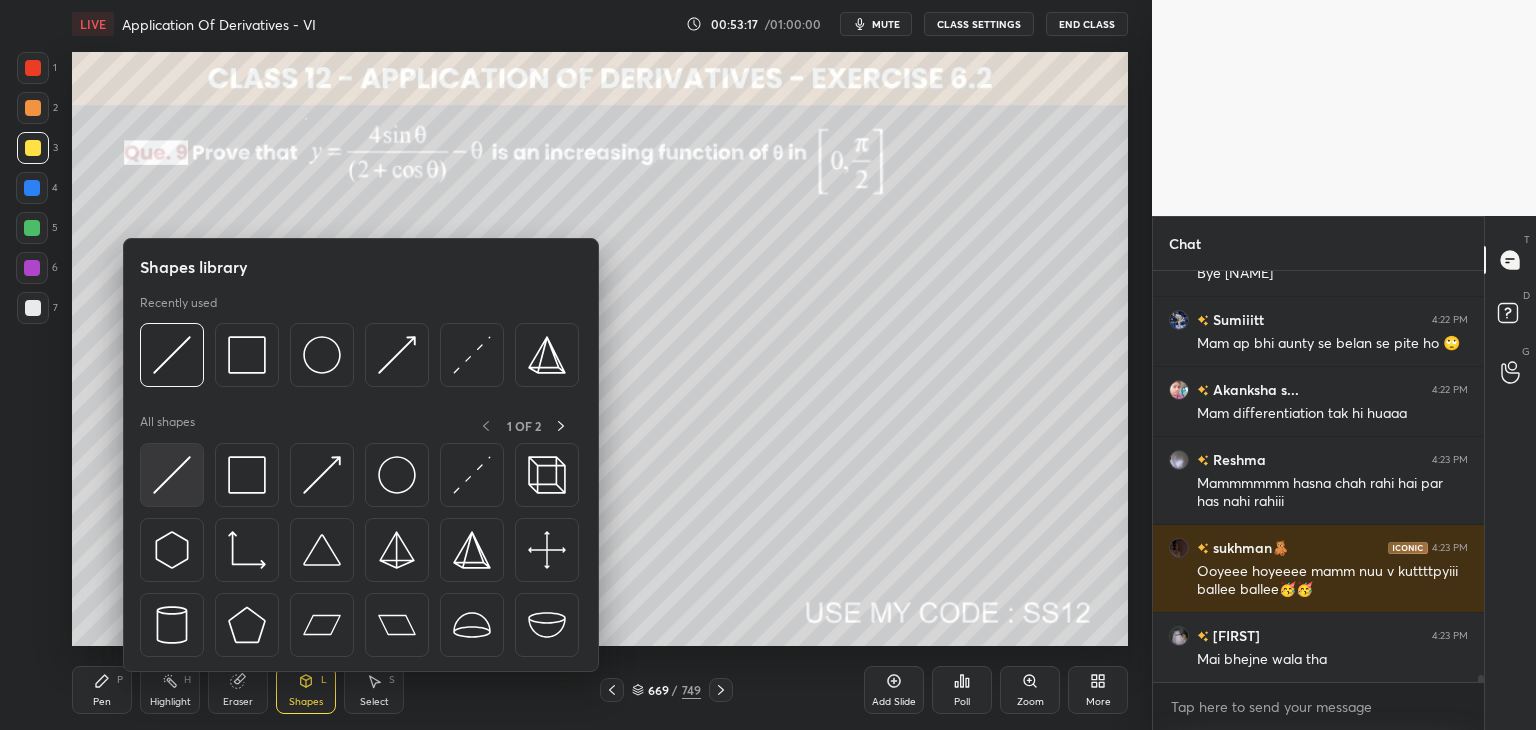 click at bounding box center [172, 475] 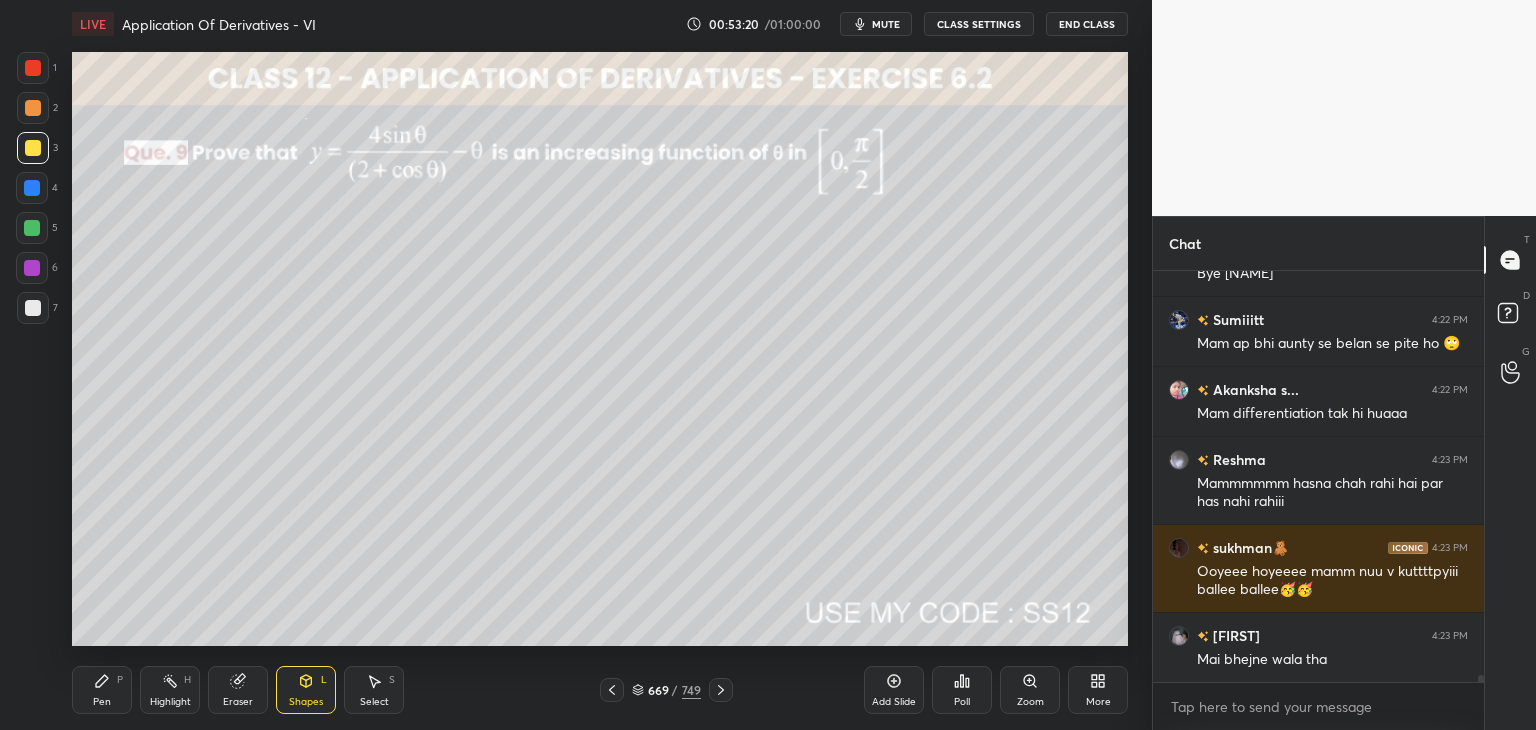 click on "Pen" at bounding box center [102, 702] 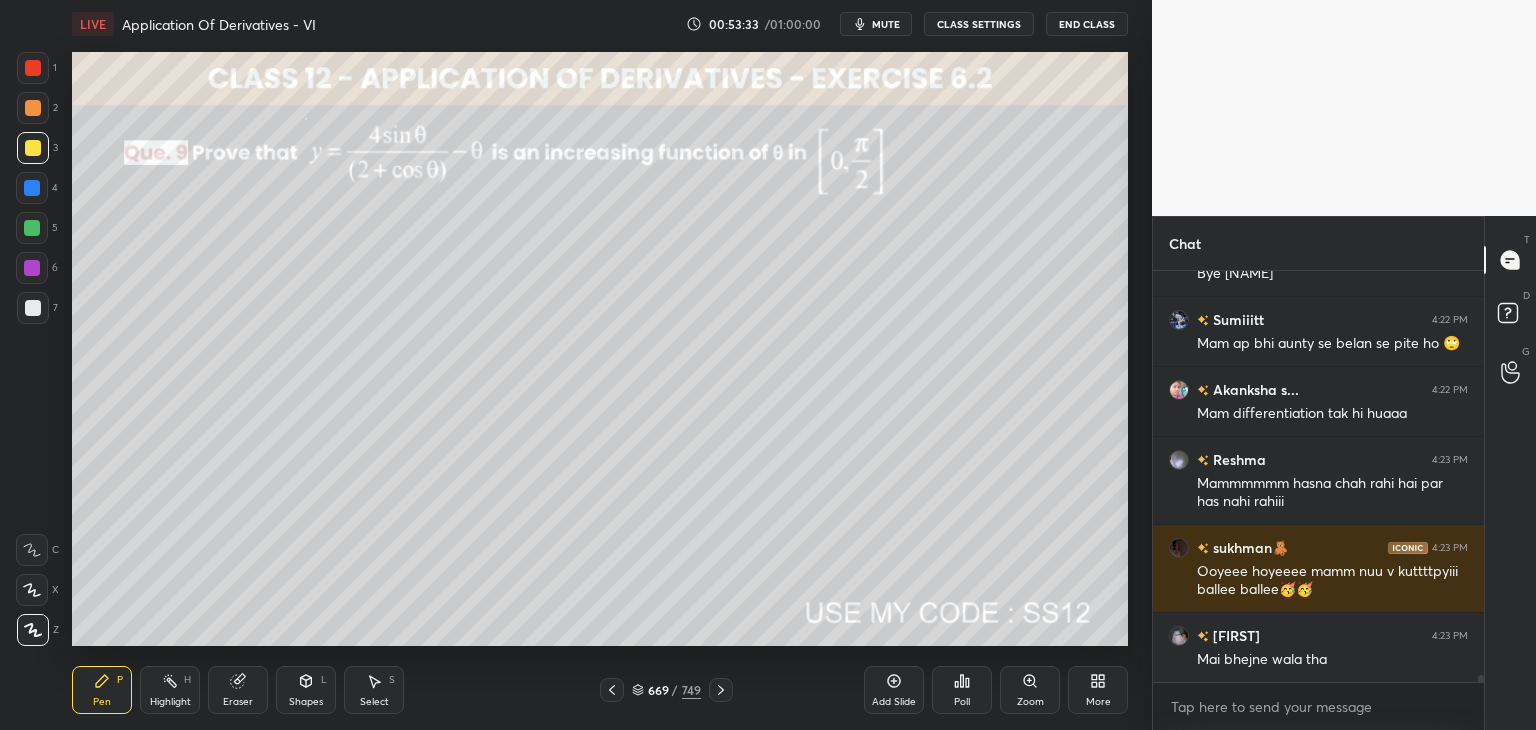 drag, startPoint x: 302, startPoint y: 701, endPoint x: 302, endPoint y: 681, distance: 20 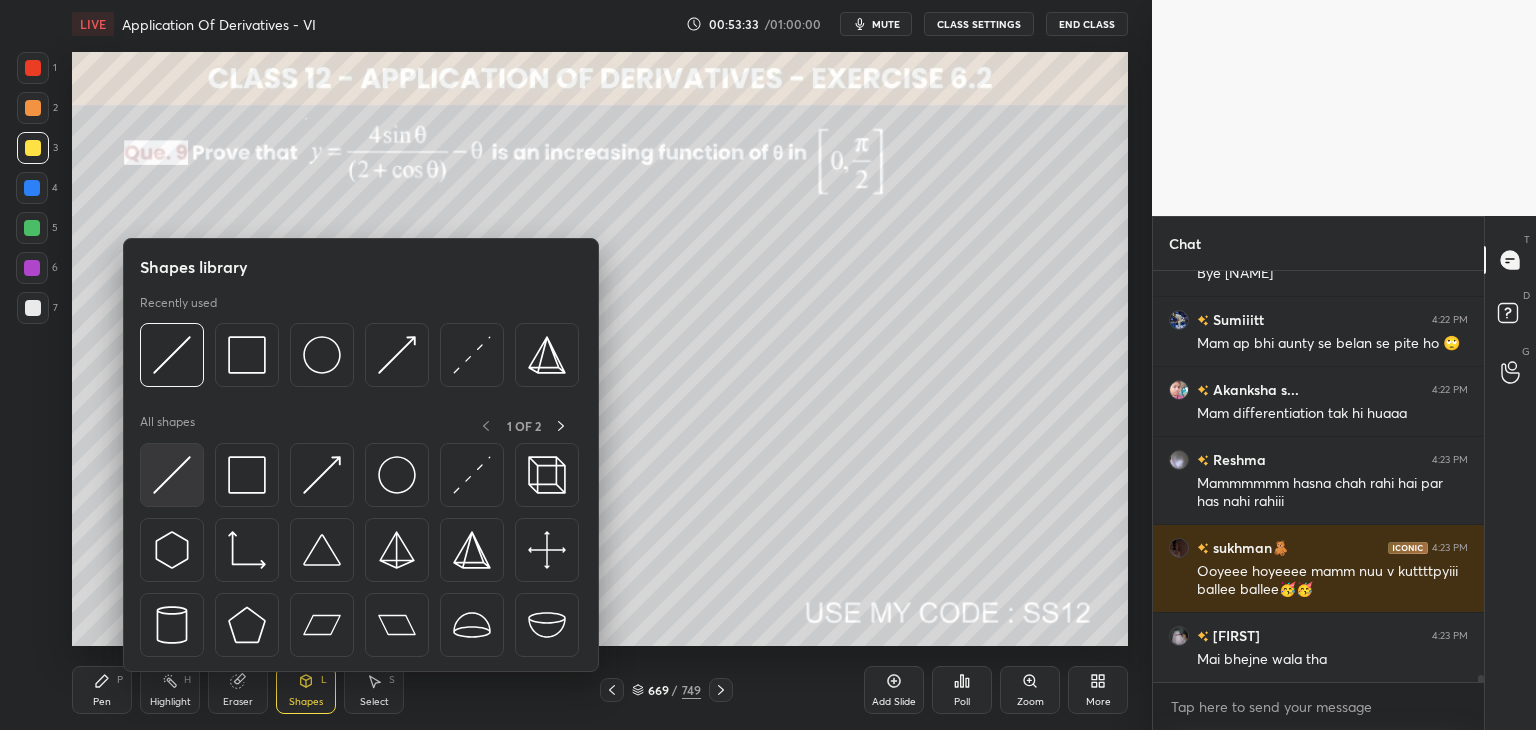 click at bounding box center (172, 475) 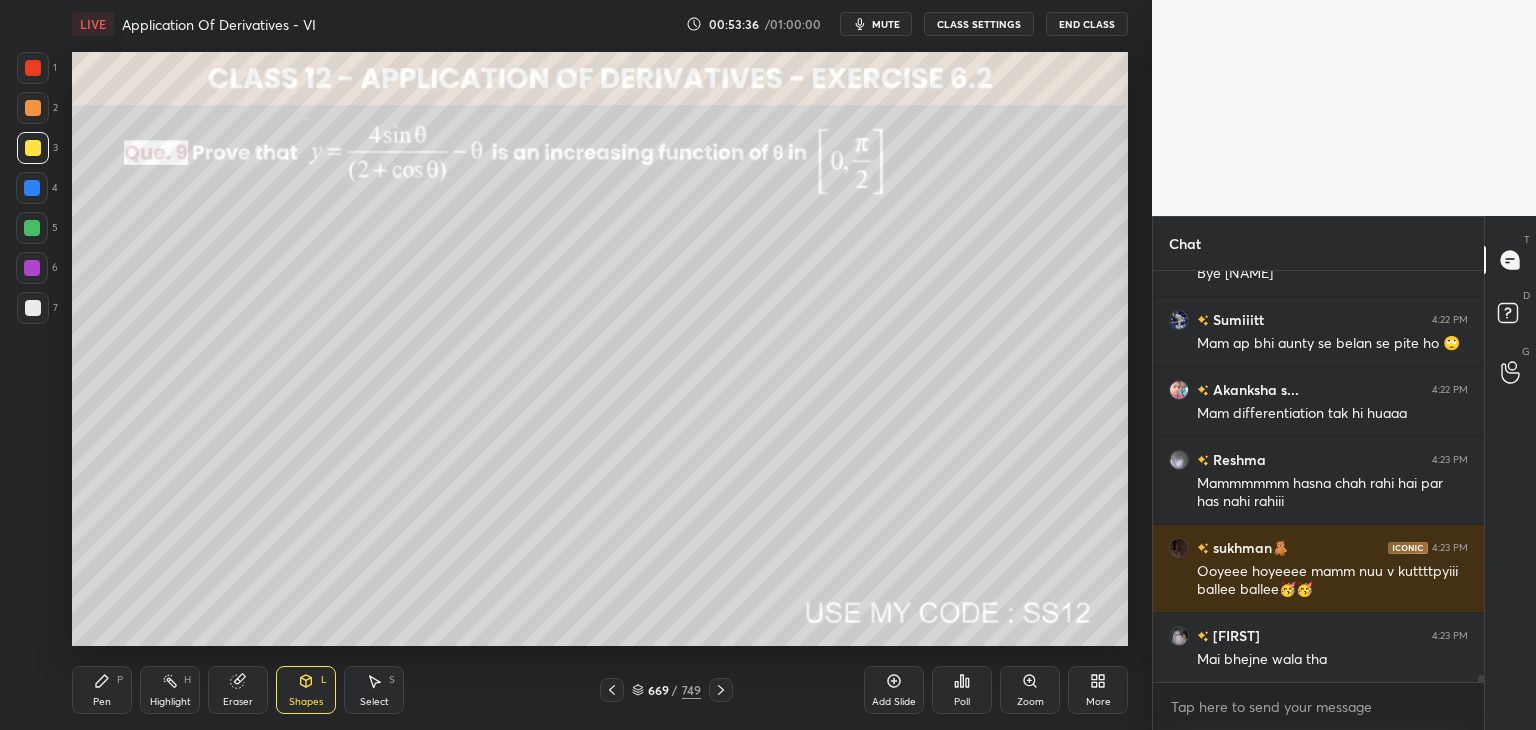 drag, startPoint x: 114, startPoint y: 694, endPoint x: 166, endPoint y: 685, distance: 52.773098 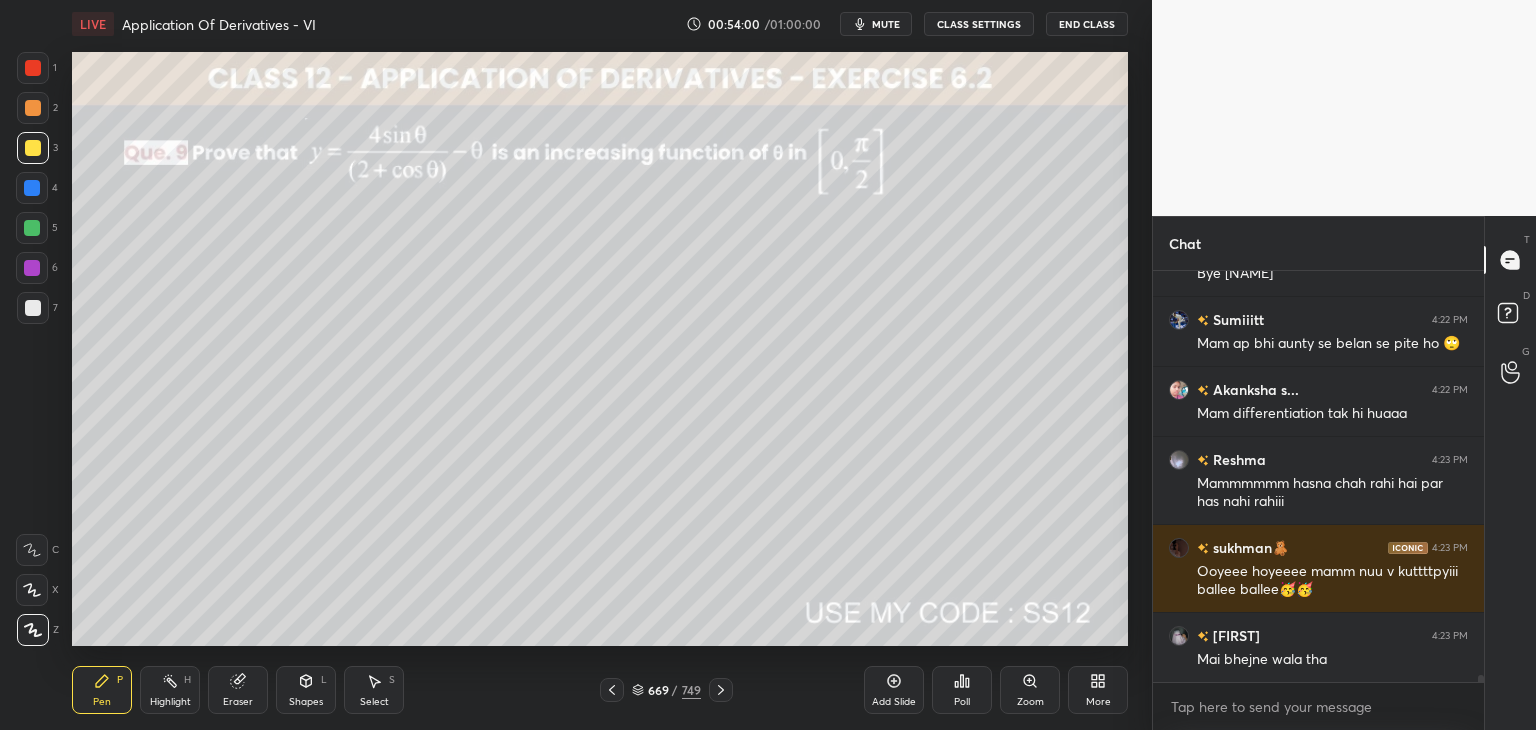 drag, startPoint x: 380, startPoint y: 697, endPoint x: 379, endPoint y: 676, distance: 21.023796 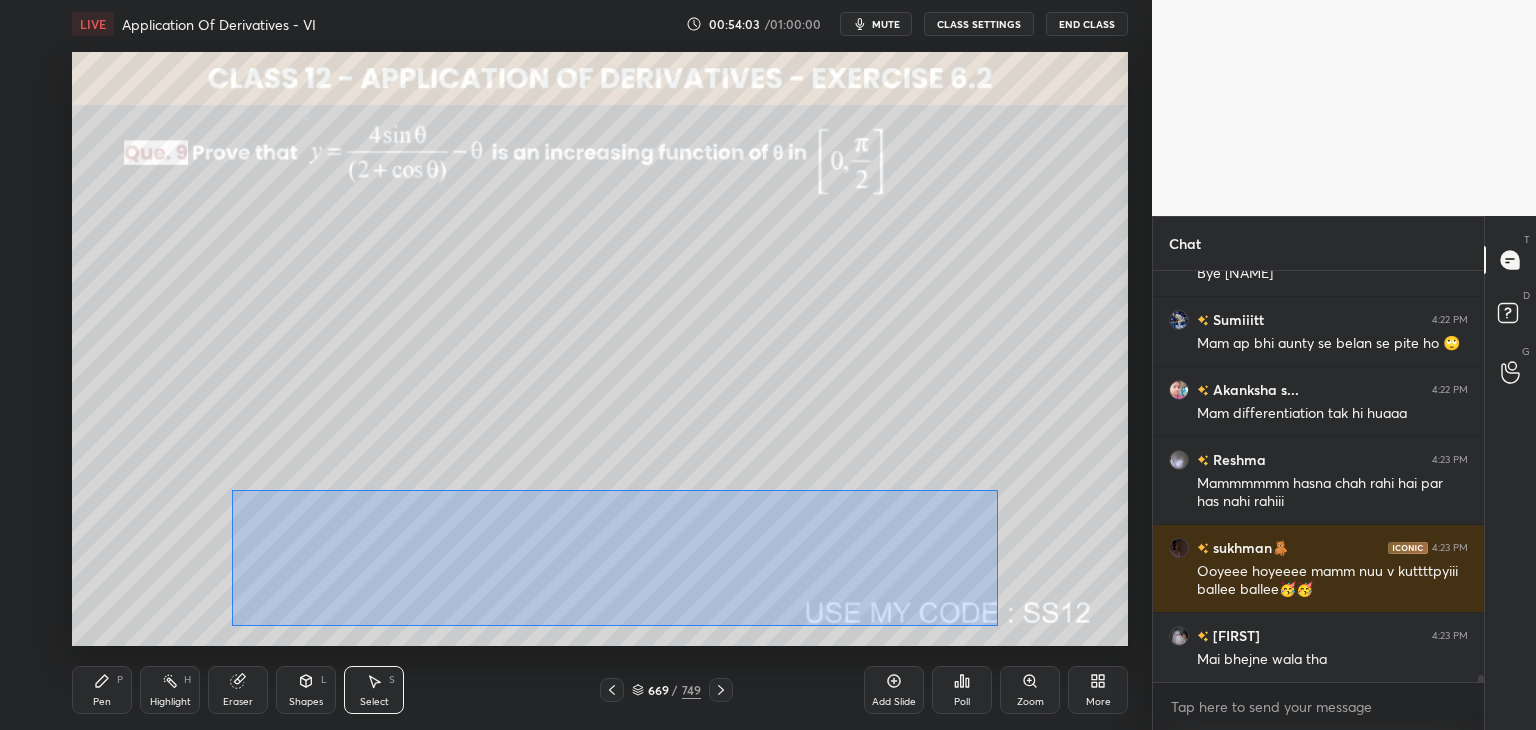 drag, startPoint x: 261, startPoint y: 525, endPoint x: 993, endPoint y: 625, distance: 738.799 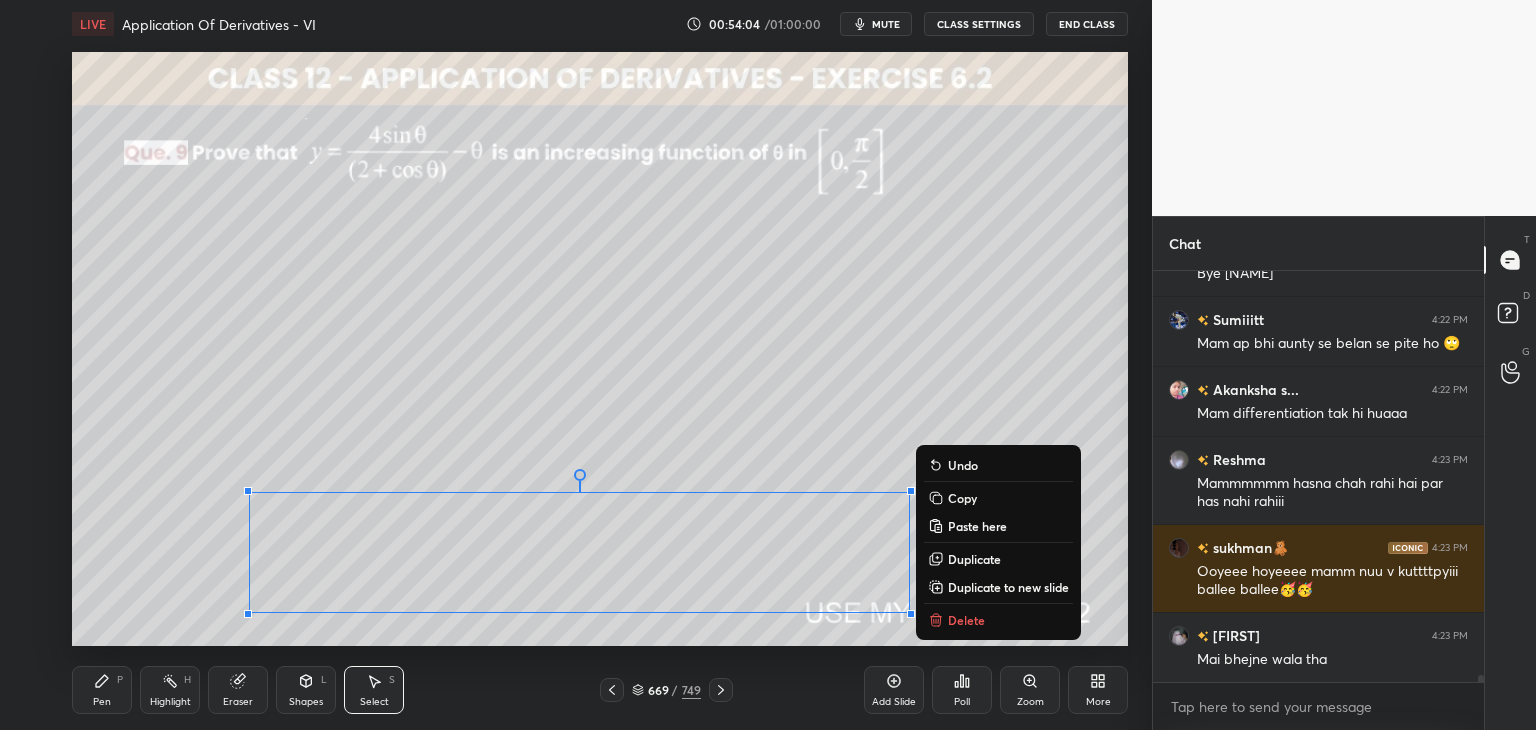 click on "0 ° Undo Copy Paste here Duplicate Duplicate to new slide Delete" at bounding box center [600, 349] 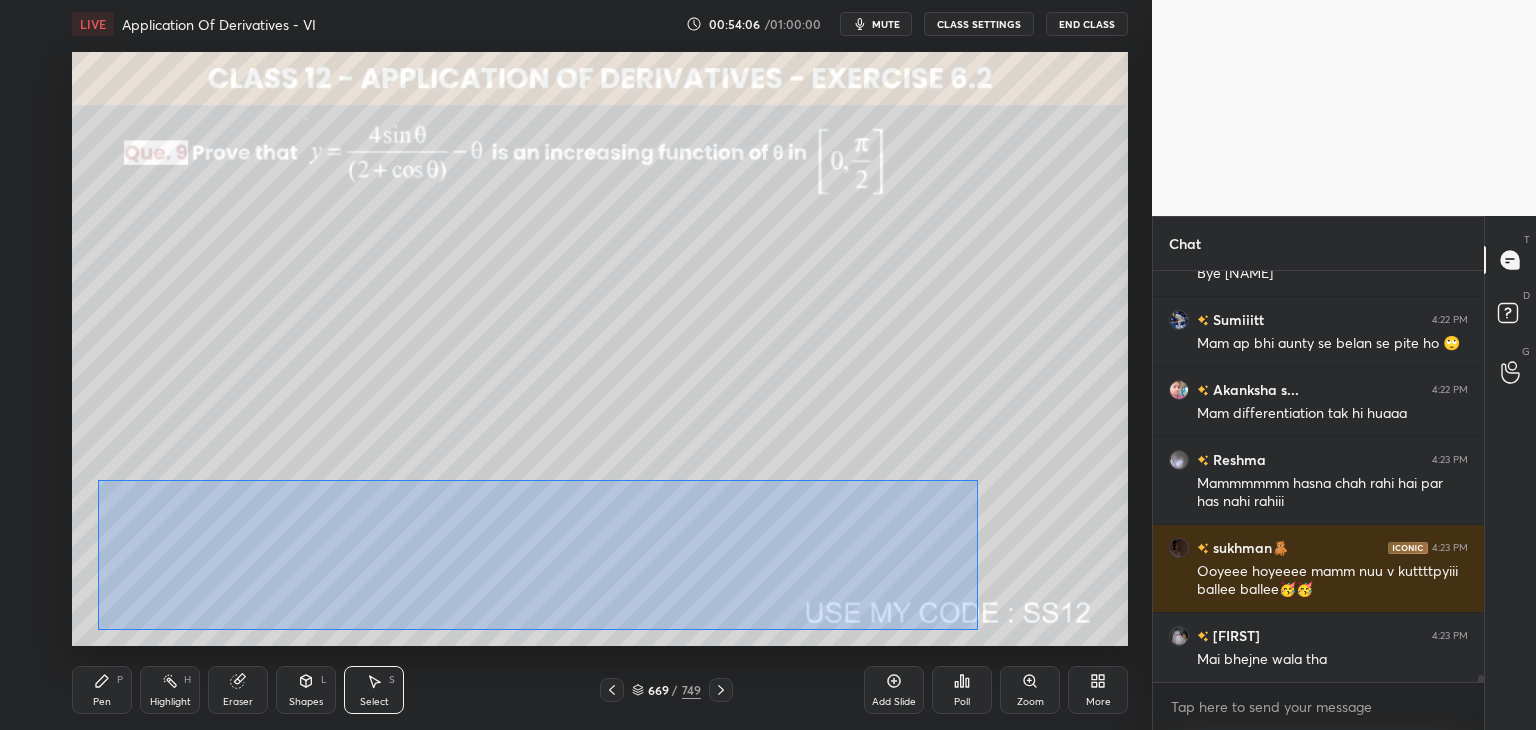 drag, startPoint x: 98, startPoint y: 480, endPoint x: 979, endPoint y: 585, distance: 887.23505 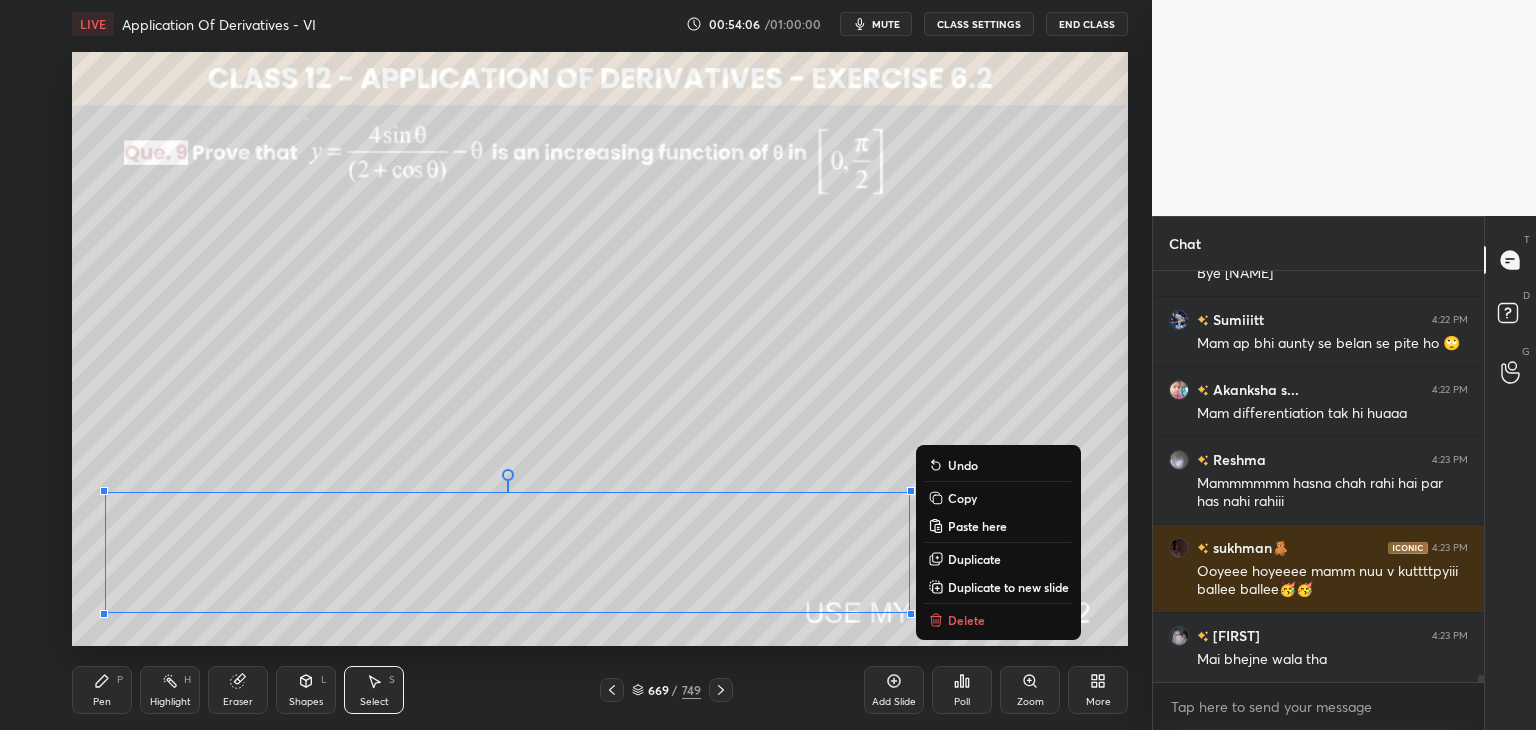 click on "Copy" at bounding box center [962, 498] 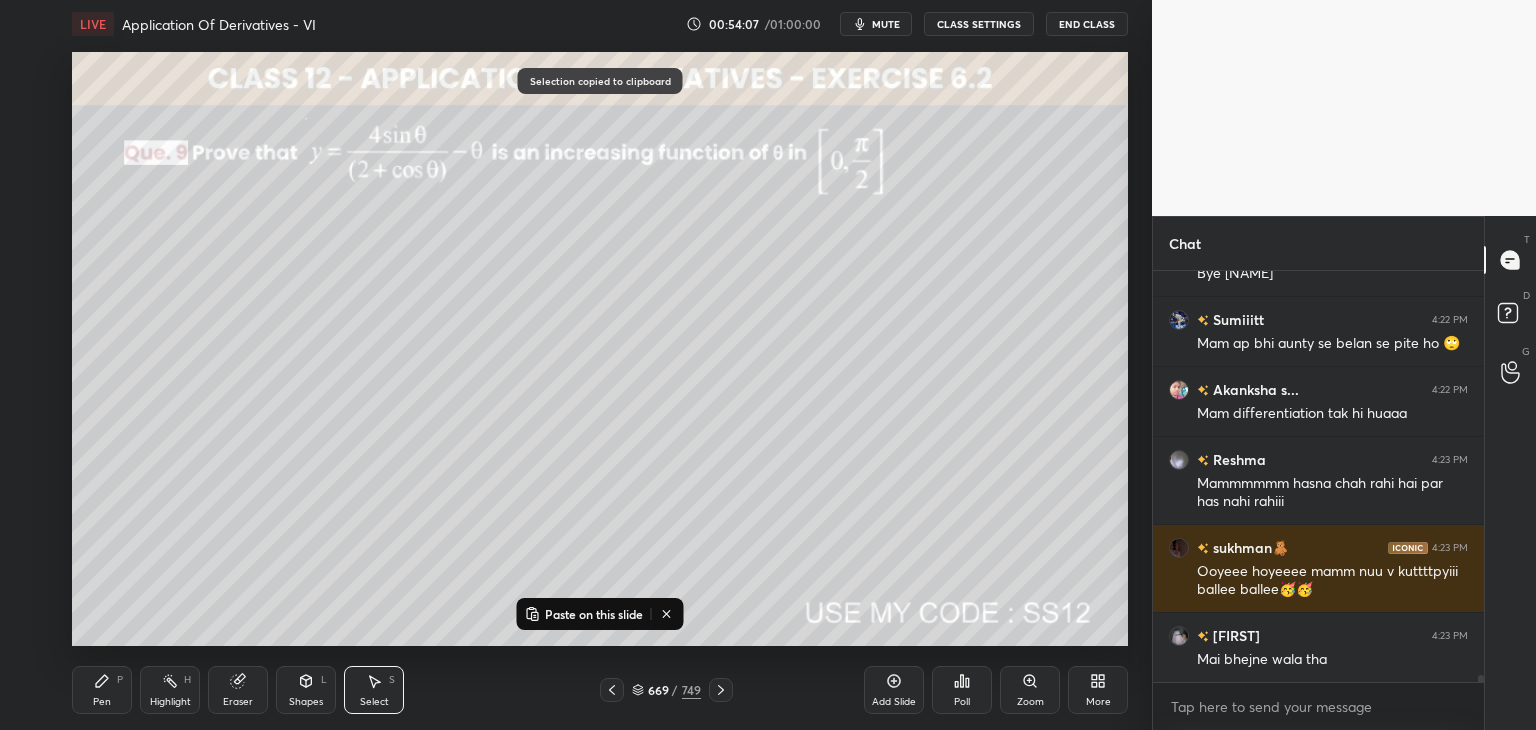 click on "Add Slide" at bounding box center [894, 690] 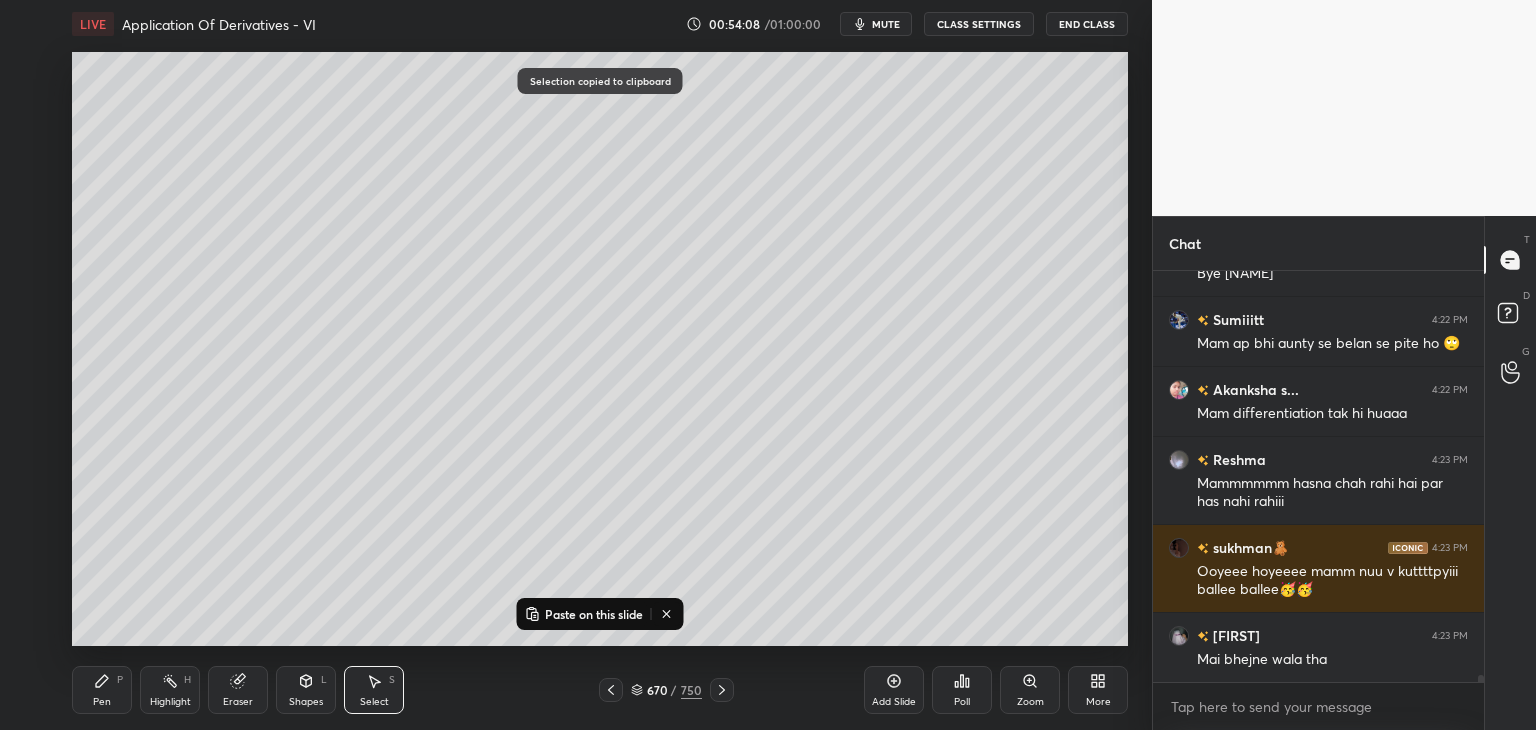 click on "Paste on this slide" at bounding box center (594, 614) 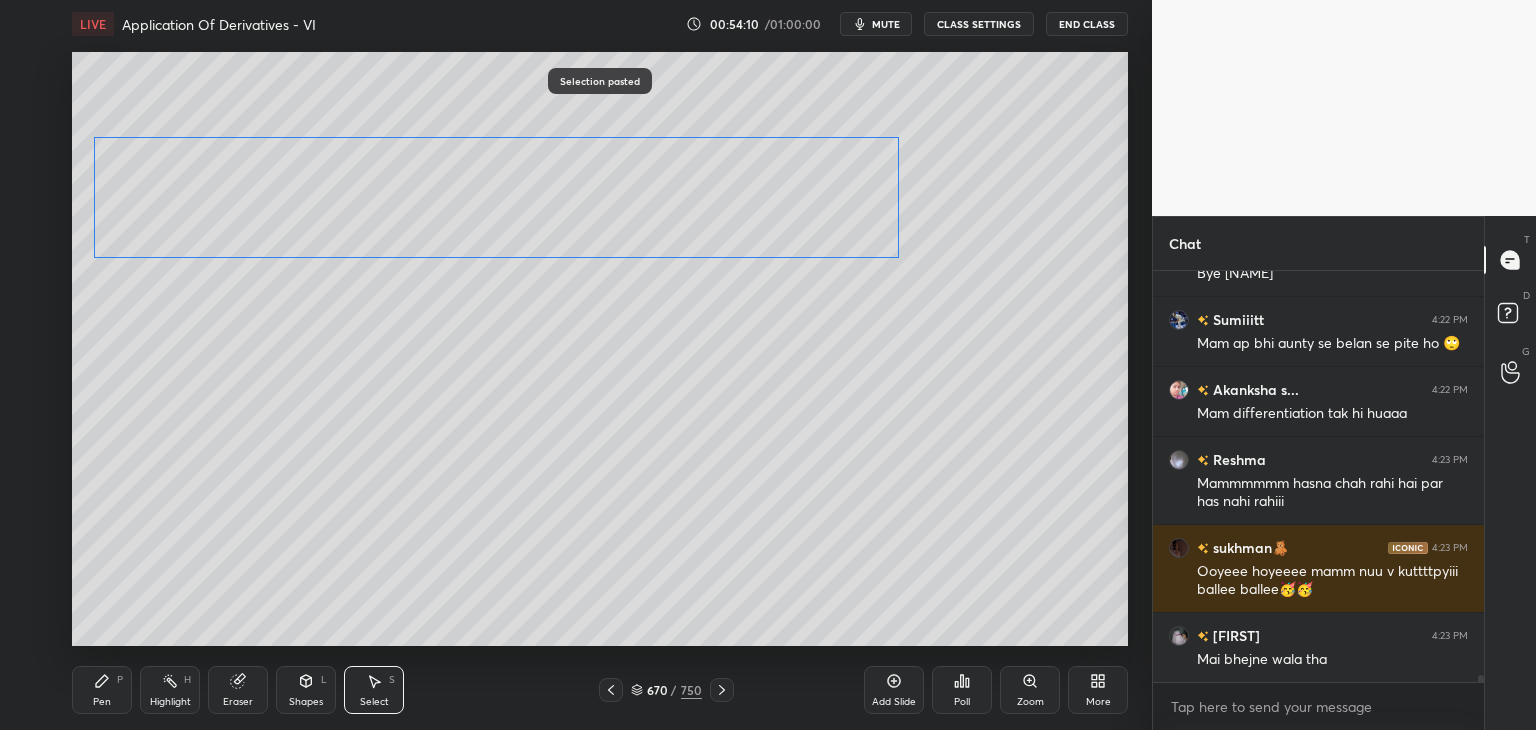 drag, startPoint x: 433, startPoint y: 469, endPoint x: 452, endPoint y: 213, distance: 256.7041 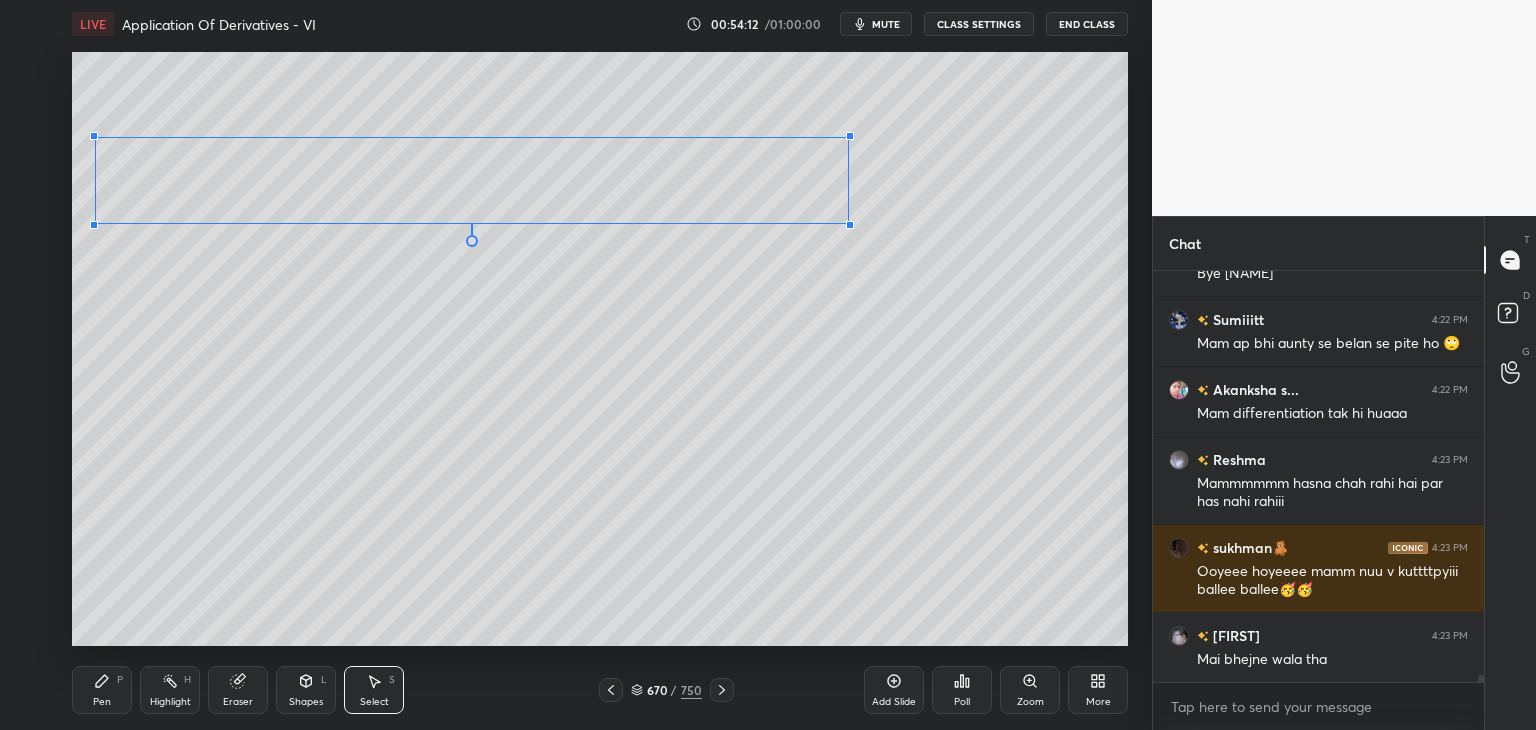 drag, startPoint x: 900, startPoint y: 260, endPoint x: 837, endPoint y: 241, distance: 65.802734 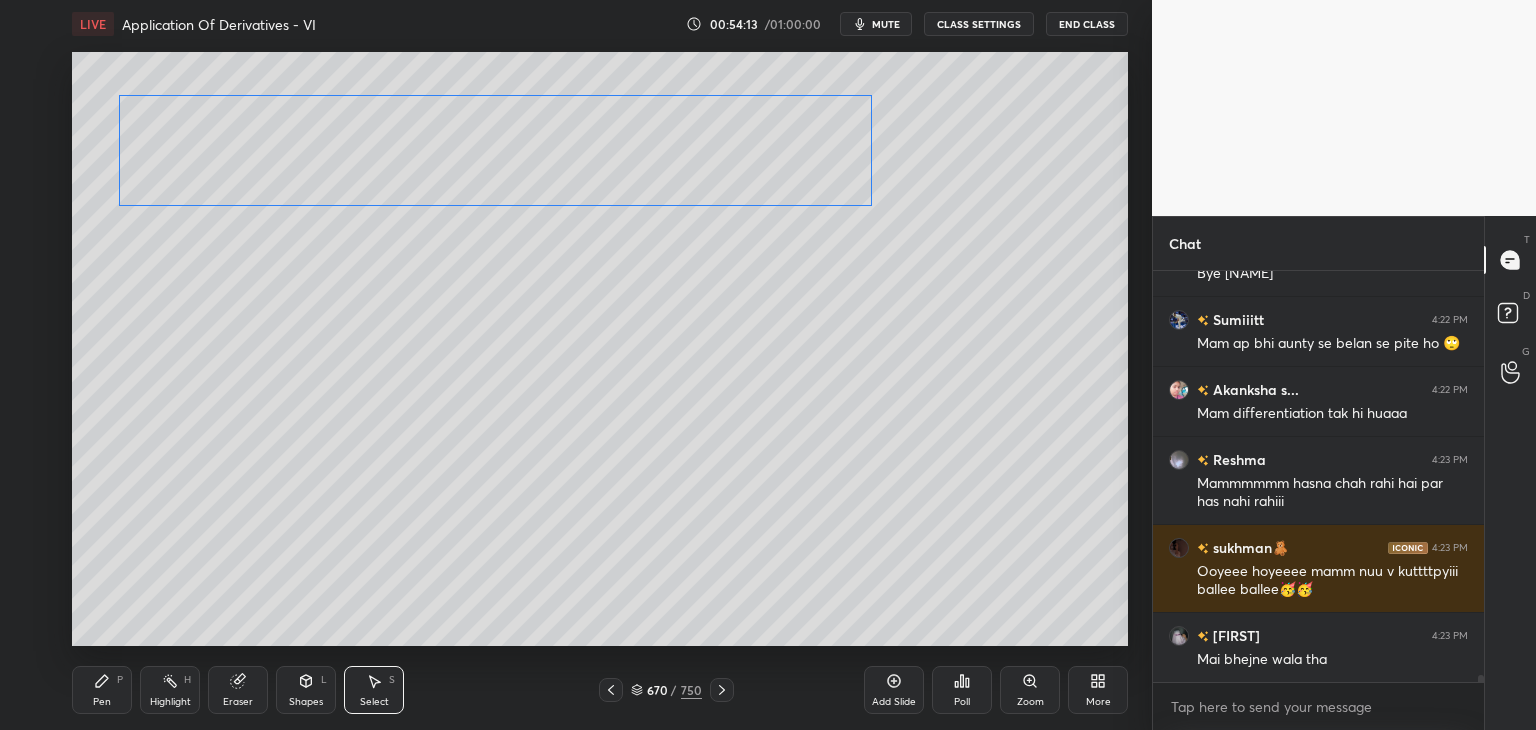 drag, startPoint x: 560, startPoint y: 229, endPoint x: 520, endPoint y: 330, distance: 108.63241 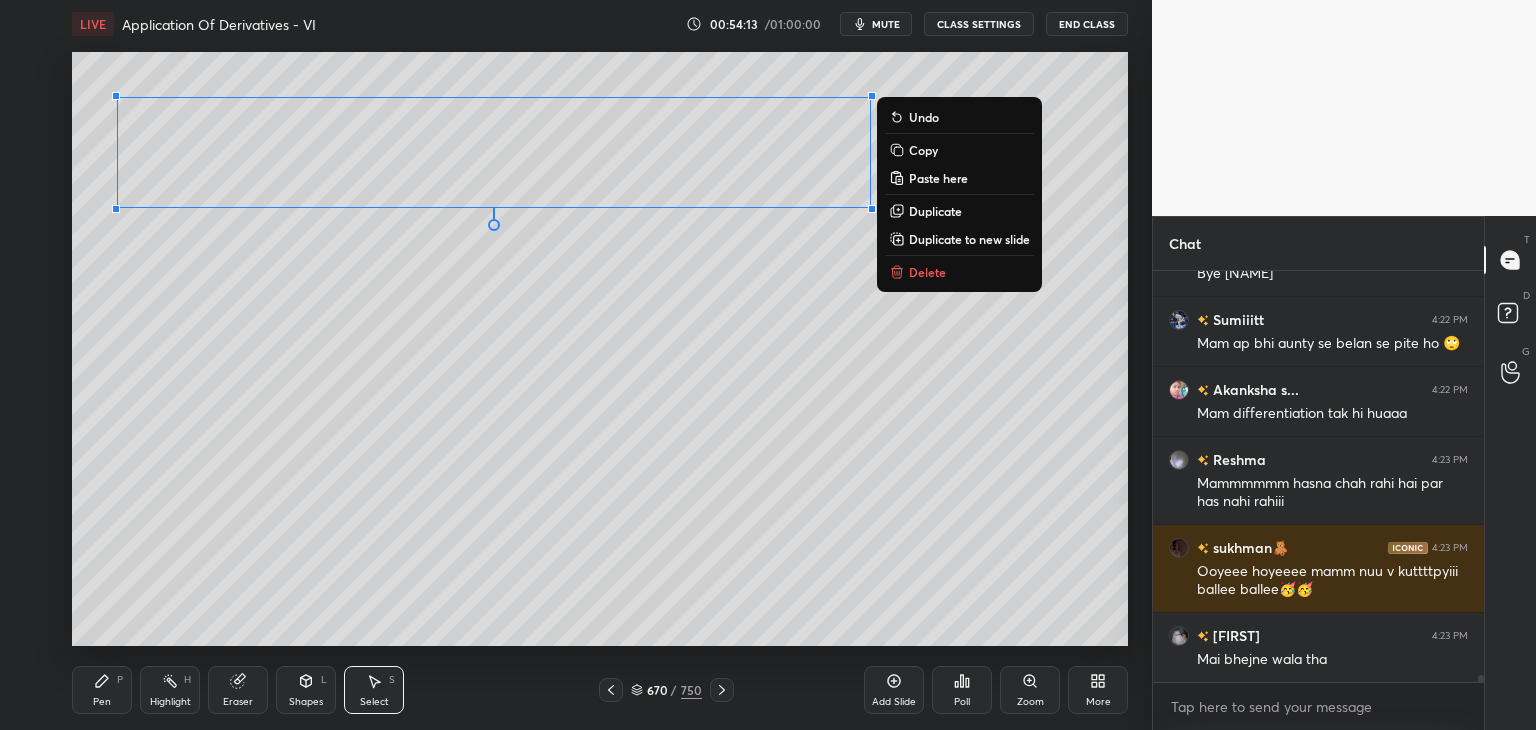 drag, startPoint x: 478, startPoint y: 395, endPoint x: 475, endPoint y: 405, distance: 10.440307 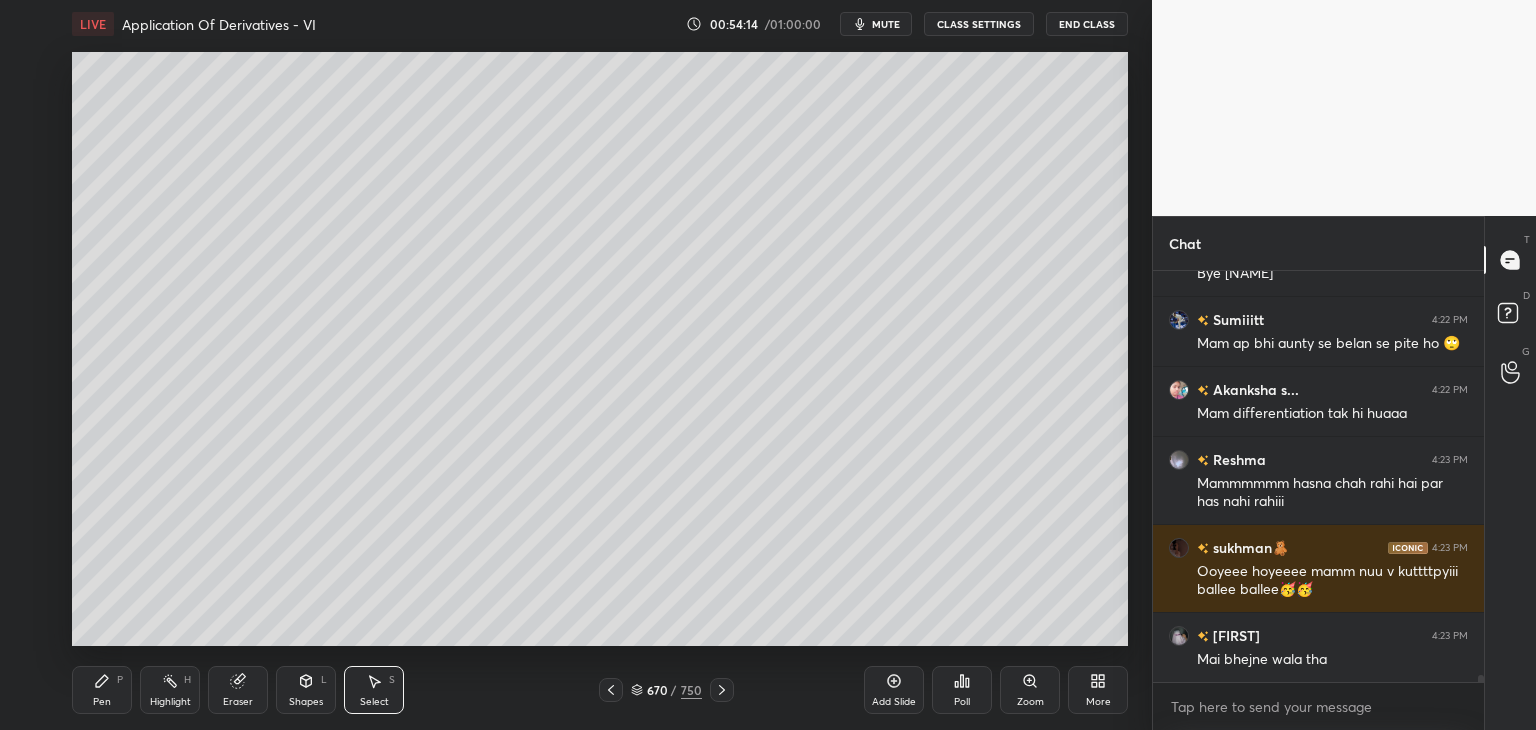 click on "Pen P" at bounding box center (102, 690) 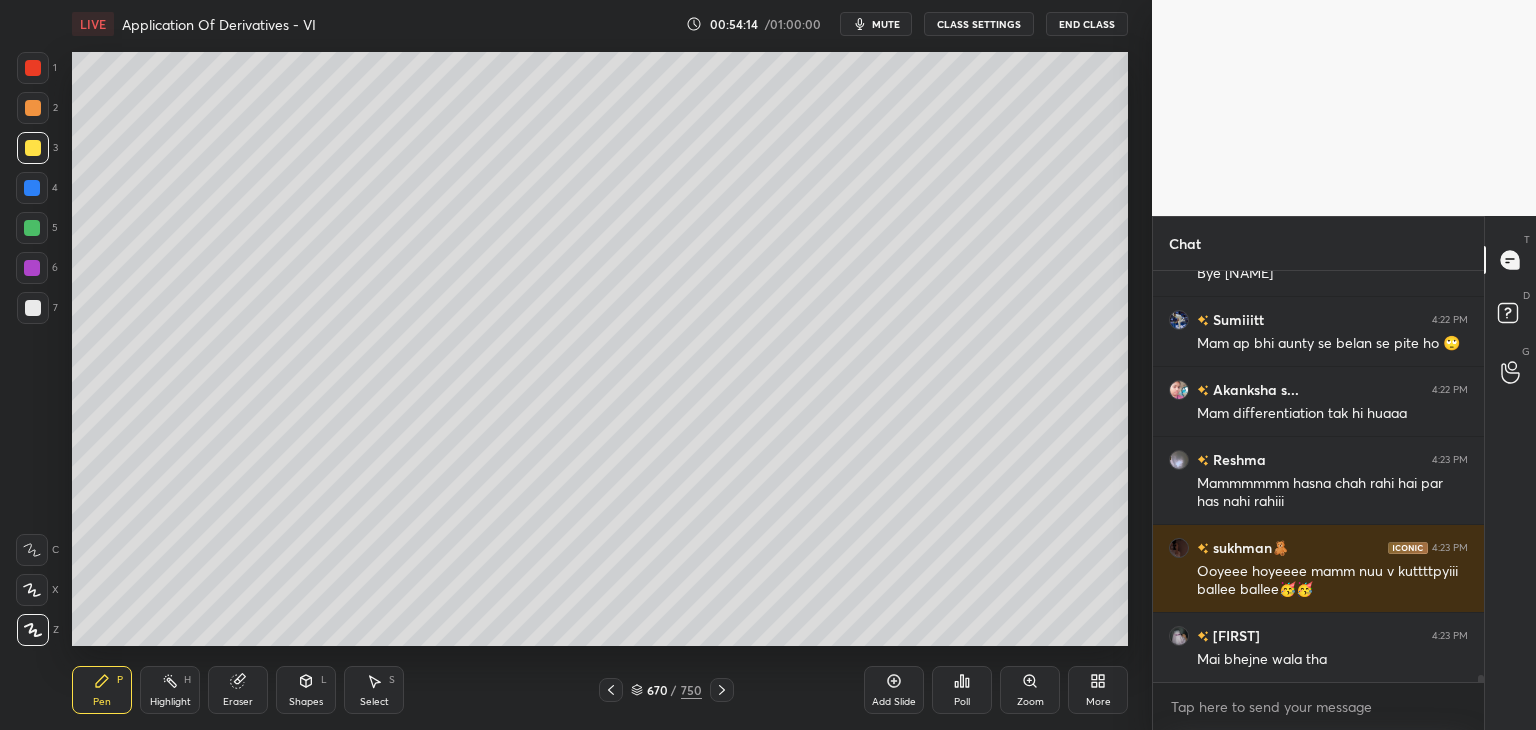 scroll, scrollTop: 22818, scrollLeft: 0, axis: vertical 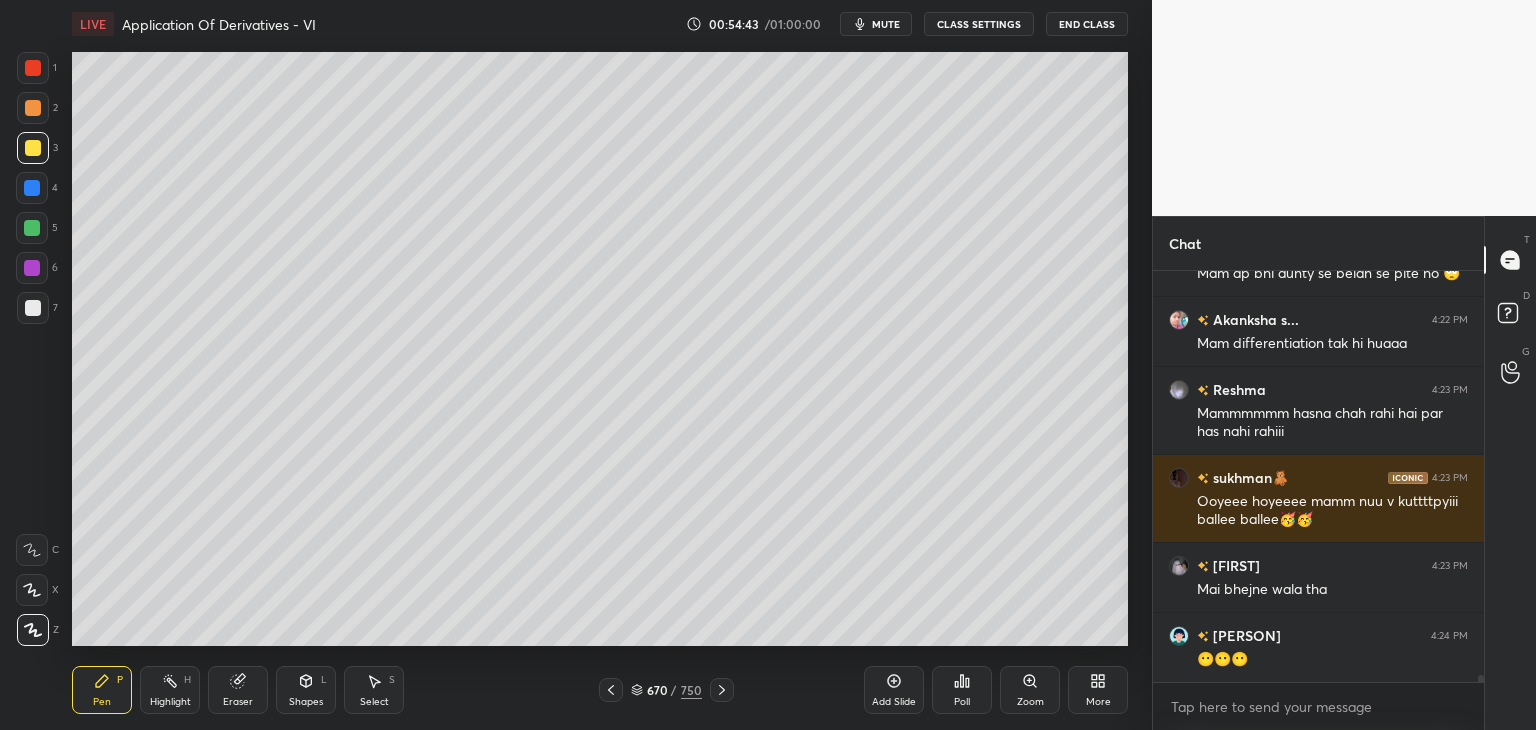 click on "Shapes" at bounding box center (306, 702) 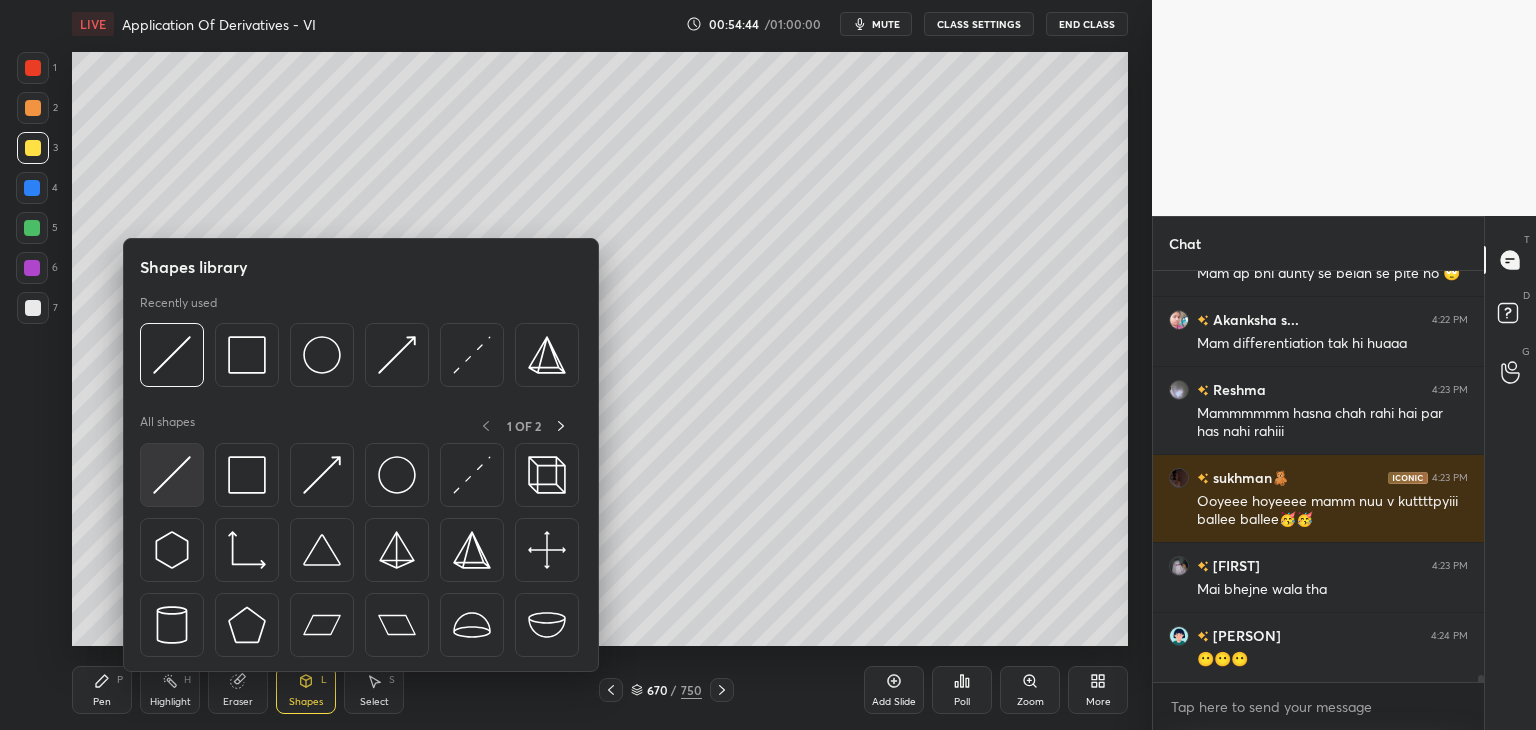 click at bounding box center (172, 475) 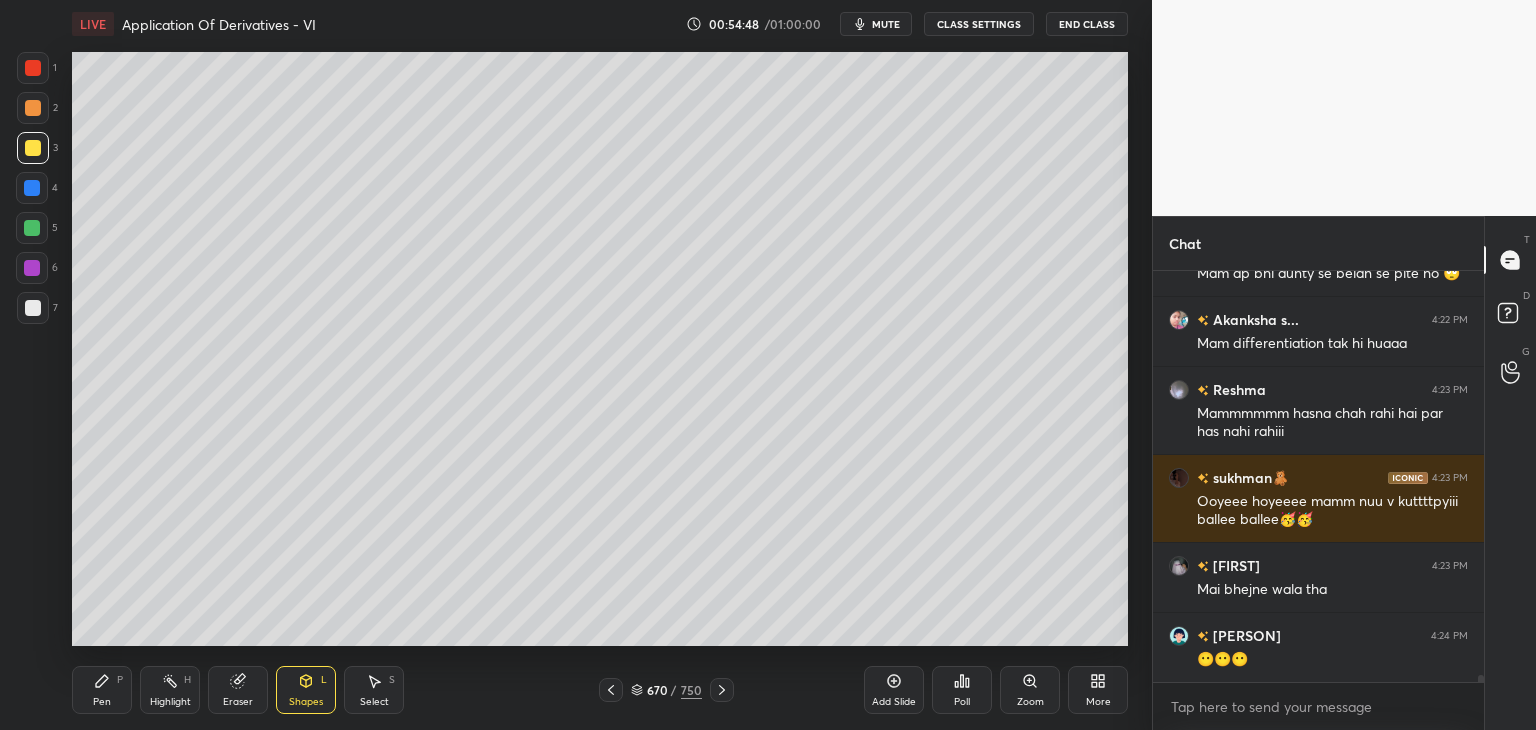 click on "Pen" at bounding box center (102, 702) 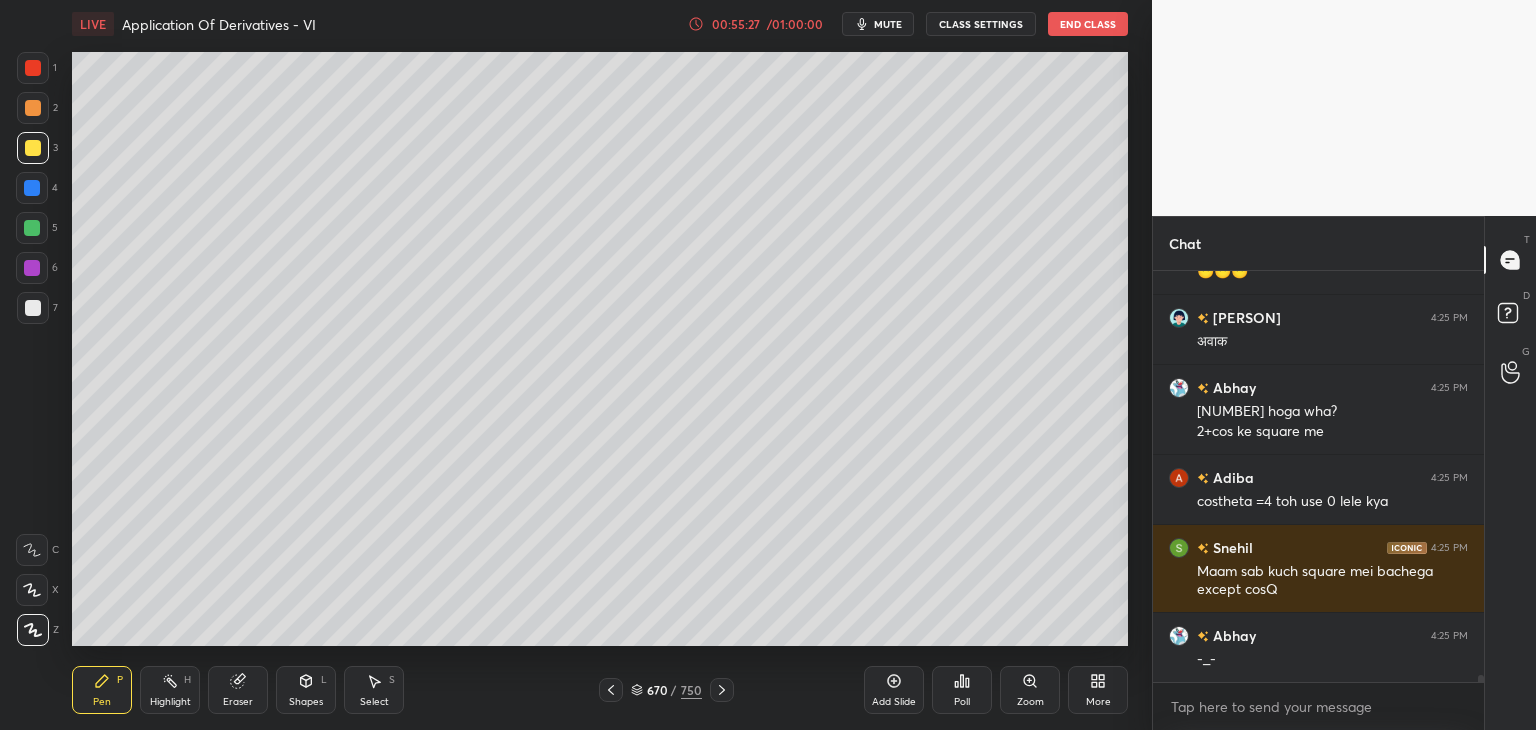 scroll, scrollTop: 23254, scrollLeft: 0, axis: vertical 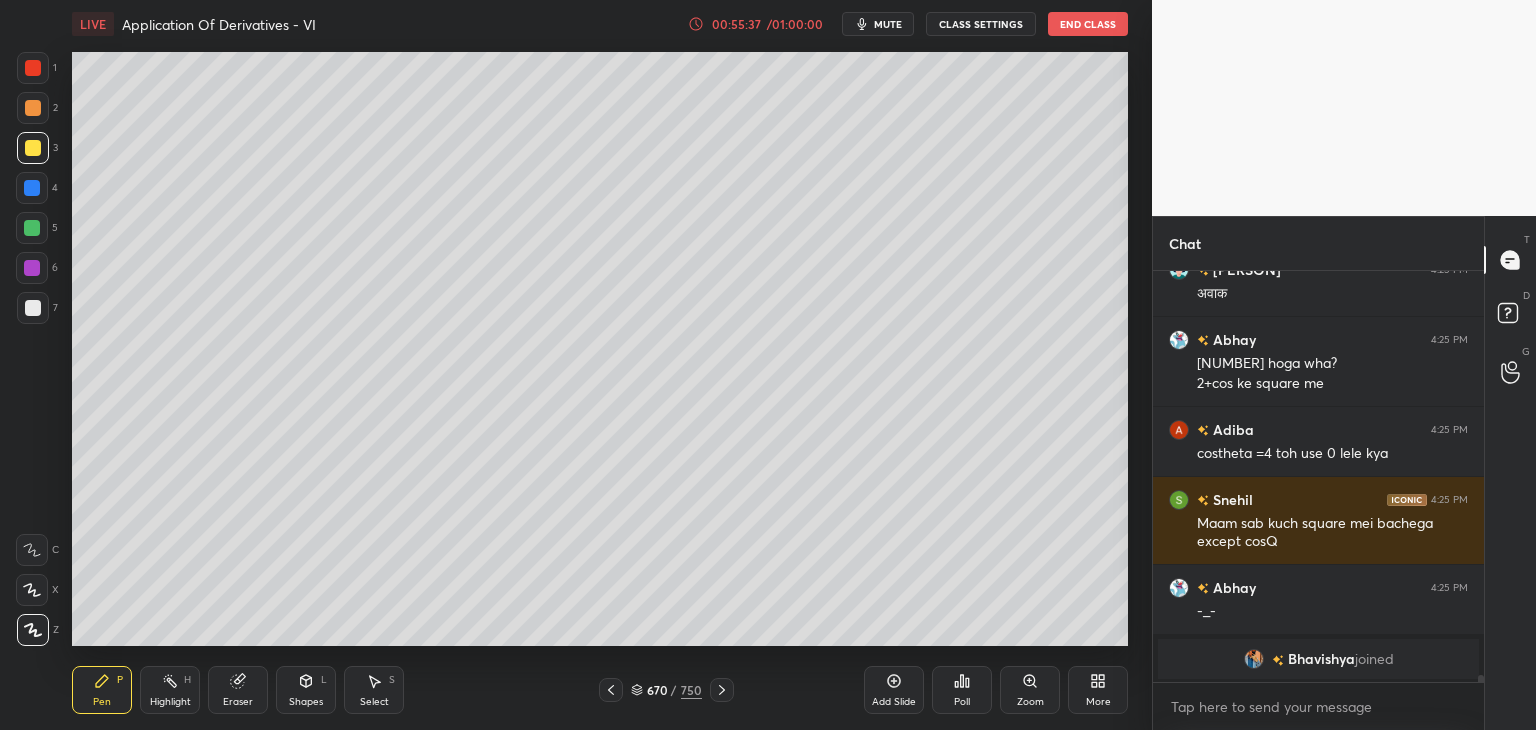 click on "mute" at bounding box center [878, 24] 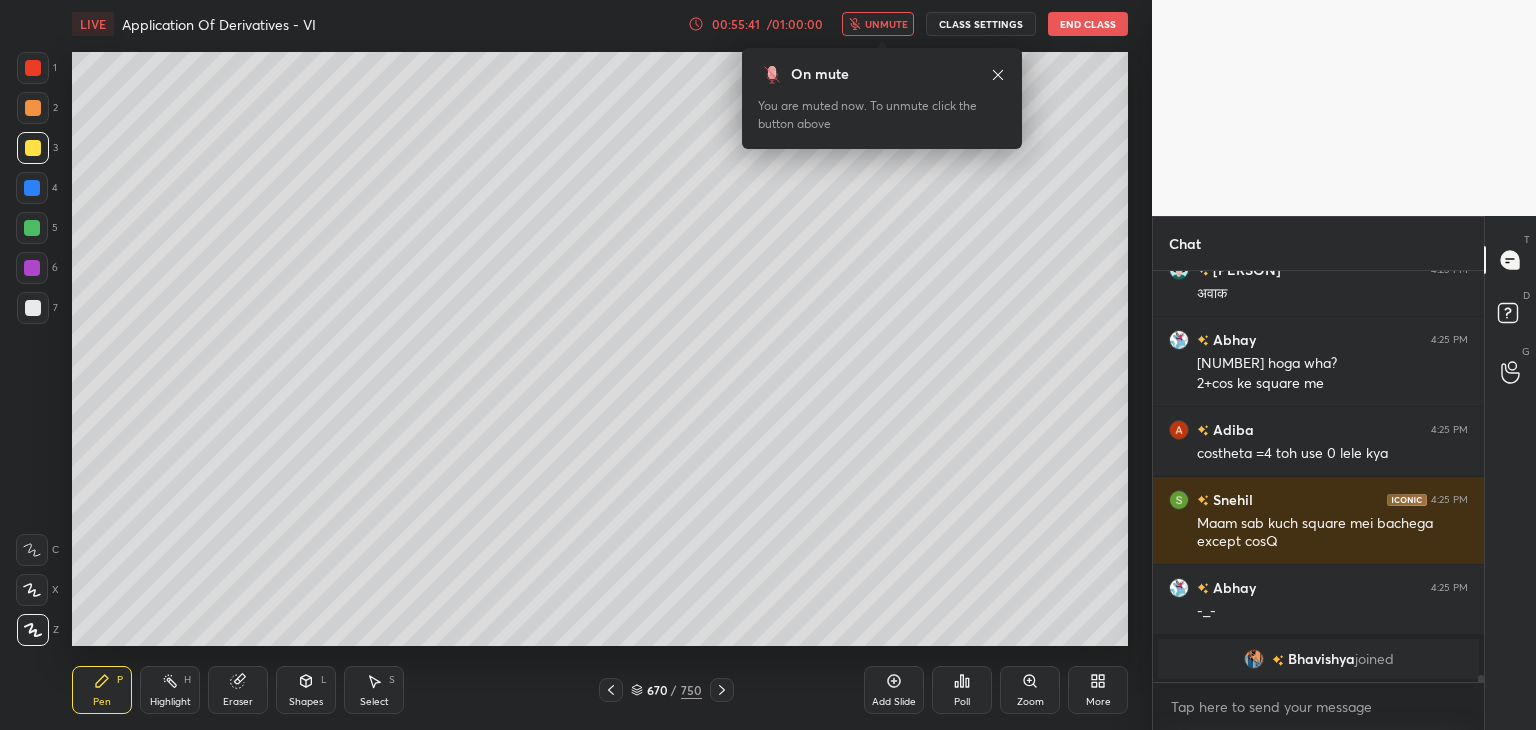click on "unmute" at bounding box center (886, 24) 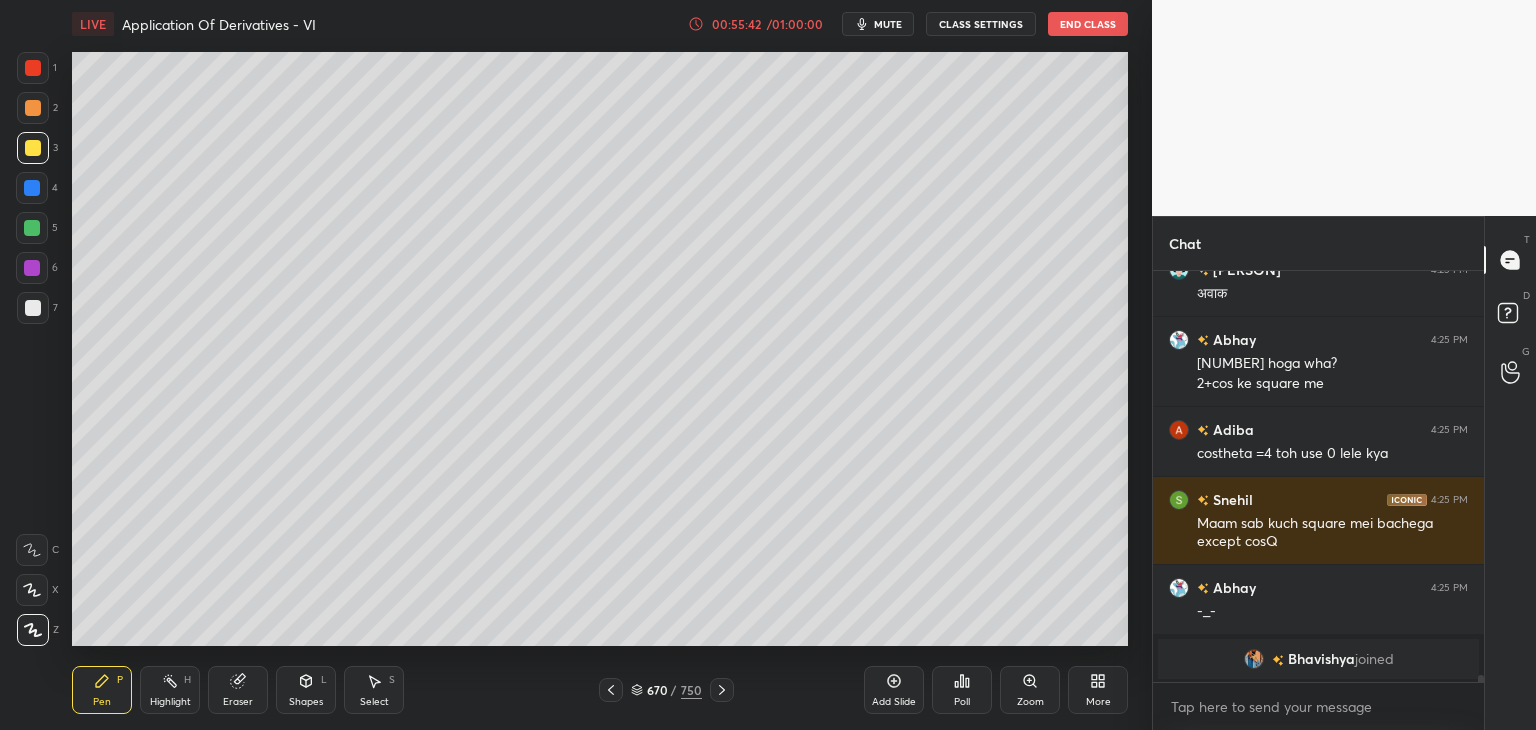 click on "Shapes" at bounding box center [306, 702] 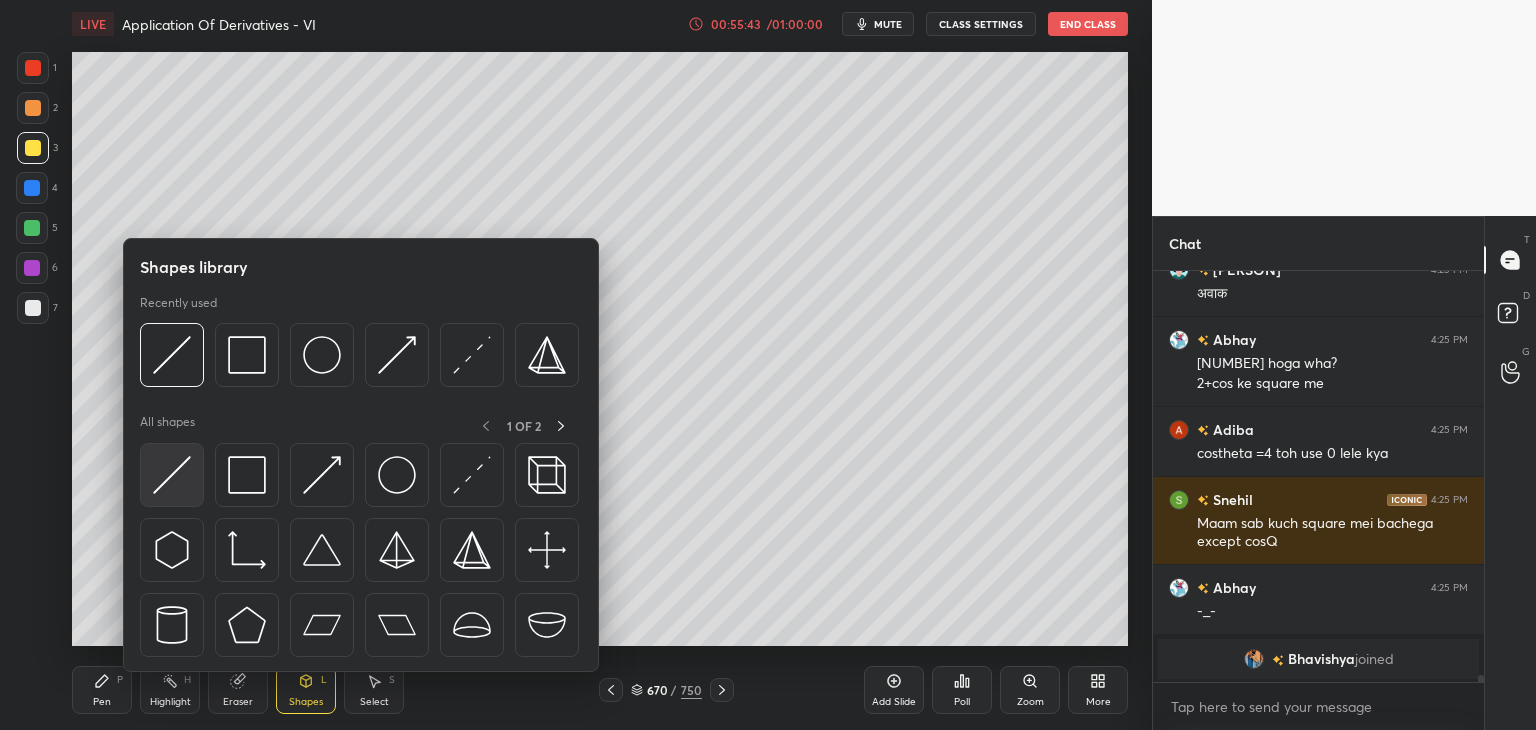 click at bounding box center (172, 475) 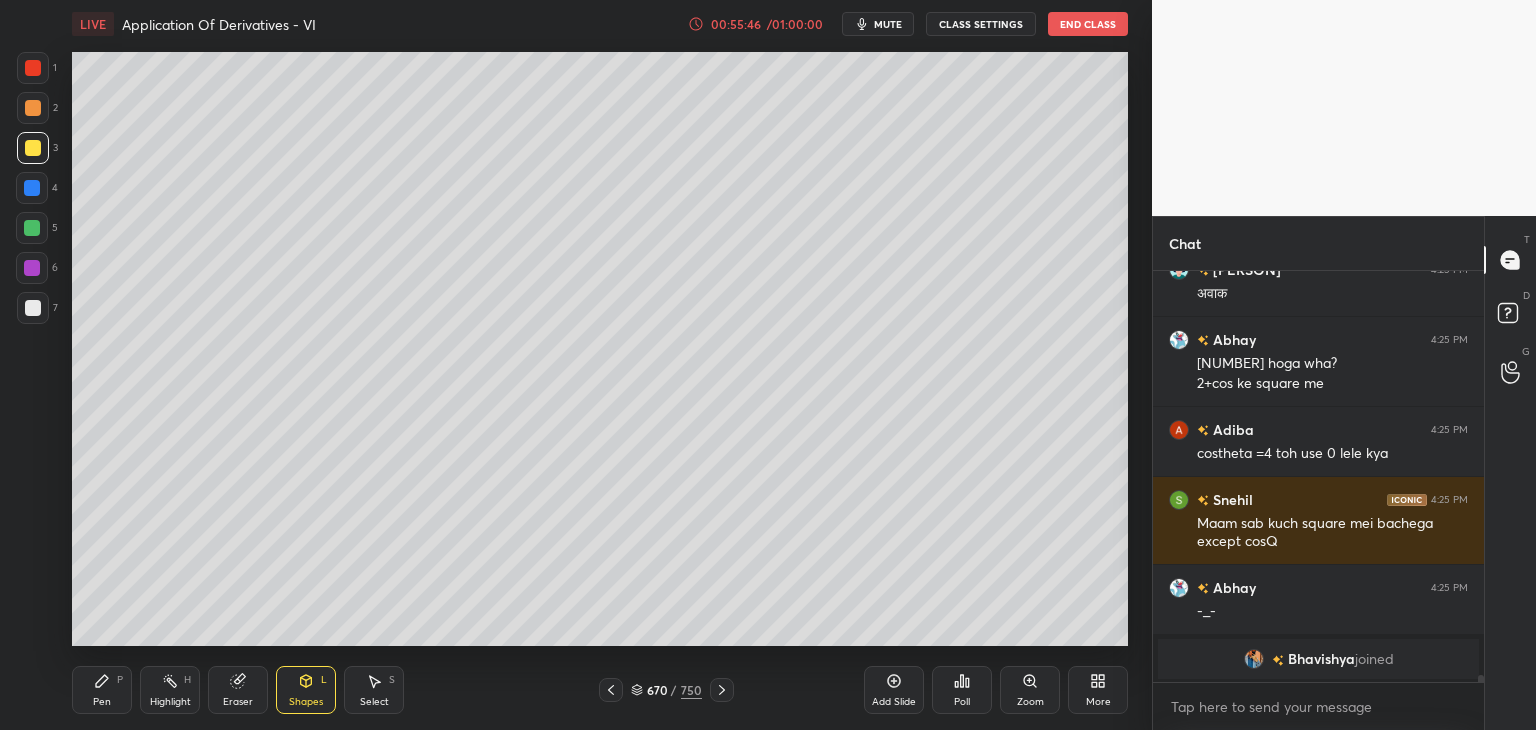 drag, startPoint x: 100, startPoint y: 696, endPoint x: 164, endPoint y: 685, distance: 64.93843 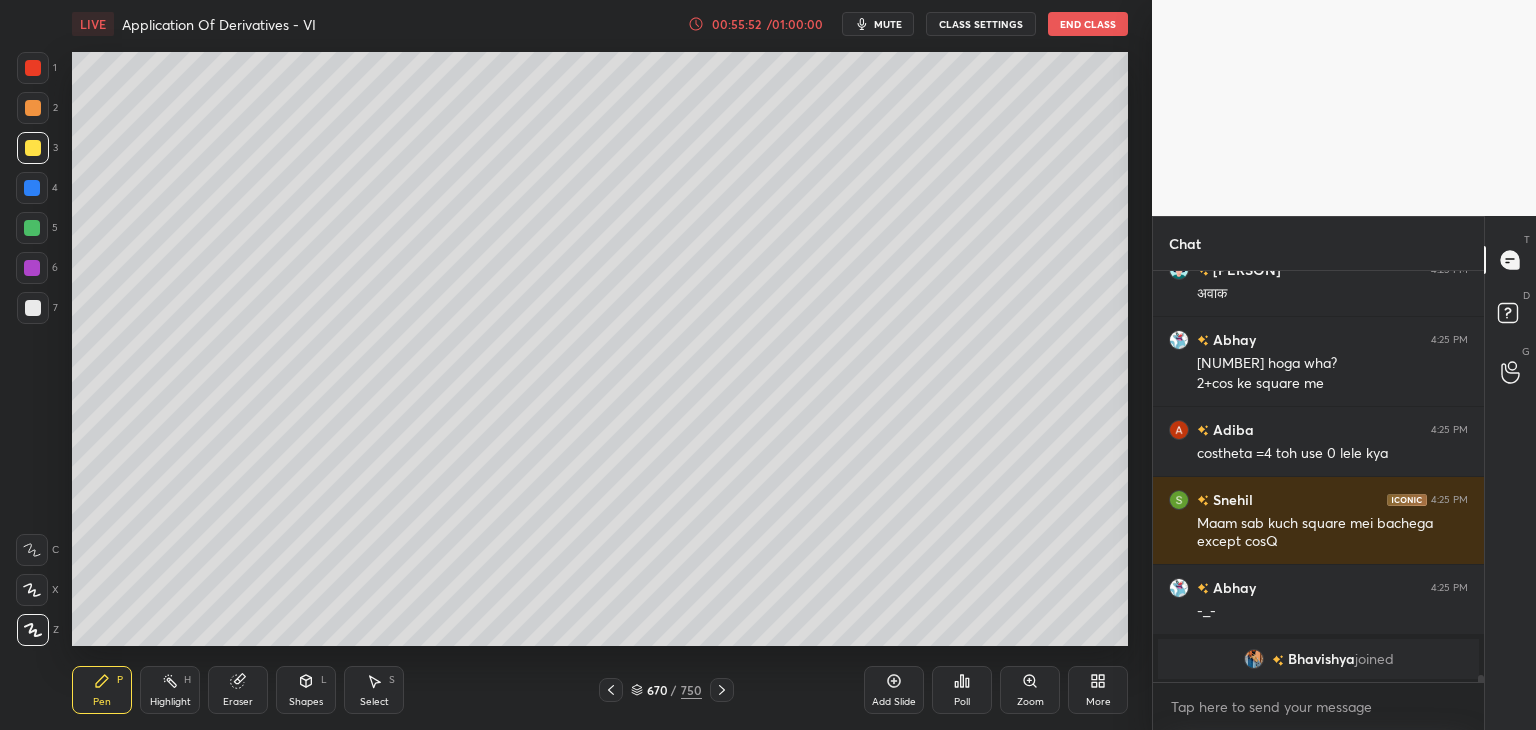 drag, startPoint x: 902, startPoint y: 701, endPoint x: 899, endPoint y: 669, distance: 32.140316 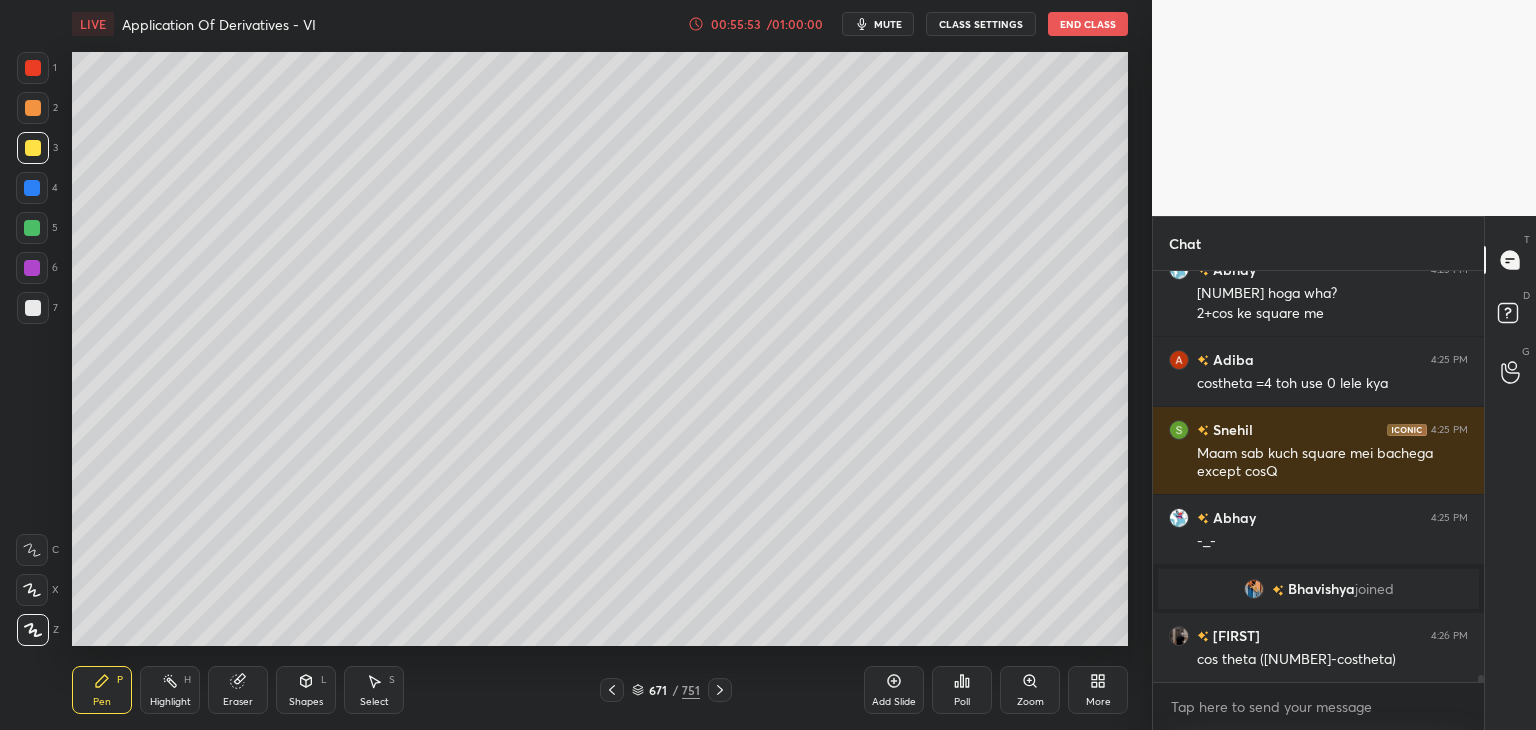 scroll, scrollTop: 22180, scrollLeft: 0, axis: vertical 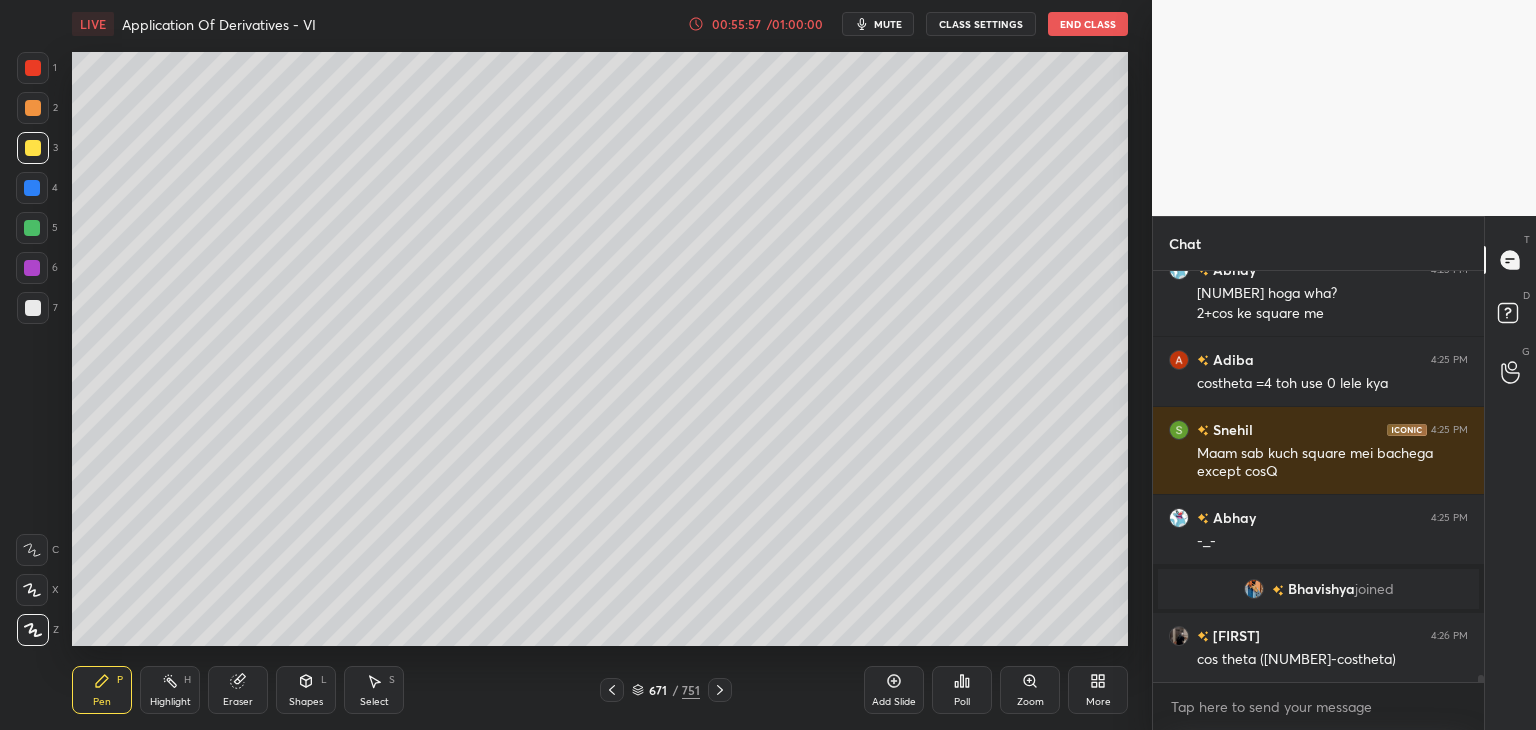 click at bounding box center [612, 690] 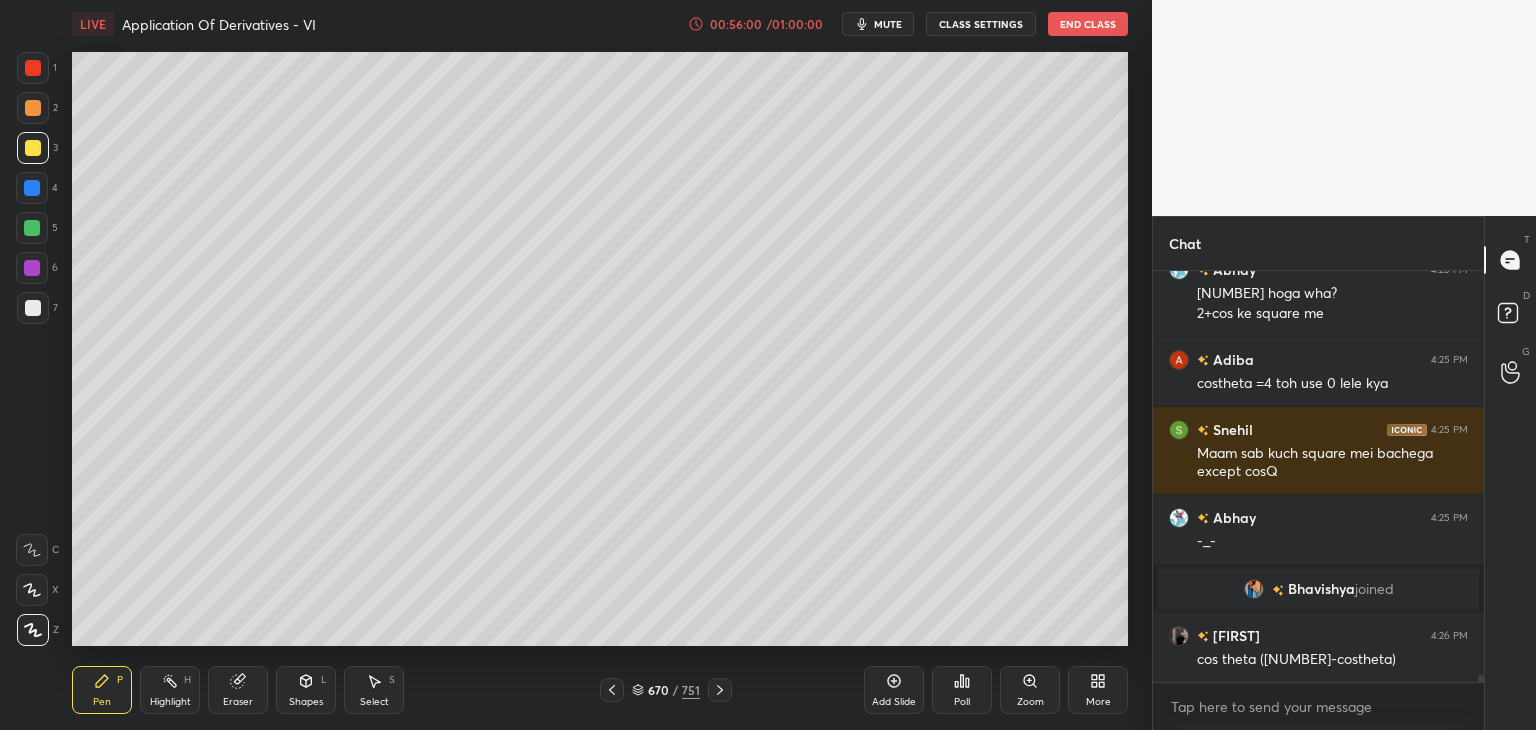 drag, startPoint x: 711, startPoint y: 701, endPoint x: 726, endPoint y: 659, distance: 44.598206 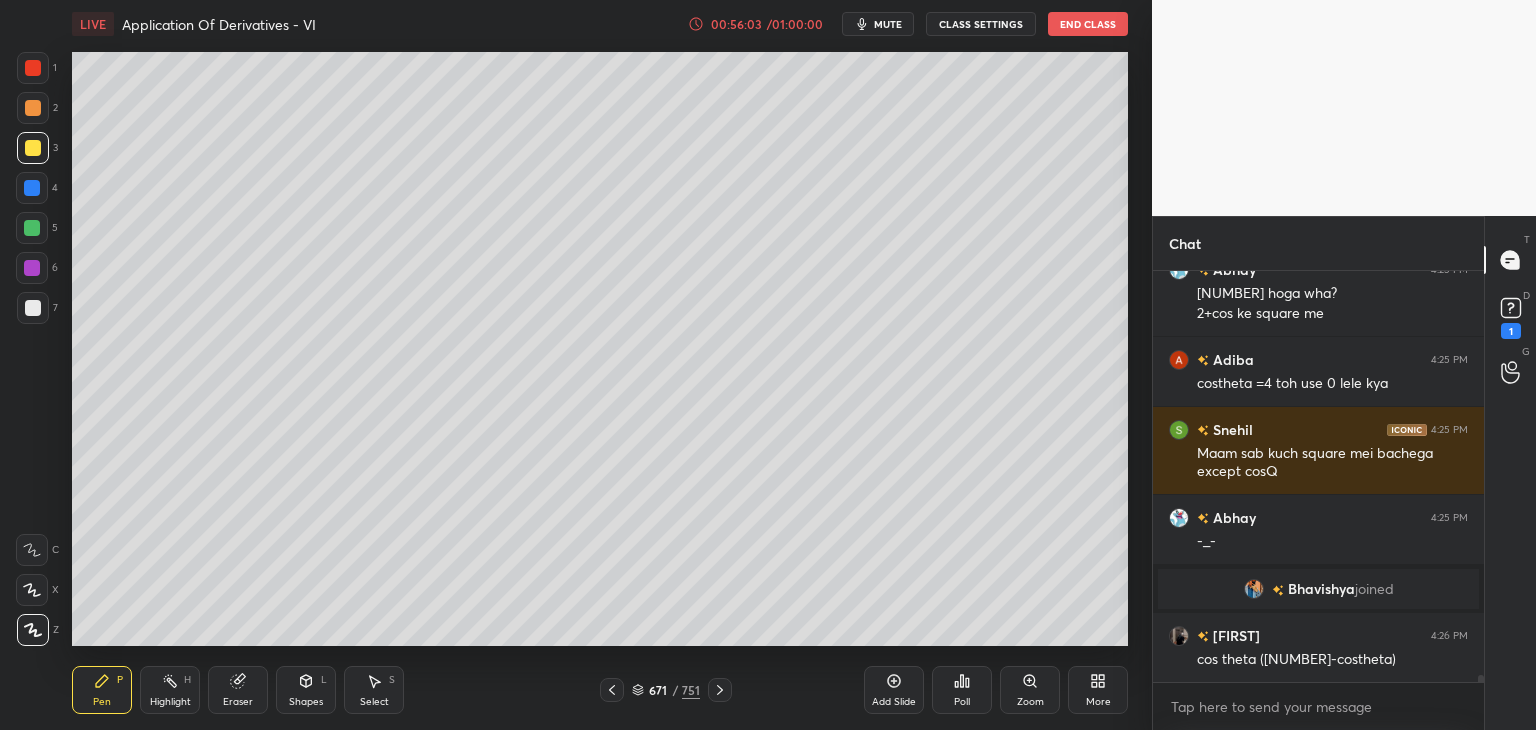 scroll, scrollTop: 22266, scrollLeft: 0, axis: vertical 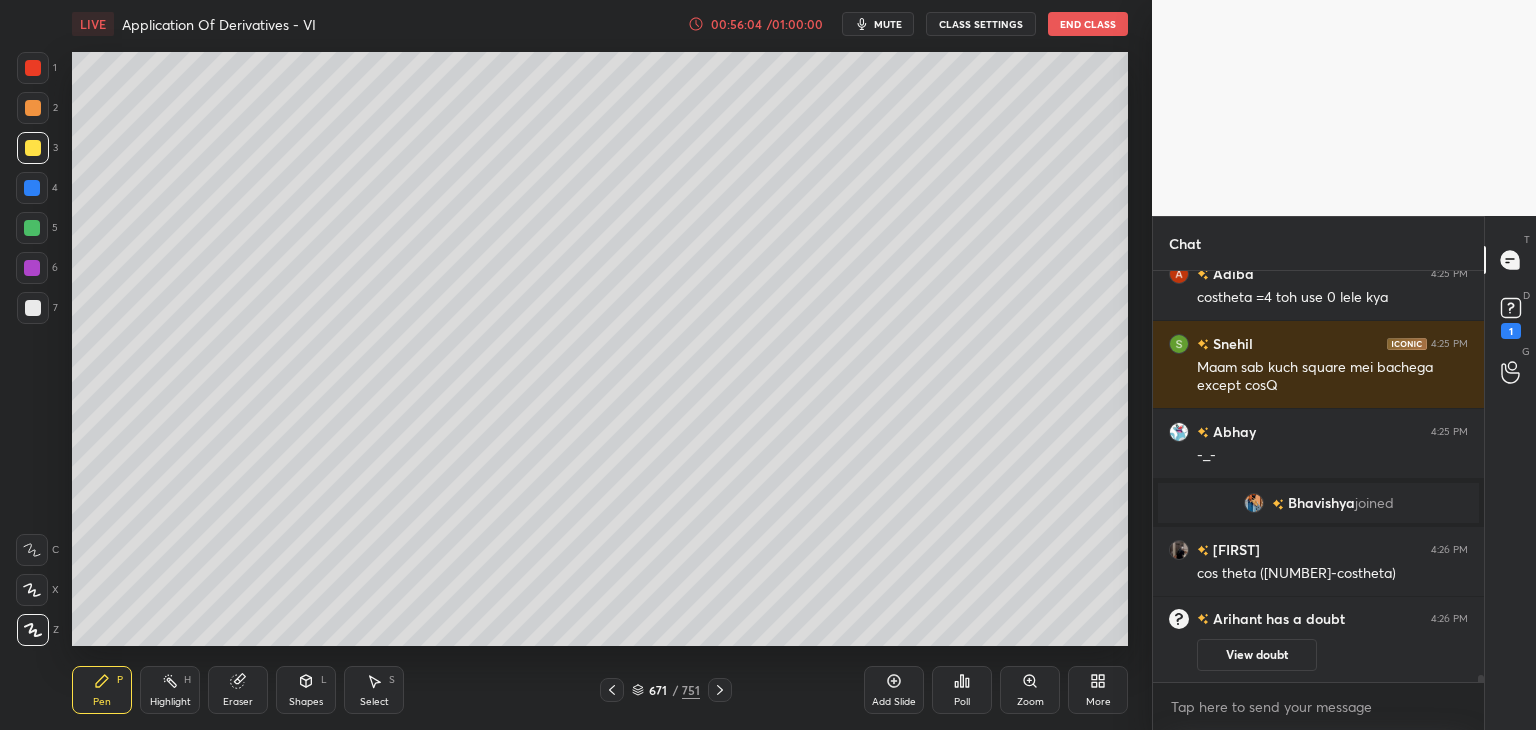 click 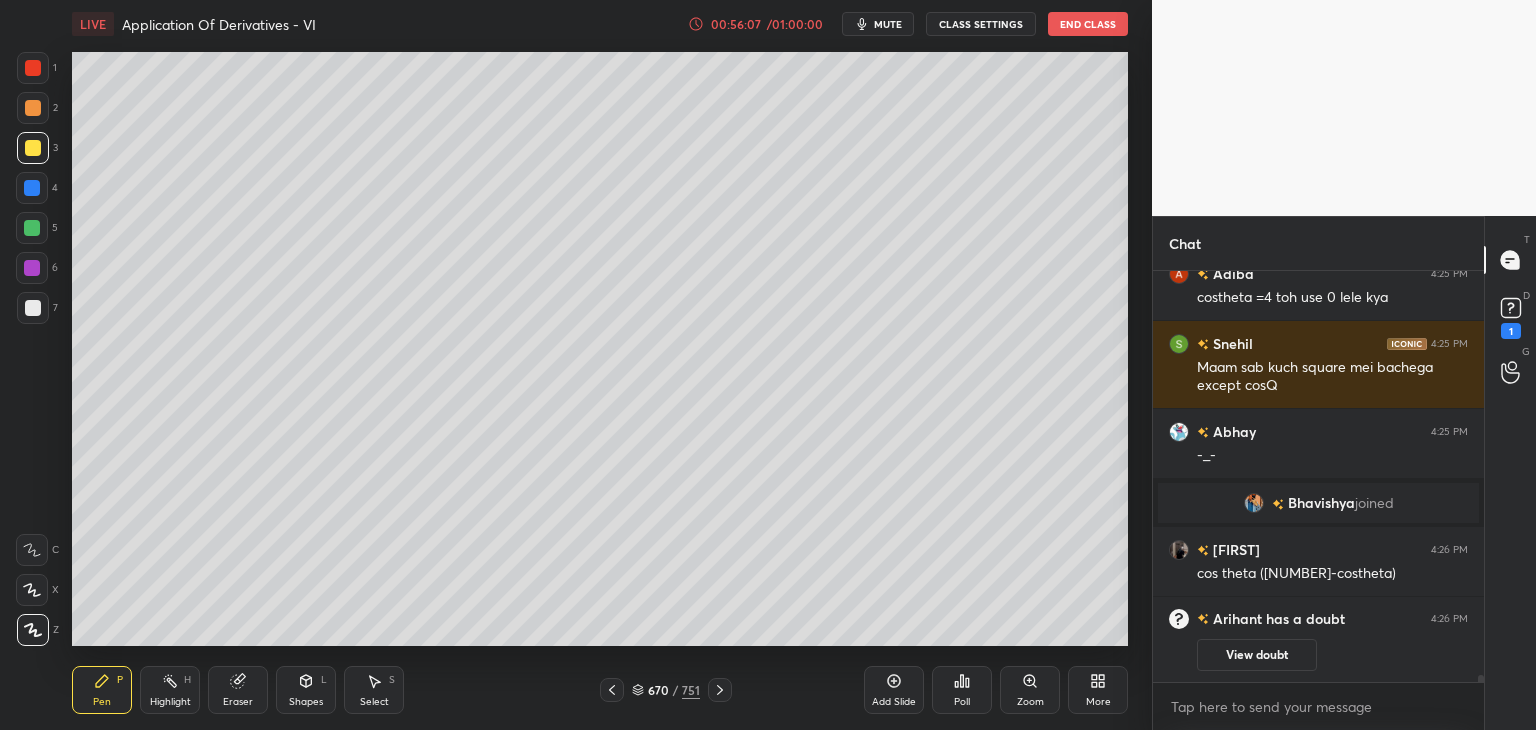 click on "Pen P Highlight H Eraser Shapes L Select S 670 / 751 Add Slide Poll Zoom More" at bounding box center (600, 690) 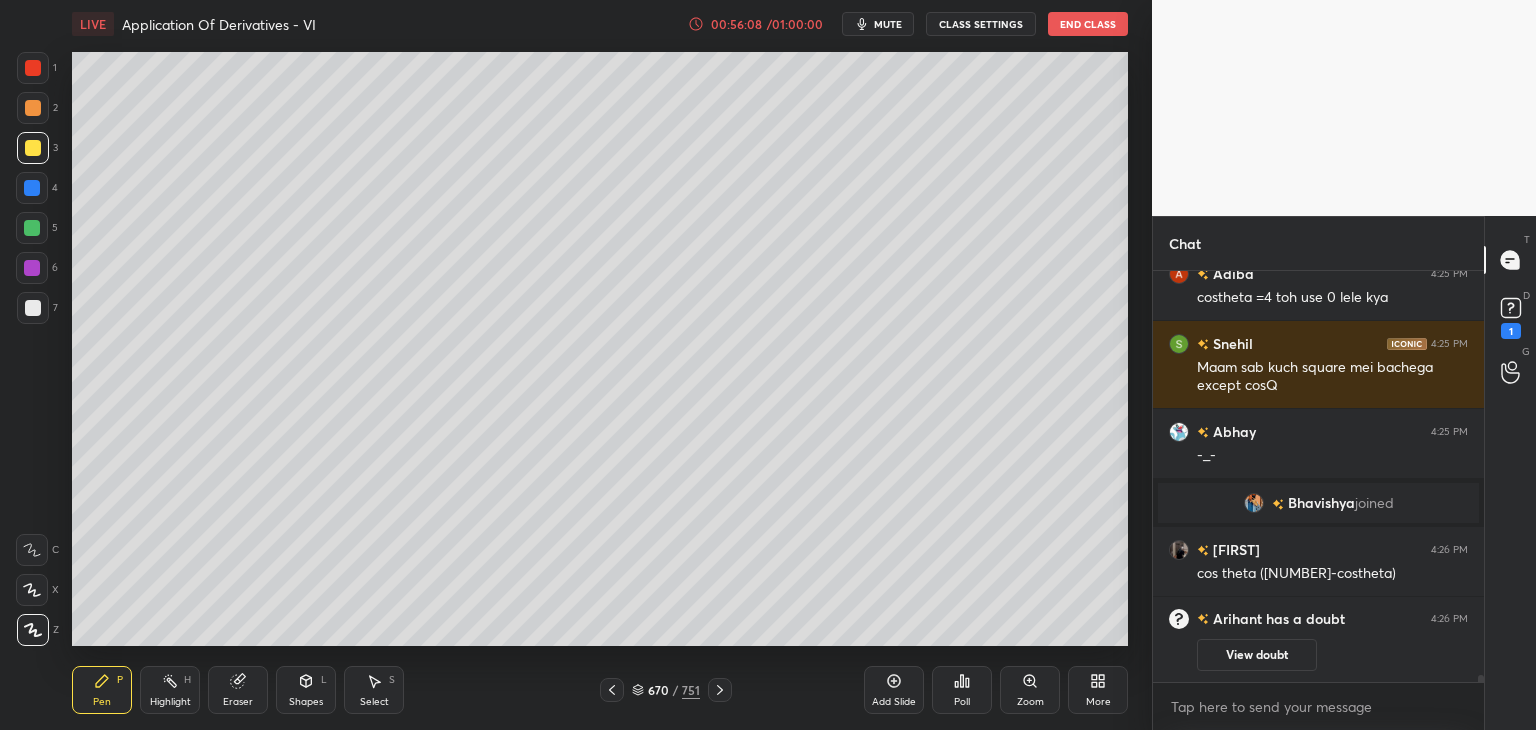 drag, startPoint x: 721, startPoint y: 690, endPoint x: 713, endPoint y: 647, distance: 43.737854 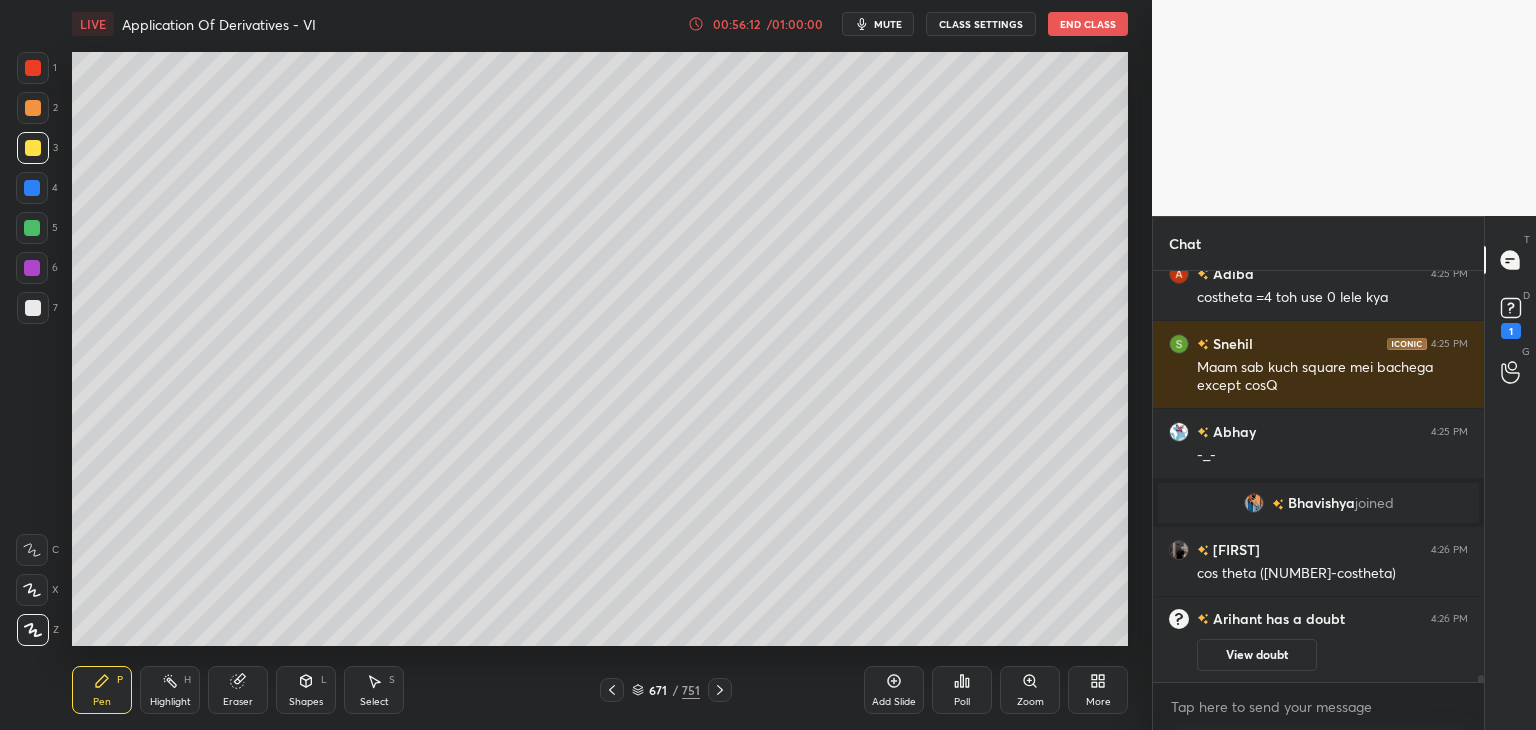 click 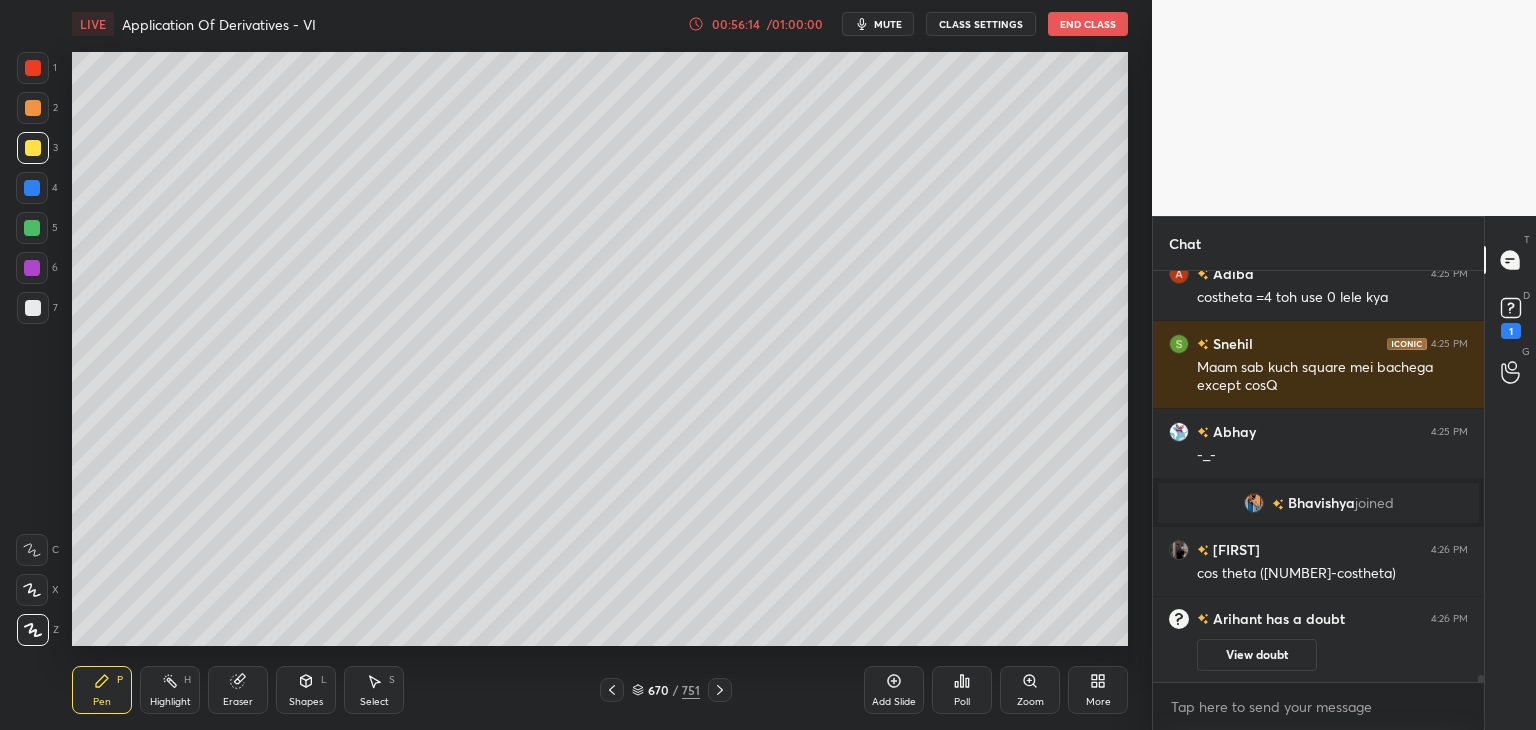 drag, startPoint x: 732, startPoint y: 695, endPoint x: 708, endPoint y: 680, distance: 28.301943 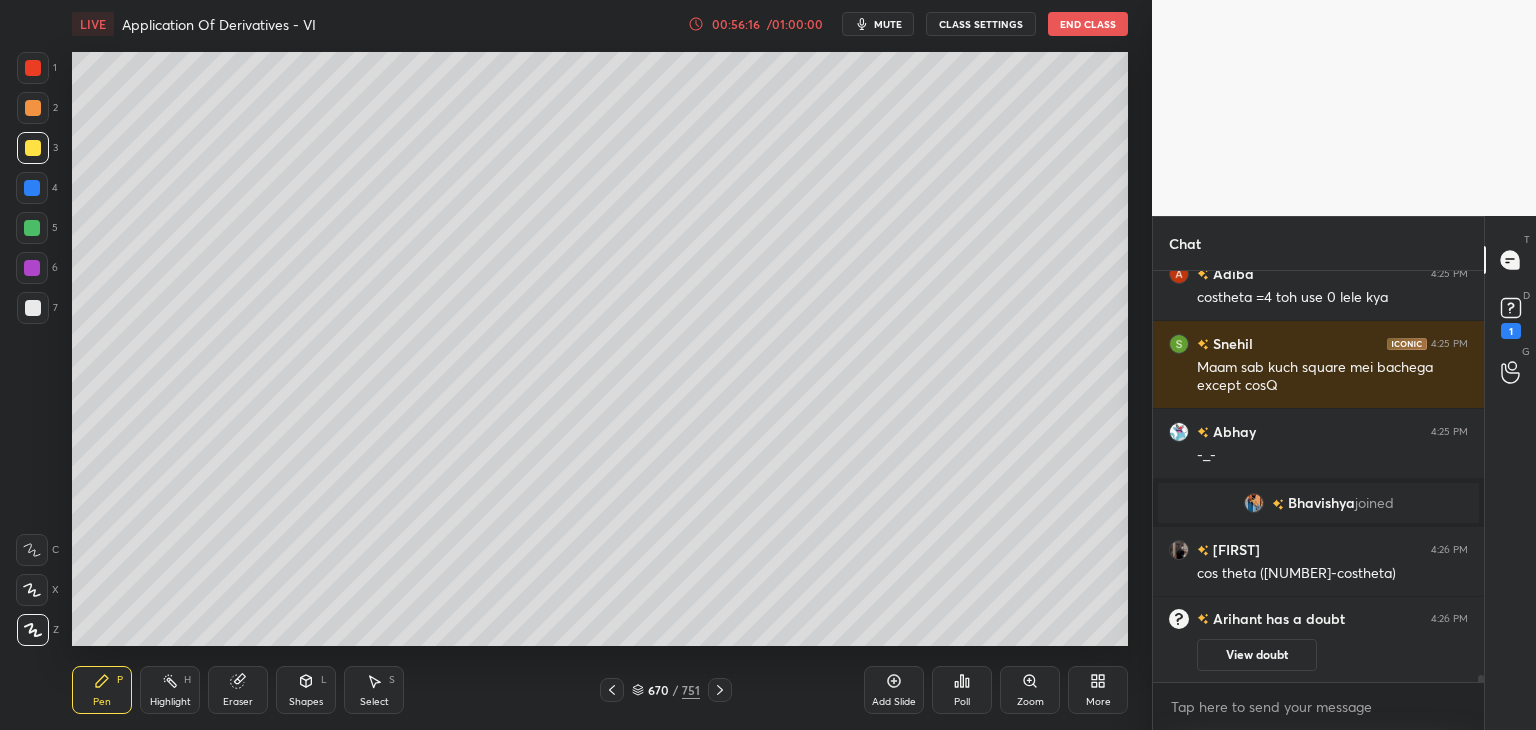 click 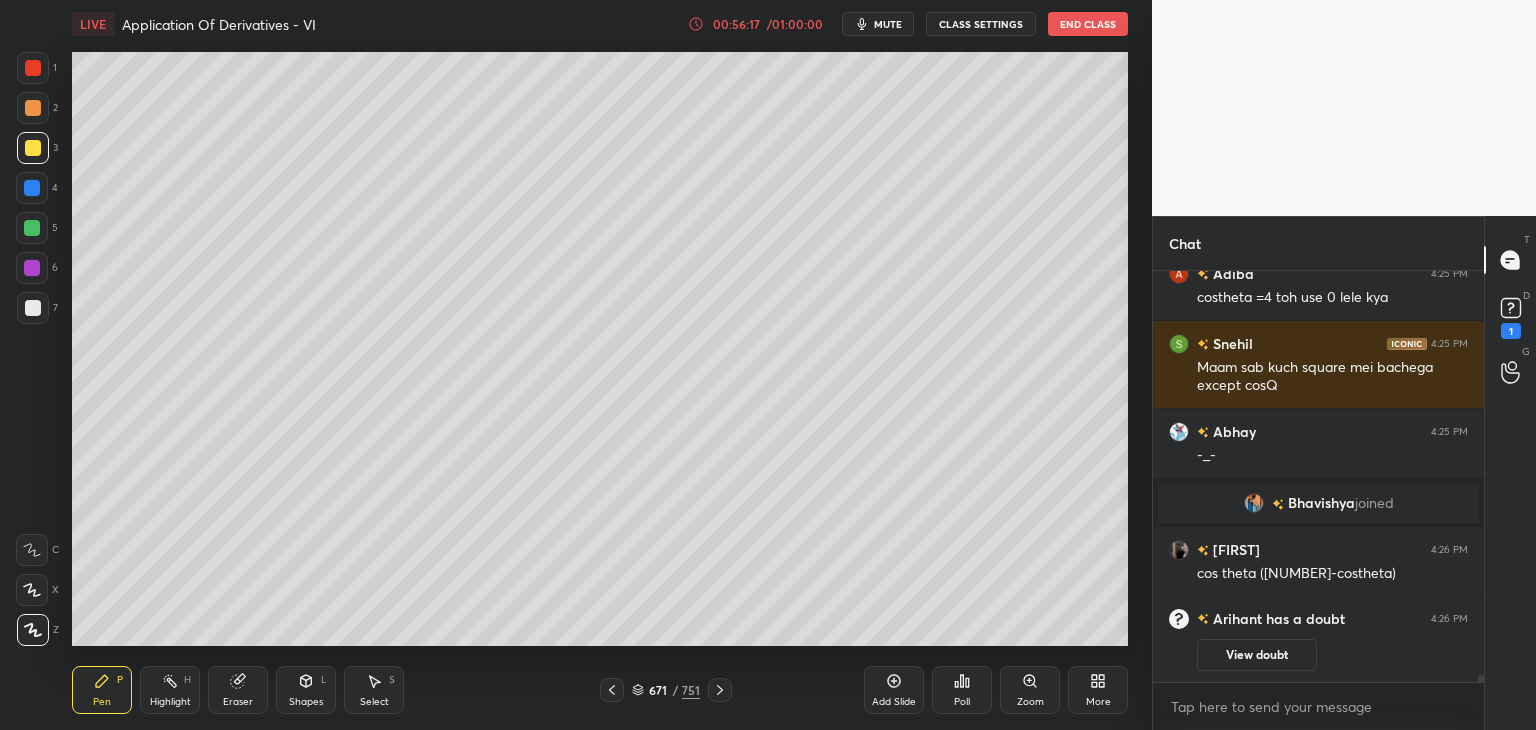 drag, startPoint x: 307, startPoint y: 700, endPoint x: 304, endPoint y: 677, distance: 23.194826 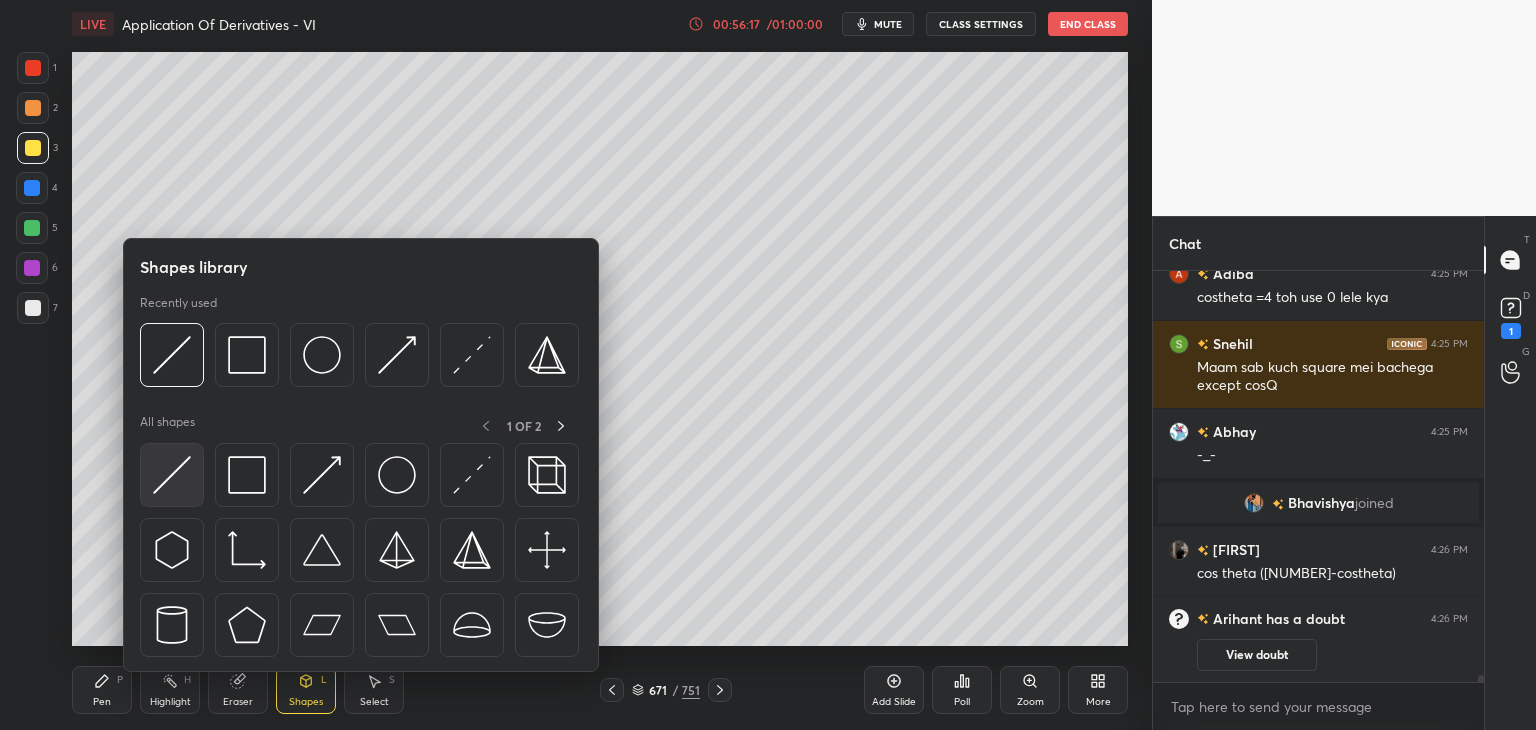 click at bounding box center (172, 475) 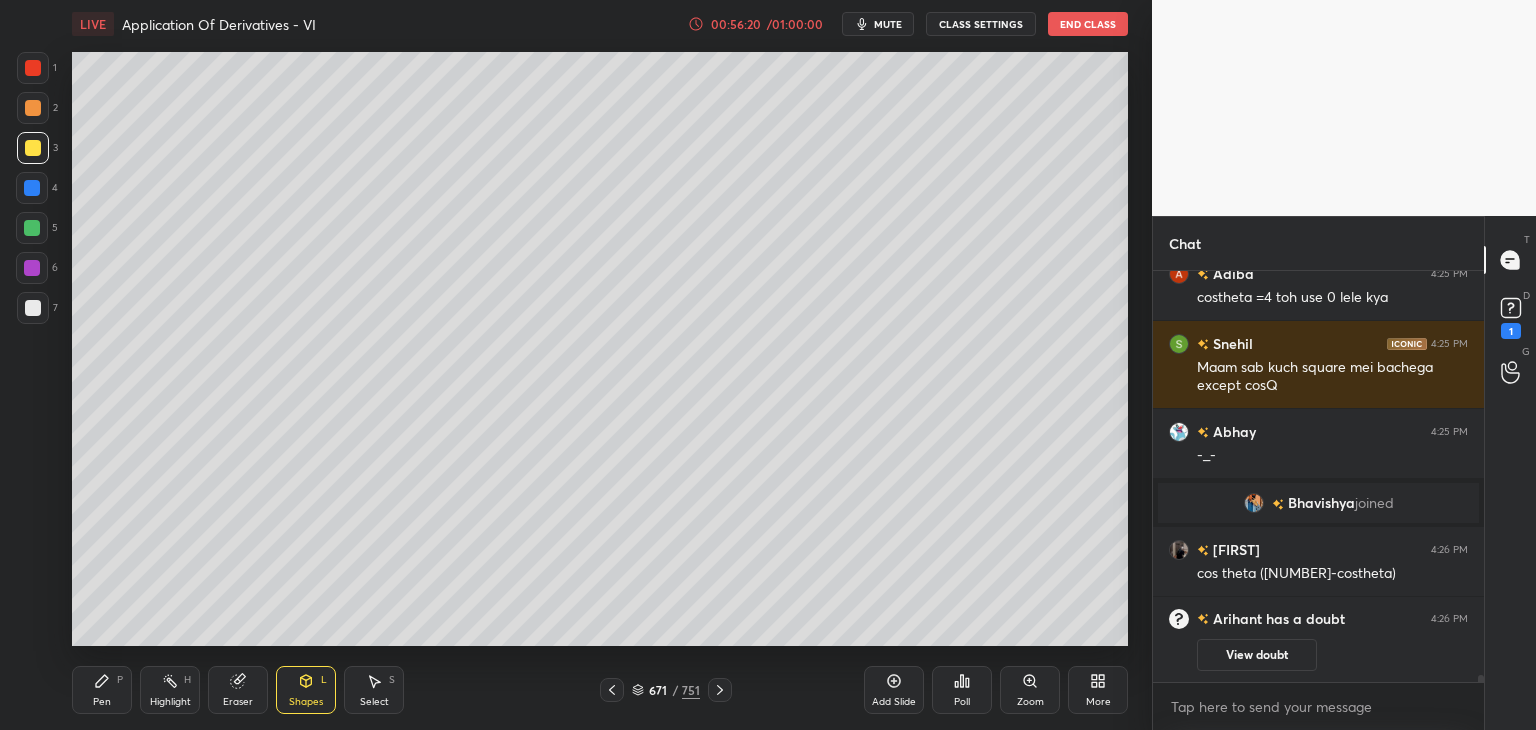 click on "Pen" at bounding box center [102, 702] 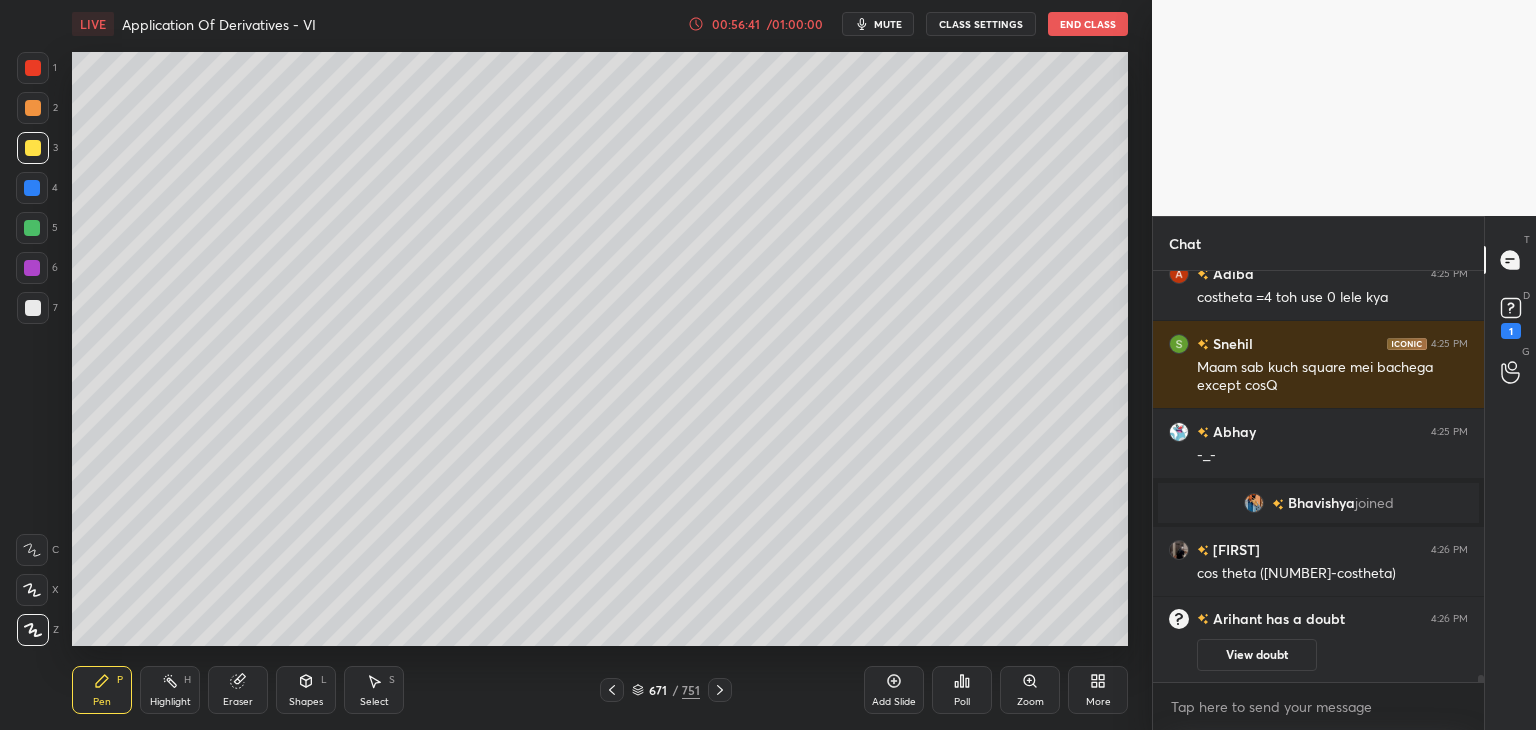 click on "View doubt" at bounding box center (1257, 655) 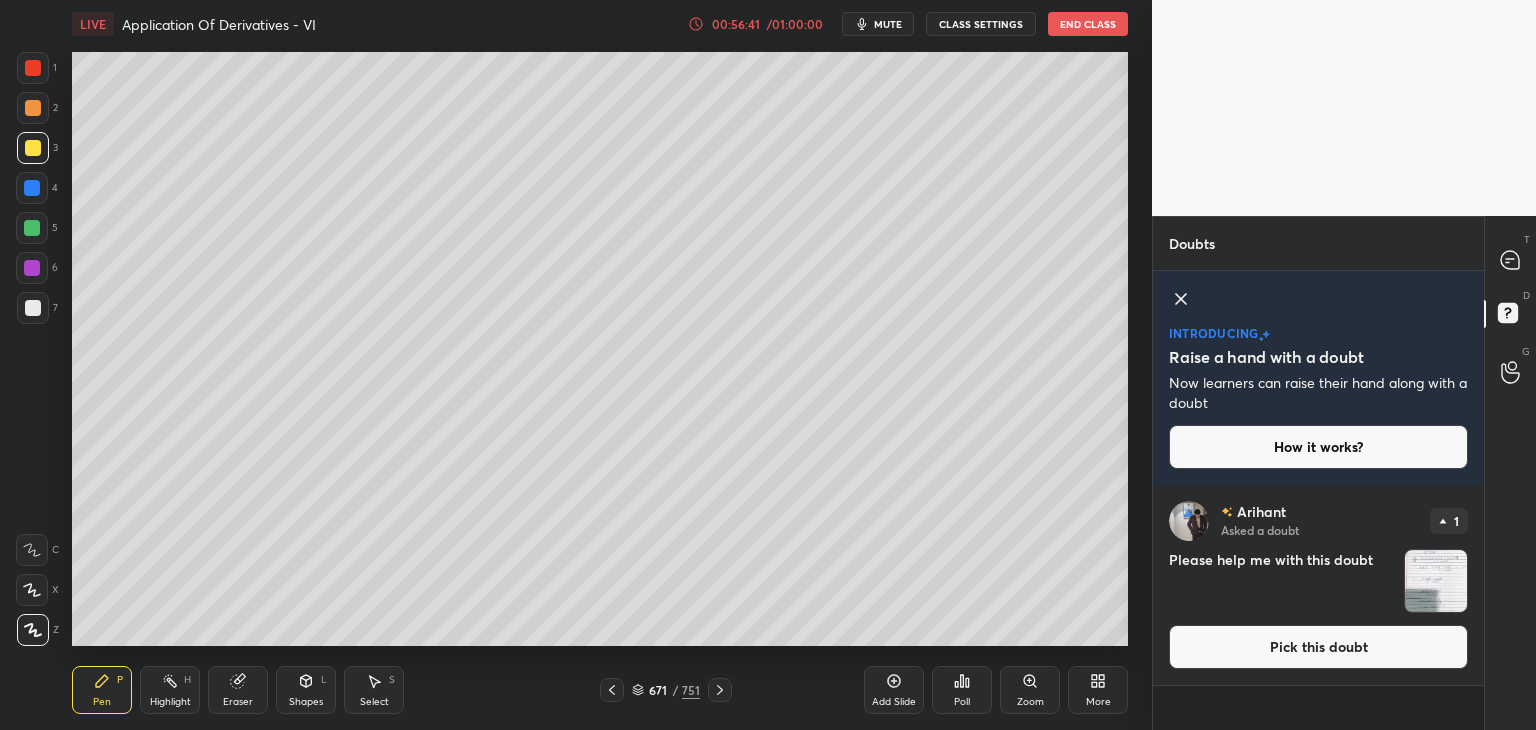 click at bounding box center (1436, 581) 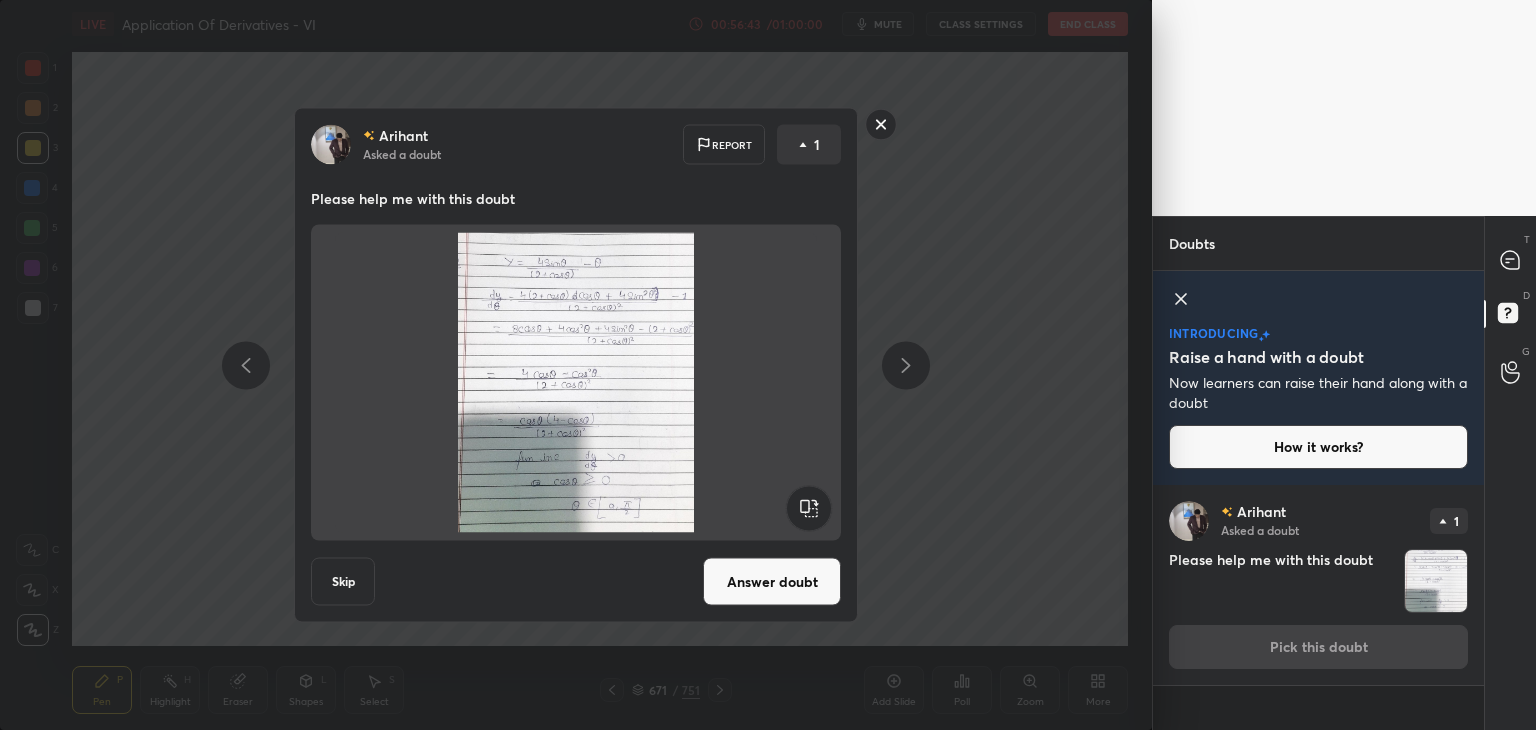 click 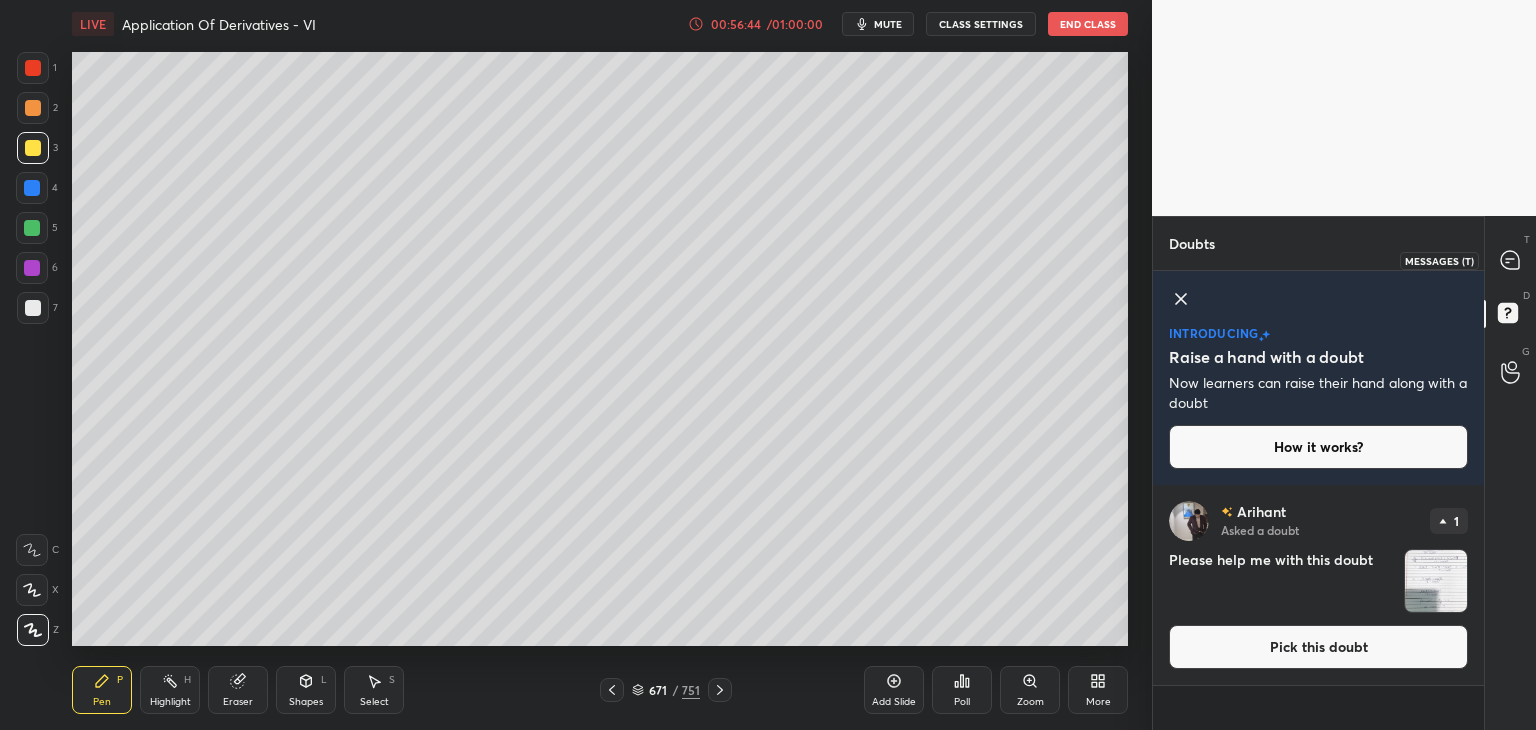 drag, startPoint x: 1517, startPoint y: 249, endPoint x: 1513, endPoint y: 277, distance: 28.284271 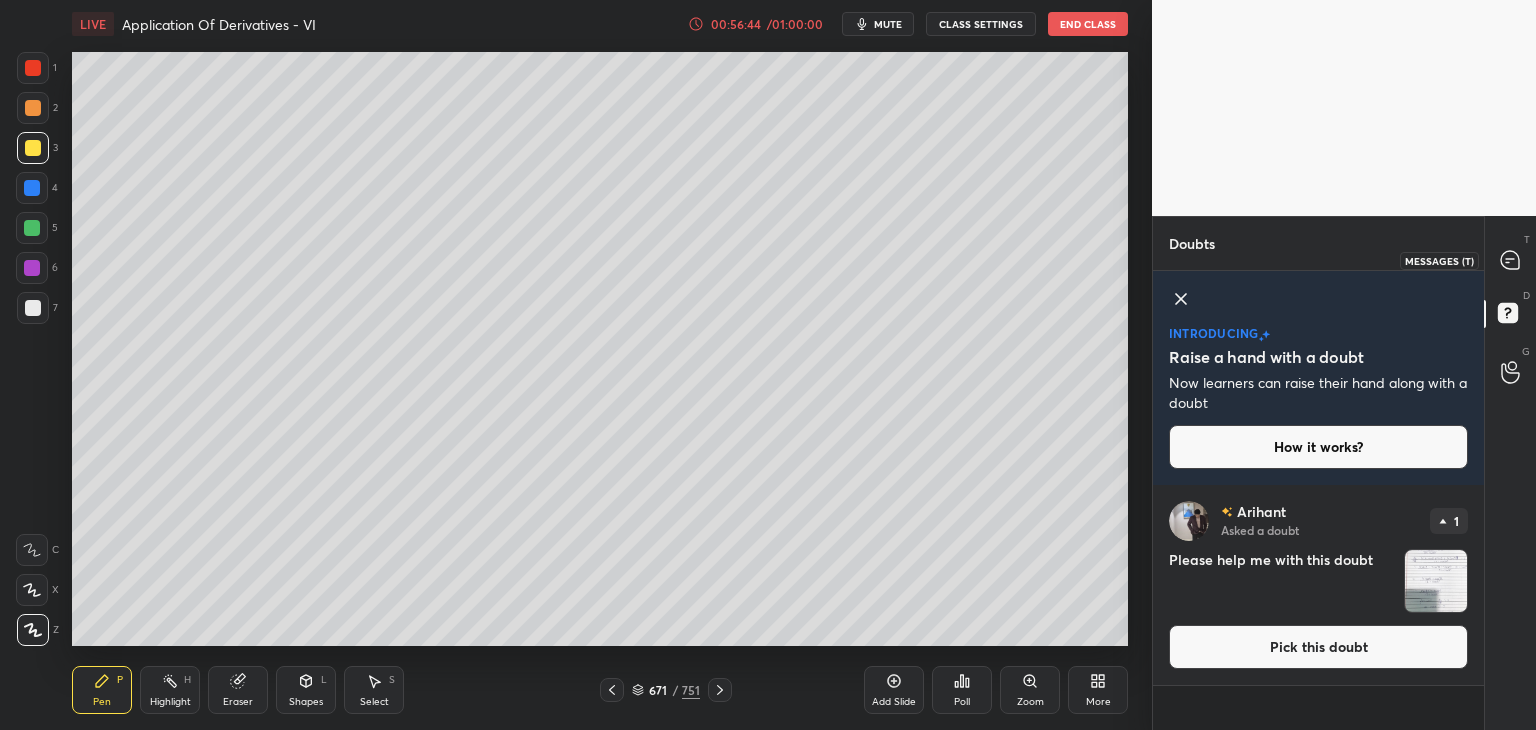 click 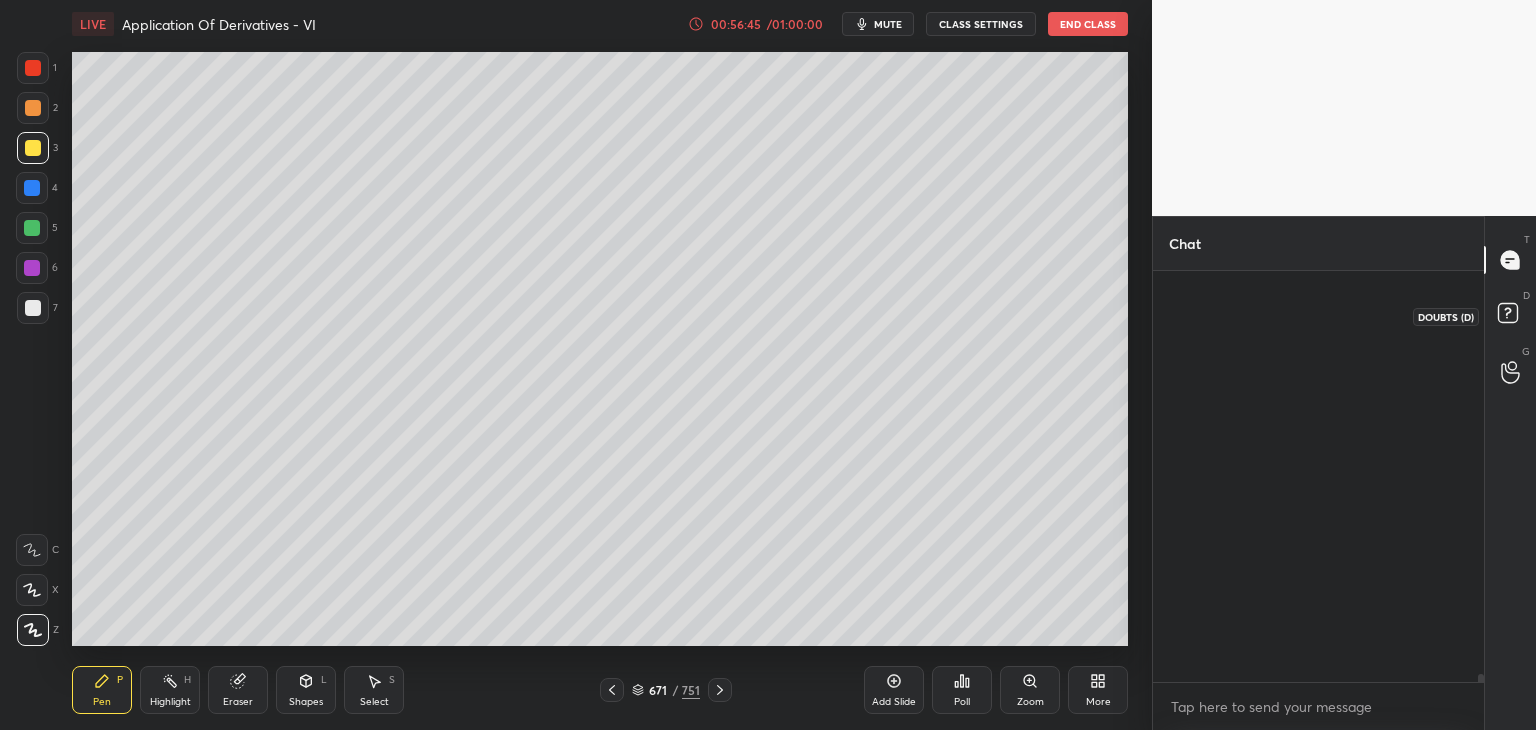 scroll, scrollTop: 22736, scrollLeft: 0, axis: vertical 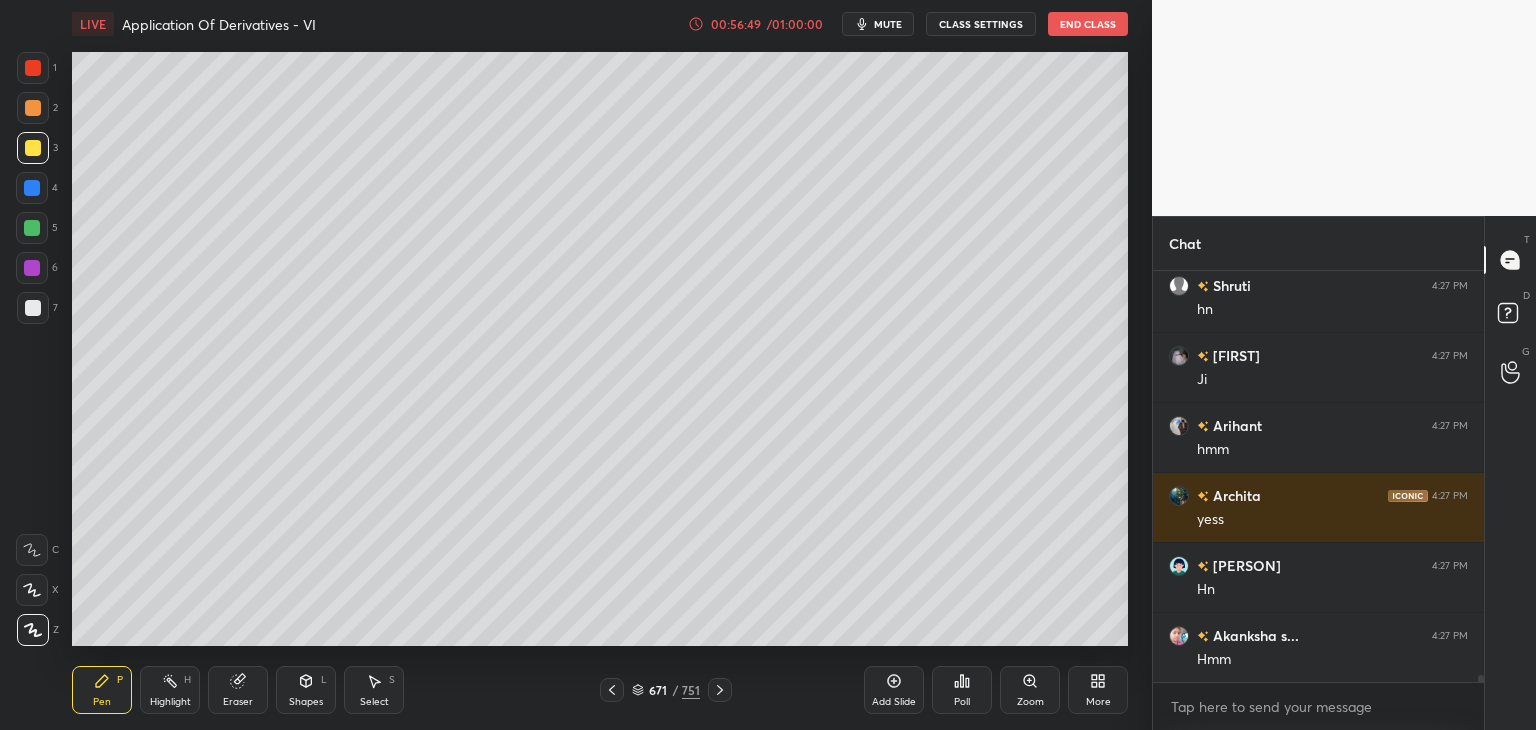click at bounding box center (612, 690) 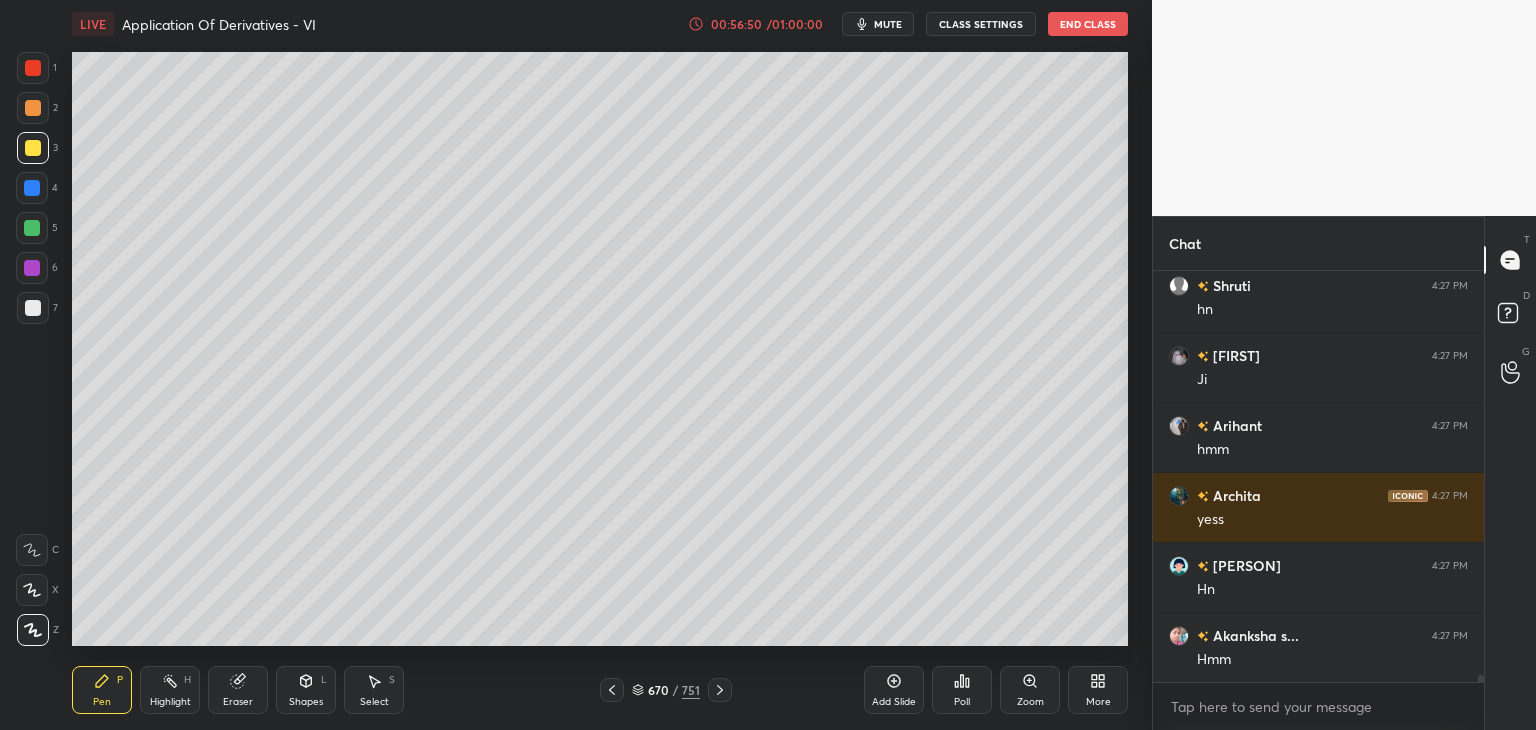 click at bounding box center [612, 690] 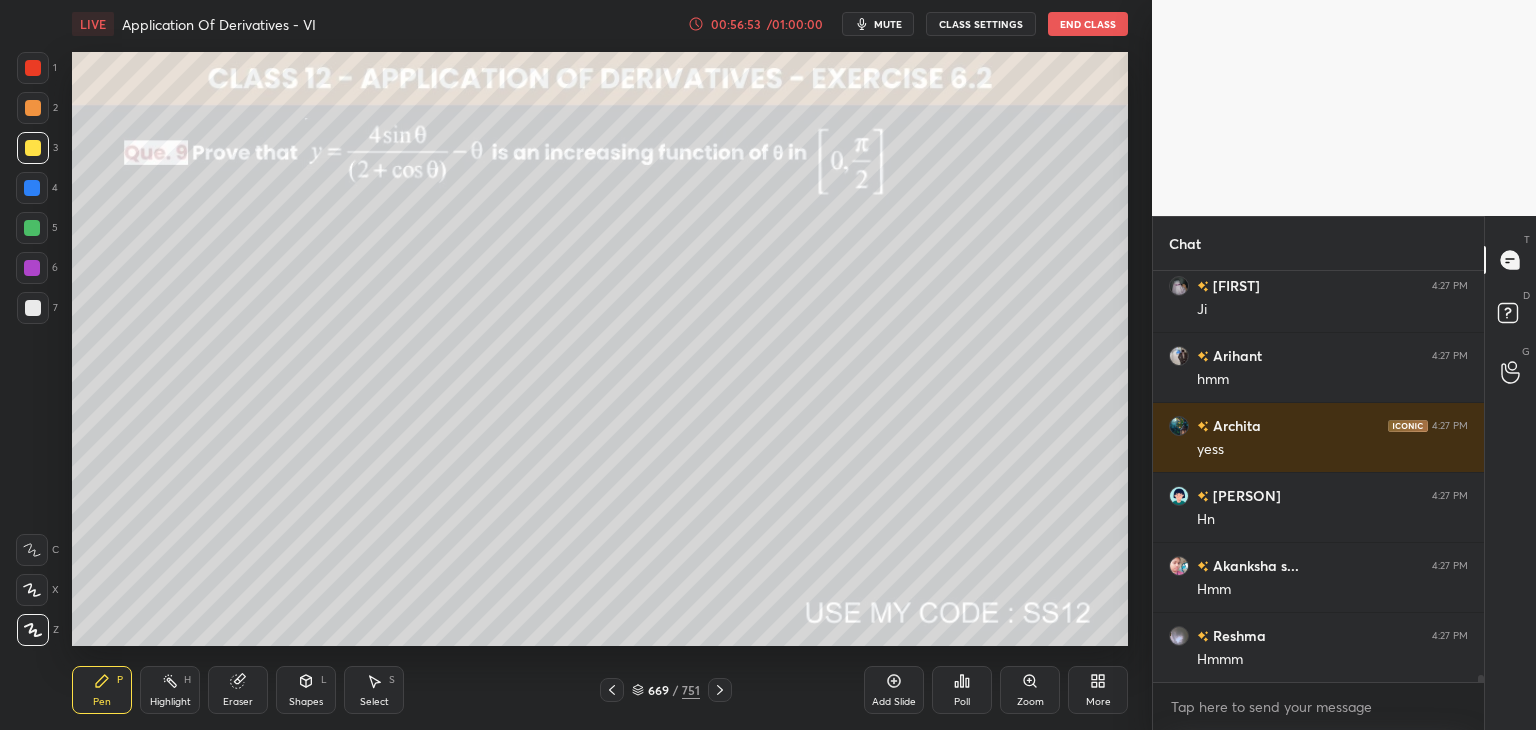 scroll, scrollTop: 23266, scrollLeft: 0, axis: vertical 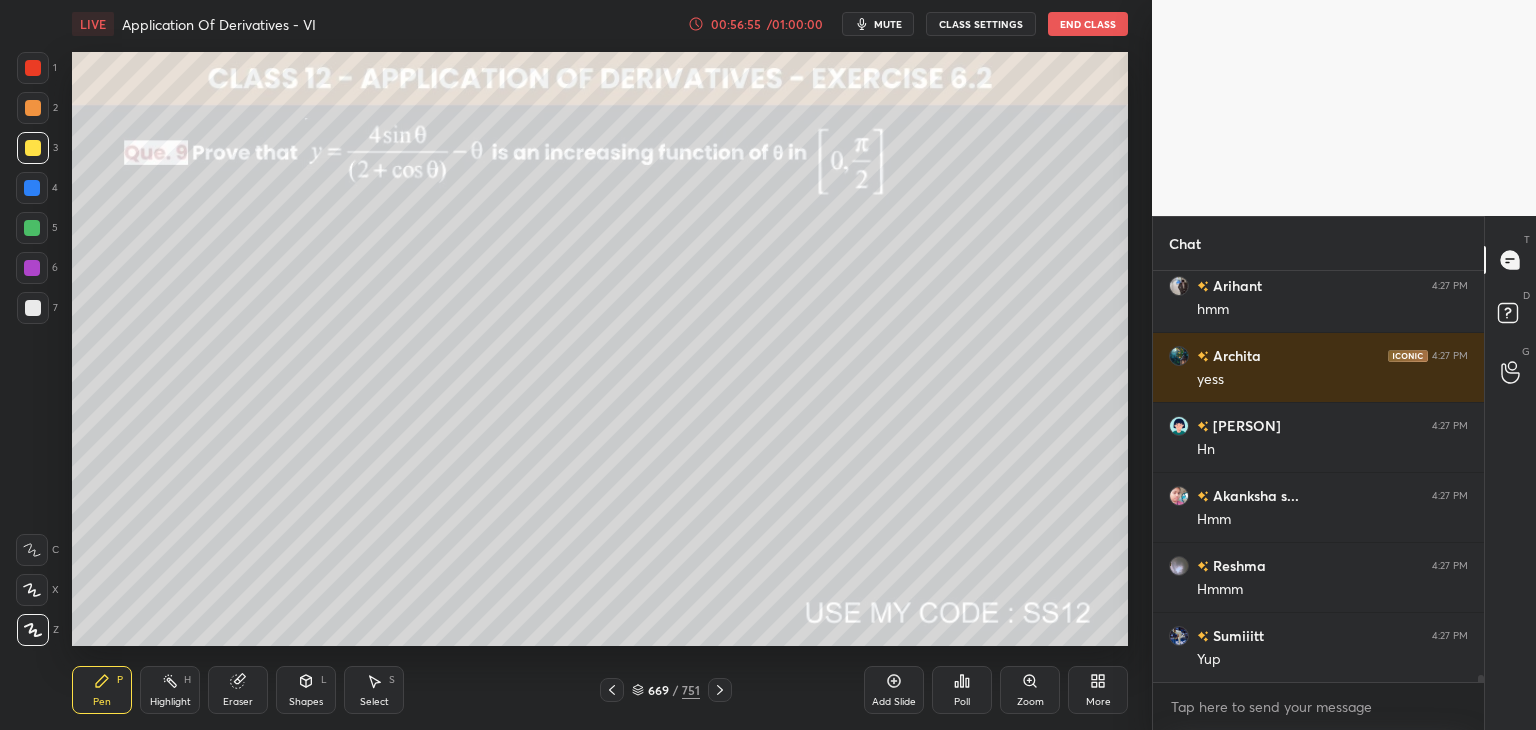 click 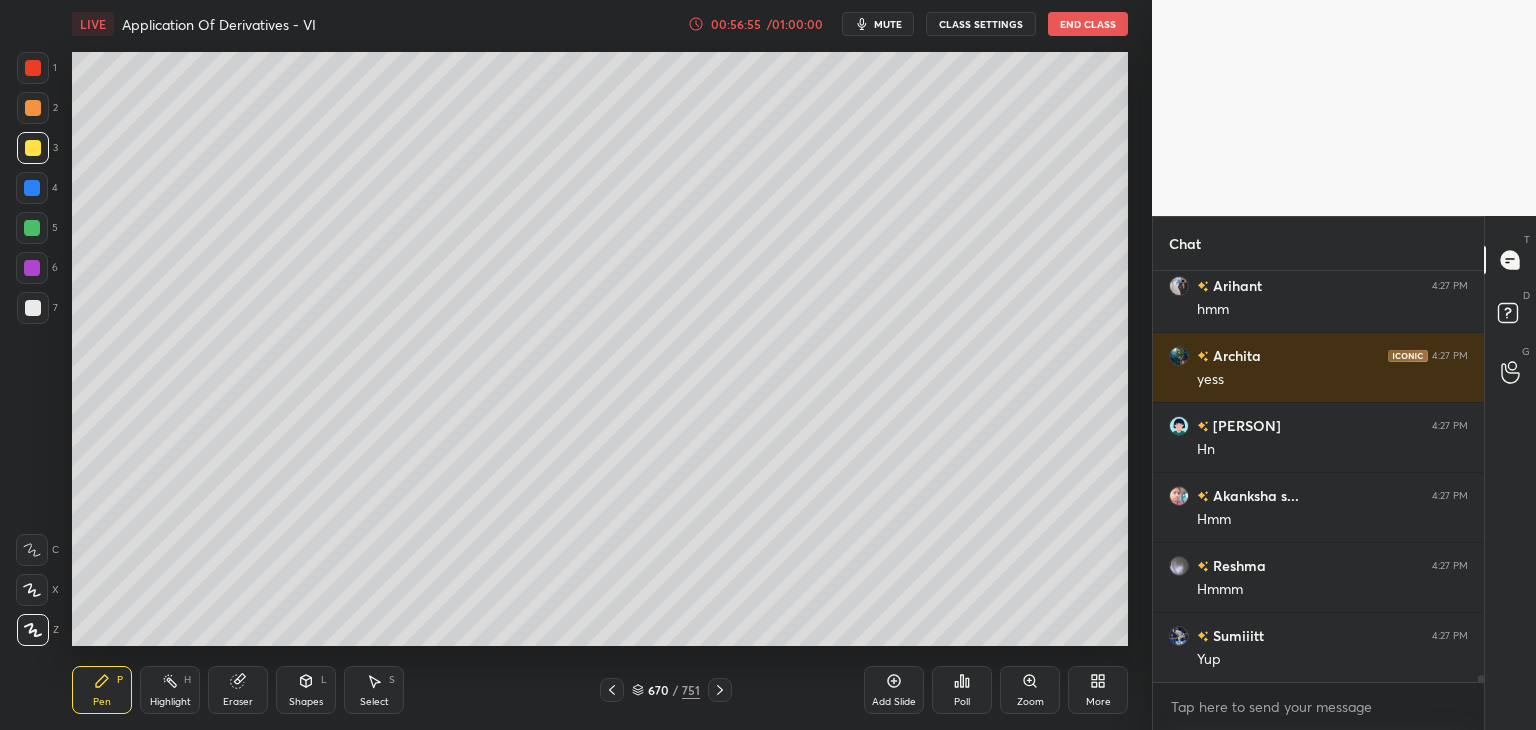 click 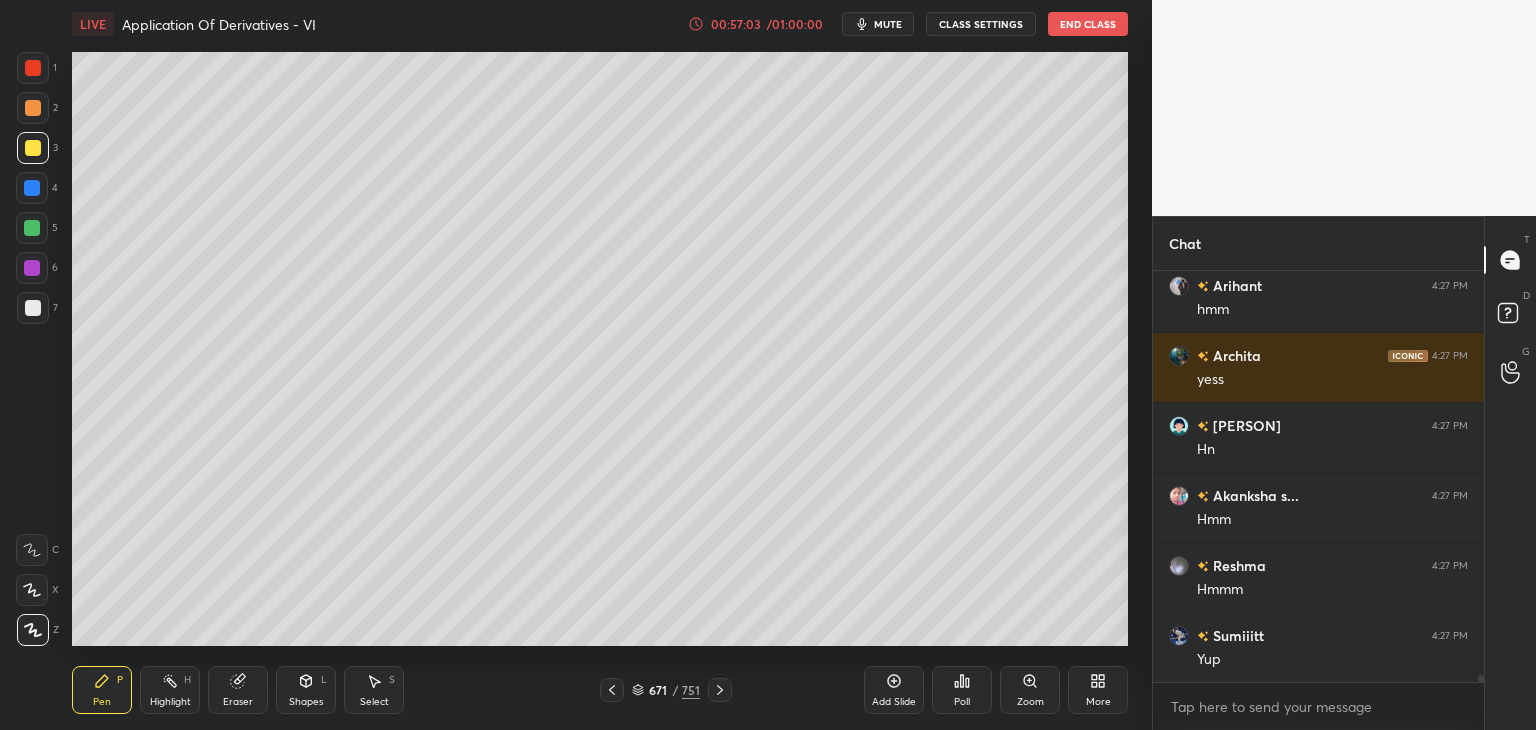 scroll, scrollTop: 23336, scrollLeft: 0, axis: vertical 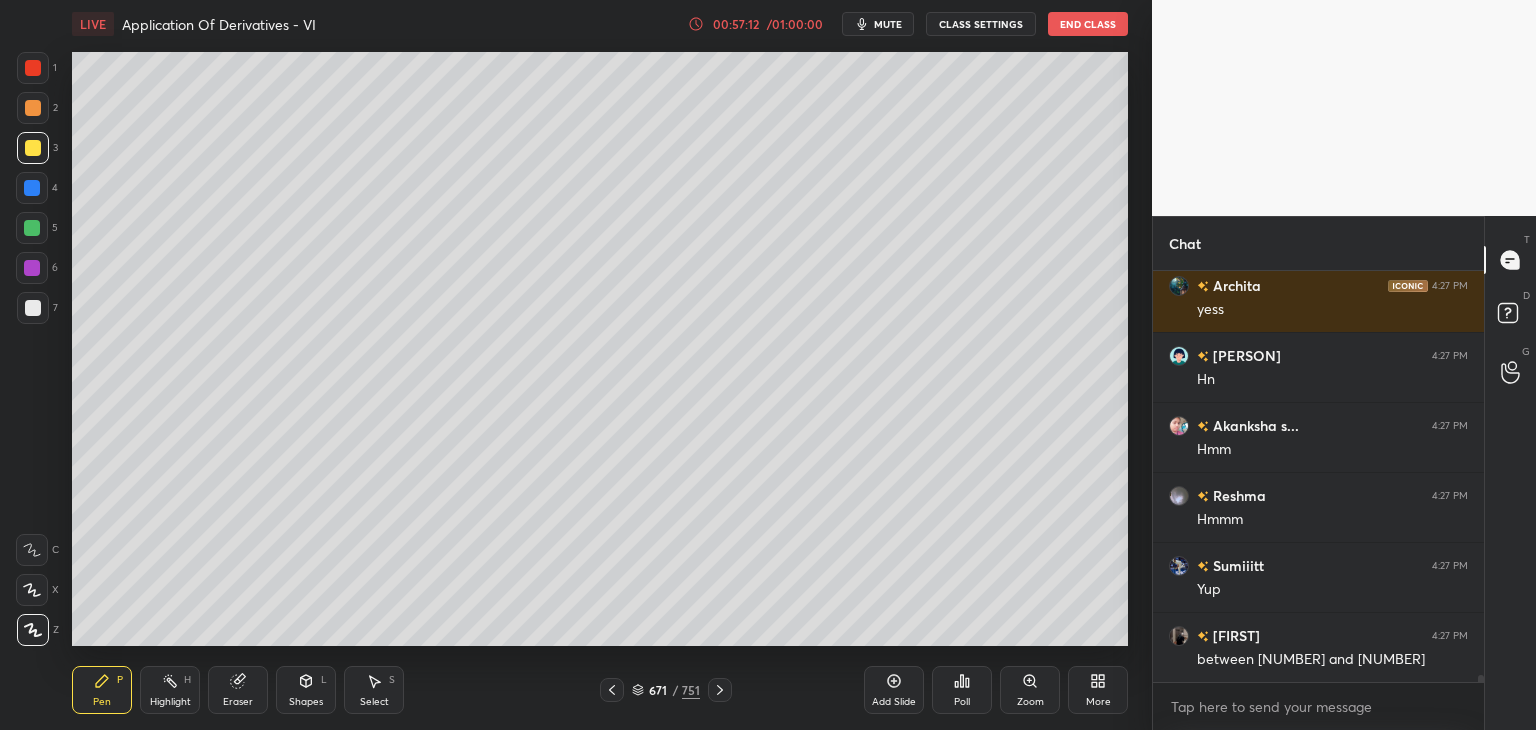 click at bounding box center [32, 228] 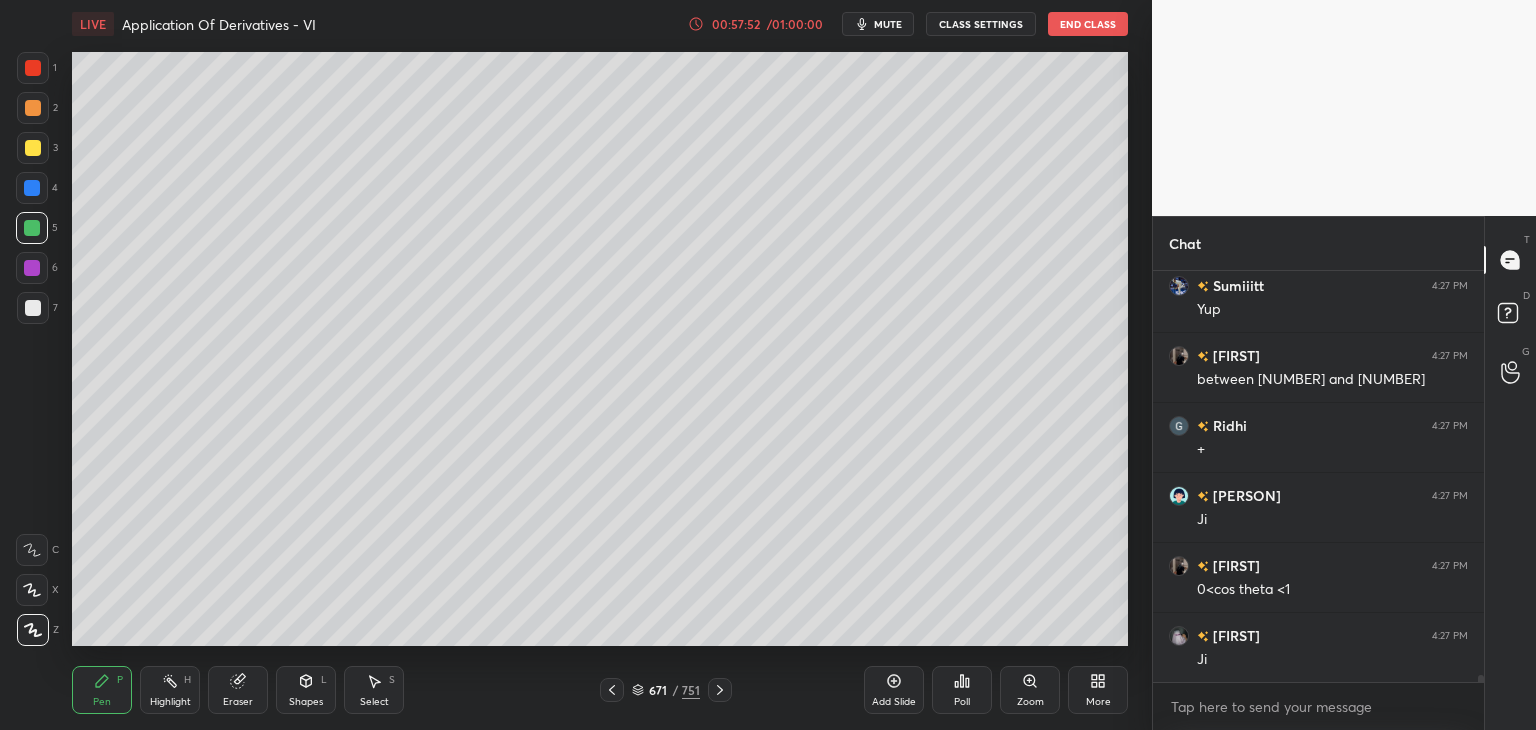 scroll, scrollTop: 23686, scrollLeft: 0, axis: vertical 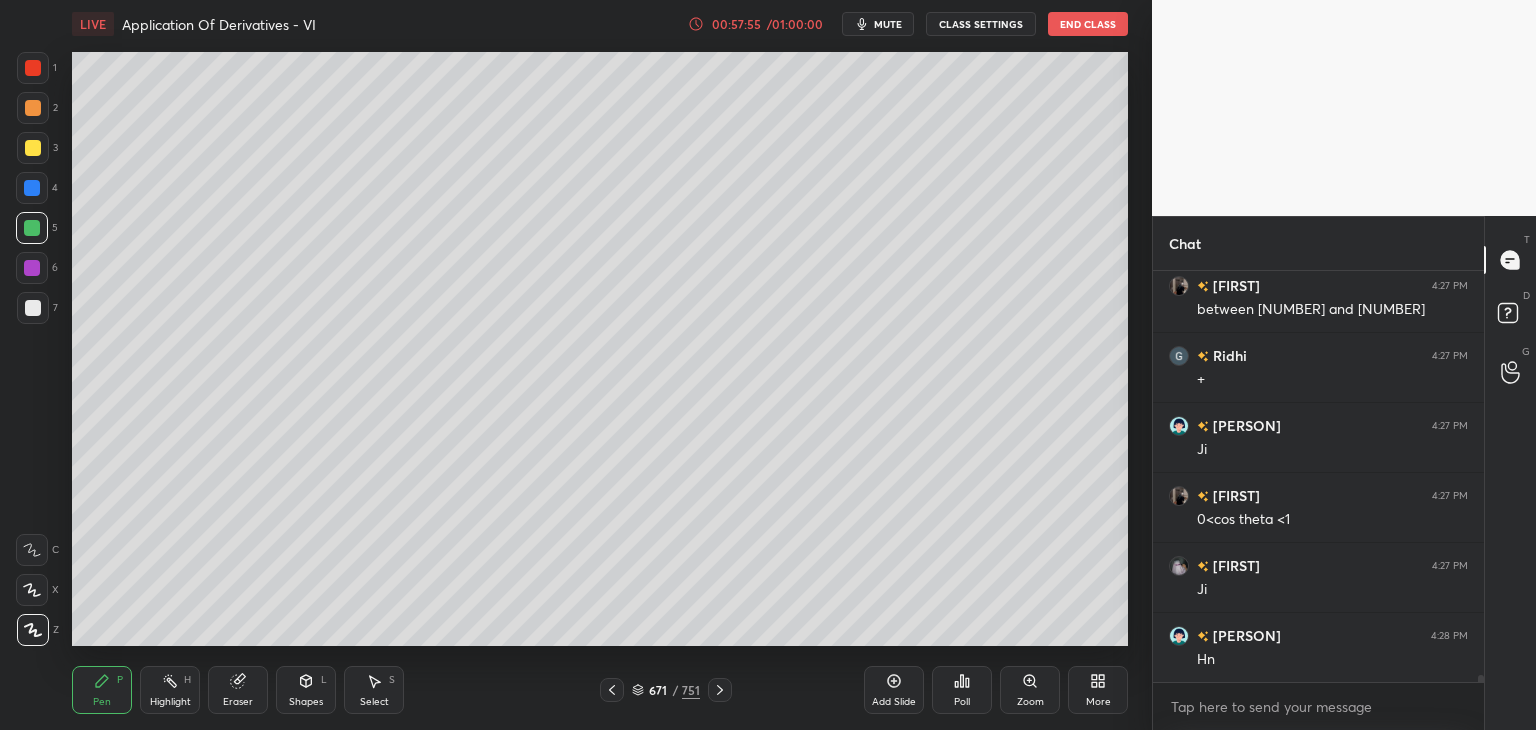 click at bounding box center (33, 68) 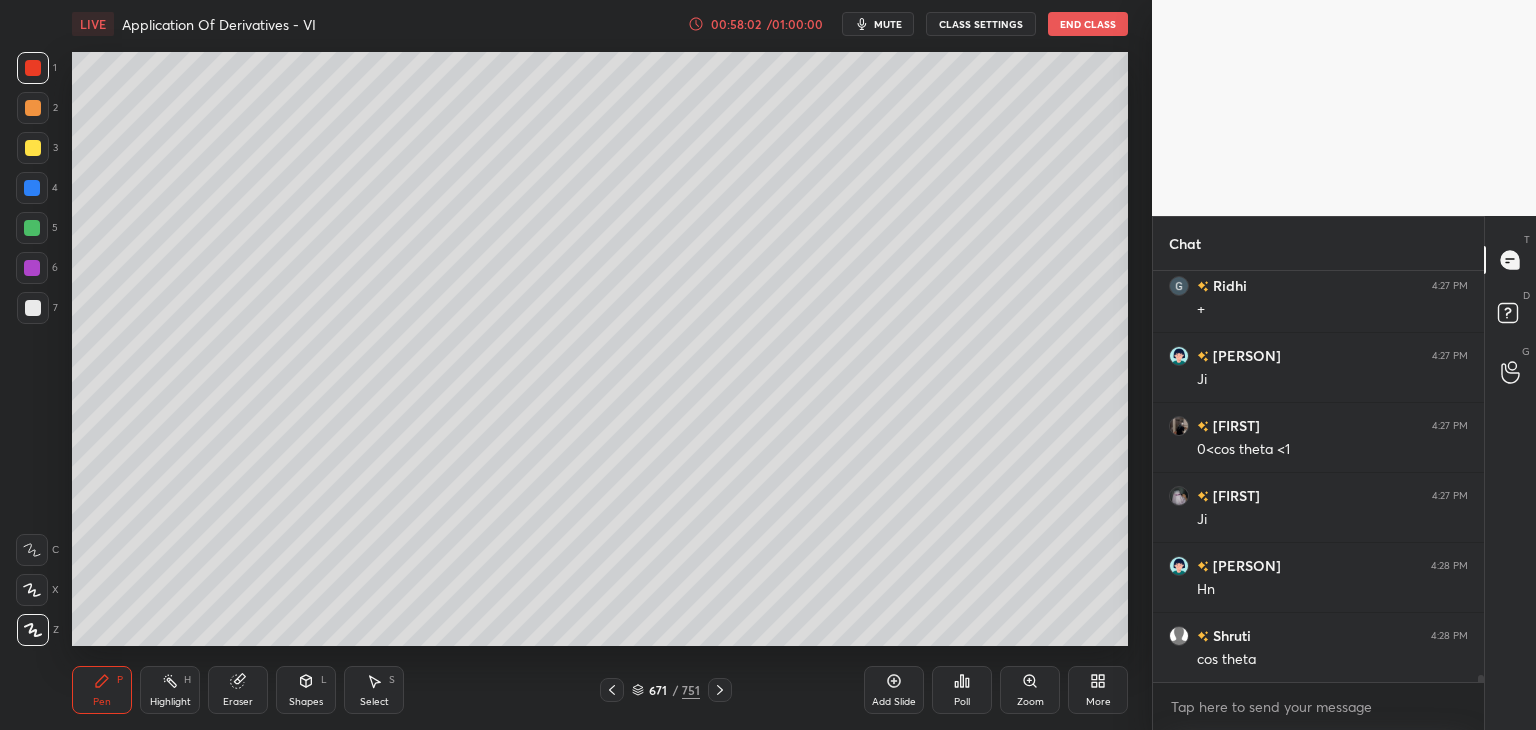 scroll, scrollTop: 23826, scrollLeft: 0, axis: vertical 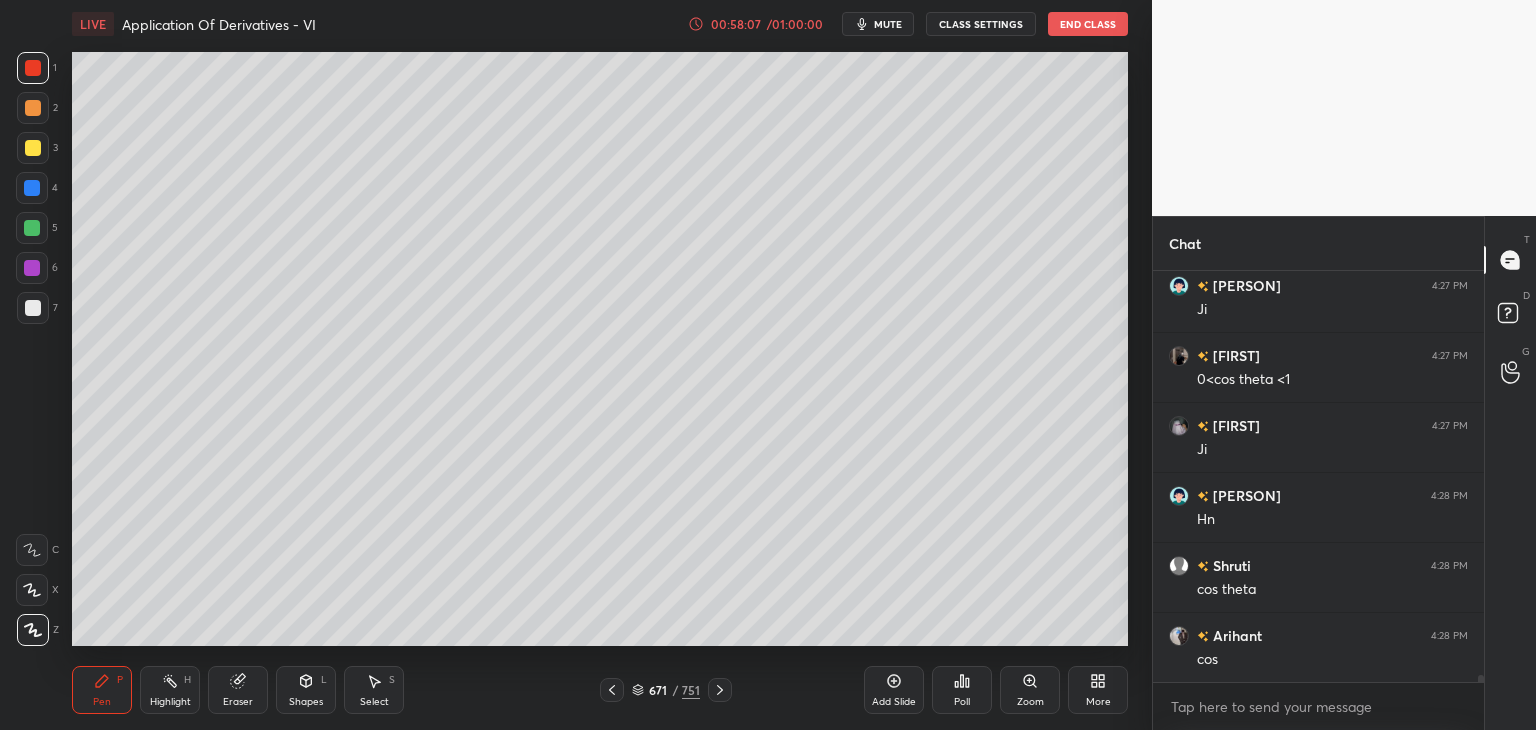 click on "Eraser" at bounding box center [238, 702] 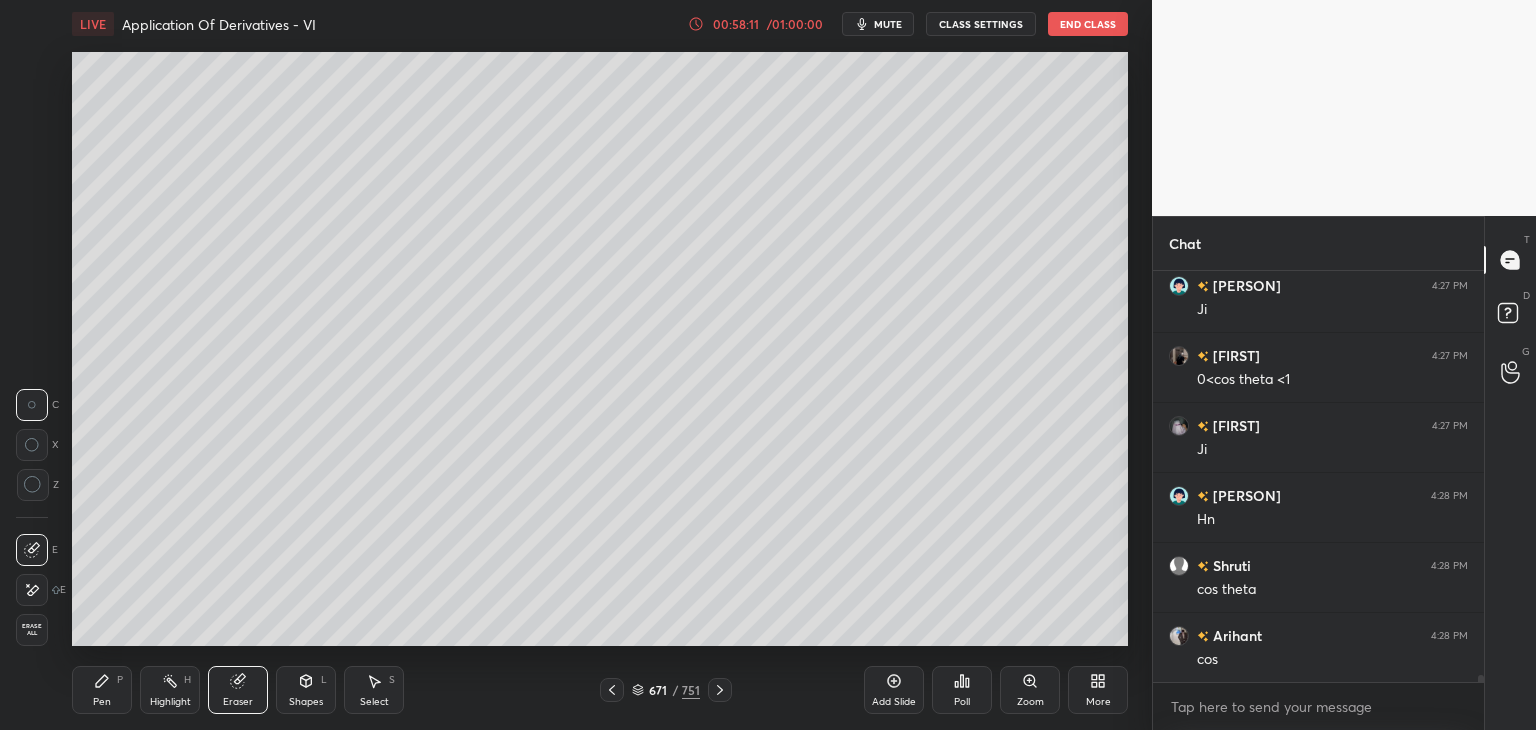 click on "Pen" at bounding box center [102, 702] 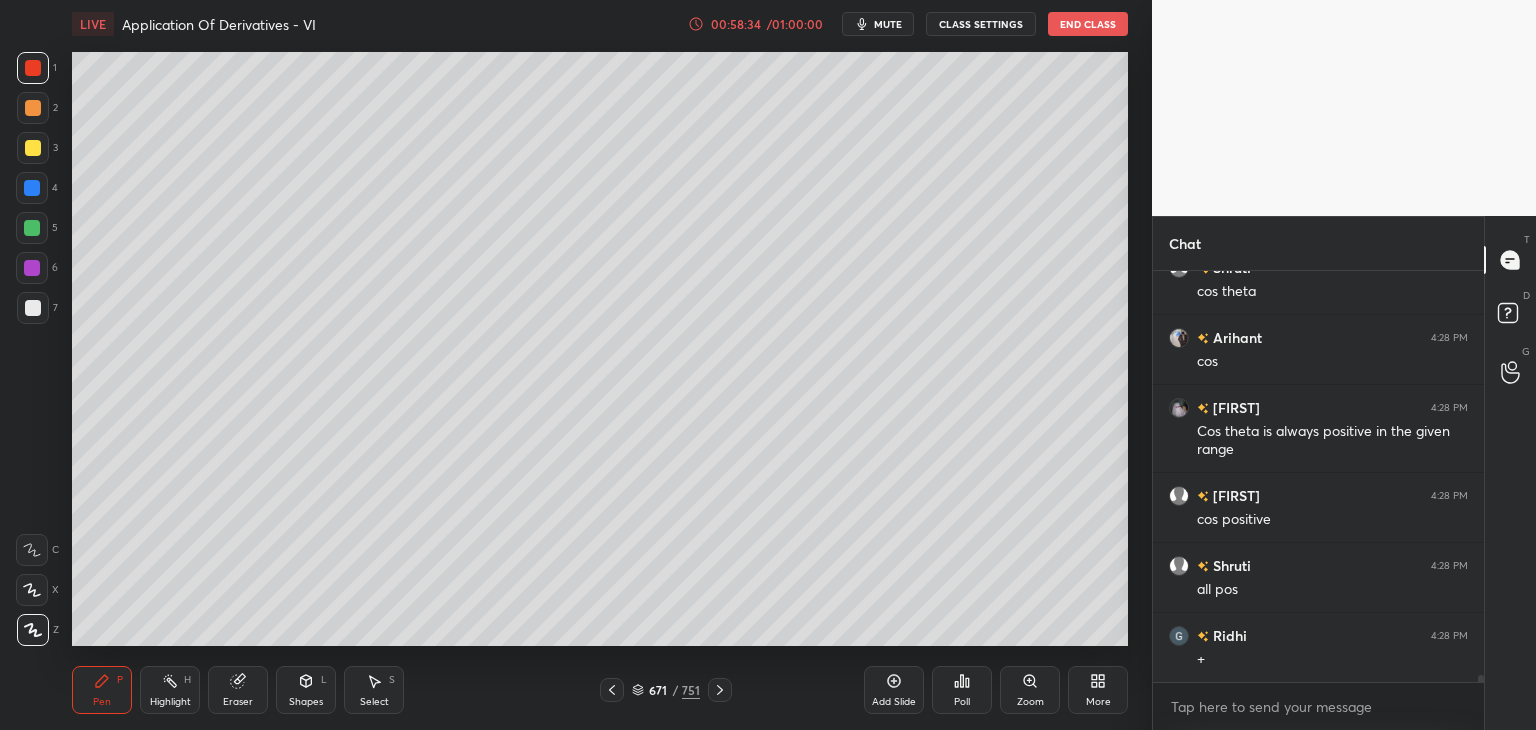 scroll, scrollTop: 24194, scrollLeft: 0, axis: vertical 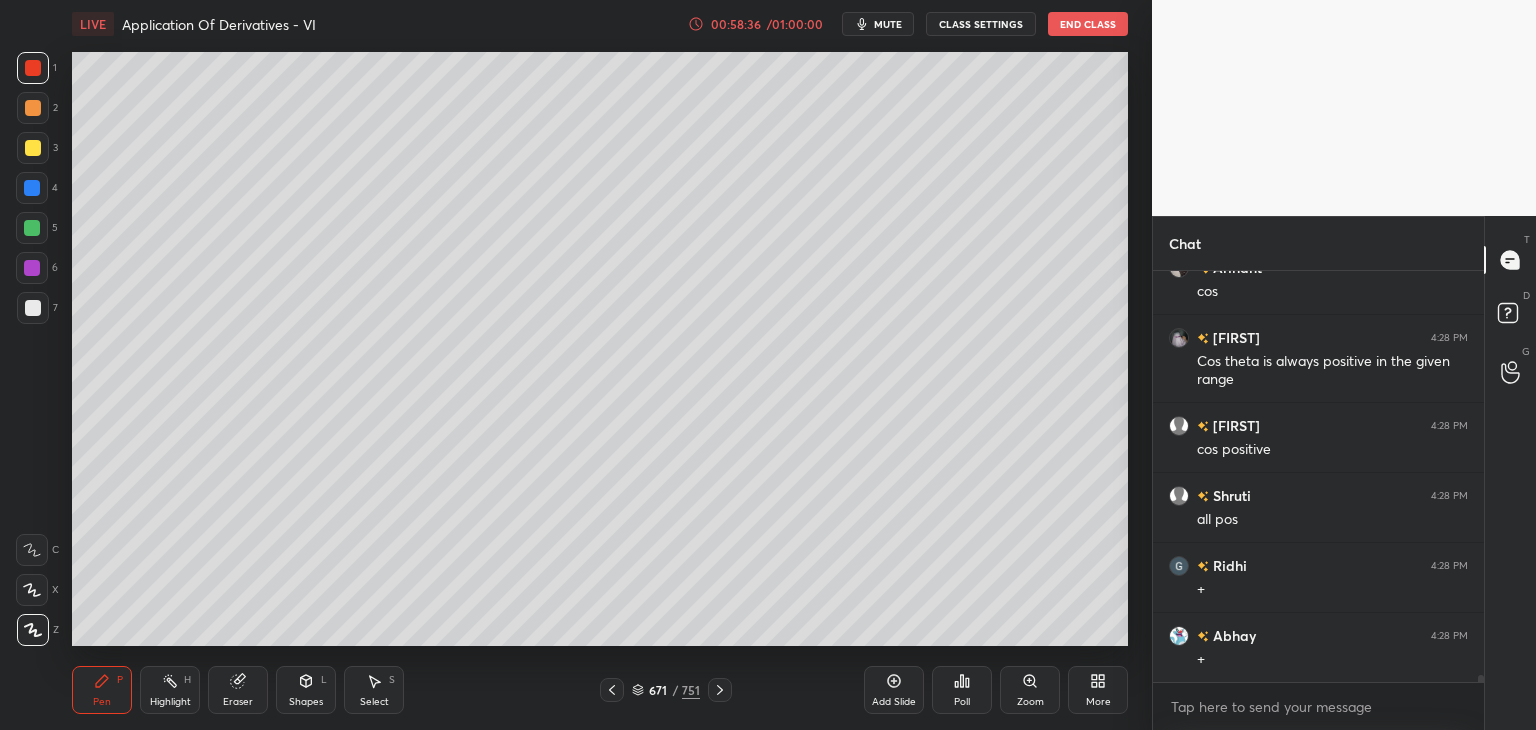click on "LIVE Application Of Derivatives - VI 00:58:36 /  01:00:00 mute CLASS SETTINGS End Class Setting up your live class Poll for   secs No correct answer Start poll Back Application Of Derivatives - VI • L6 of Revision Course Class 12 Maths | Shivani Sharma Shivani Sharma Pen P Highlight H Eraser Shapes L Select S 671 / 751 Add Slide Poll Zoom More" at bounding box center (600, 365) 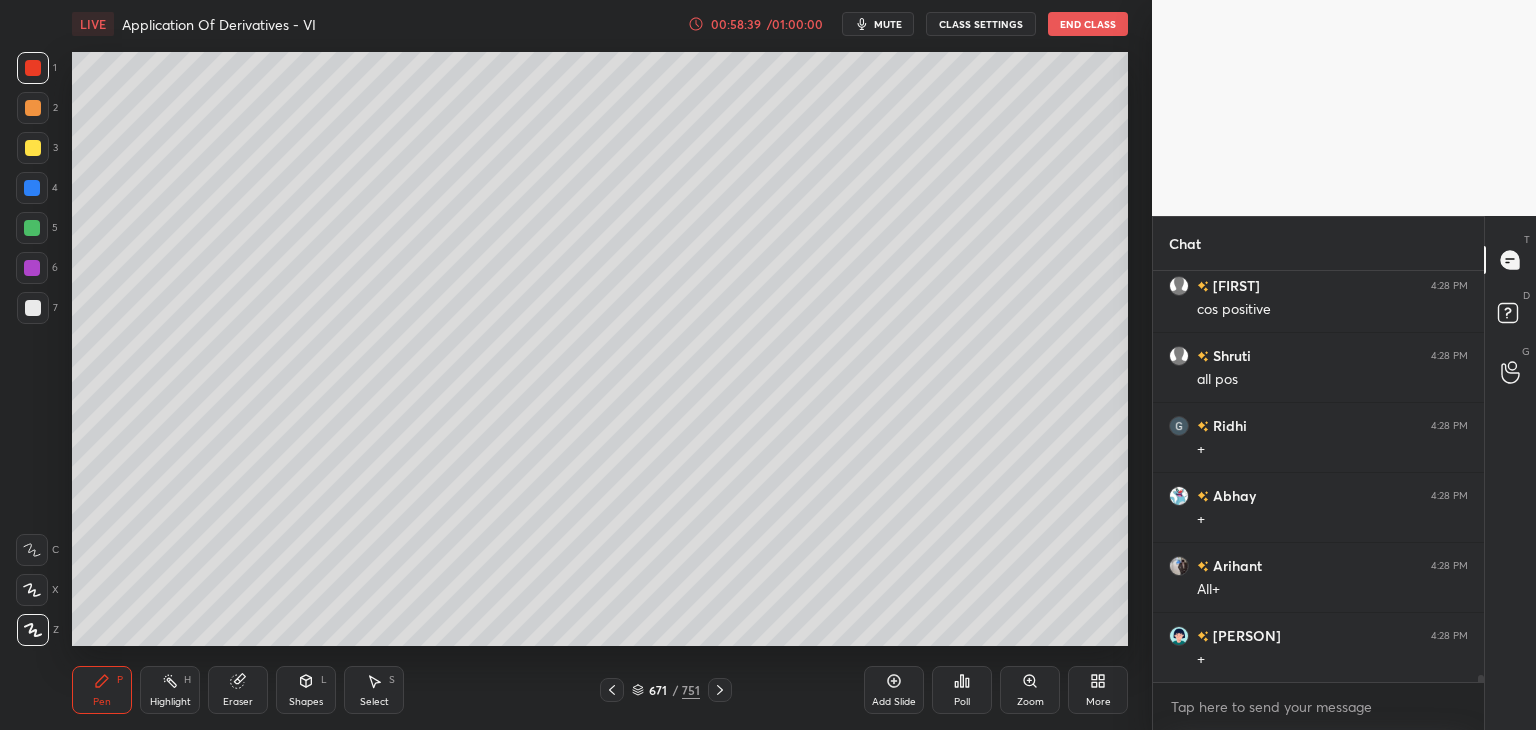 scroll, scrollTop: 24404, scrollLeft: 0, axis: vertical 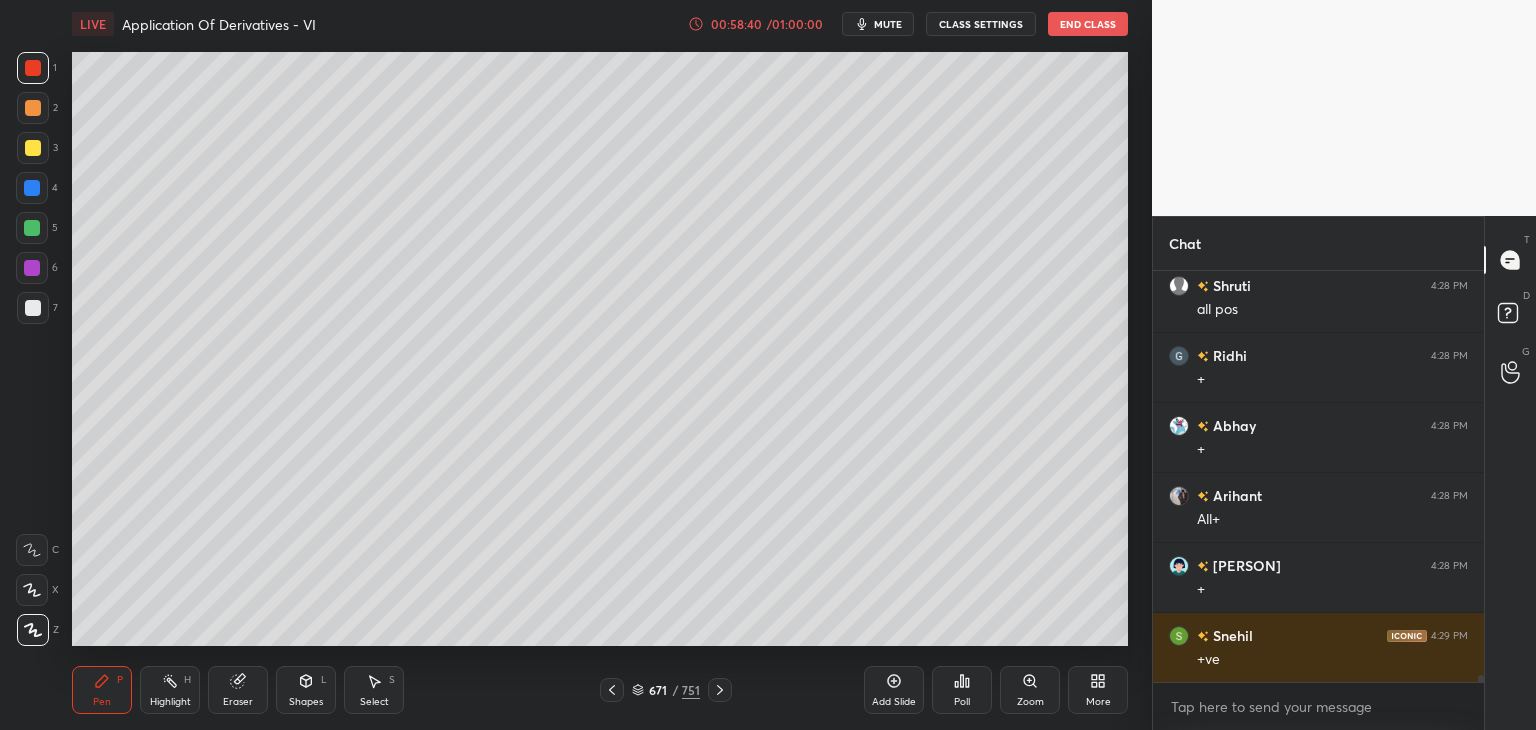 click on "Eraser" at bounding box center [238, 702] 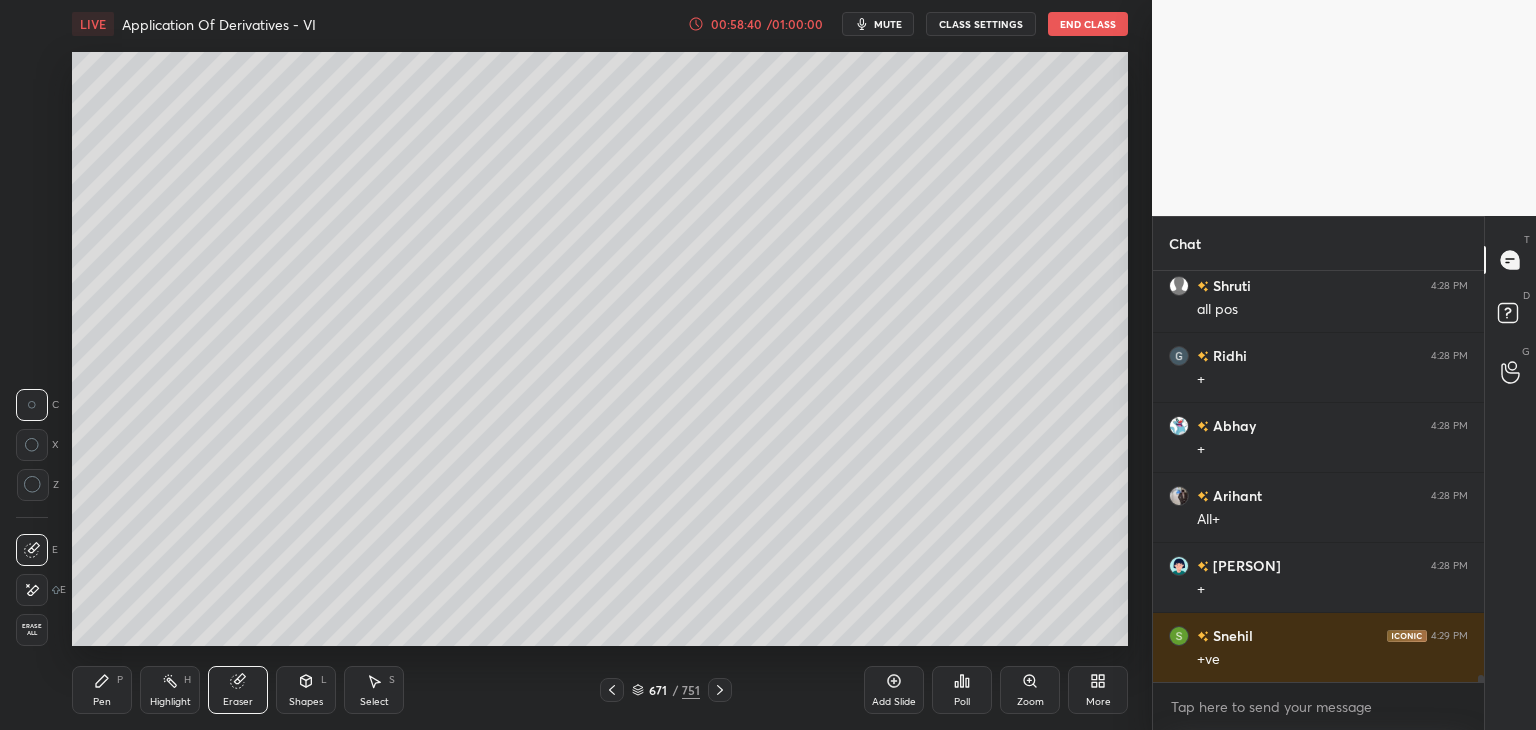 click at bounding box center (32, 590) 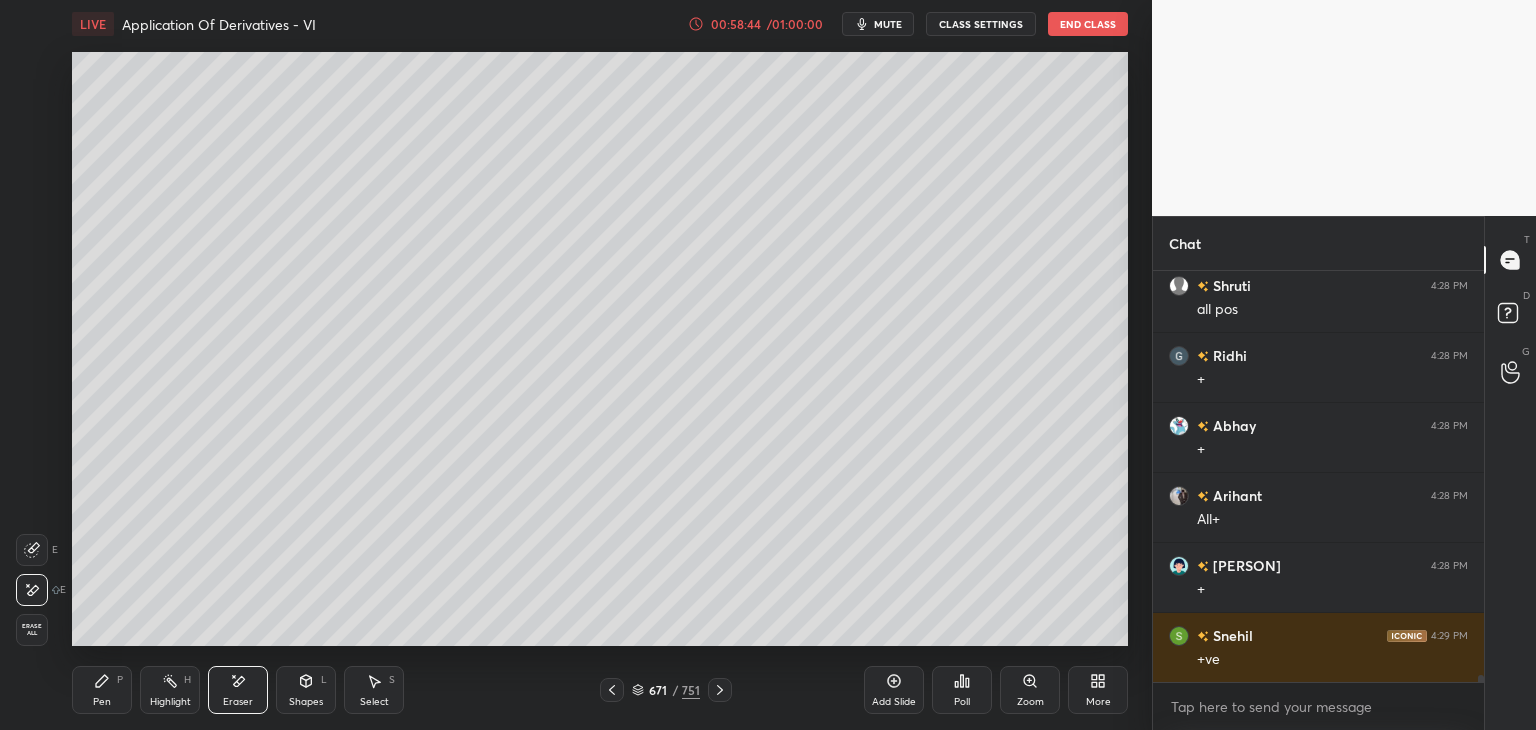 click on "Pen" at bounding box center [102, 702] 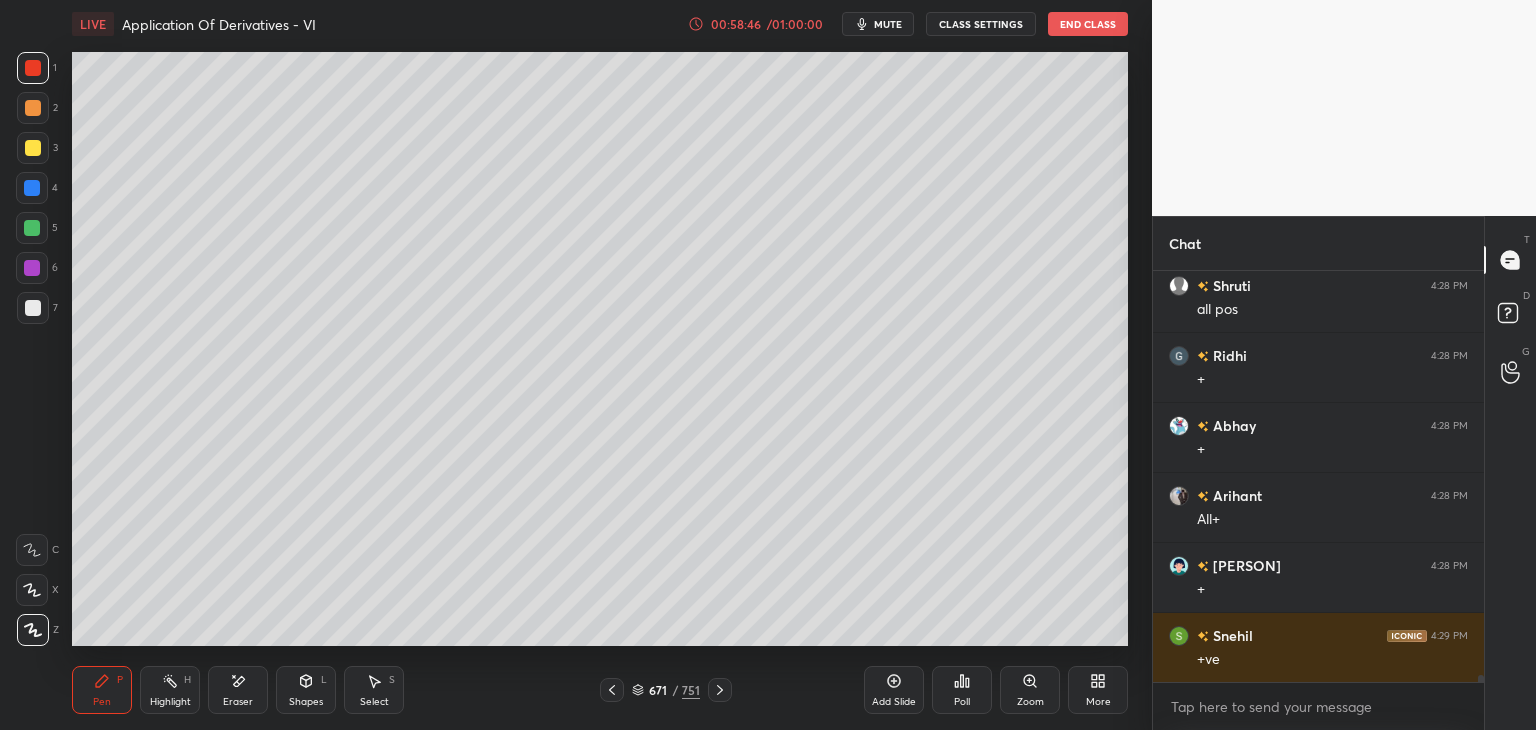 click at bounding box center [33, 148] 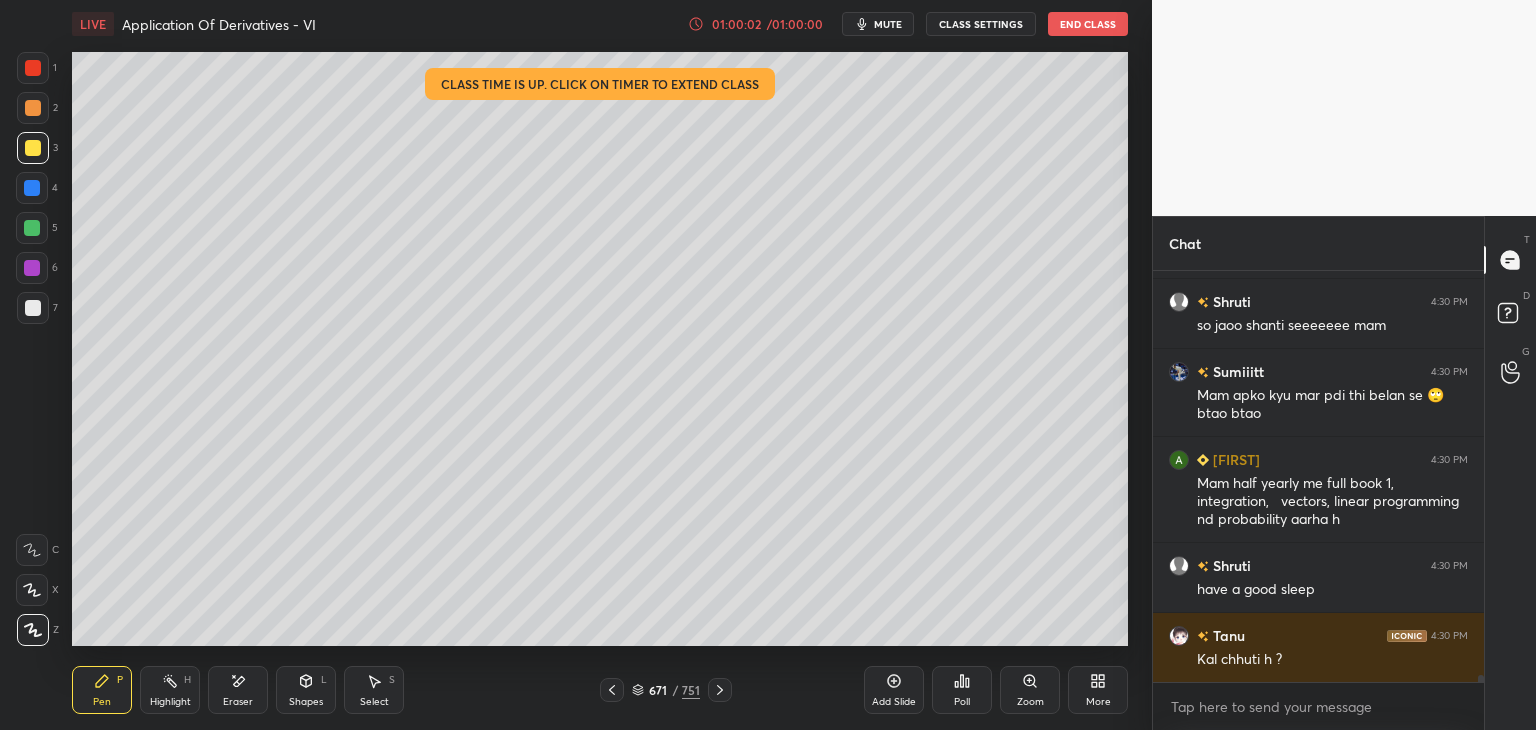 scroll, scrollTop: 25020, scrollLeft: 0, axis: vertical 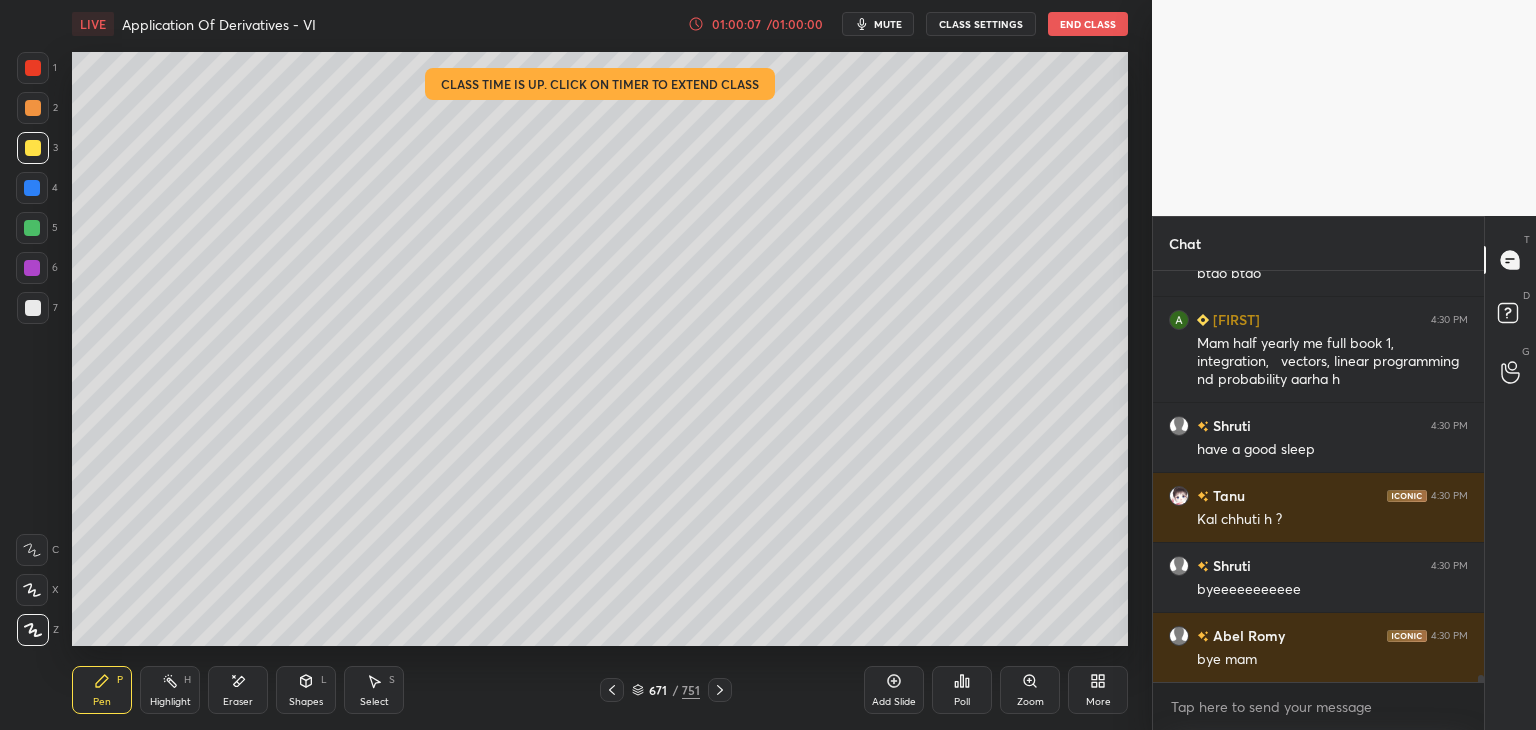 click on "End Class" at bounding box center [1088, 24] 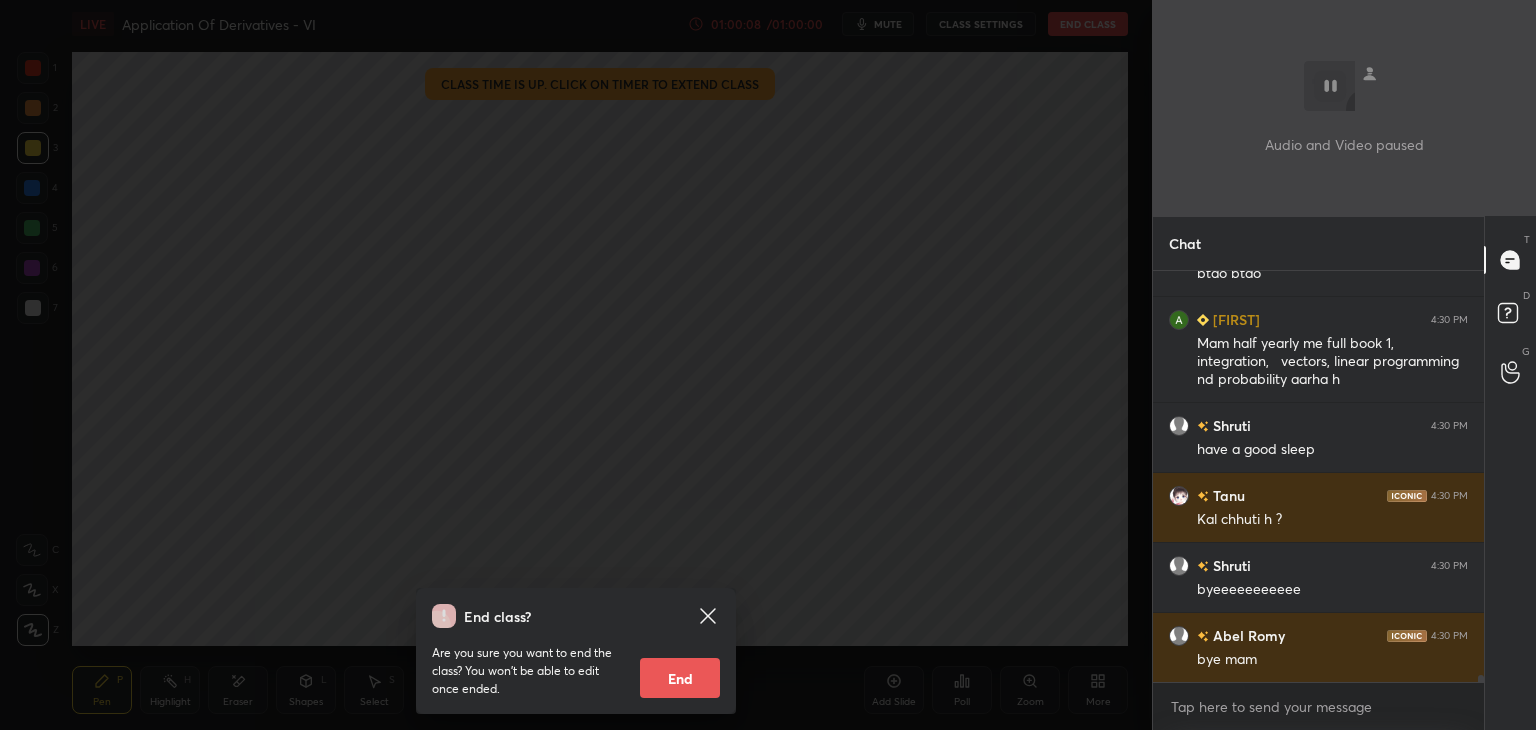 scroll, scrollTop: 25160, scrollLeft: 0, axis: vertical 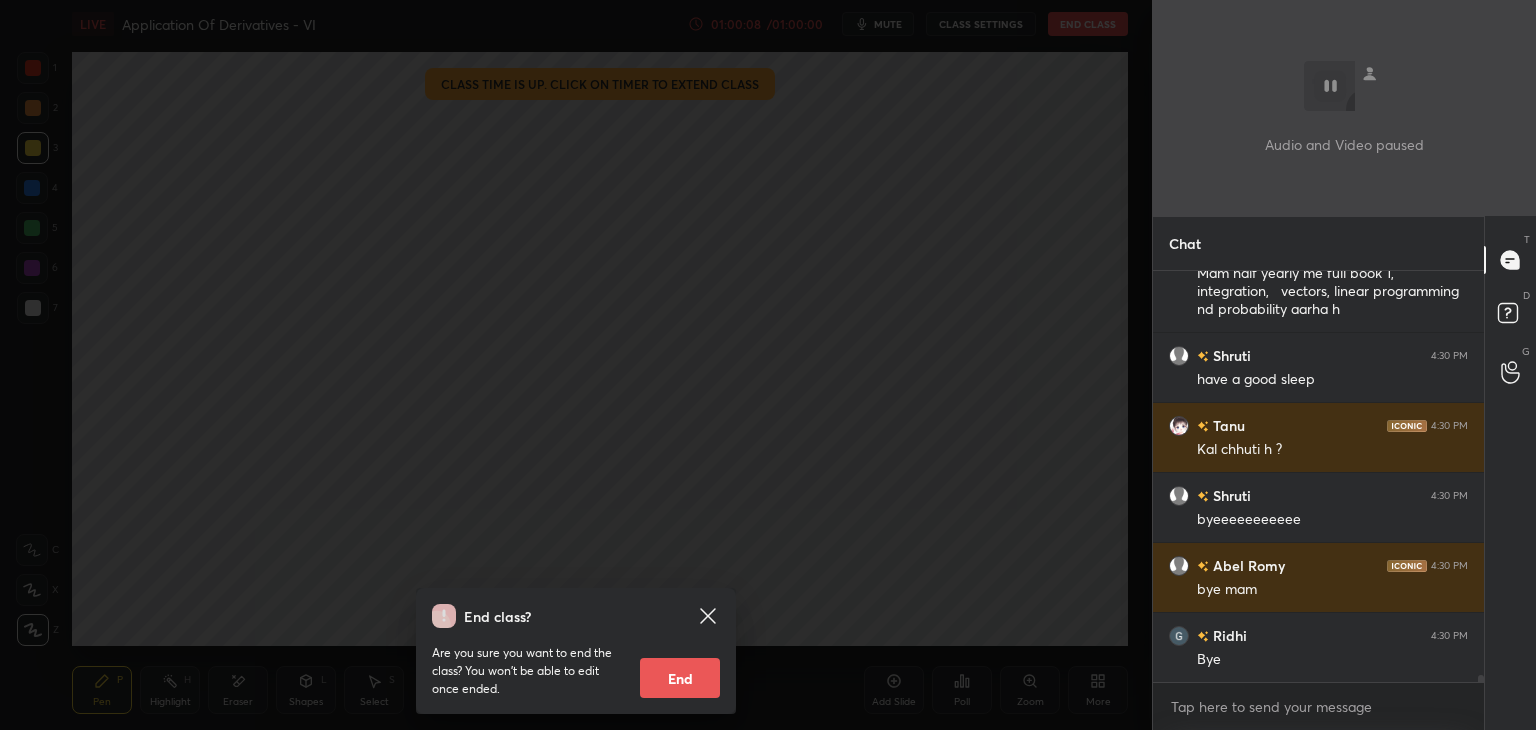 click on "End" at bounding box center (680, 678) 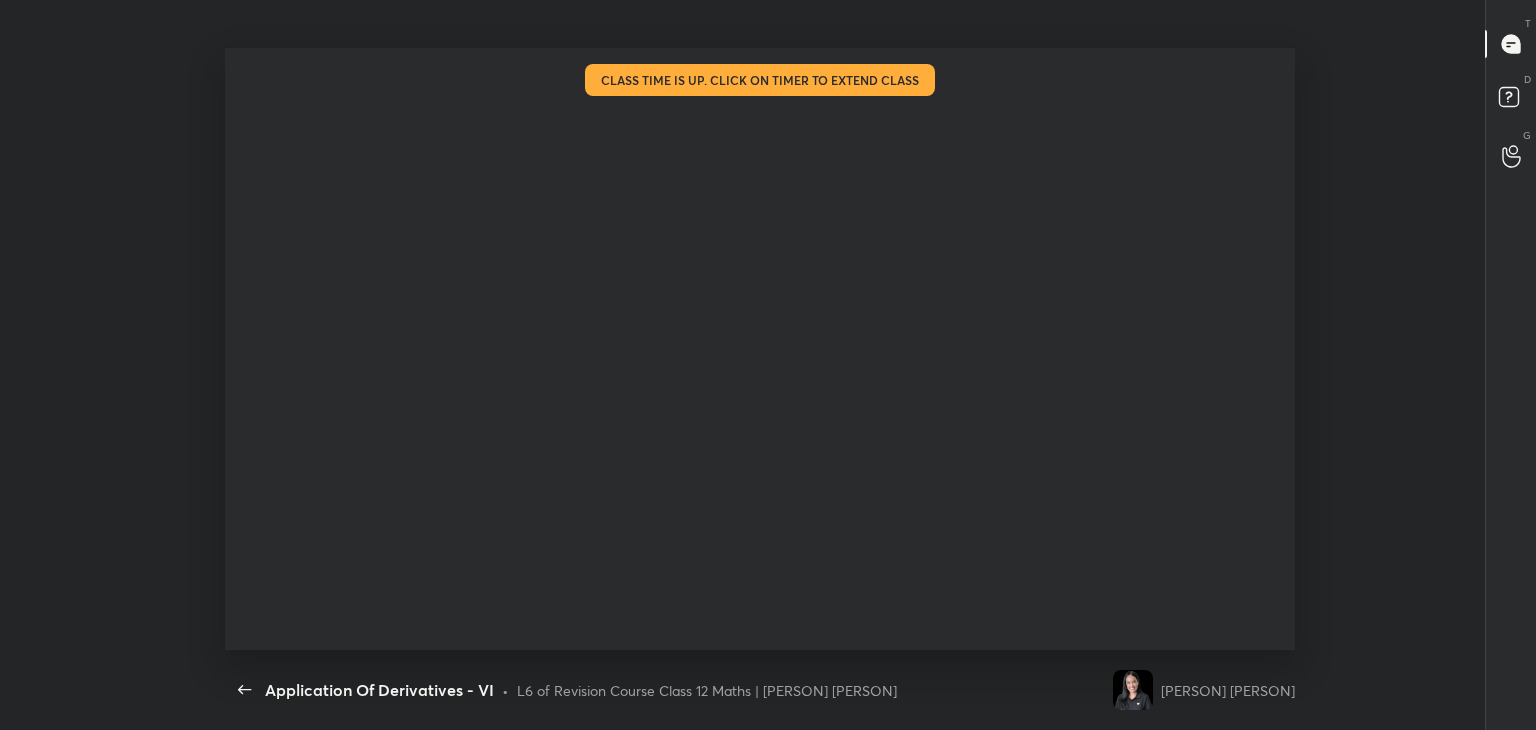 type on "x" 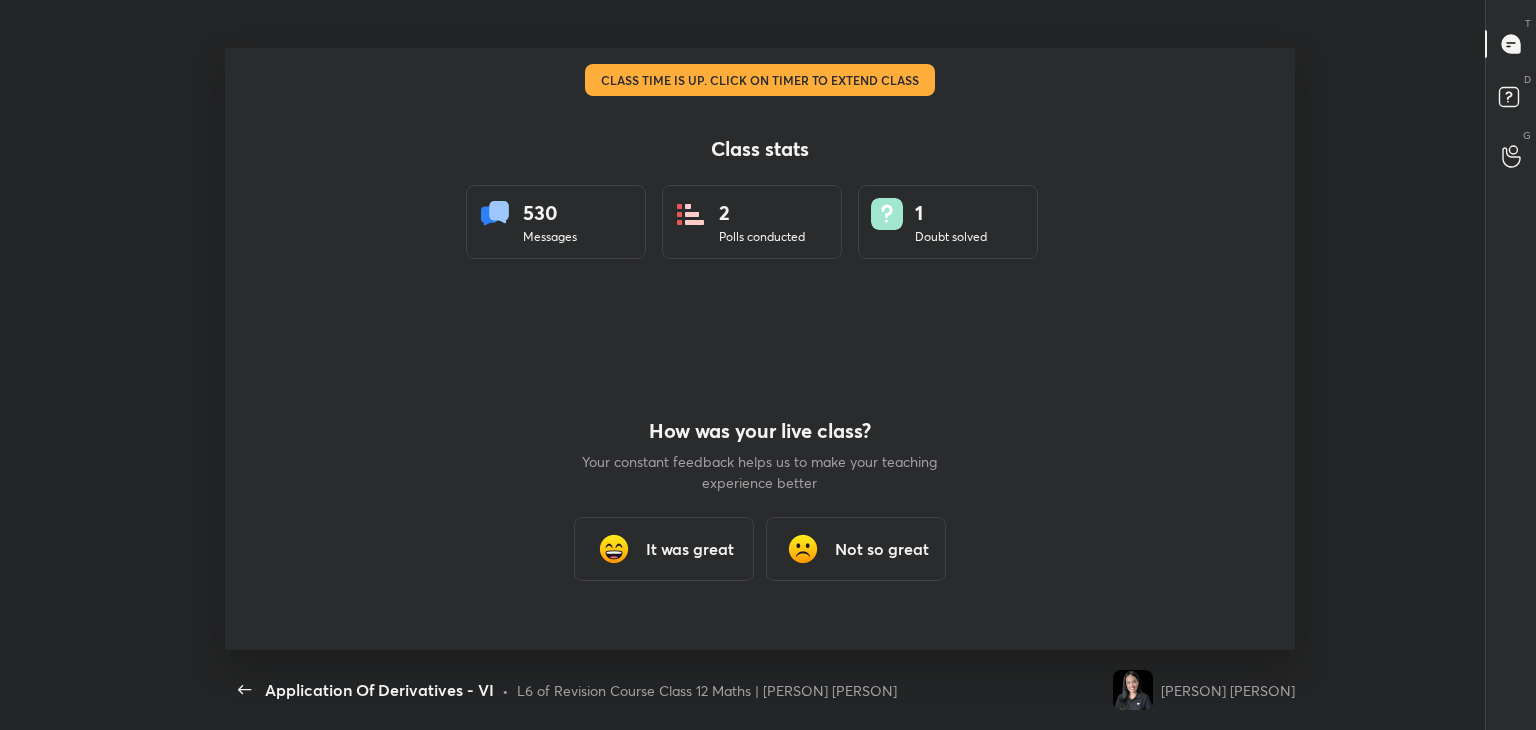 scroll, scrollTop: 99397, scrollLeft: 98649, axis: both 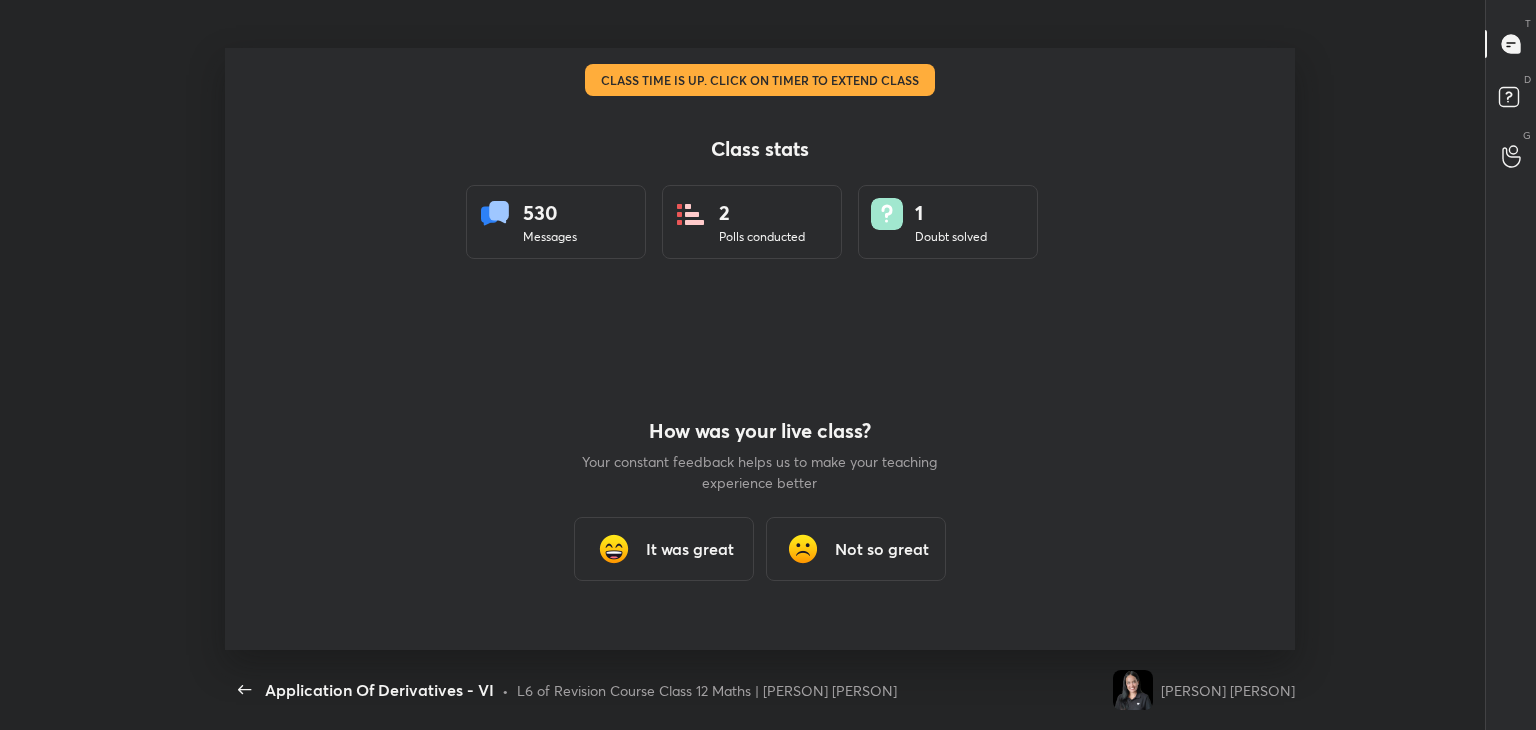 click on "It was great" at bounding box center (690, 549) 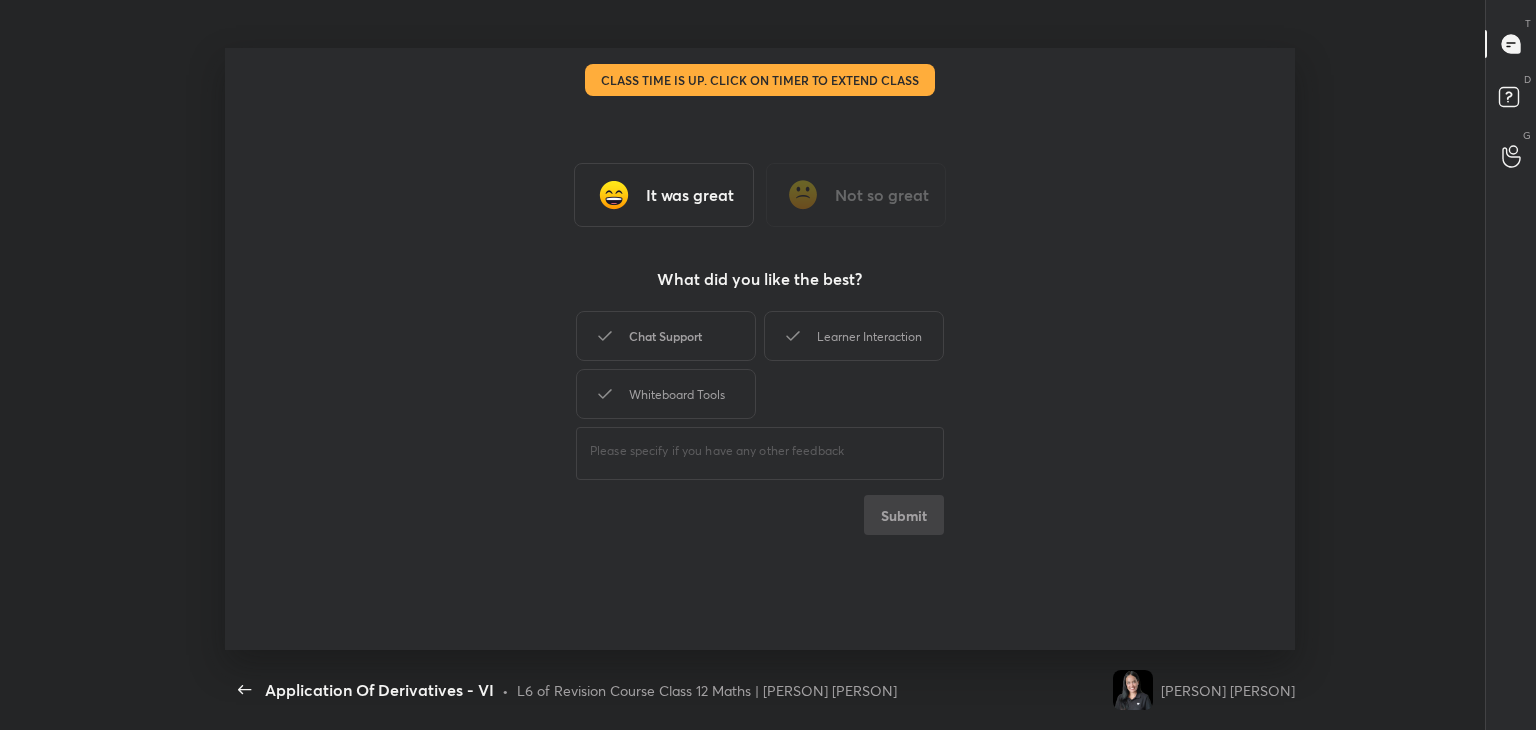 click on "Chat Support" at bounding box center (666, 336) 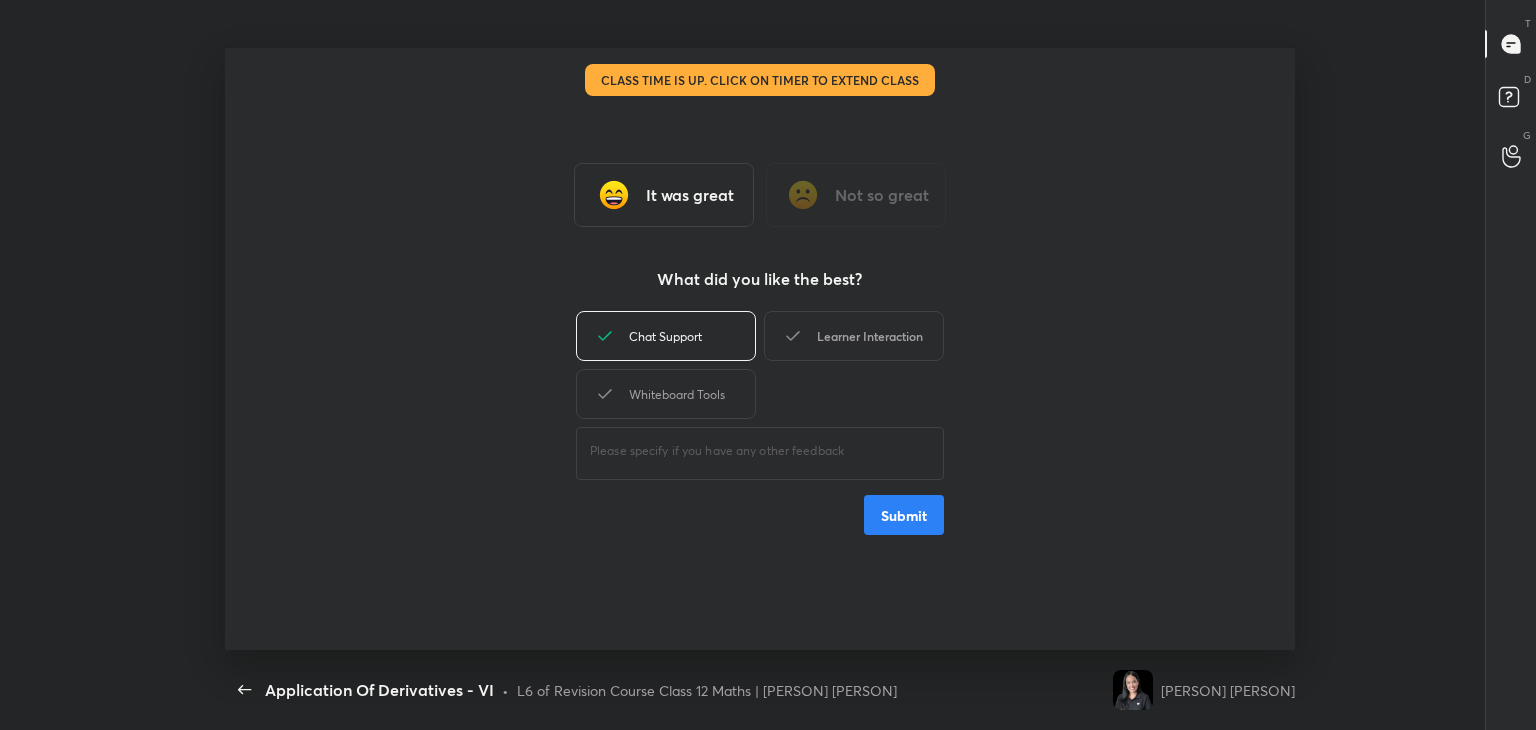 drag, startPoint x: 688, startPoint y: 394, endPoint x: 897, endPoint y: 333, distance: 217.72 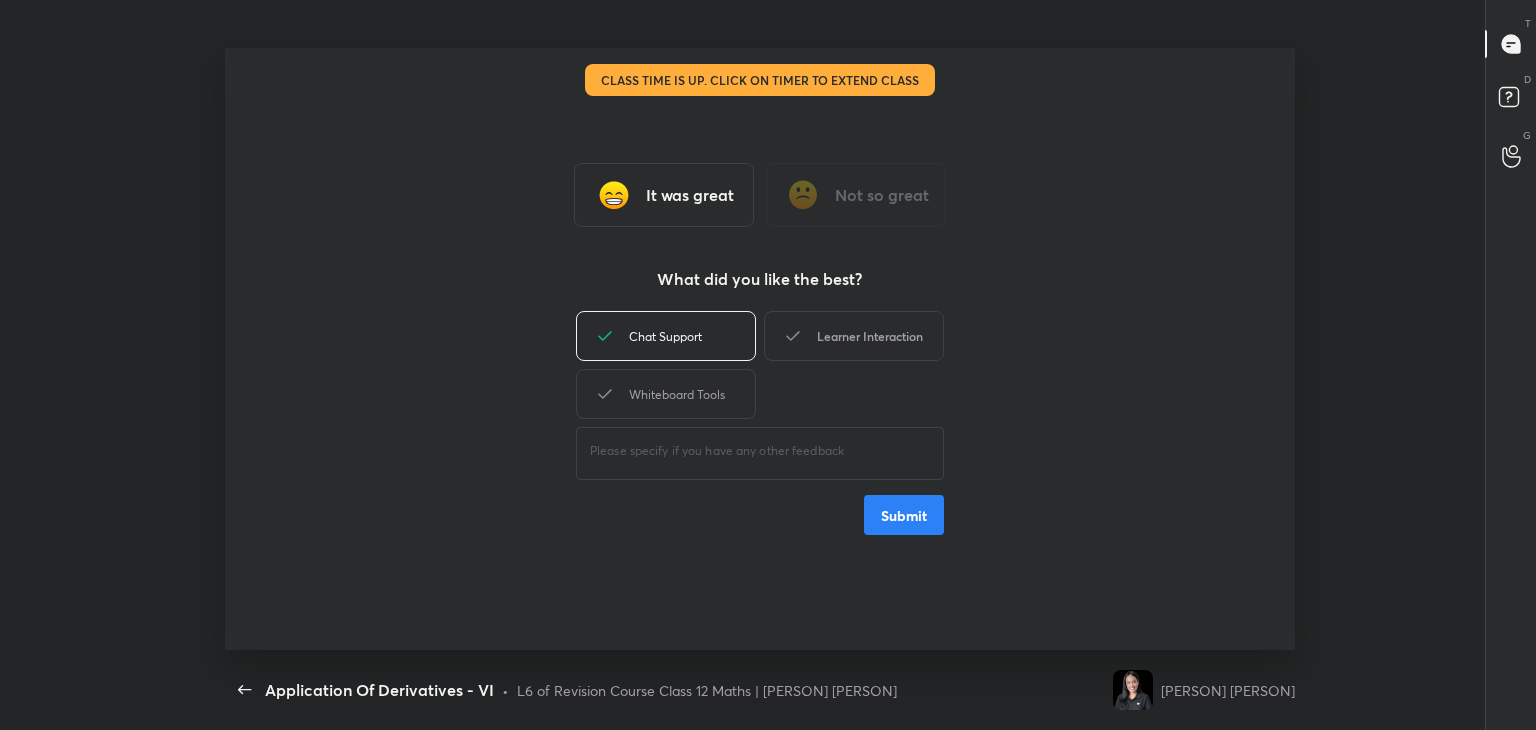 click on "Chat Support Learner Interaction Whiteboard Tools" at bounding box center (760, 365) 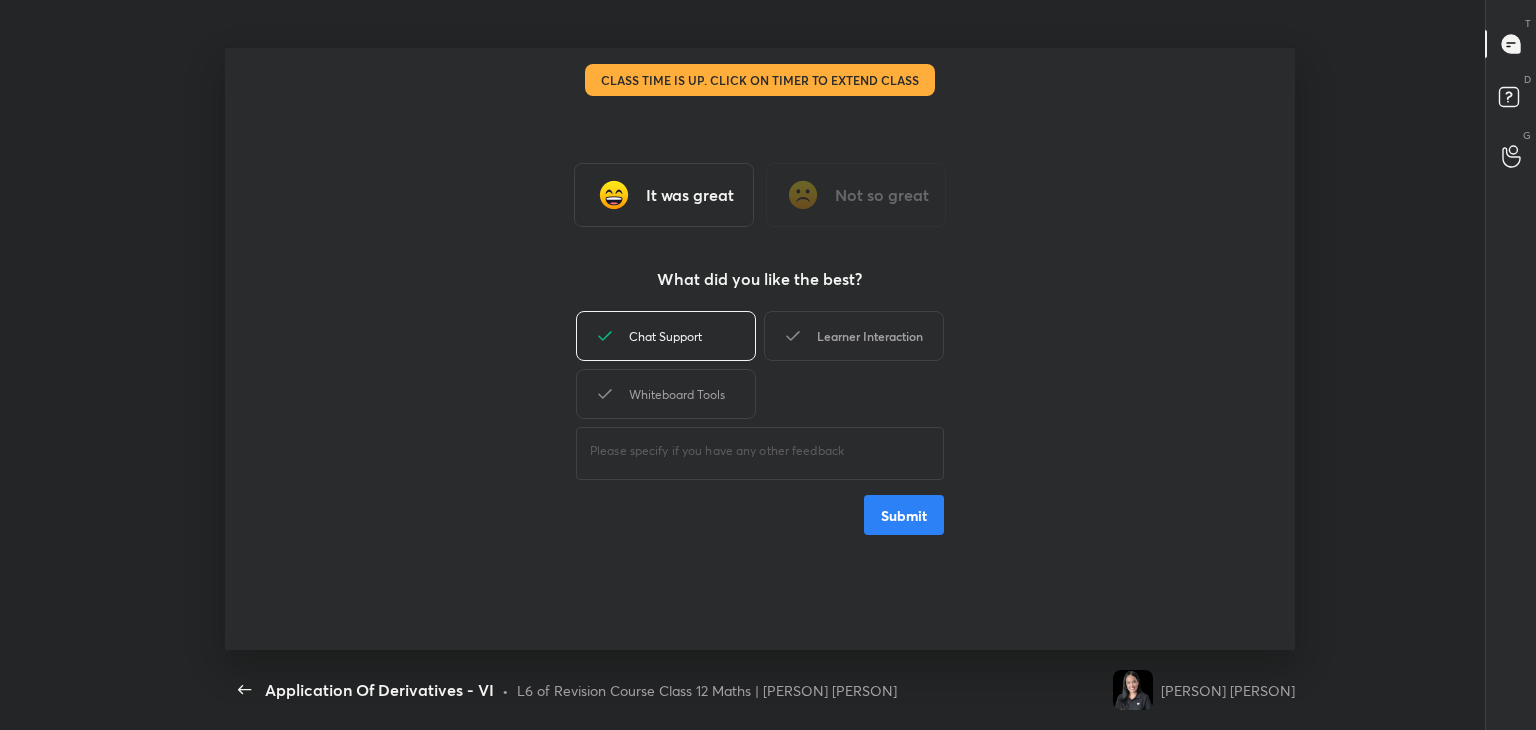 click on "Learner Interaction" at bounding box center [854, 336] 